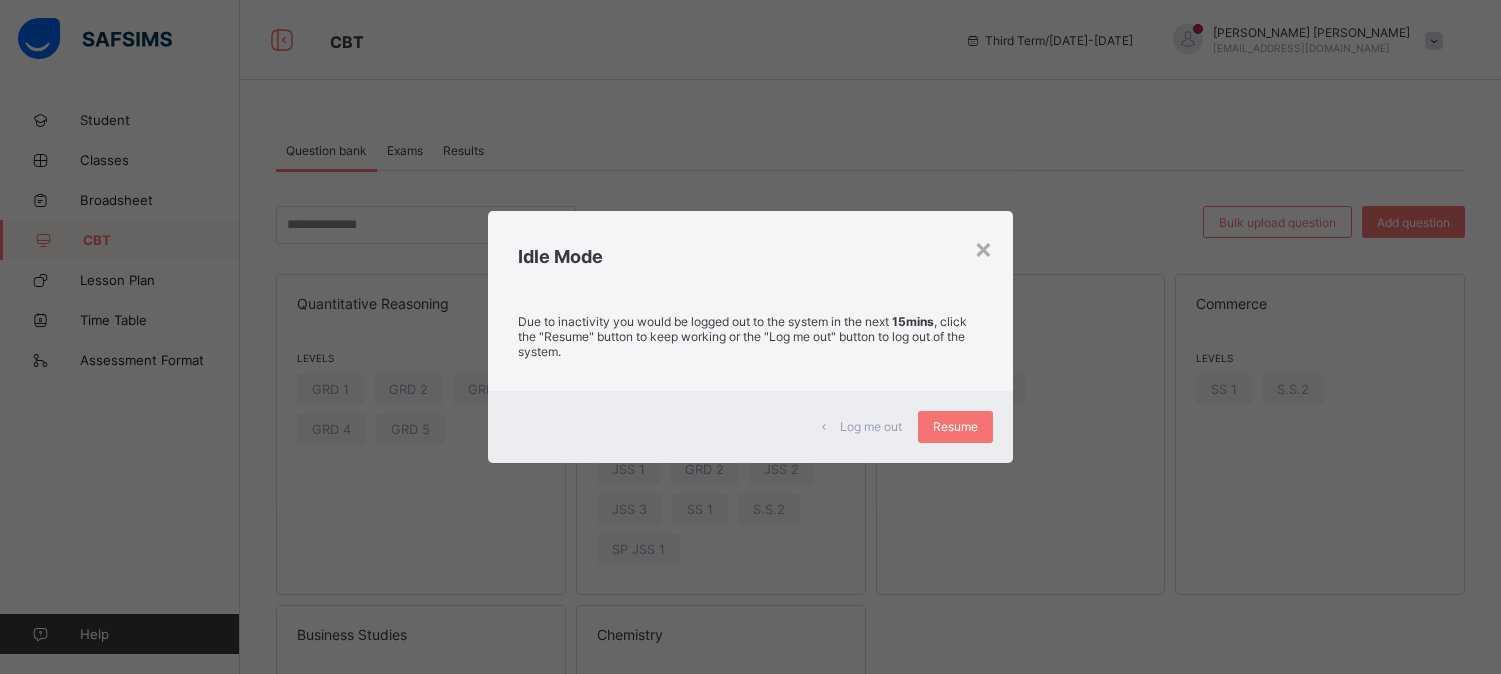 click on "Resume" at bounding box center [955, 427] 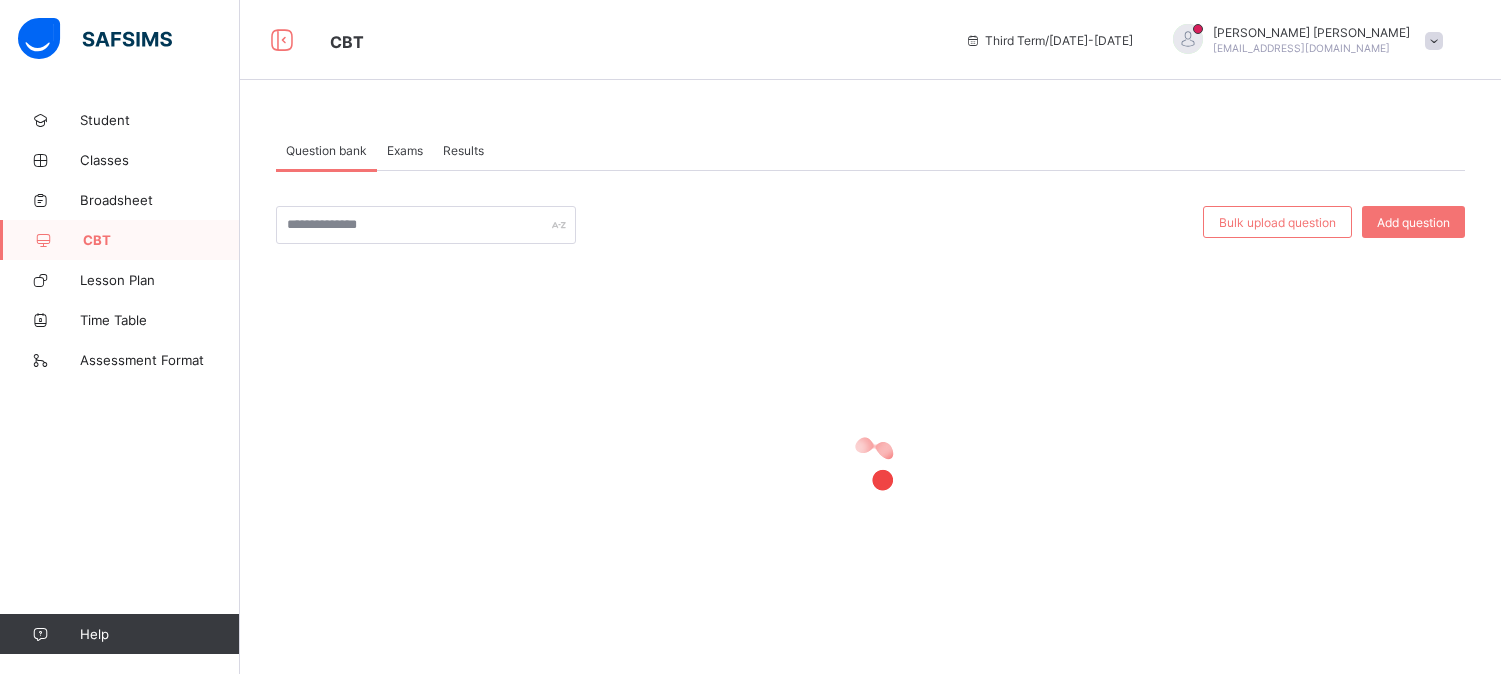 scroll, scrollTop: 0, scrollLeft: 0, axis: both 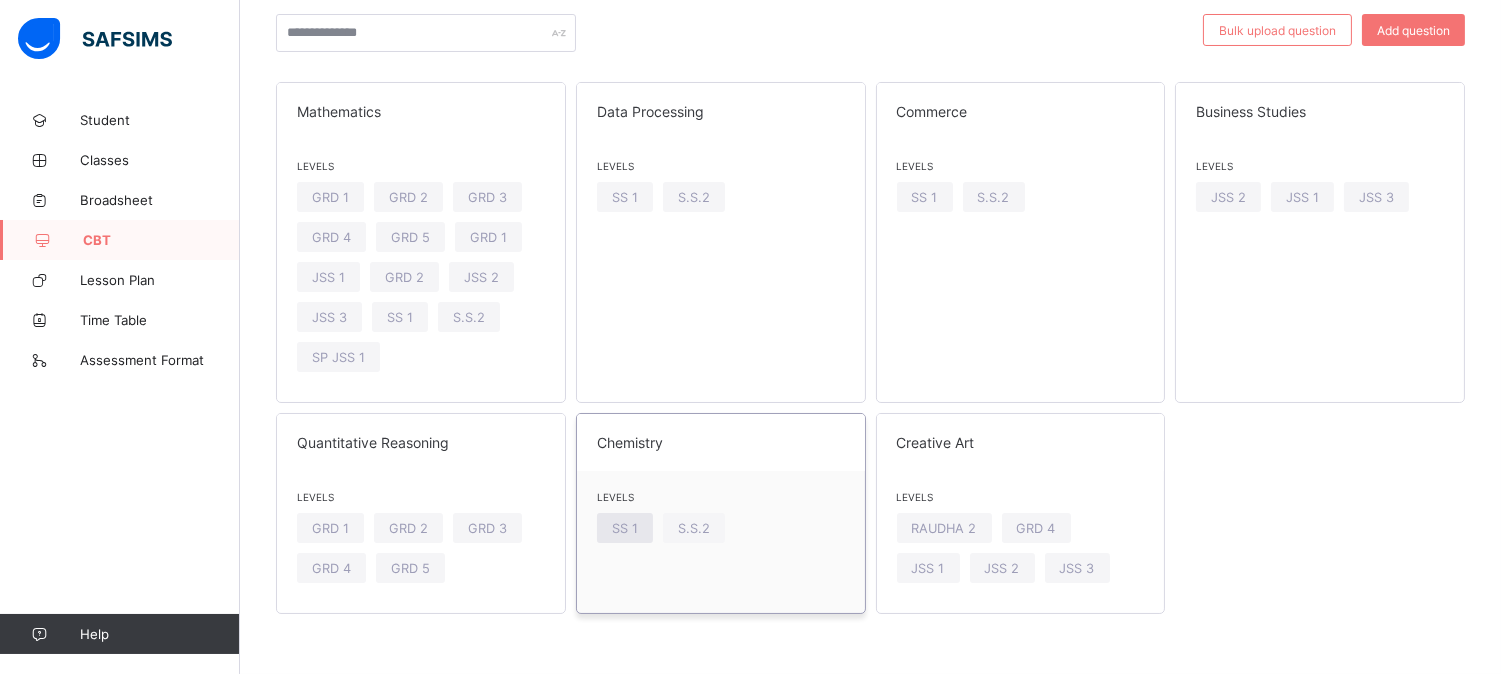 click on "SS 1" at bounding box center (625, 528) 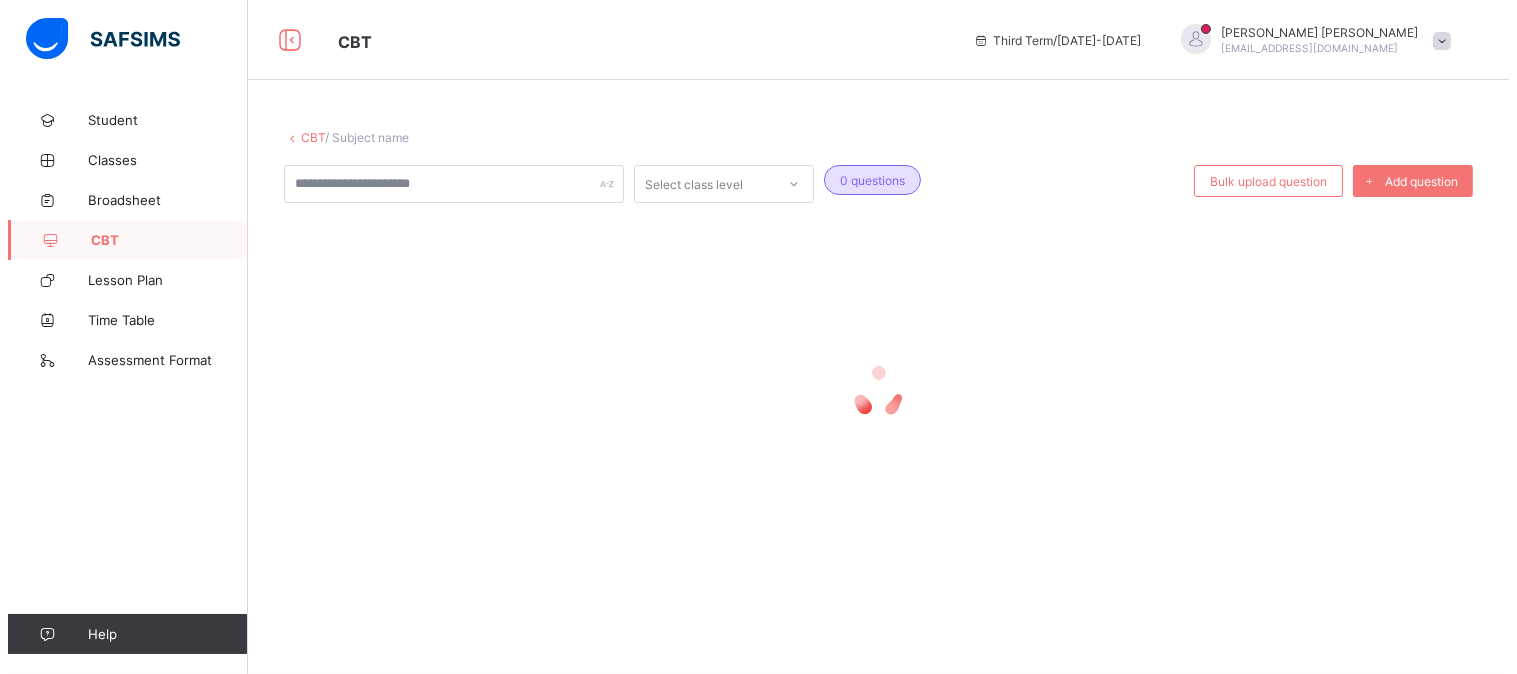 scroll, scrollTop: 0, scrollLeft: 0, axis: both 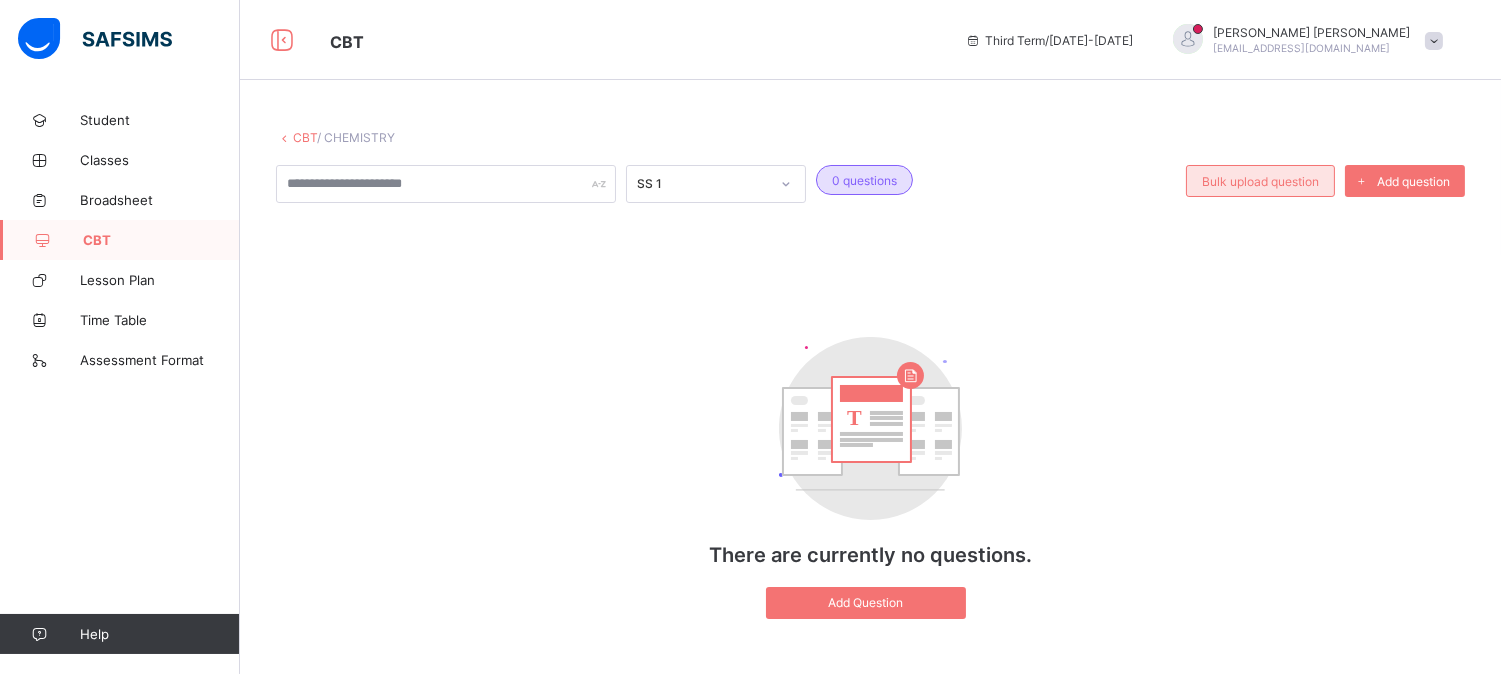click on "Bulk upload question" at bounding box center [1260, 181] 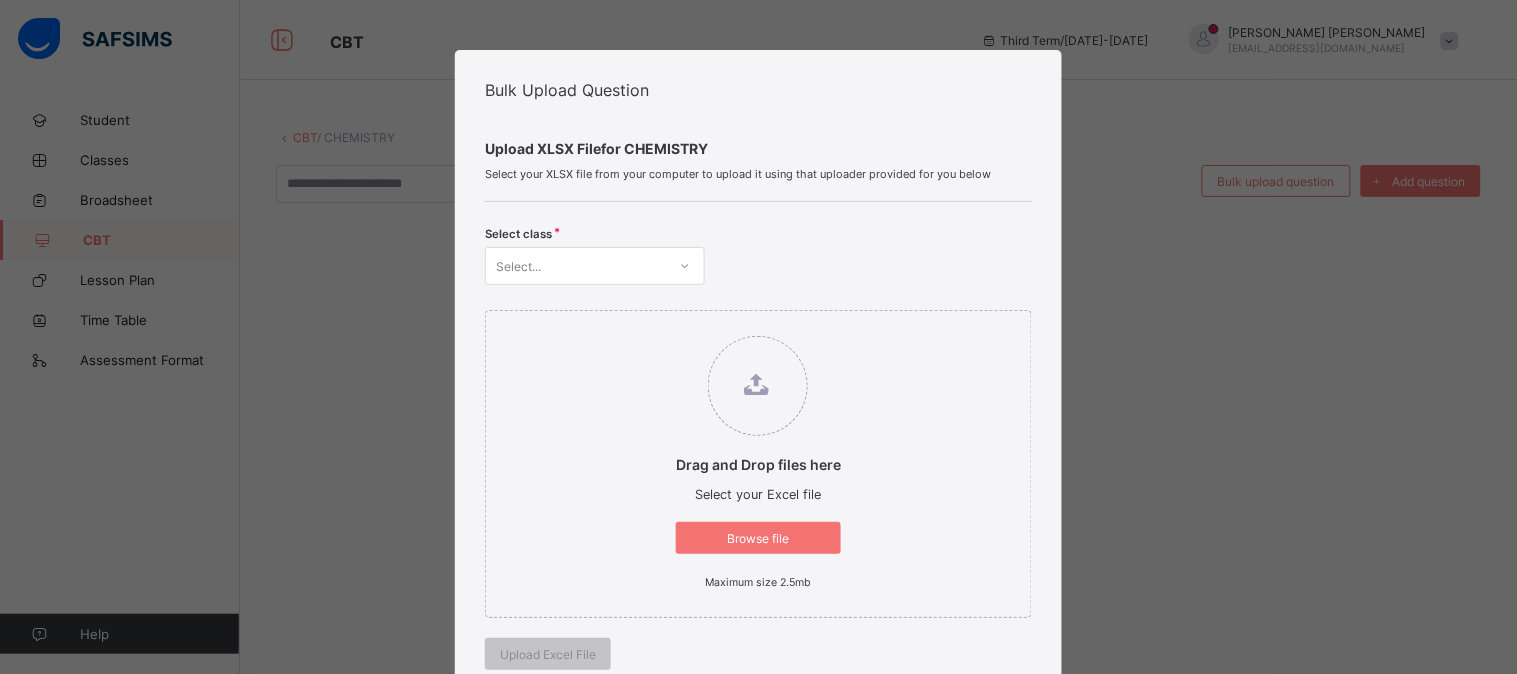 click at bounding box center [685, 266] 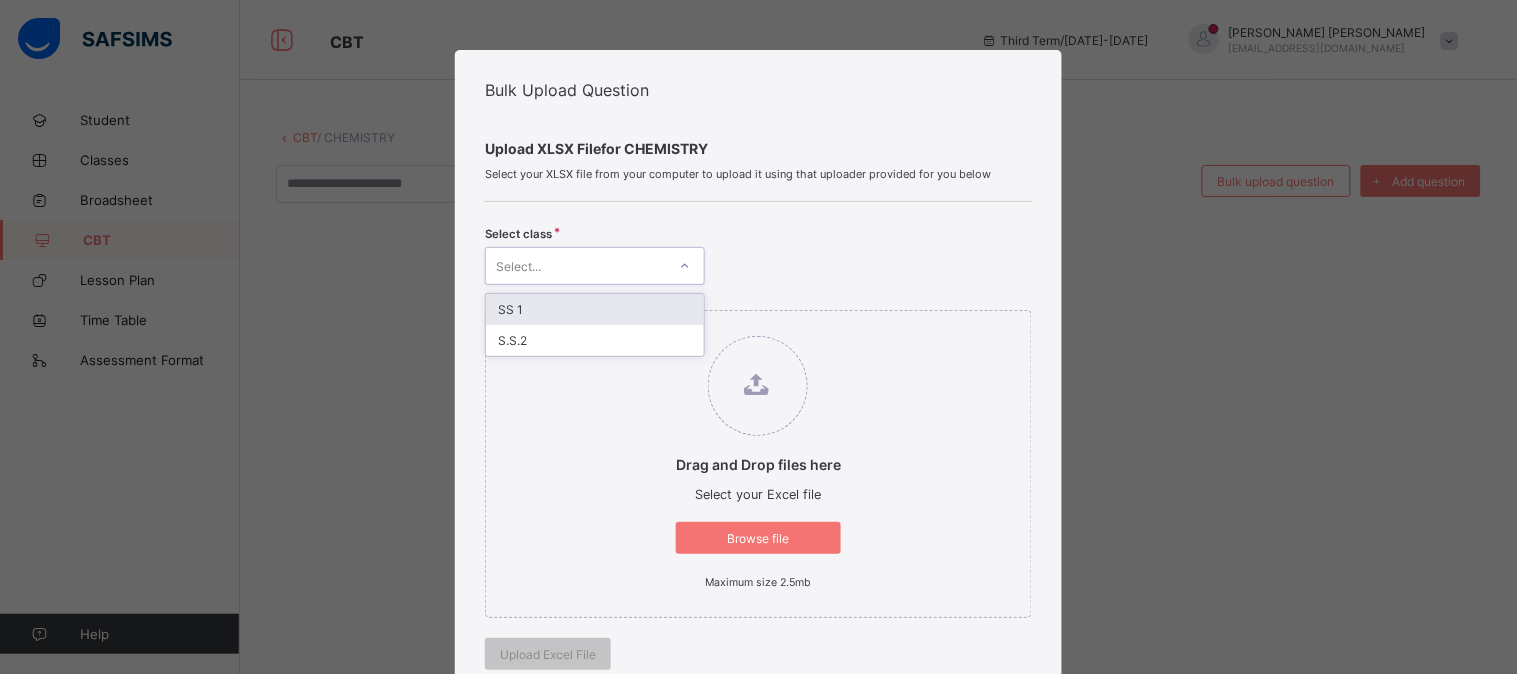click on "SS 1" at bounding box center [595, 309] 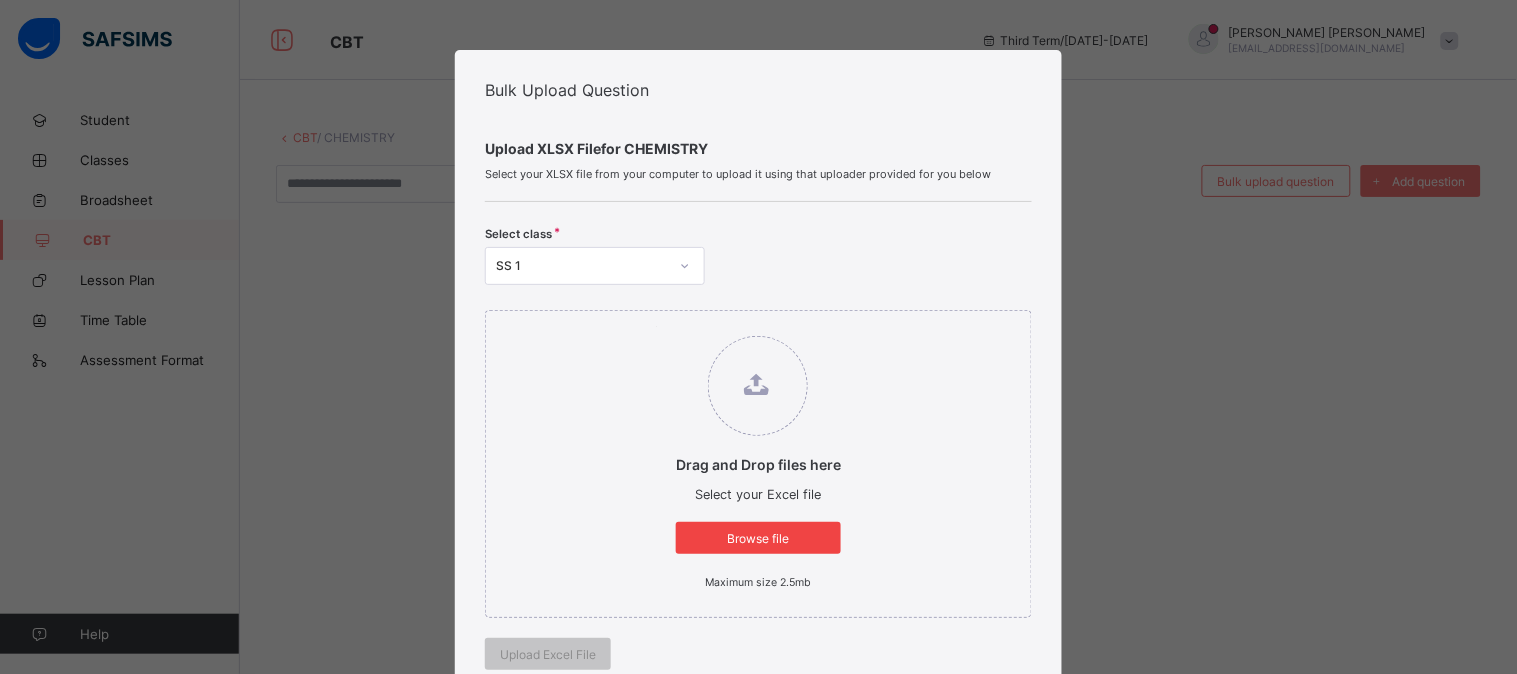 click on "Browse file" at bounding box center [758, 538] 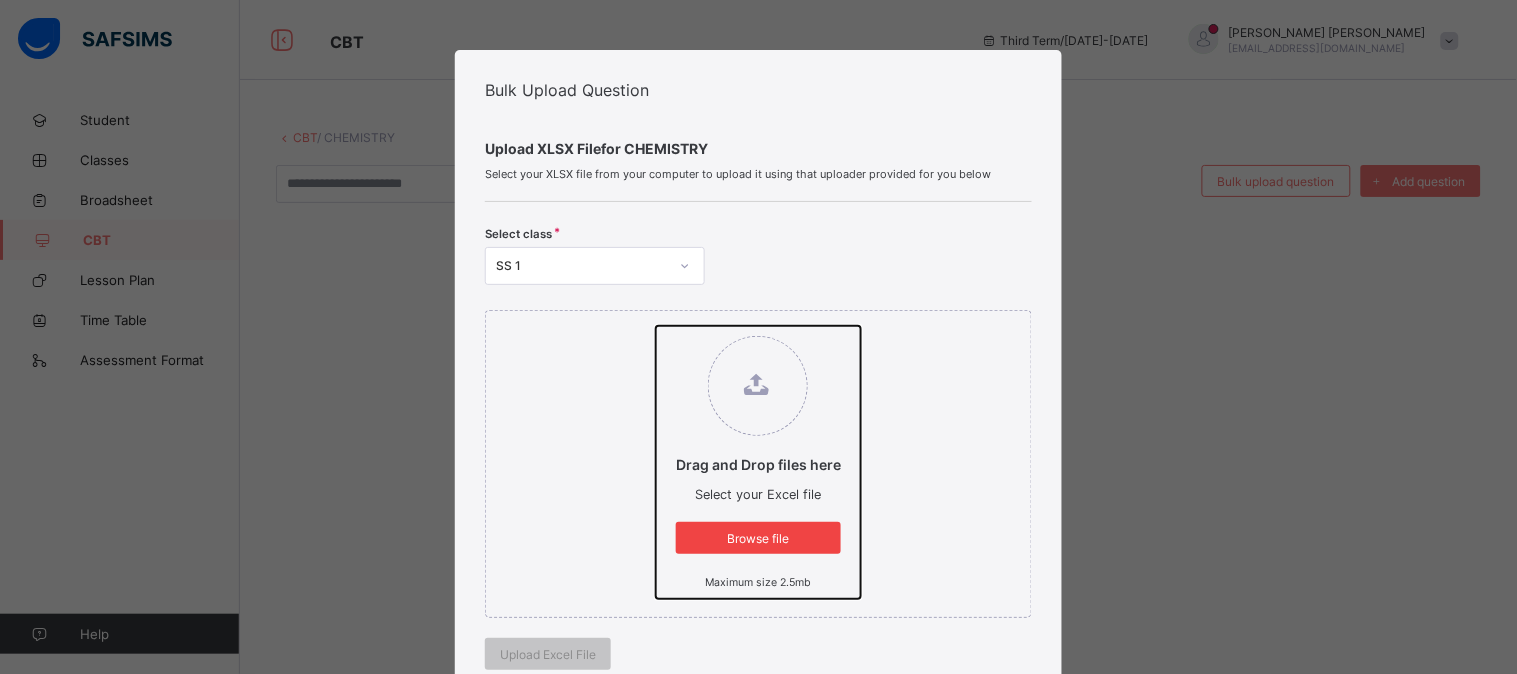 click on "Drag and Drop files here Select your Excel file Browse file Maximum size 2.5mb" at bounding box center [656, 326] 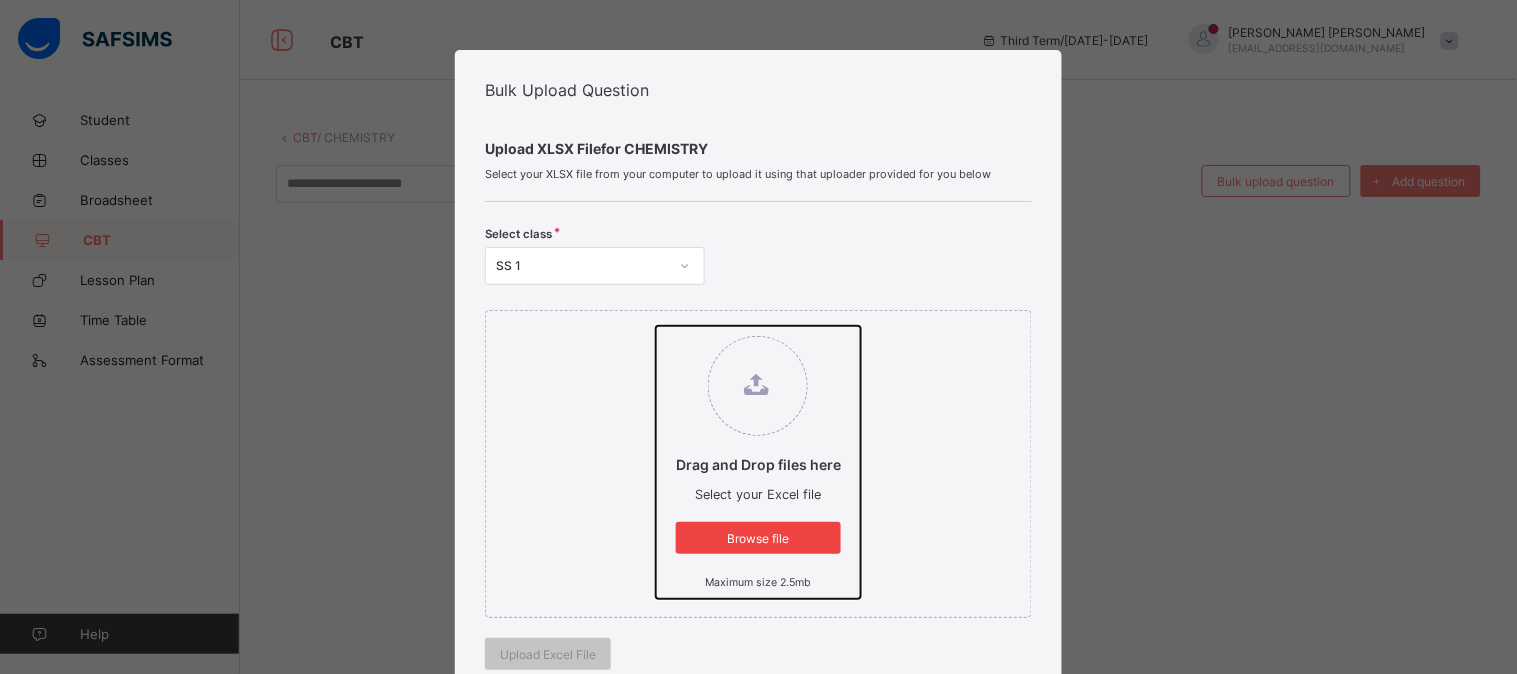 type on "**********" 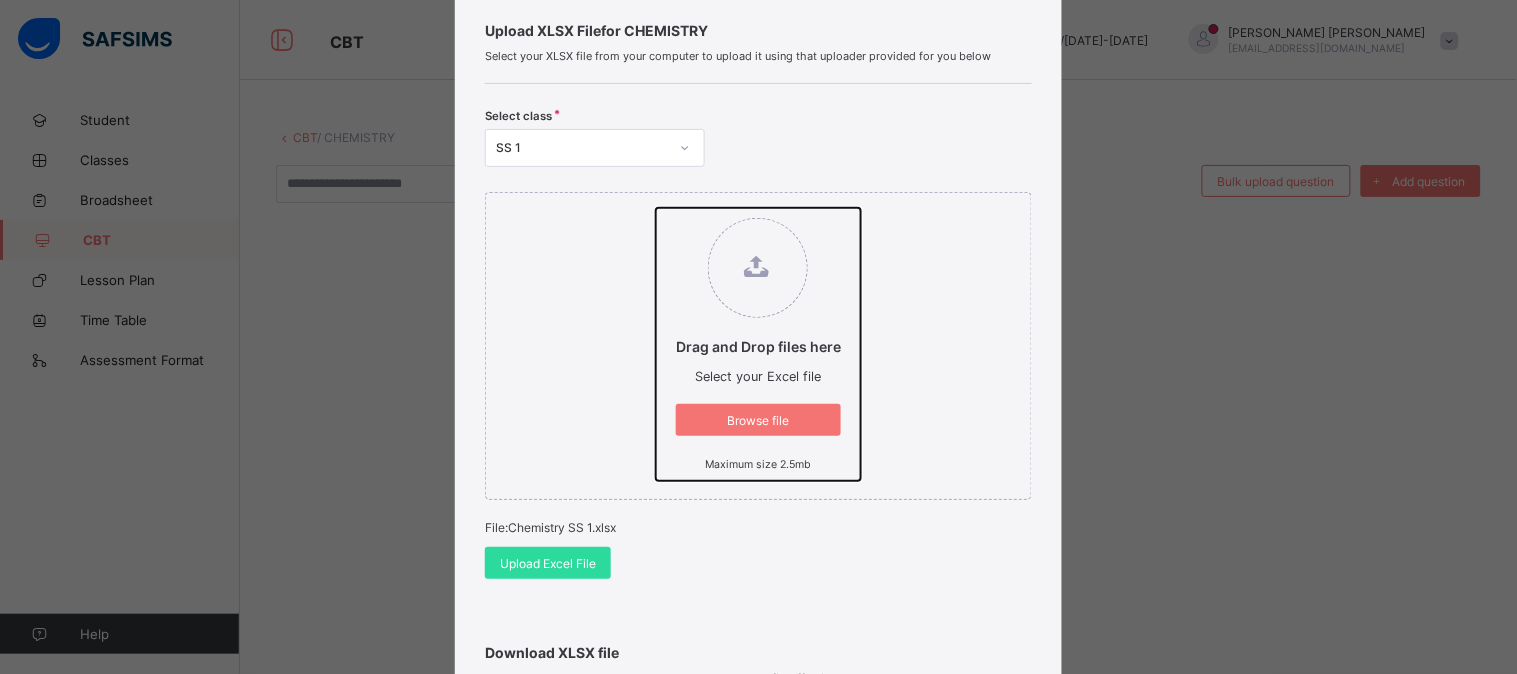 scroll, scrollTop: 121, scrollLeft: 0, axis: vertical 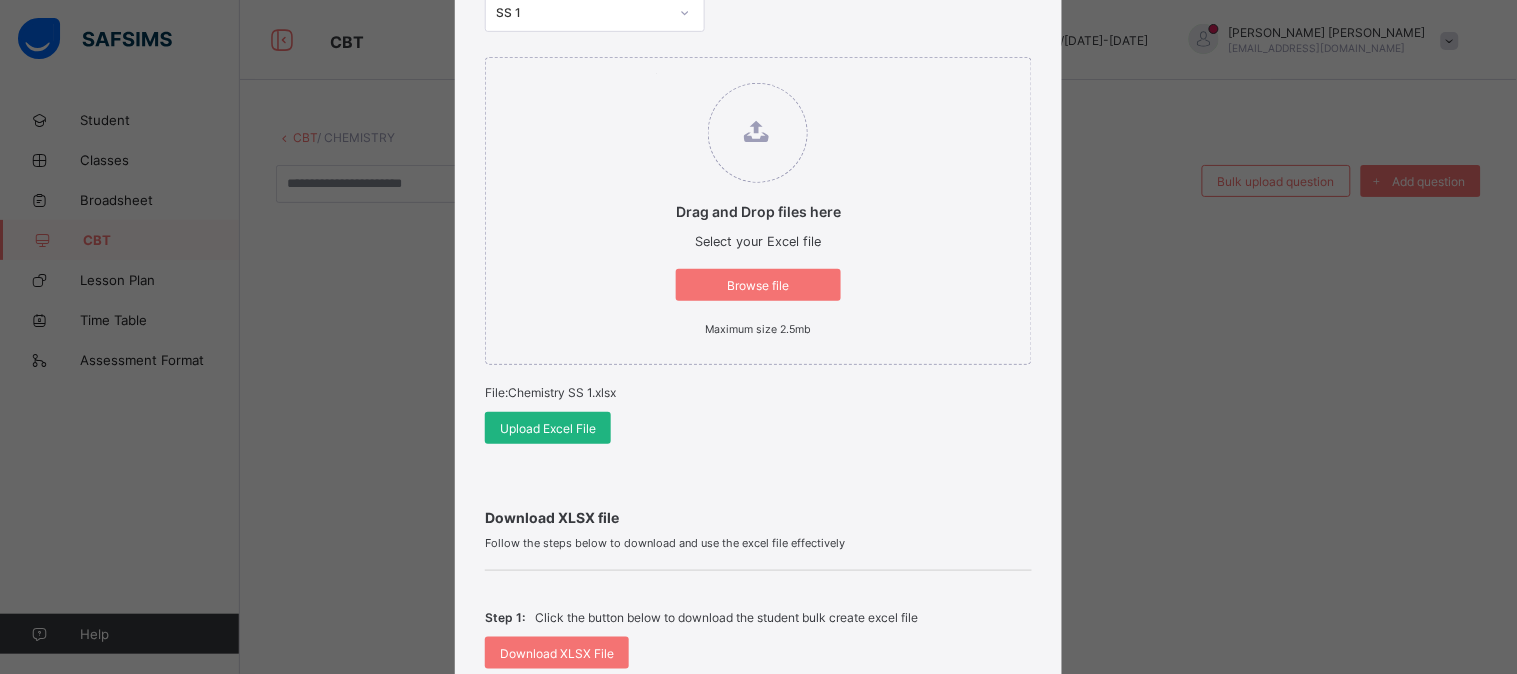 click on "Upload Excel File" at bounding box center [548, 428] 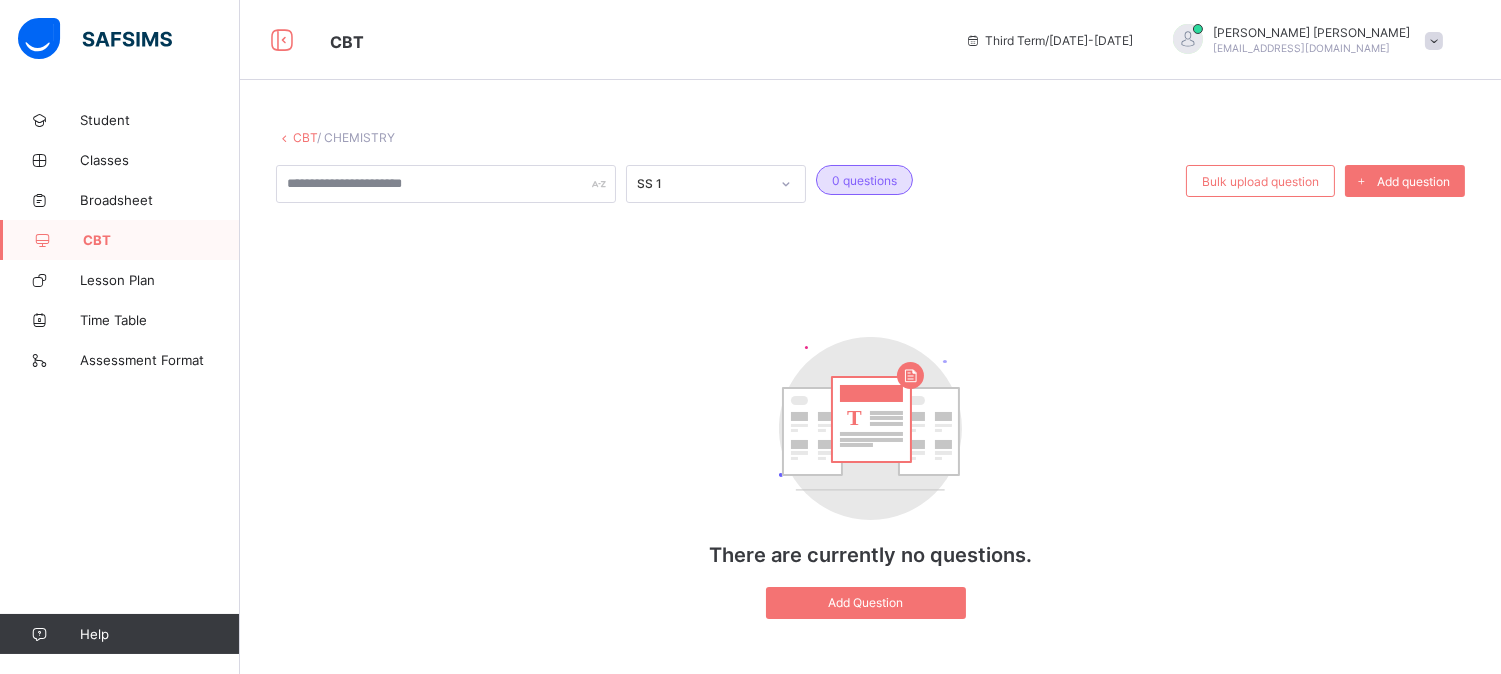 click on "0 questions" at bounding box center [996, 184] 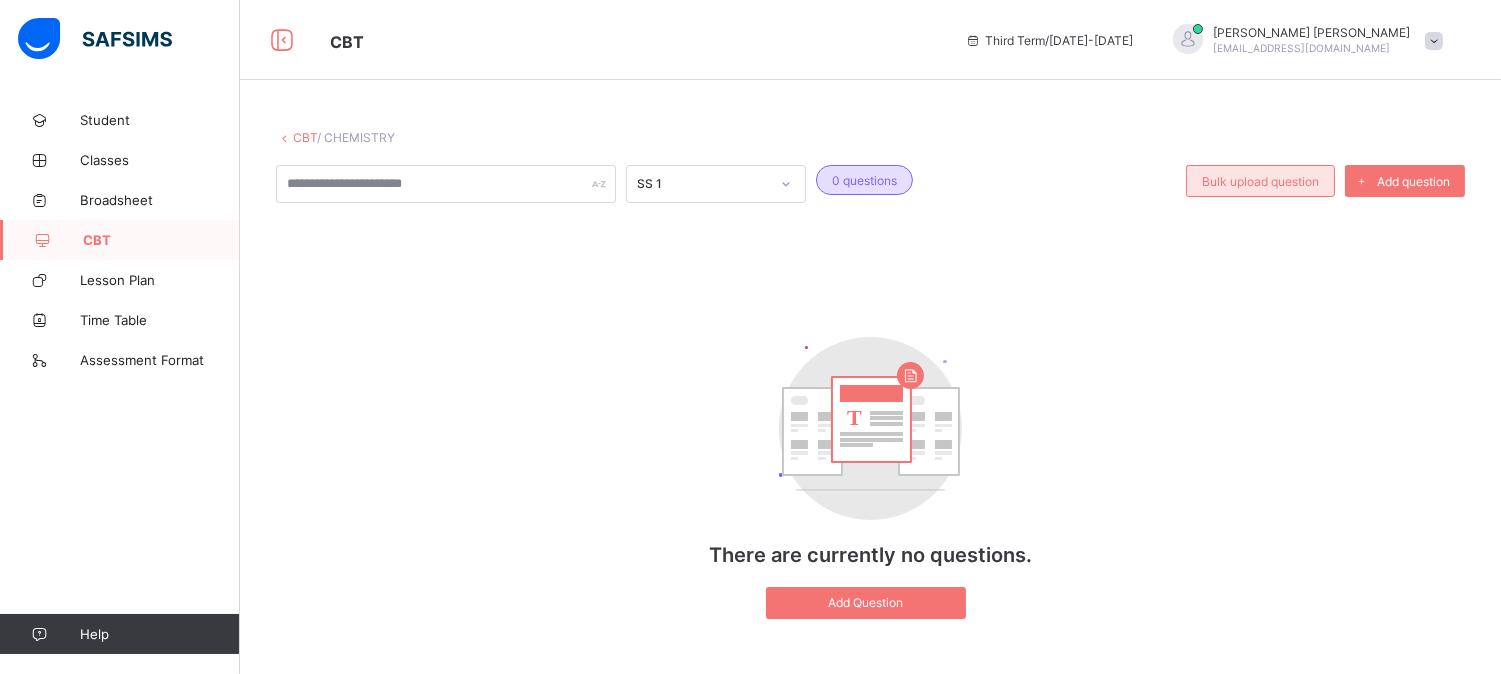 click on "Bulk upload question" at bounding box center (1260, 181) 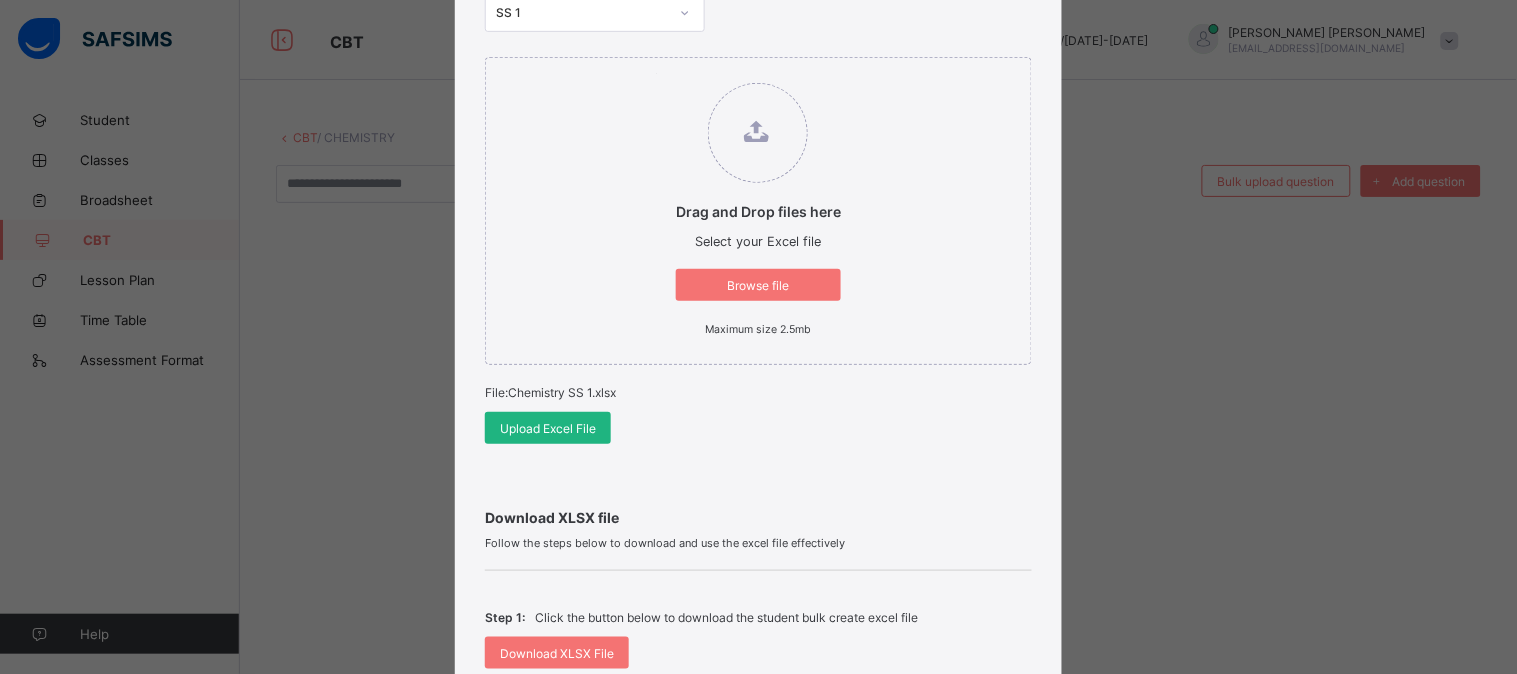 click on "Upload Excel File" at bounding box center (548, 428) 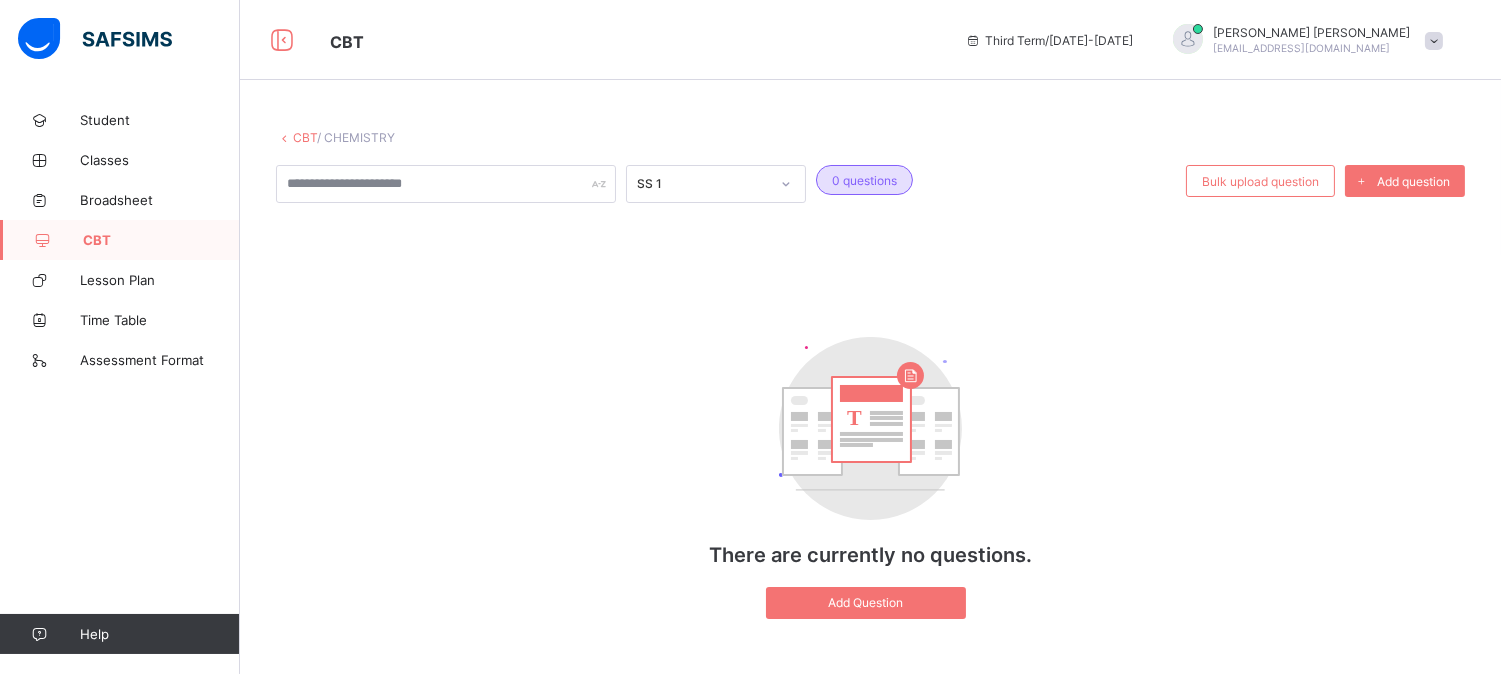 click on "T There are currently no questions. Add Question" at bounding box center [871, 478] 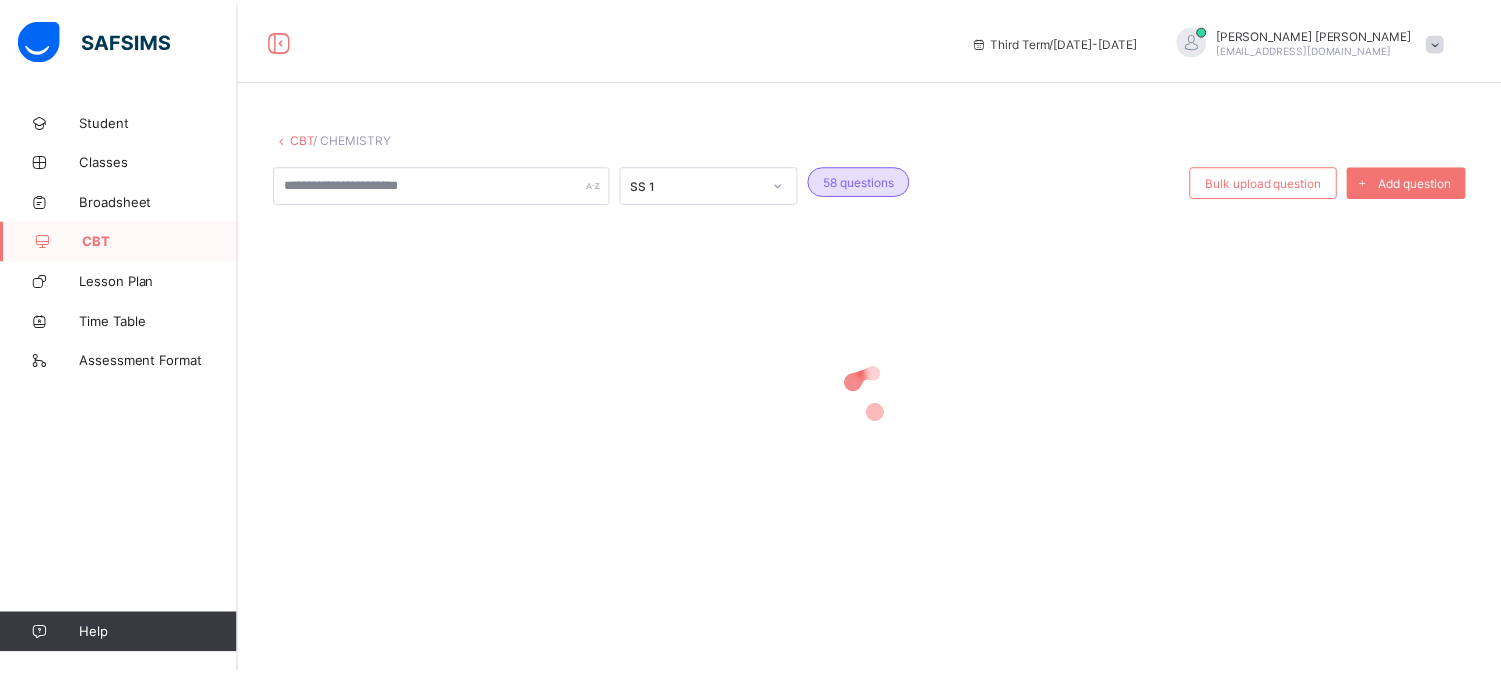 scroll, scrollTop: 0, scrollLeft: 0, axis: both 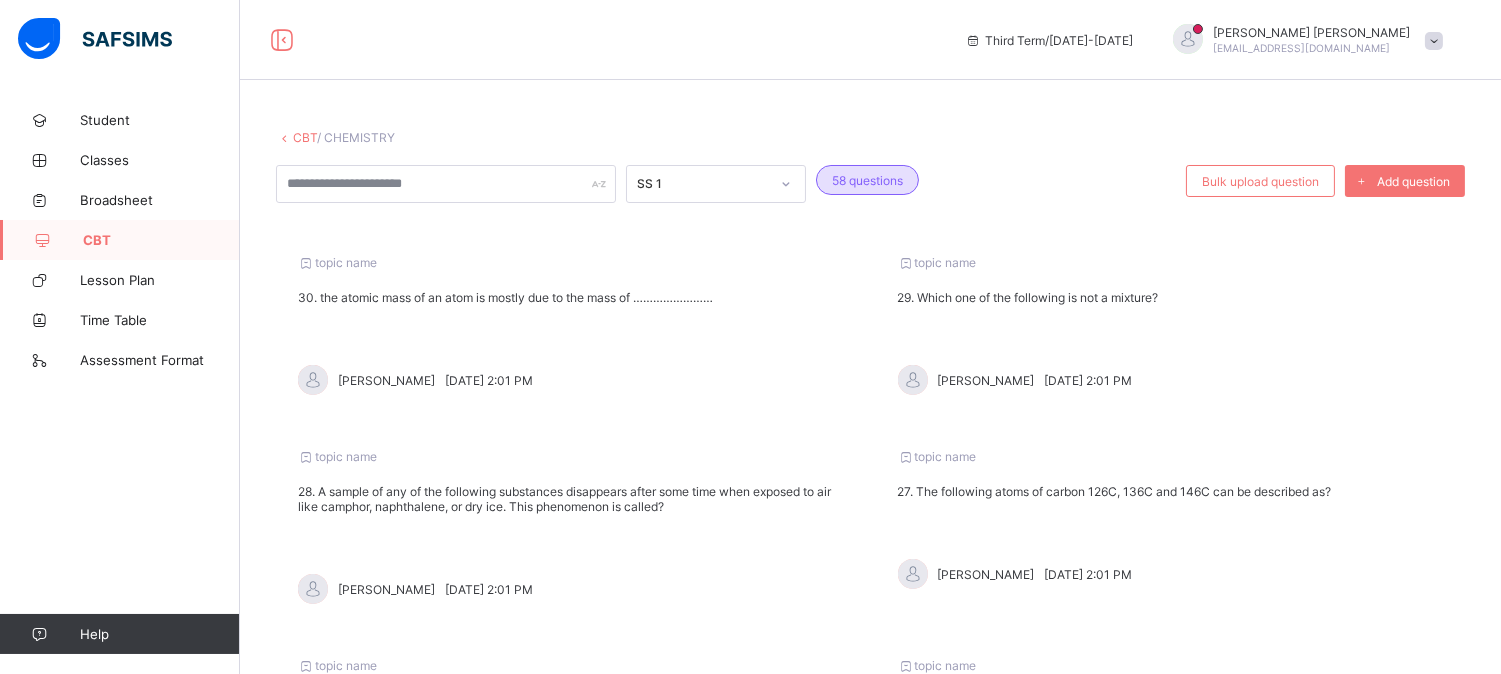 click on "CBT" at bounding box center (305, 137) 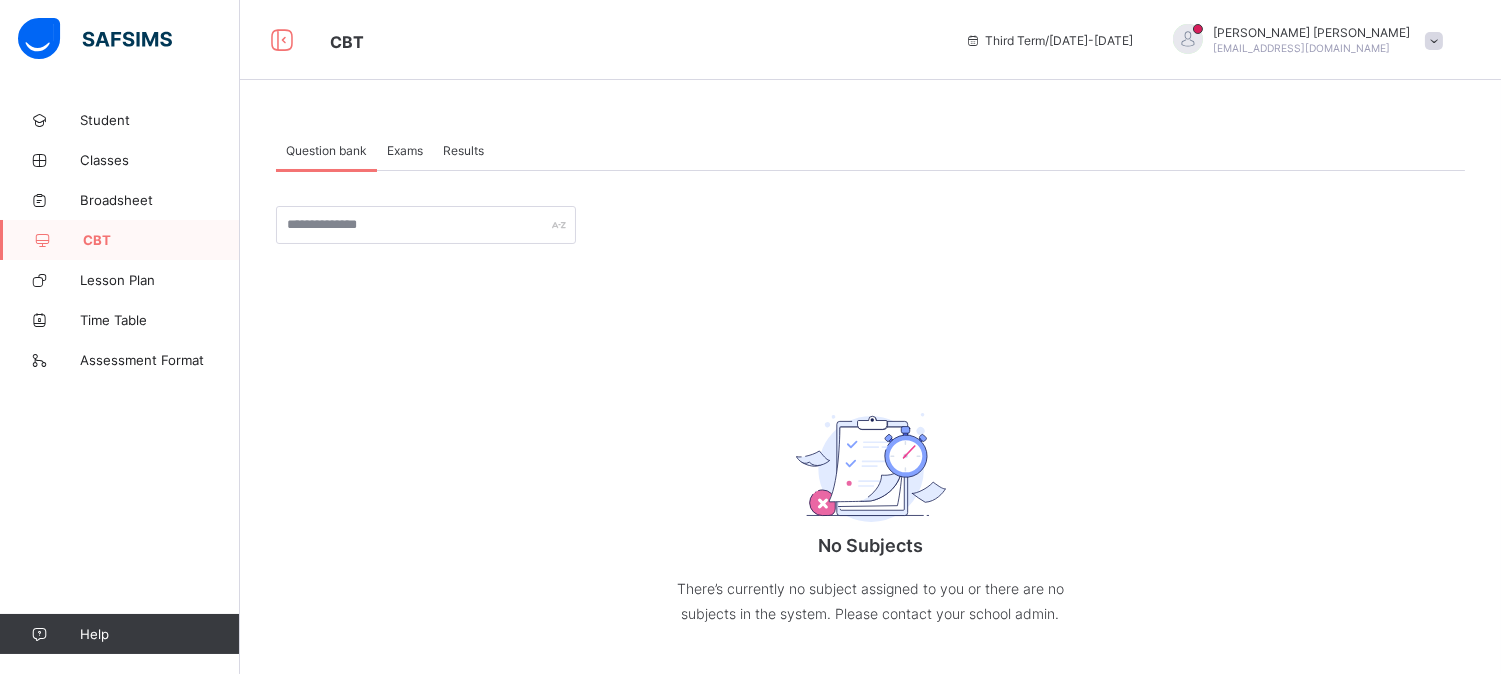 click on "No Subjects There’s currently no subject assigned to you or there are no subjects in the system. Please contact your school admin. × Create Question subject Select subject class Select class question Undo CTRL+ Z Redo CTRL+ Y  / CTRL+SHIFT+ Z Bold CTRL+ B Underline CTRL+ U Italic CTRL+ I Size Size Font Color Highlight Color Align Horizontal line List Table Link Image Show blocks Code view Align left Align center Align right Align justify (Default) 12 14 16 18 20 Insert Link URL to link Text to display  Open in new window  Download link Submit Insert image Image Link Select from files Image URL Alternative text Width   Height **** x ****  Constrain proportions  Insert description URL to link Text to display  Open in new window  Download link Basic Left Center Right Submit Insert Video Media embed URL, YouTube/Vimeo Width   Height (Ratio) x * **** *** ****  Constrain proportions Basic Left Center Right Submit Insert Audio Audio URL Submit   Edit Unlink Remove 100% Resize 100% 75% Resize 75% 50%" at bounding box center [870, 436] 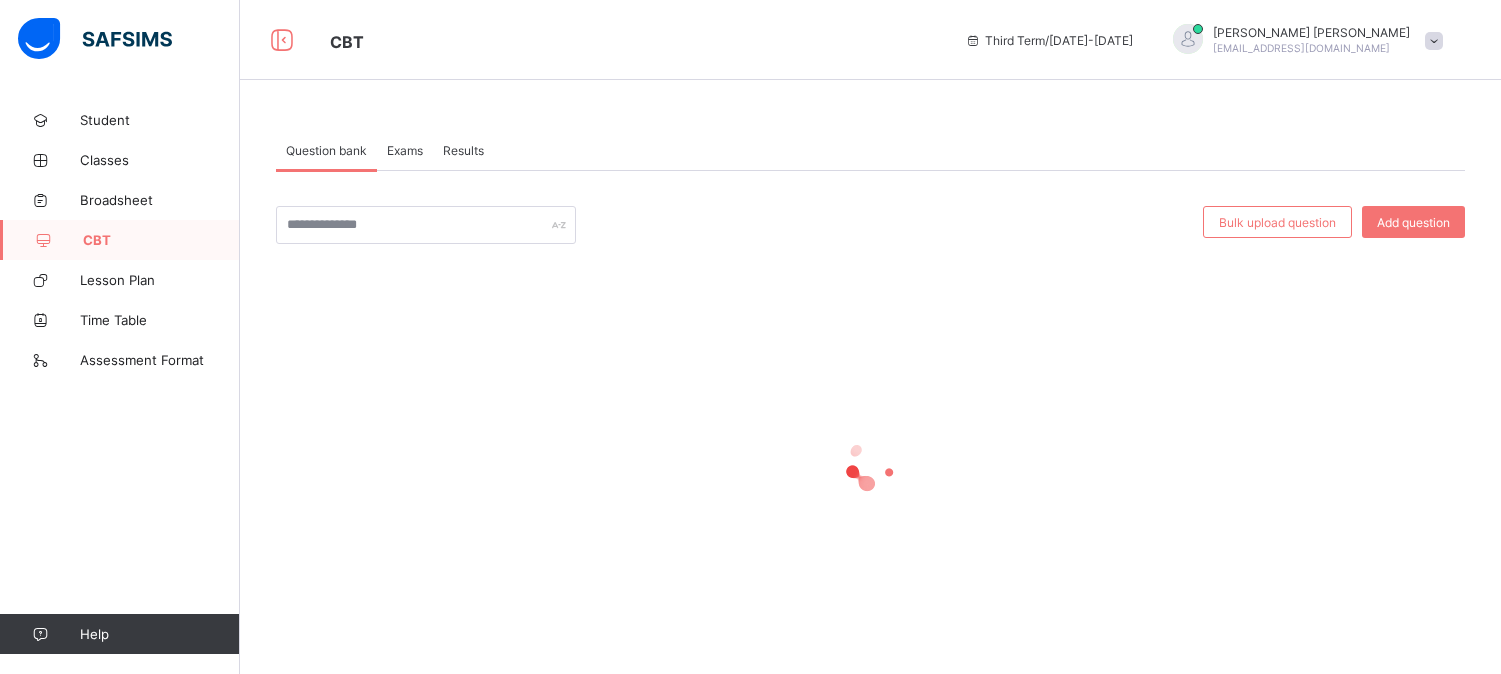 scroll, scrollTop: 0, scrollLeft: 0, axis: both 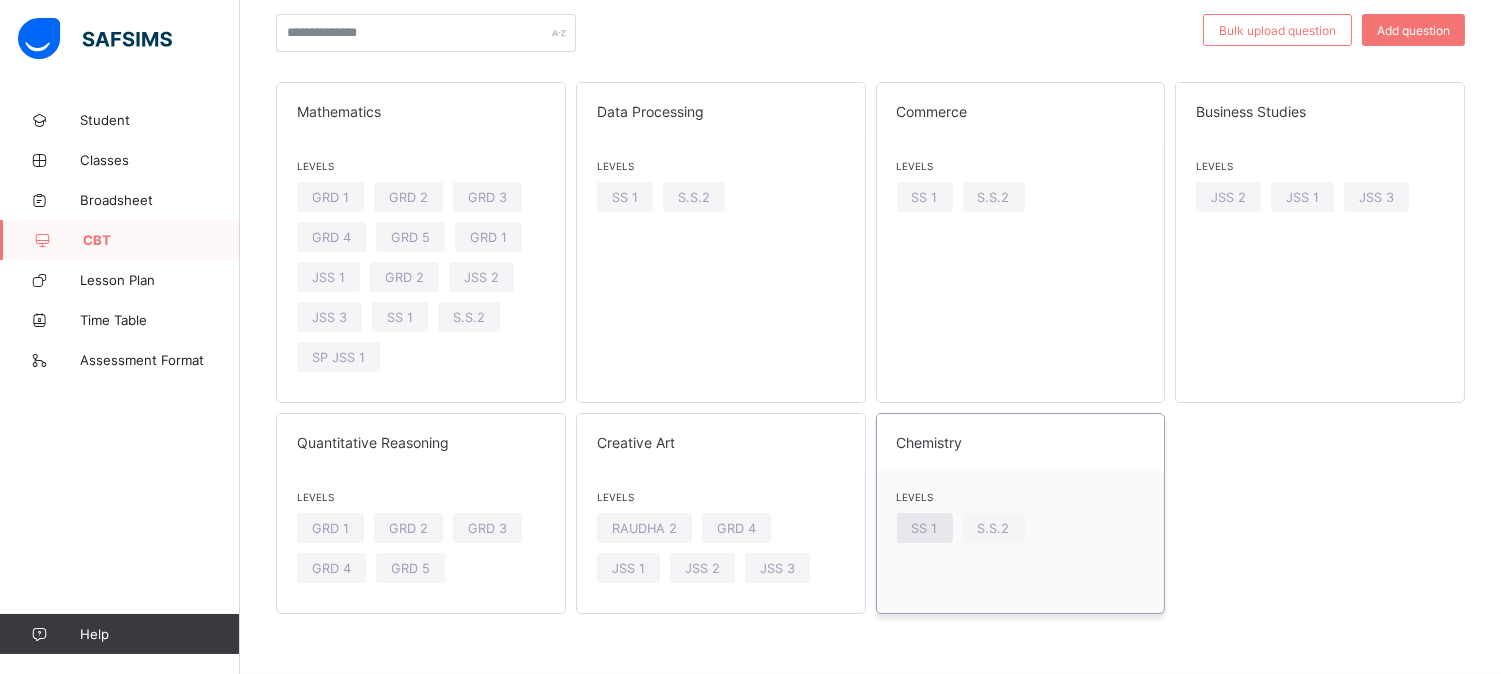 click on "SS 1" at bounding box center [925, 528] 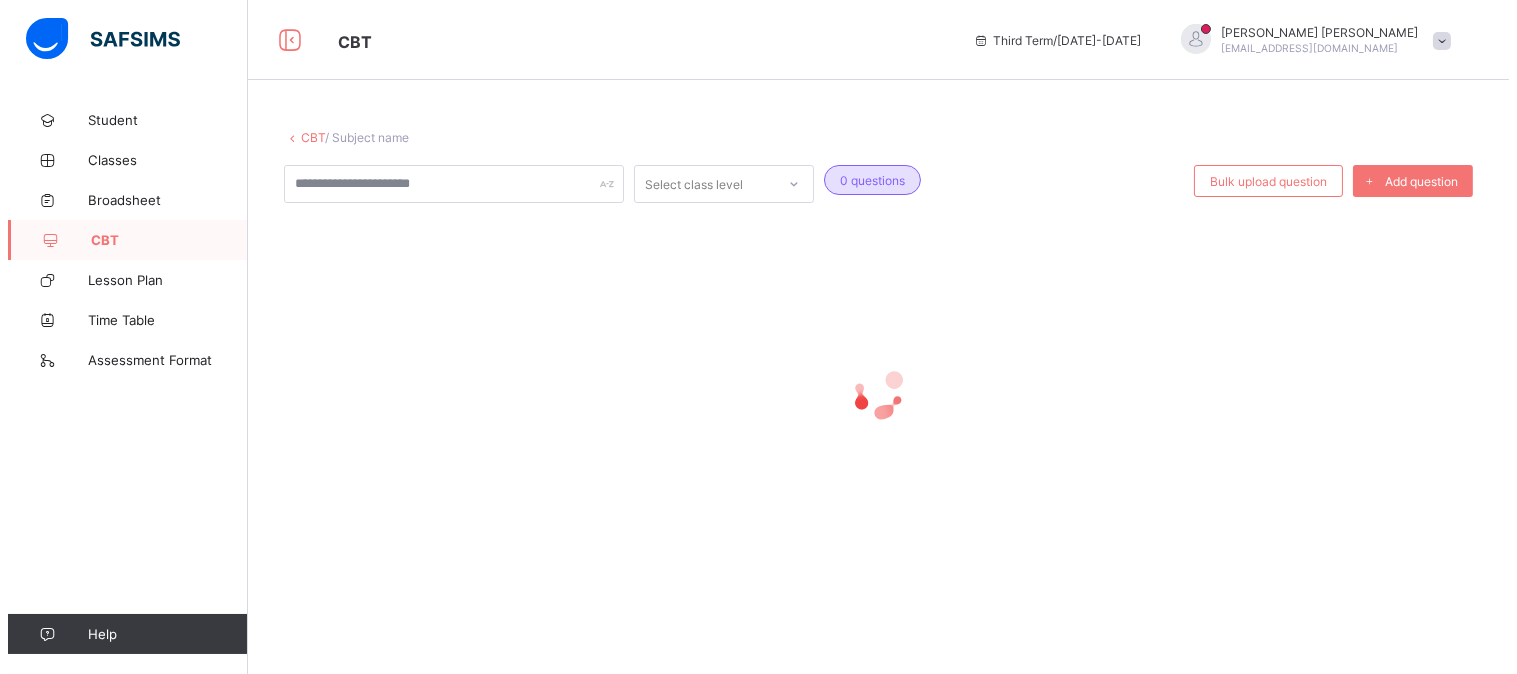 scroll, scrollTop: 0, scrollLeft: 0, axis: both 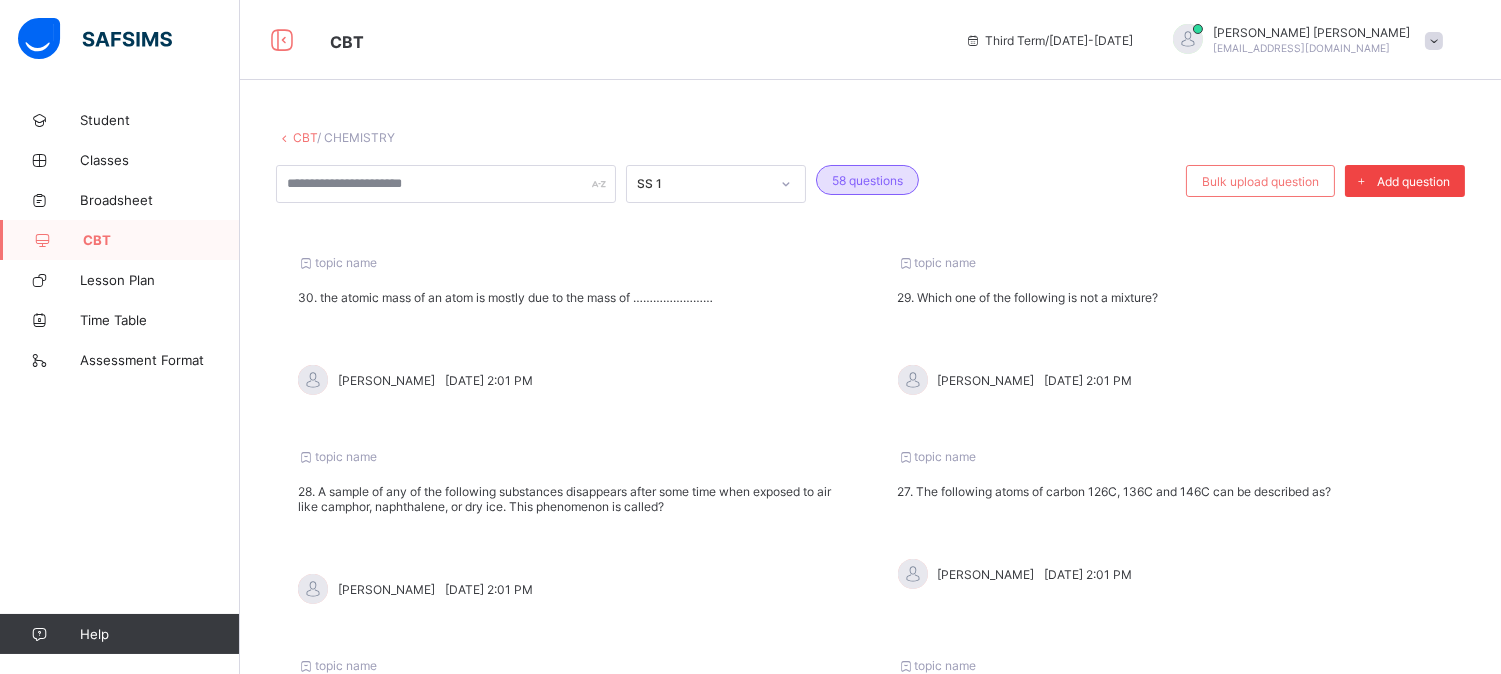 click on "Add question" at bounding box center (1413, 181) 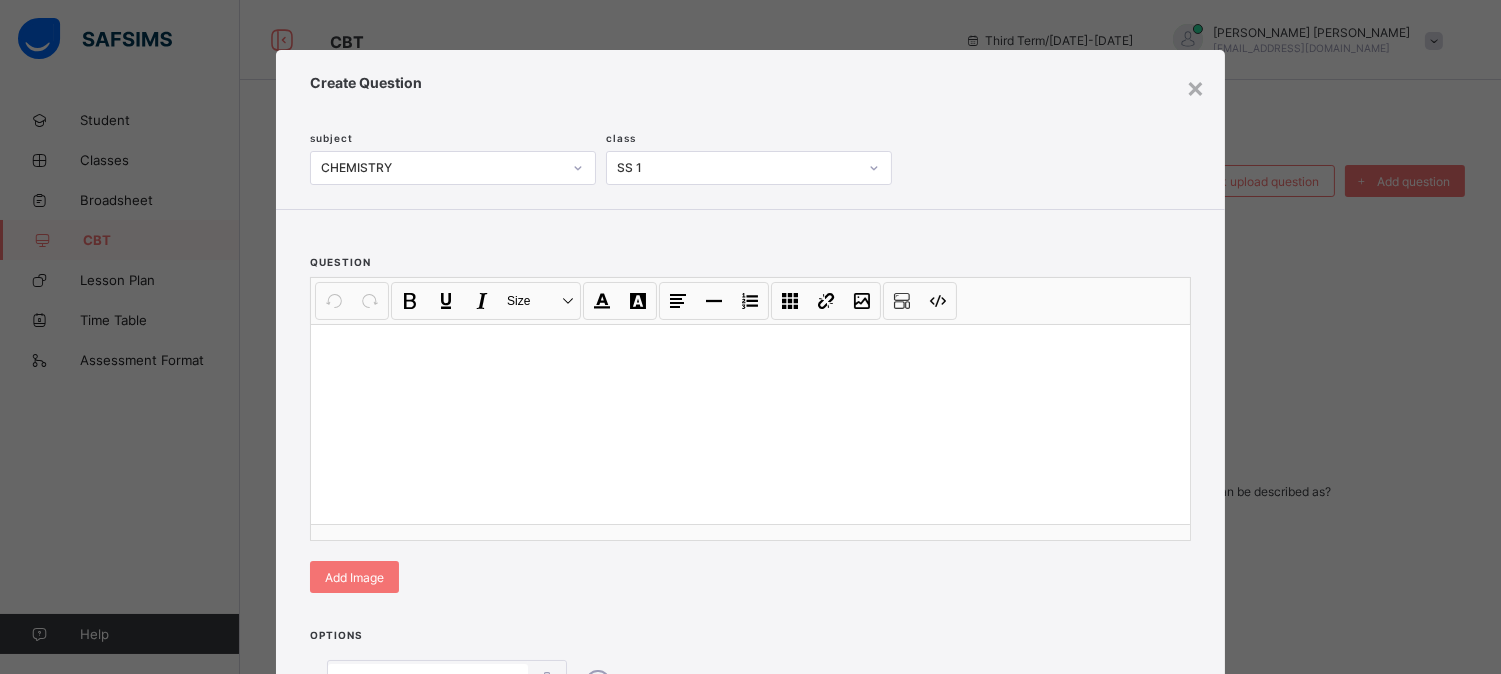 click at bounding box center (750, 424) 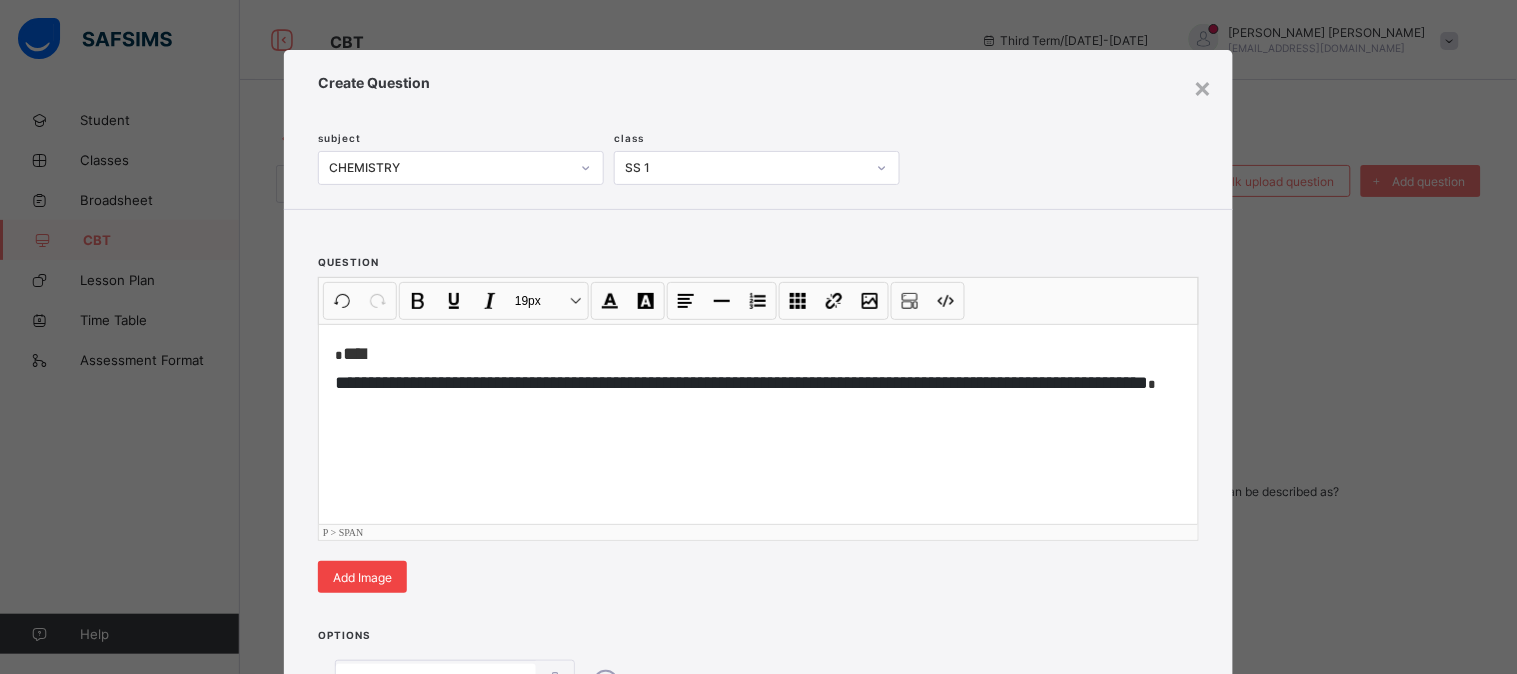 click on "Add Image" at bounding box center [362, 577] 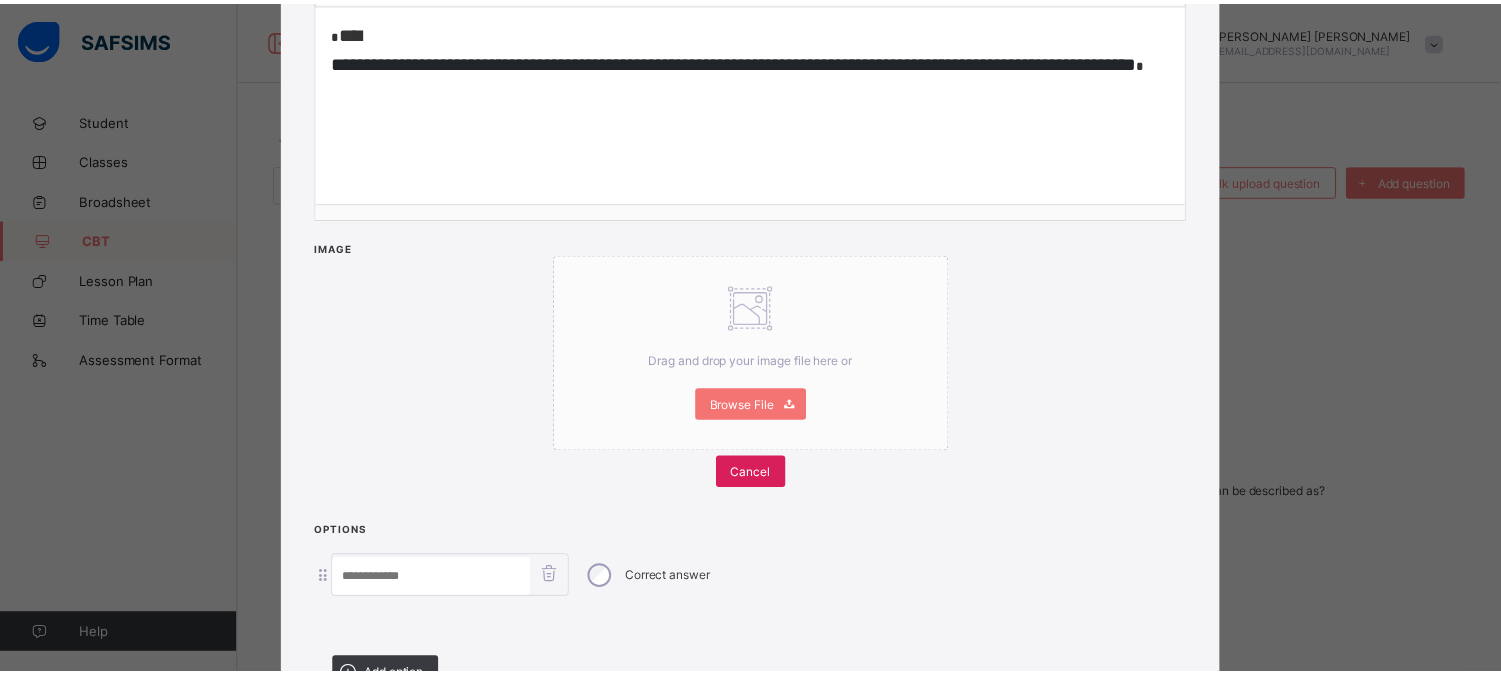 scroll, scrollTop: 323, scrollLeft: 0, axis: vertical 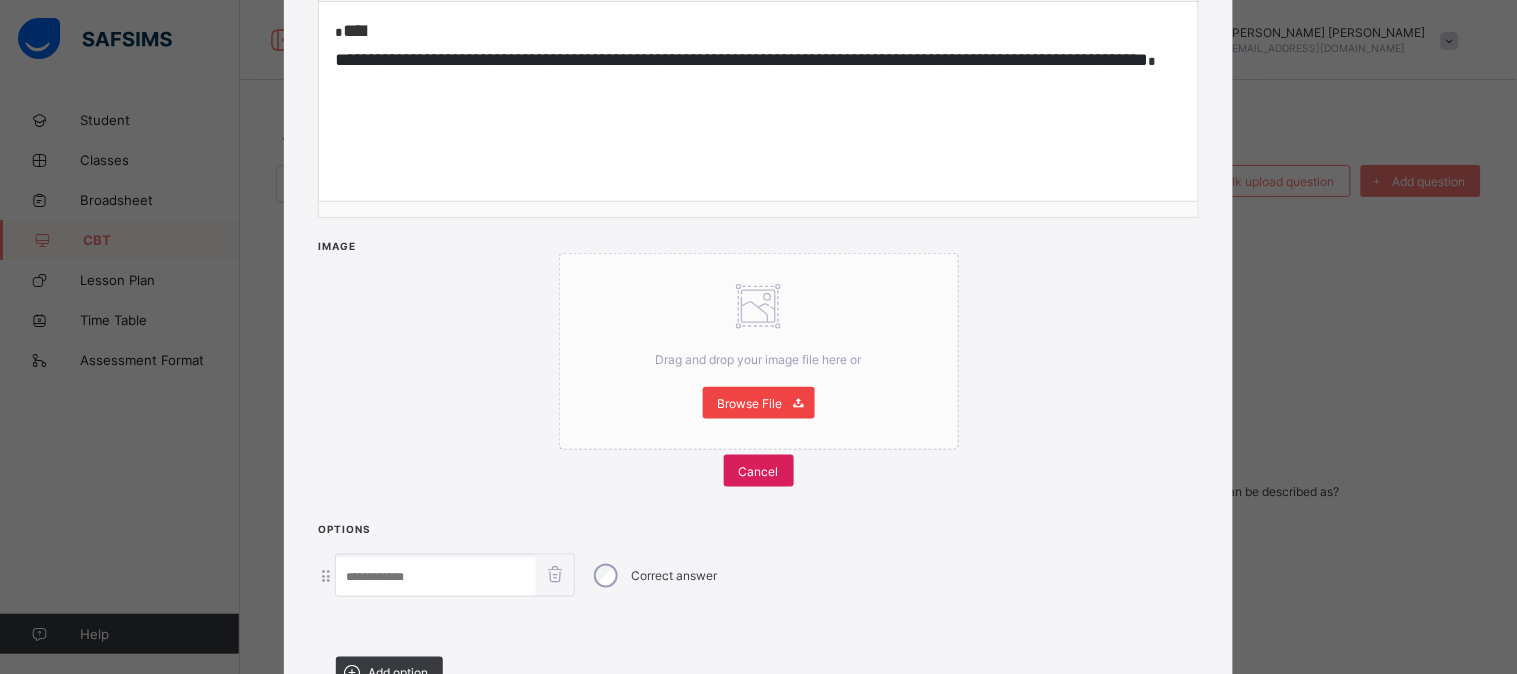 click on "Browse File" at bounding box center (759, 403) 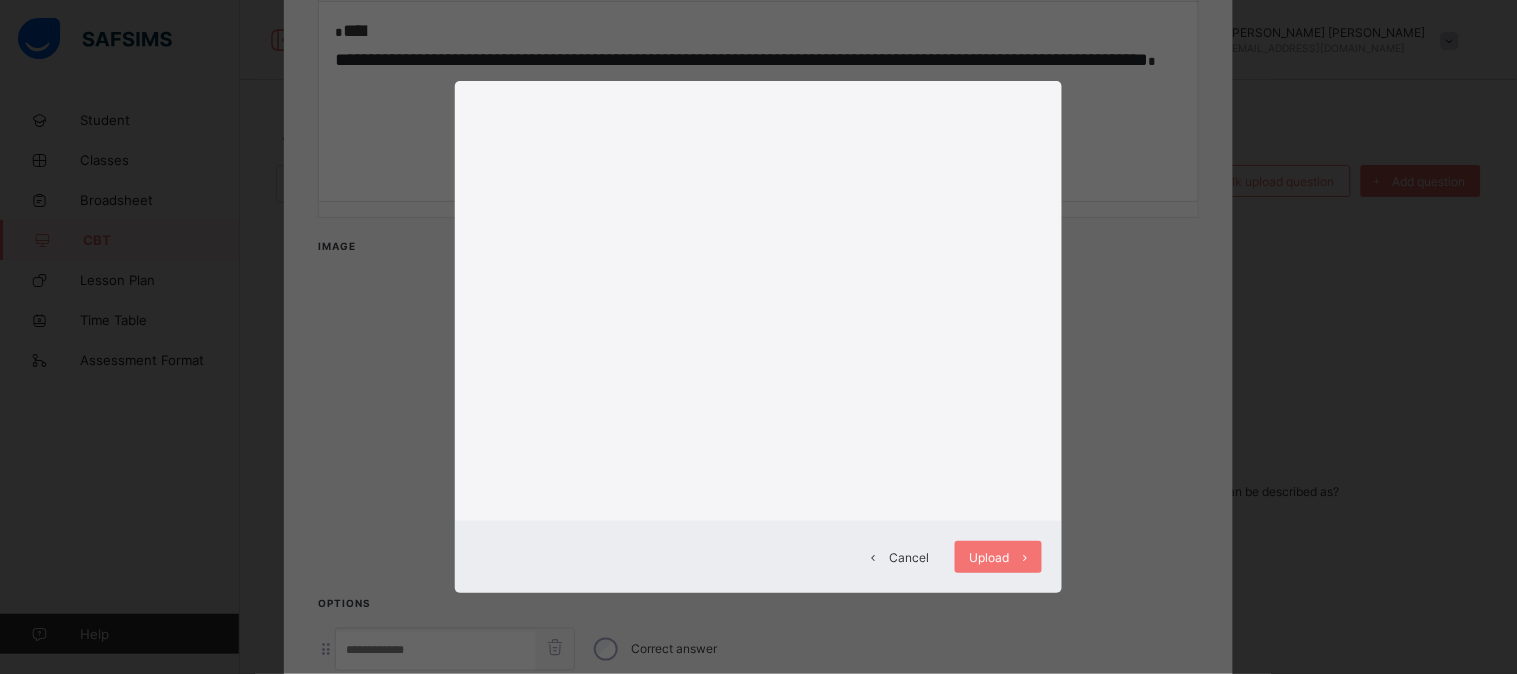 click on "Cancel Upload" at bounding box center (758, 337) 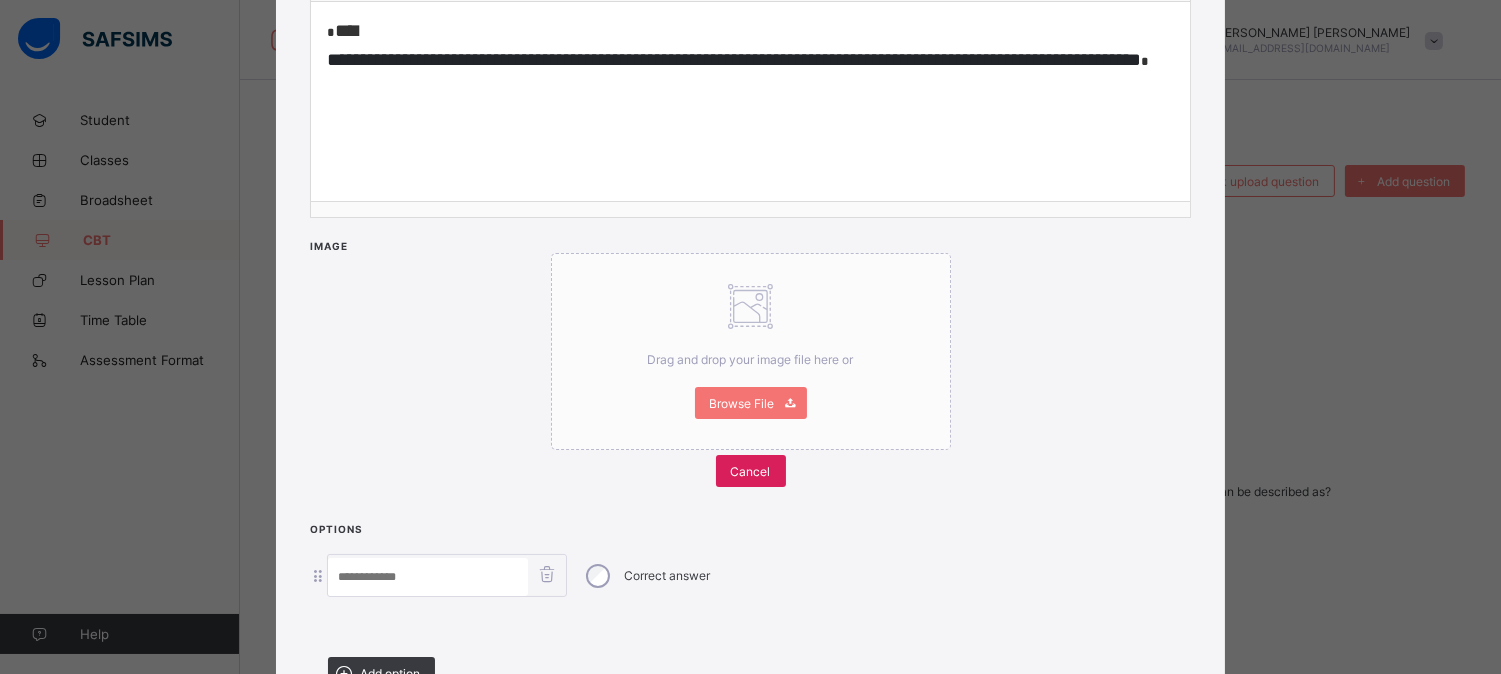 click on "Drag and drop your image file here or Browse File Cancel Upload" at bounding box center (750, 351) 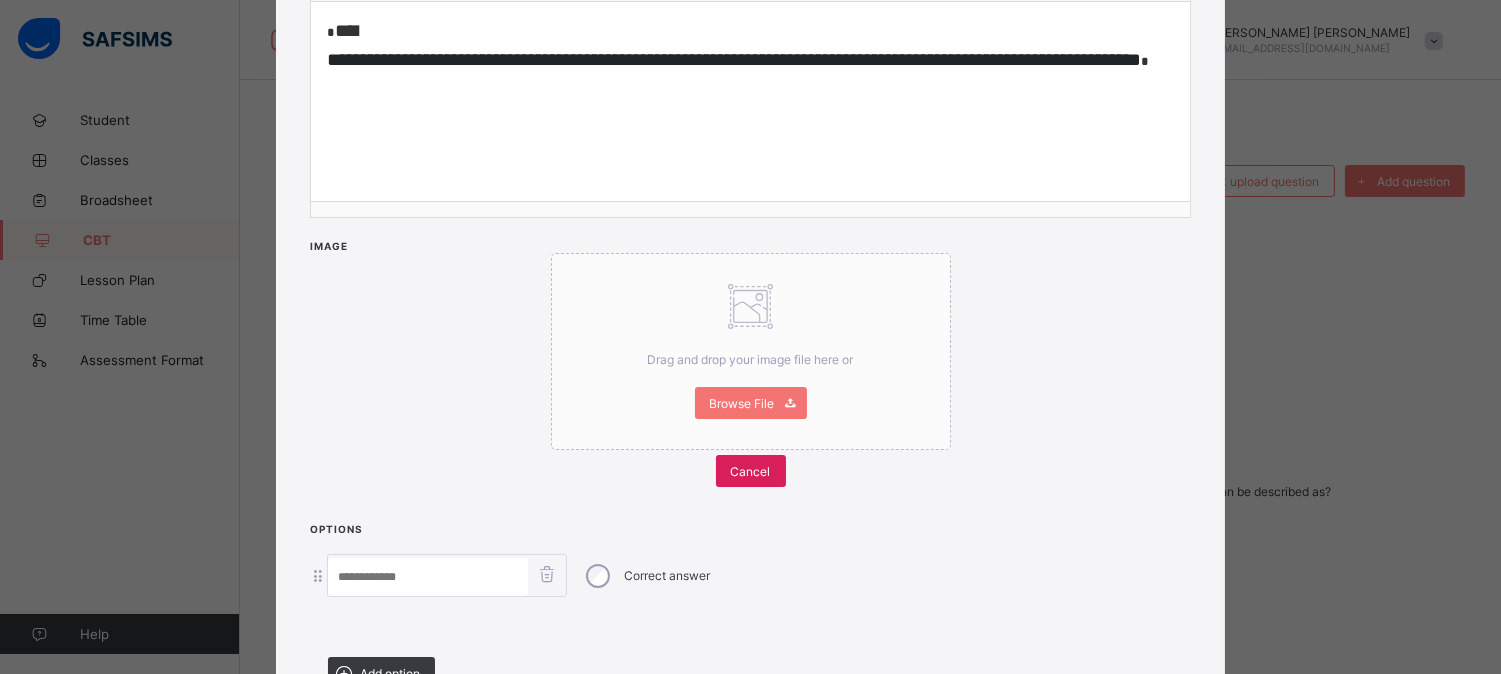 click on "Drag and drop your image file here or Browse File" at bounding box center (751, 351) 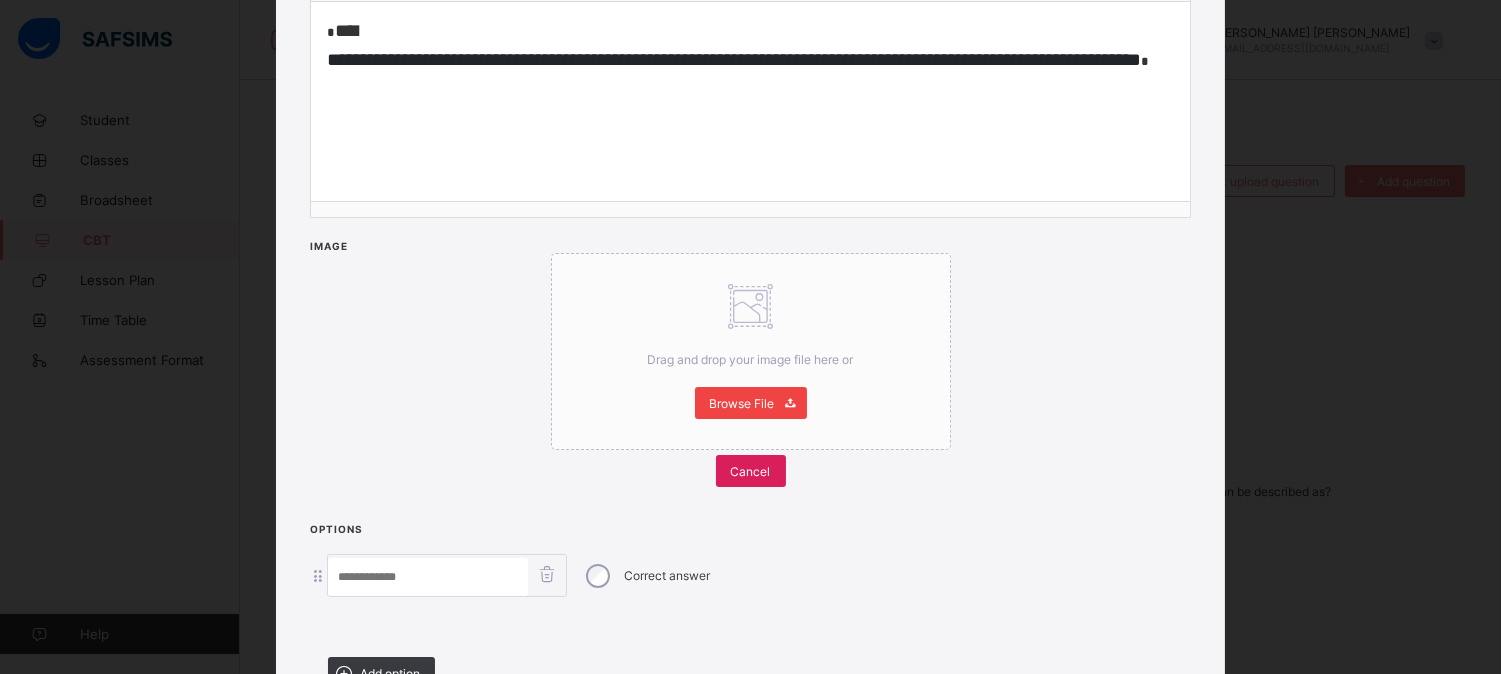 click on "Browse File" at bounding box center [742, 403] 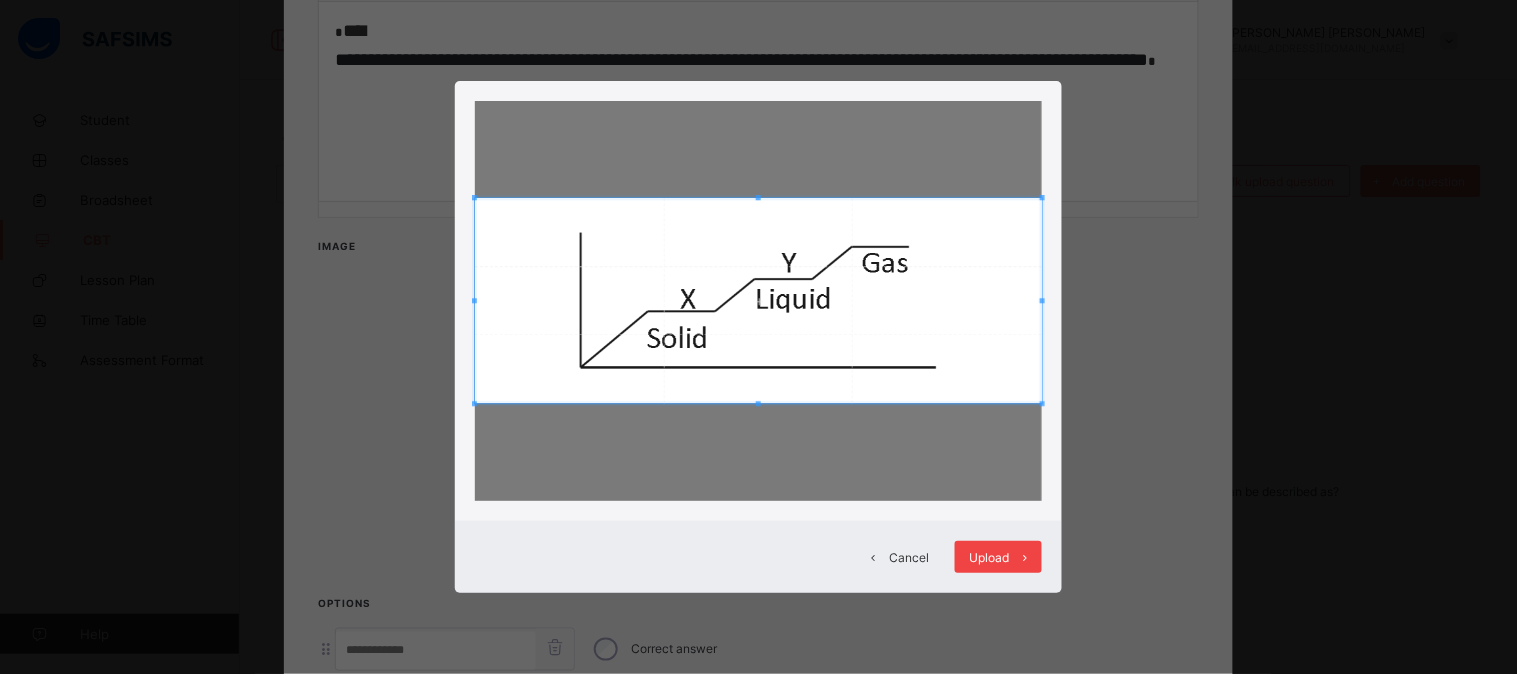 click on "Upload" at bounding box center [998, 557] 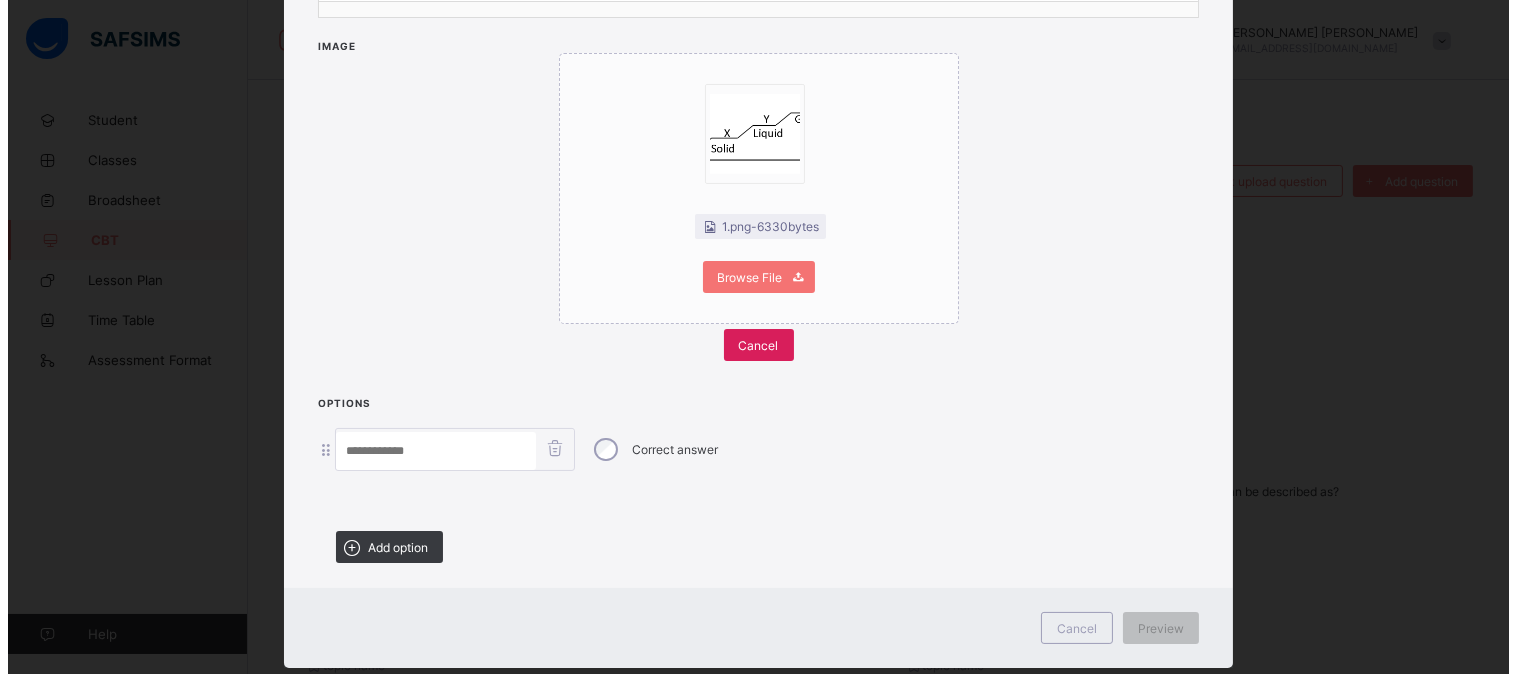 scroll, scrollTop: 562, scrollLeft: 0, axis: vertical 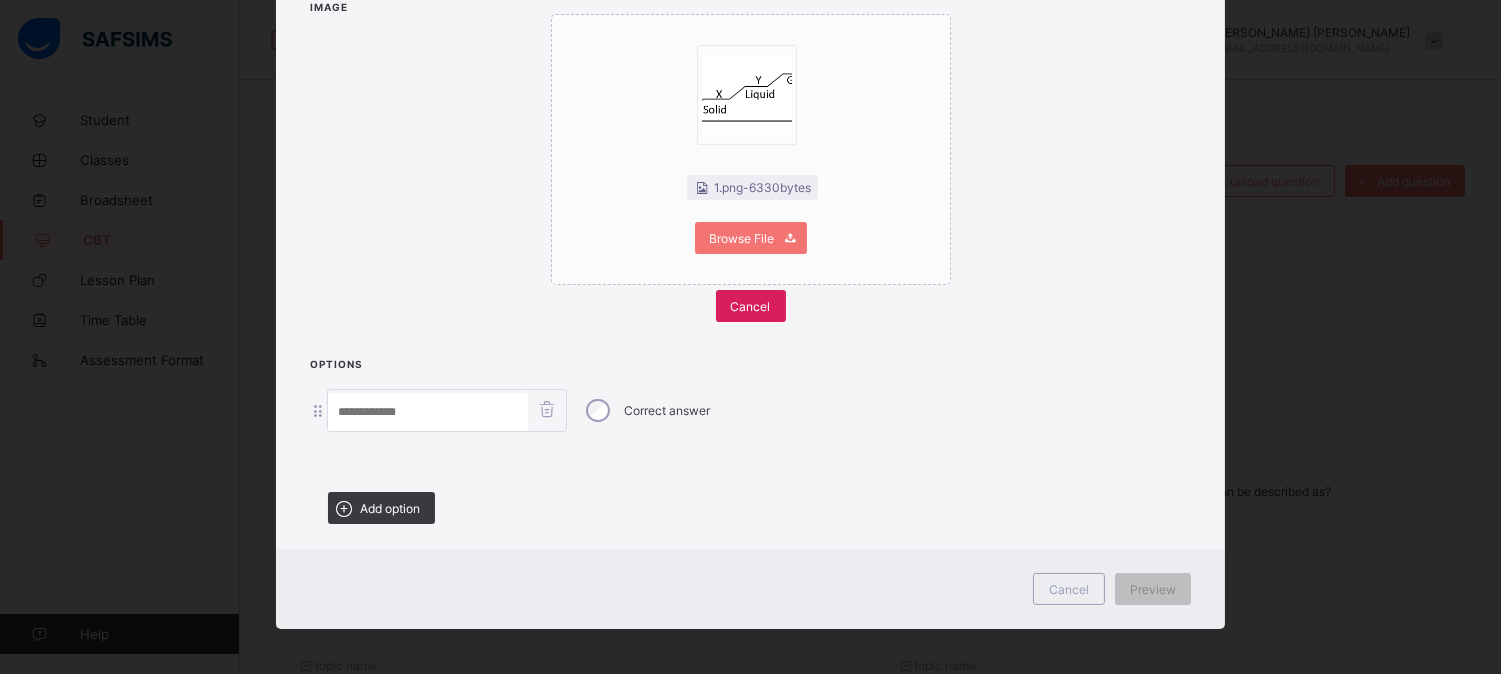 click at bounding box center (428, 412) 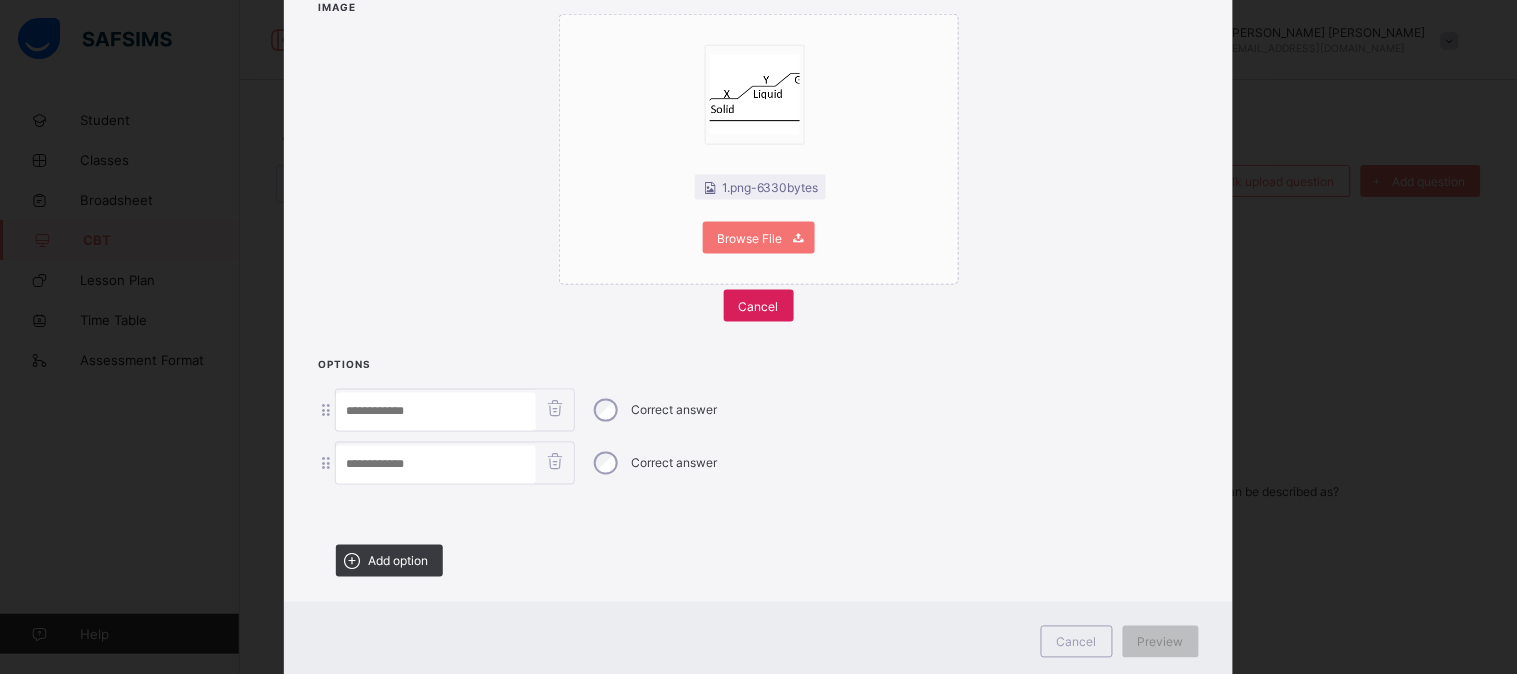click at bounding box center [436, 412] 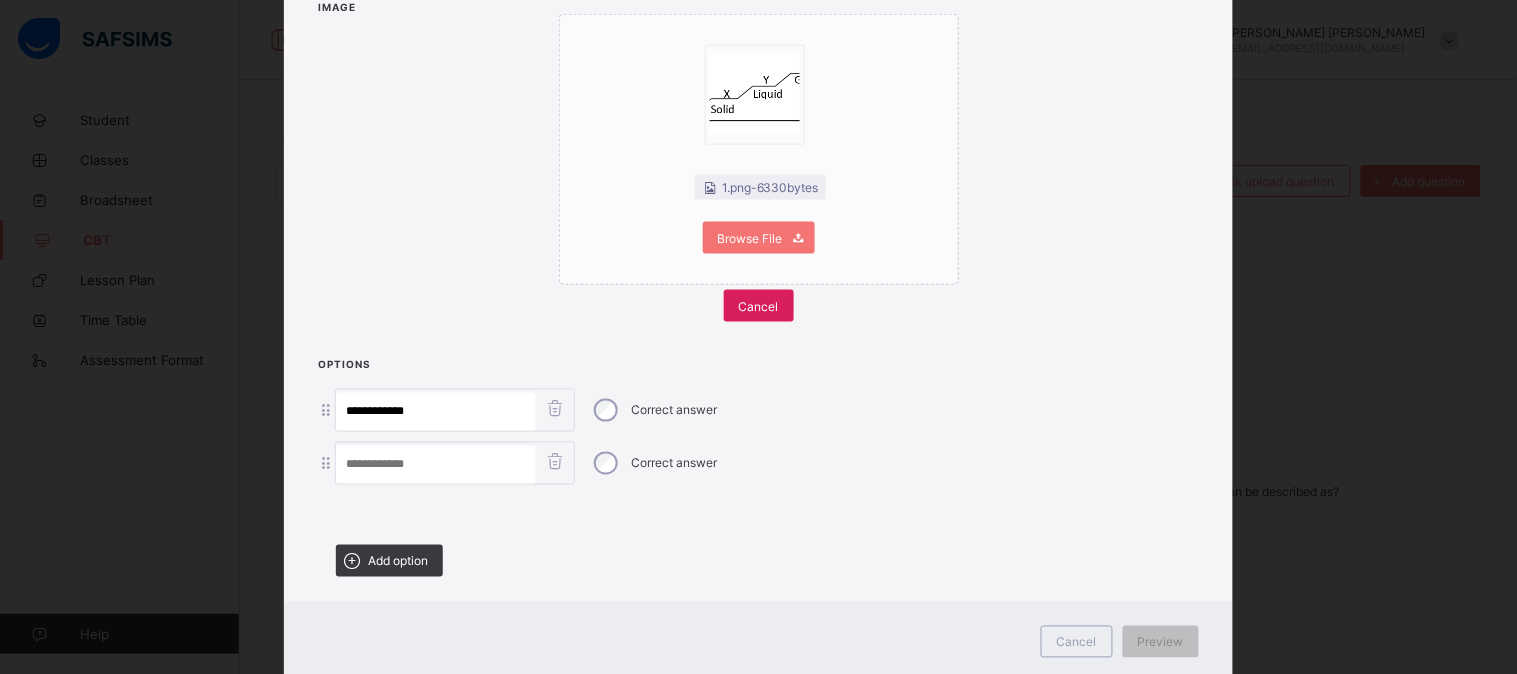 type on "**********" 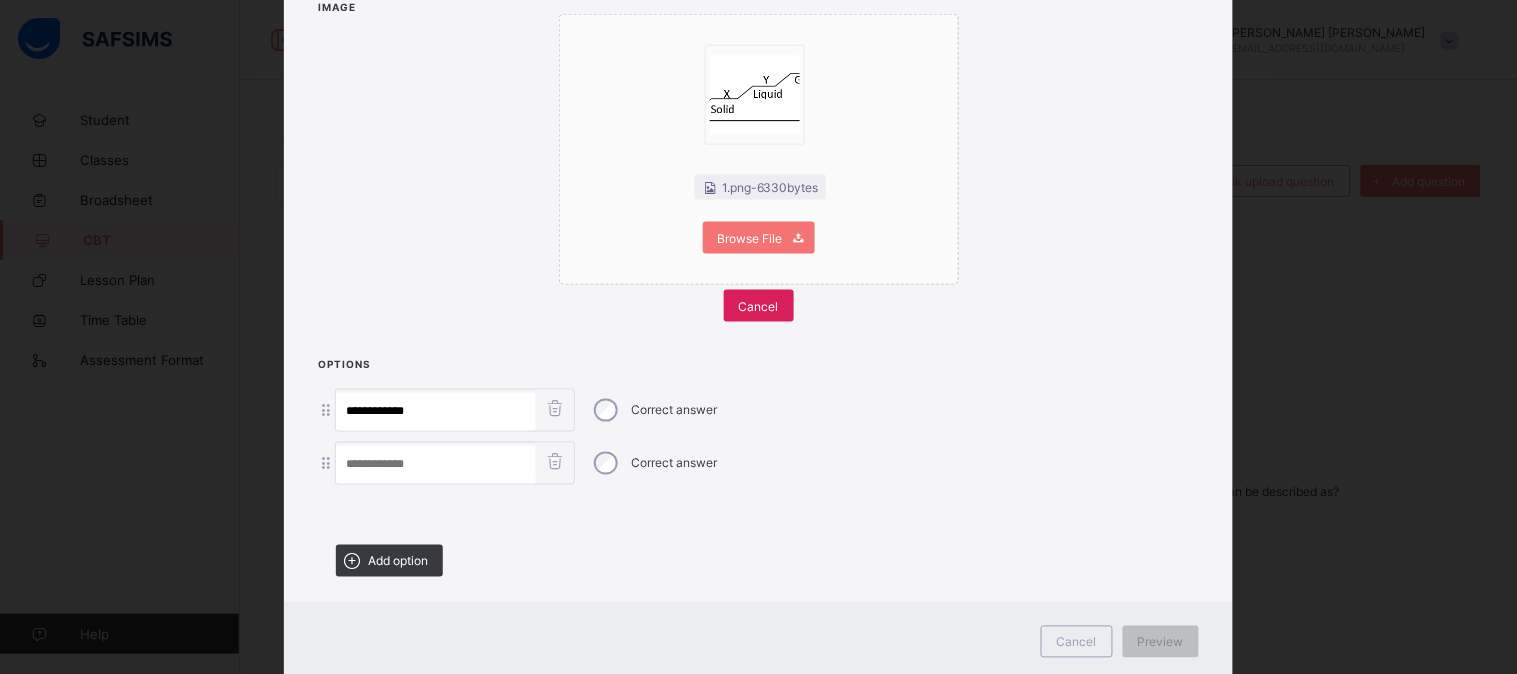 click at bounding box center (436, 465) 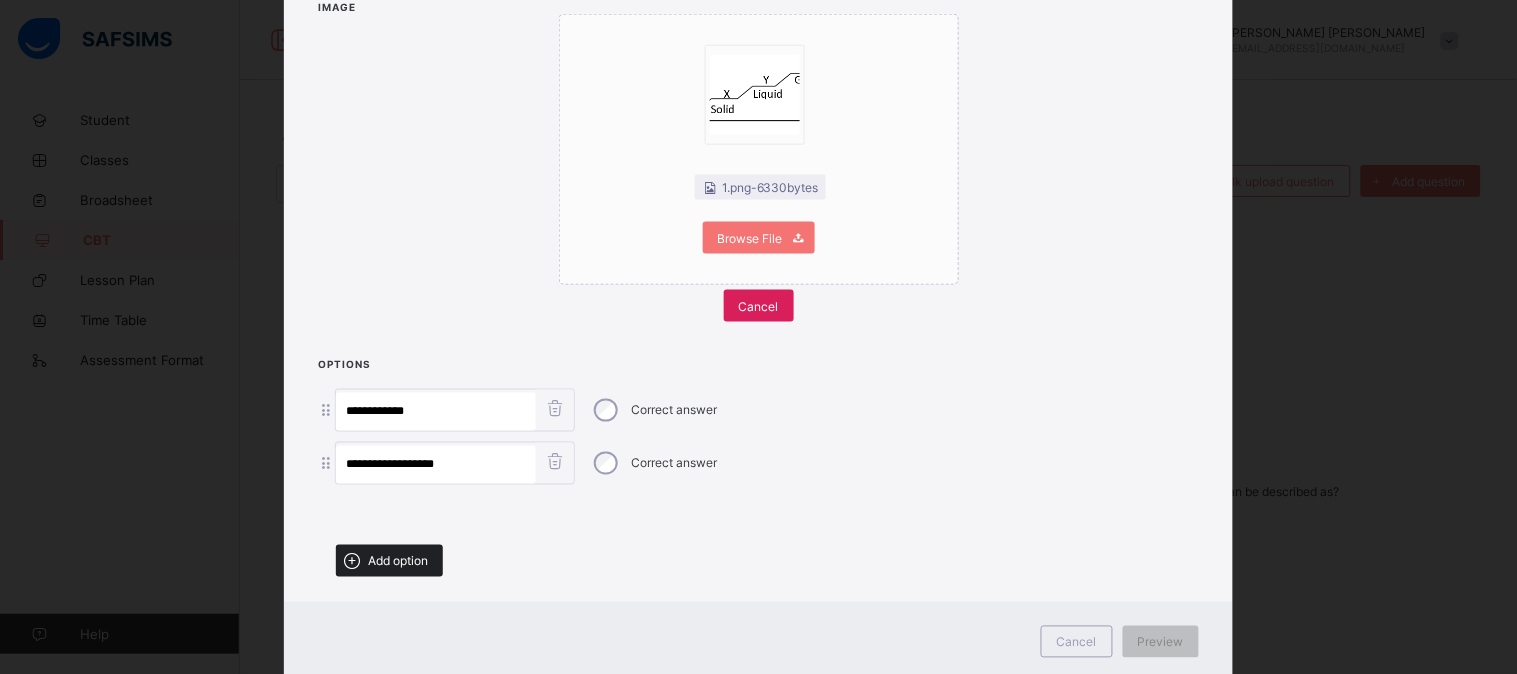 type on "**********" 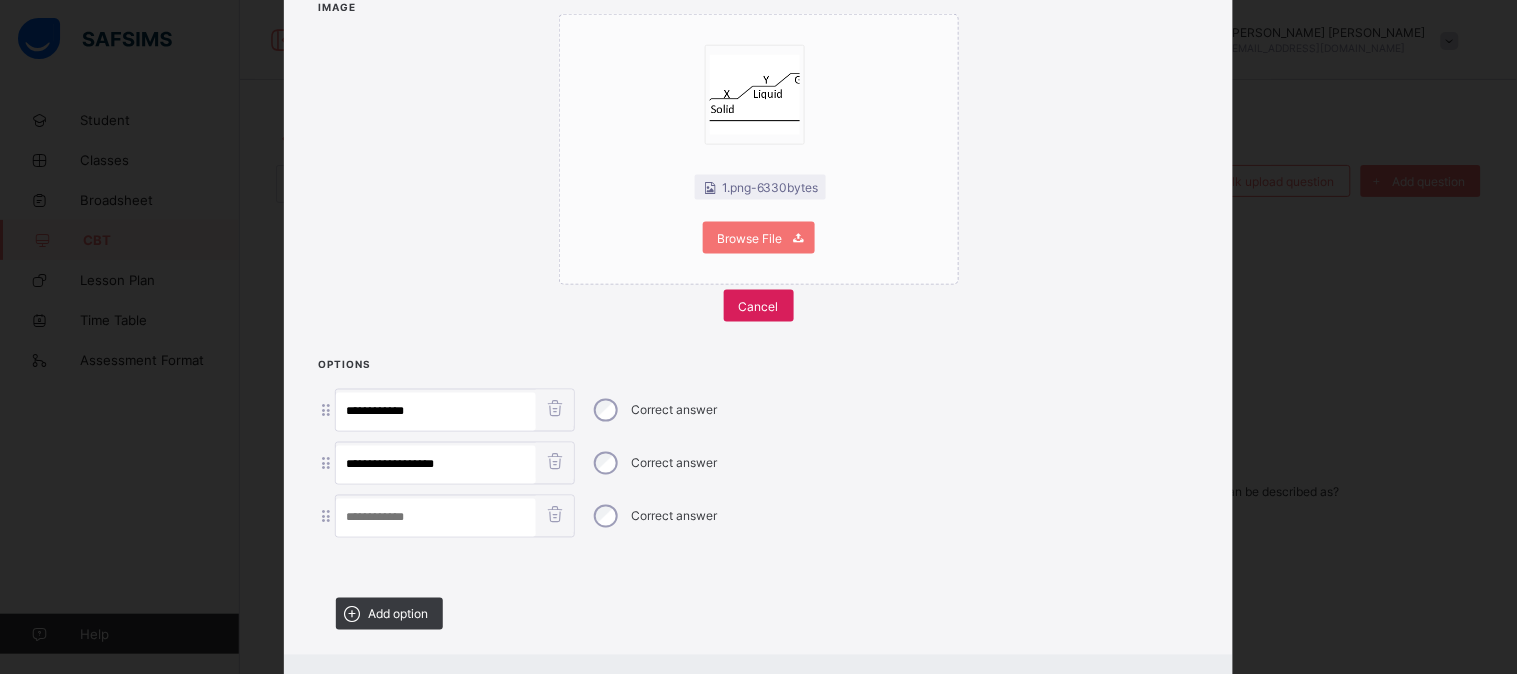 click at bounding box center [436, 518] 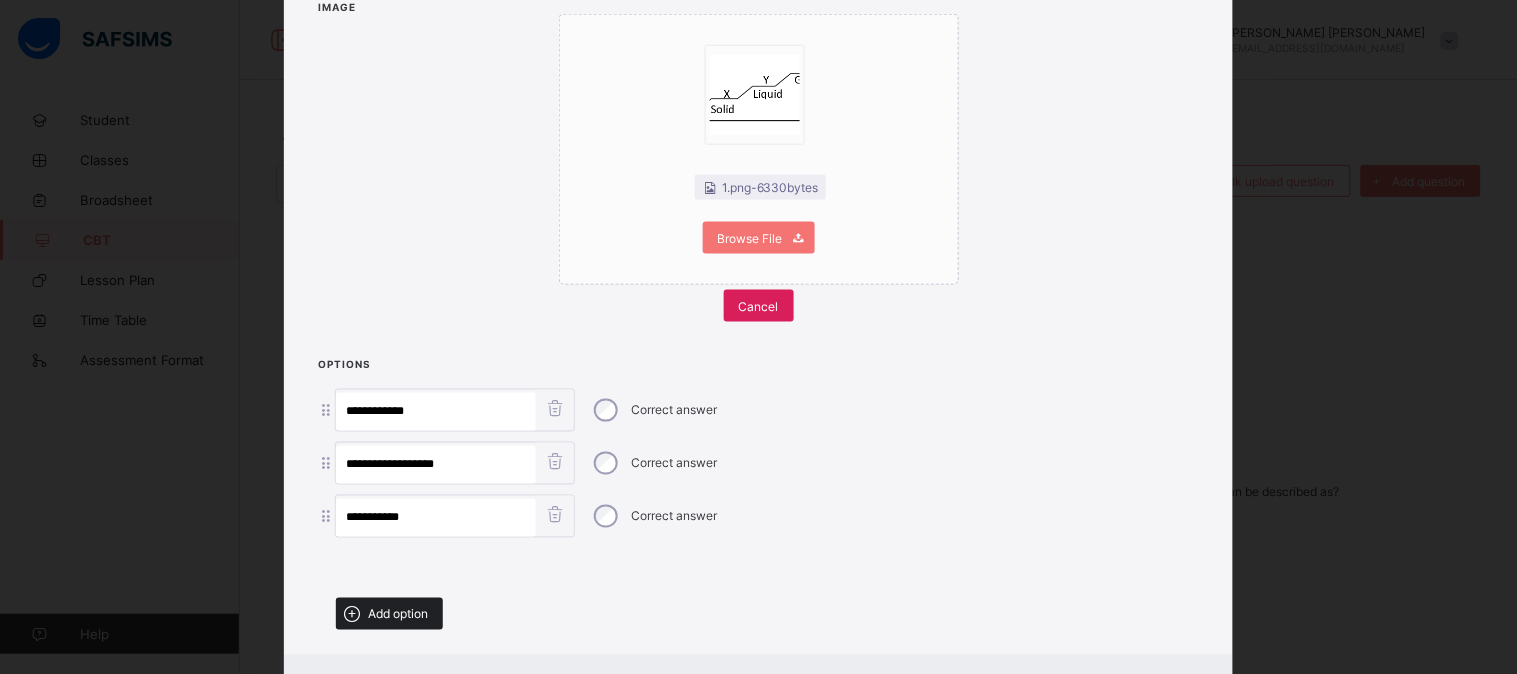 type on "**********" 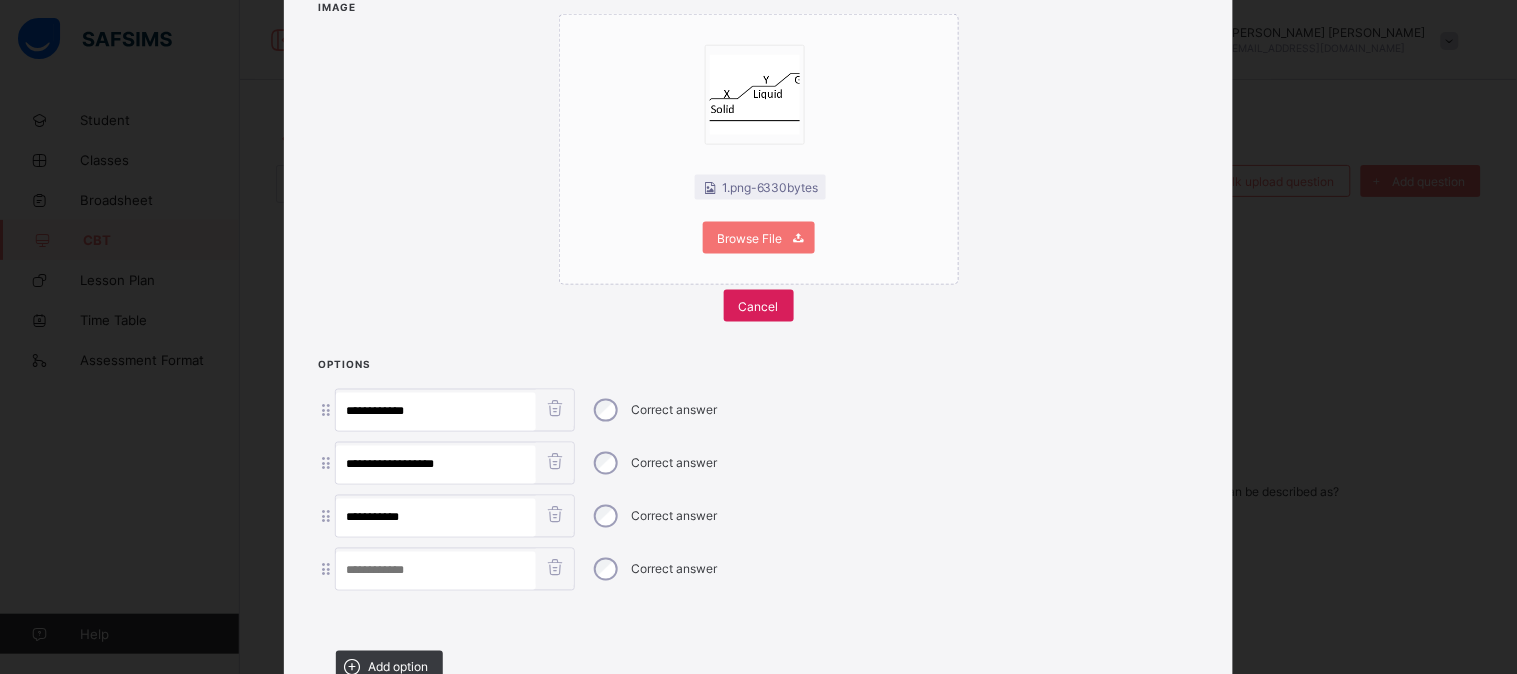 click at bounding box center [436, 571] 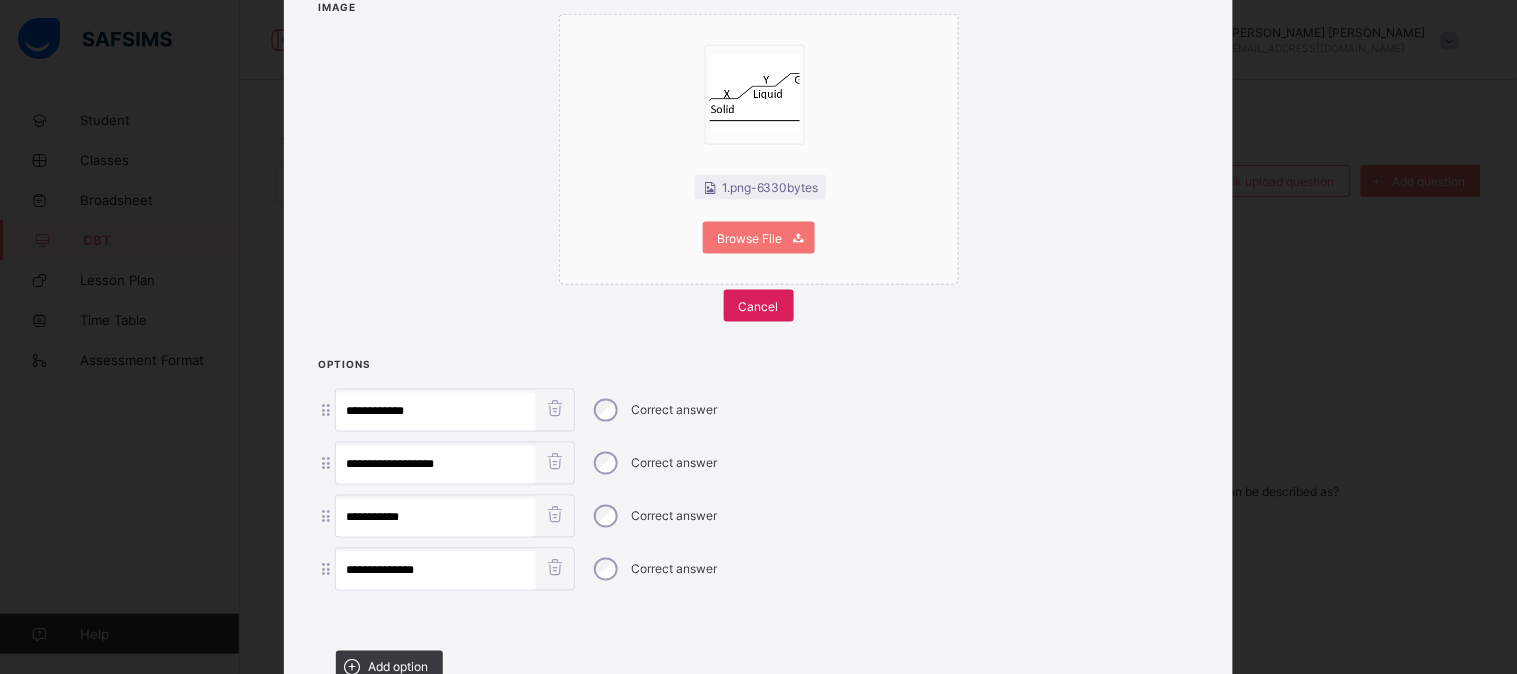 type on "**********" 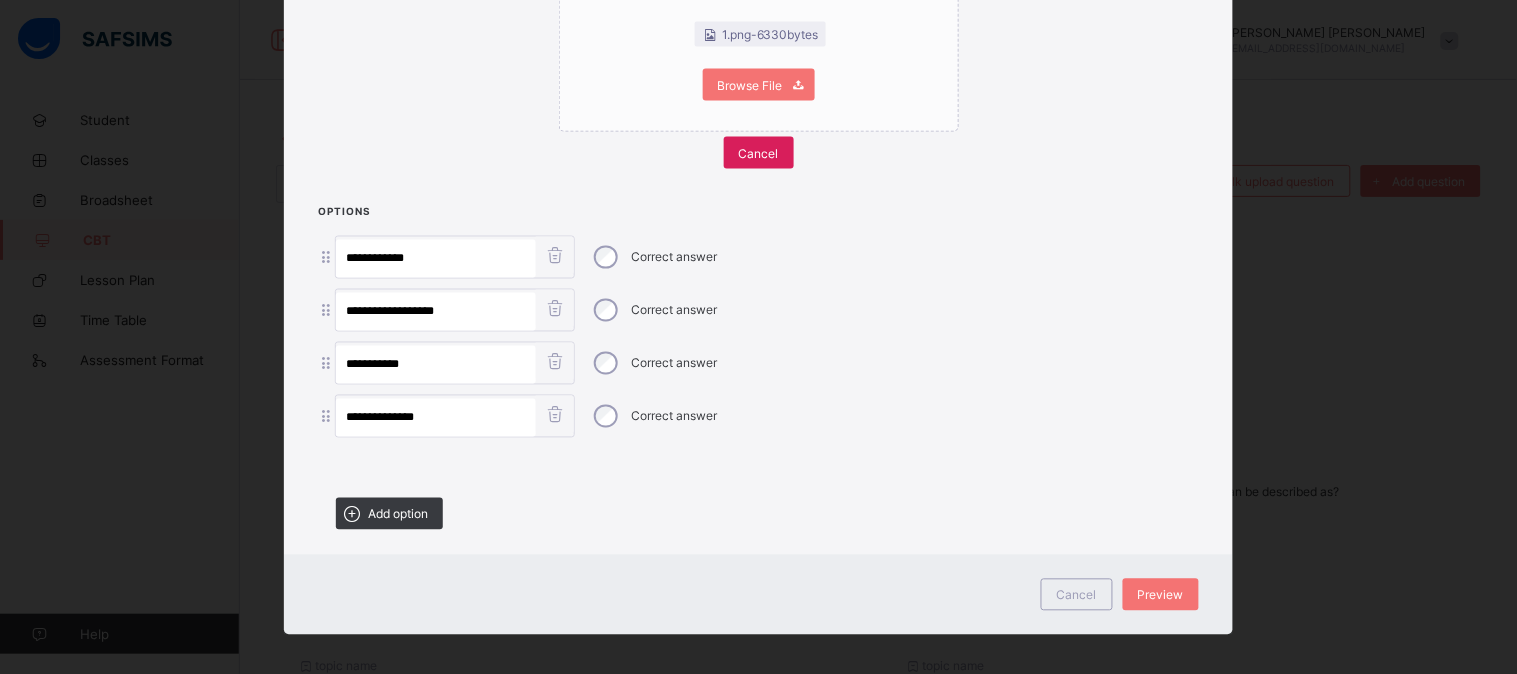 scroll, scrollTop: 717, scrollLeft: 0, axis: vertical 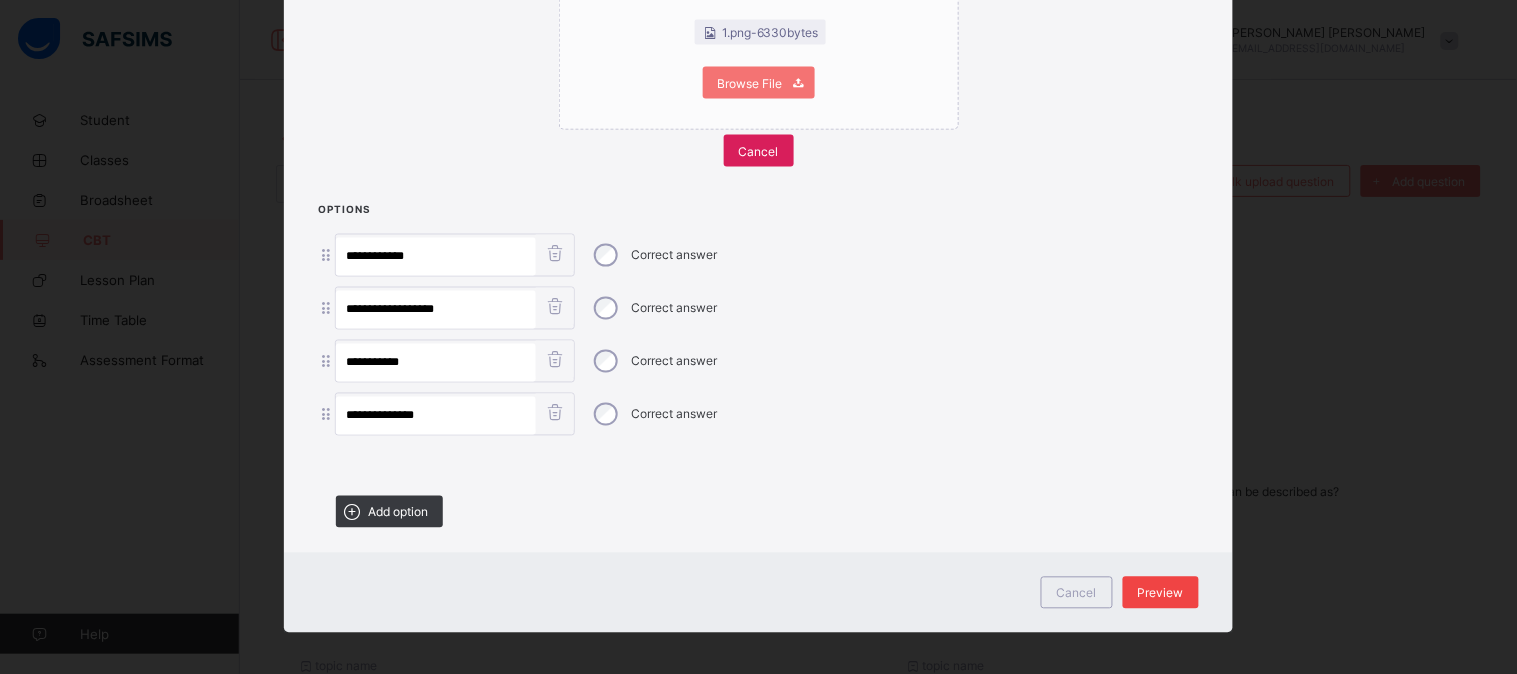 click on "Preview" at bounding box center [1161, 593] 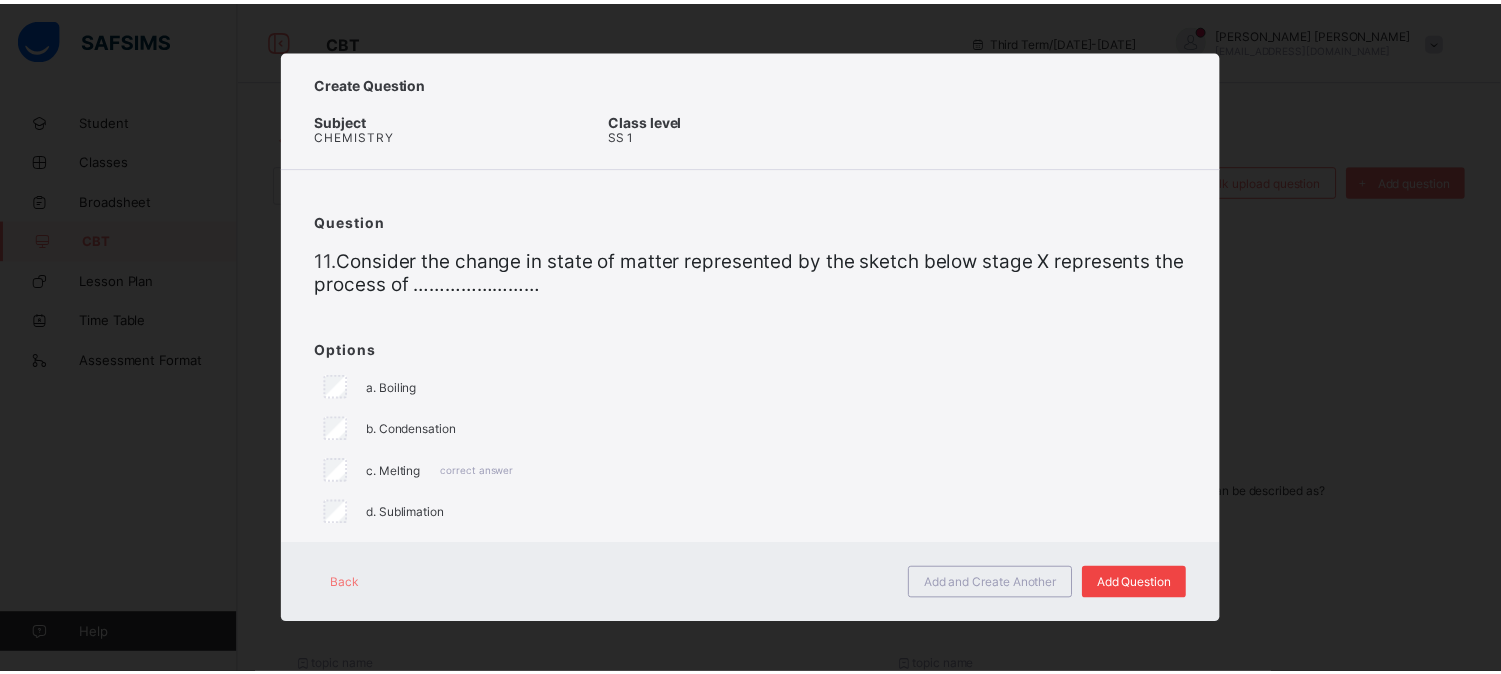 scroll, scrollTop: 0, scrollLeft: 0, axis: both 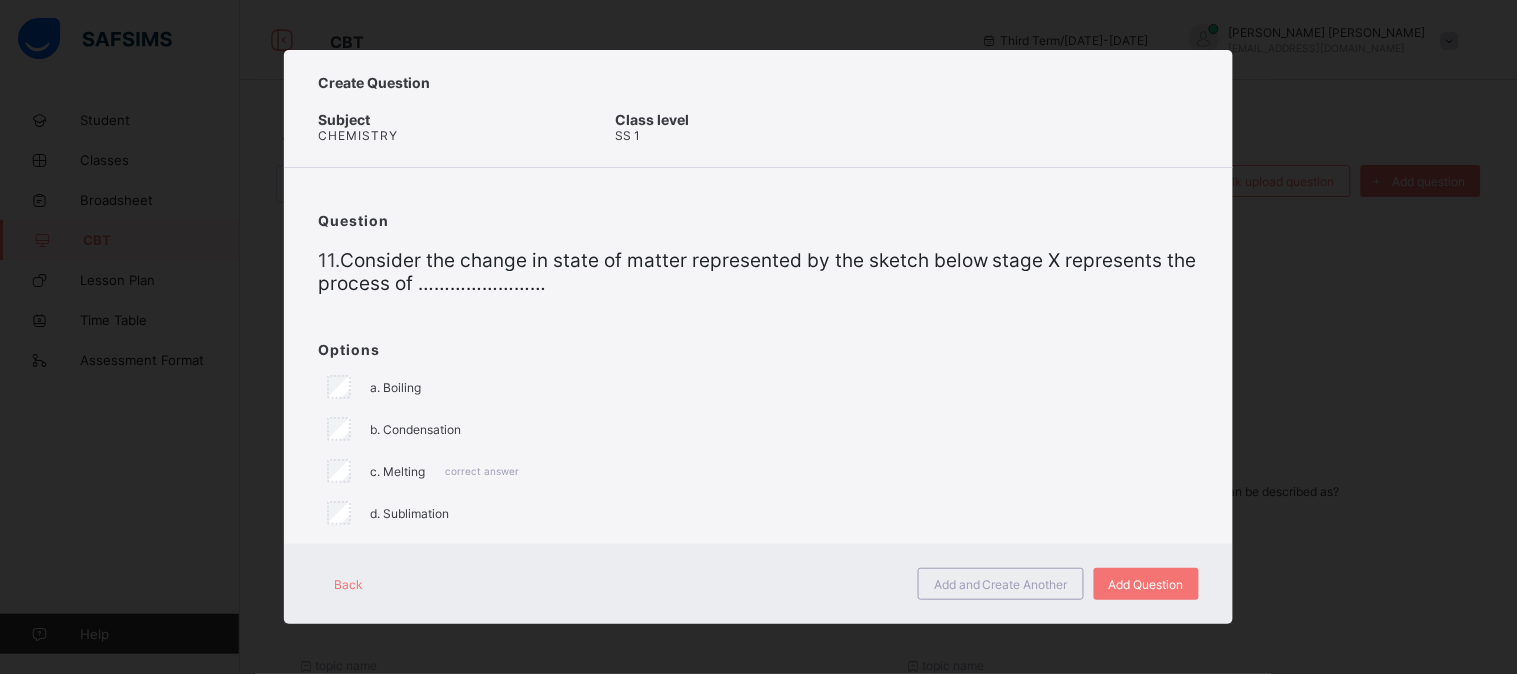 click on "Back" at bounding box center (348, 584) 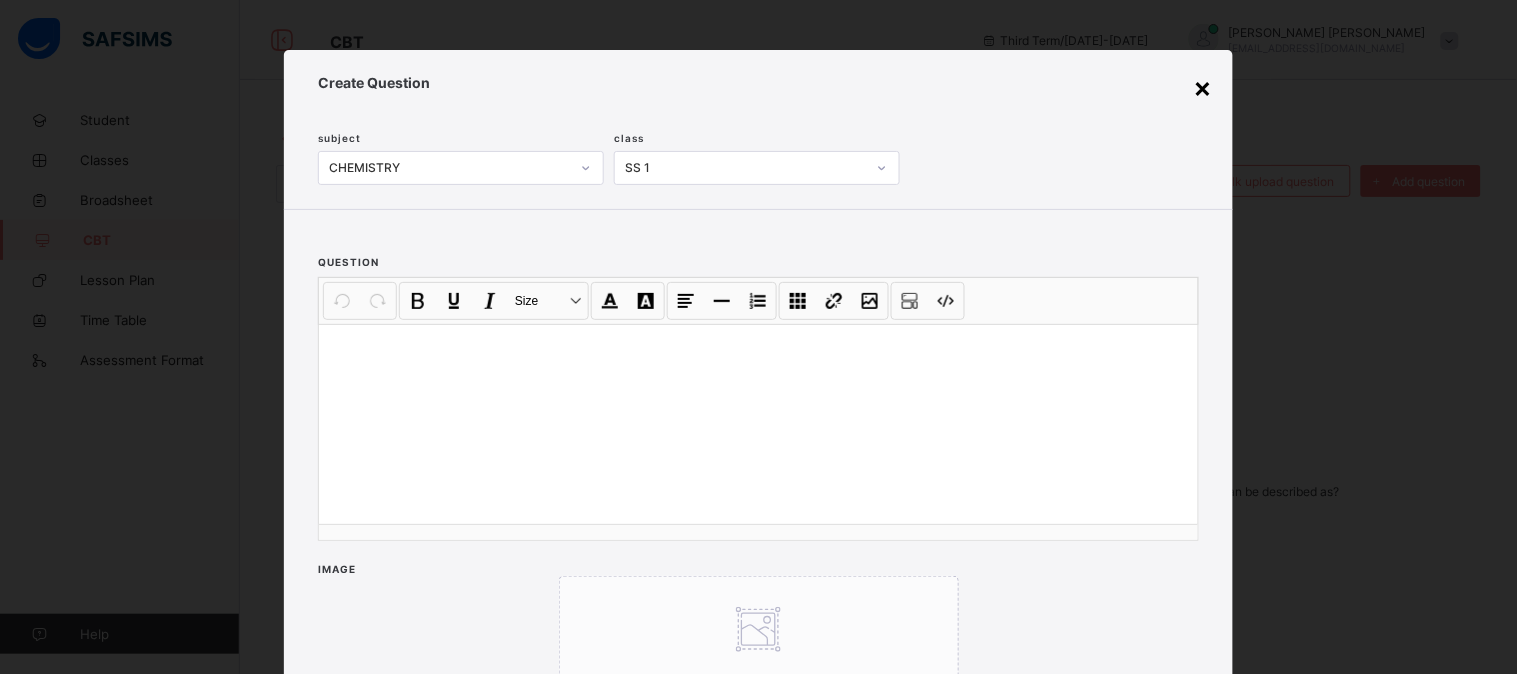 click on "×" at bounding box center [1203, 87] 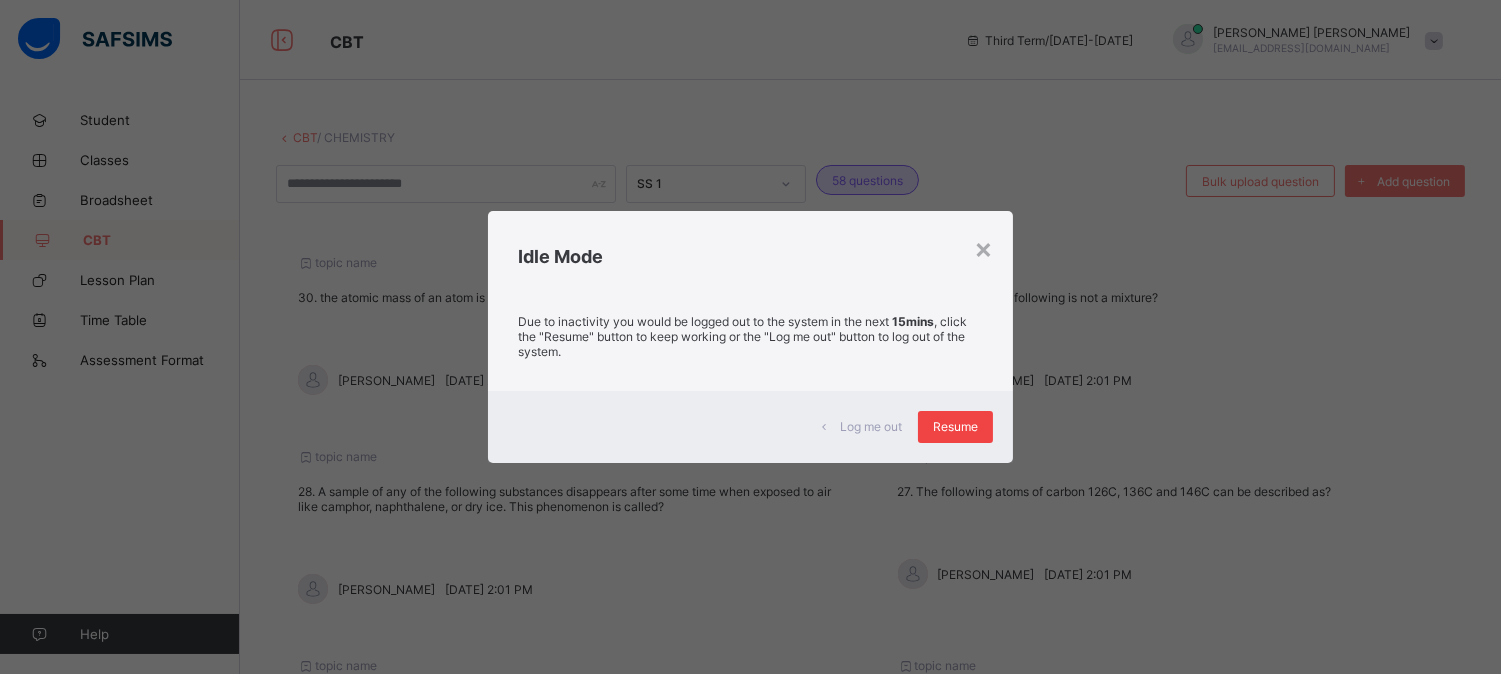 click on "Resume" at bounding box center (955, 426) 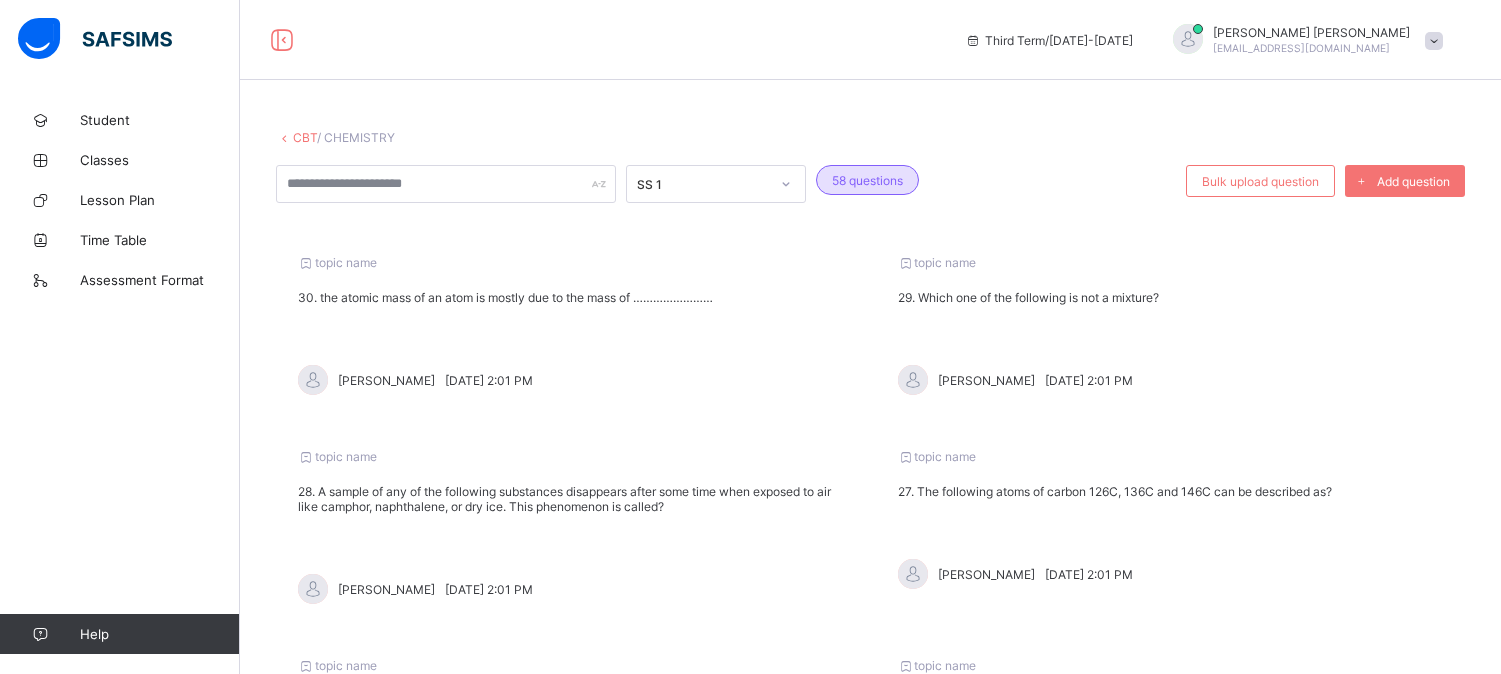 scroll, scrollTop: 0, scrollLeft: 0, axis: both 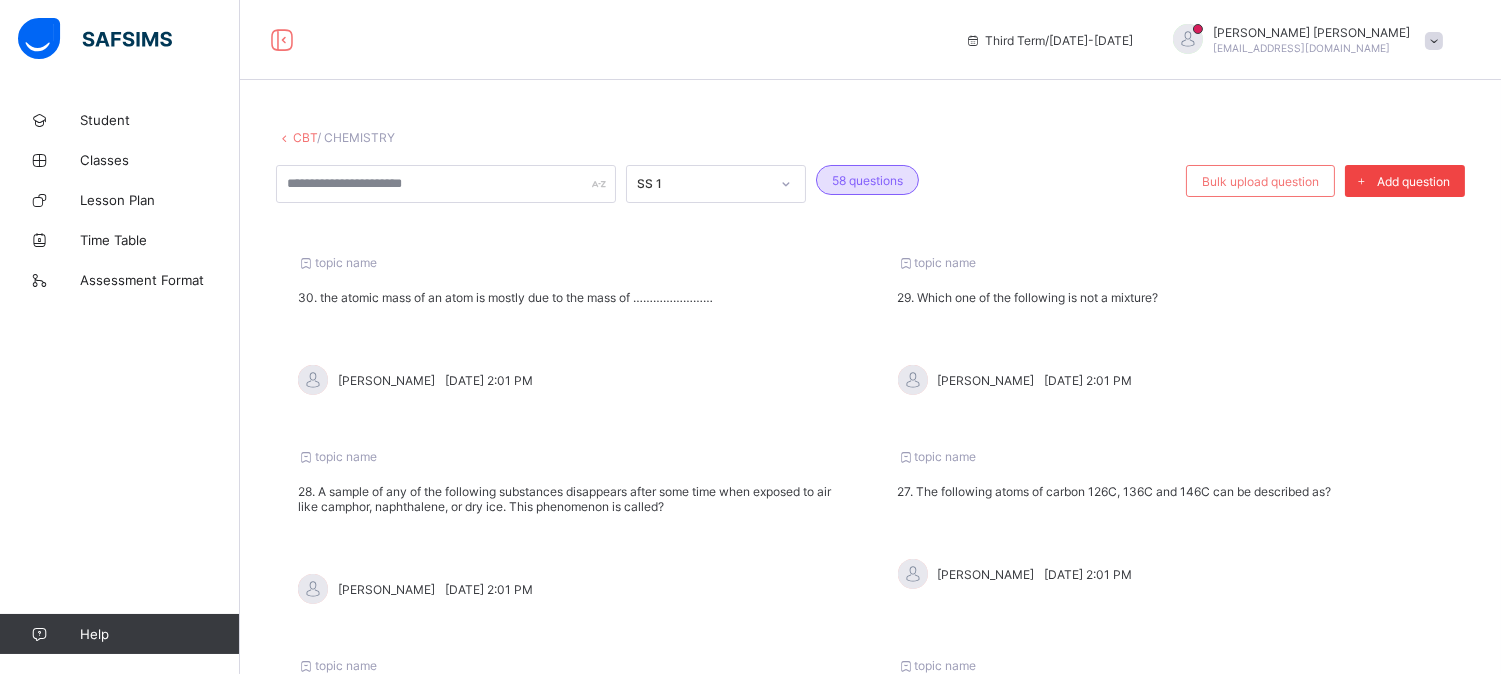 click on "Add question" at bounding box center (1413, 181) 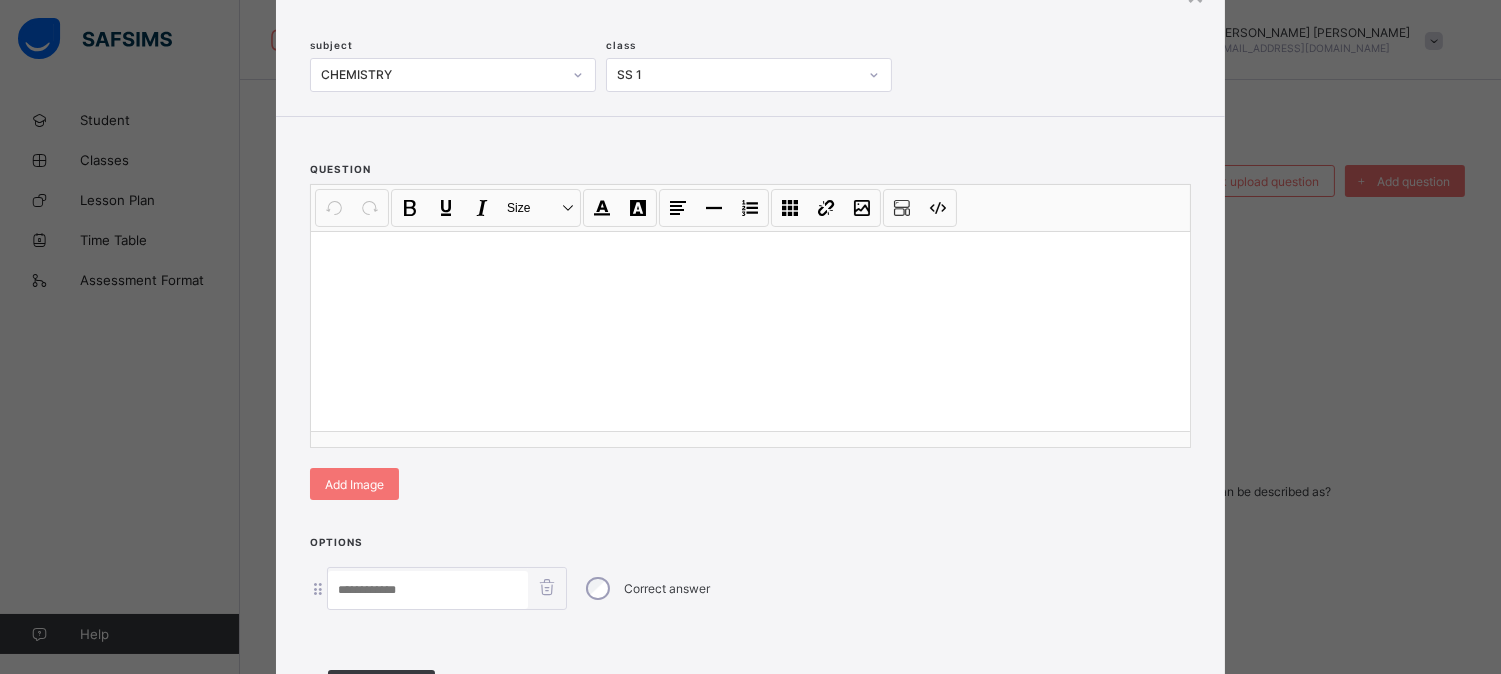 scroll, scrollTop: 0, scrollLeft: 0, axis: both 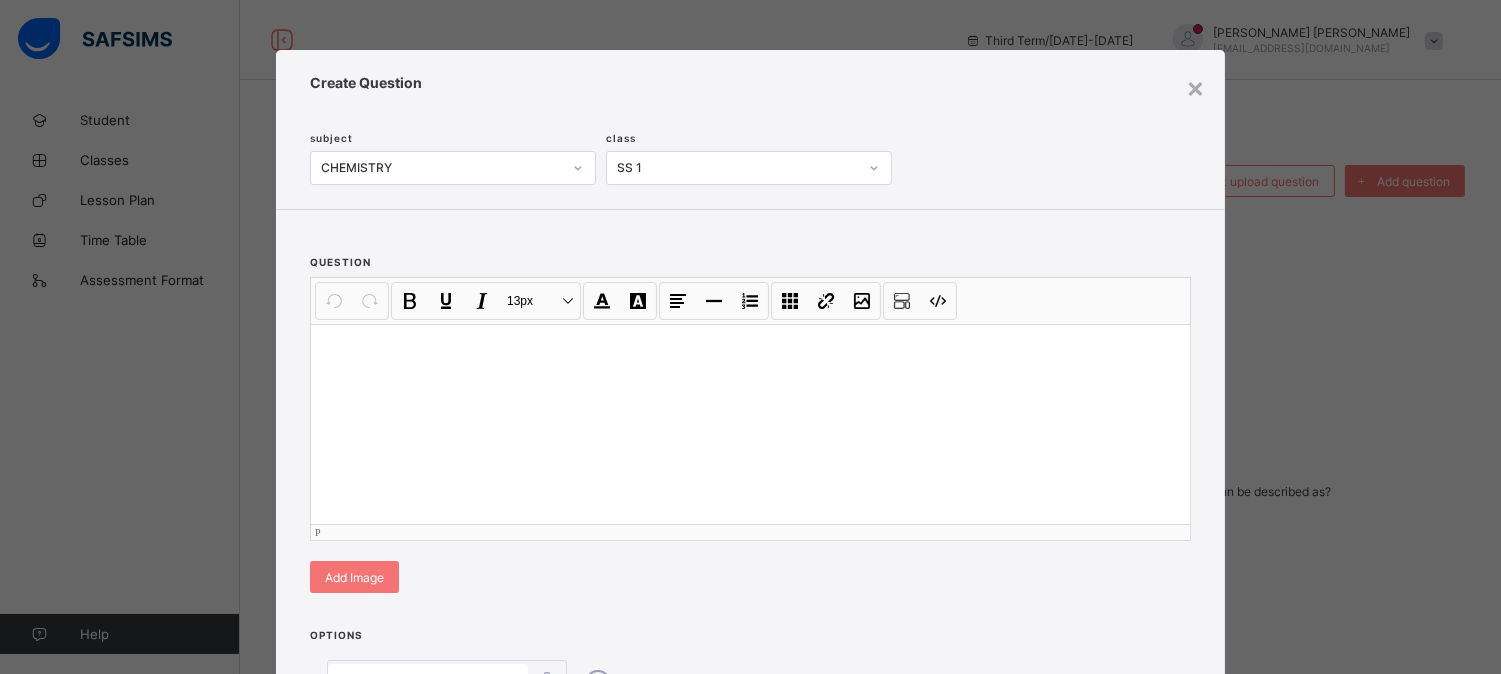 click at bounding box center [750, 424] 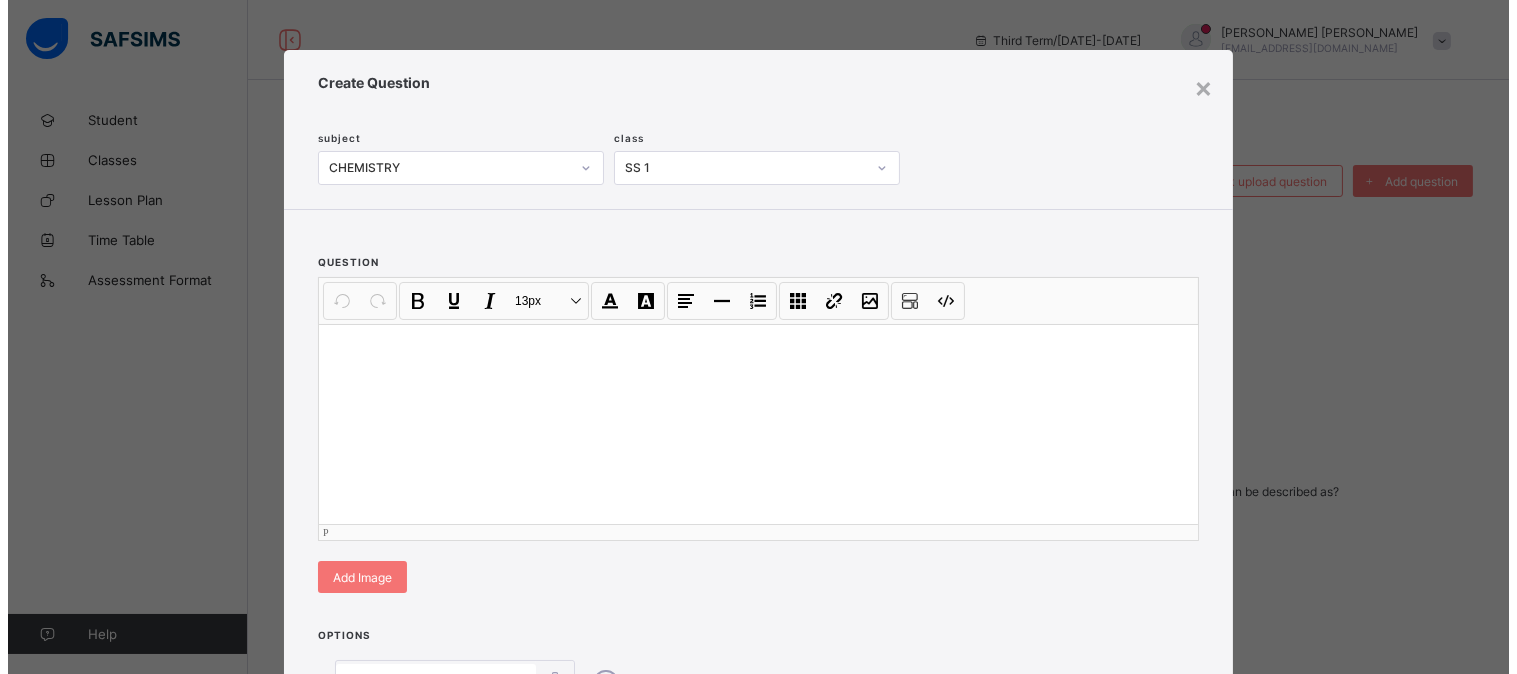 scroll, scrollTop: 590, scrollLeft: 0, axis: vertical 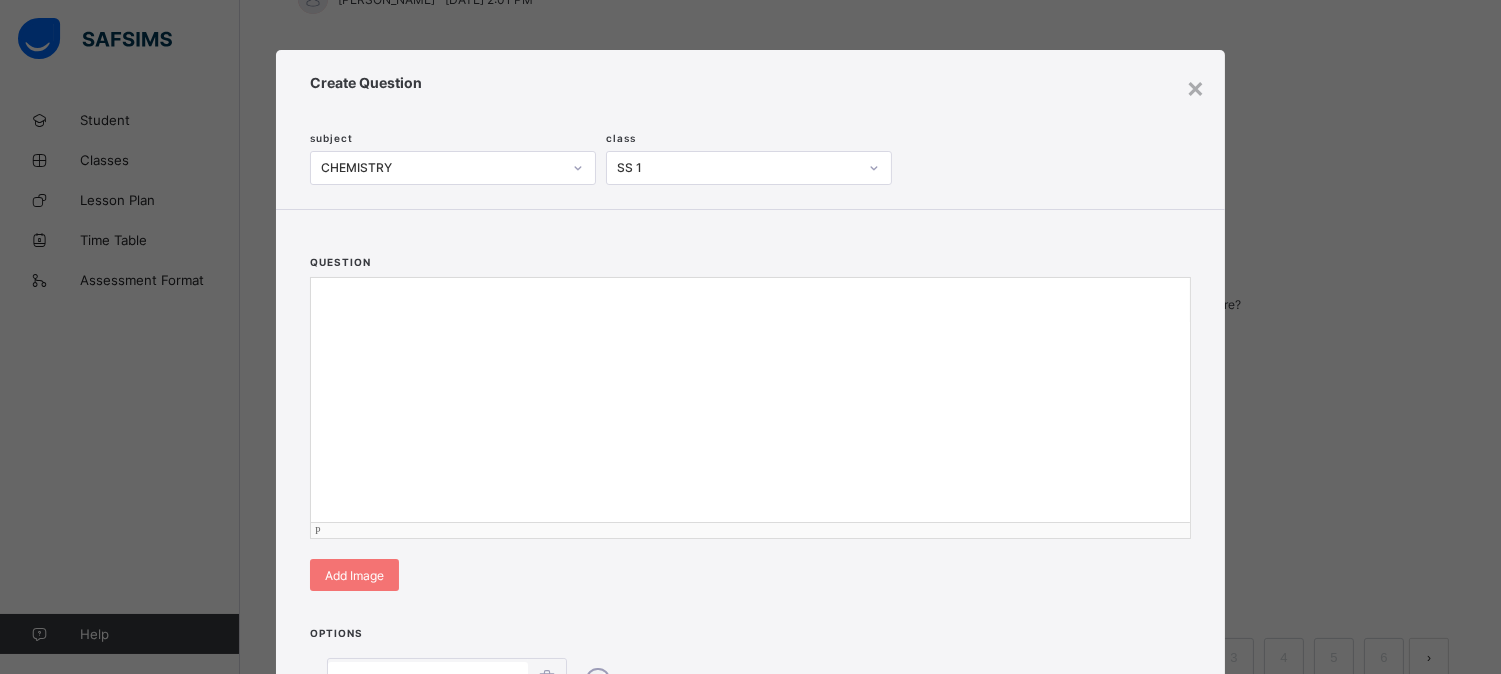 click at bounding box center [750, 422] 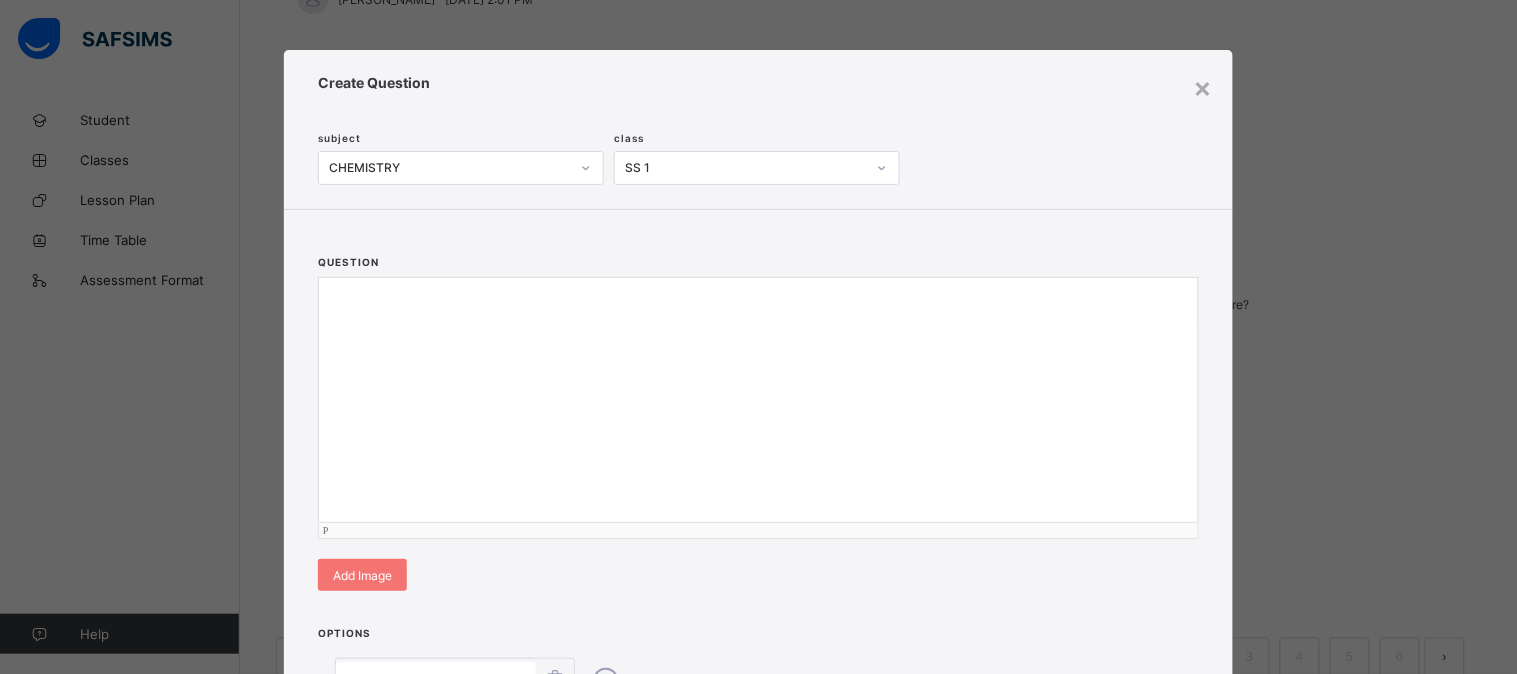 click on "Undo CTRL+ Z Redo CTRL+ Y  / CTRL+SHIFT+ Z Bold CTRL+ B Underline CTRL+ U Italic CTRL+ I 13px Size Font Color Highlight Color Align Horizontal line List Table Link Image Show blocks Code view Align left Align center Align right Align justify (Default) 12 14 16 18 20 P Insert Link URL to link Text to display  Open in new window  Download link Submit Insert image Image Link Select from files Image URL Alternative text Width   Height **** x ****  Constrain proportions  Insert description URL to link Text to display  Open in new window  Download link Basic Left Center Right Submit Insert Video Media embed URL, YouTube/Vimeo Width   Height (Ratio) x * **** *** ****  Constrain proportions Basic Left Center Right Submit Insert Audio Audio URL Submit   Edit Unlink Remove 100% Resize 100% 75% Resize 75% 50% Resize 50% Auto size Rotate left Rotate right Mirror, Horizontal Mirror, Vertical Align Basic Left Center Right Insert description Revert Edit Remove Edit Remove" at bounding box center (758, 408) 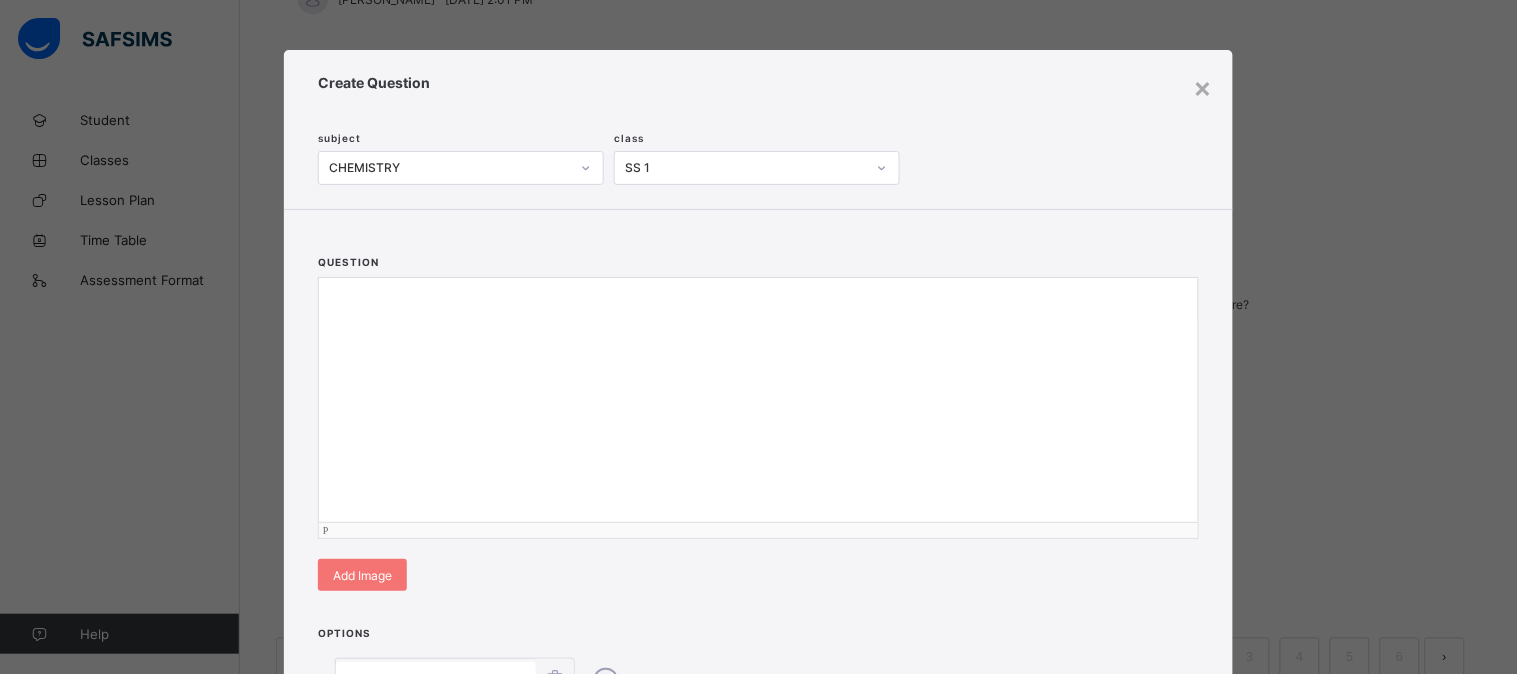 click at bounding box center (758, 422) 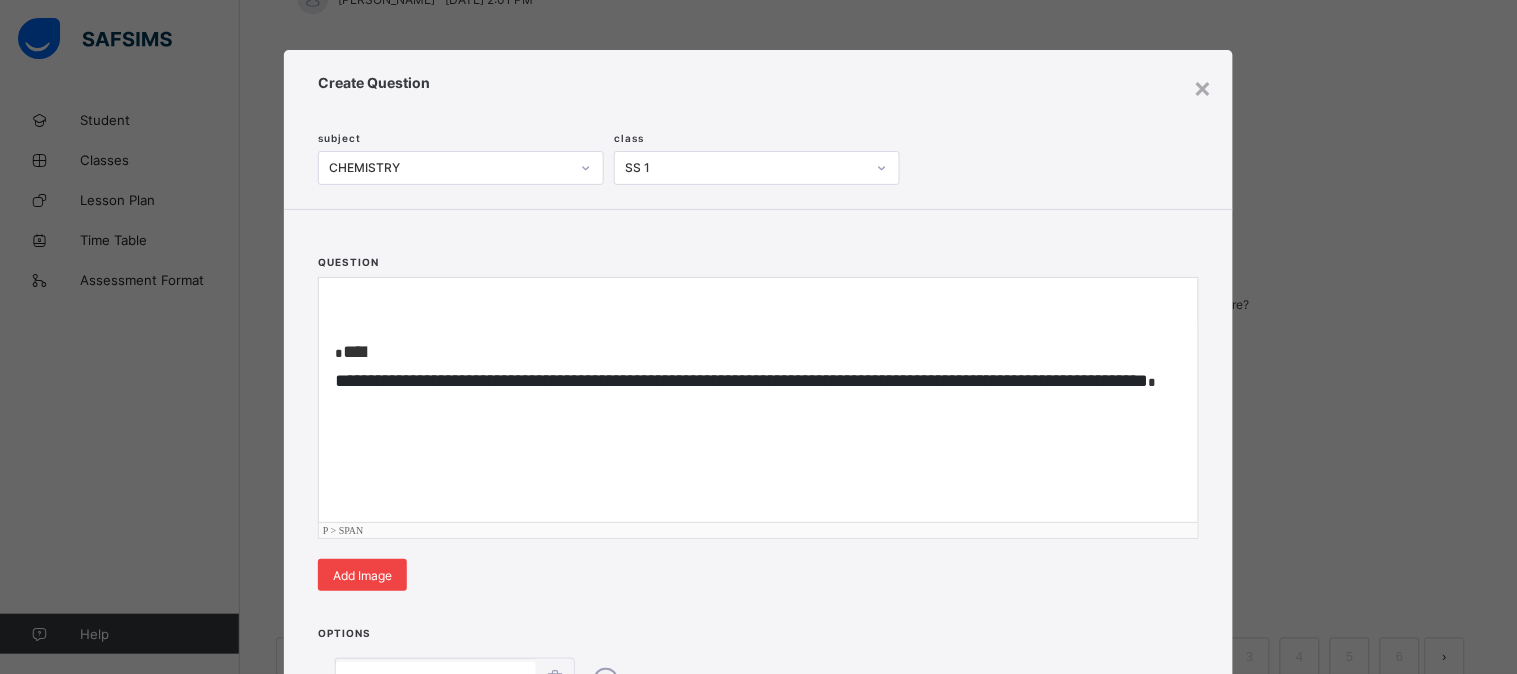 click on "Add Image" at bounding box center [362, 575] 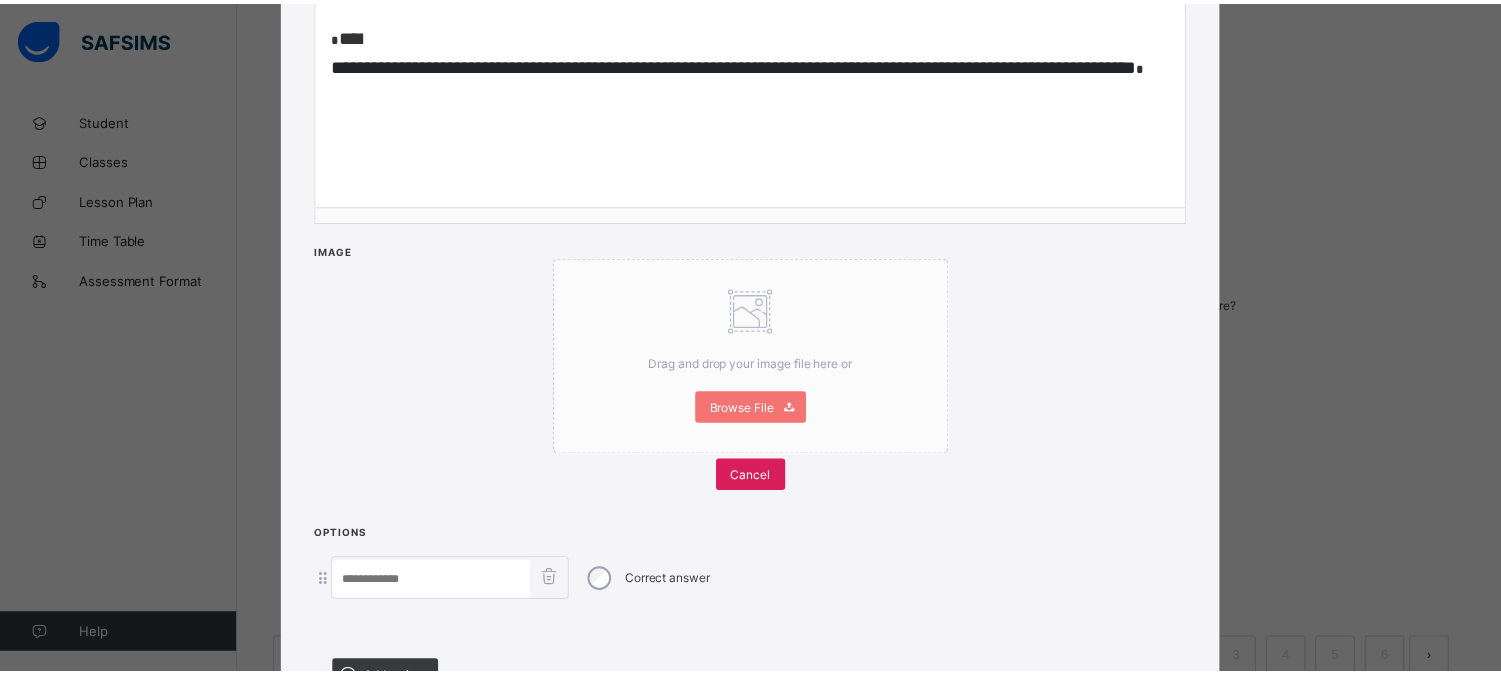 scroll, scrollTop: 377, scrollLeft: 0, axis: vertical 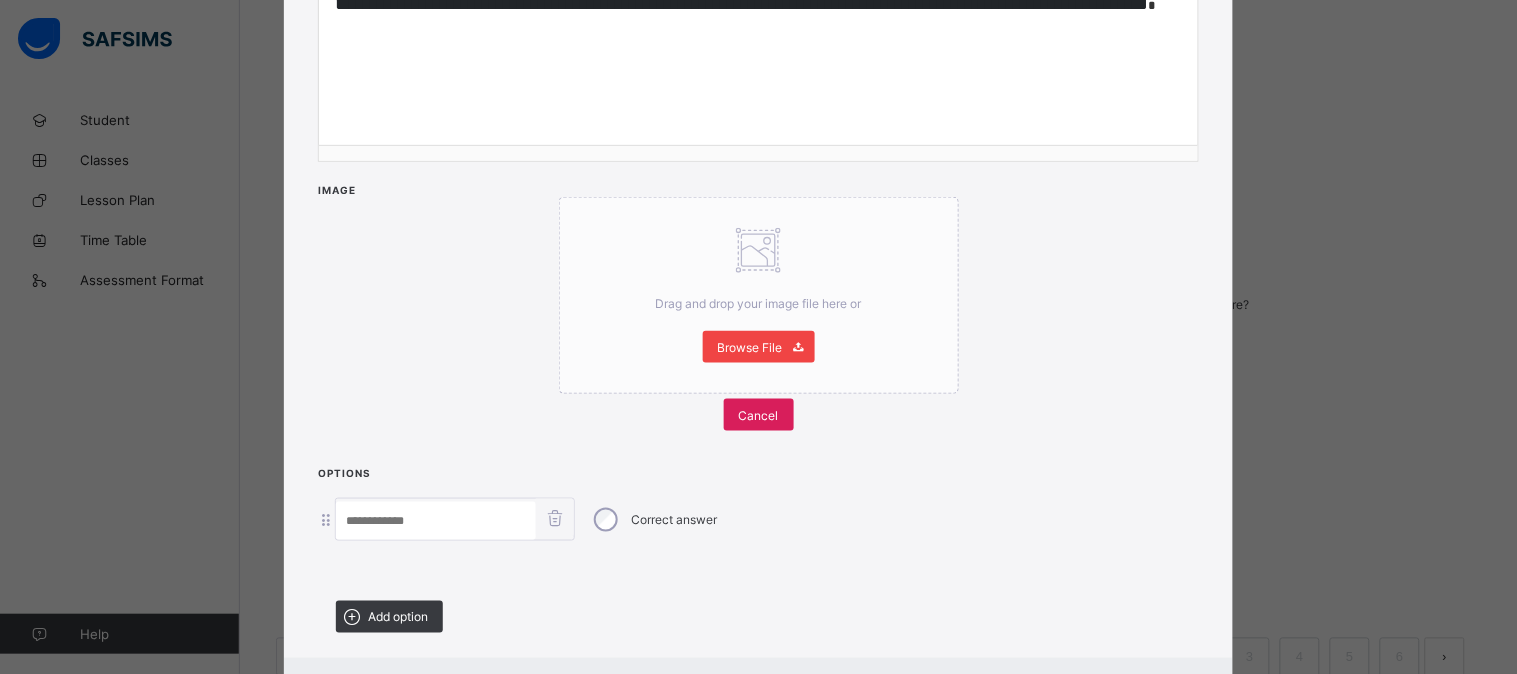 click on "Browse File" at bounding box center (750, 347) 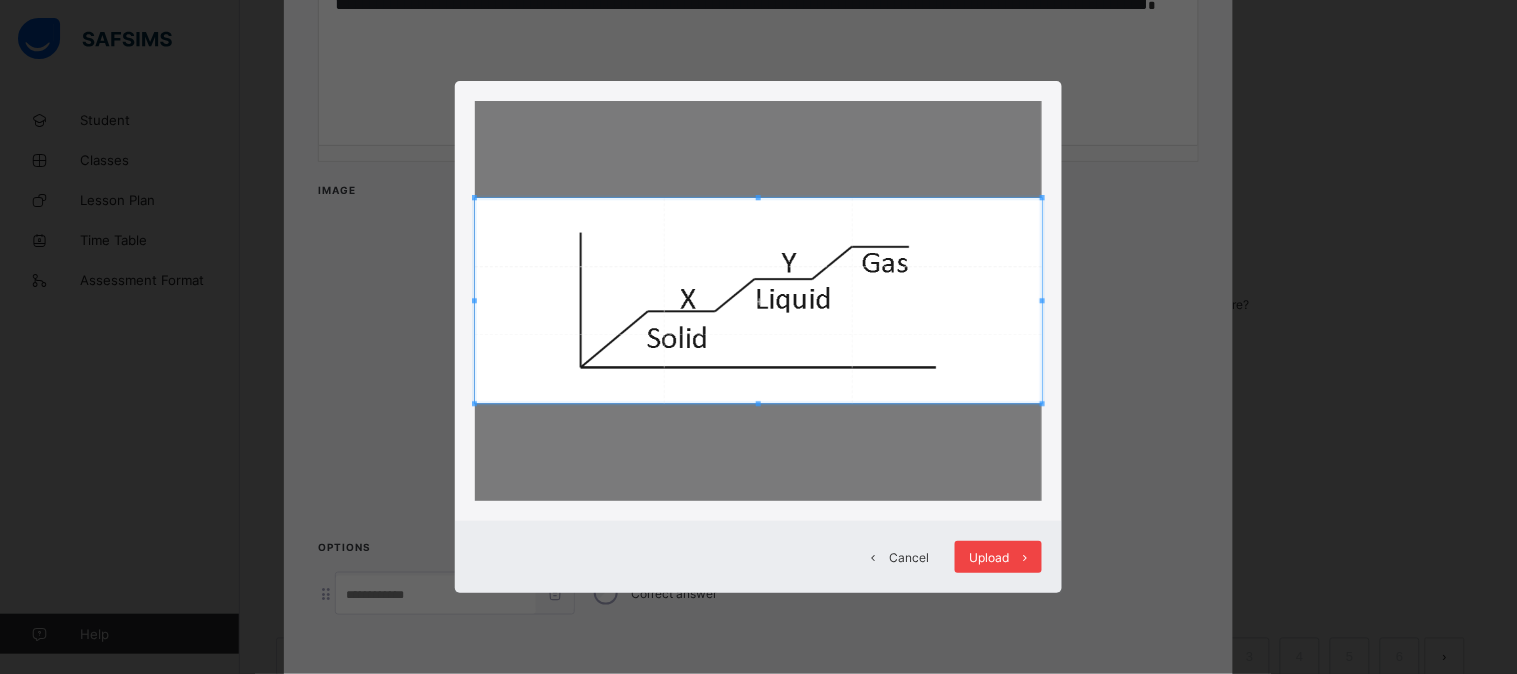 click on "Upload" at bounding box center [990, 557] 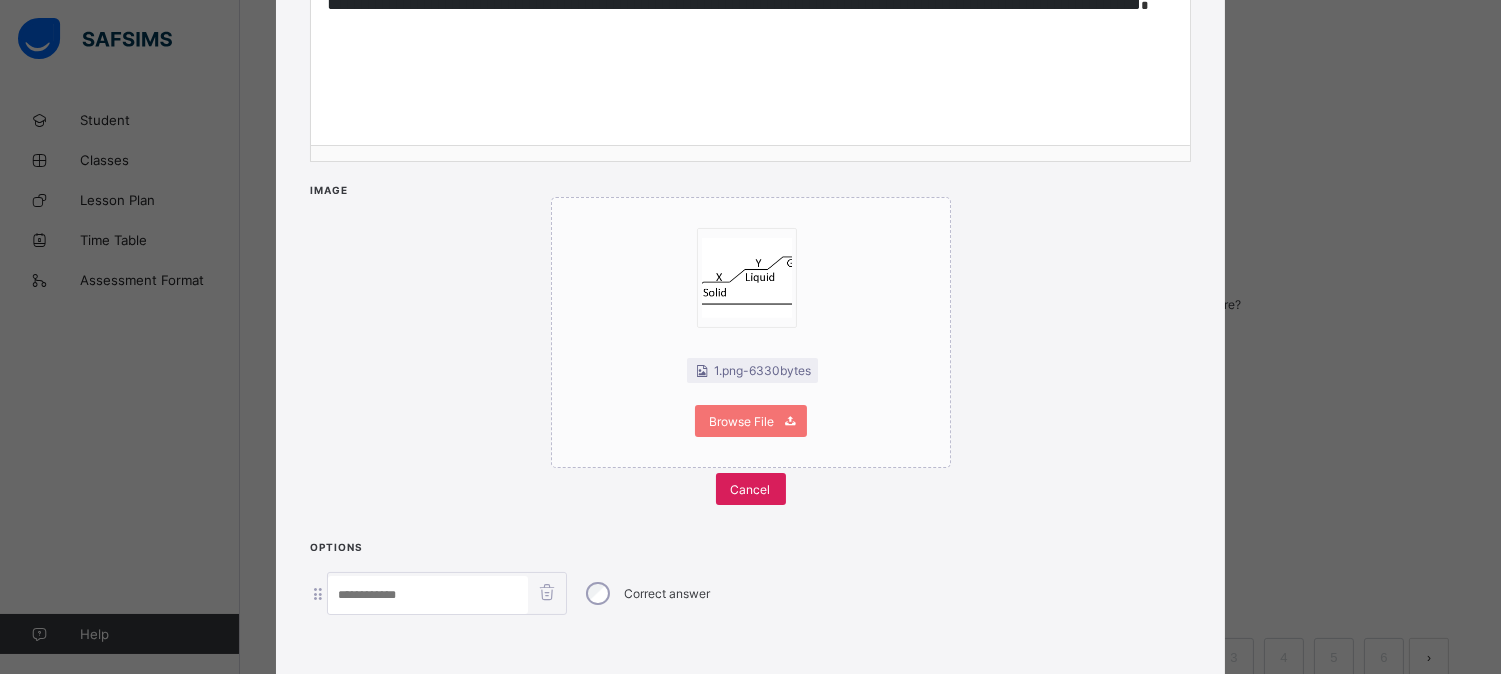 scroll, scrollTop: 646, scrollLeft: 0, axis: vertical 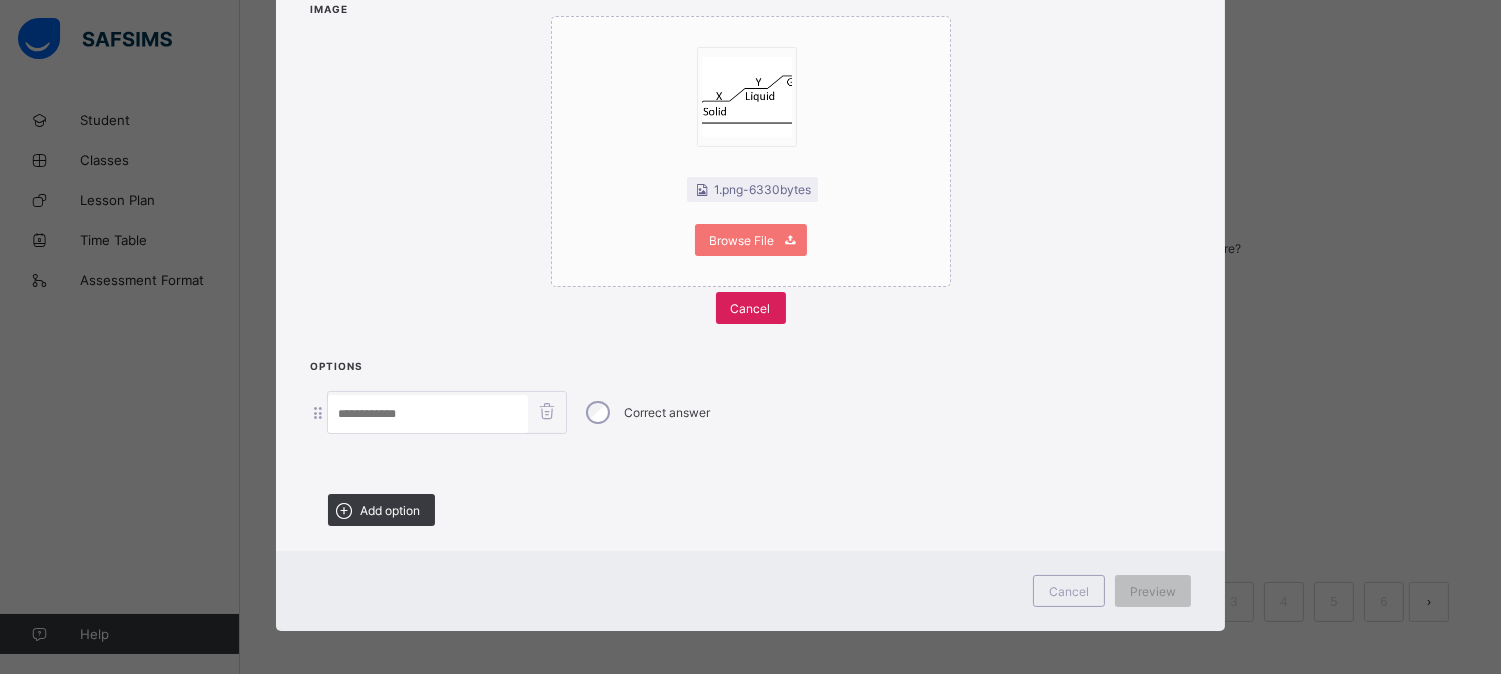 click at bounding box center (428, 414) 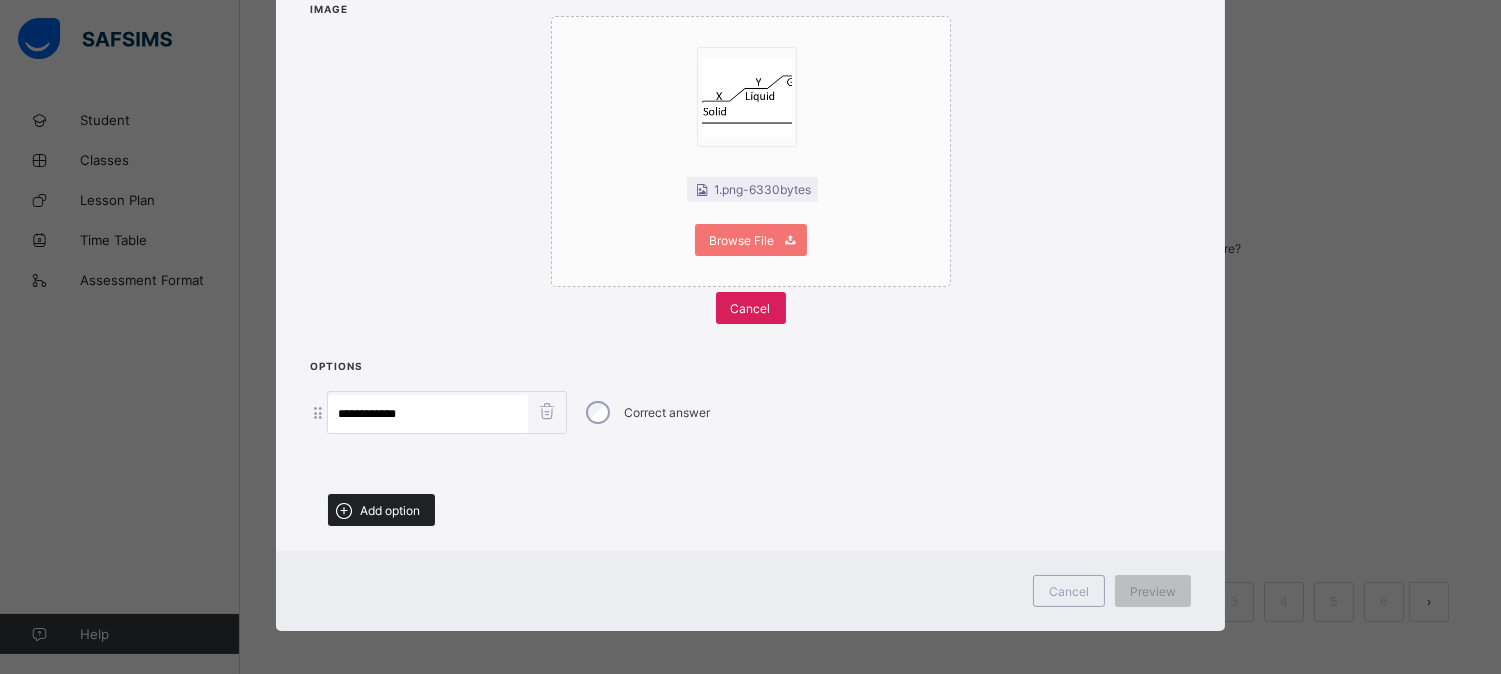 type on "**********" 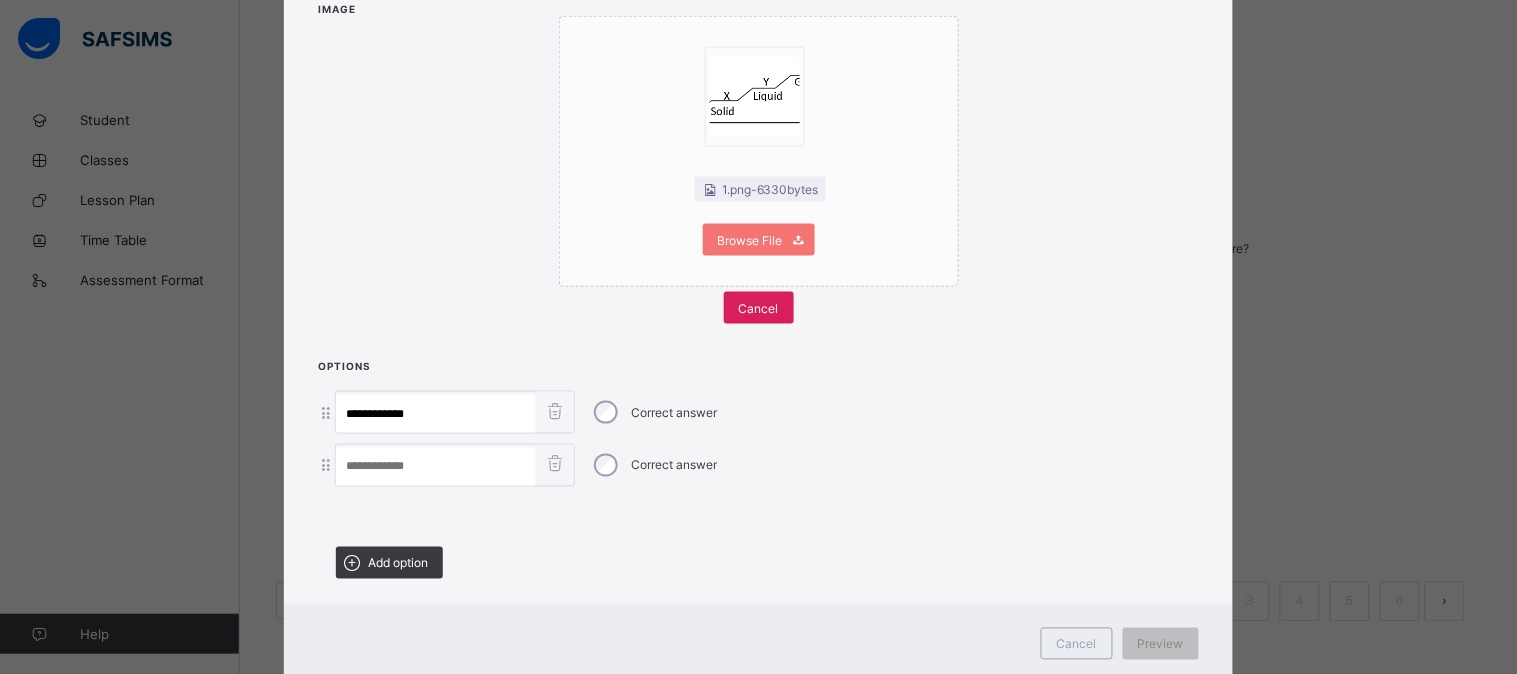 click at bounding box center [436, 467] 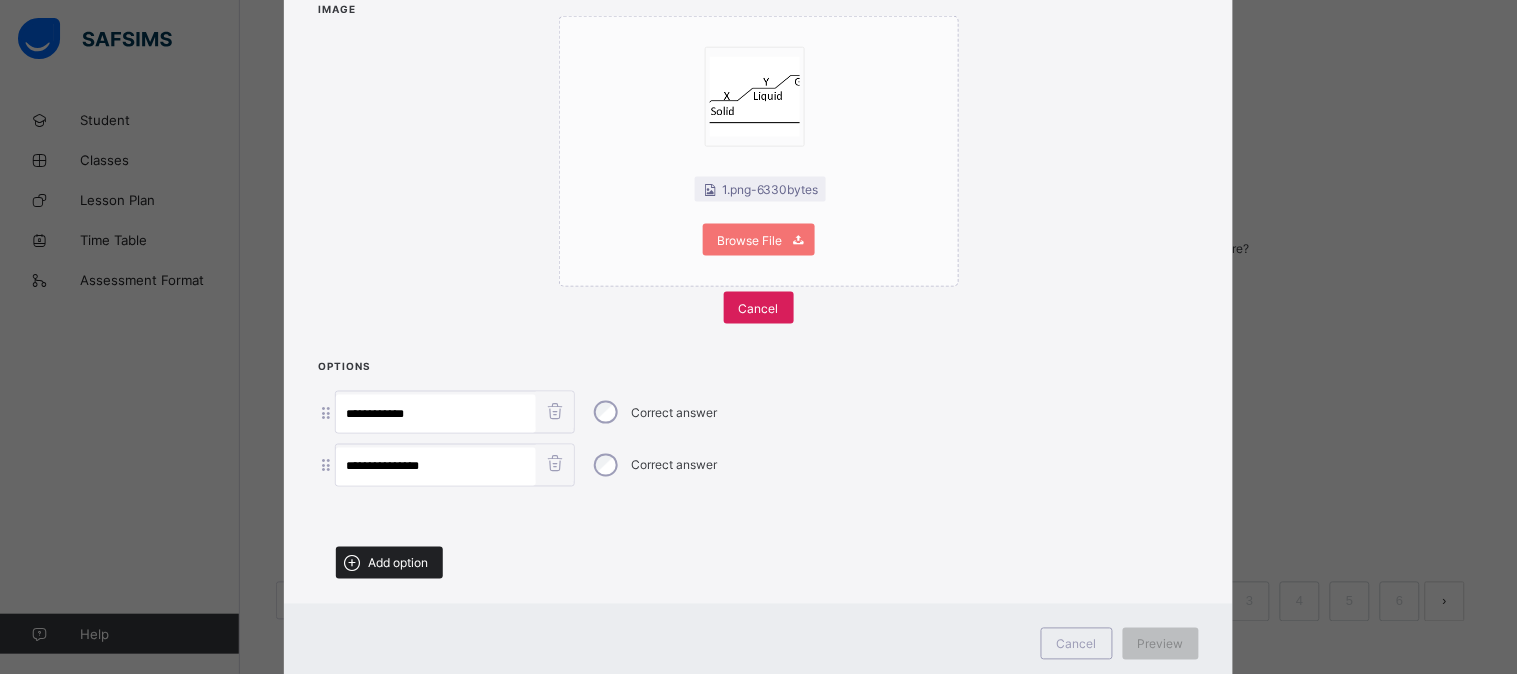 type on "**********" 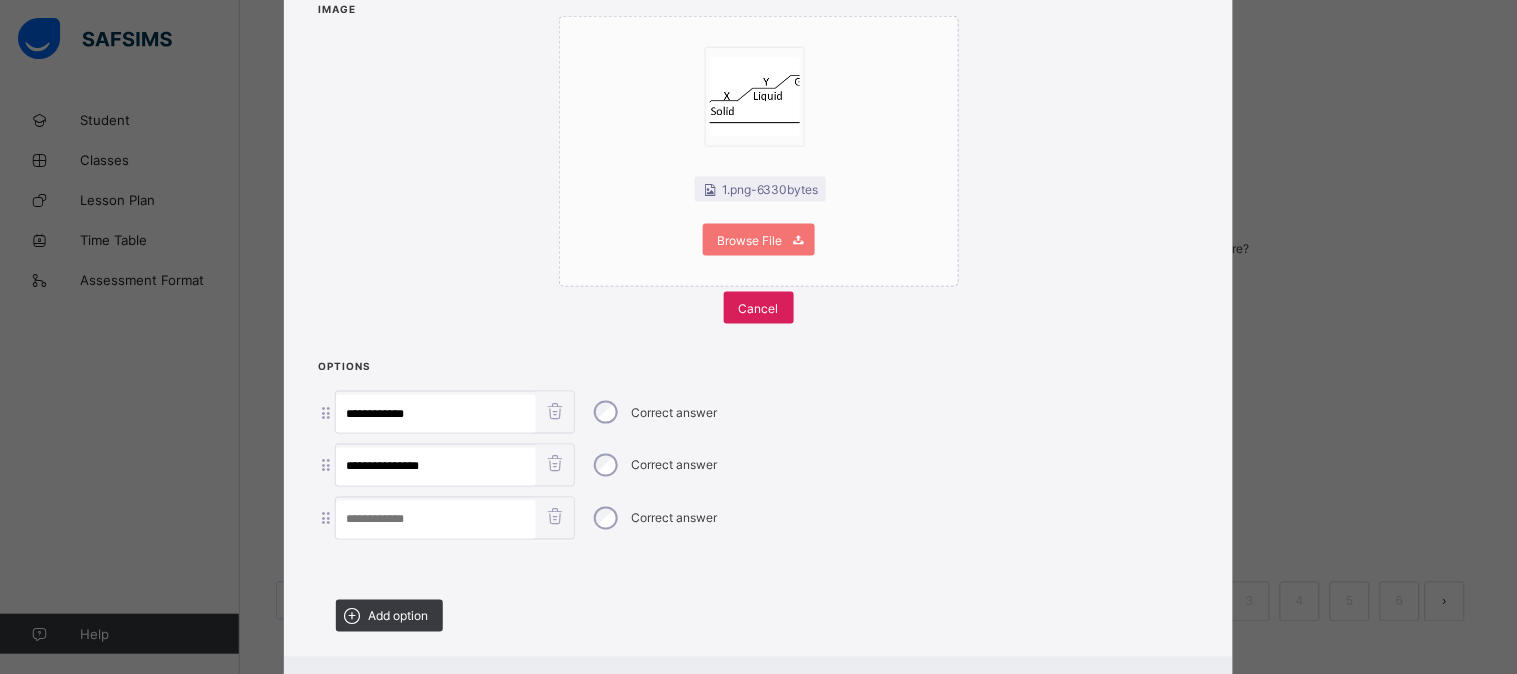 click at bounding box center [436, 520] 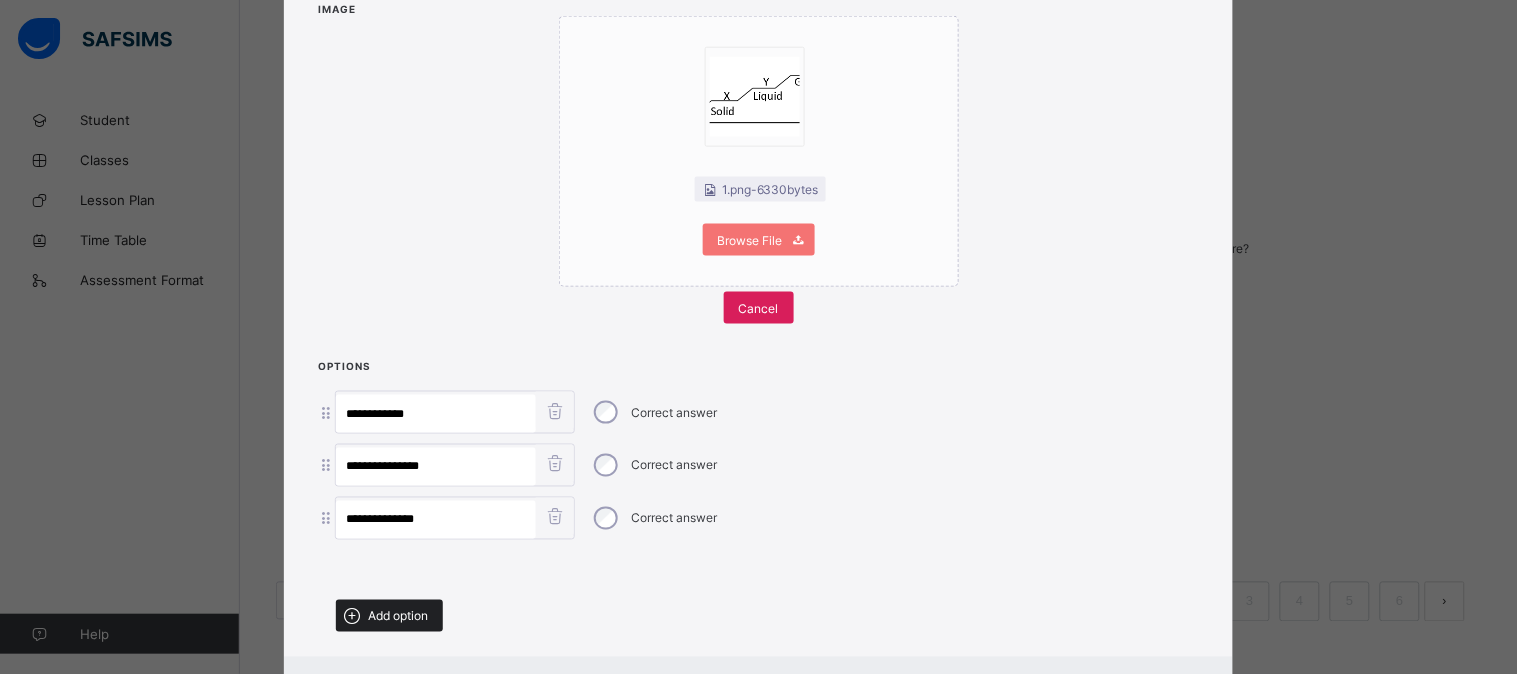 type on "**********" 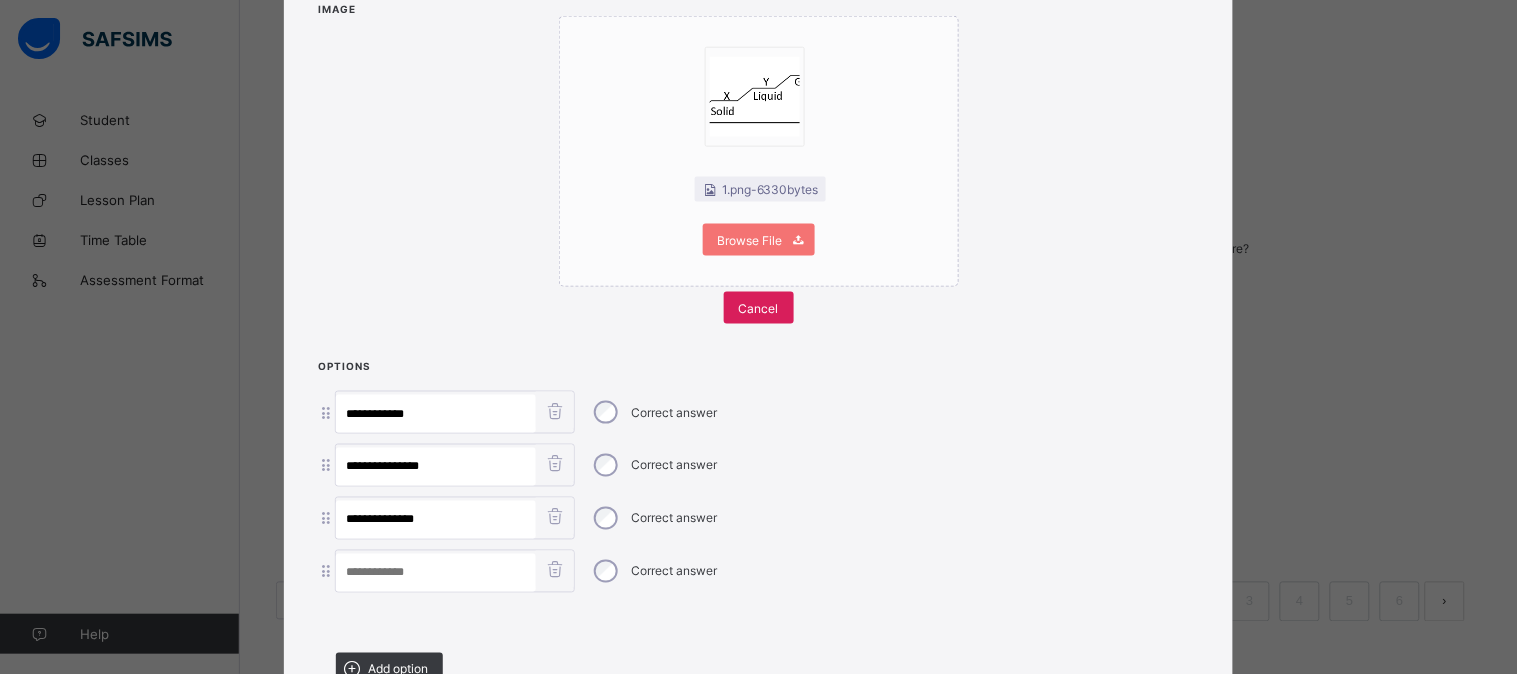 click at bounding box center [436, 573] 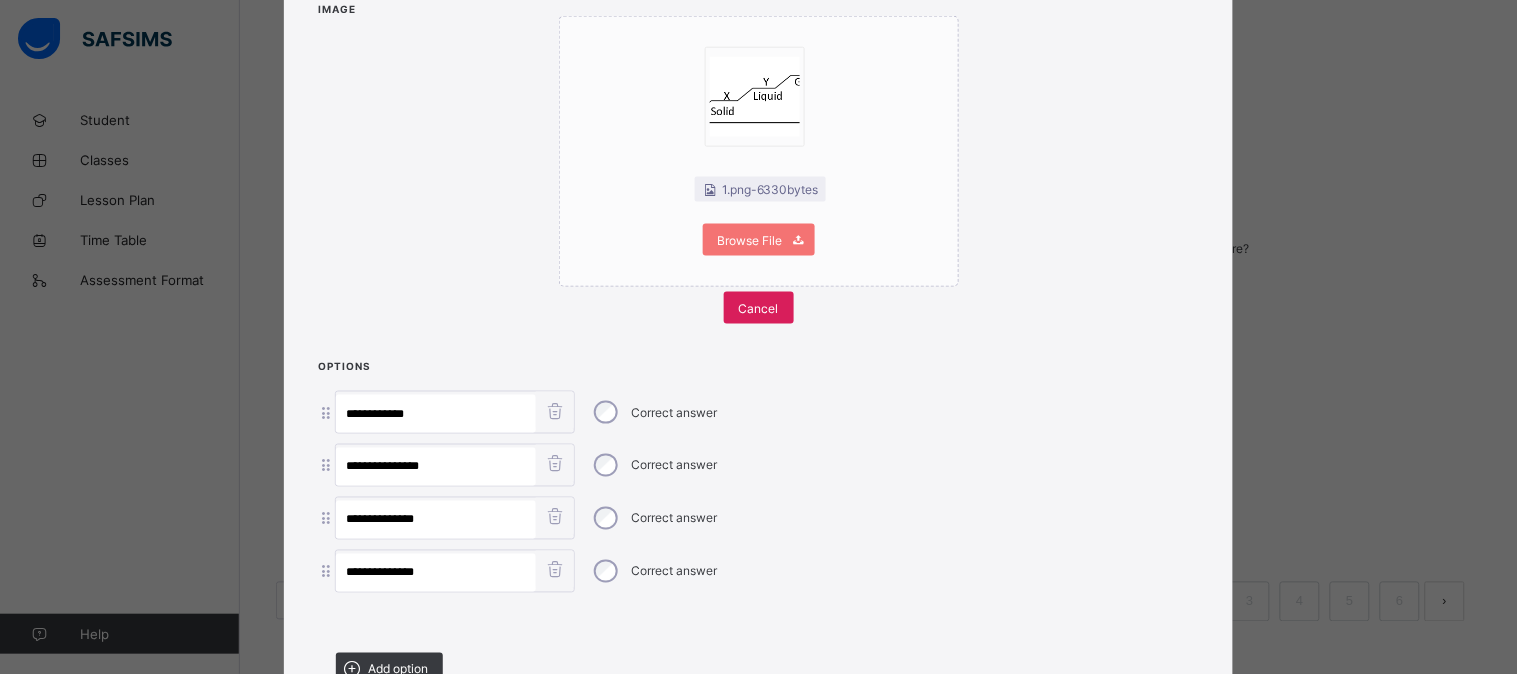 type on "**********" 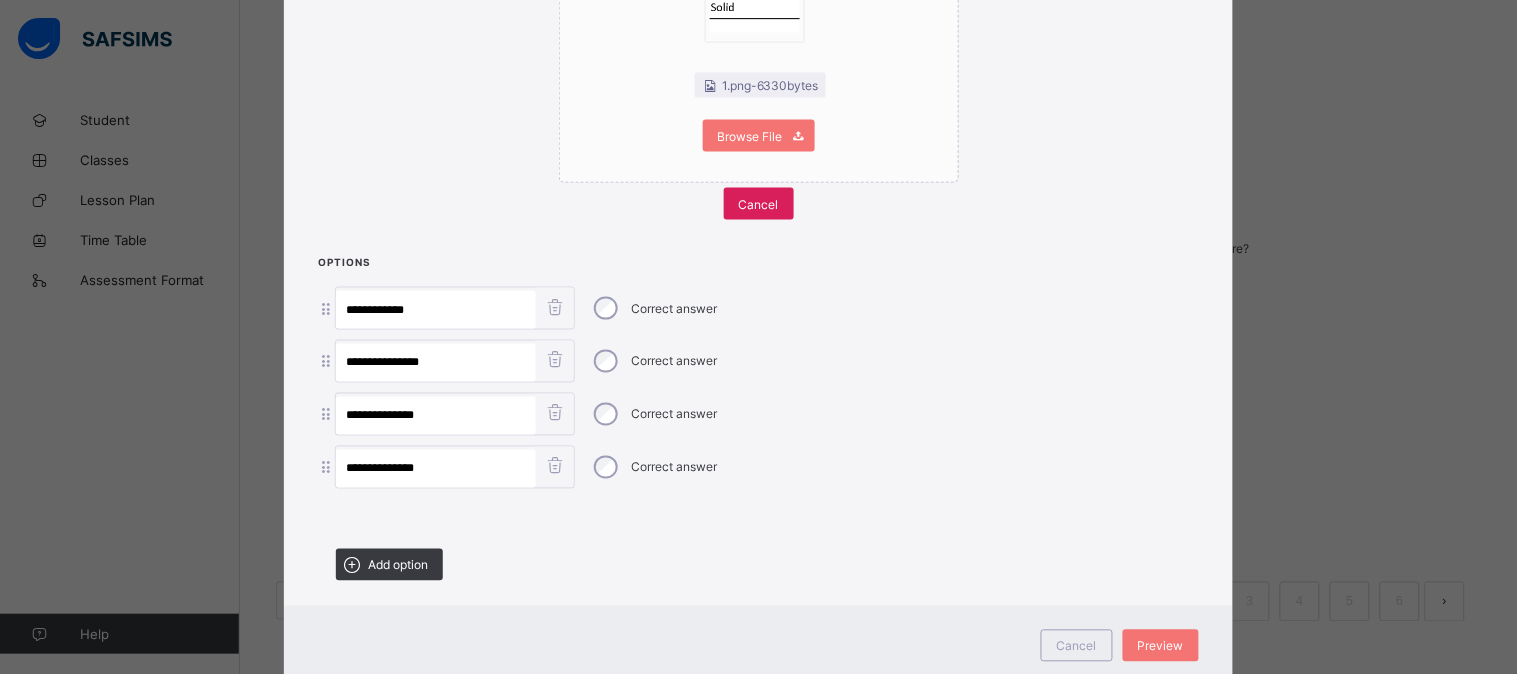 scroll, scrollTop: 717, scrollLeft: 0, axis: vertical 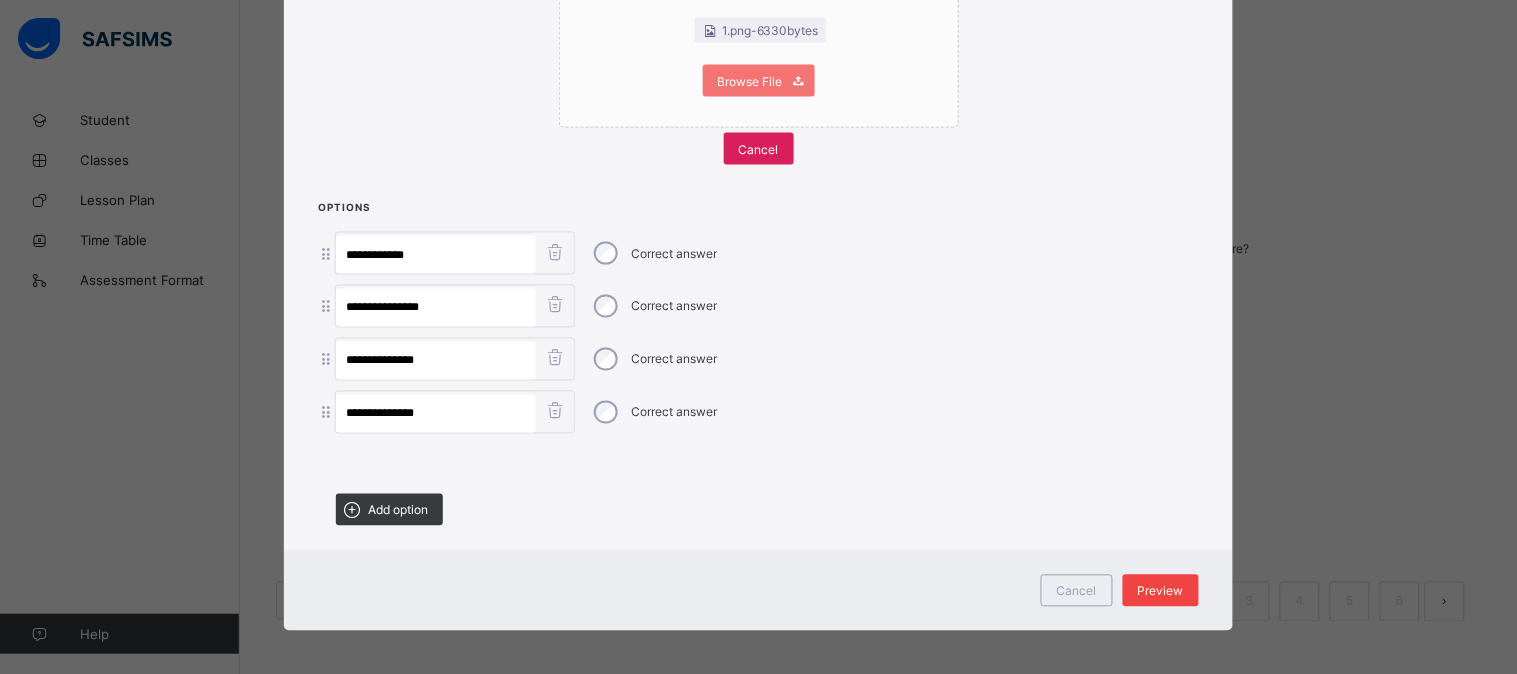 click on "Preview" at bounding box center (1161, 591) 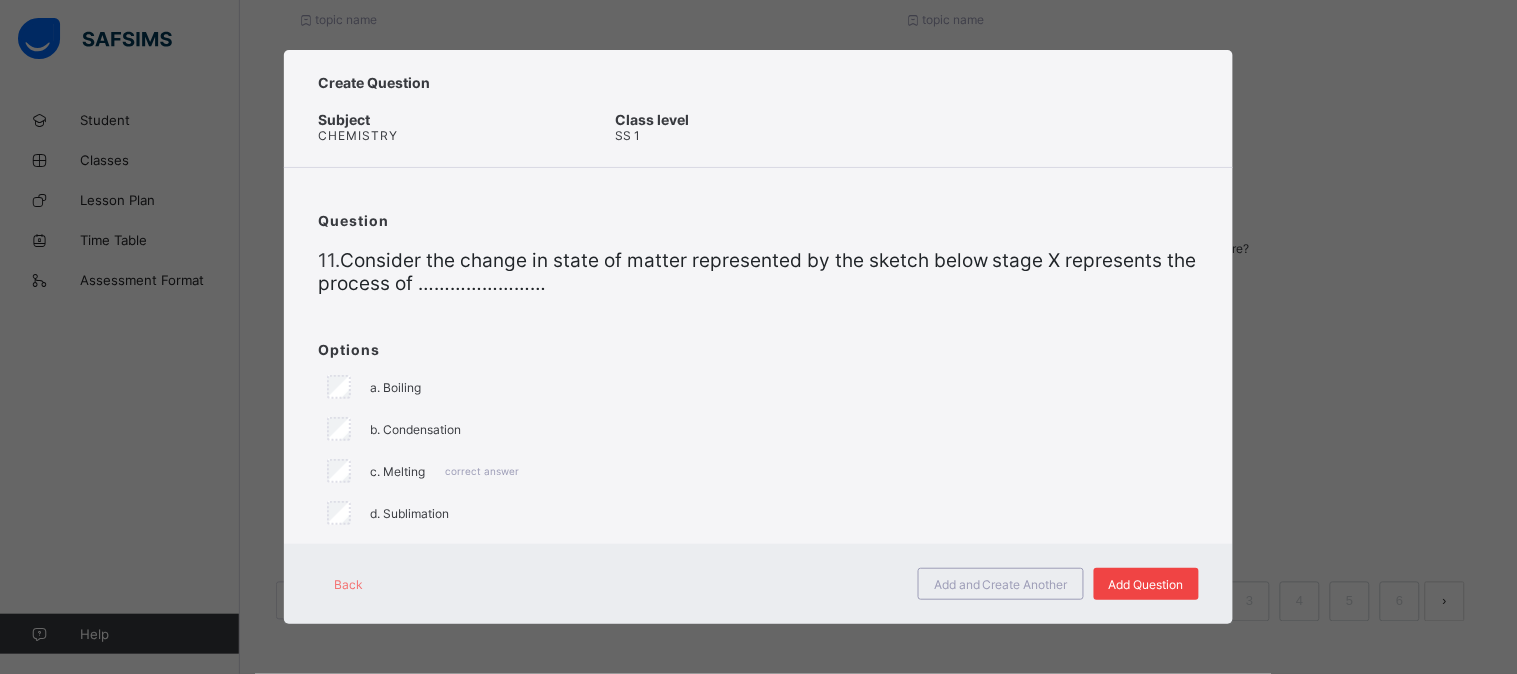 scroll, scrollTop: 0, scrollLeft: 0, axis: both 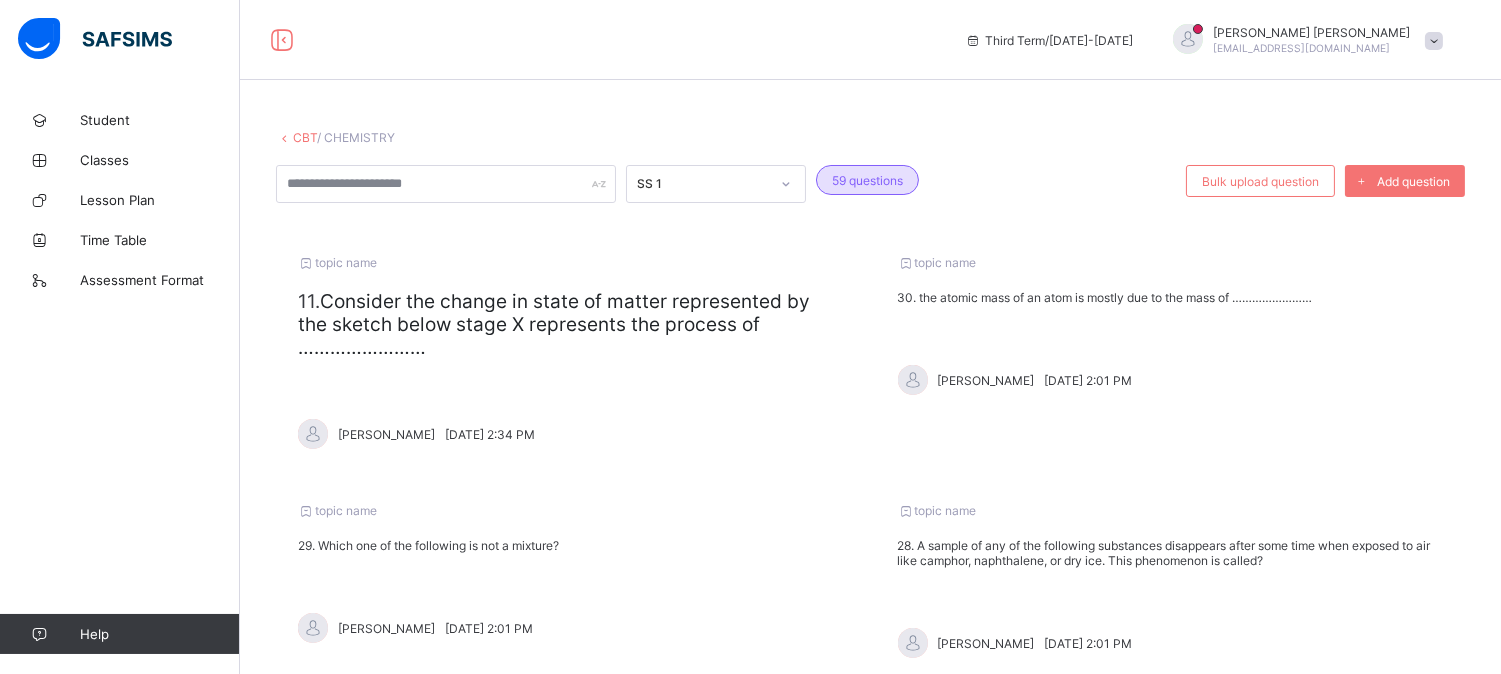 click on "Consider the change in state of matter represented by the sketch below stage X represents the process of ……………………" at bounding box center (554, 324) 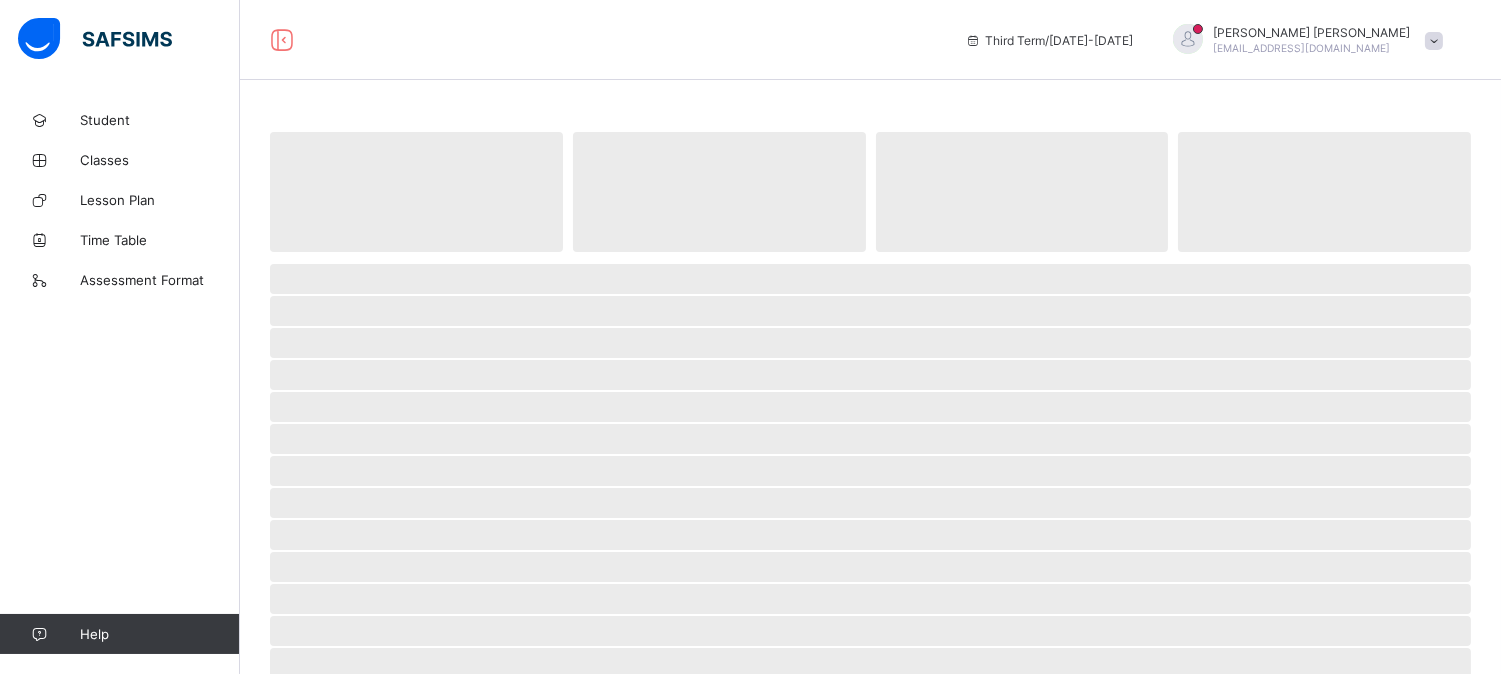 click on "‌" at bounding box center (870, 311) 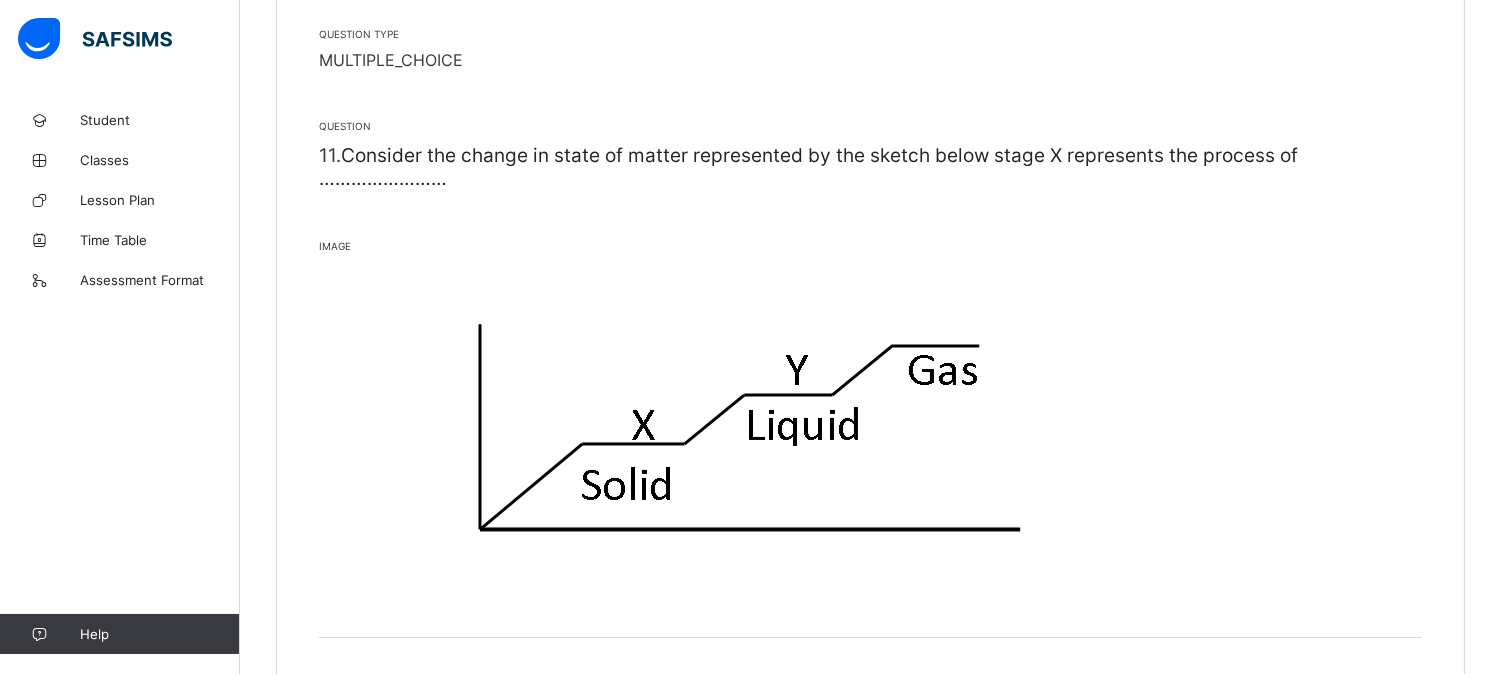 scroll, scrollTop: 442, scrollLeft: 0, axis: vertical 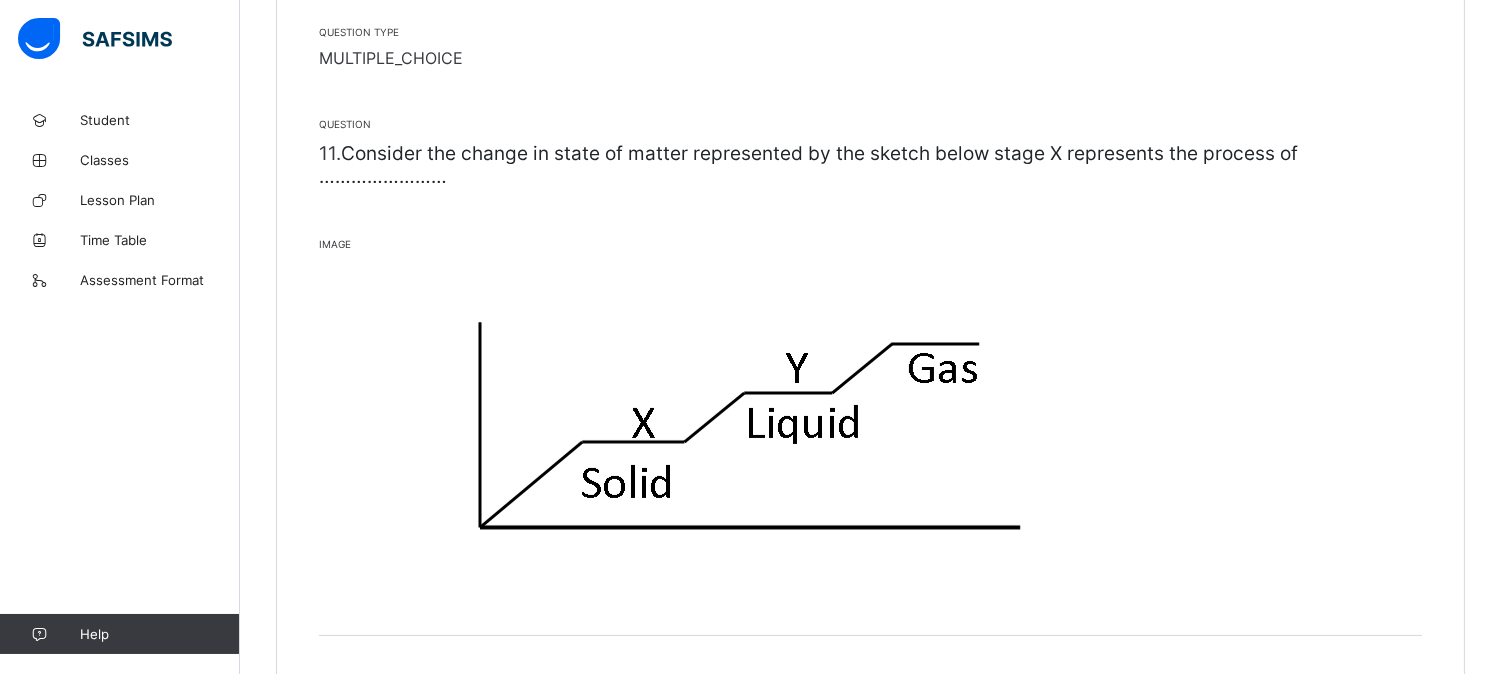 click on "Question type   MULTIPLE_CHOICE   Question ​ 11.  Consider the change in state of matter represented by the sketch below stage X represents the process of ……………………  ​ Image" at bounding box center (870, 306) 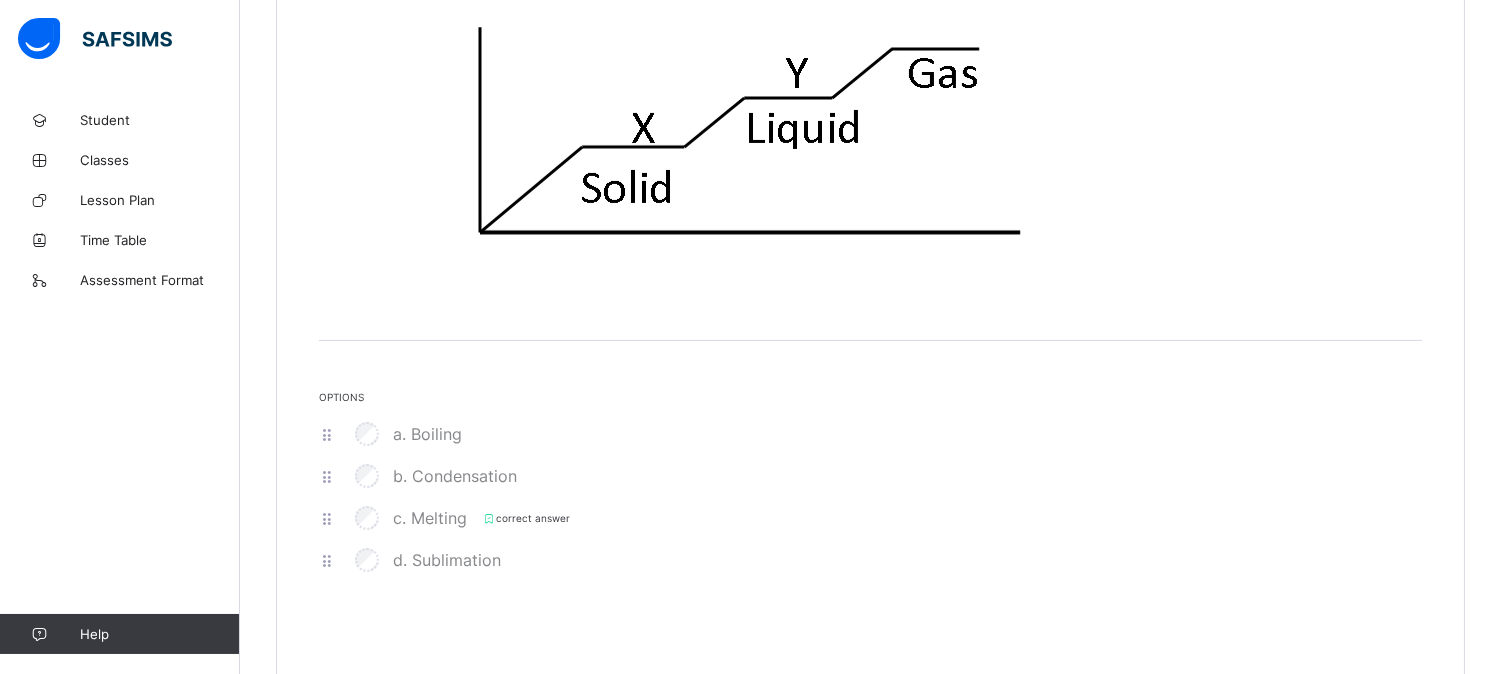 scroll, scrollTop: 754, scrollLeft: 0, axis: vertical 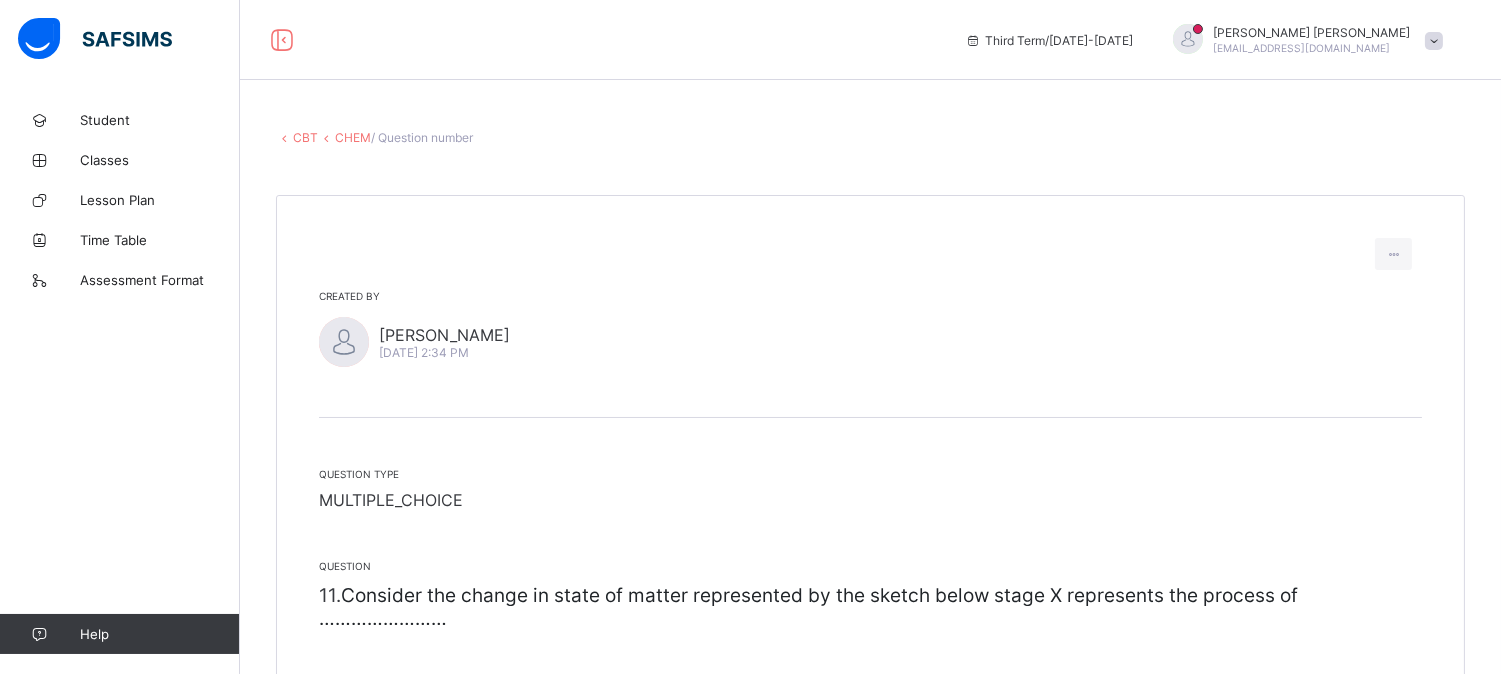 click on "CBT" at bounding box center [305, 137] 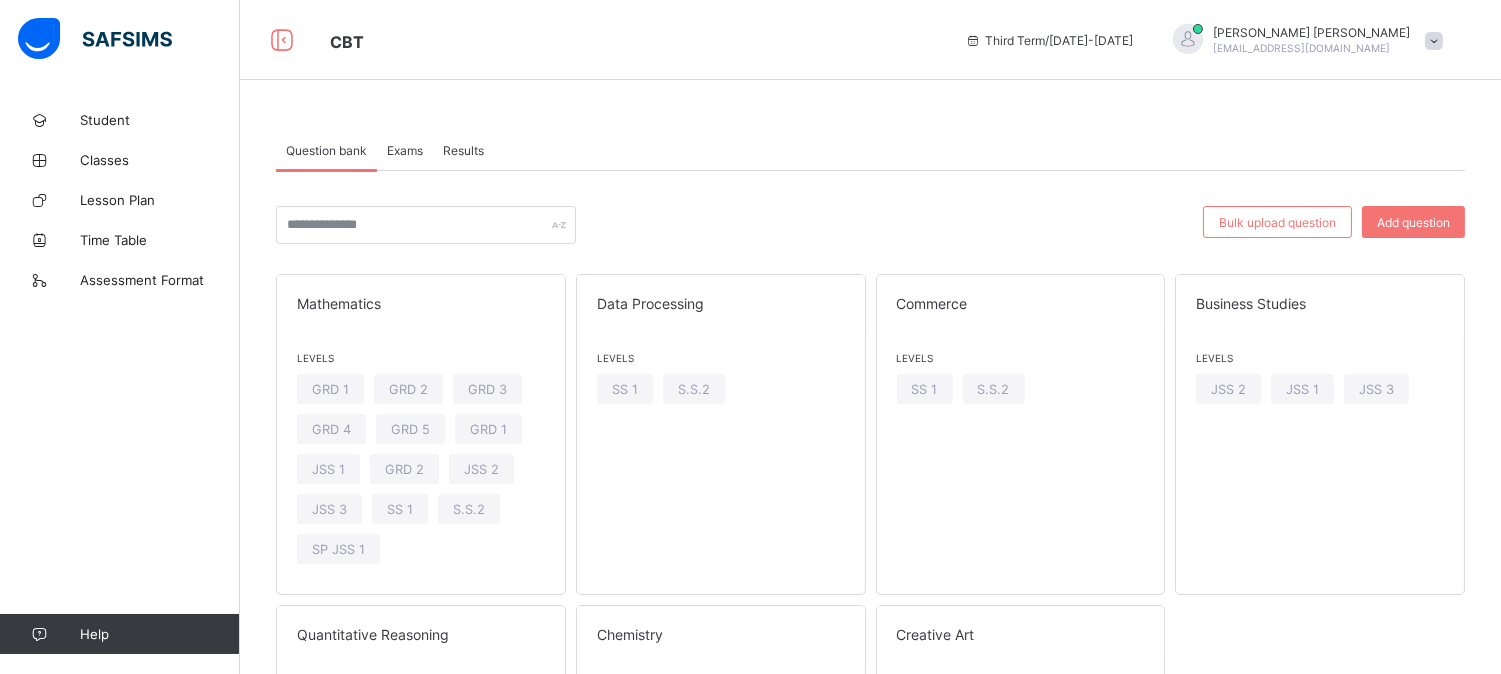 click on "Exams" at bounding box center (405, 150) 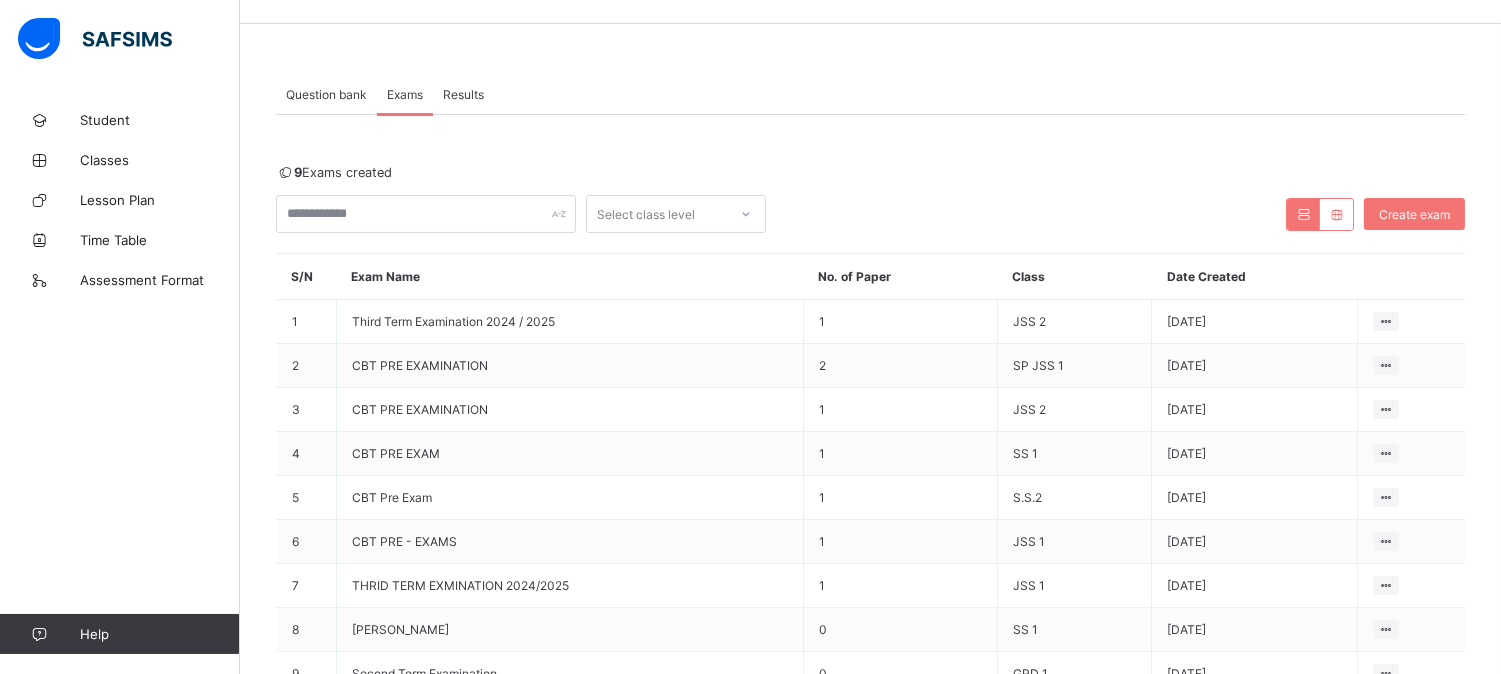 scroll, scrollTop: 43, scrollLeft: 0, axis: vertical 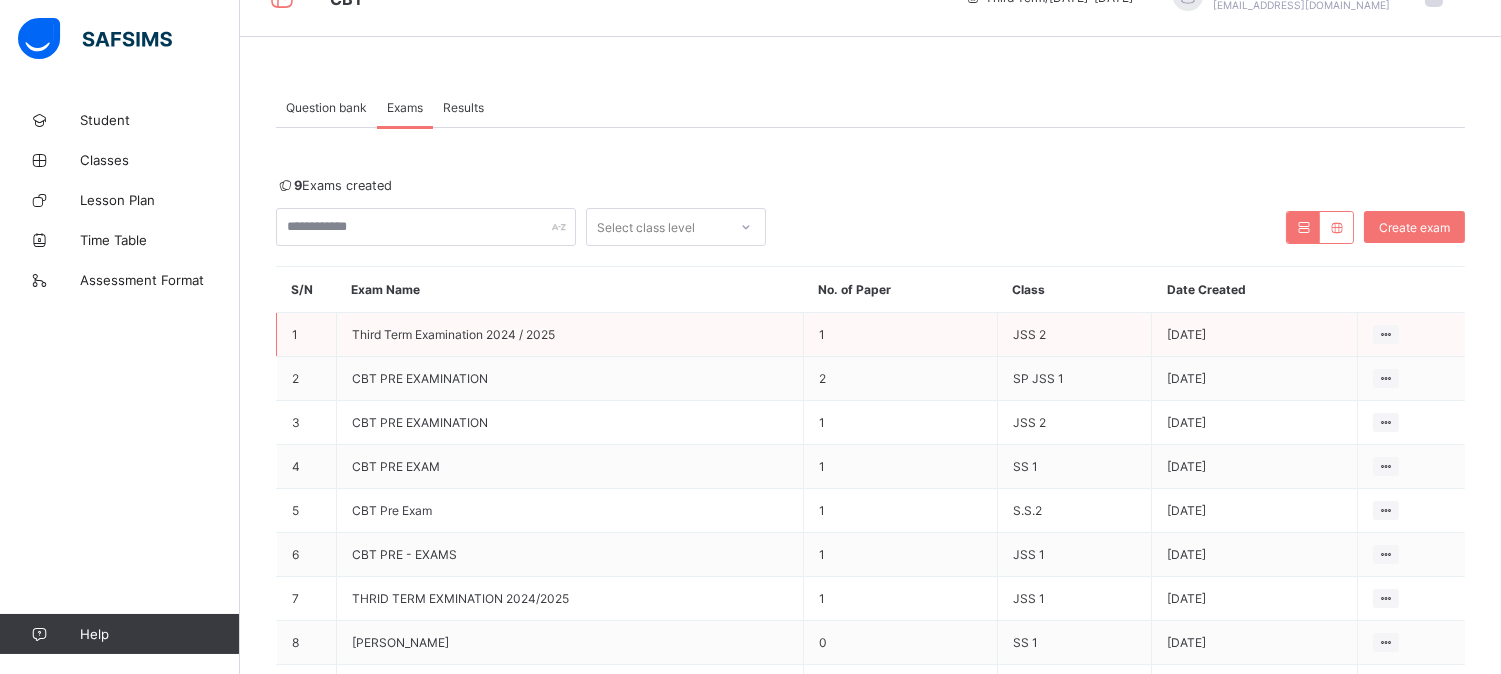 click on "[DATE]" at bounding box center (1254, 335) 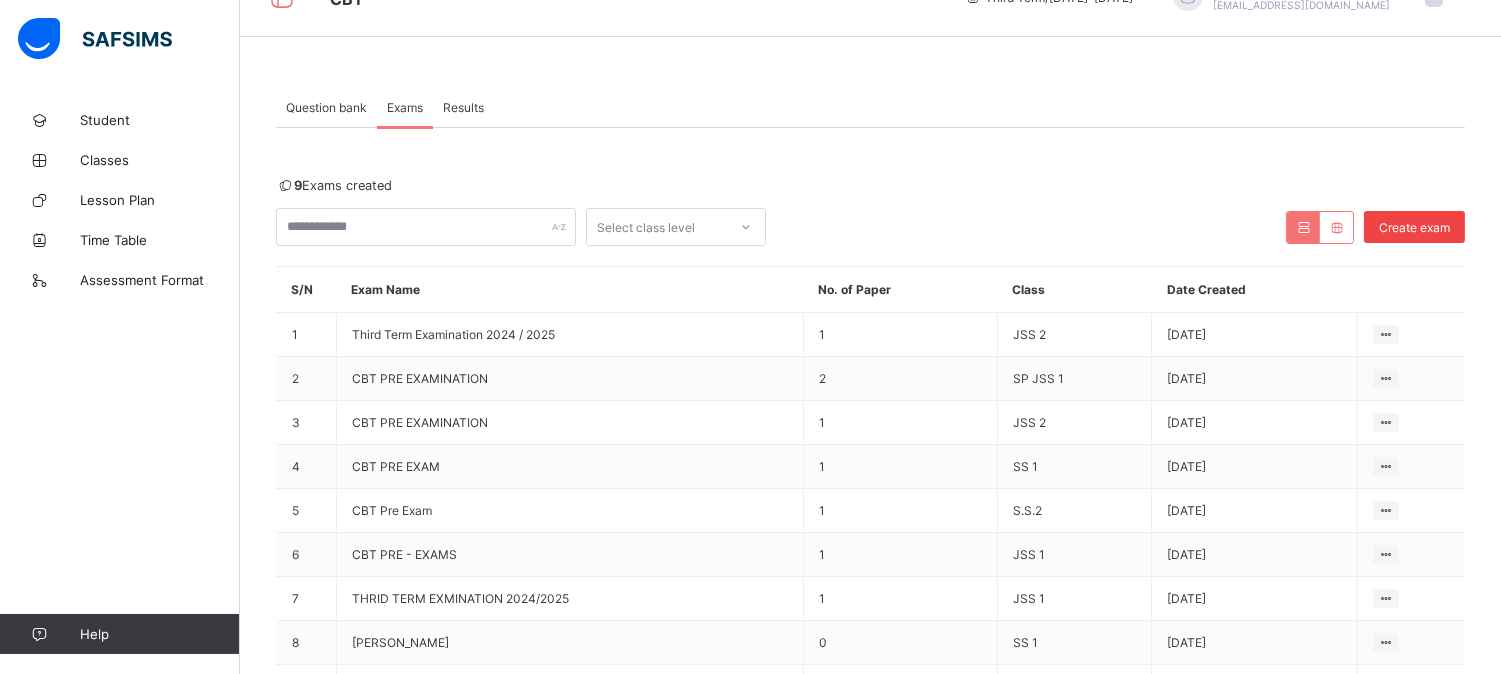 click on "Create exam" at bounding box center (1414, 227) 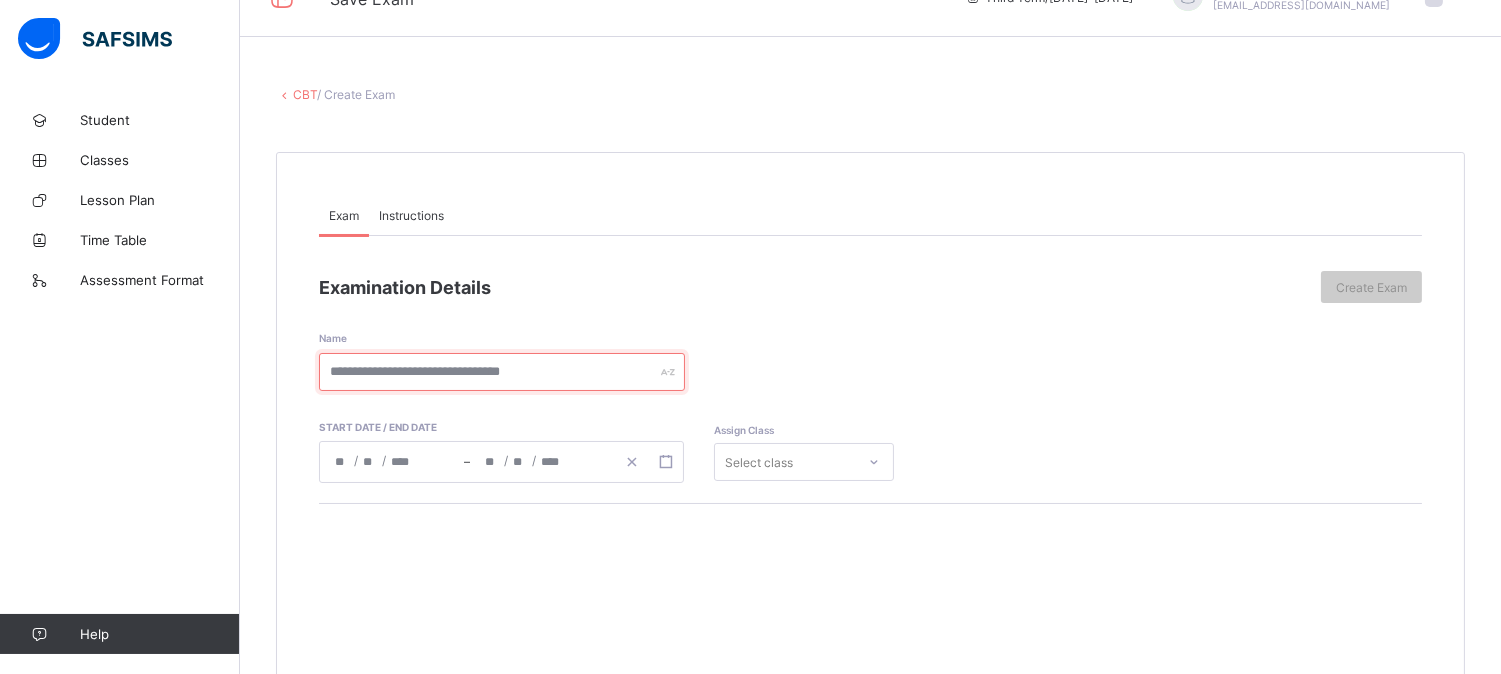 click at bounding box center (502, 372) 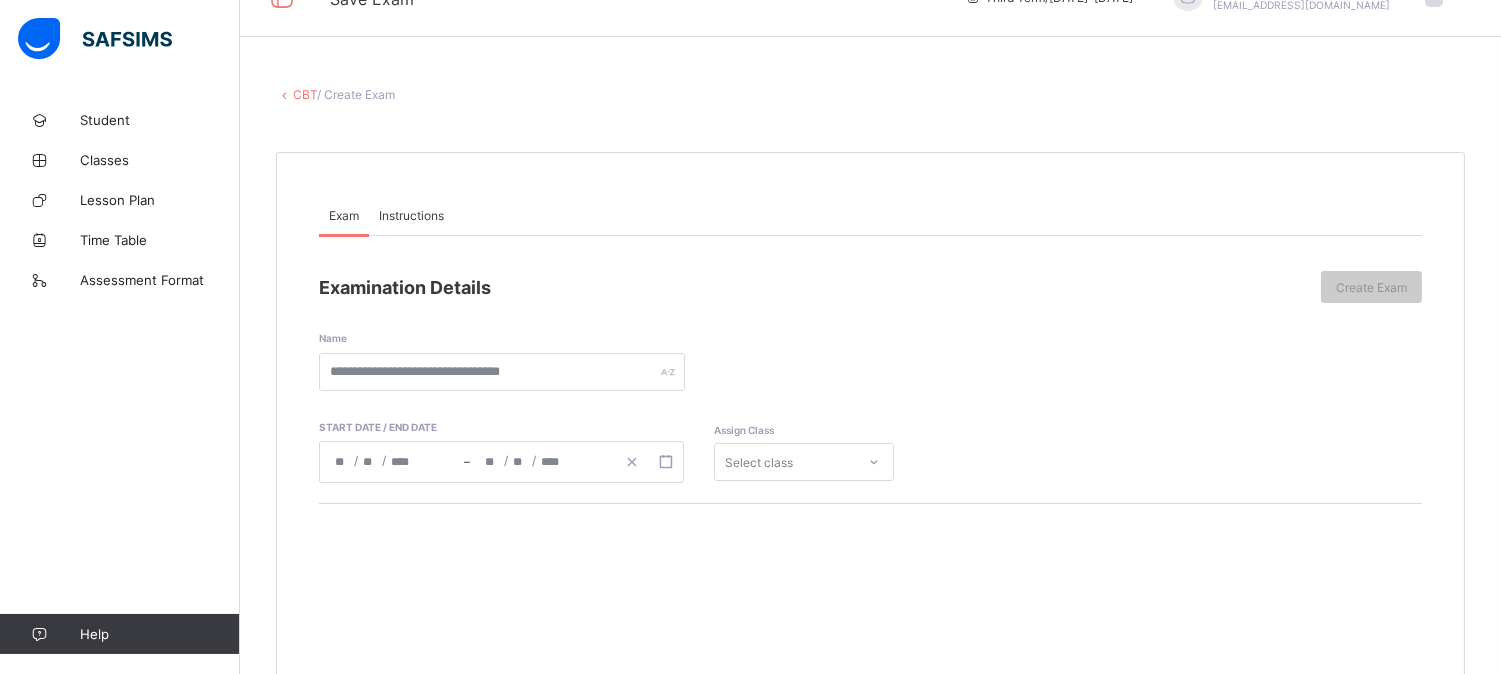 click on "Nohting to see here There’s currently no paper added, click the button below to get started Add paper" at bounding box center (870, 755) 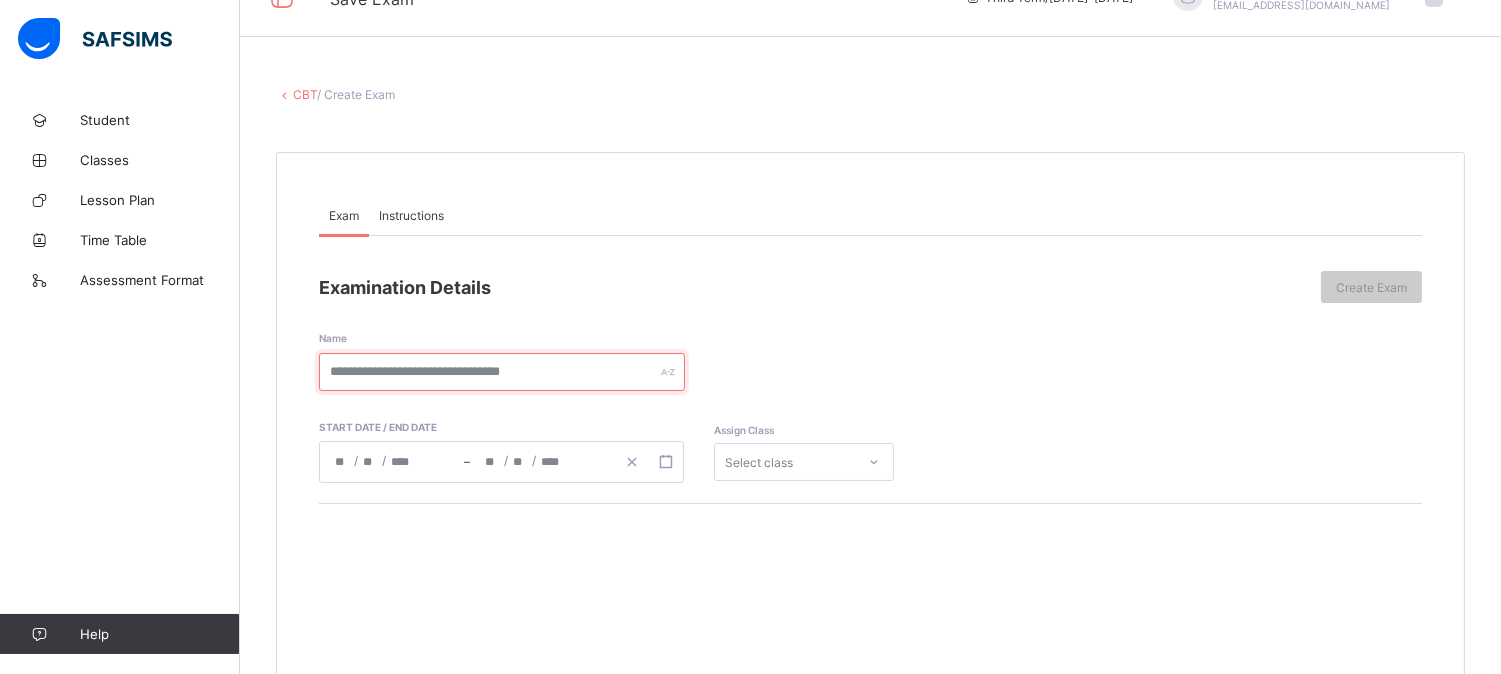 click at bounding box center (502, 372) 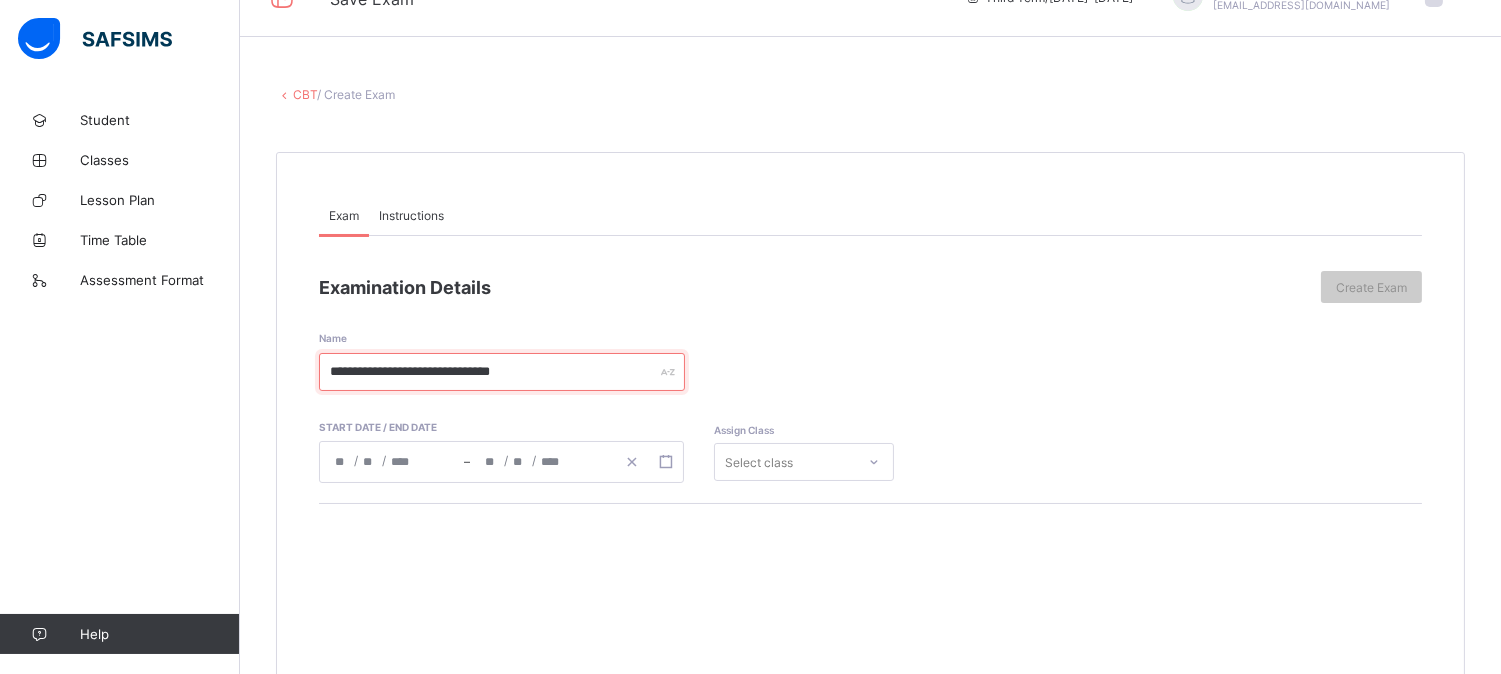 type on "**********" 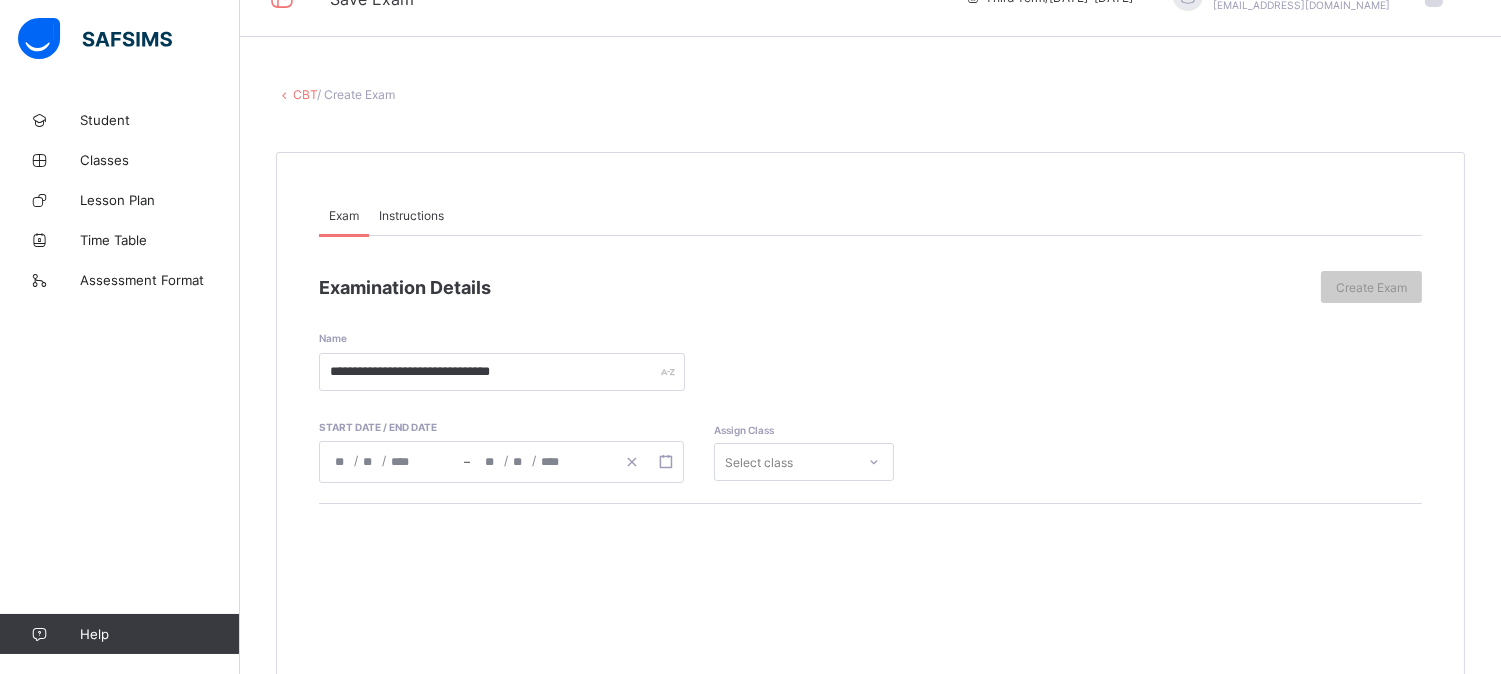 click 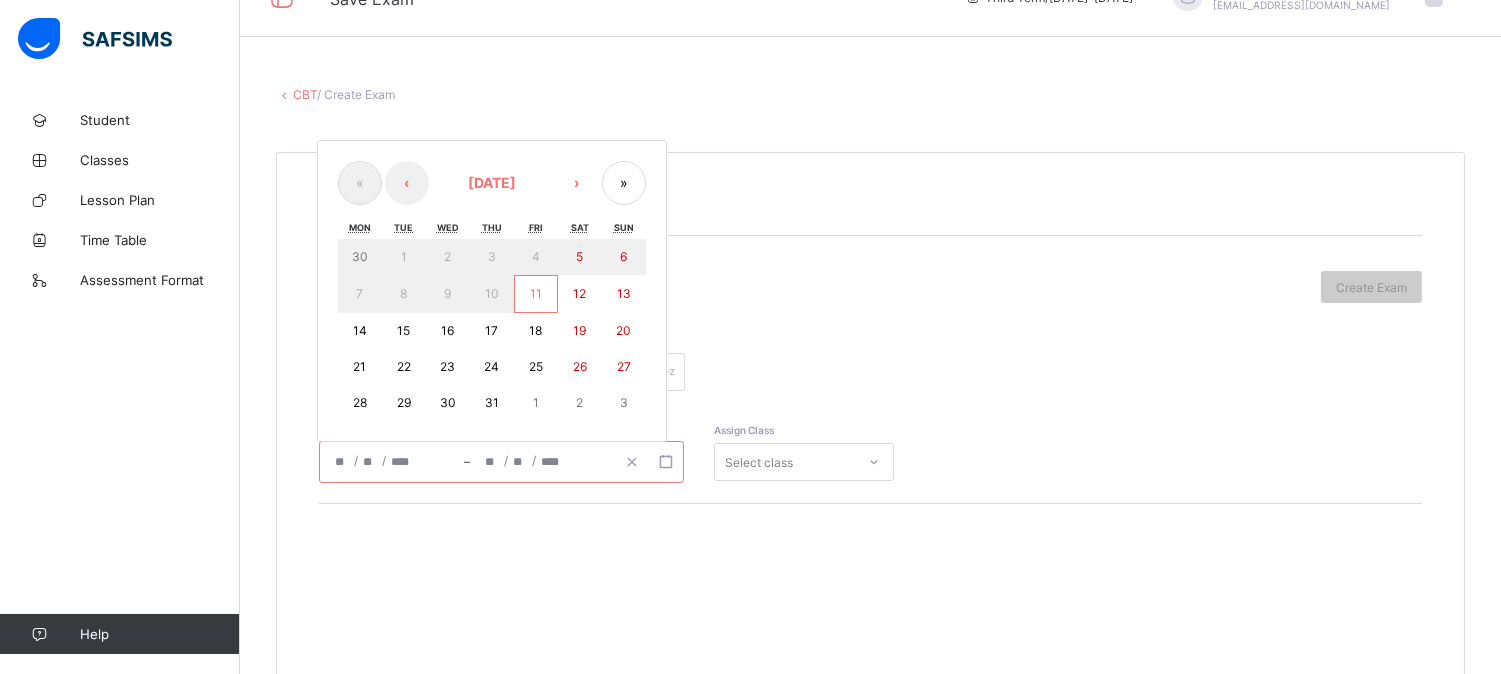 click on "14" at bounding box center (360, 330) 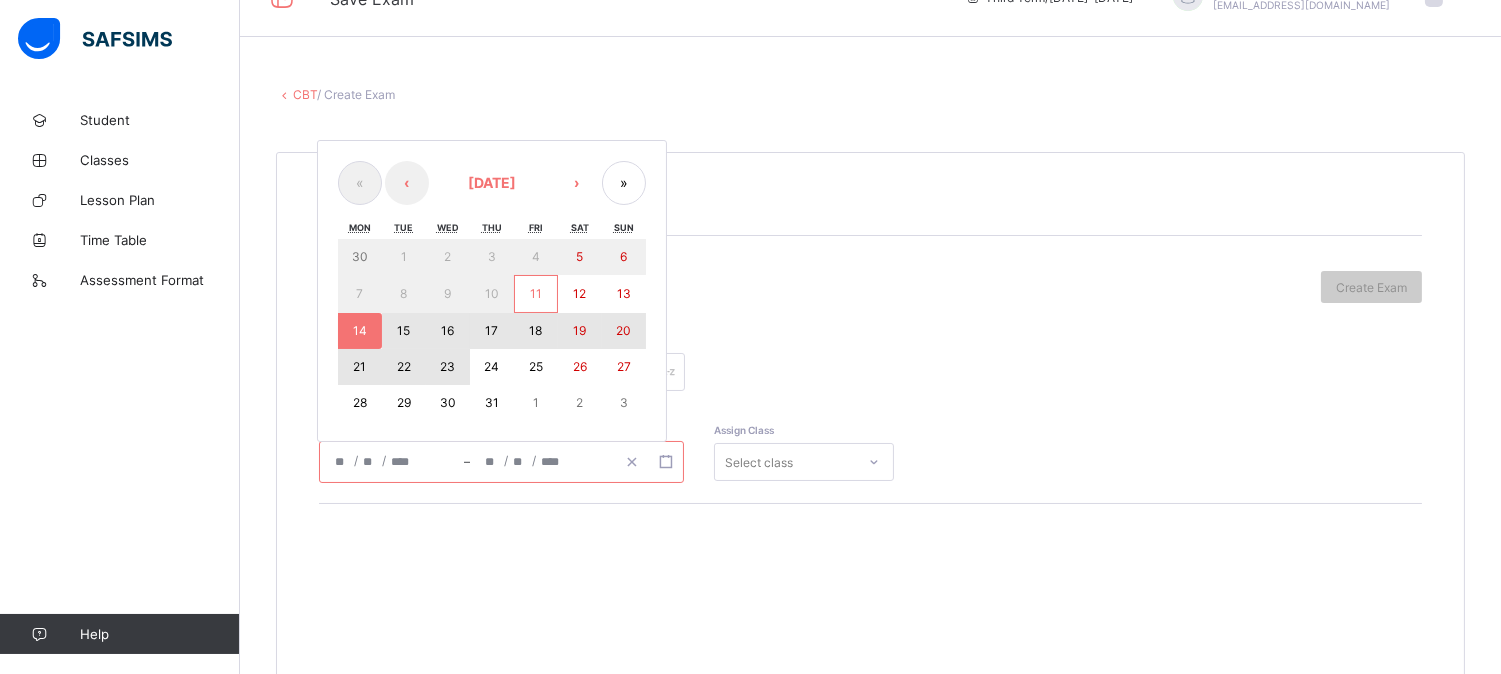 click on "23" at bounding box center [447, 366] 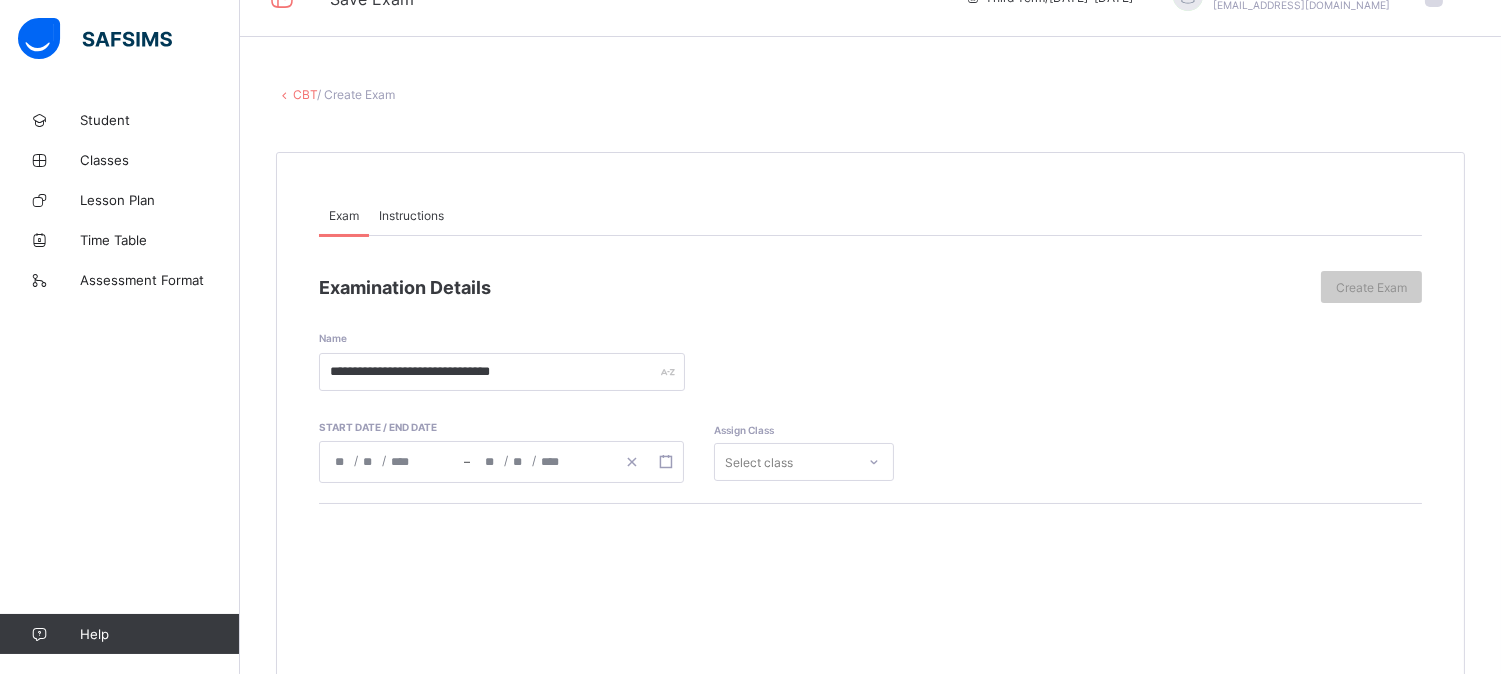 click on "Select class" at bounding box center [804, 462] 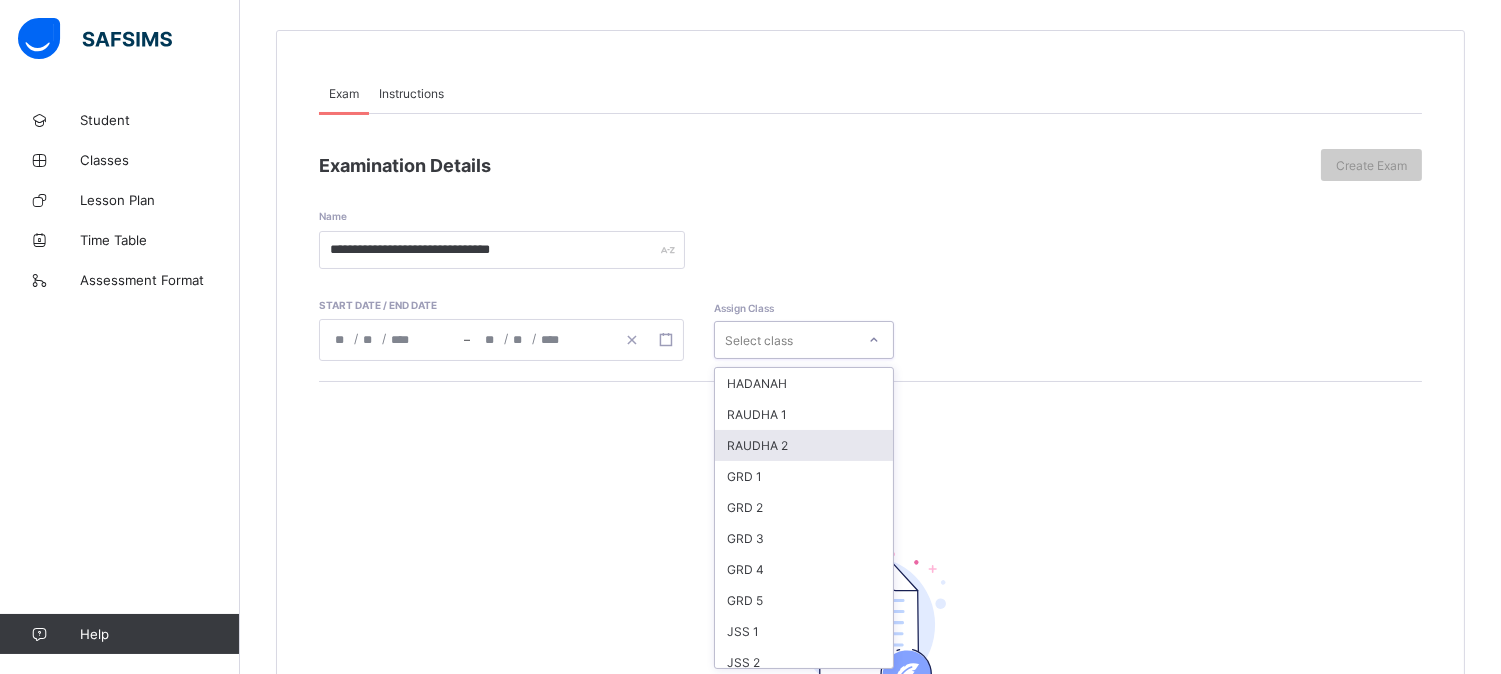 scroll, scrollTop: 167, scrollLeft: 0, axis: vertical 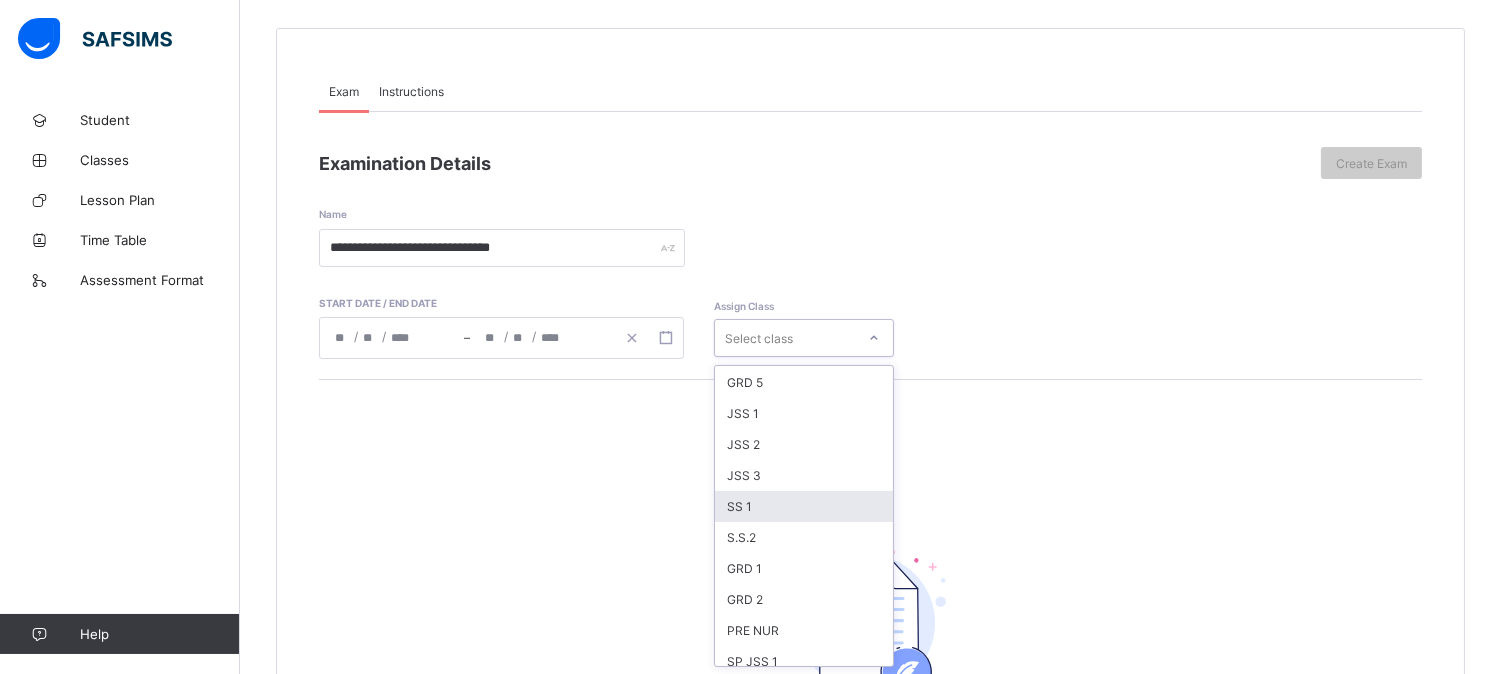 click on "SS 1" at bounding box center (804, 506) 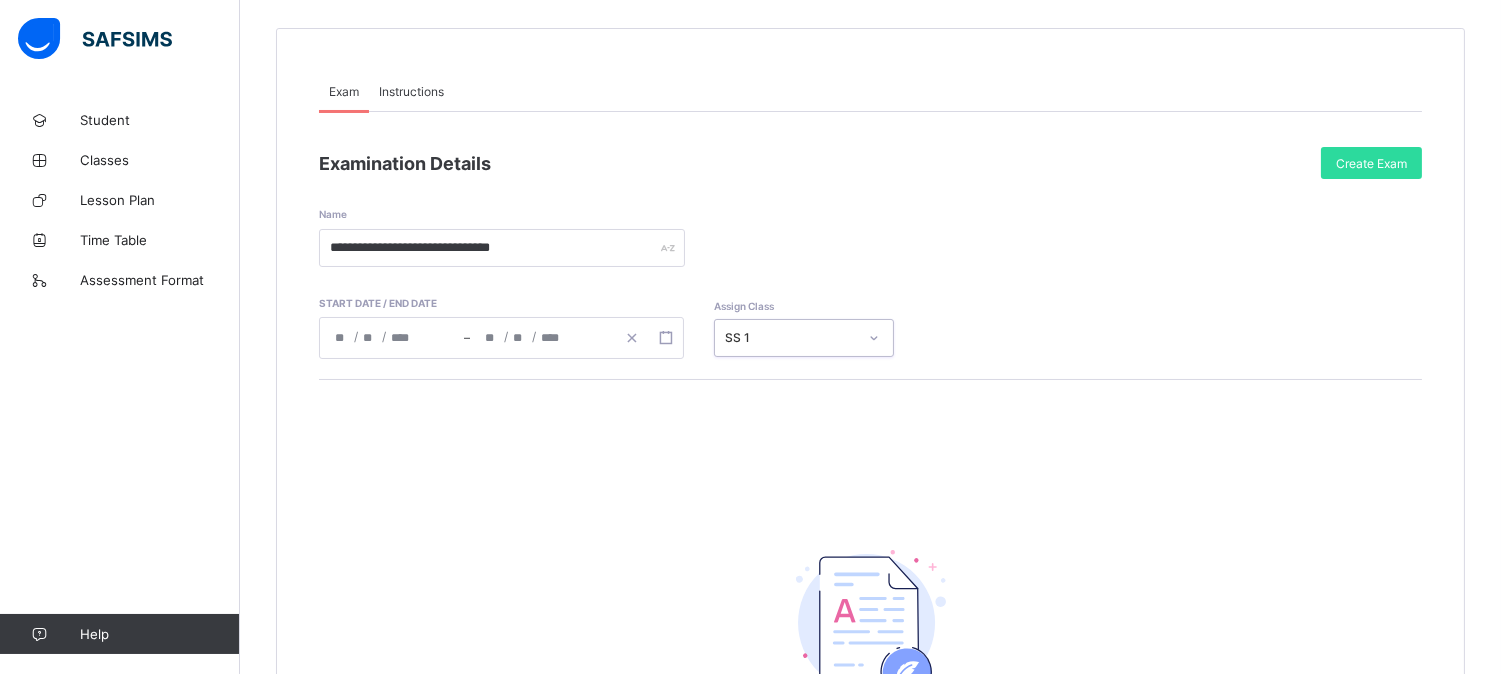 scroll, scrollTop: 0, scrollLeft: 0, axis: both 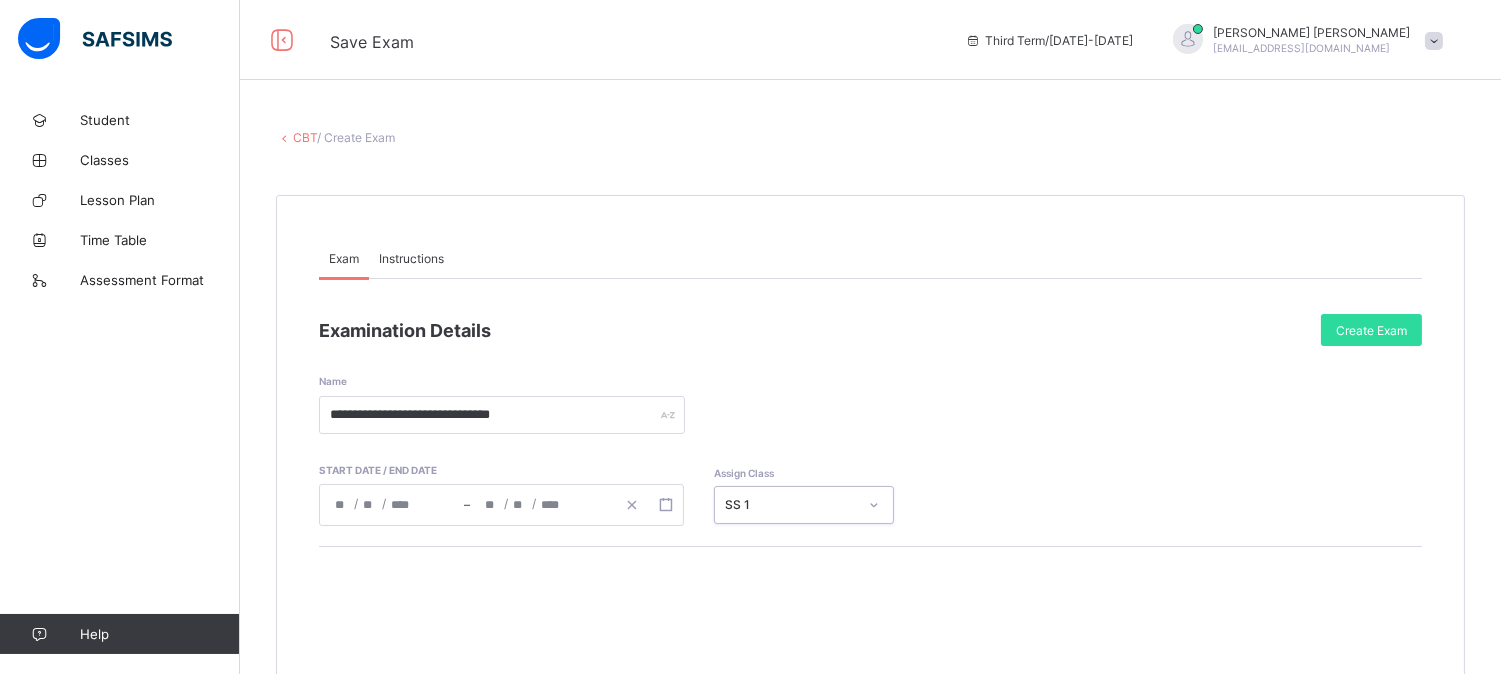 click on "Instructions" at bounding box center [411, 258] 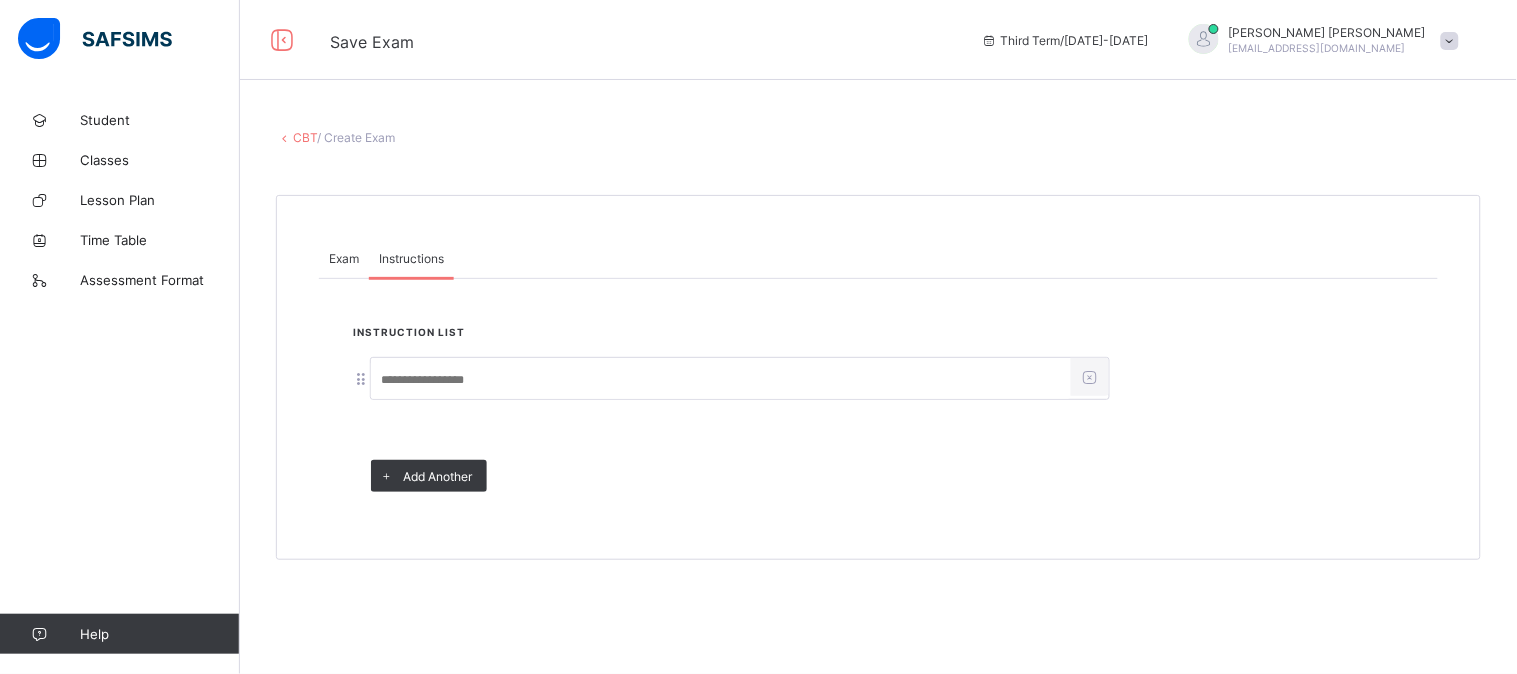 click at bounding box center (721, 380) 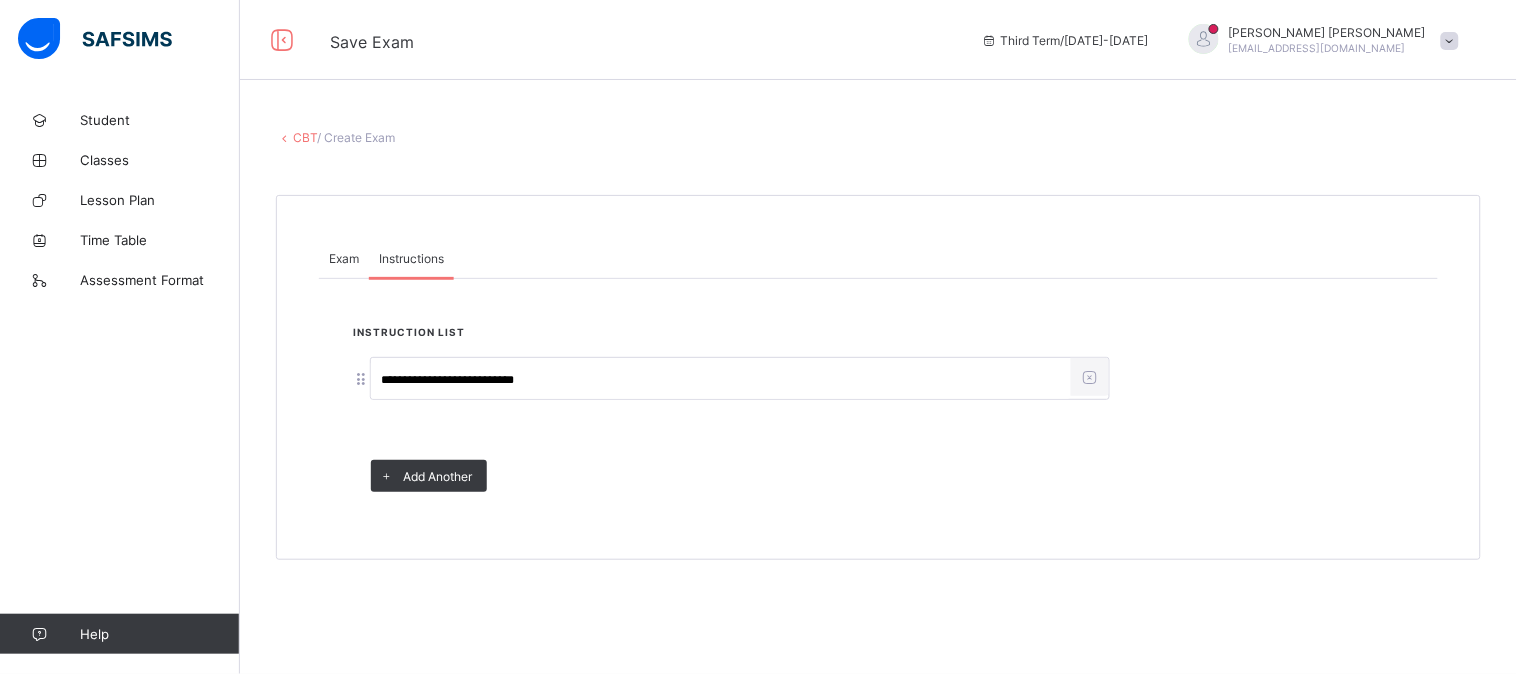 type on "**********" 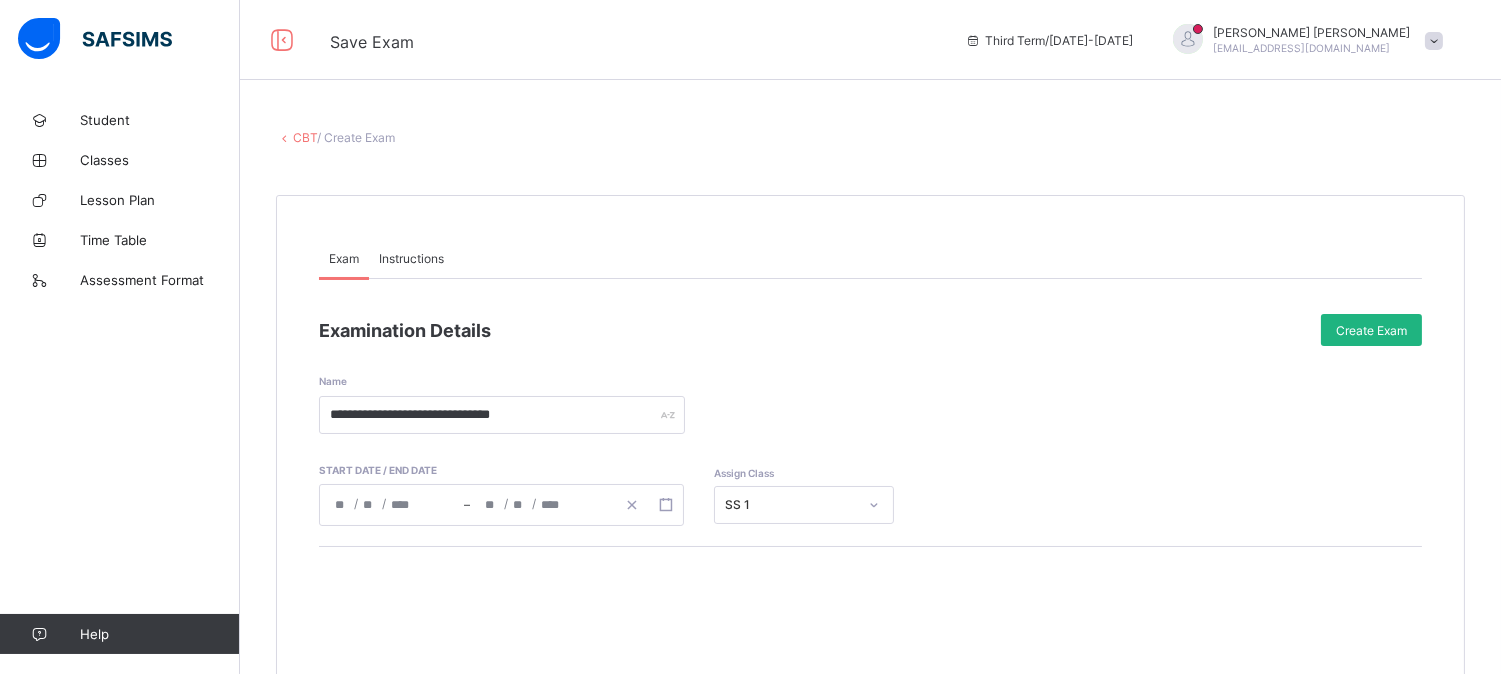 click on "Create Exam" at bounding box center [1371, 330] 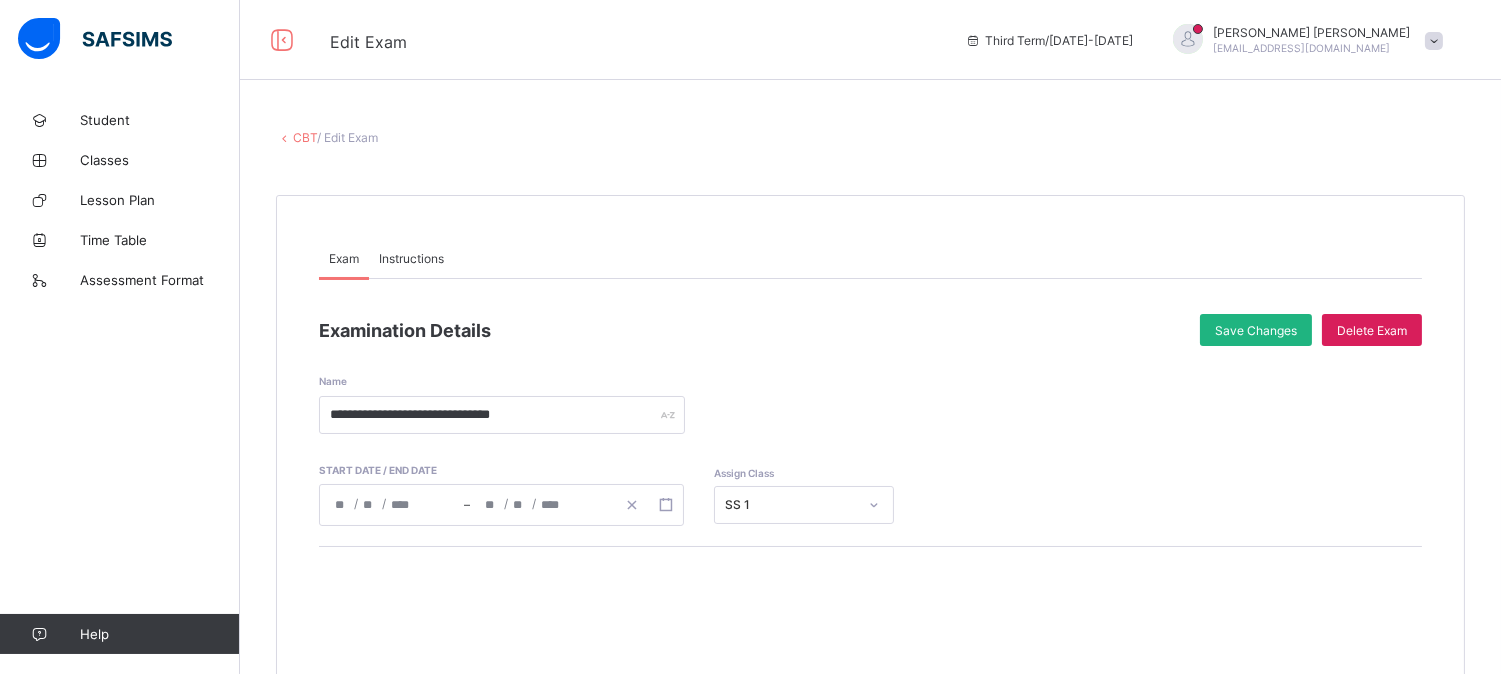 click on "Save Changes" at bounding box center [1256, 330] 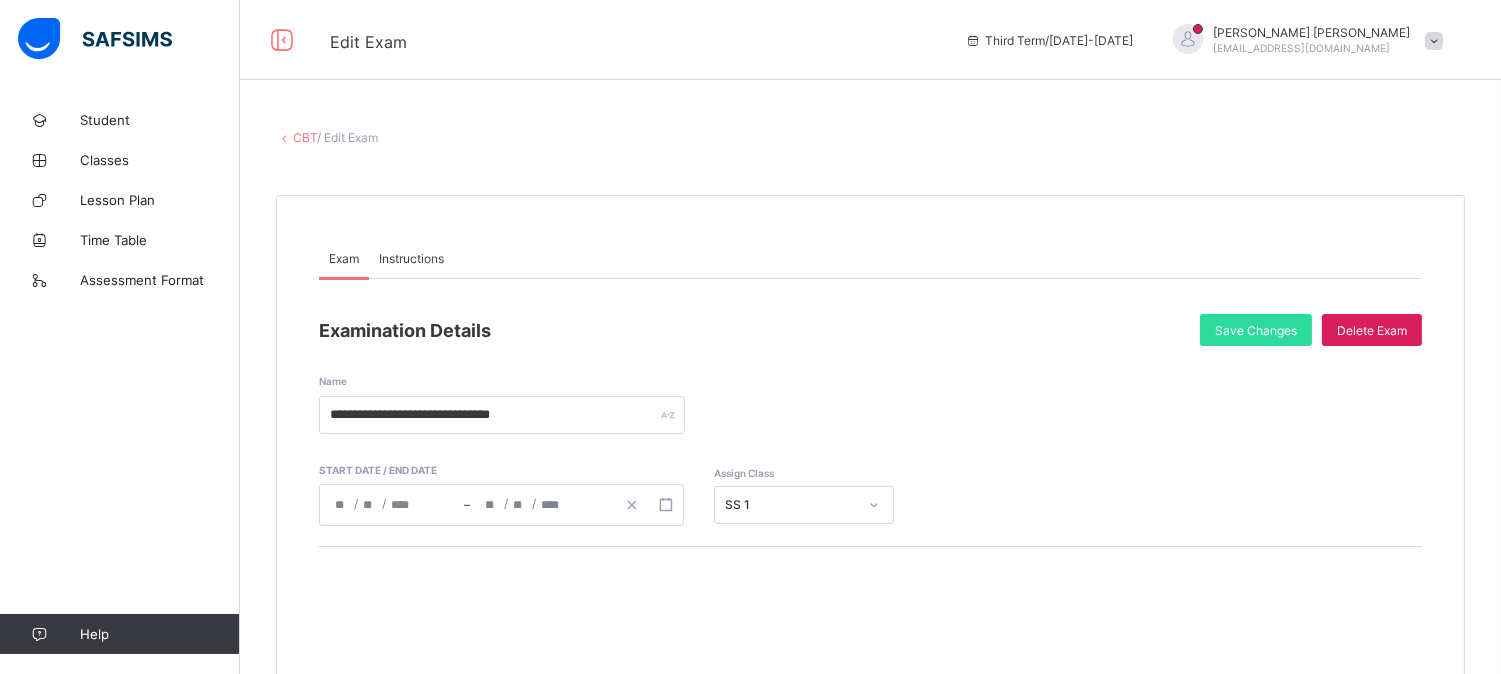click on "Exam Instructions" at bounding box center (870, 258) 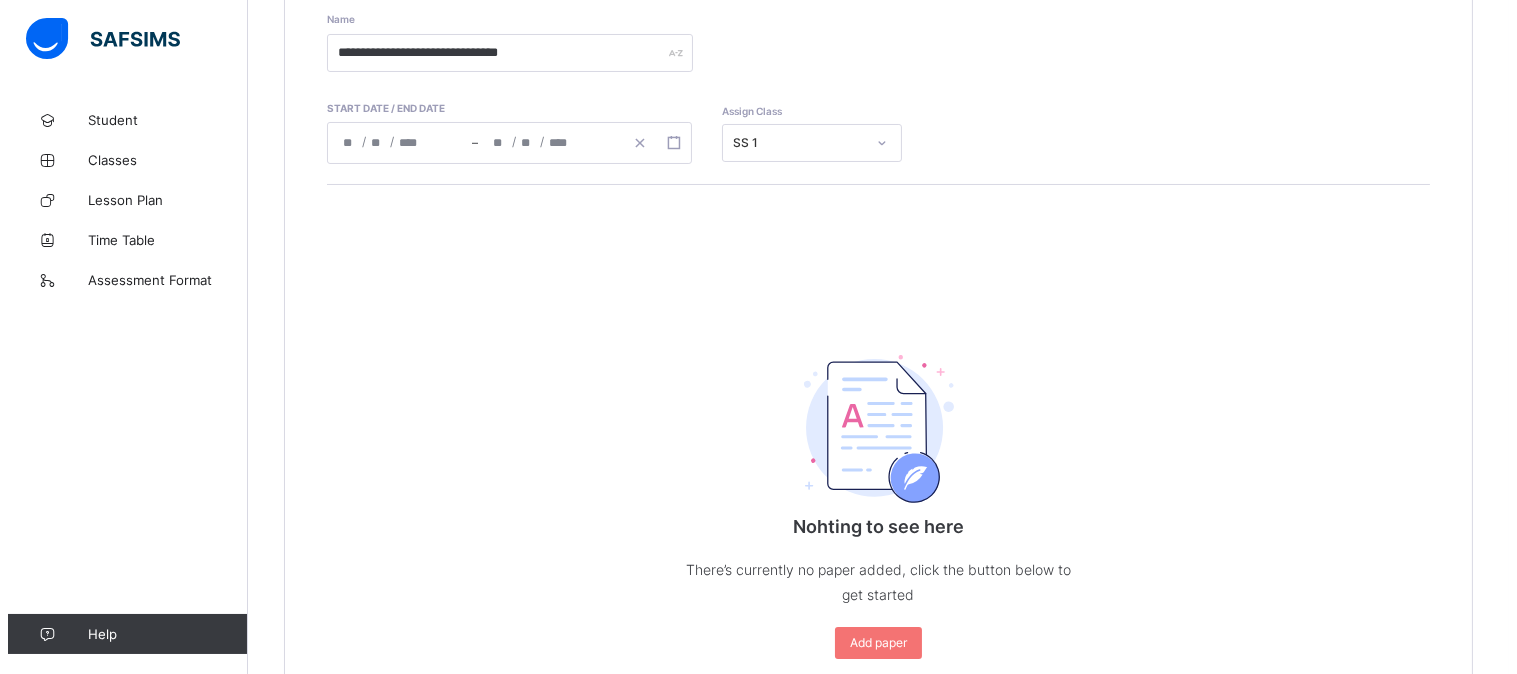 scroll, scrollTop: 367, scrollLeft: 0, axis: vertical 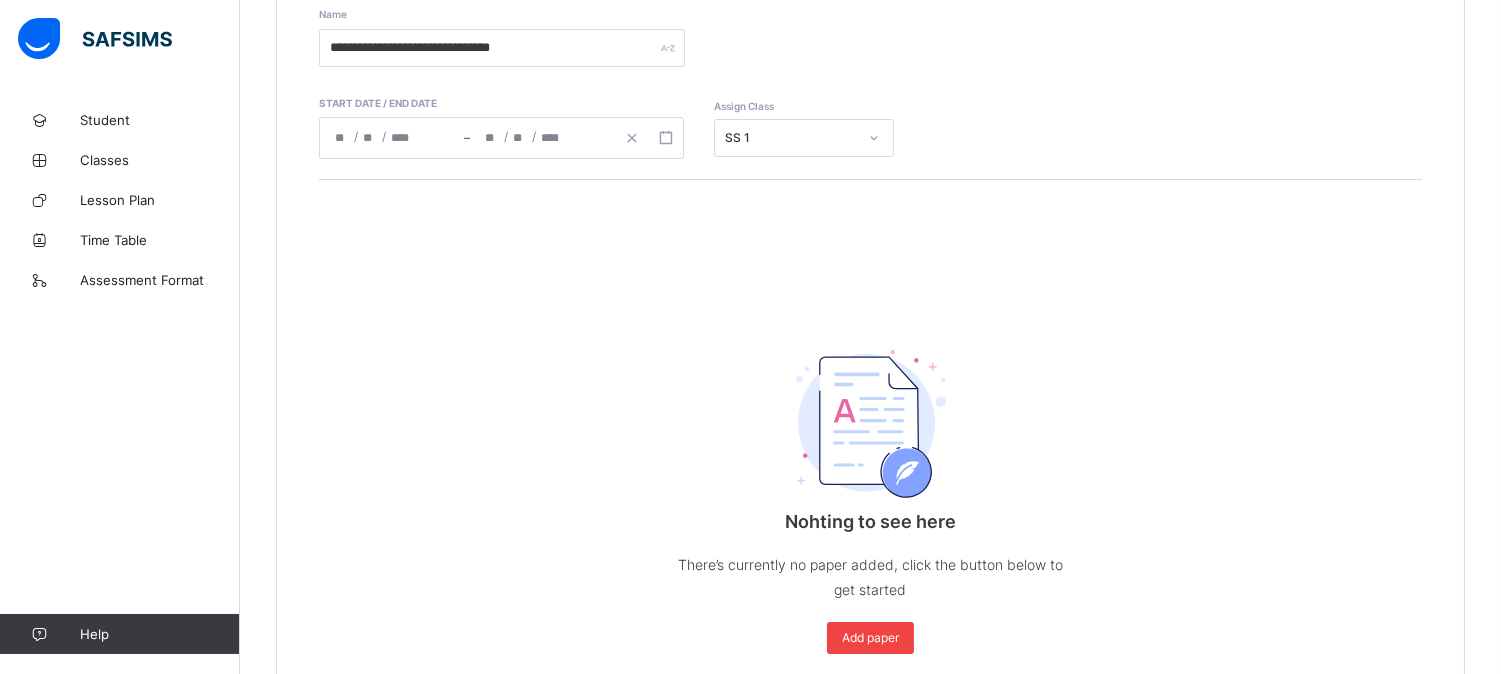 click on "Add paper" at bounding box center [870, 638] 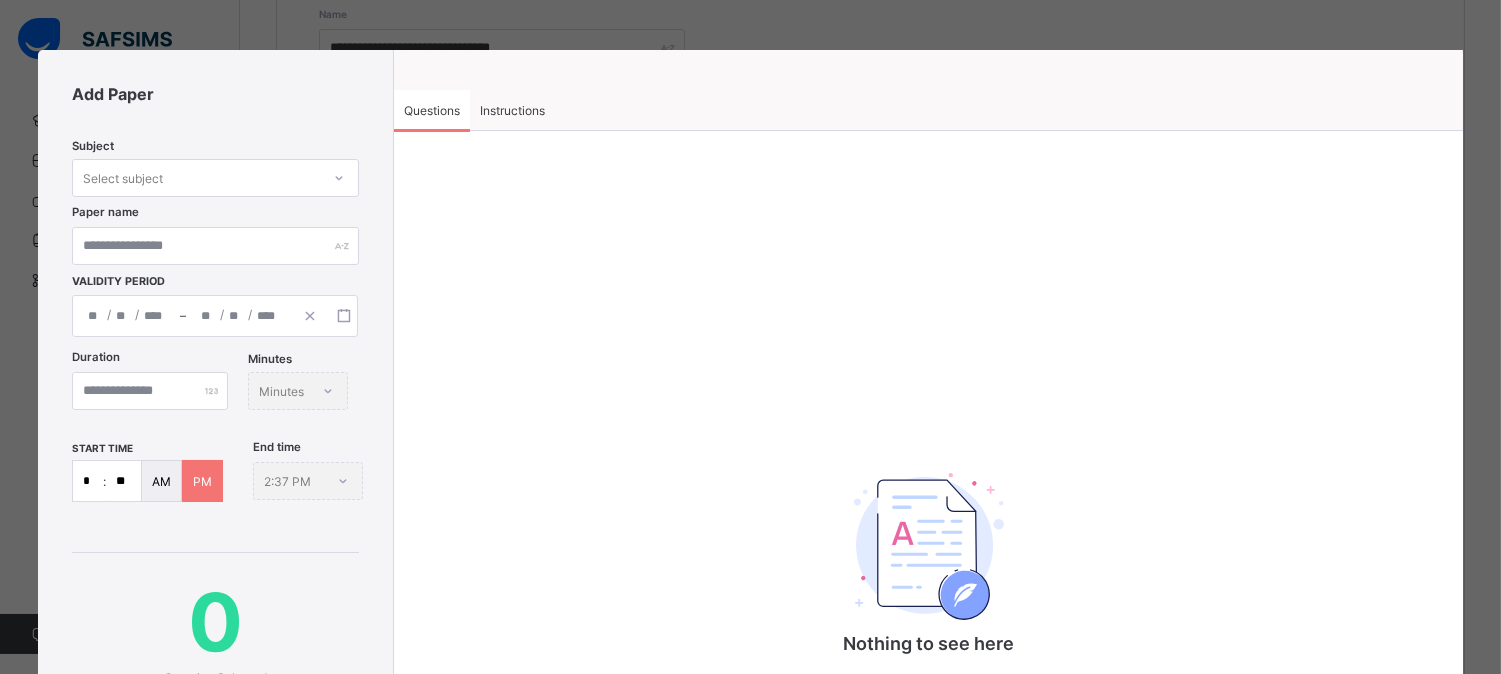 click on "Select subject" at bounding box center [196, 178] 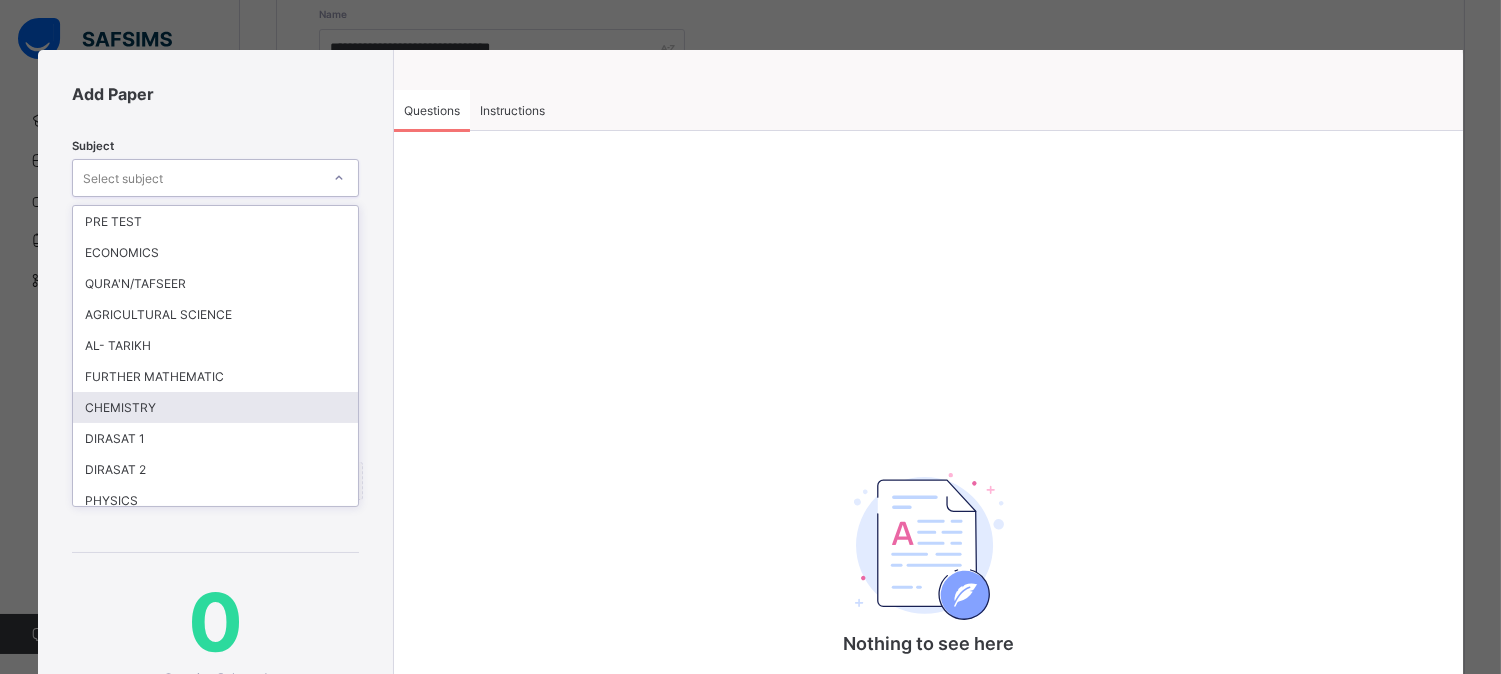 click on "CHEMISTRY" at bounding box center (215, 407) 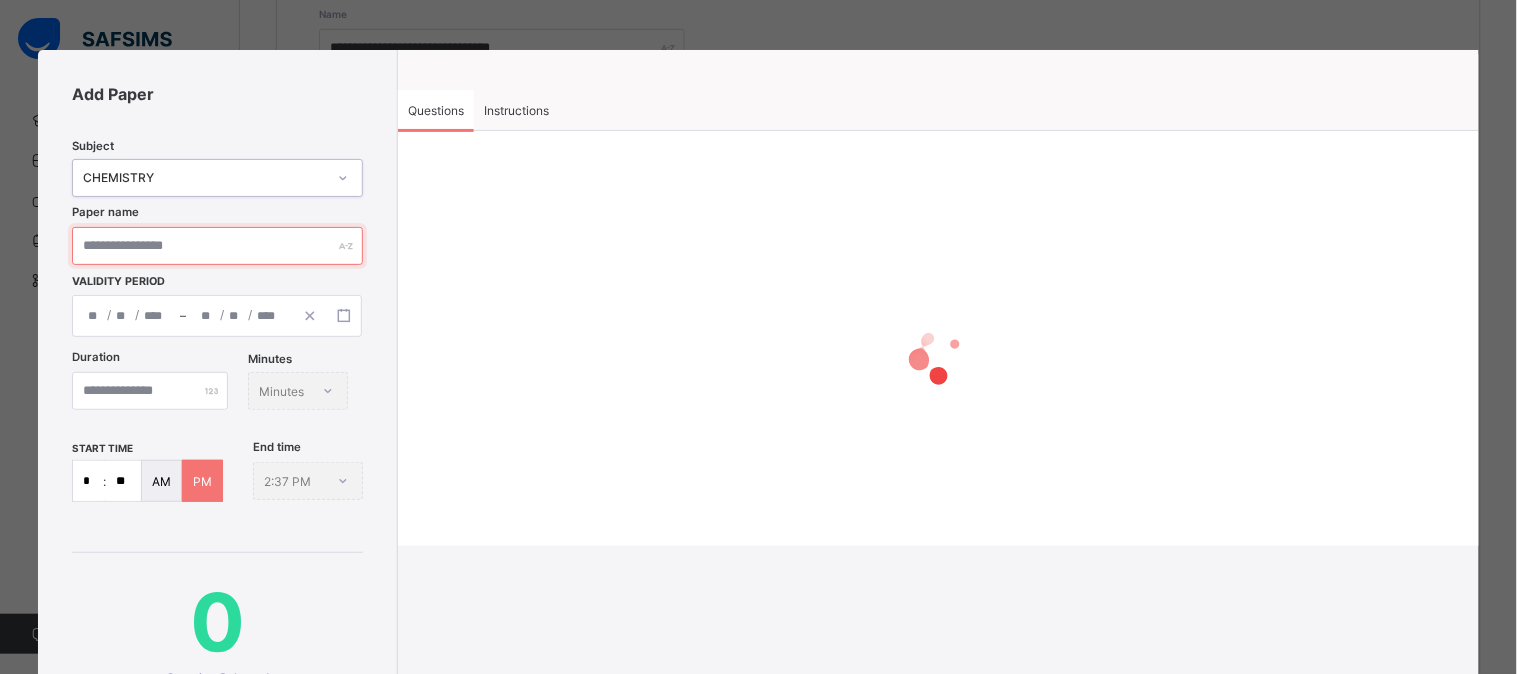 click at bounding box center [217, 246] 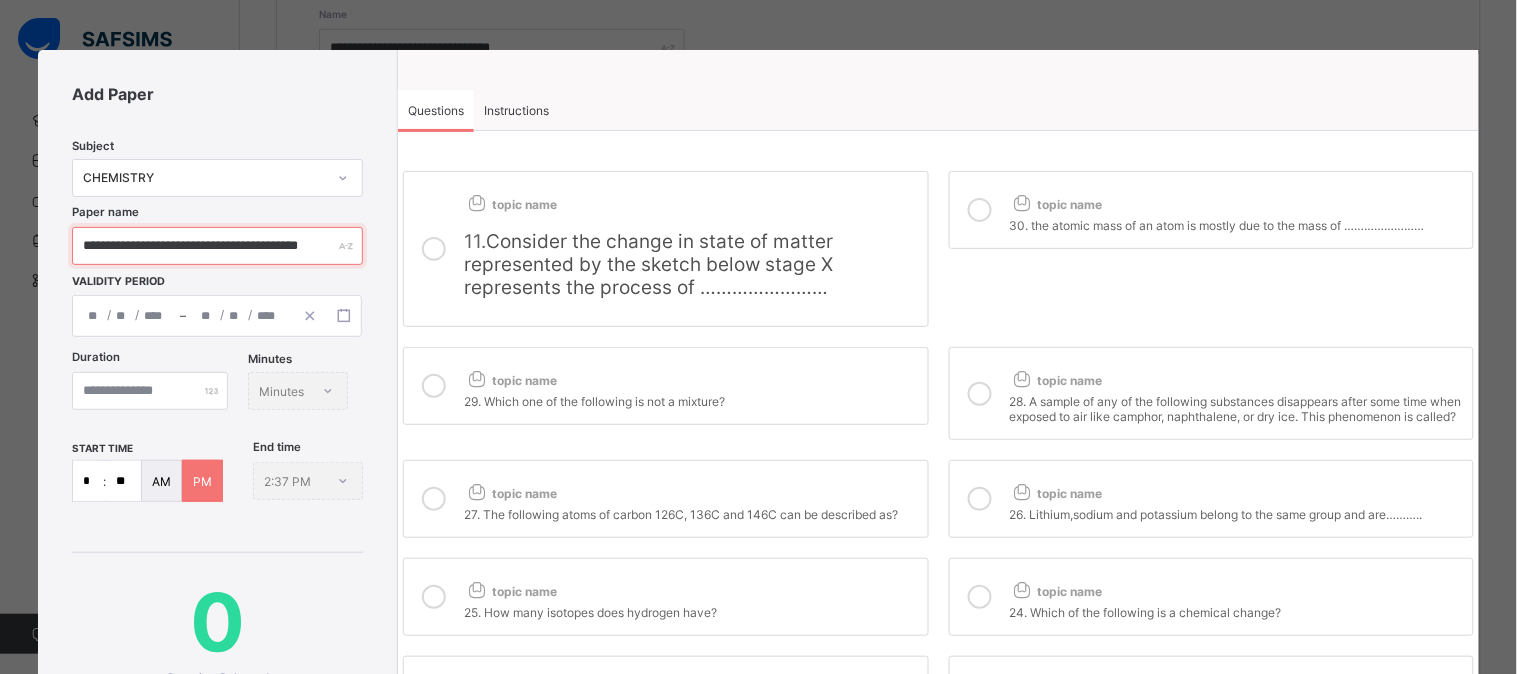 scroll, scrollTop: 0, scrollLeft: 4, axis: horizontal 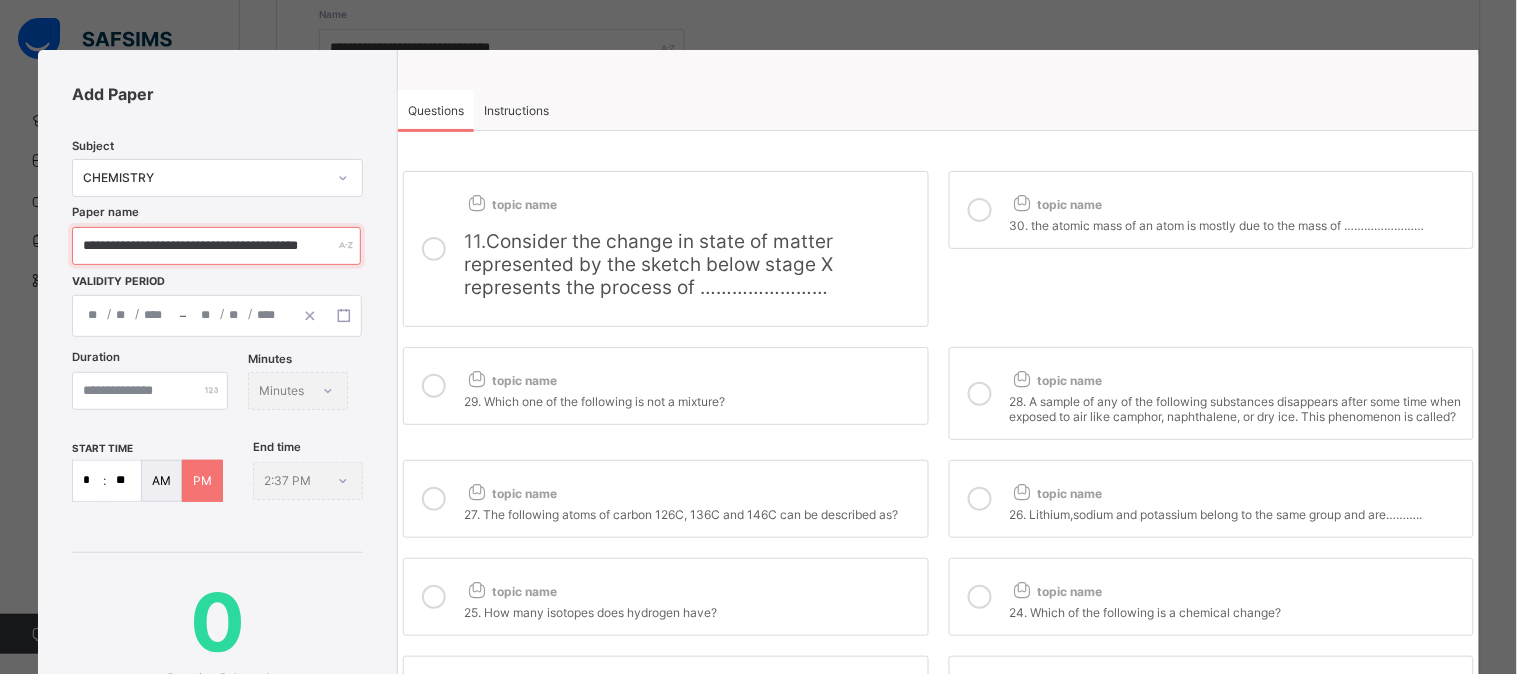type on "**********" 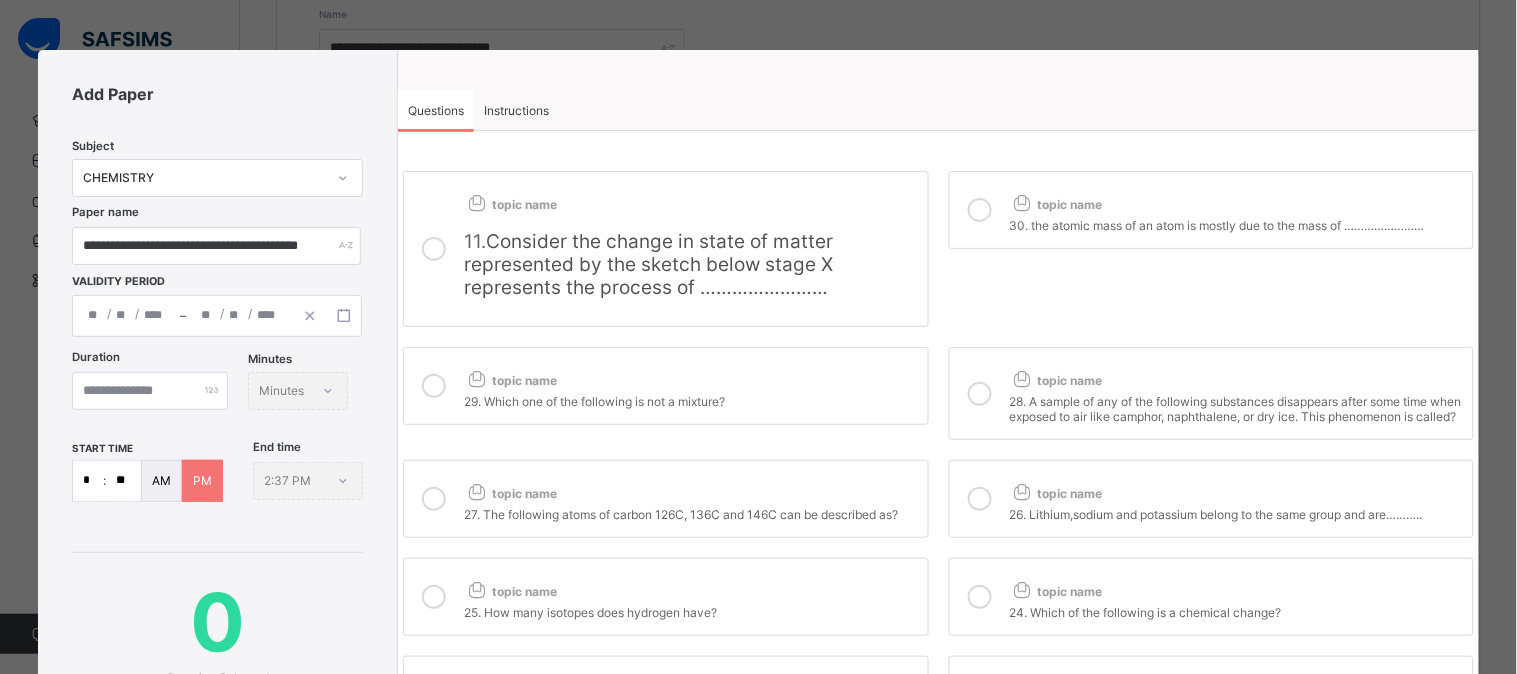click on "/ / – / /" at bounding box center (217, 316) 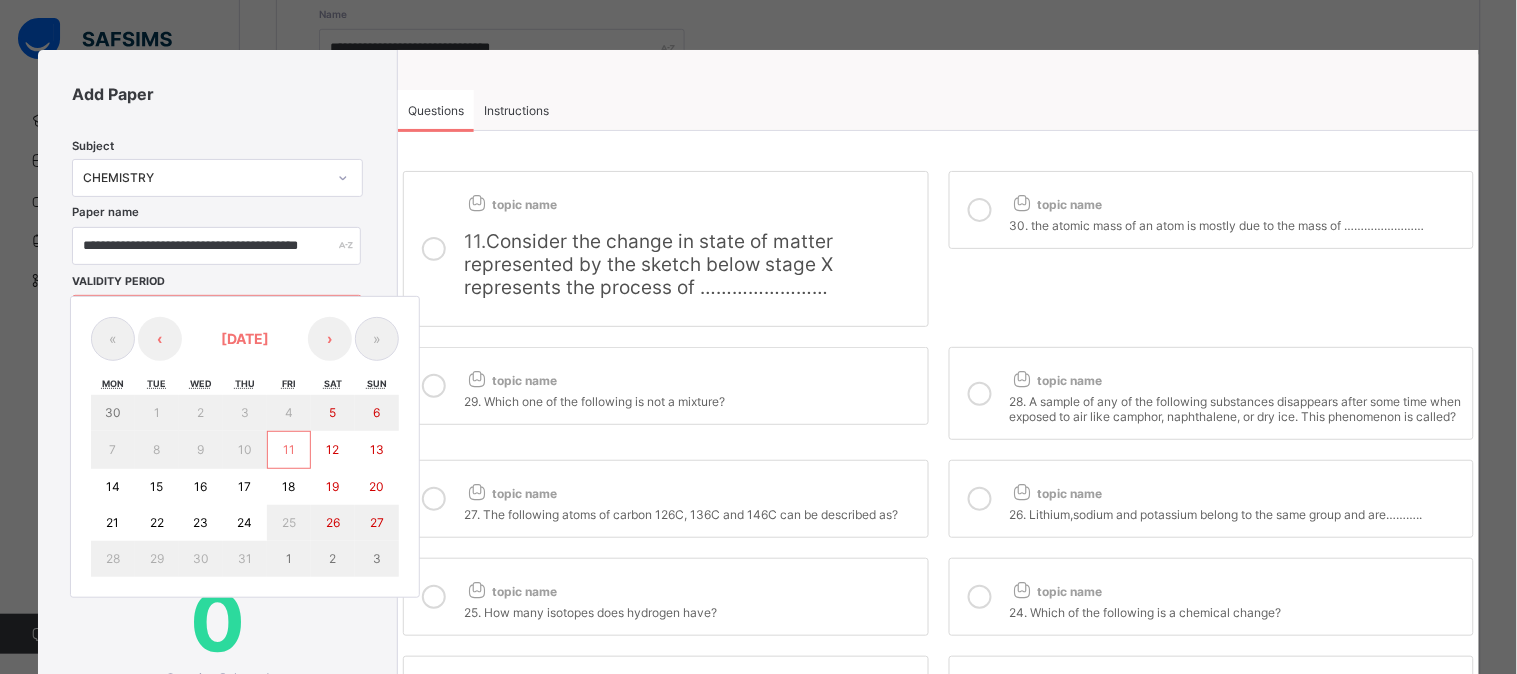 scroll, scrollTop: 0, scrollLeft: 0, axis: both 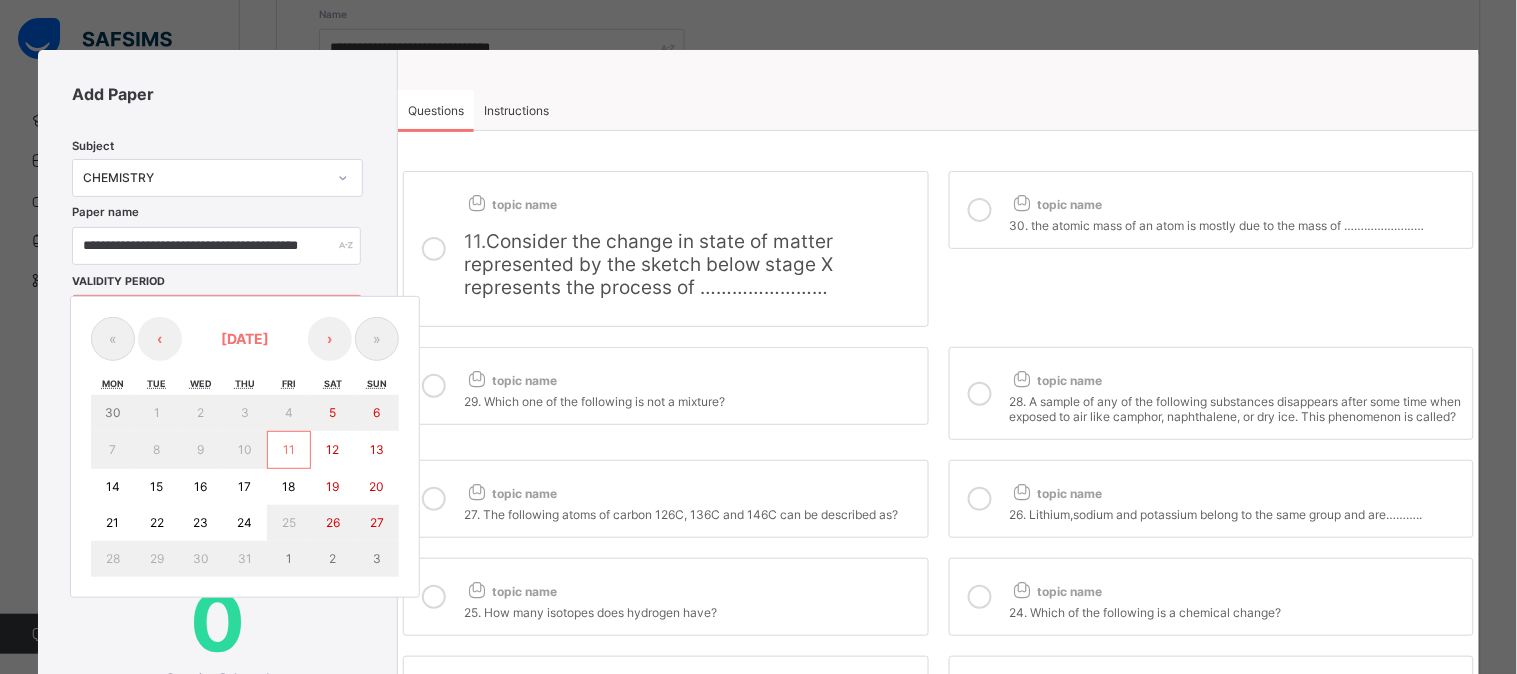click on "14" at bounding box center [113, 486] 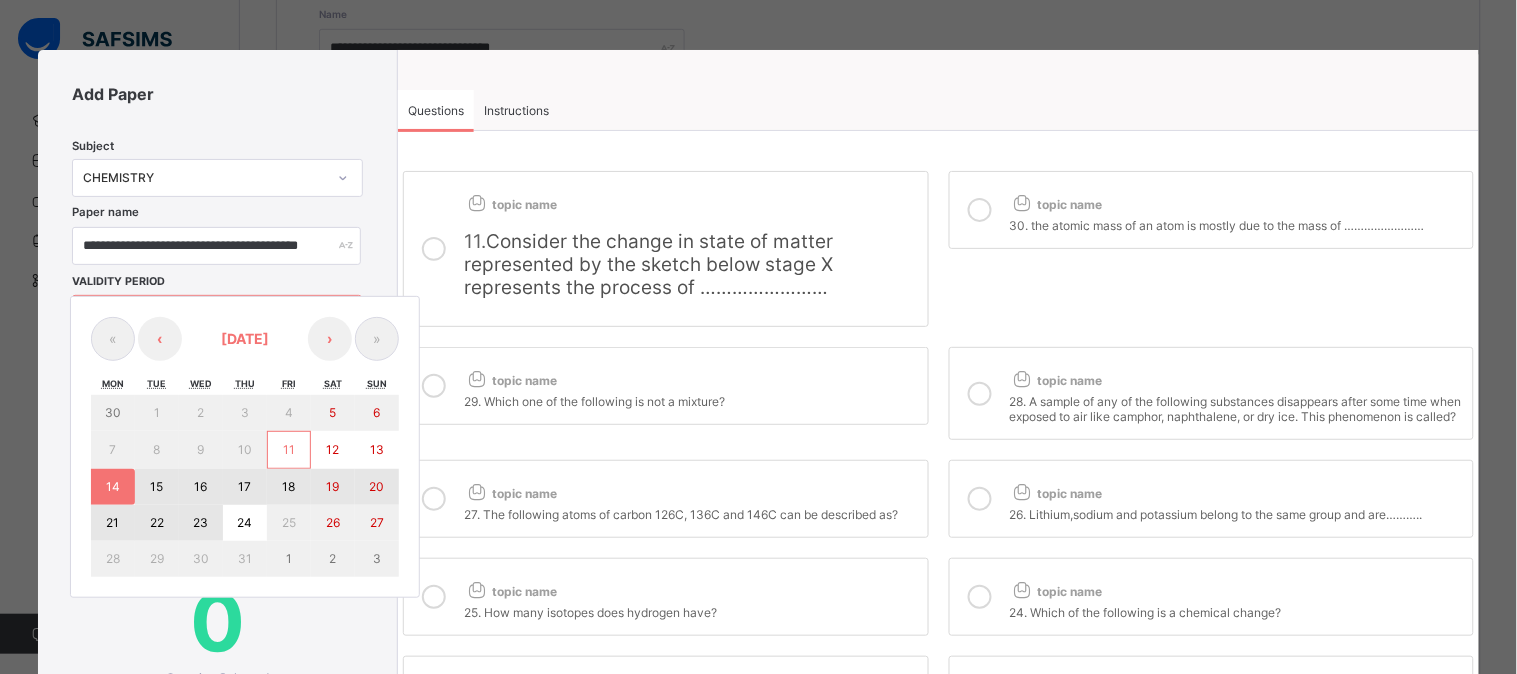 click on "23" at bounding box center (200, 522) 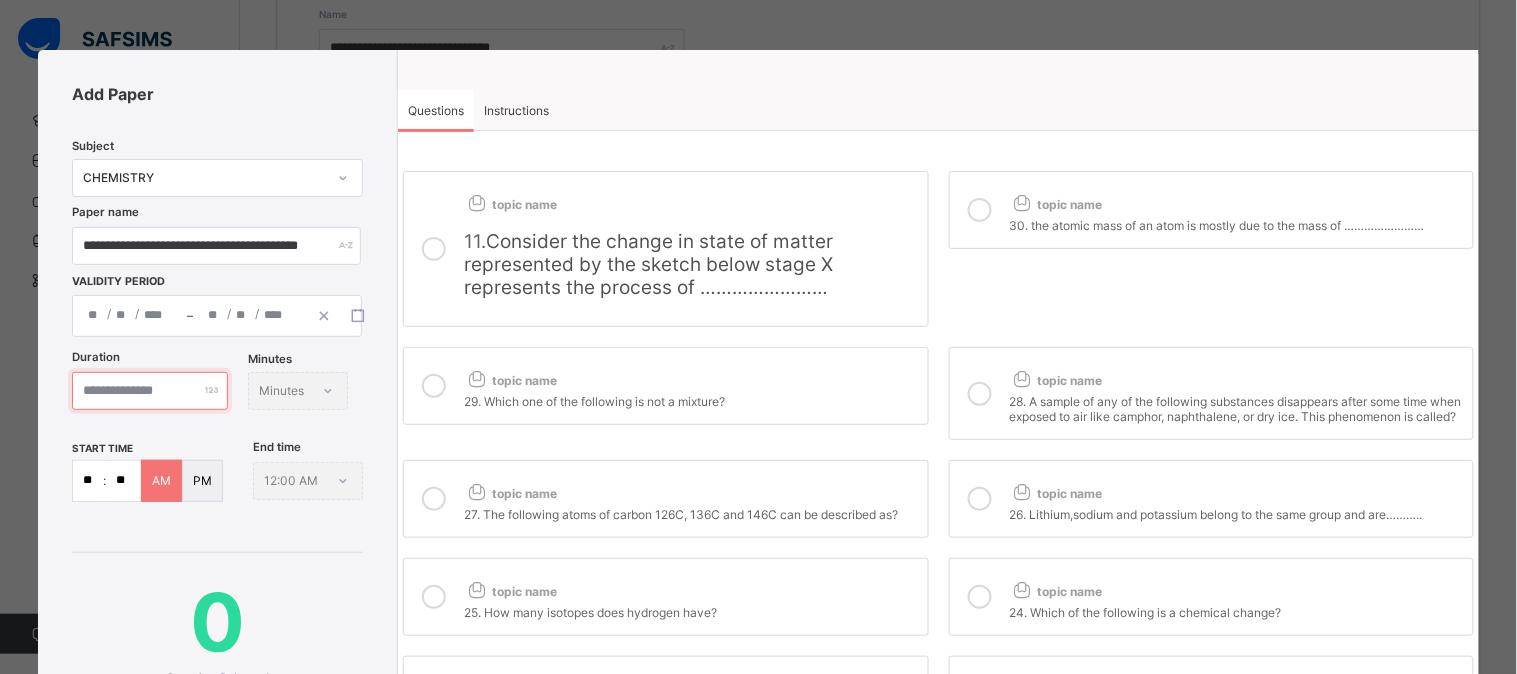 click at bounding box center [150, 391] 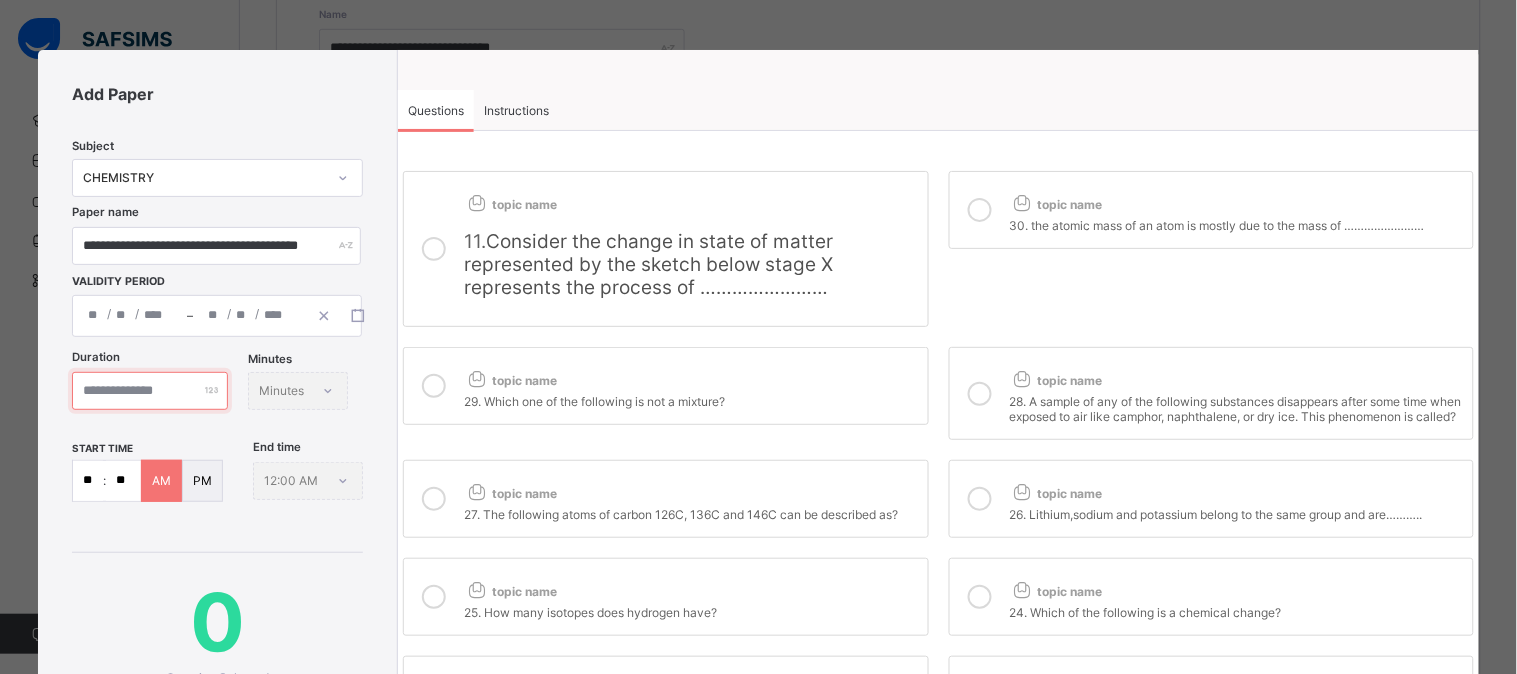 type on "**" 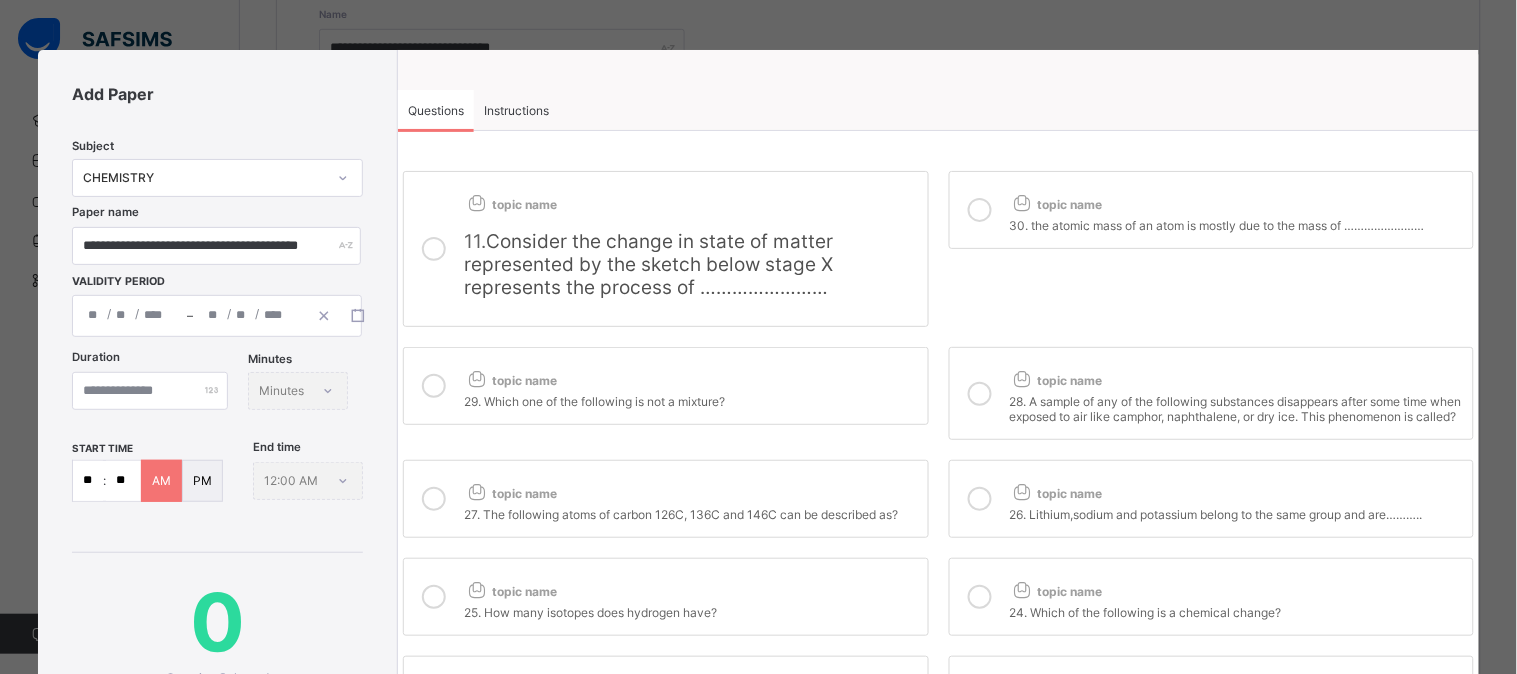 click on "**" at bounding box center [88, 481] 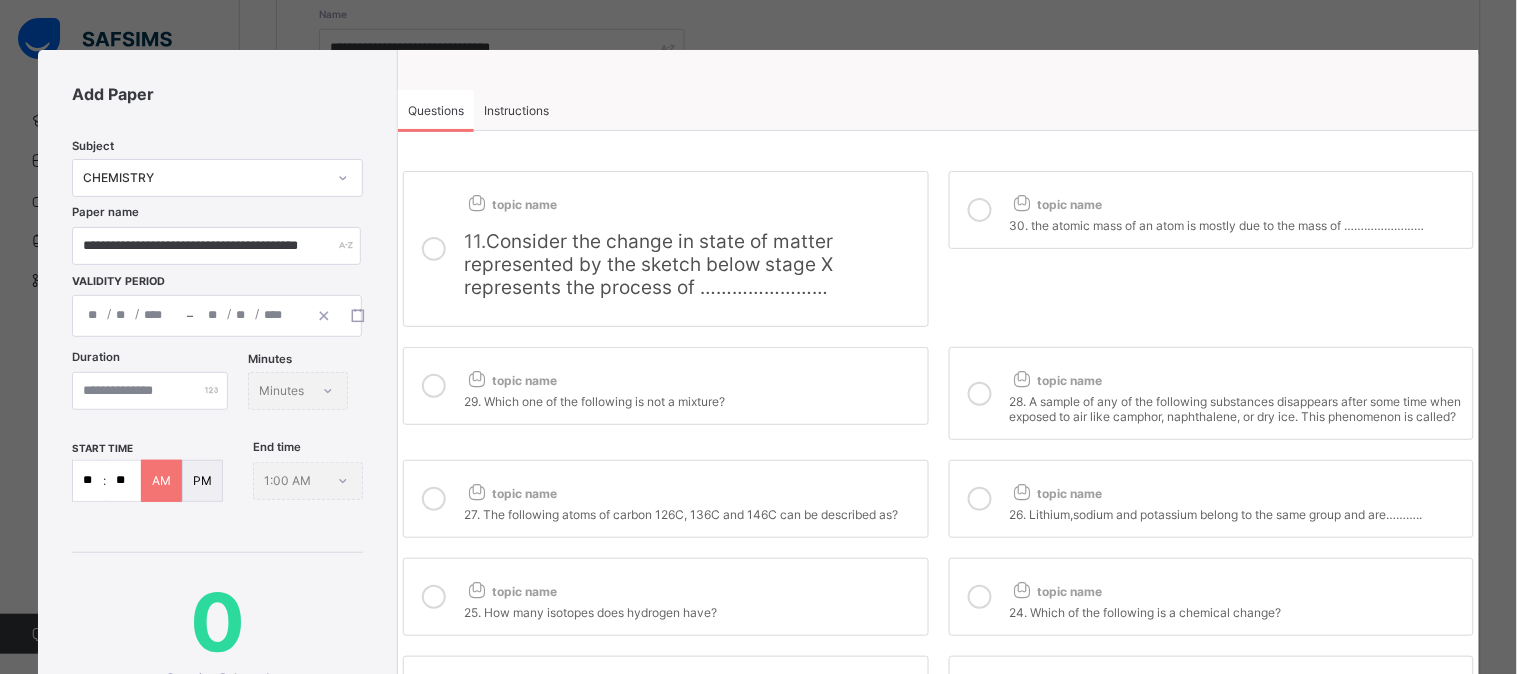 type on "*" 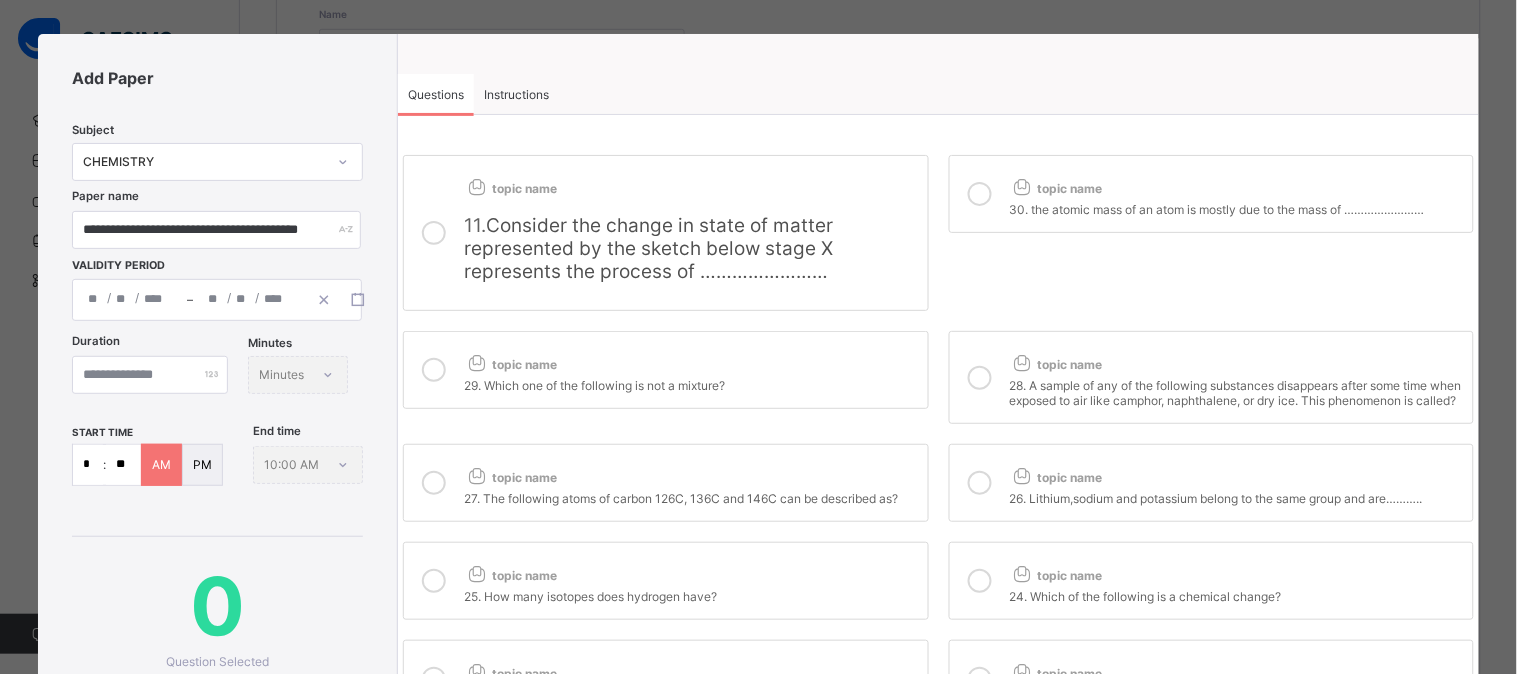 scroll, scrollTop: 0, scrollLeft: 0, axis: both 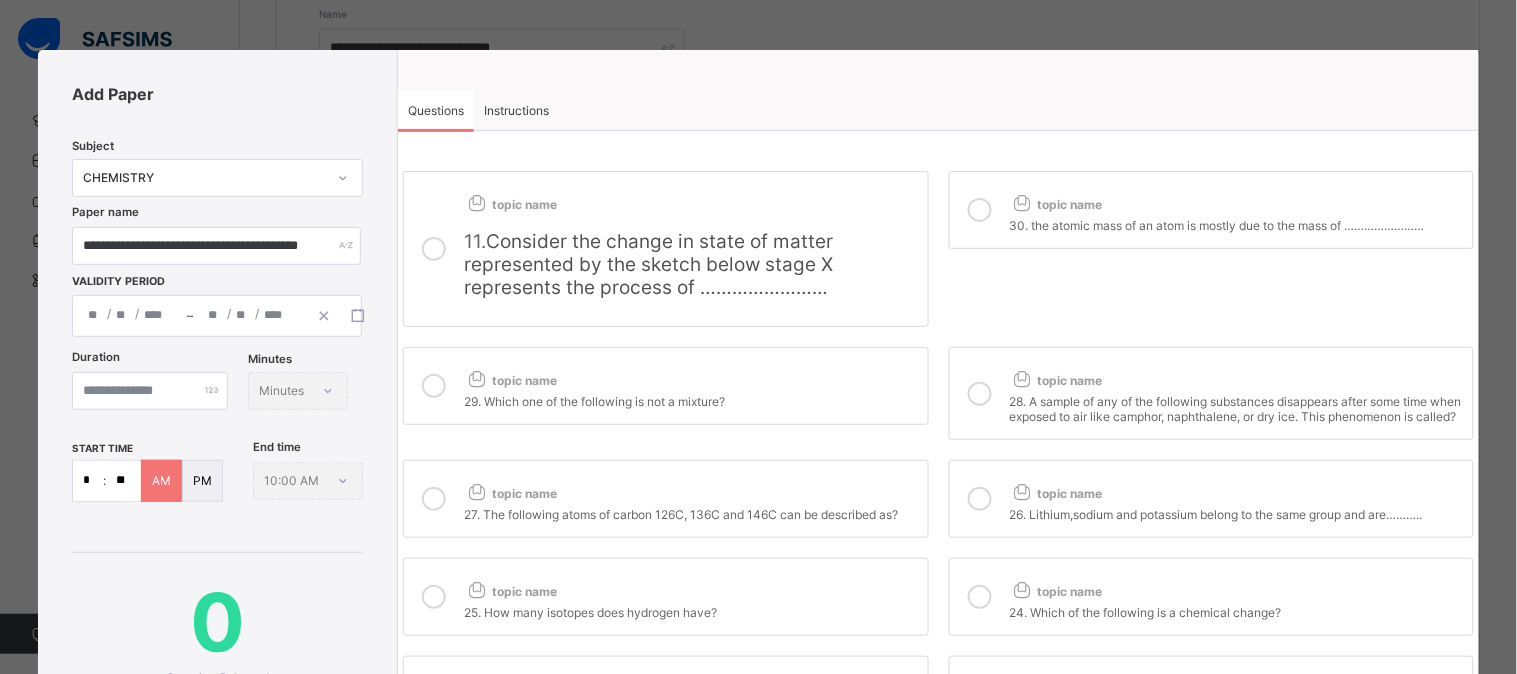 type on "*" 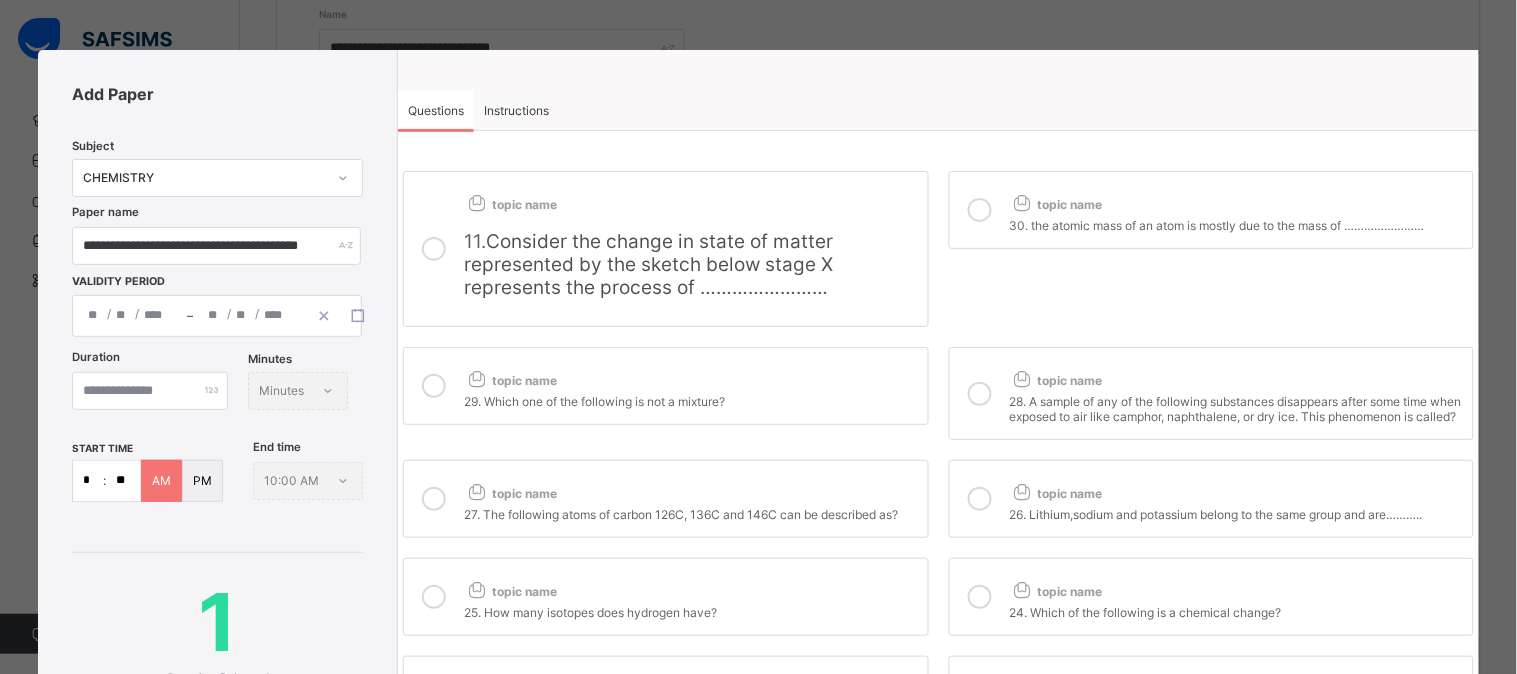 click at bounding box center (980, 394) 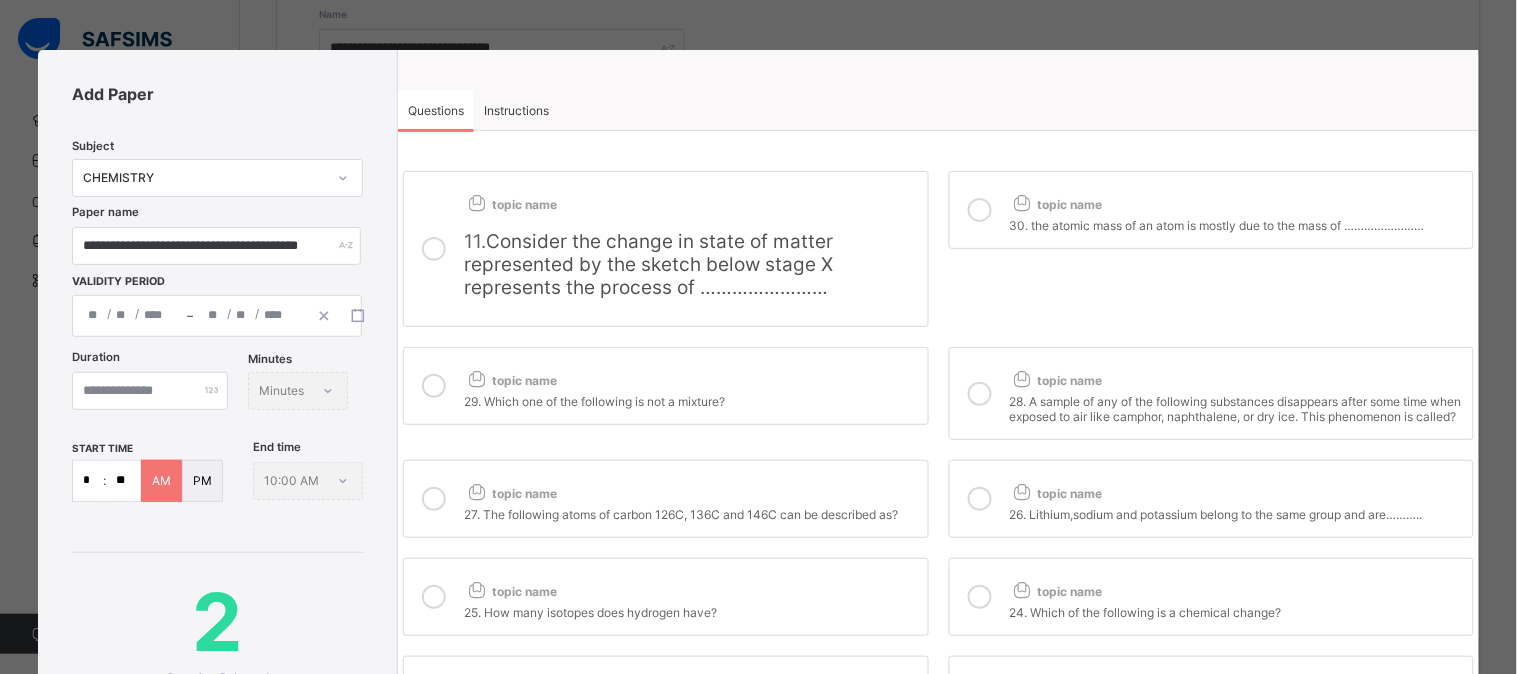 click at bounding box center [434, 386] 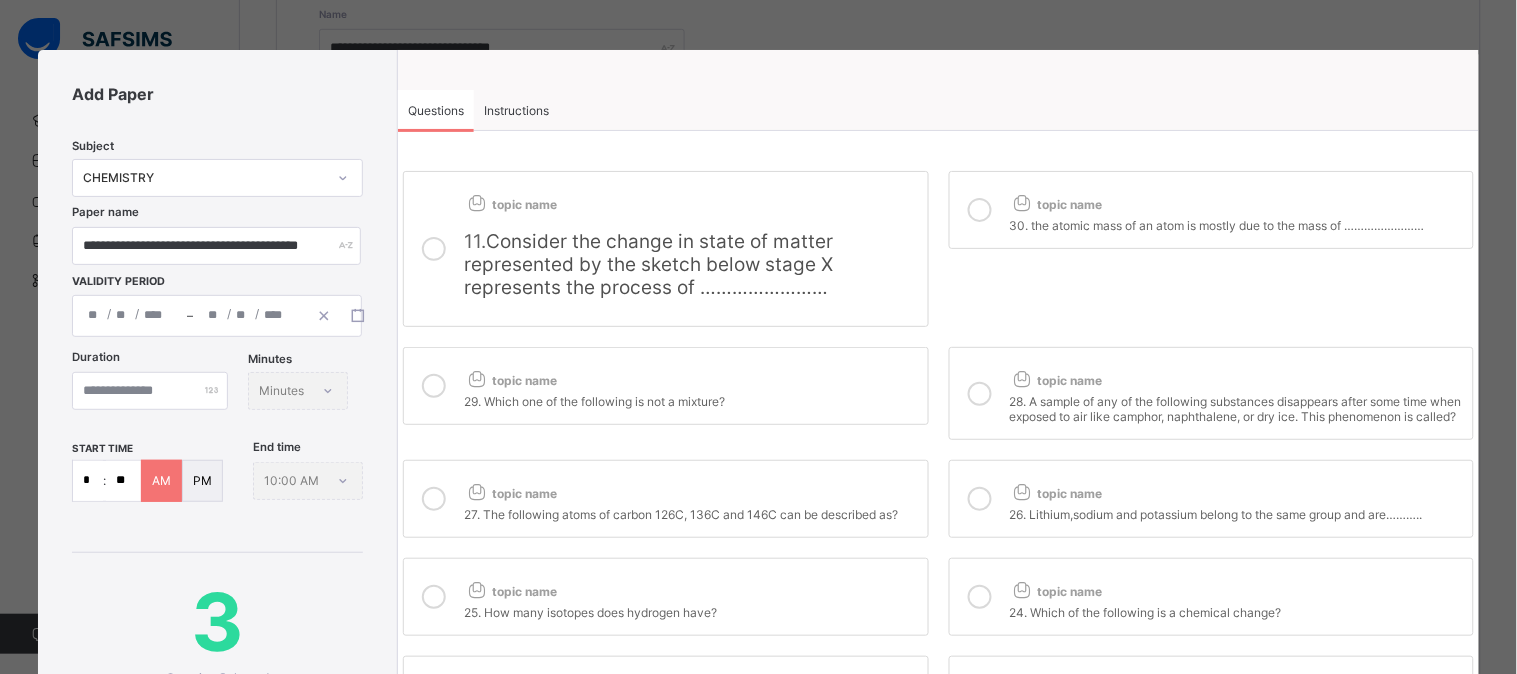click at bounding box center [434, 249] 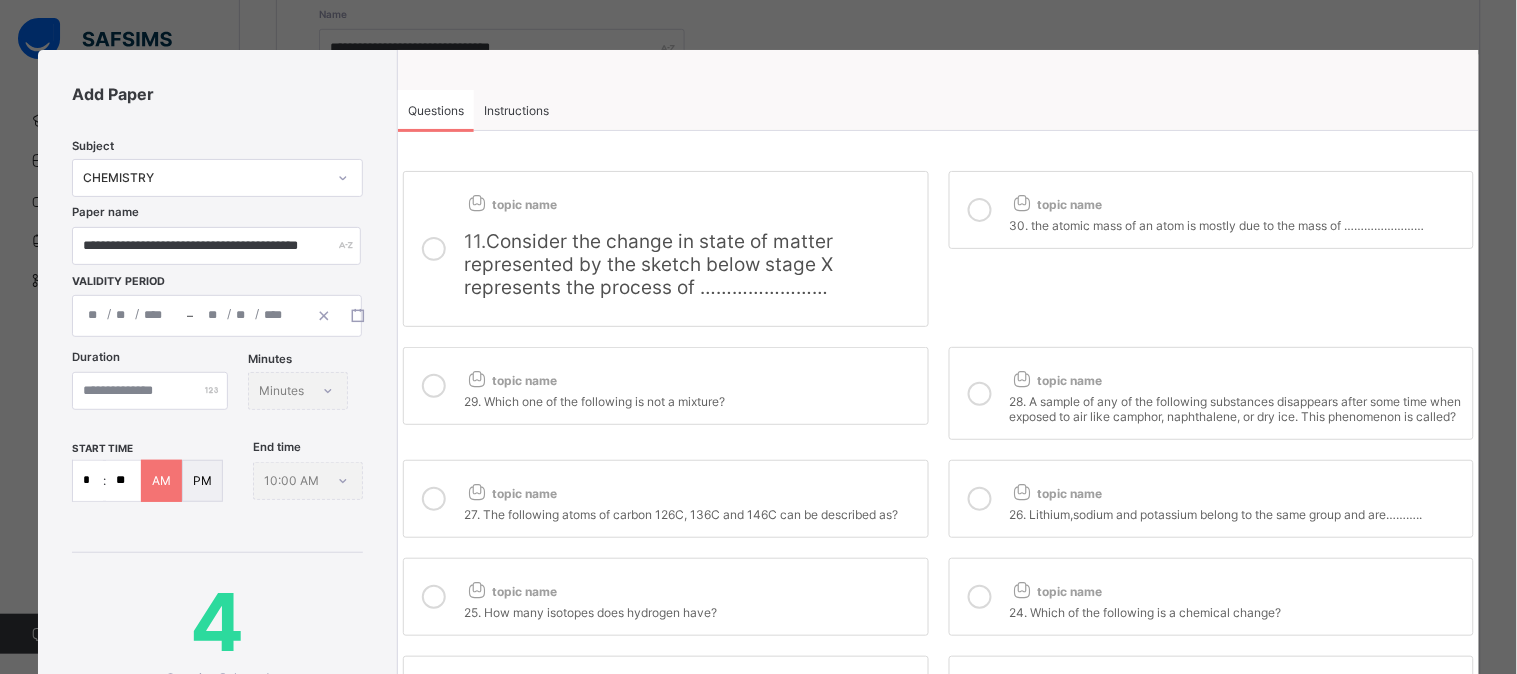 drag, startPoint x: 432, startPoint y: 612, endPoint x: 440, endPoint y: 571, distance: 41.773197 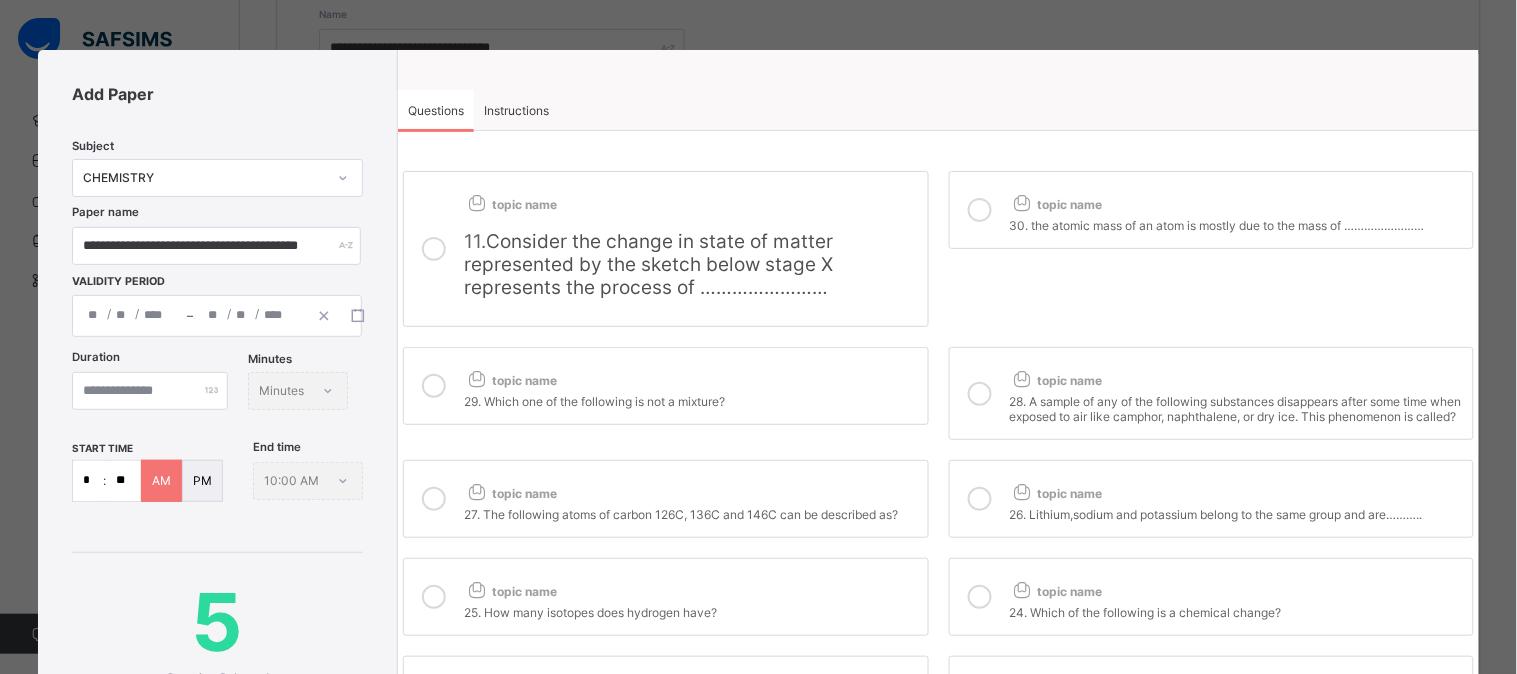 click at bounding box center [434, 499] 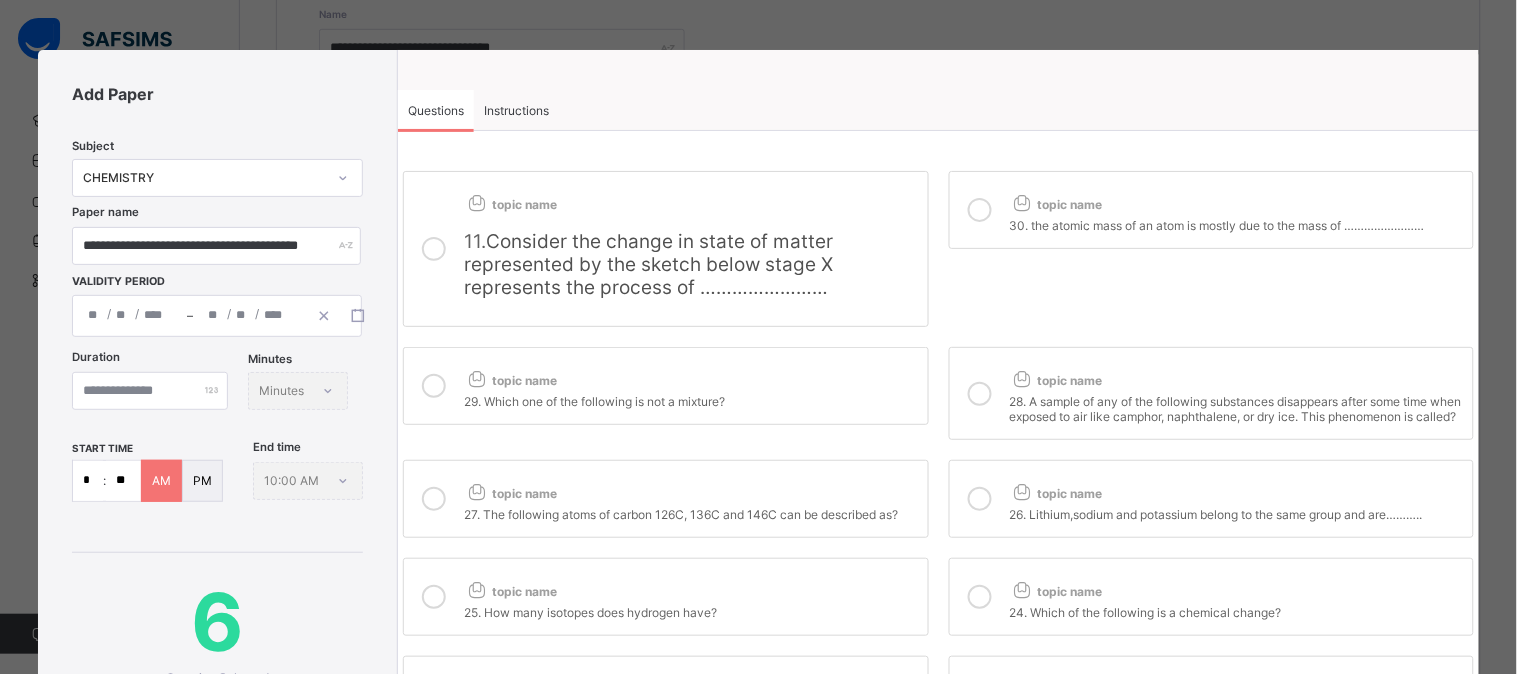 click at bounding box center (980, 499) 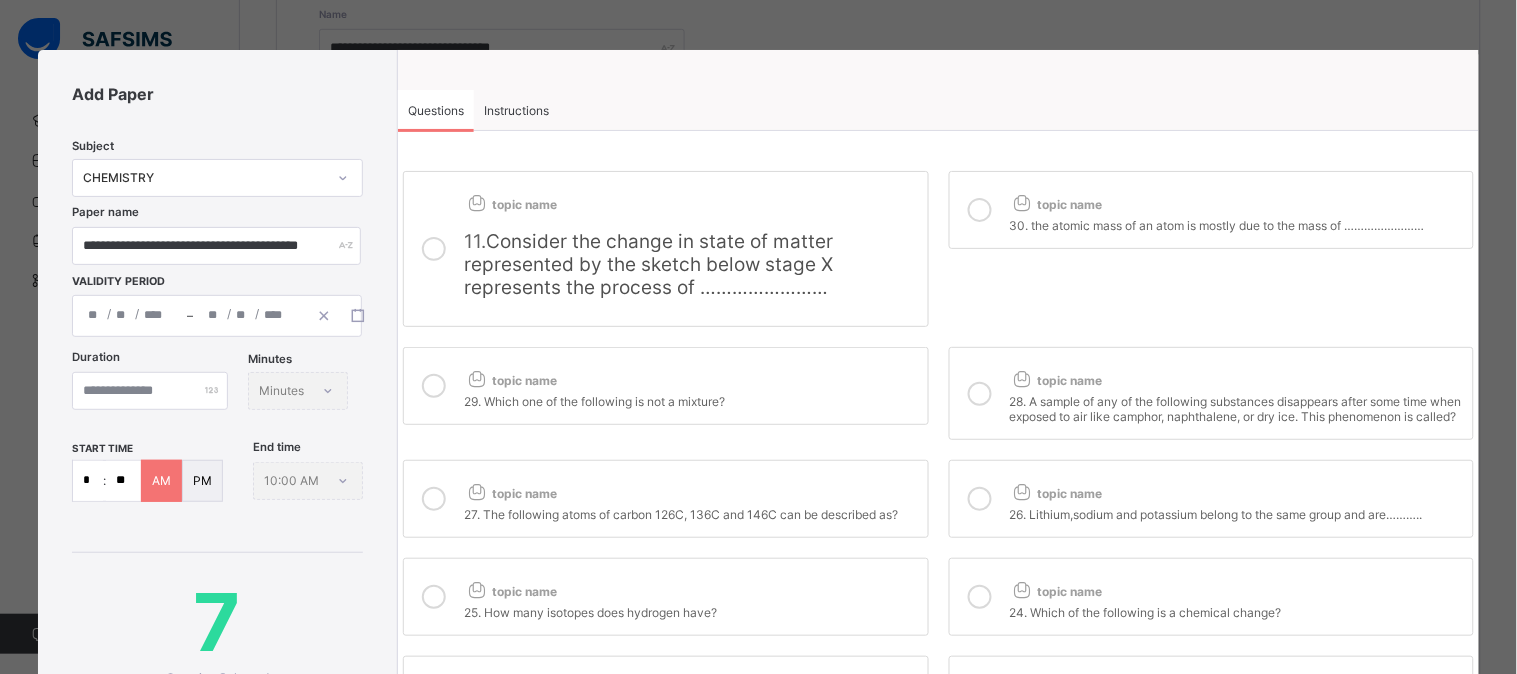 drag, startPoint x: 981, startPoint y: 642, endPoint x: 973, endPoint y: 630, distance: 14.422205 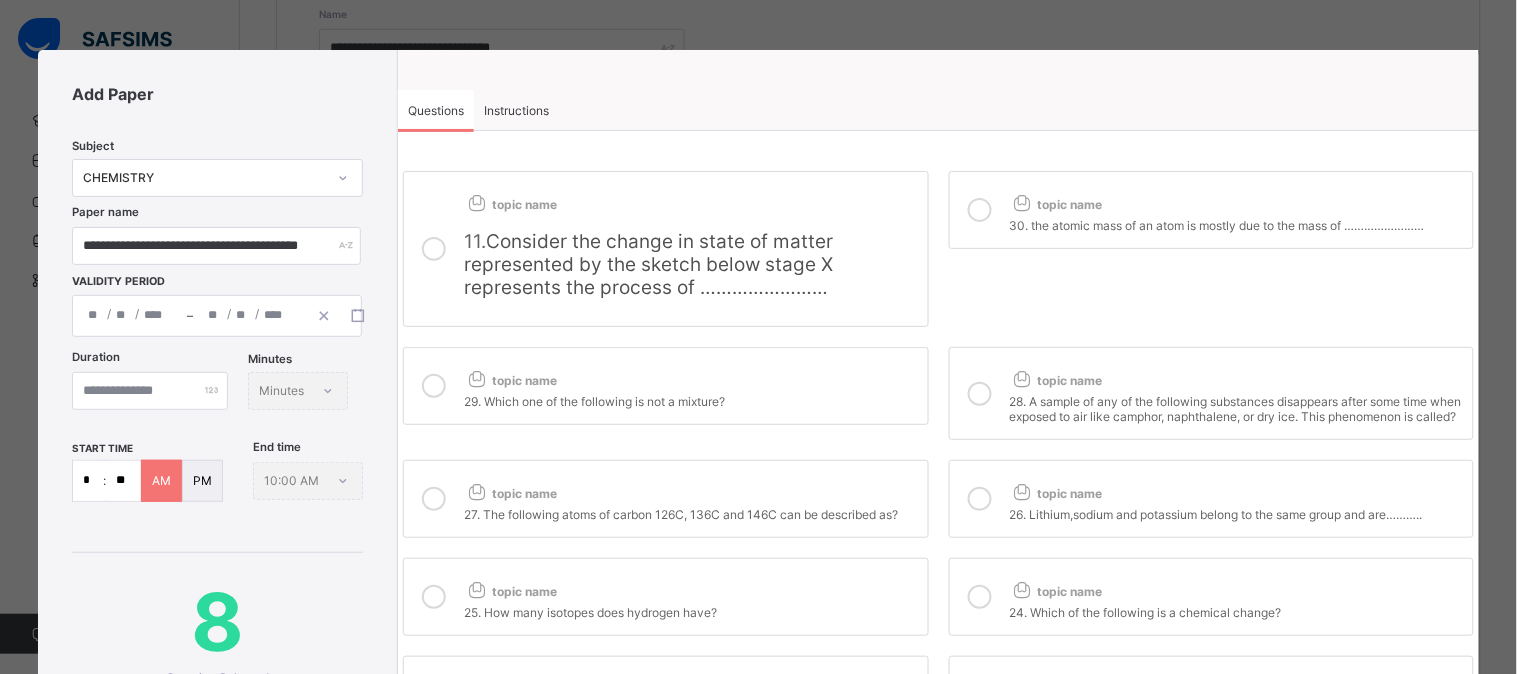 scroll, scrollTop: 362, scrollLeft: 0, axis: vertical 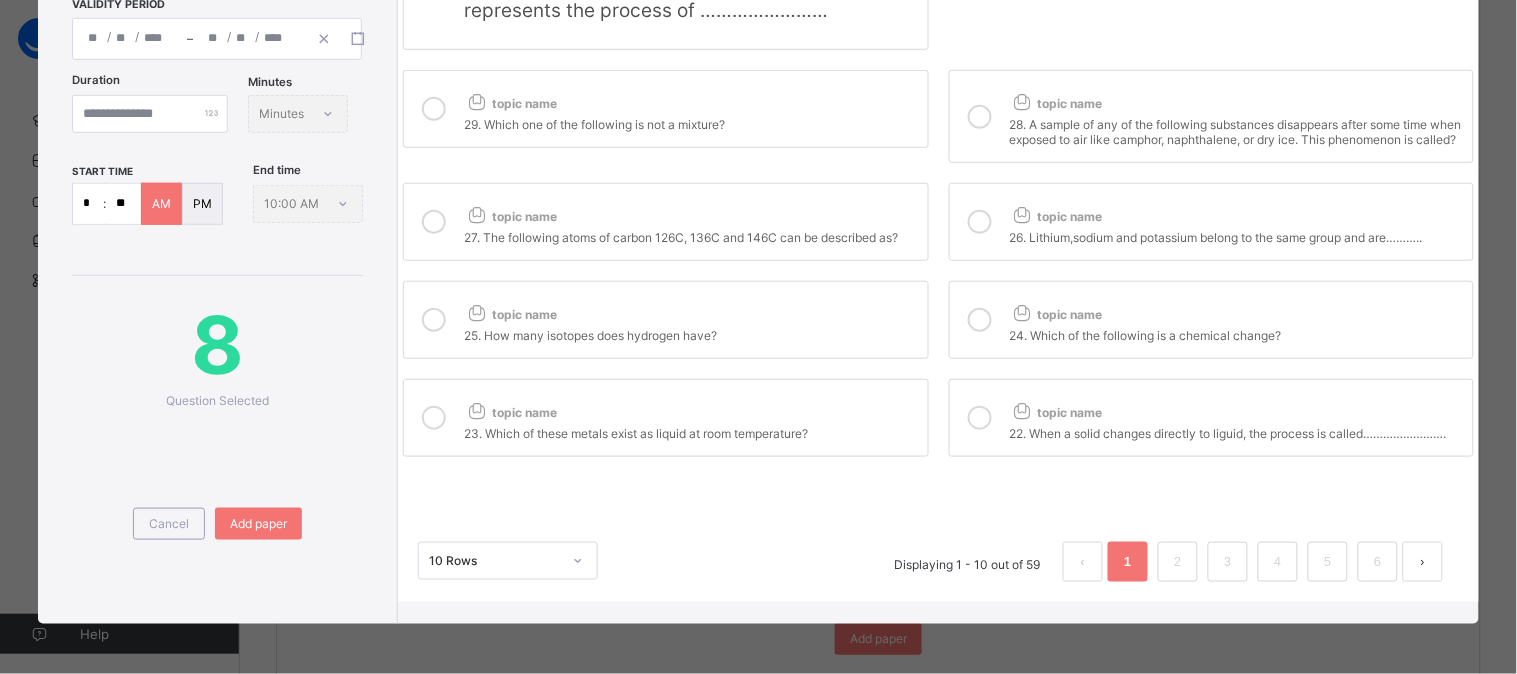 click at bounding box center (980, 418) 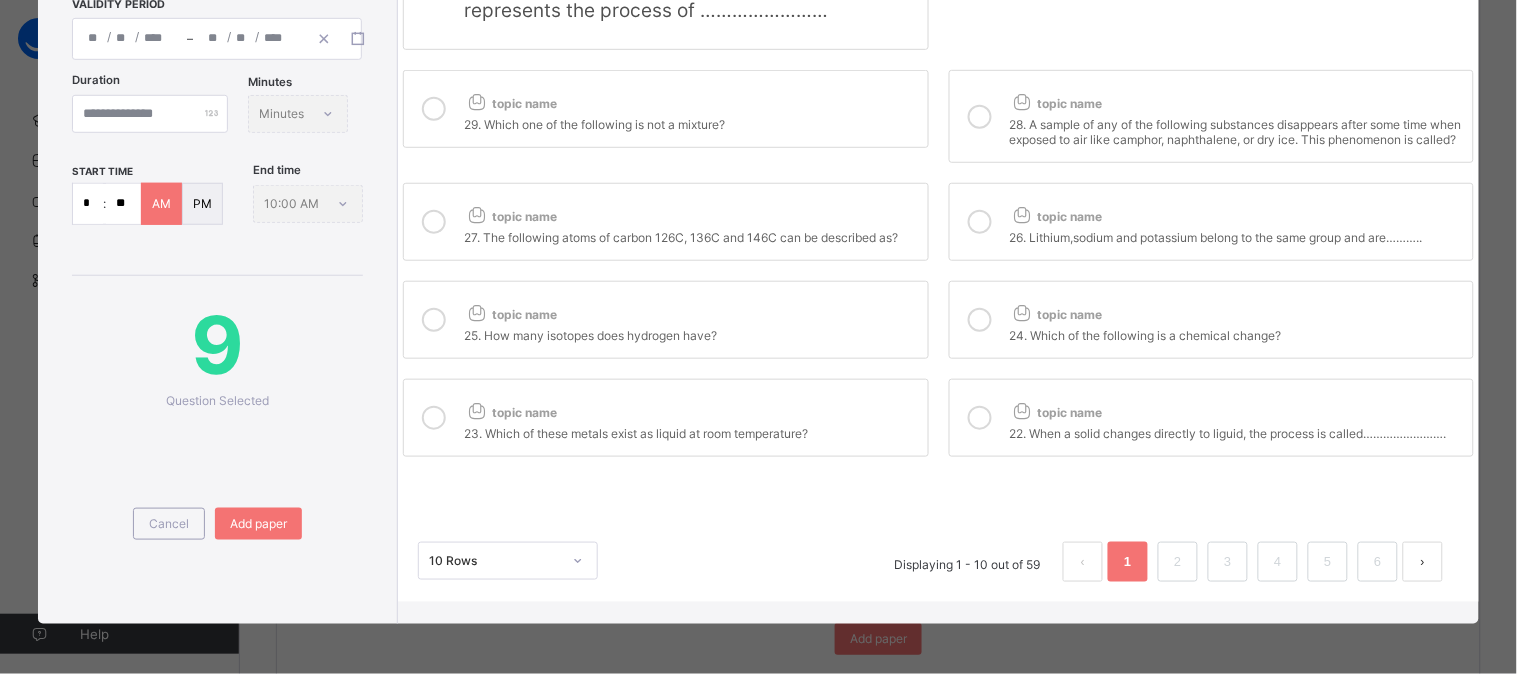 click on "topic name" at bounding box center (510, 412) 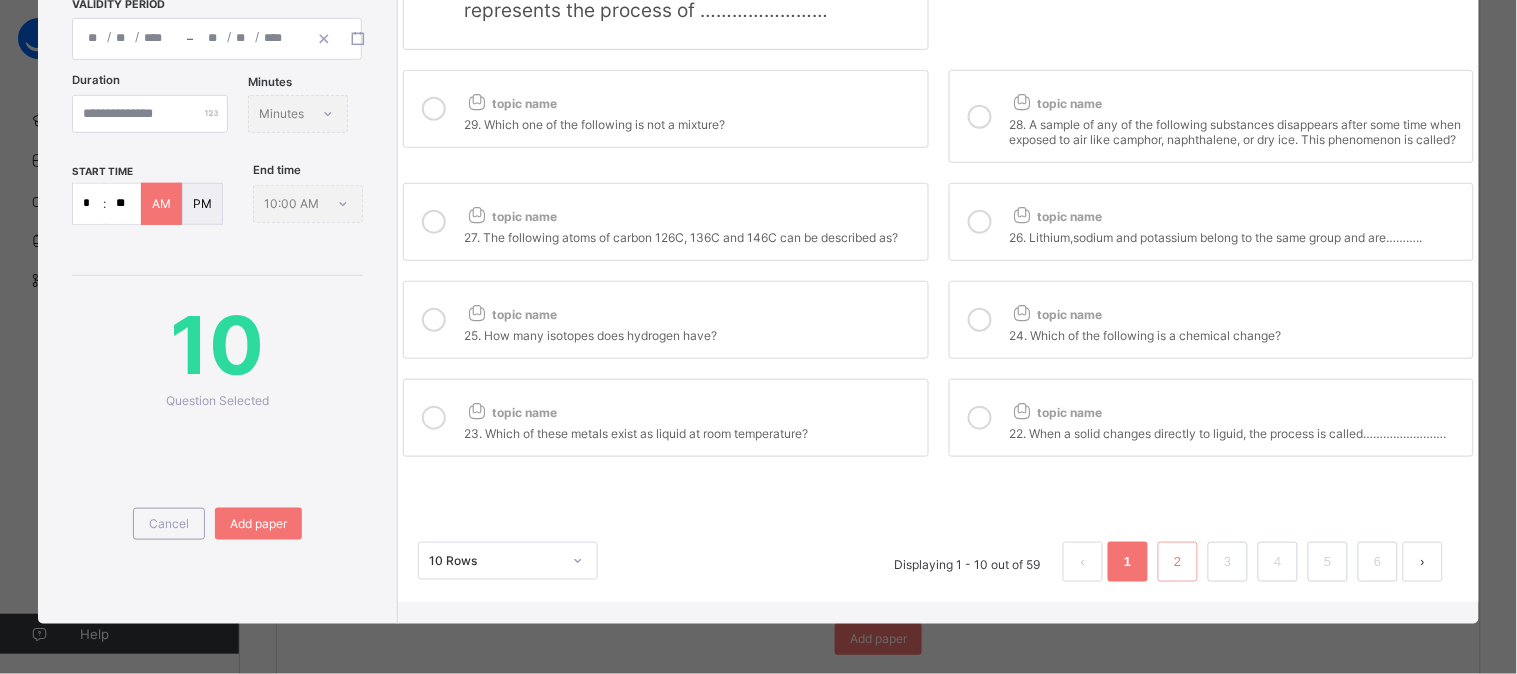 click on "2" at bounding box center [1178, 562] 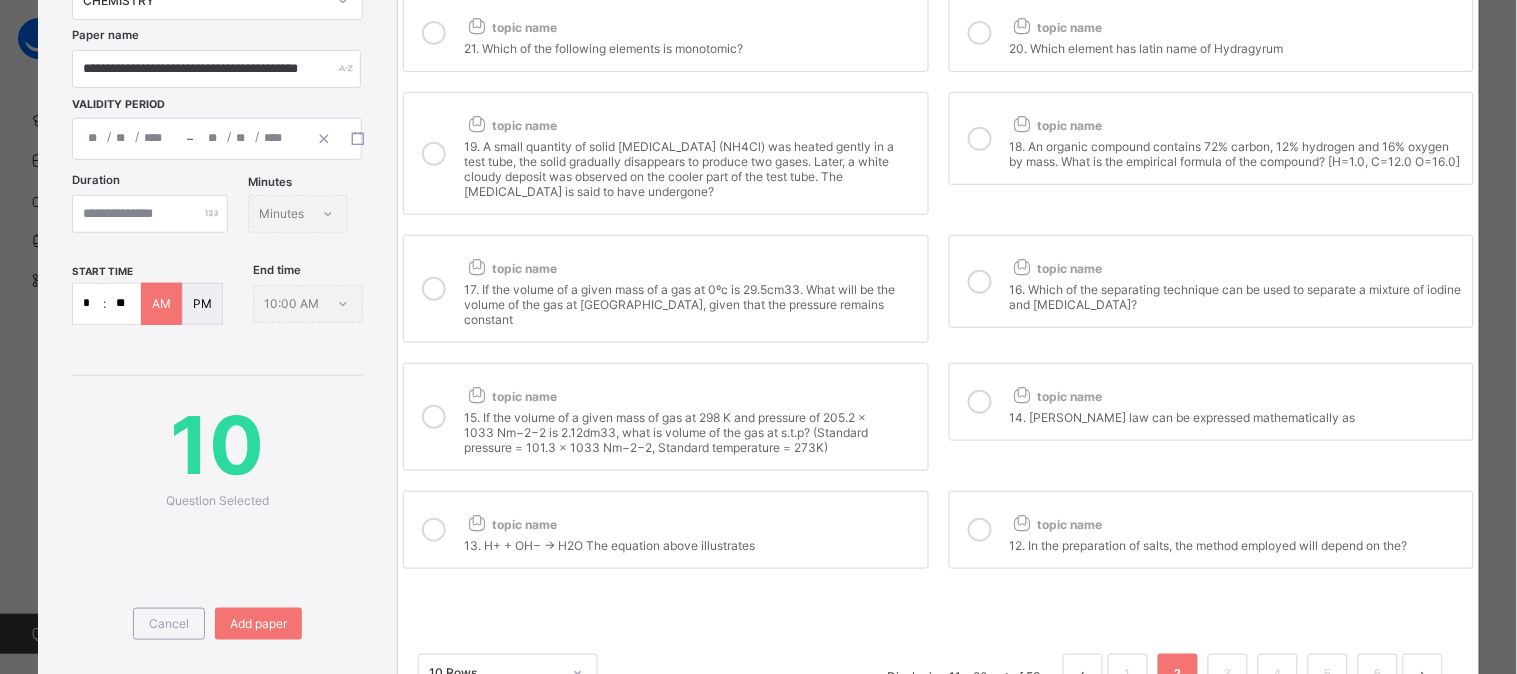 scroll, scrollTop: 183, scrollLeft: 0, axis: vertical 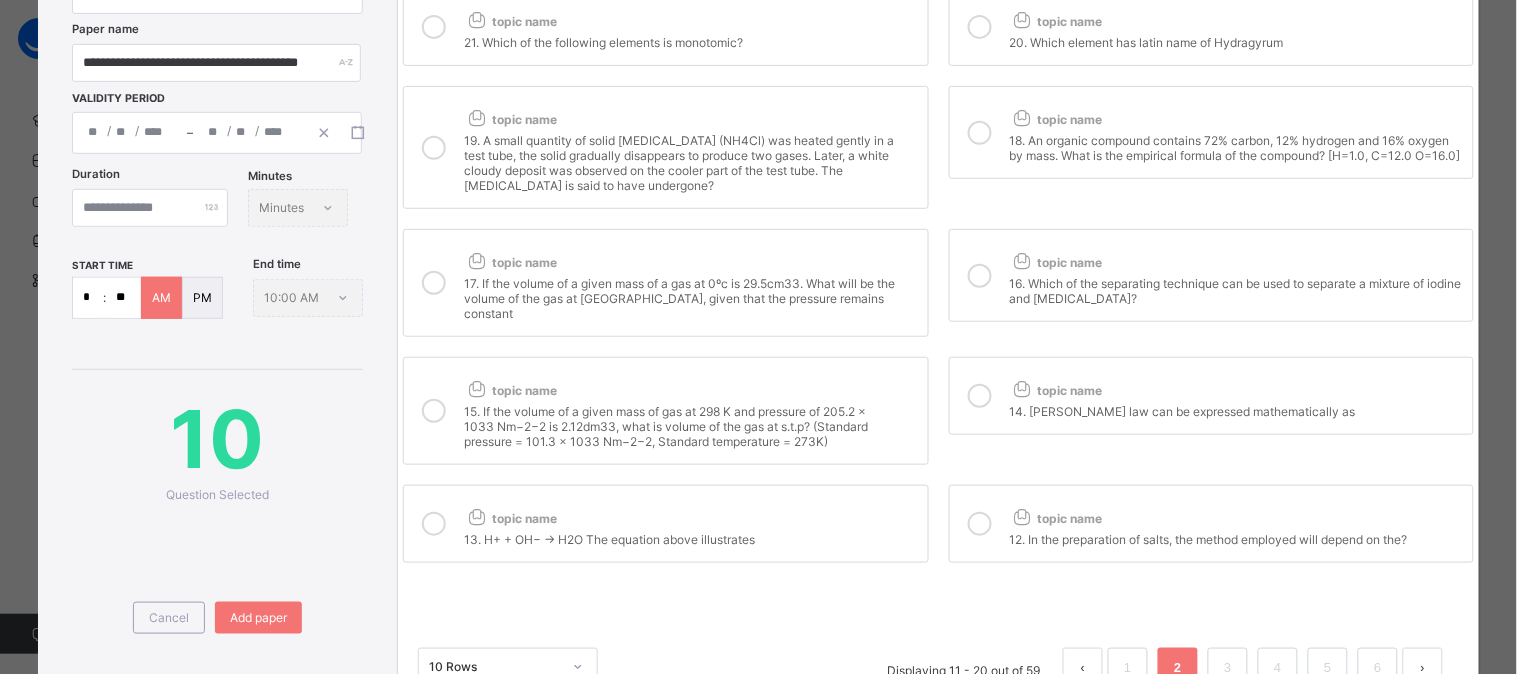 click at bounding box center (980, 524) 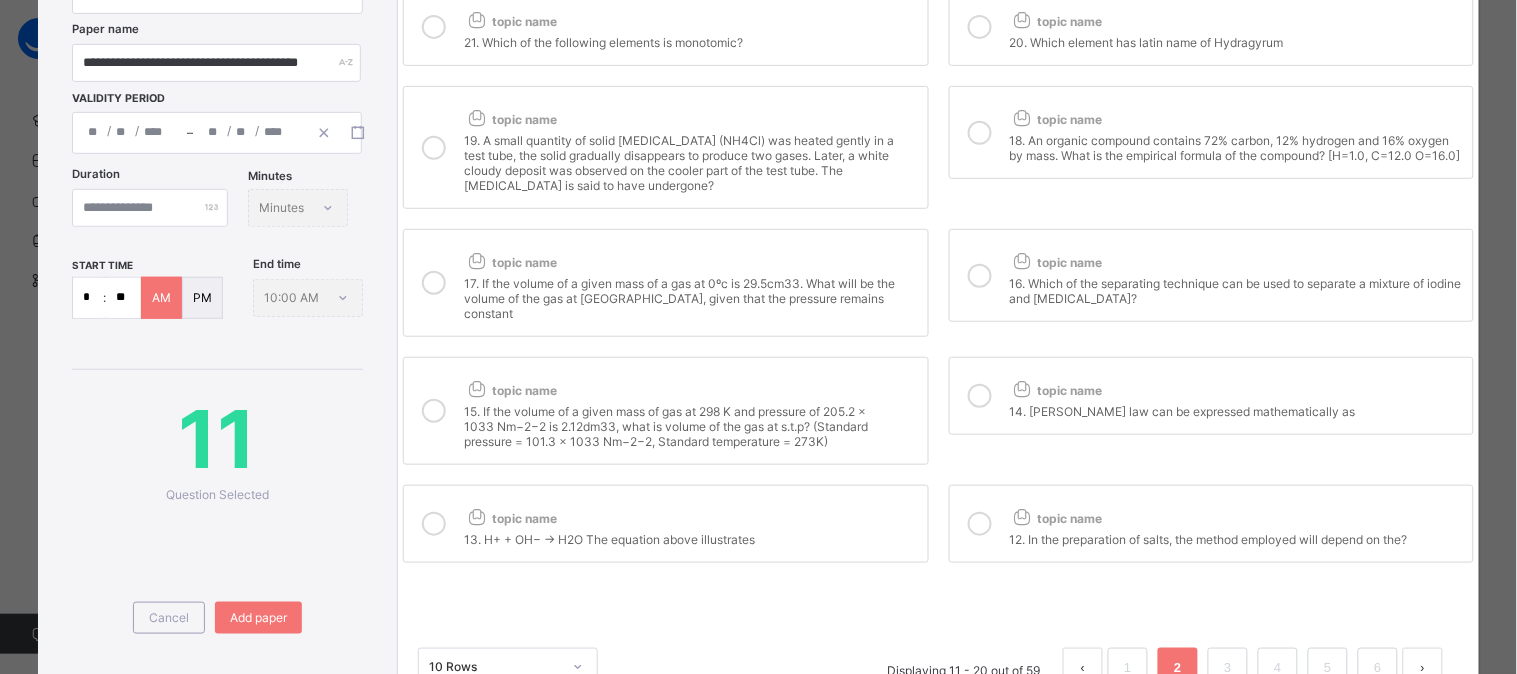 click at bounding box center [434, 524] 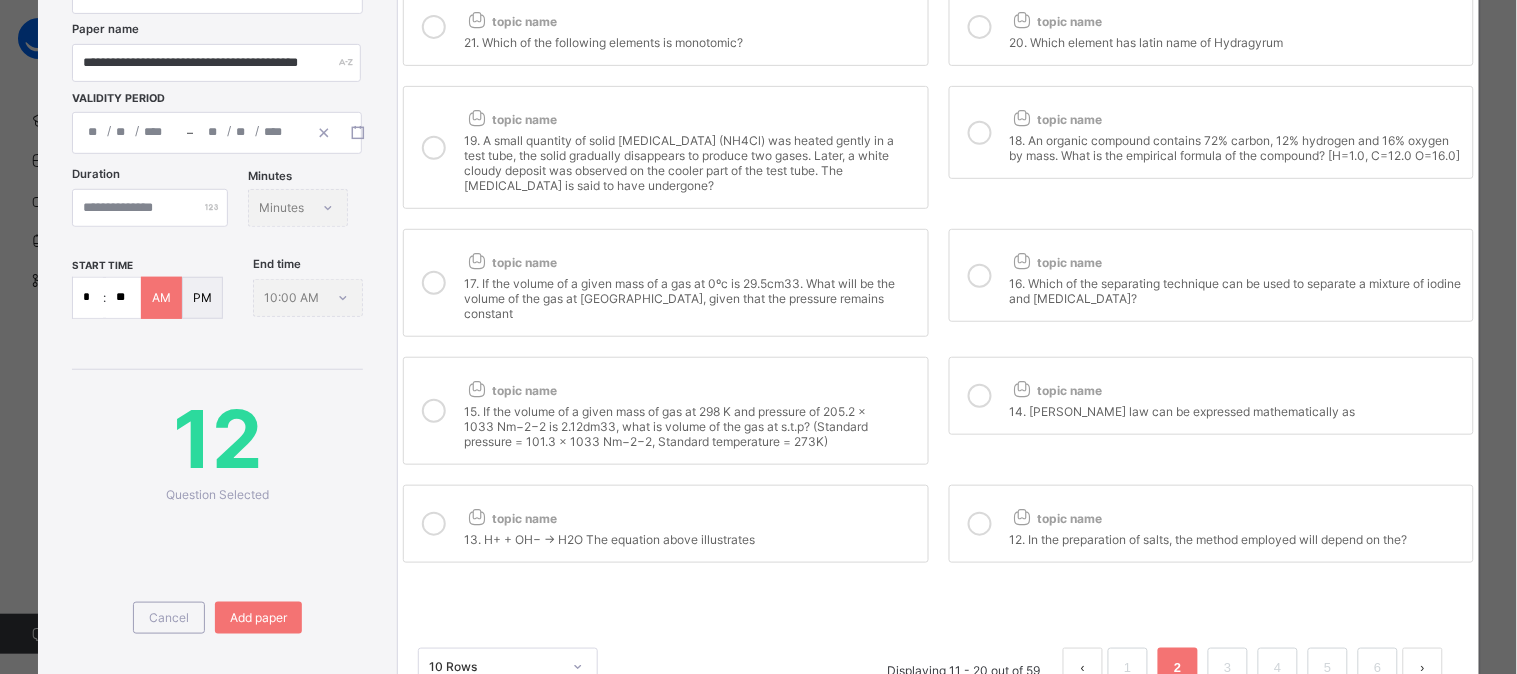 drag, startPoint x: 436, startPoint y: 401, endPoint x: 541, endPoint y: 405, distance: 105.076164 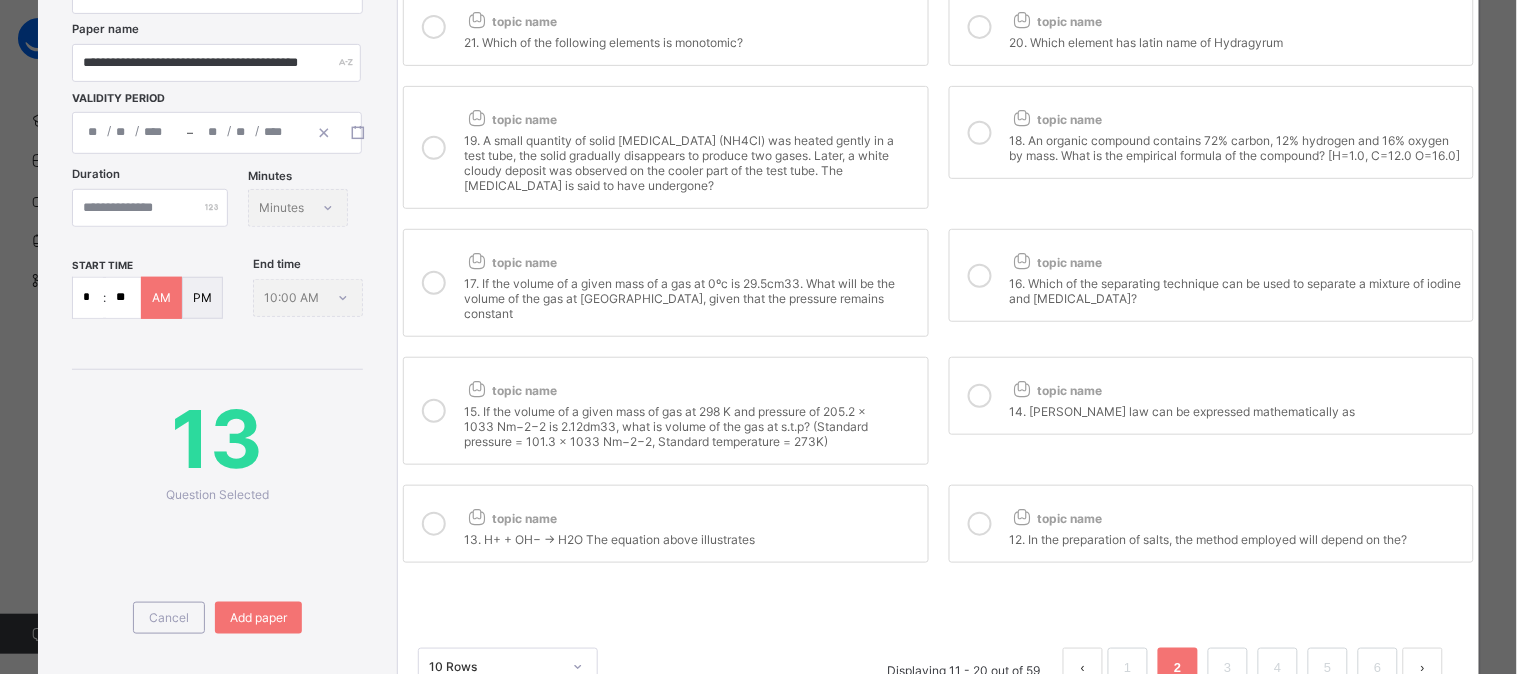 click at bounding box center [980, 396] 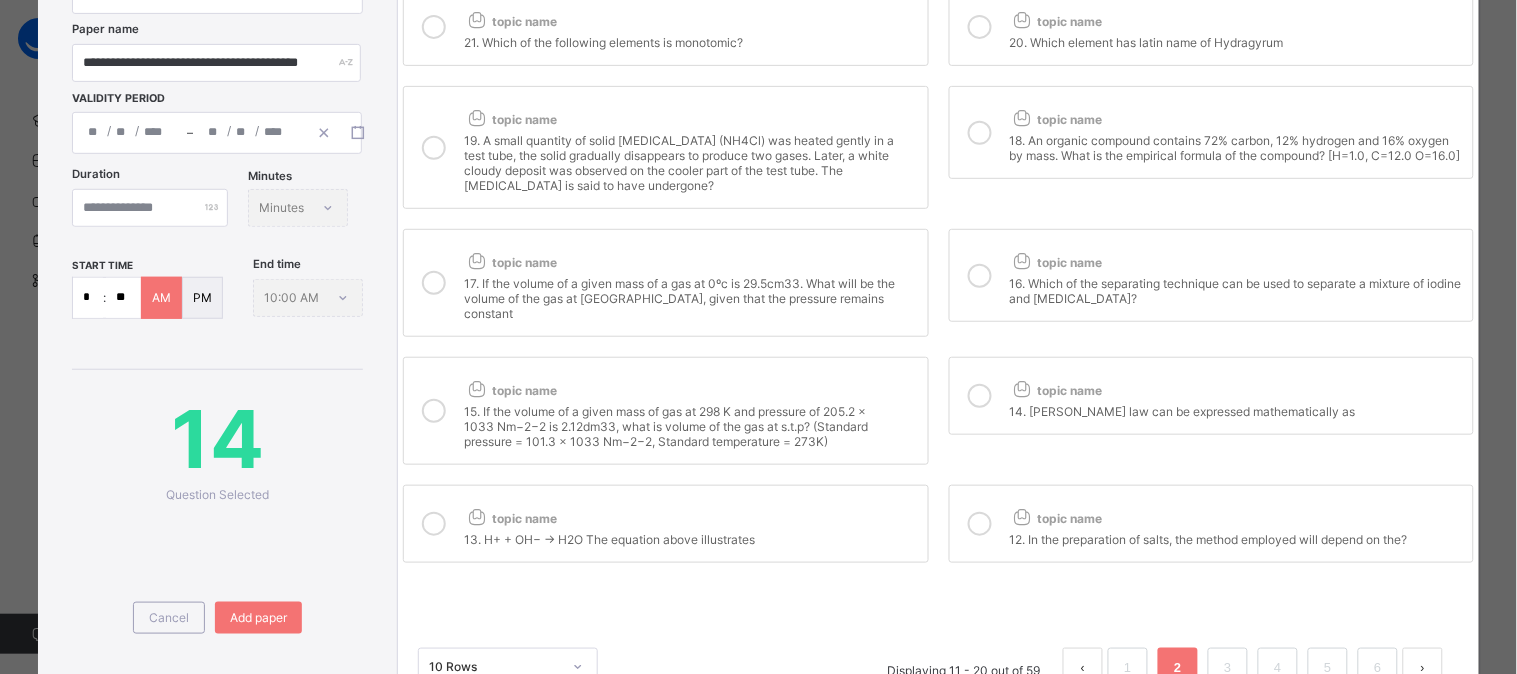 click at bounding box center [980, 275] 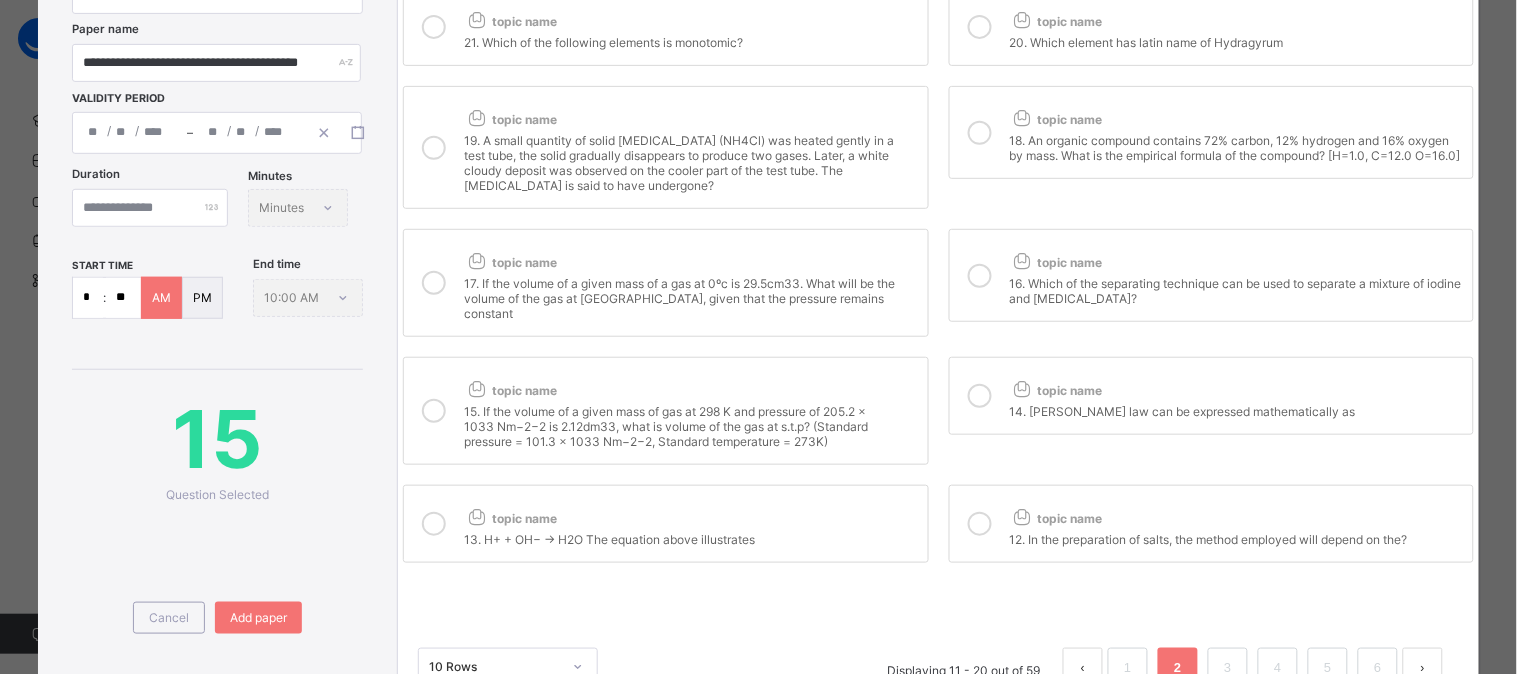 click at bounding box center (434, 283) 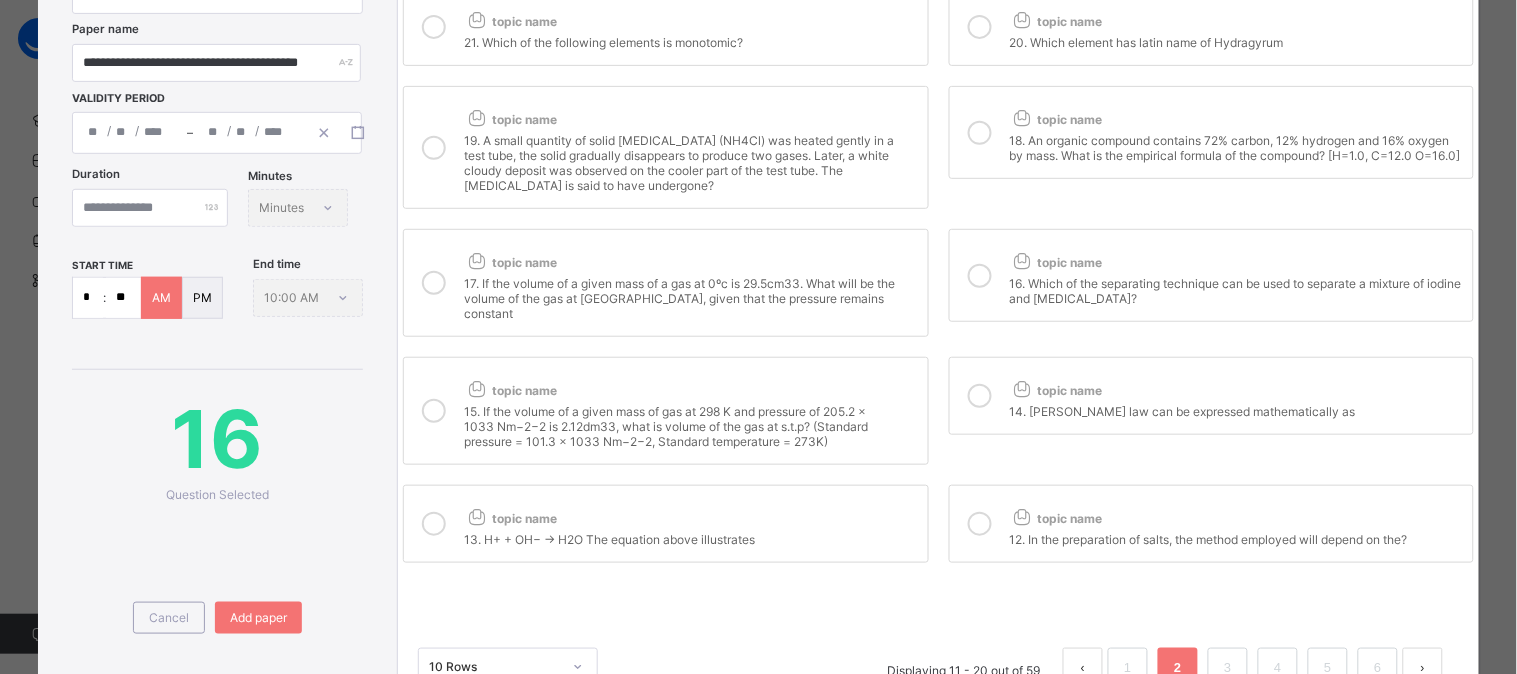 click at bounding box center [434, 148] 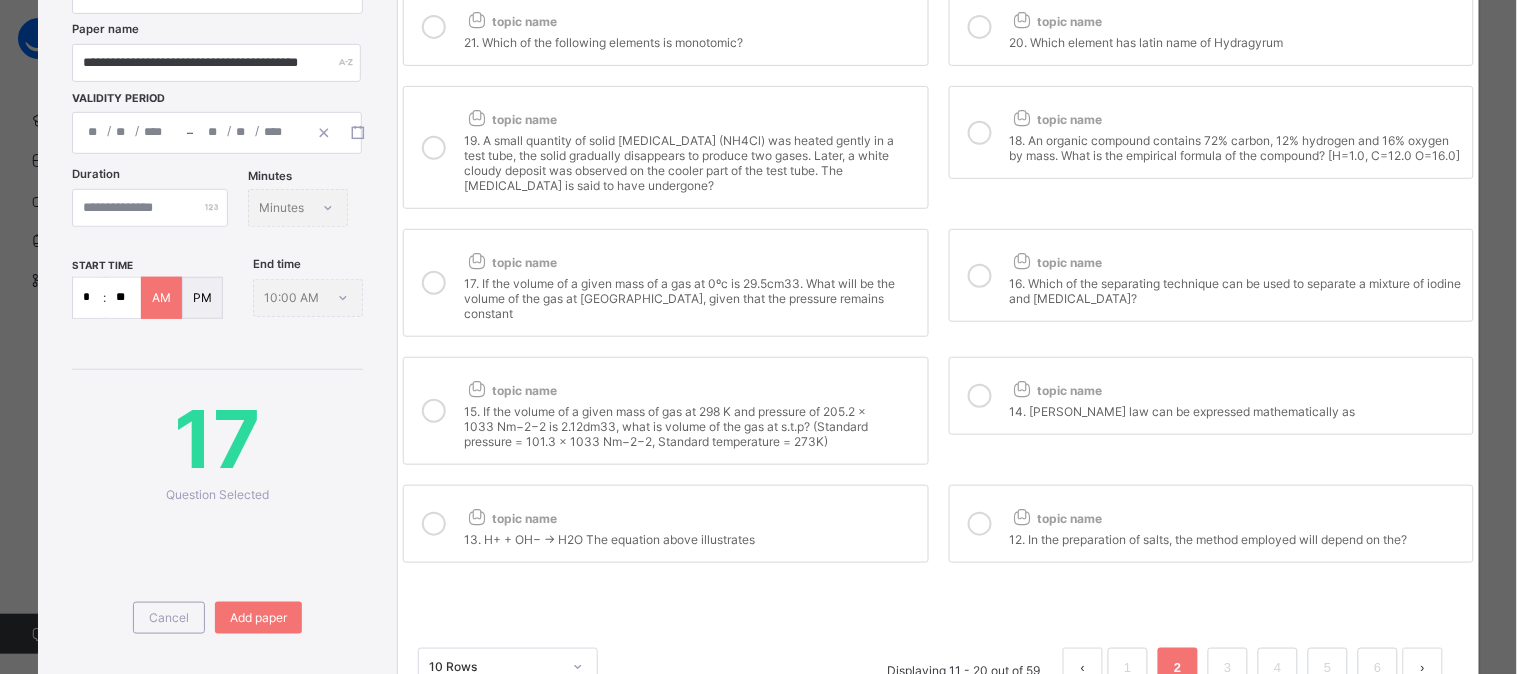 click at bounding box center [980, 133] 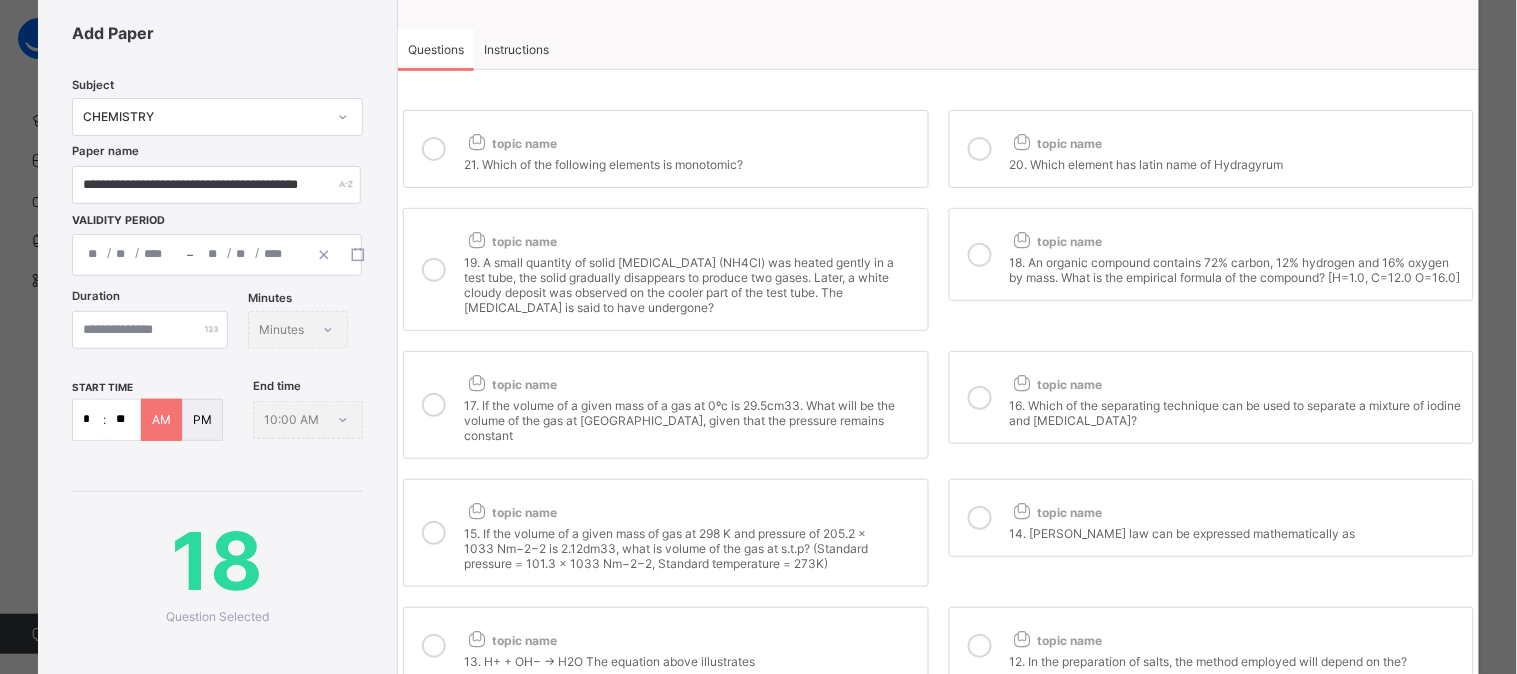scroll, scrollTop: 34, scrollLeft: 0, axis: vertical 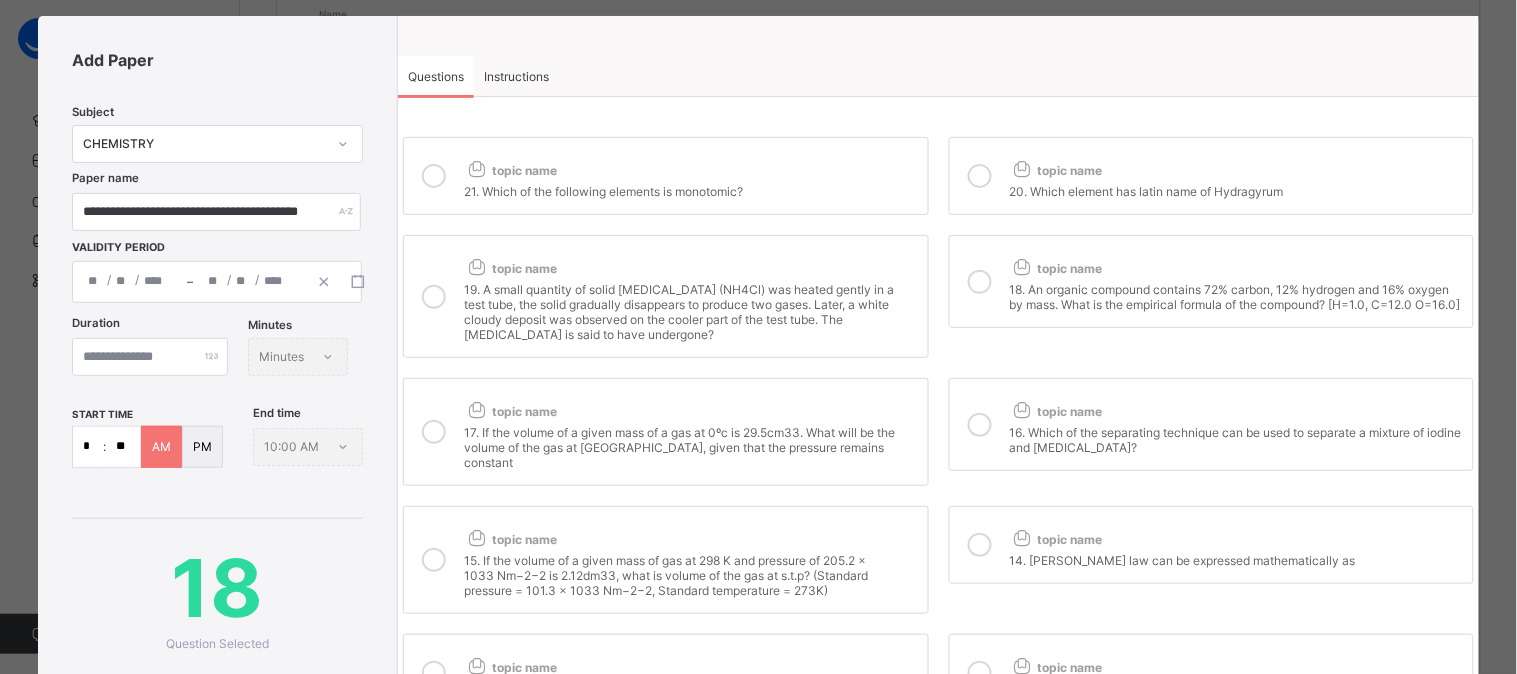 click at bounding box center (980, 176) 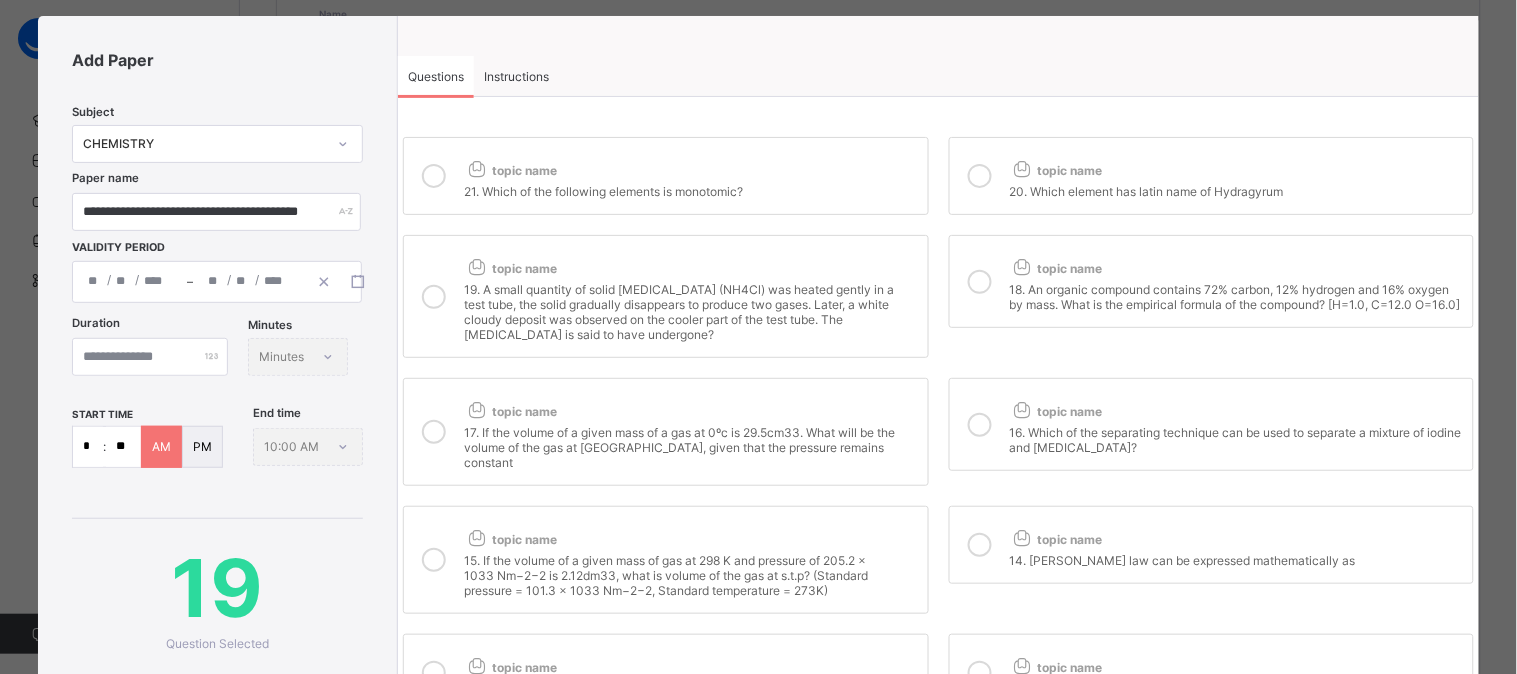 click at bounding box center [434, 176] 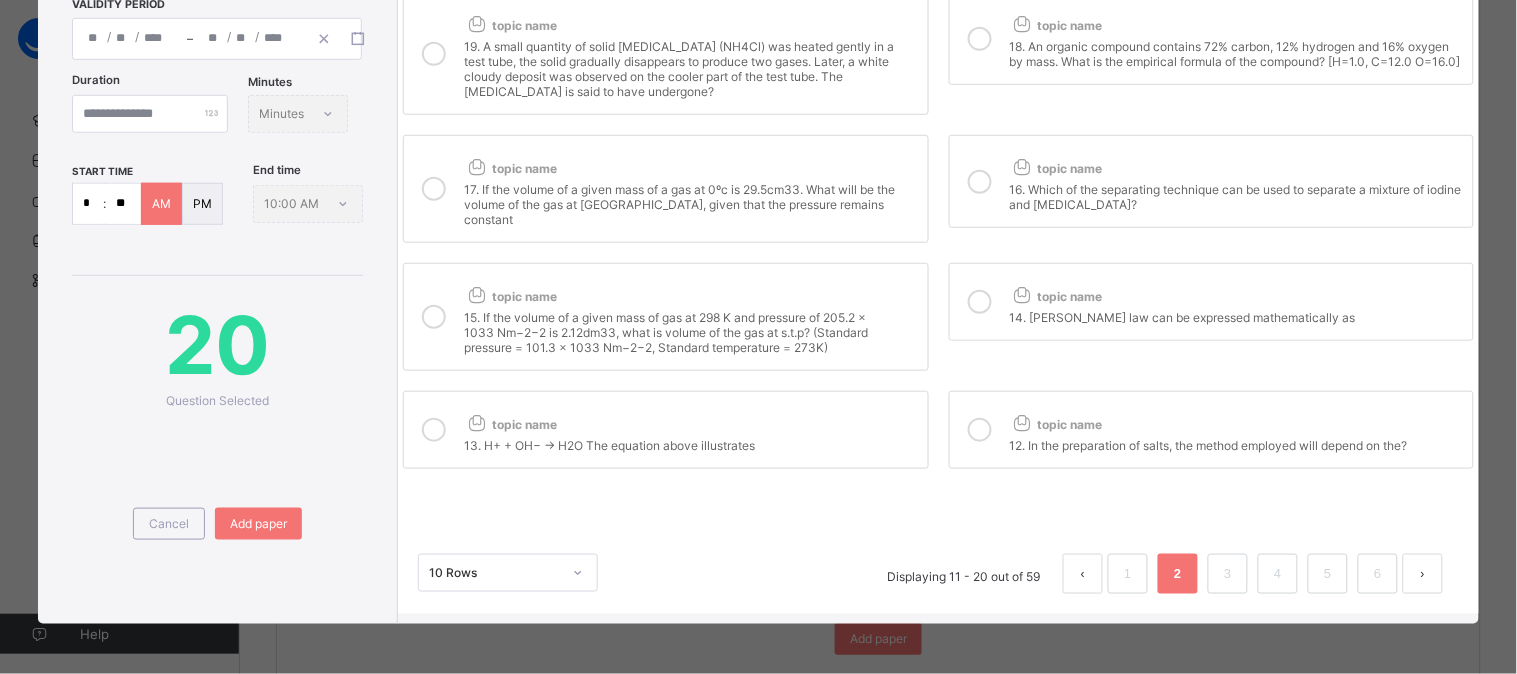 scroll, scrollTop: 362, scrollLeft: 0, axis: vertical 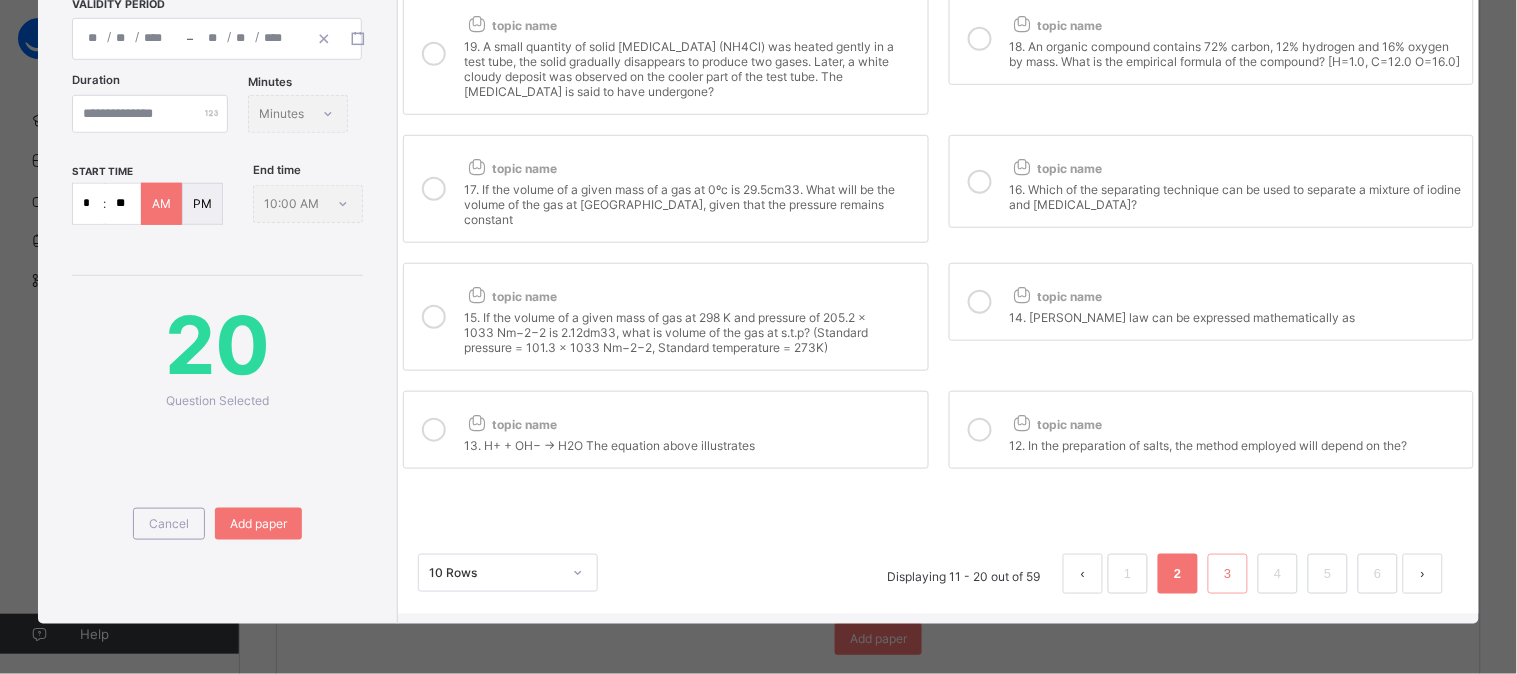 click on "3" at bounding box center (1227, 574) 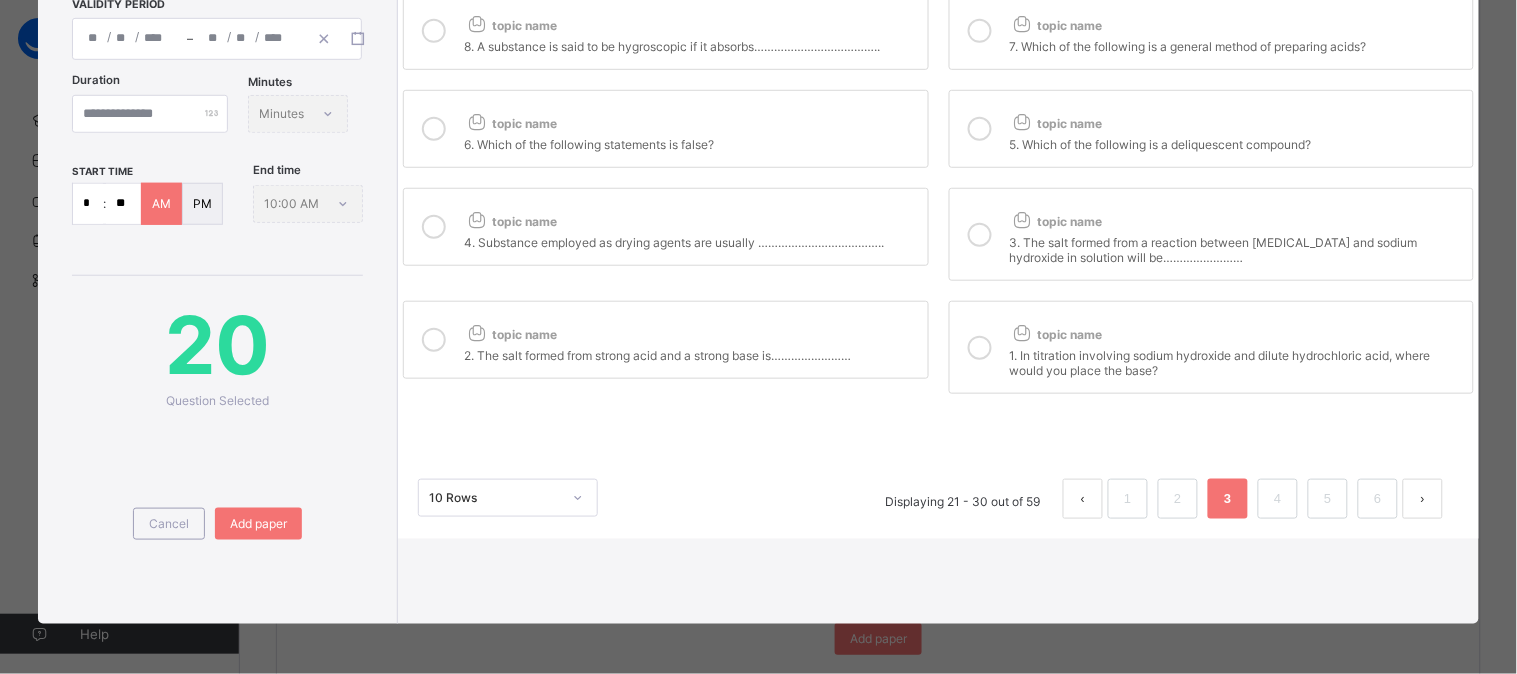 click at bounding box center (980, 348) 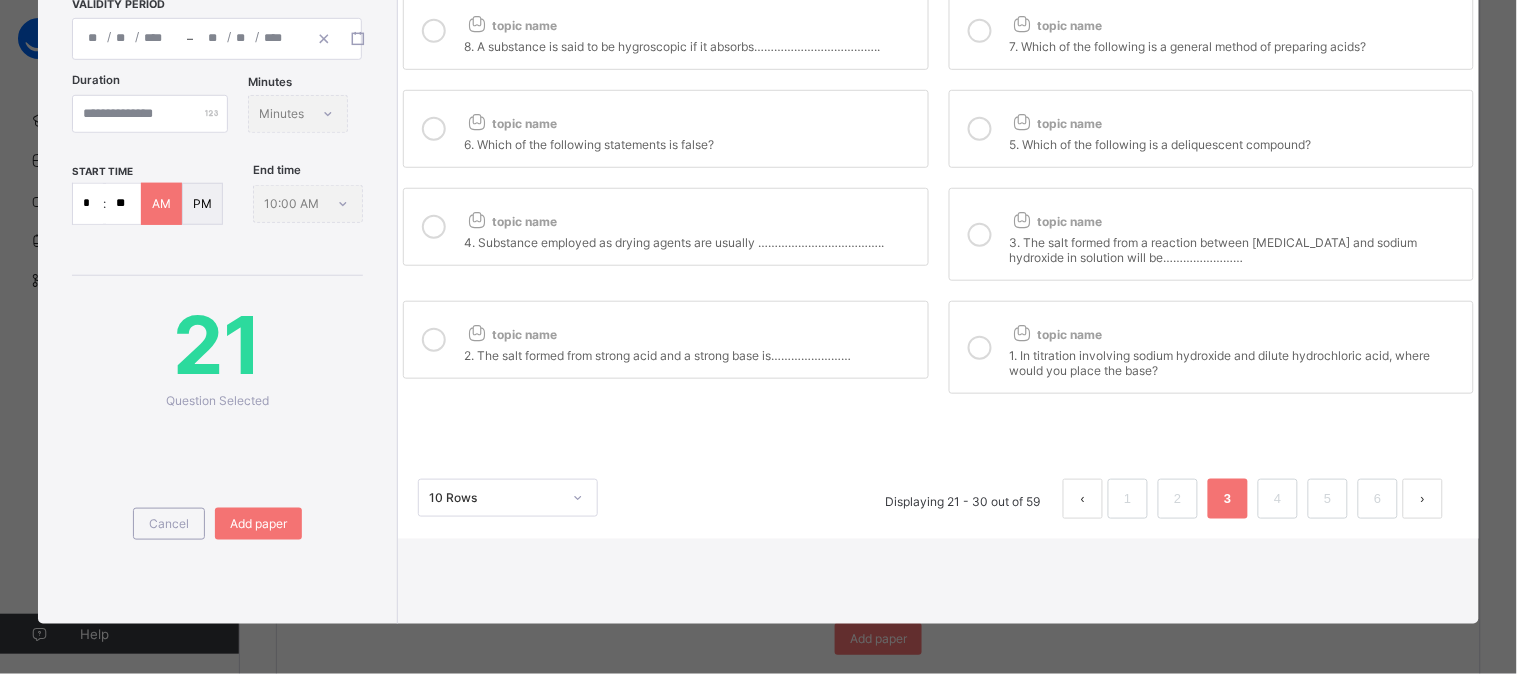 click at bounding box center (980, 235) 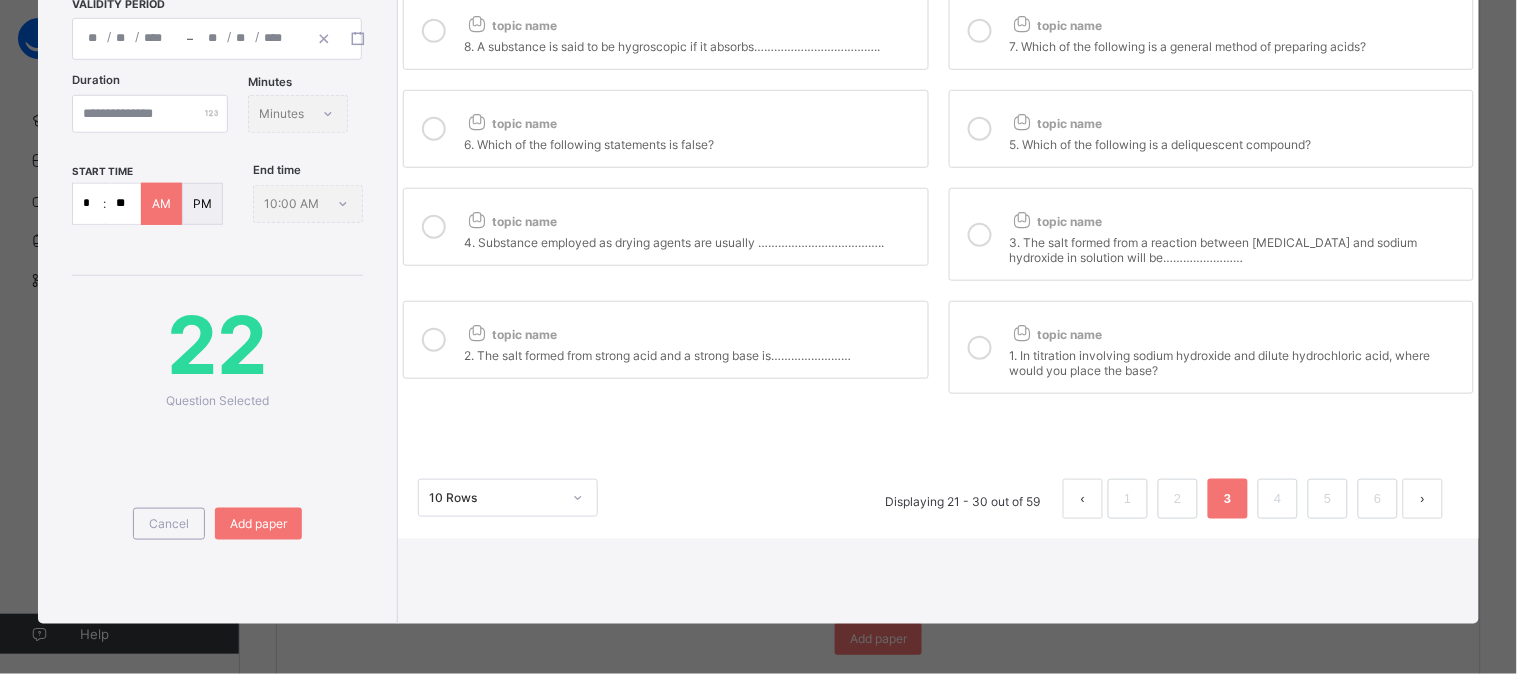 click at bounding box center [434, 227] 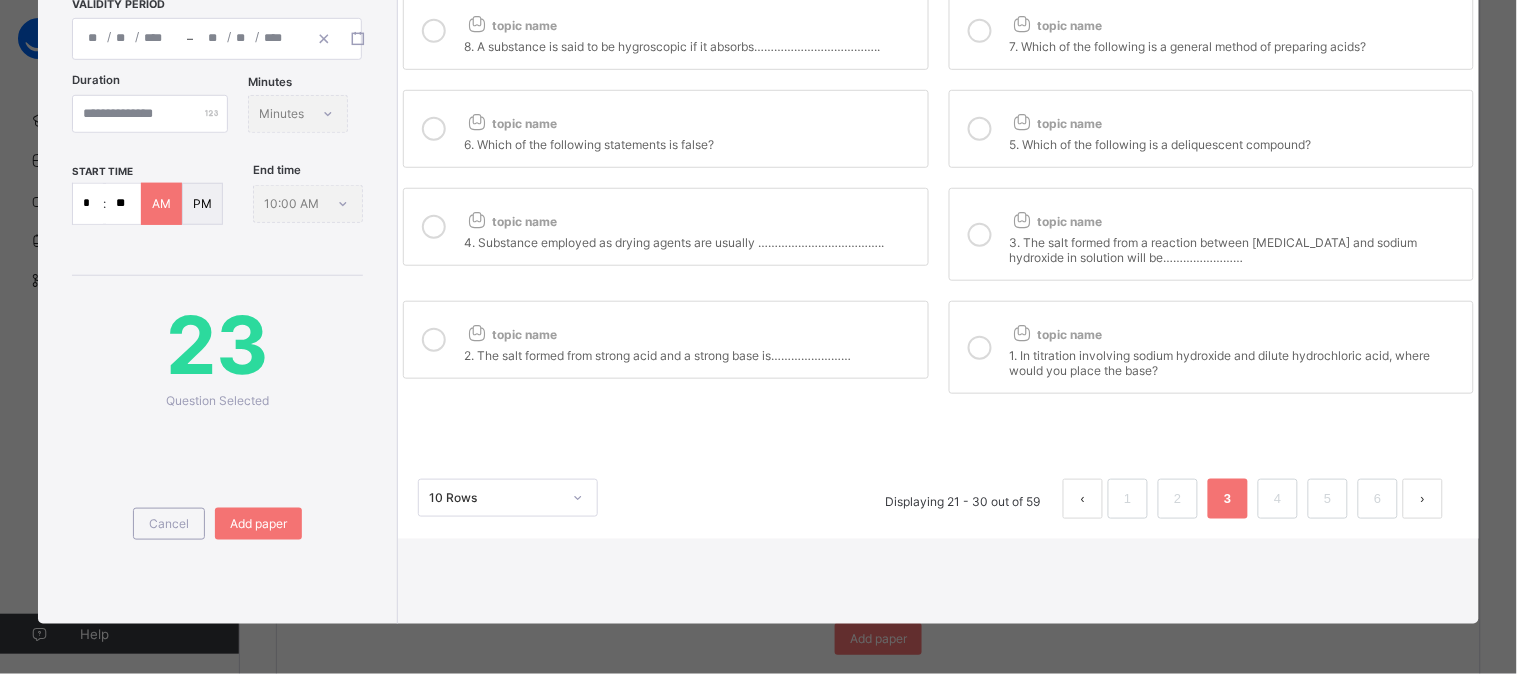 click at bounding box center (434, 340) 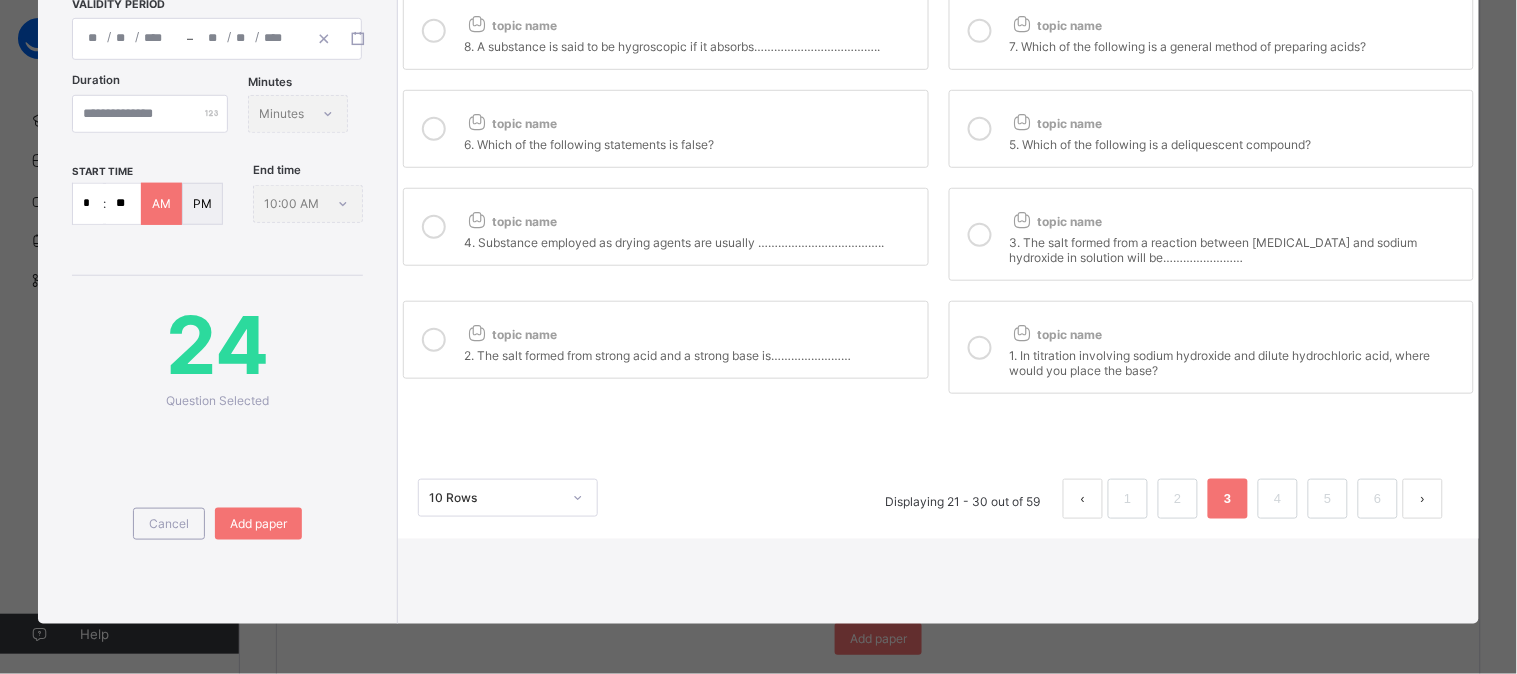 scroll, scrollTop: 0, scrollLeft: 0, axis: both 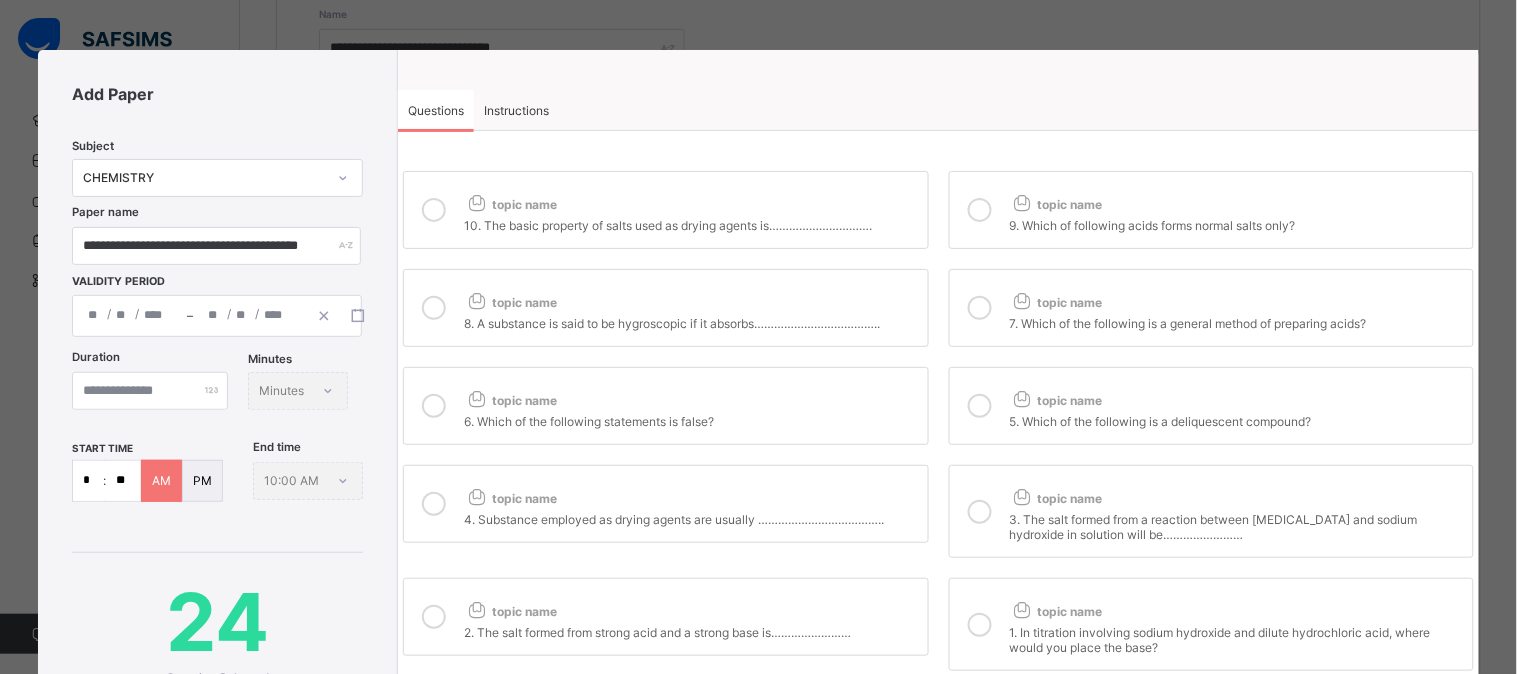 click at bounding box center [980, 406] 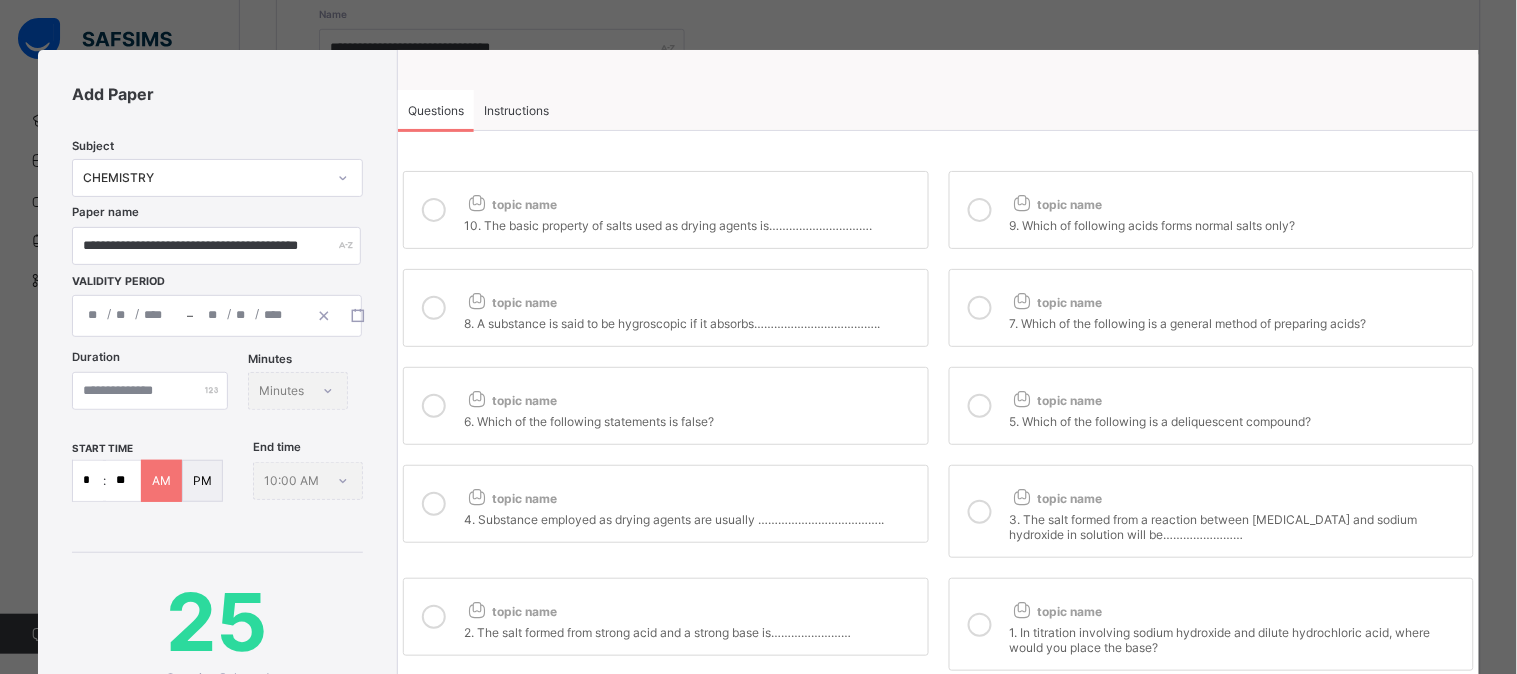 click on "topic name   7. Which of the following is a general method of preparing acids?" at bounding box center [1211, 308] 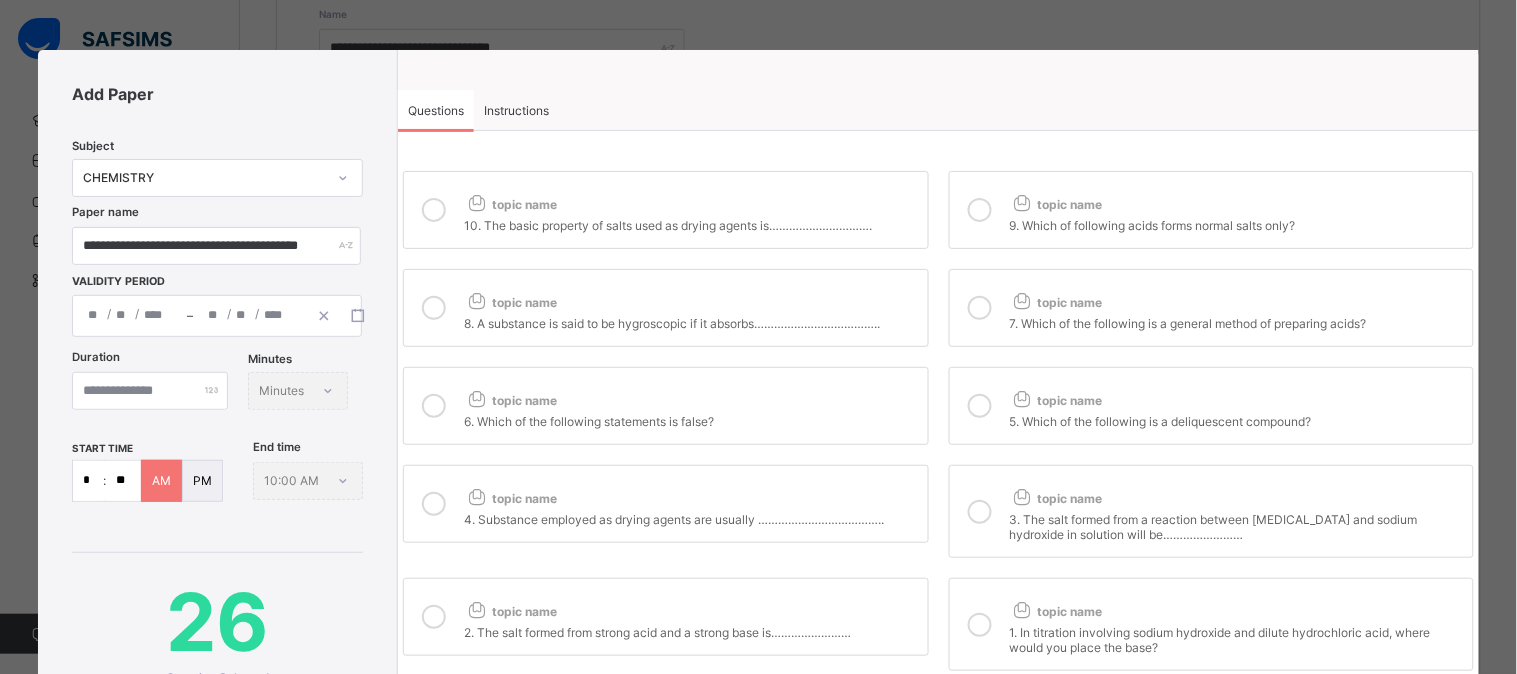 click at bounding box center (980, 210) 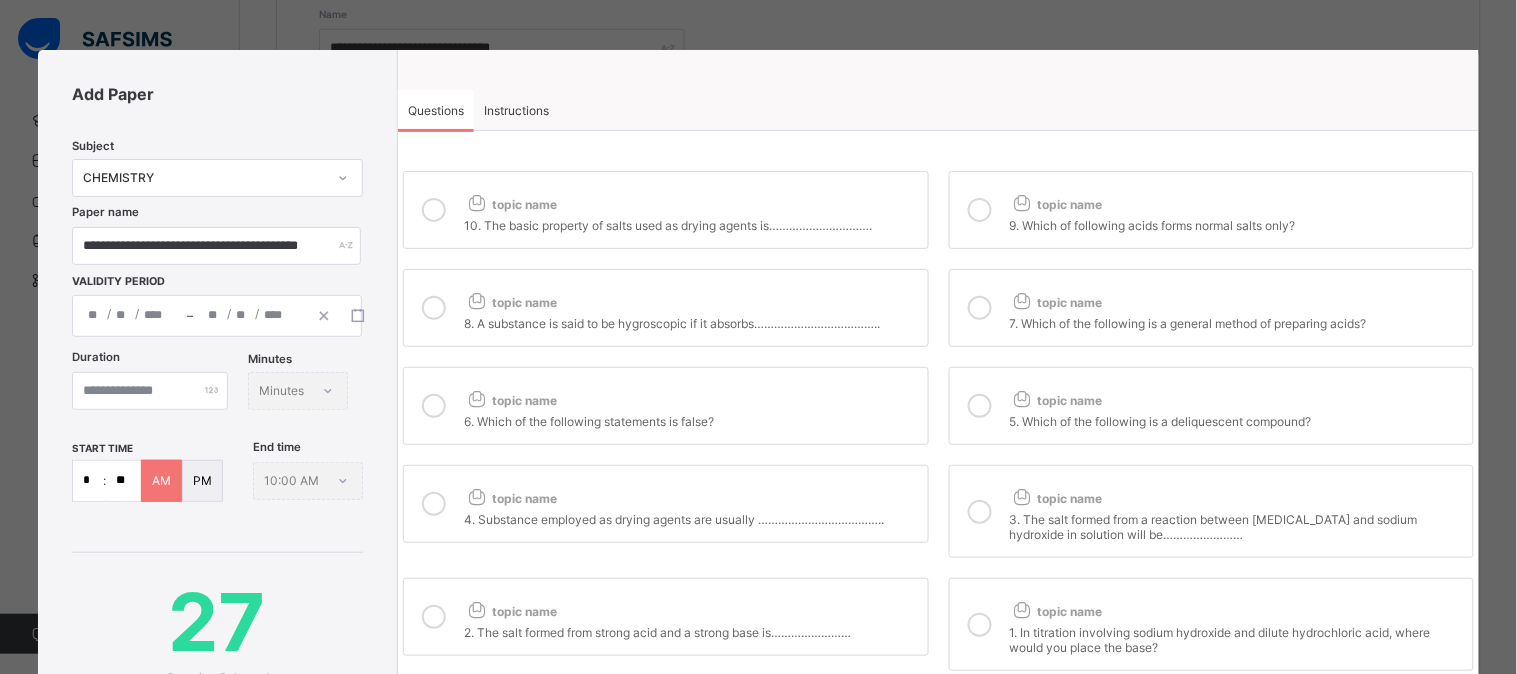 drag, startPoint x: 412, startPoint y: 212, endPoint x: 434, endPoint y: 247, distance: 41.340054 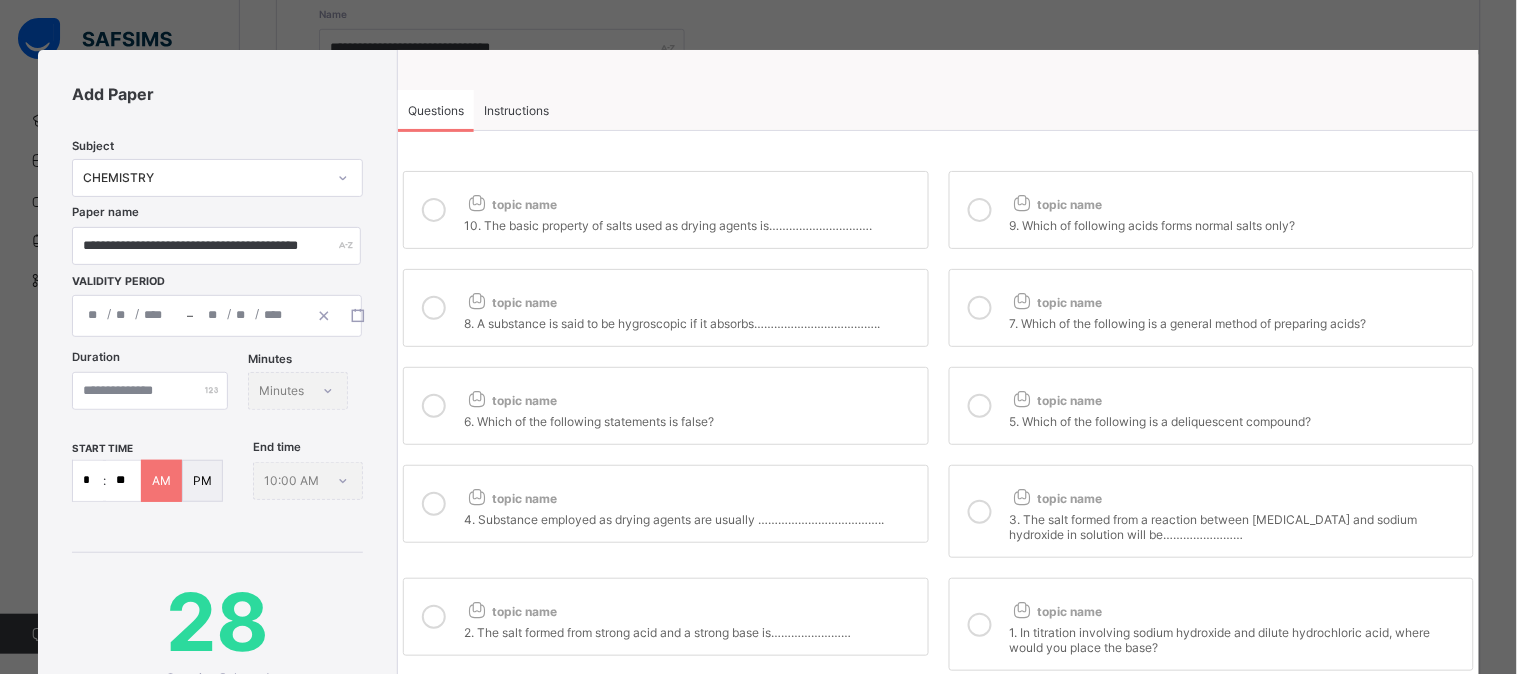 click at bounding box center (434, 308) 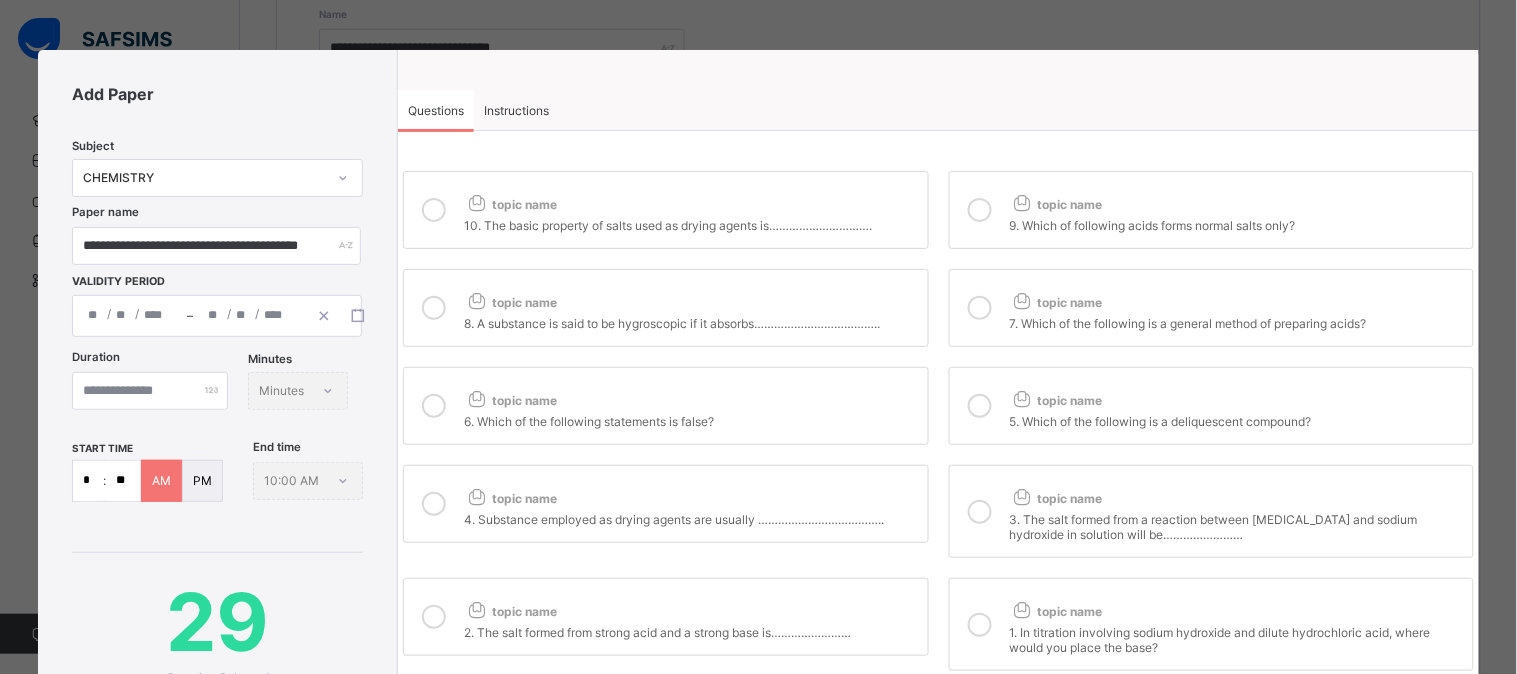 click at bounding box center [434, 406] 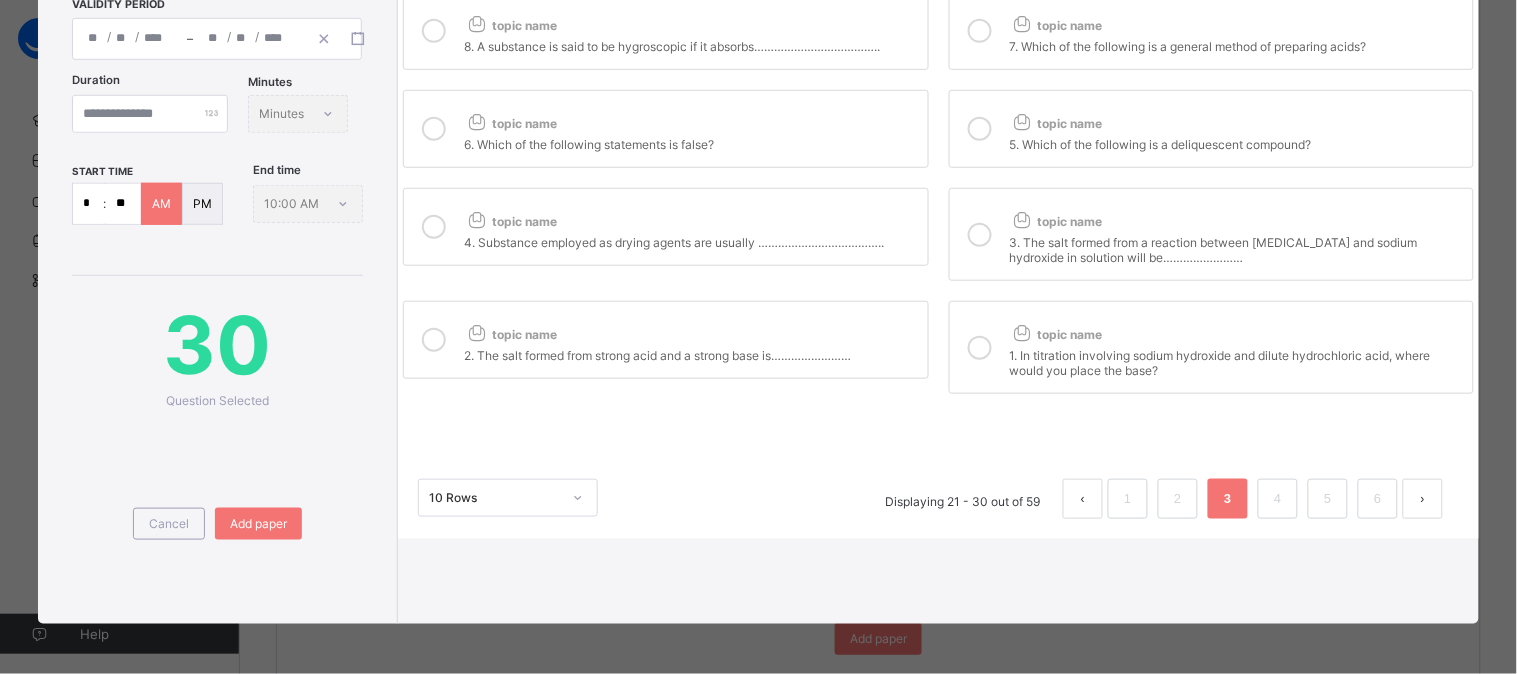 scroll, scrollTop: 362, scrollLeft: 0, axis: vertical 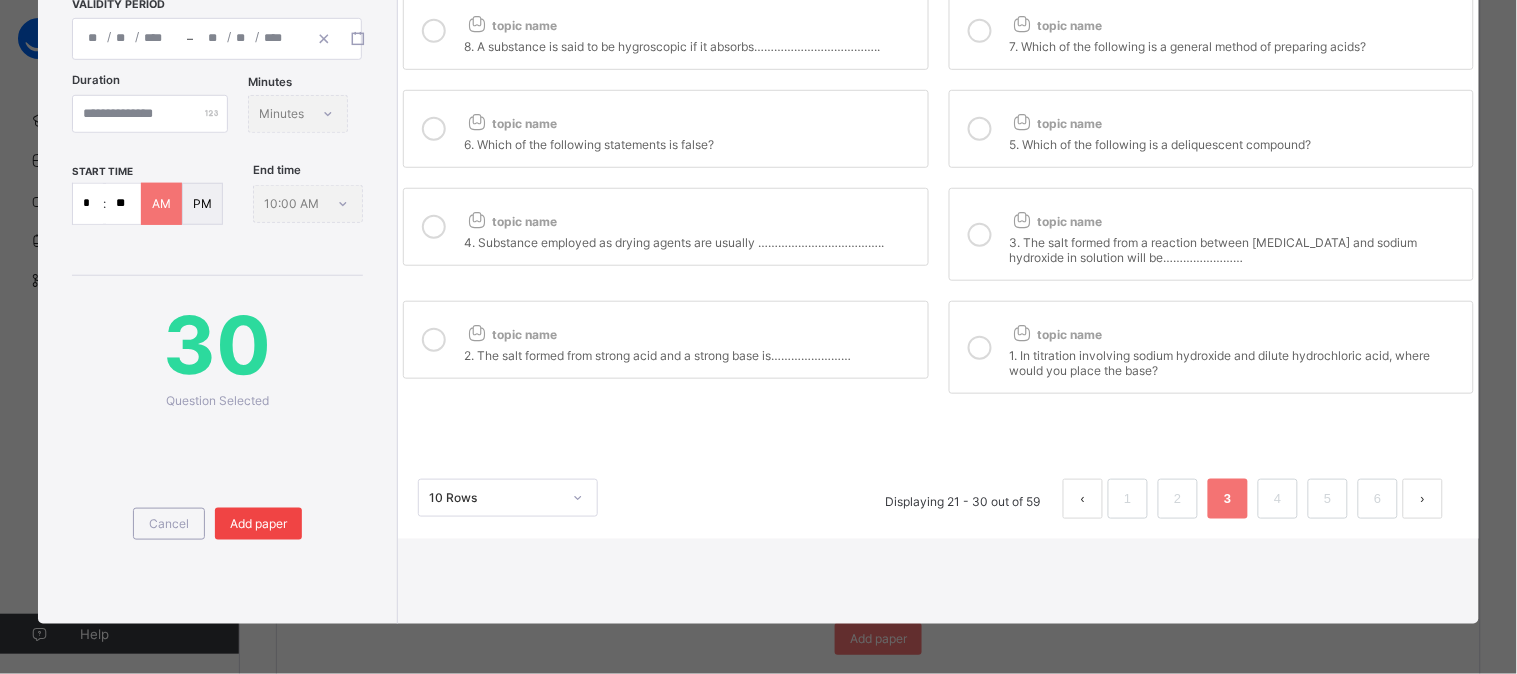click on "Add paper" at bounding box center [258, 523] 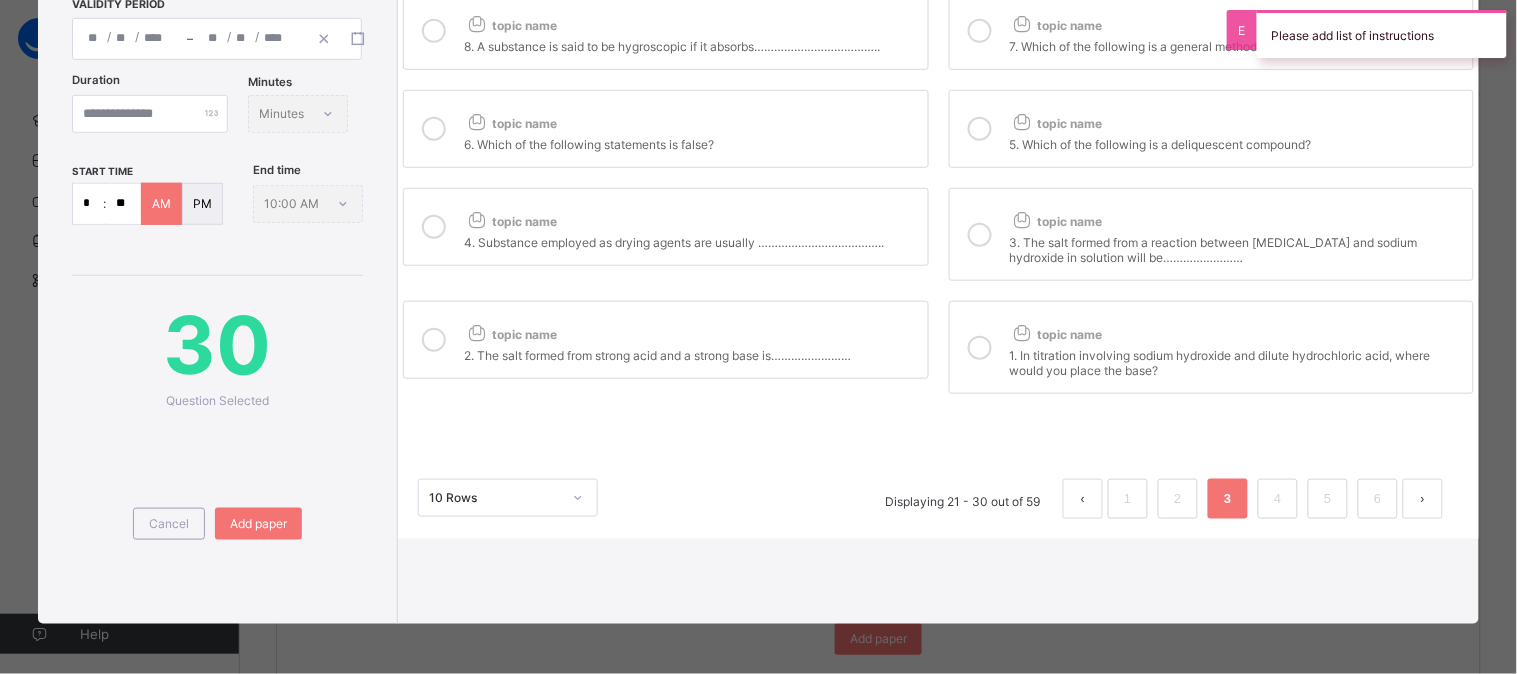 scroll, scrollTop: 0, scrollLeft: 0, axis: both 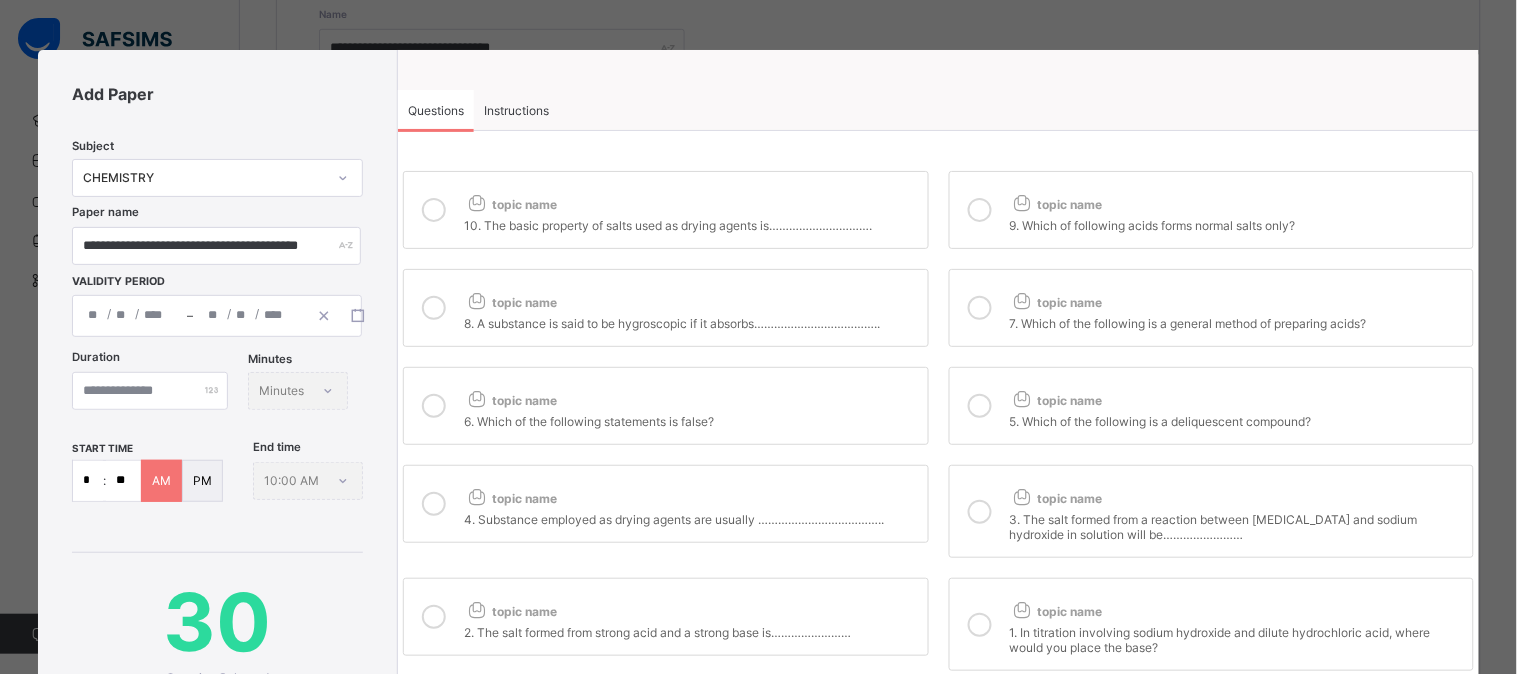 click on "Instructions" at bounding box center (516, 110) 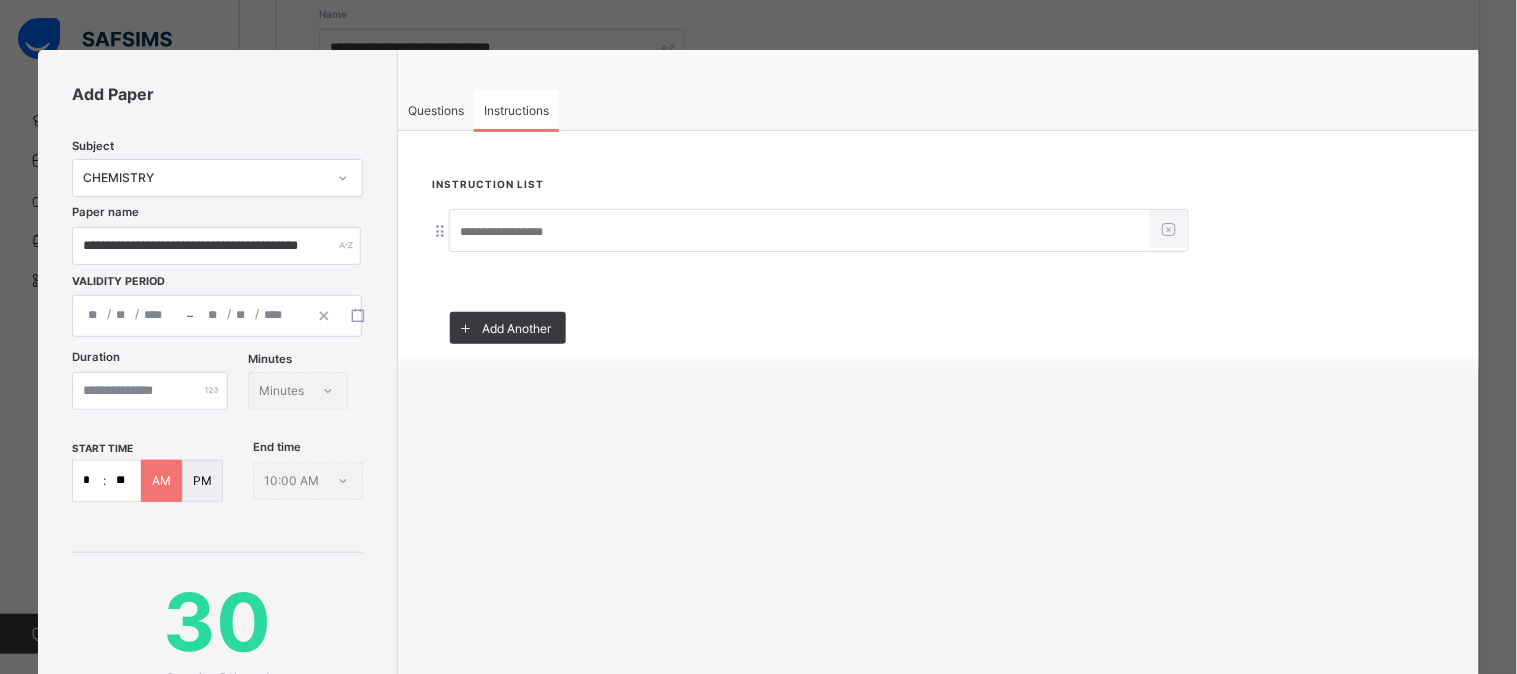 click at bounding box center [800, 232] 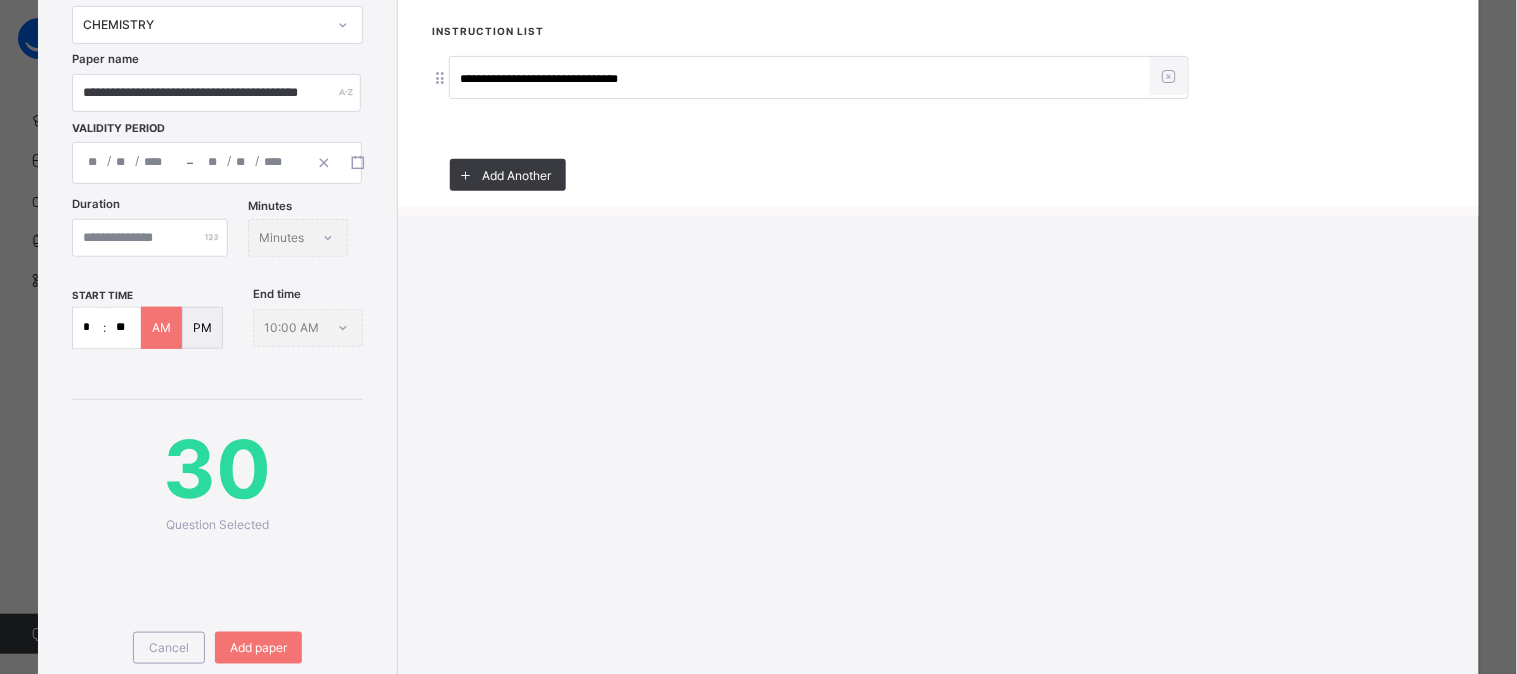 scroll, scrollTop: 83, scrollLeft: 0, axis: vertical 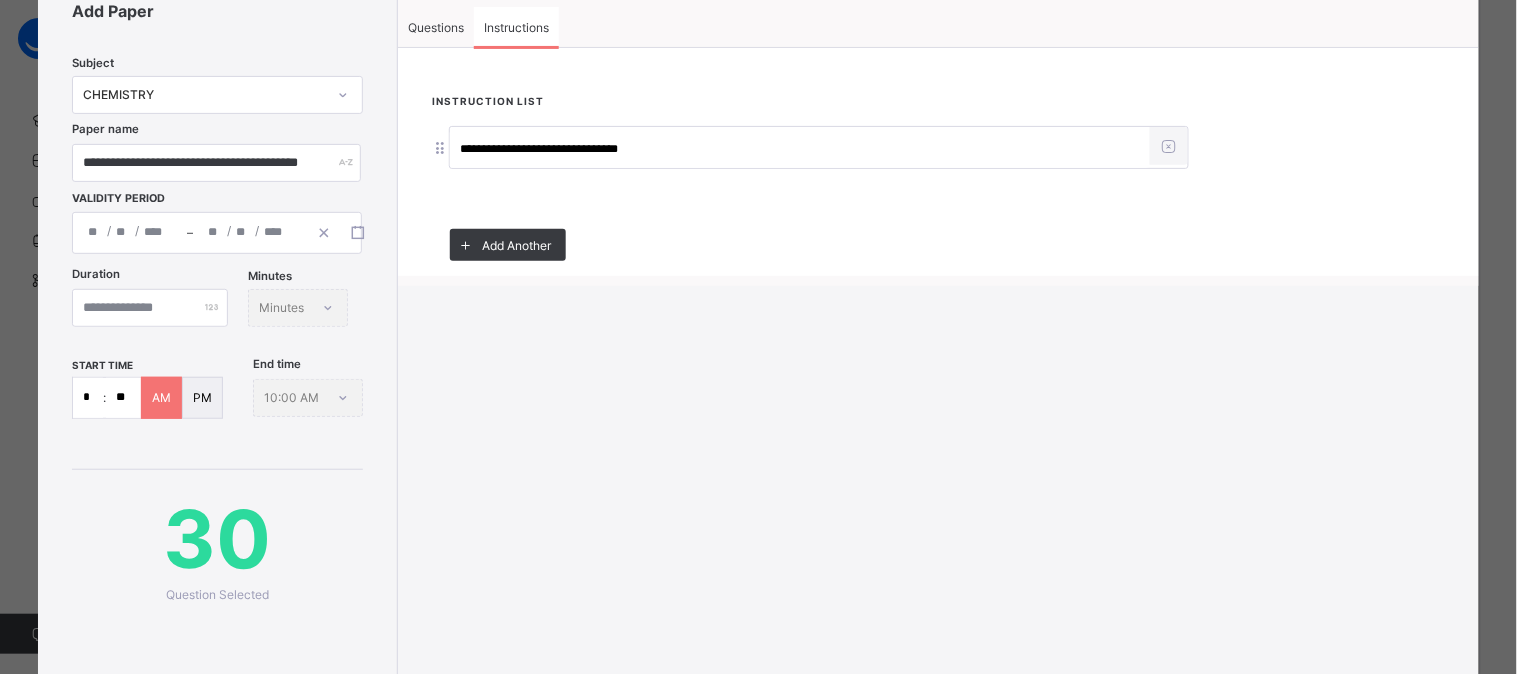 type on "**********" 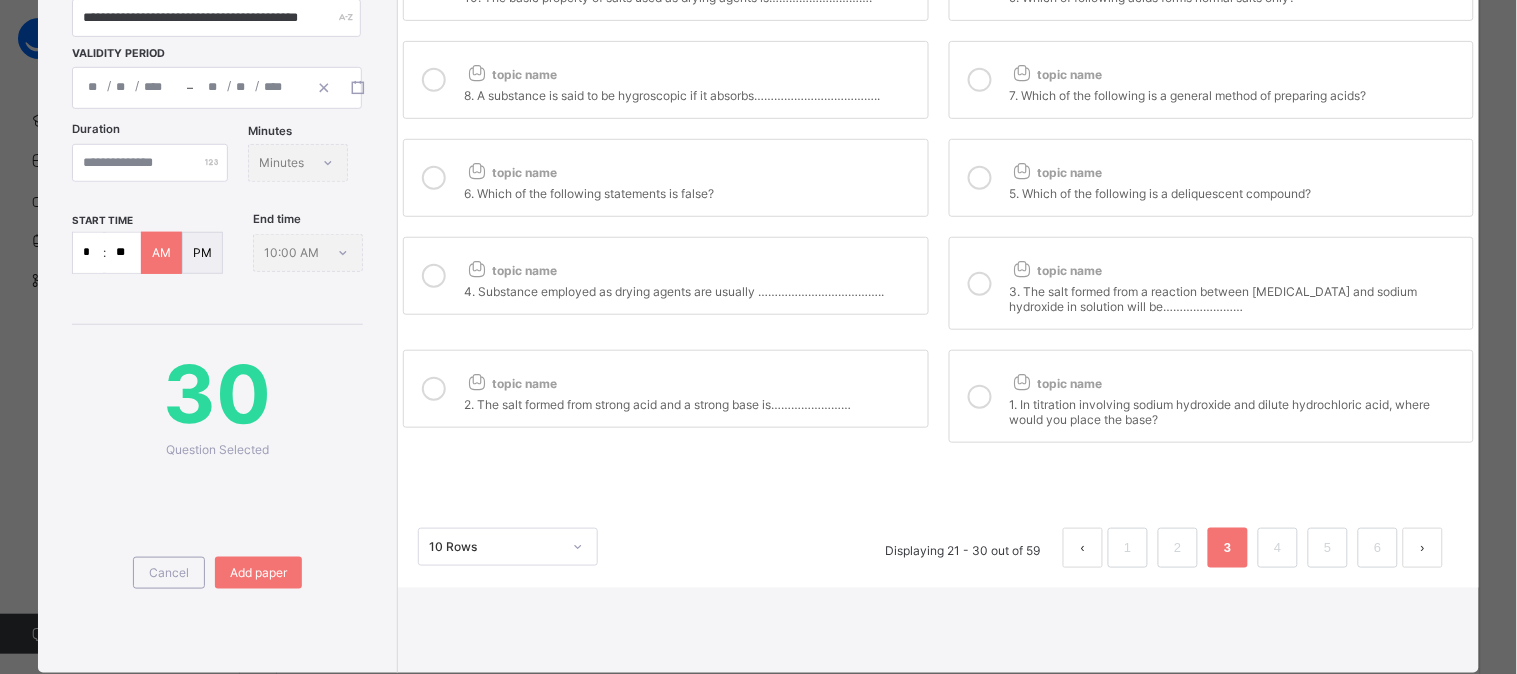scroll, scrollTop: 362, scrollLeft: 0, axis: vertical 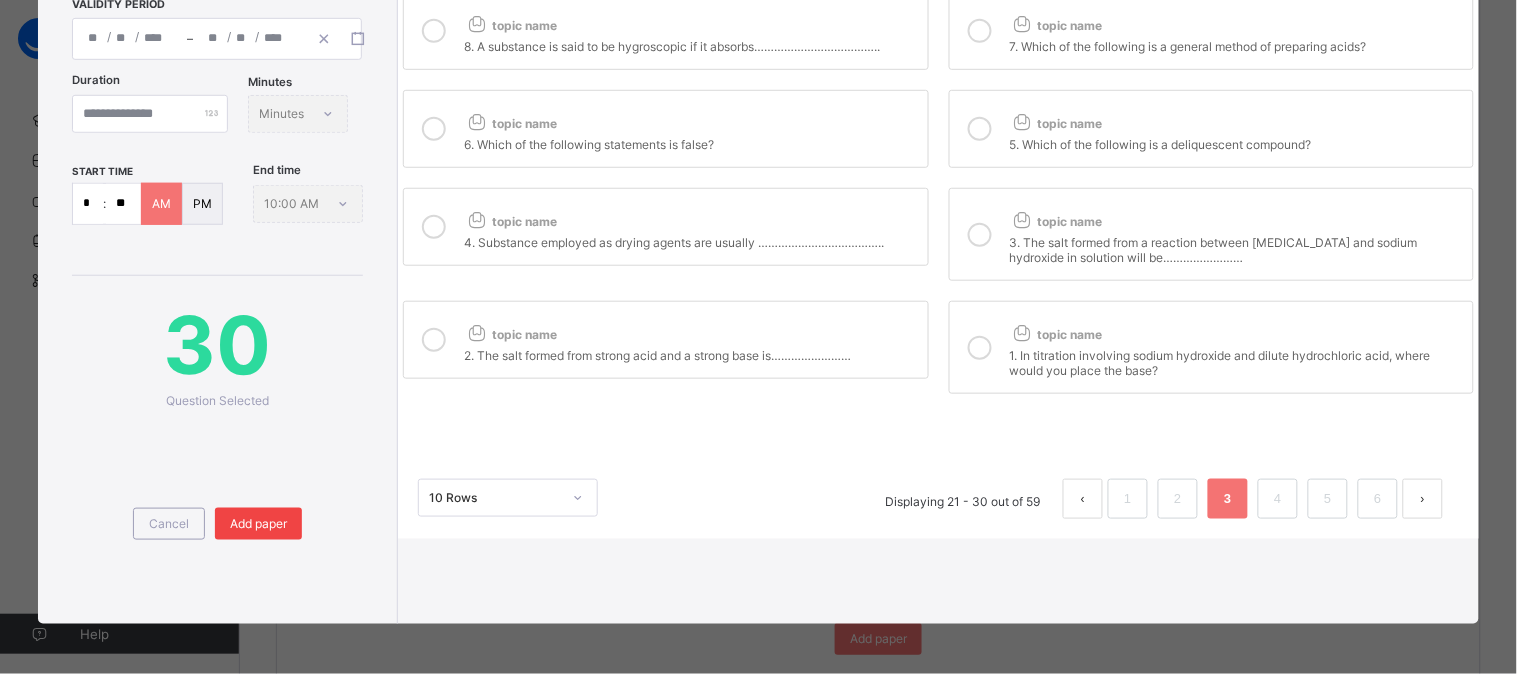click on "Add paper" at bounding box center [258, 523] 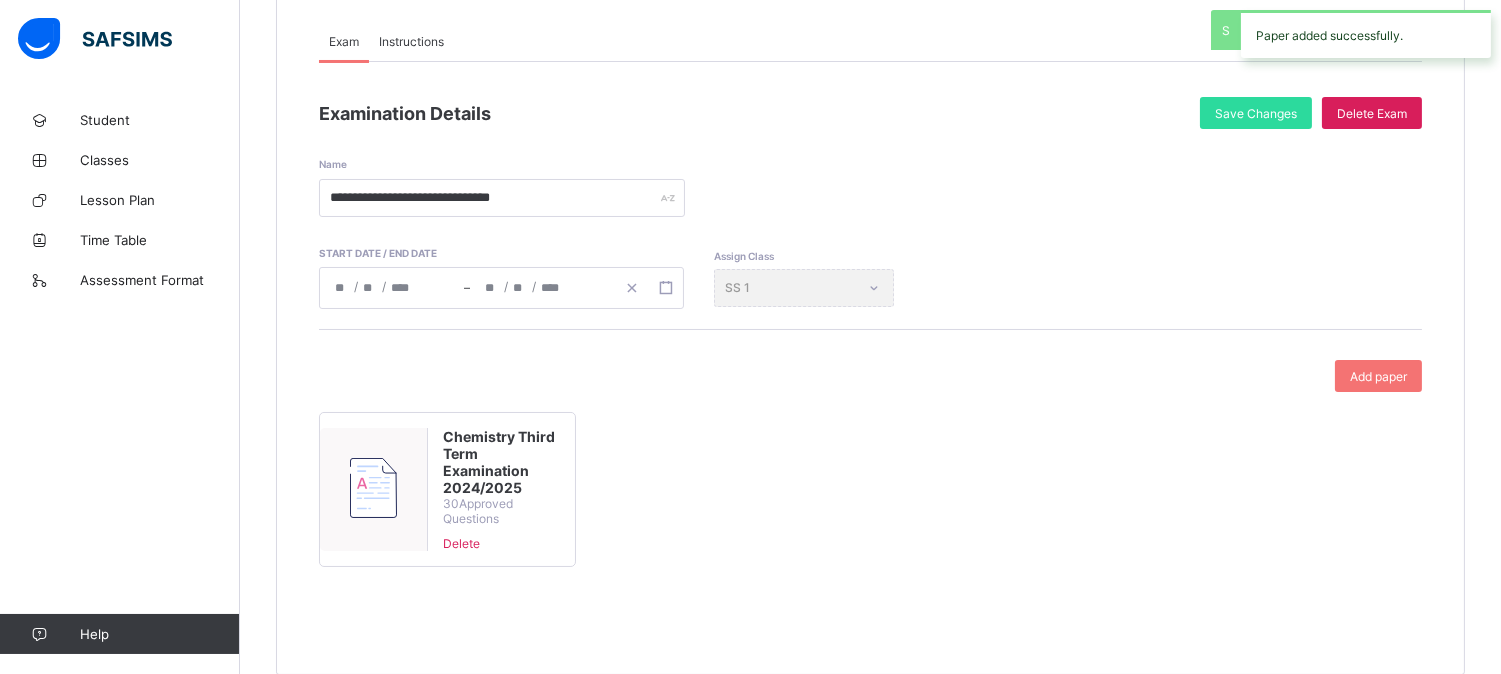 scroll, scrollTop: 244, scrollLeft: 0, axis: vertical 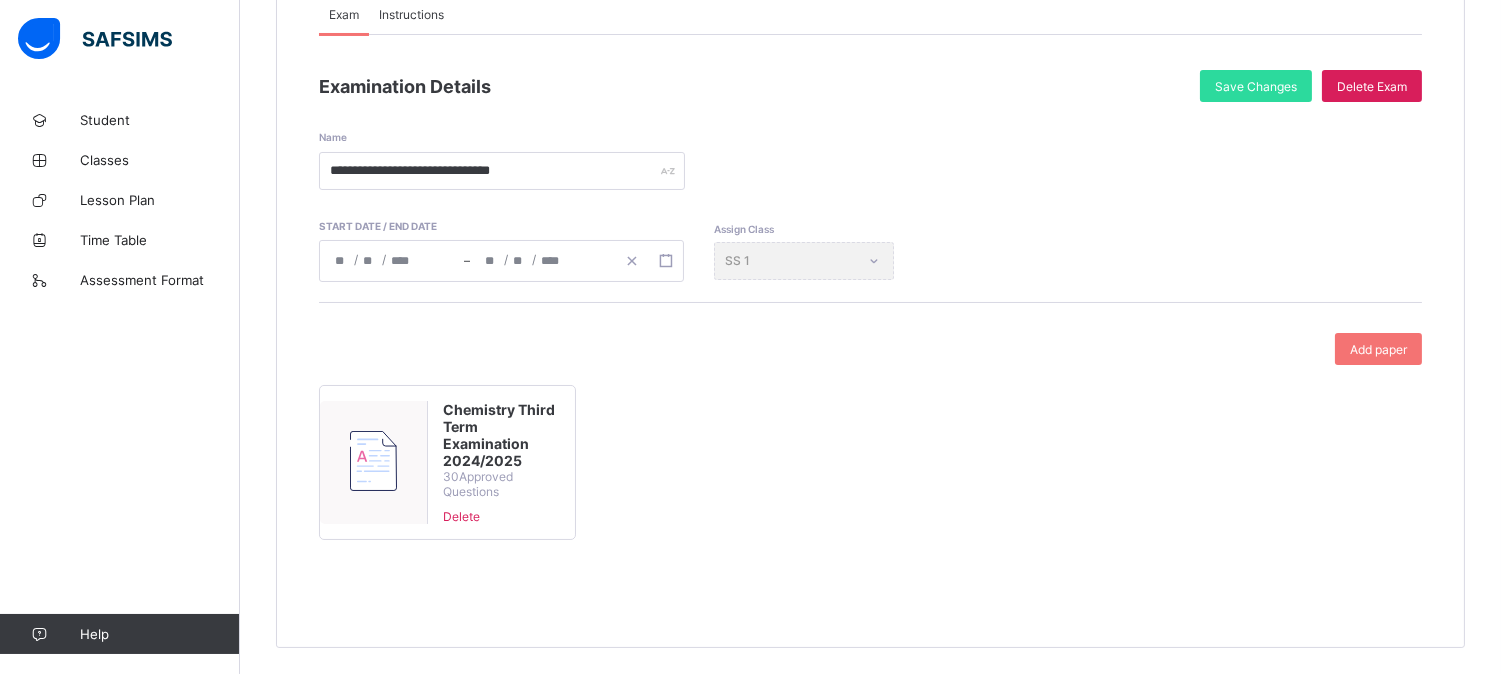 click on "Chemistry Third Term Examination 2024/2025" at bounding box center [501, 435] 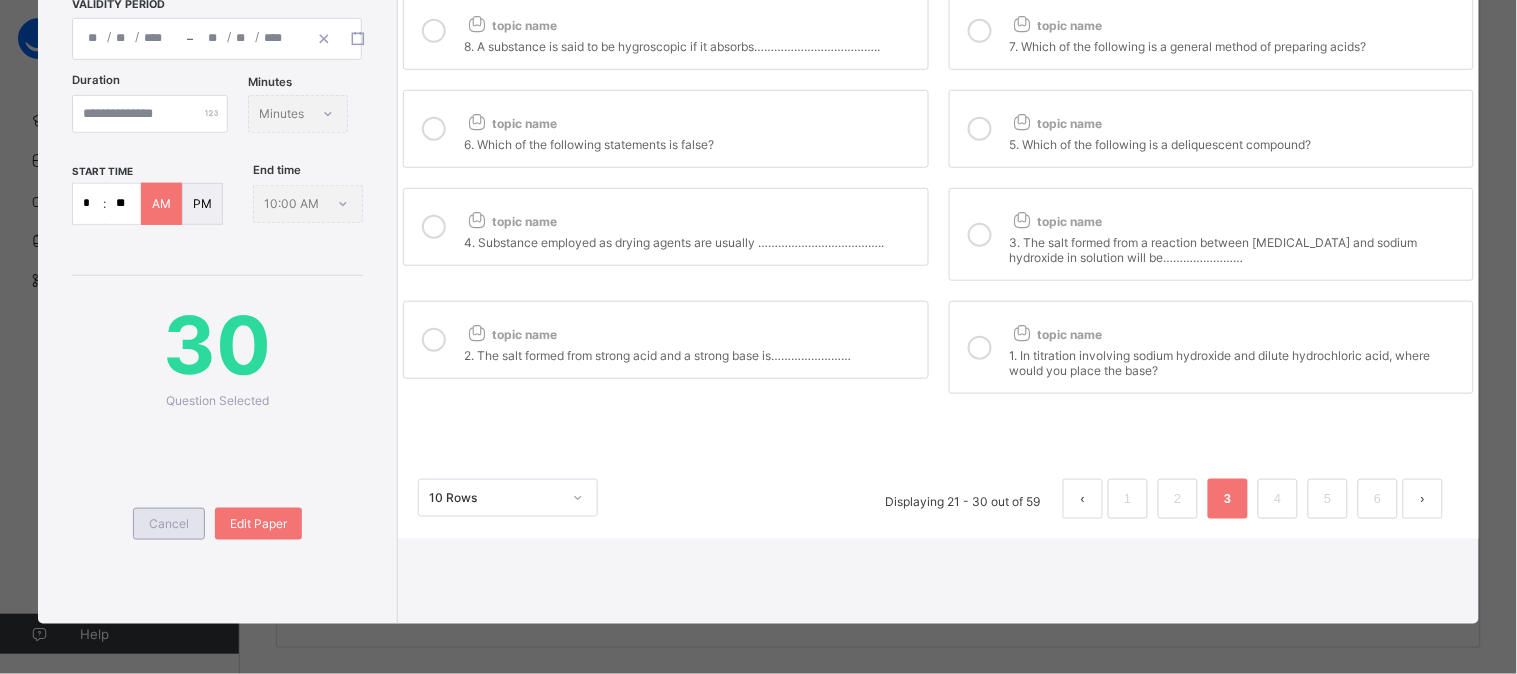 click on "Cancel" at bounding box center [169, 523] 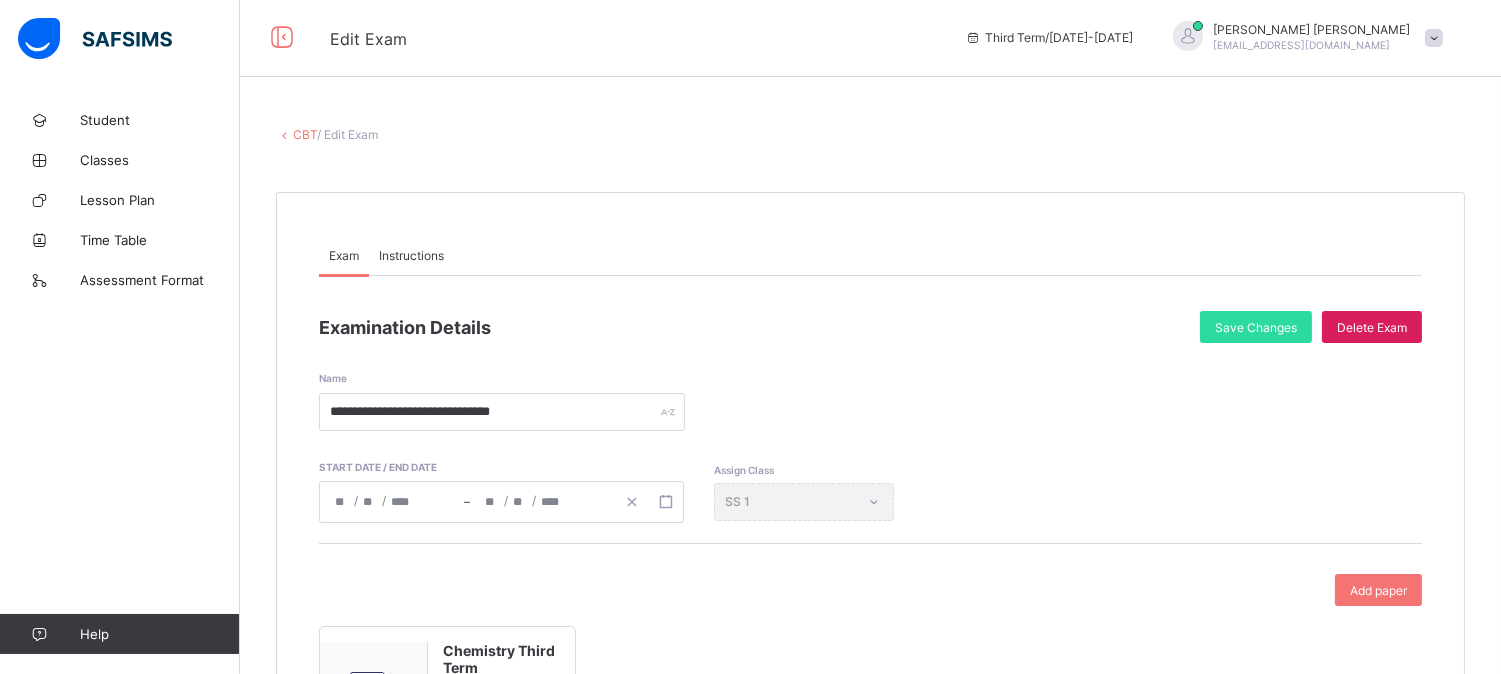 scroll, scrollTop: 0, scrollLeft: 0, axis: both 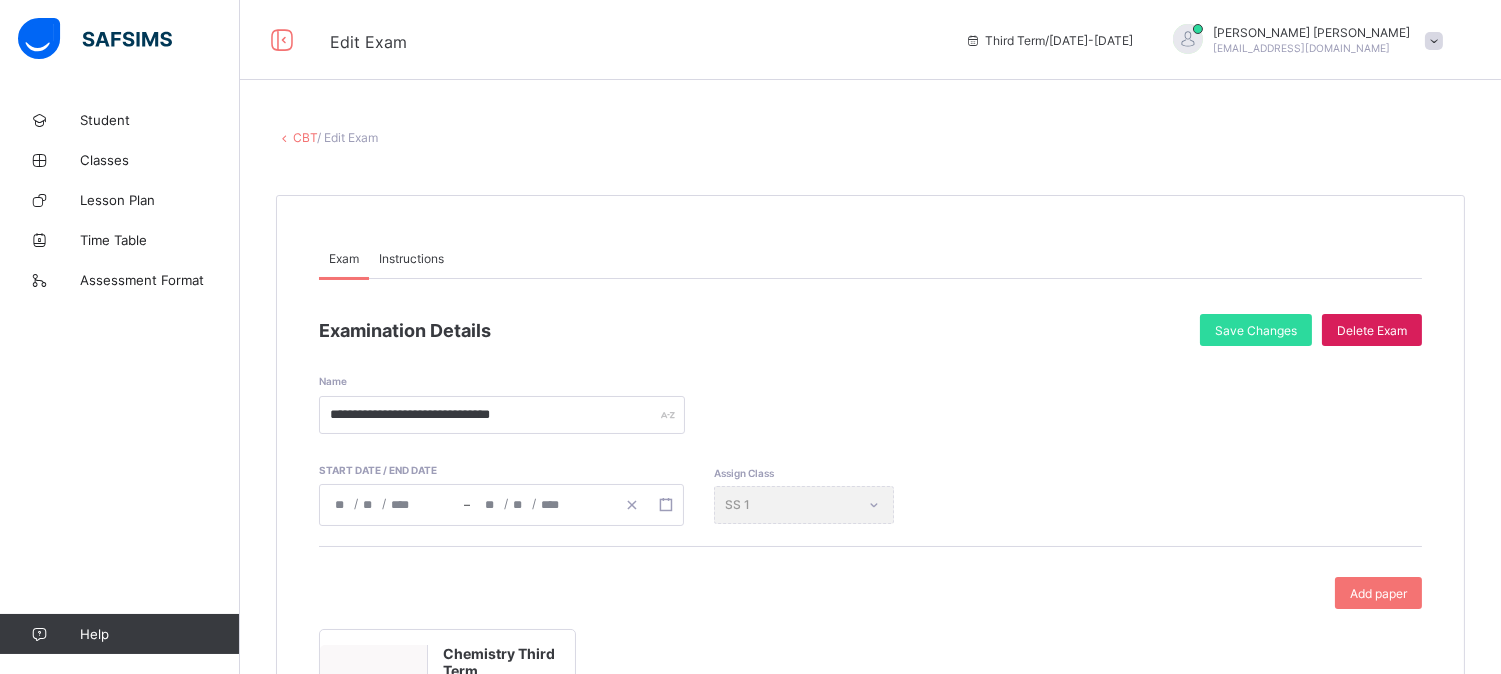 click on "CBT" at bounding box center (305, 137) 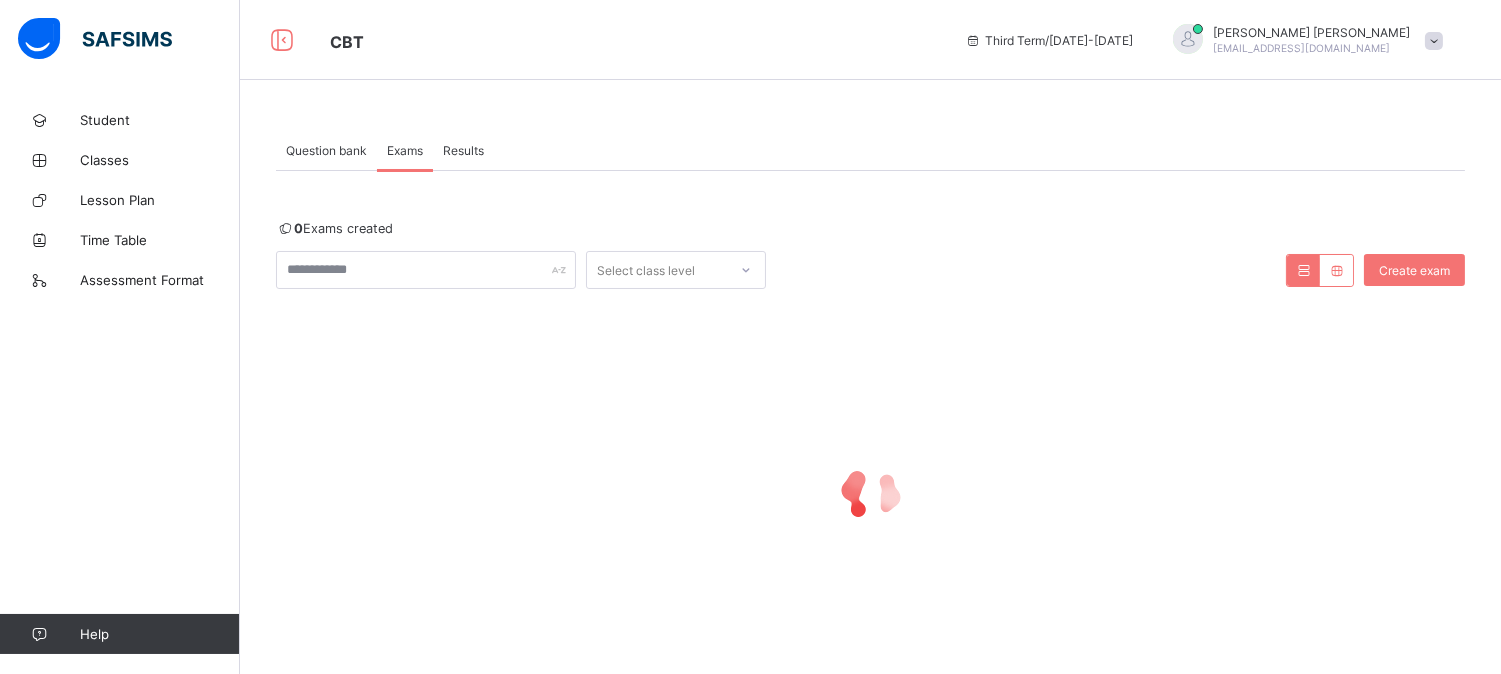 click on "Question bank" at bounding box center [326, 150] 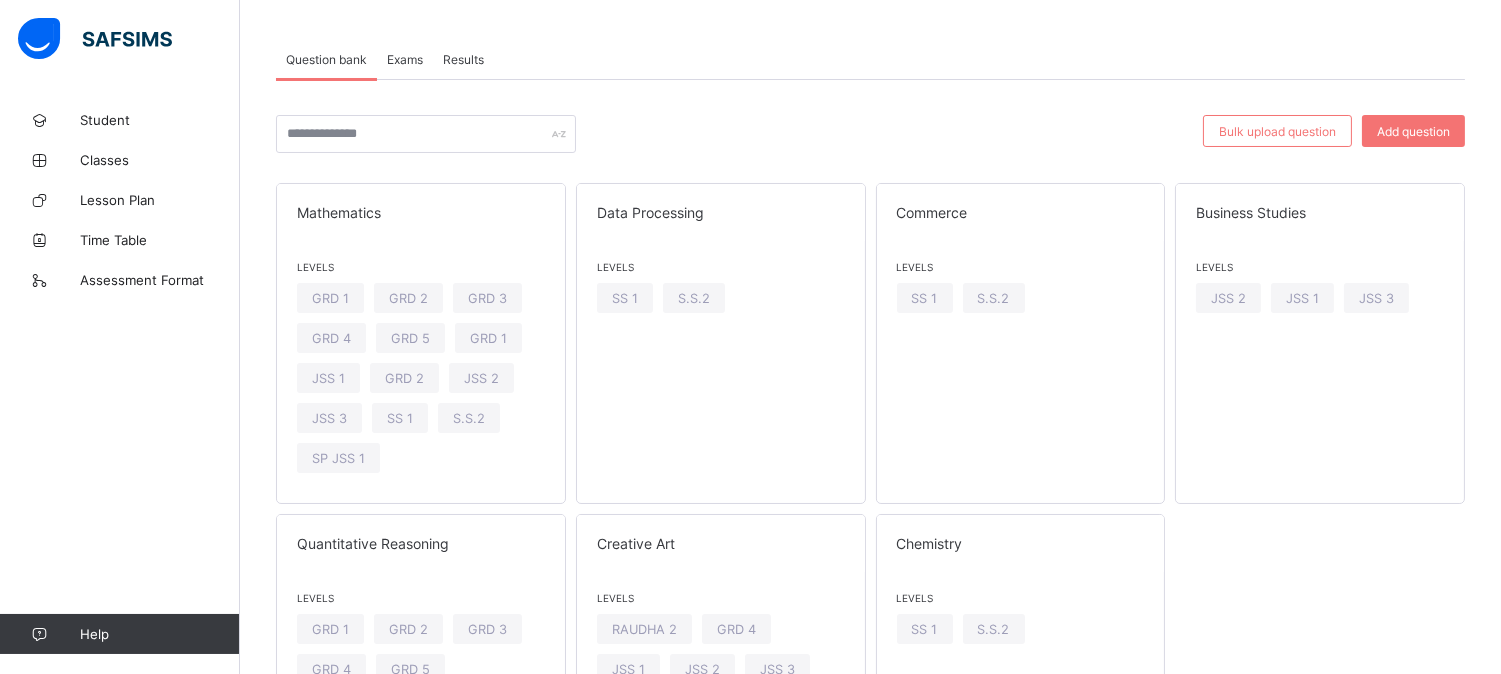 scroll, scrollTop: 192, scrollLeft: 0, axis: vertical 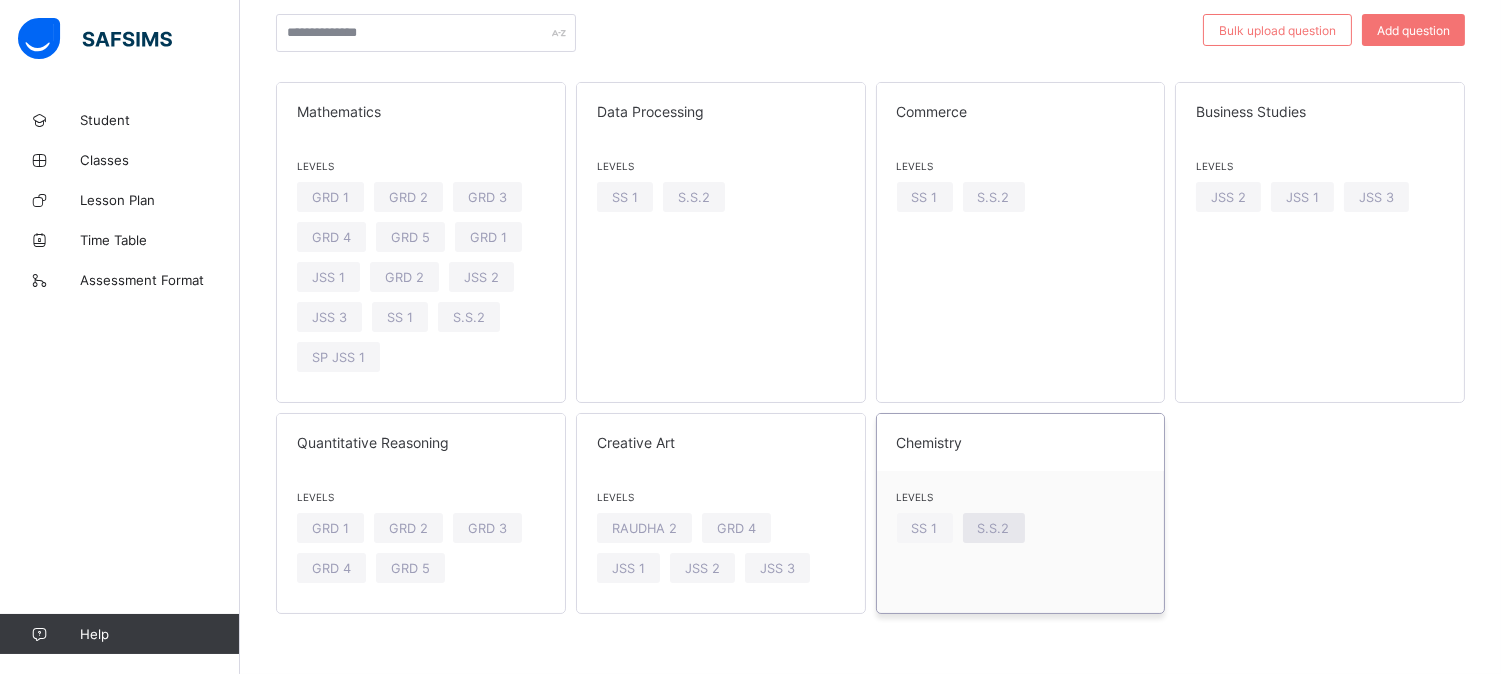 click on "S.S.2" at bounding box center [994, 528] 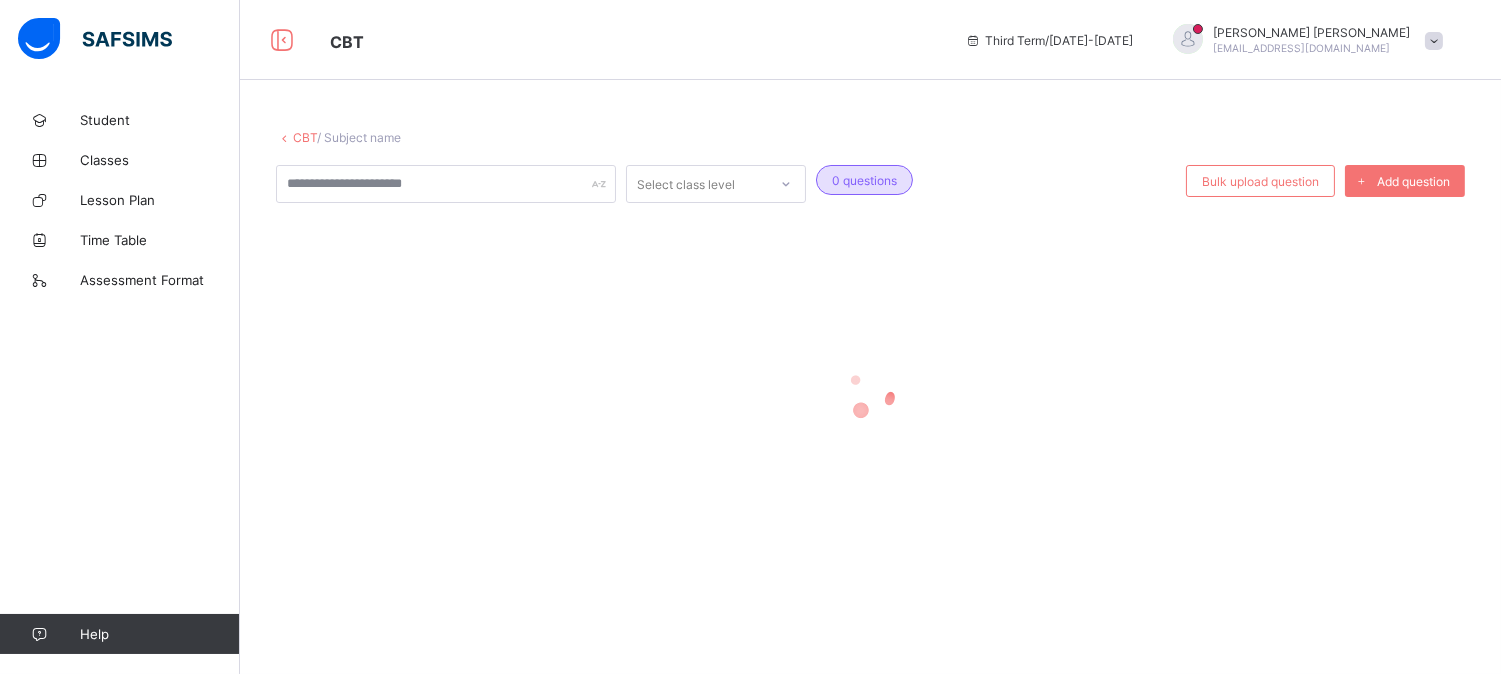 scroll, scrollTop: 0, scrollLeft: 0, axis: both 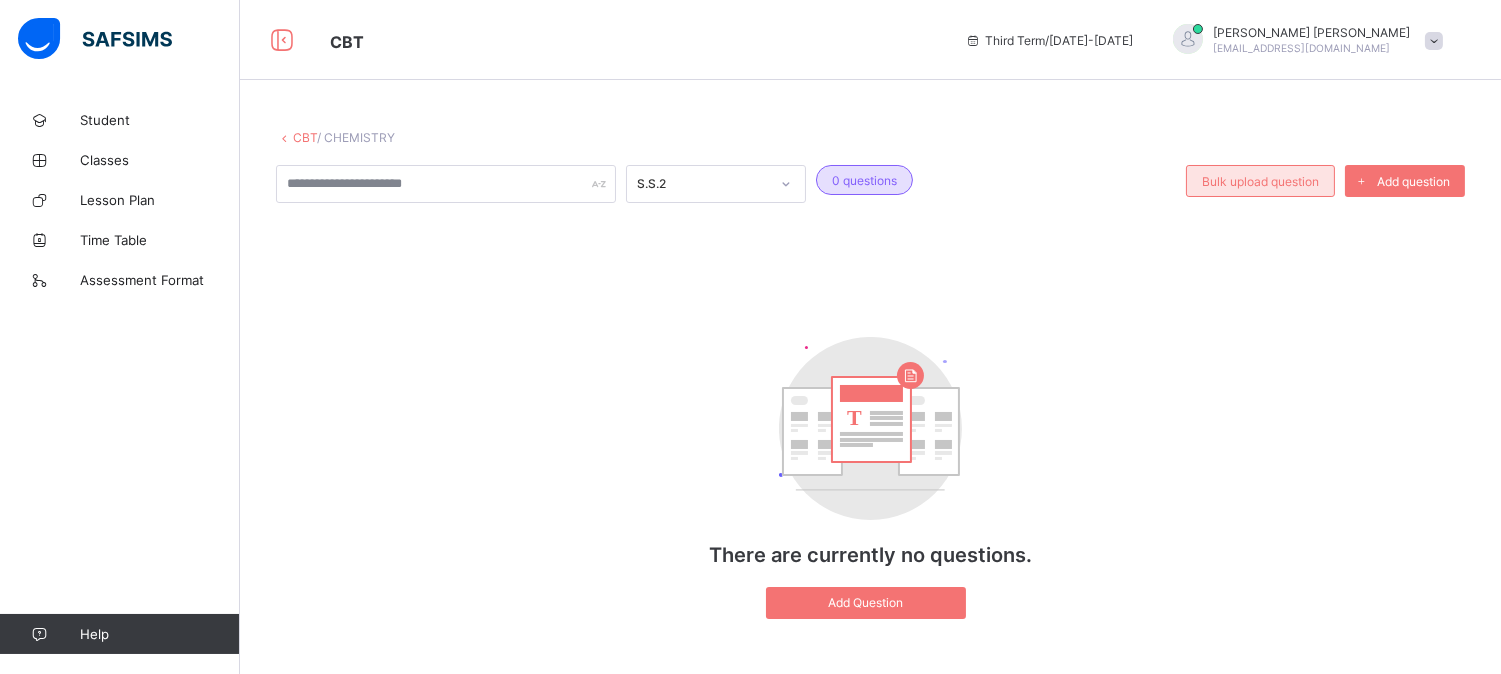 click on "Bulk upload question" at bounding box center [1260, 181] 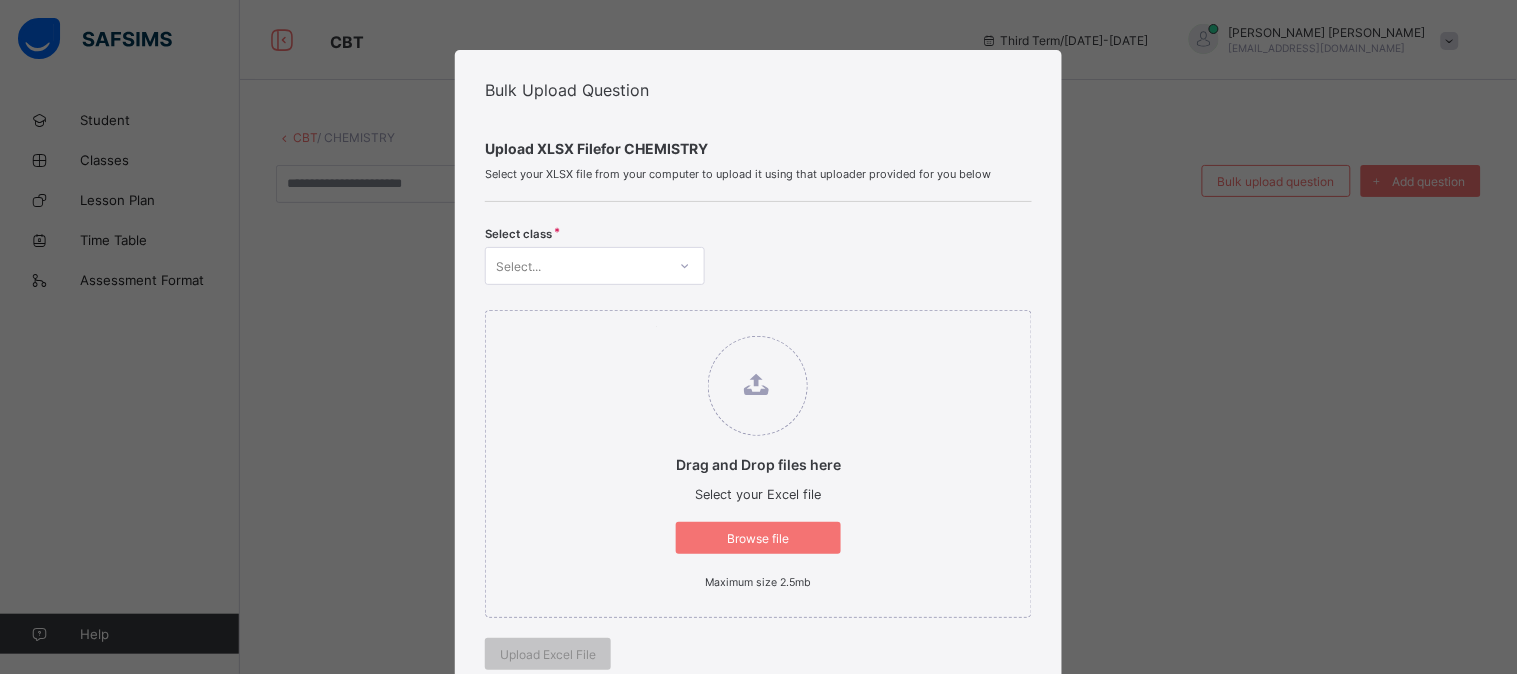 click on "Select..." at bounding box center (576, 266) 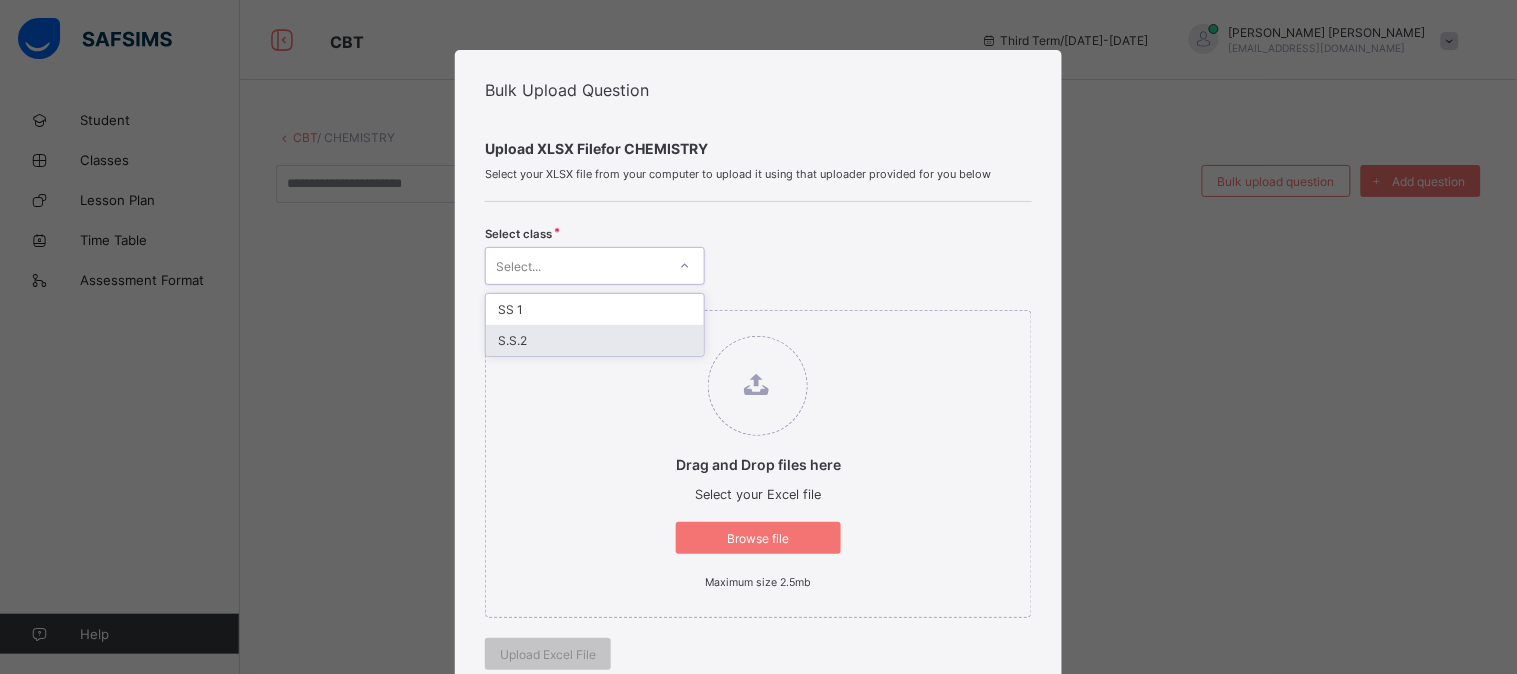 click on "S.S.2" at bounding box center [595, 340] 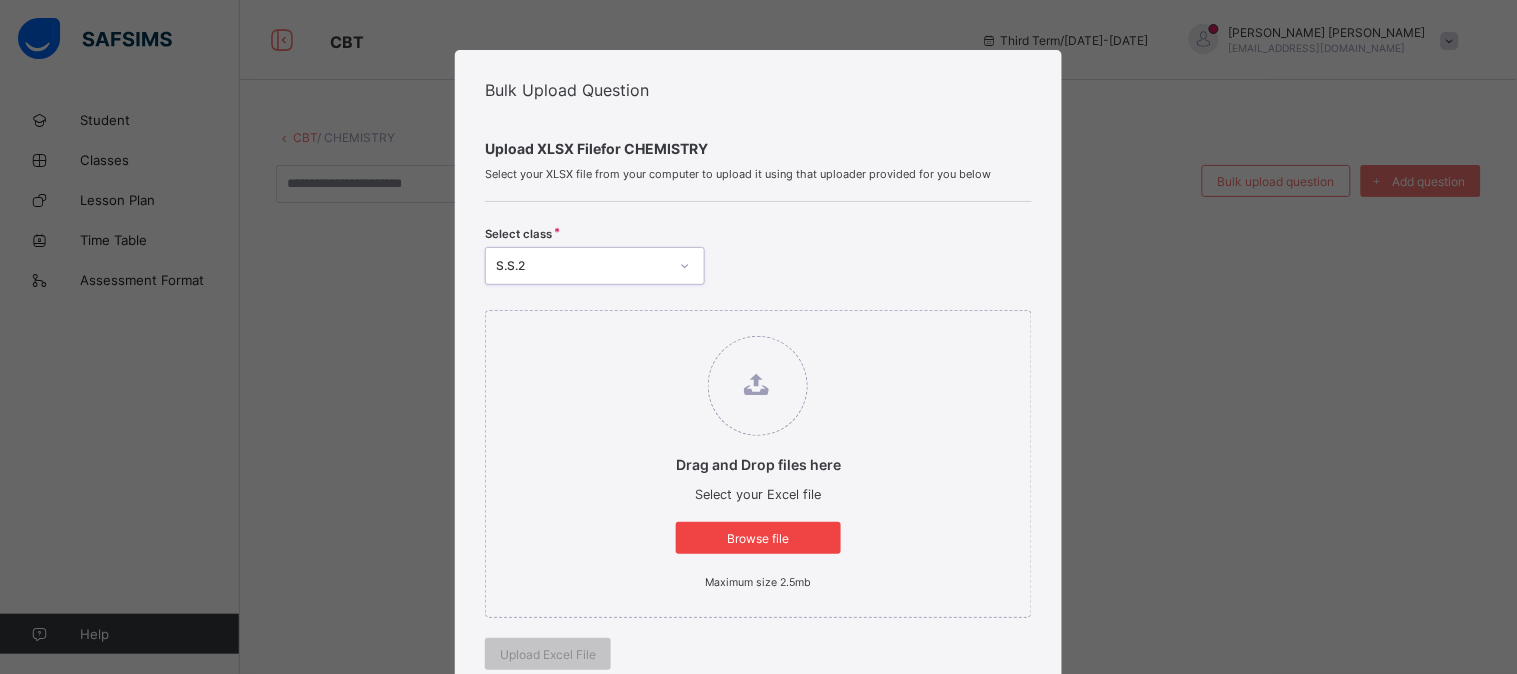 click on "Browse file" at bounding box center [758, 538] 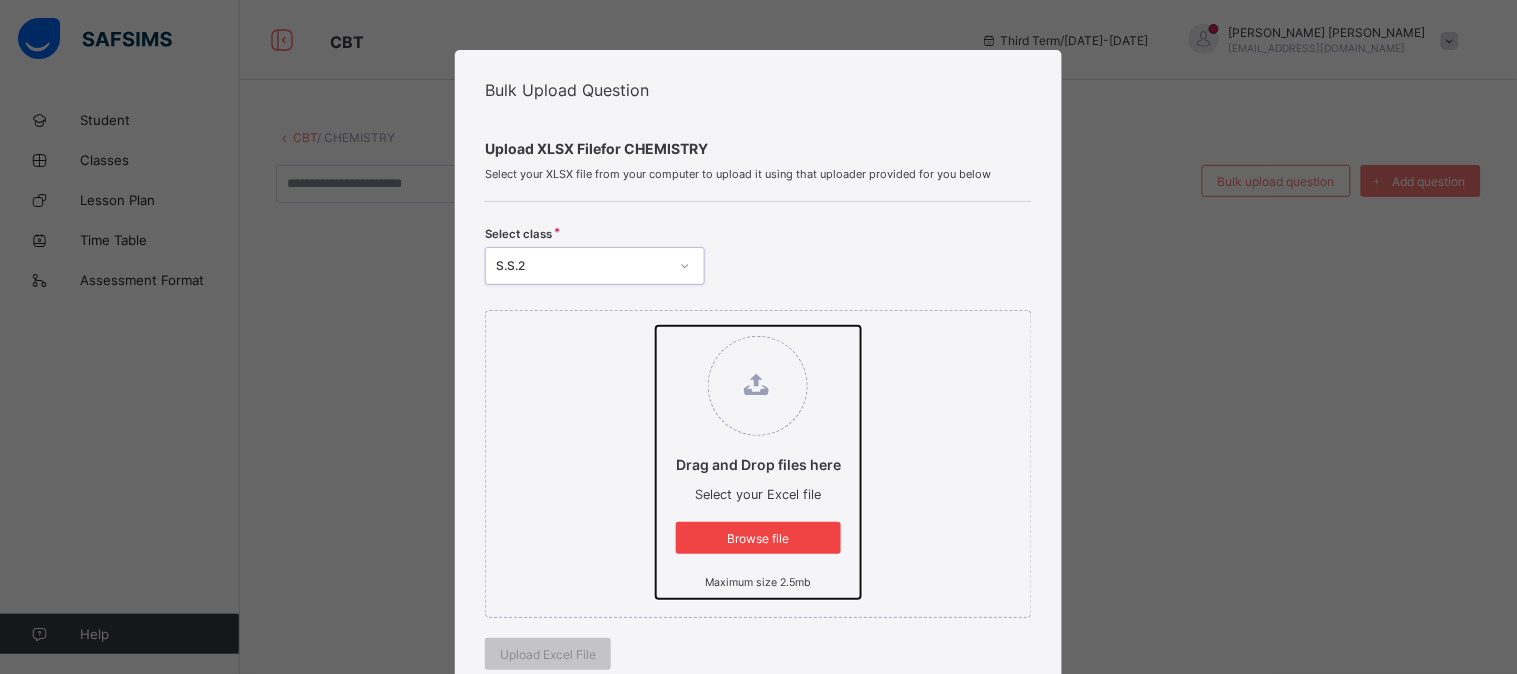 click on "Drag and Drop files here Select your Excel file Browse file Maximum size 2.5mb" at bounding box center [656, 326] 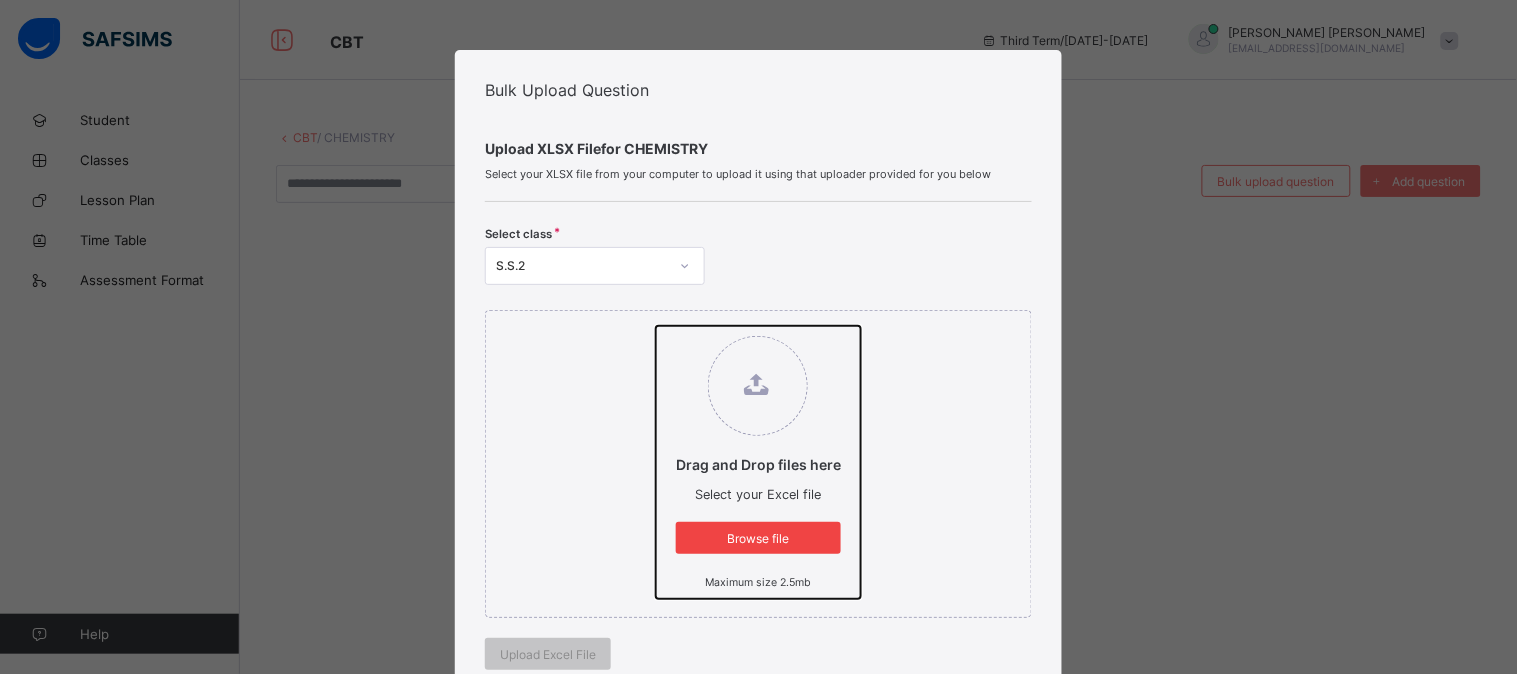type on "**********" 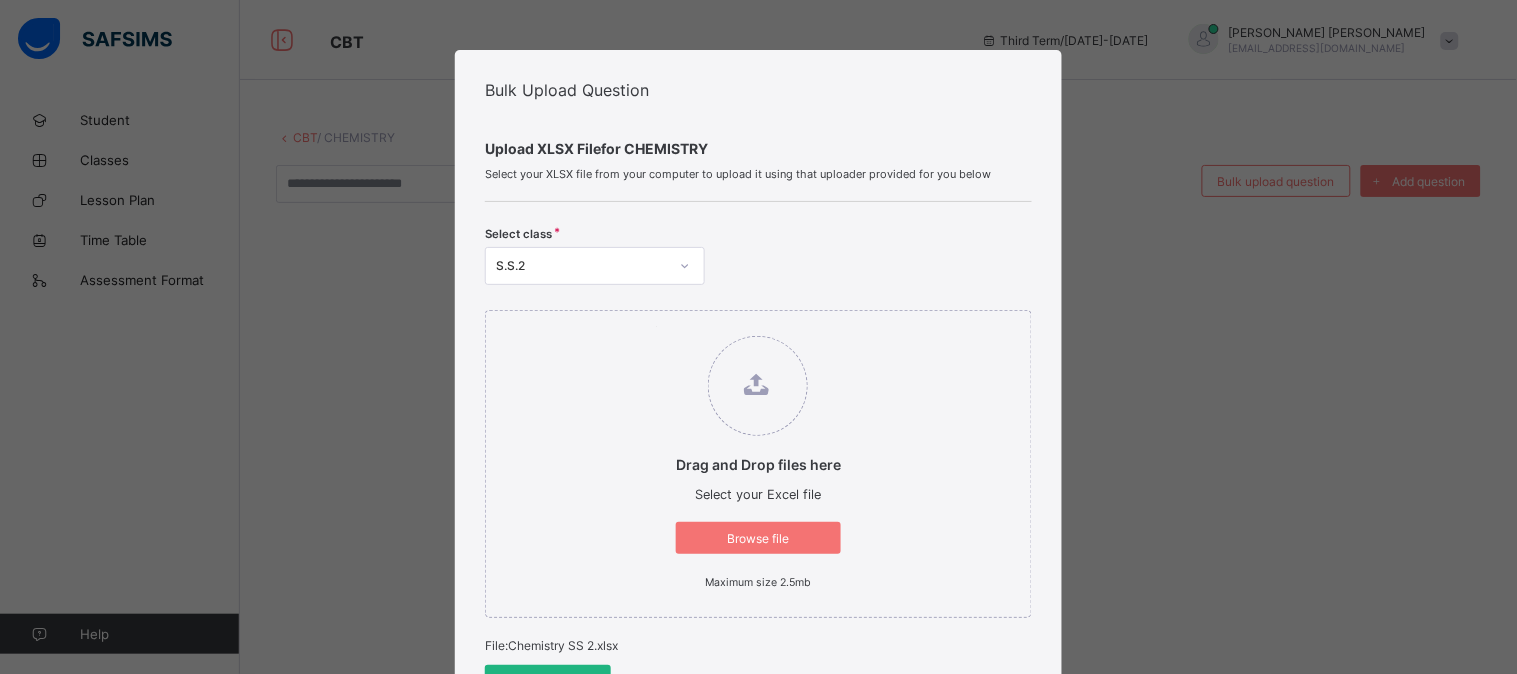 click on "Upload Excel File" at bounding box center [548, 681] 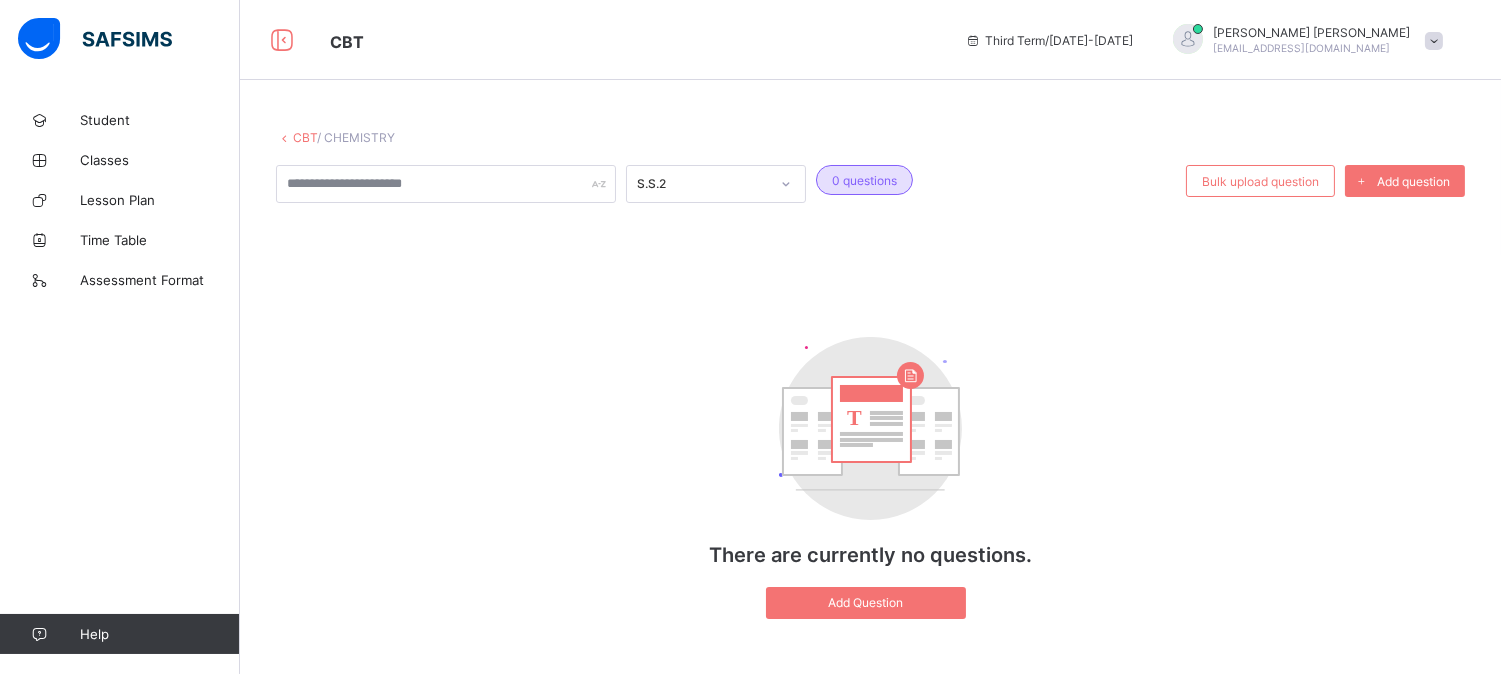scroll, scrollTop: 25, scrollLeft: 0, axis: vertical 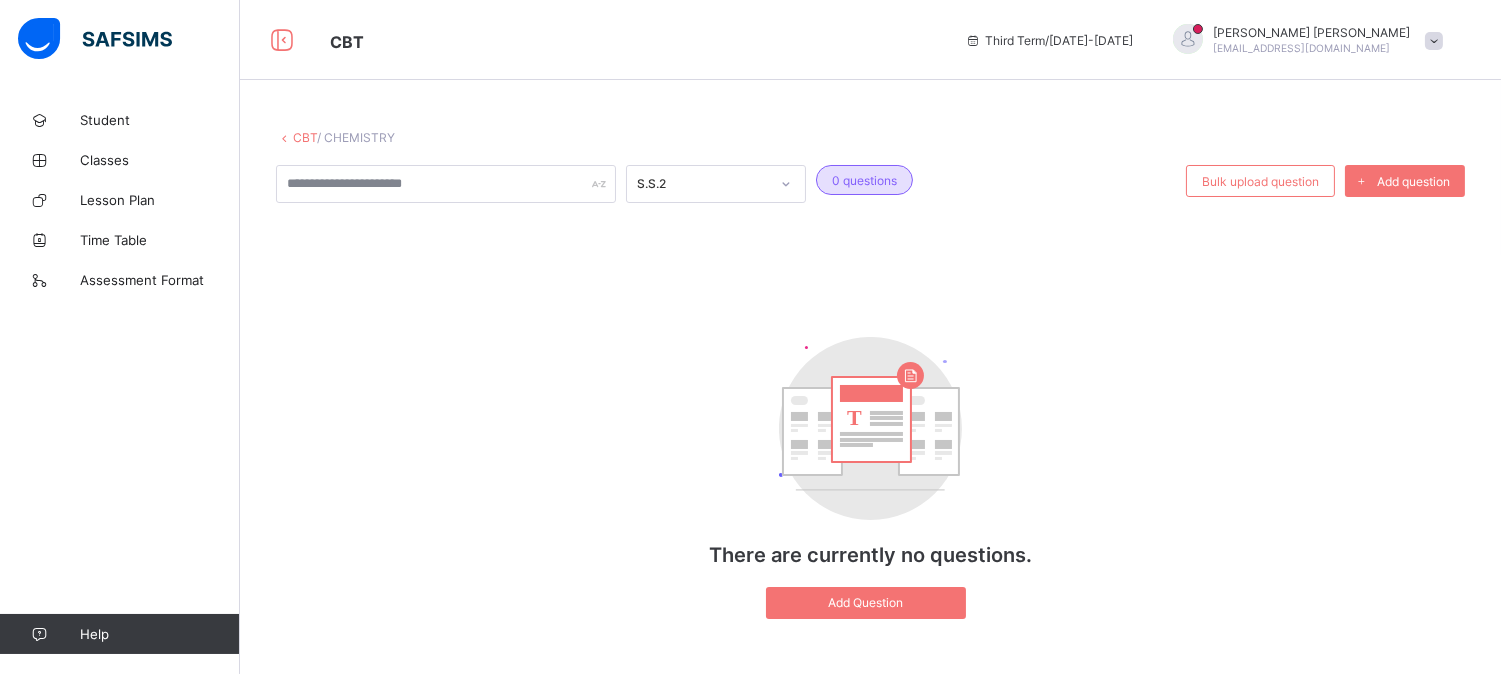 click on "S.S.2 0 questions Bulk upload question Add question T There are currently no questions. Add Question" at bounding box center (870, 402) 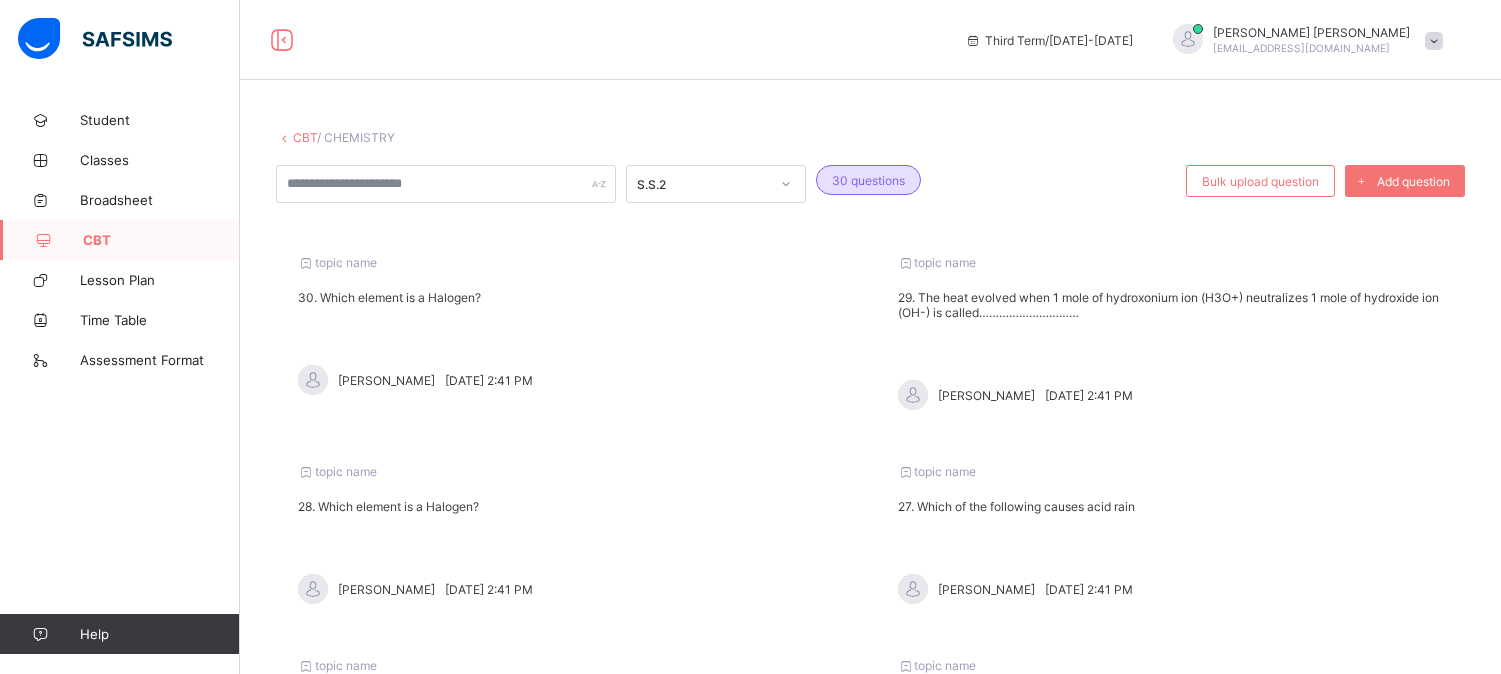 scroll, scrollTop: 0, scrollLeft: 0, axis: both 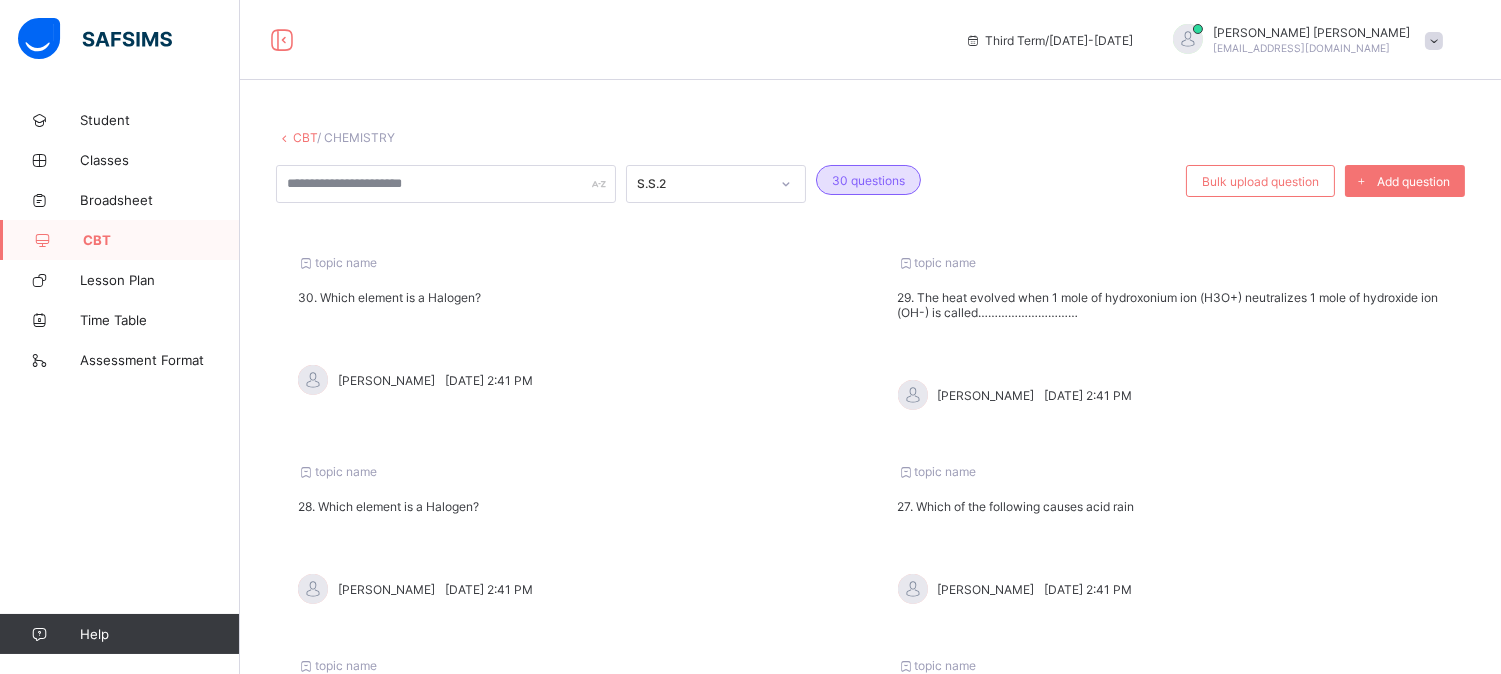 click on "CBT" at bounding box center [305, 137] 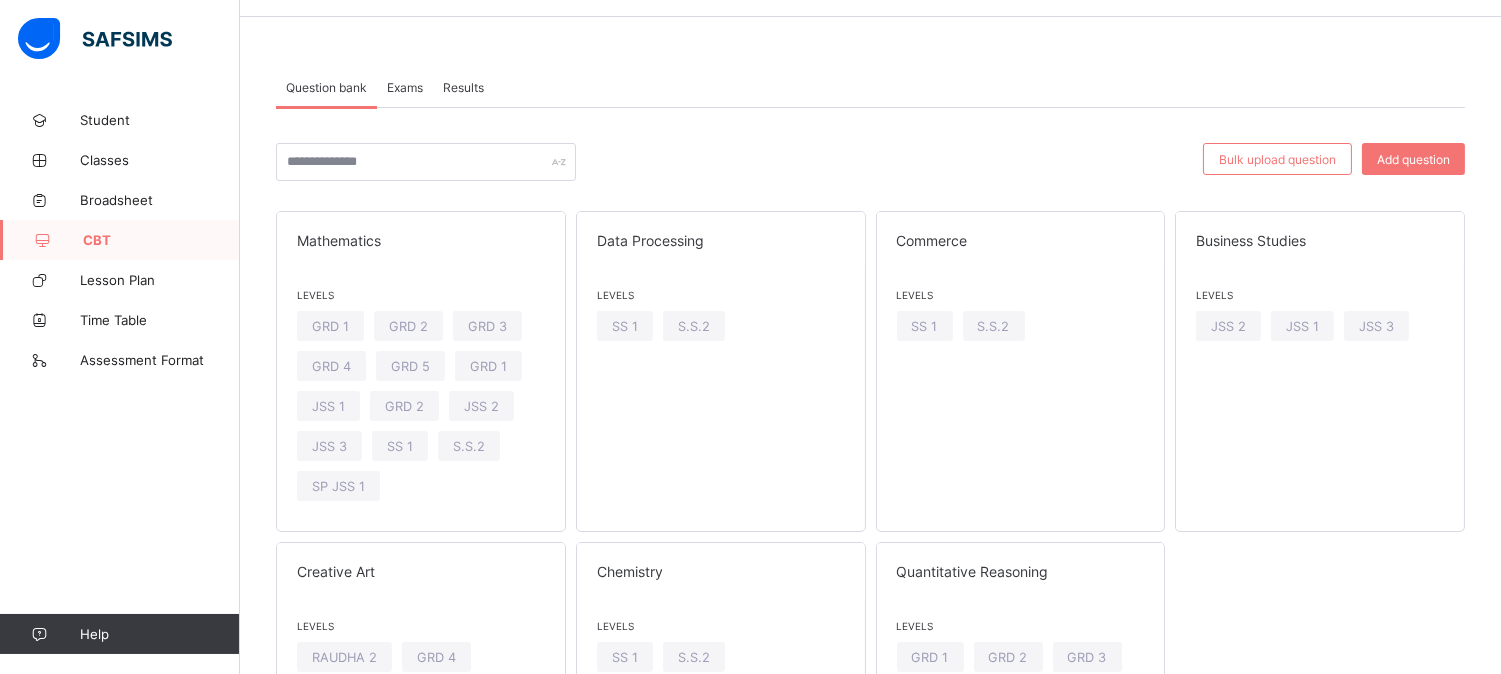 scroll, scrollTop: 192, scrollLeft: 0, axis: vertical 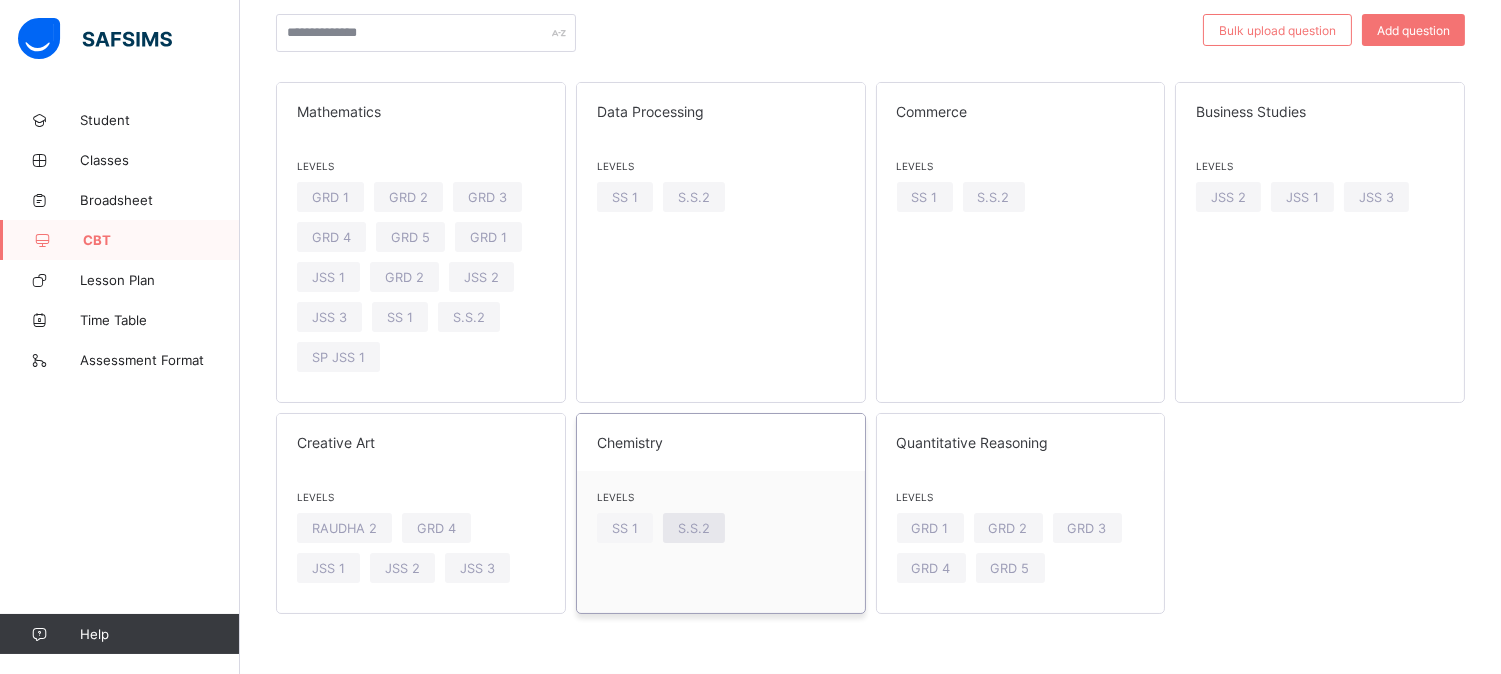 click on "S.S.2" at bounding box center (694, 528) 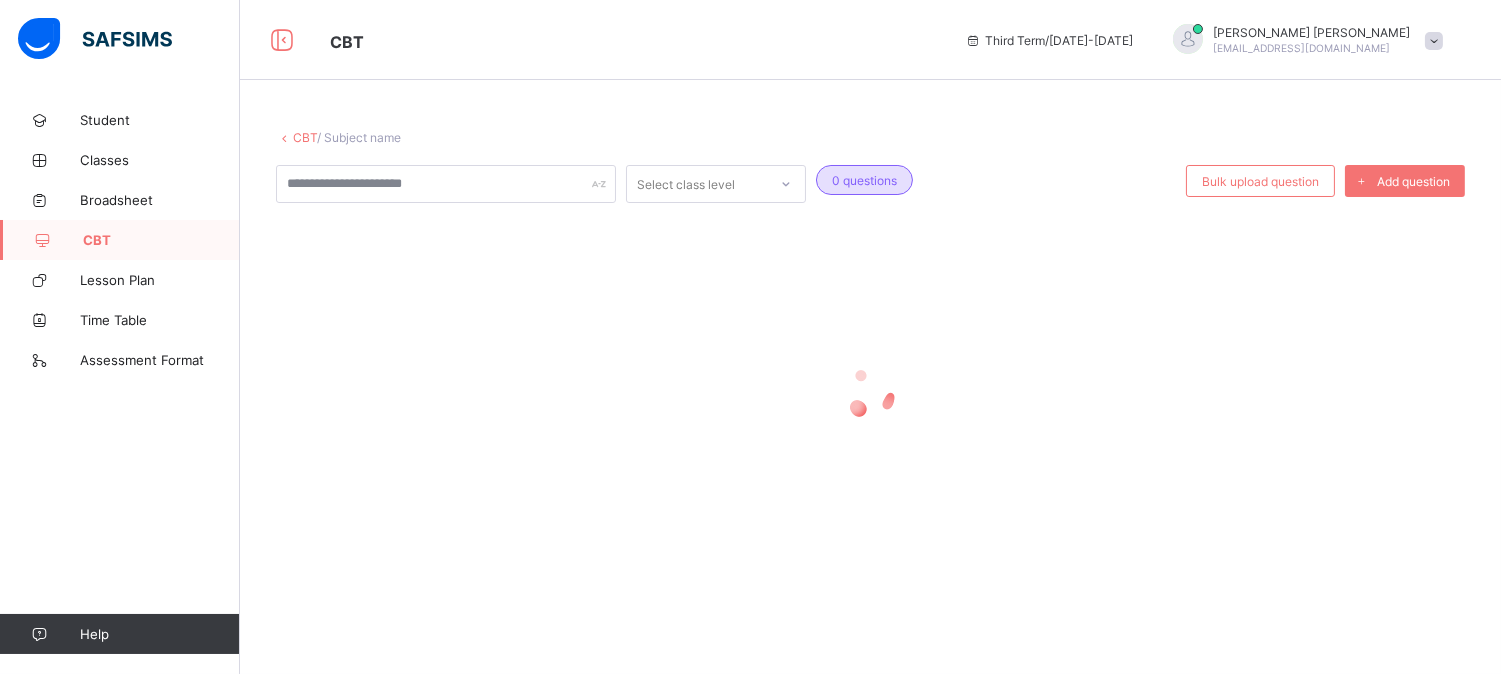 scroll, scrollTop: 0, scrollLeft: 0, axis: both 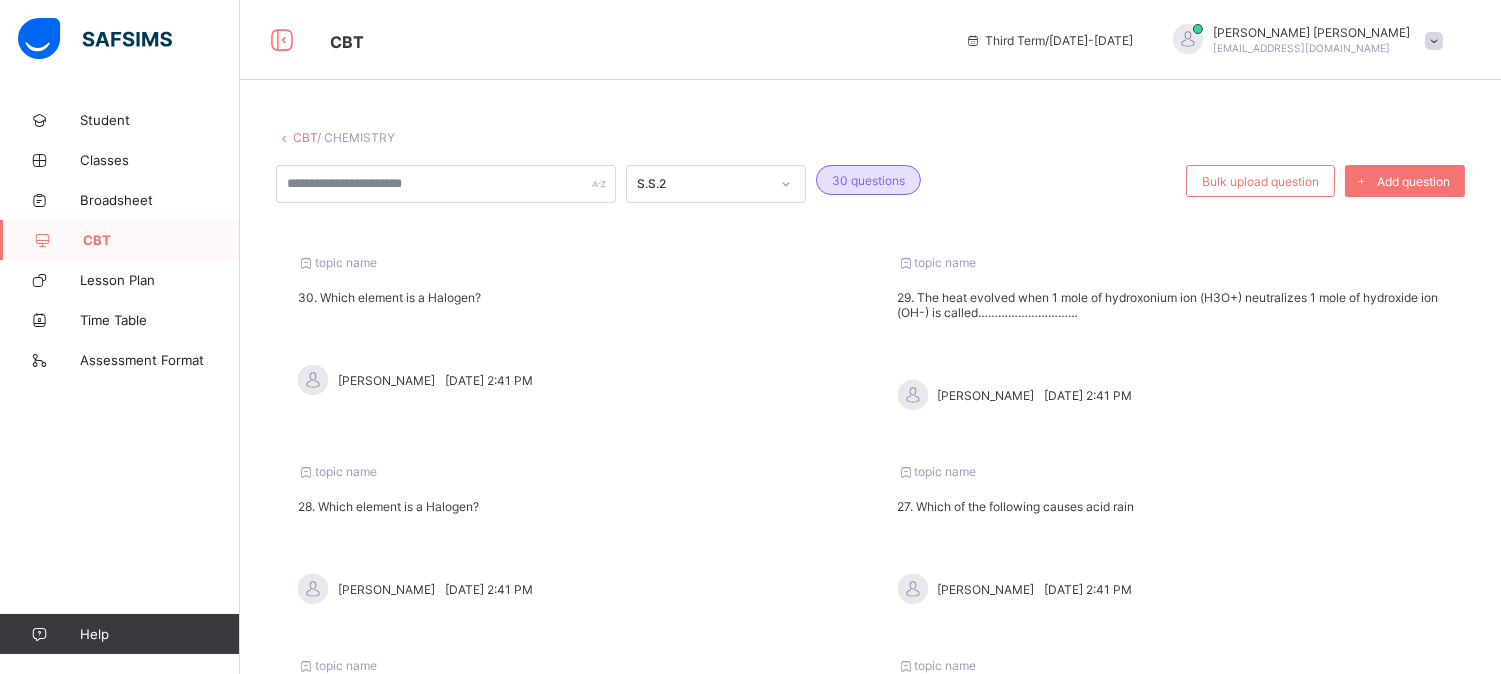 click on "CBT" at bounding box center (305, 137) 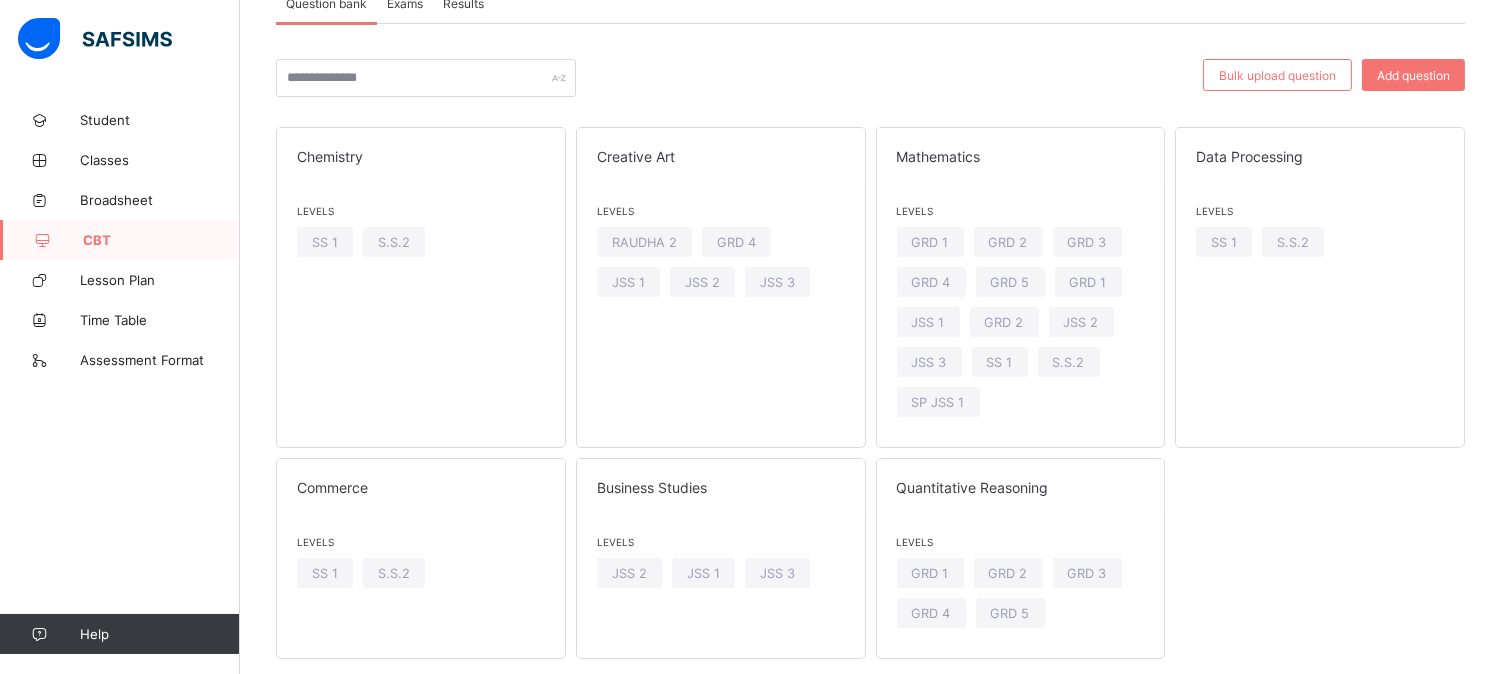 scroll, scrollTop: 192, scrollLeft: 0, axis: vertical 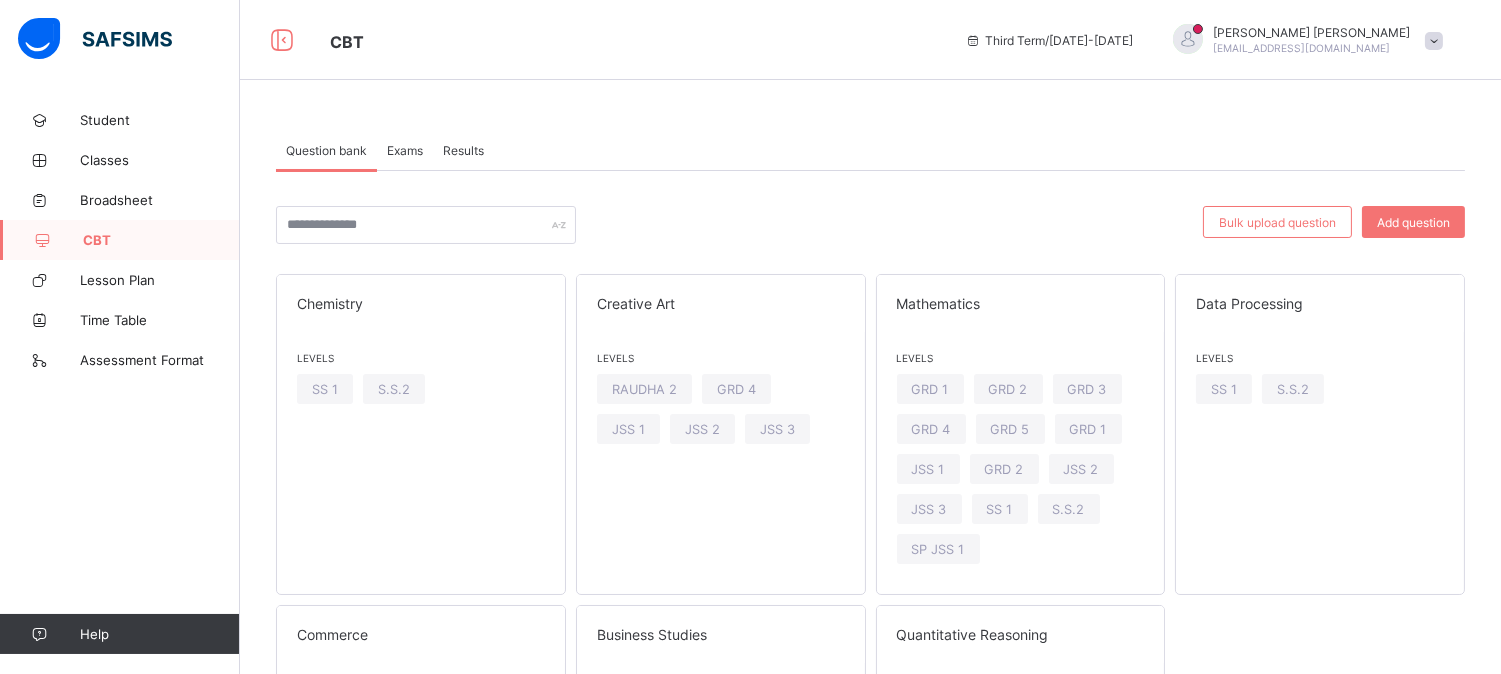 click on "Exams" at bounding box center (405, 150) 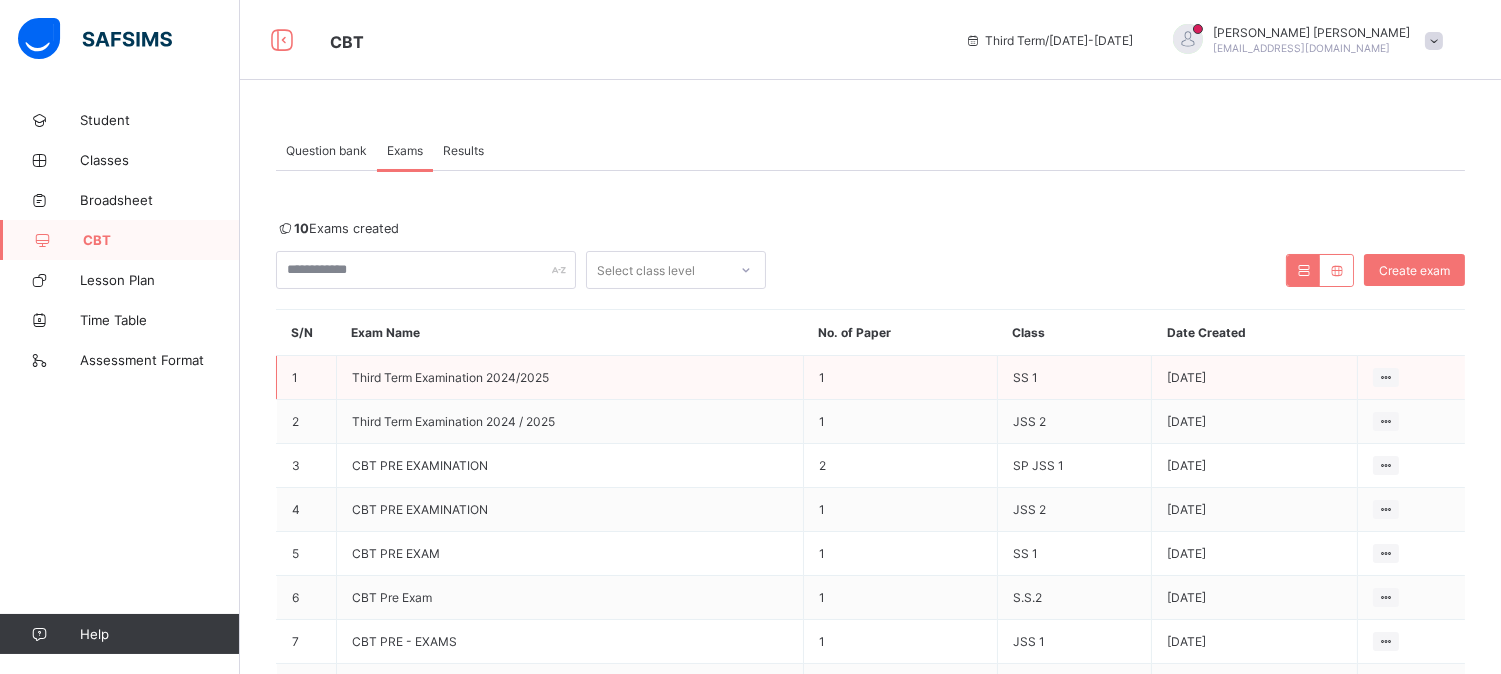 click on "SS 1" at bounding box center [1074, 378] 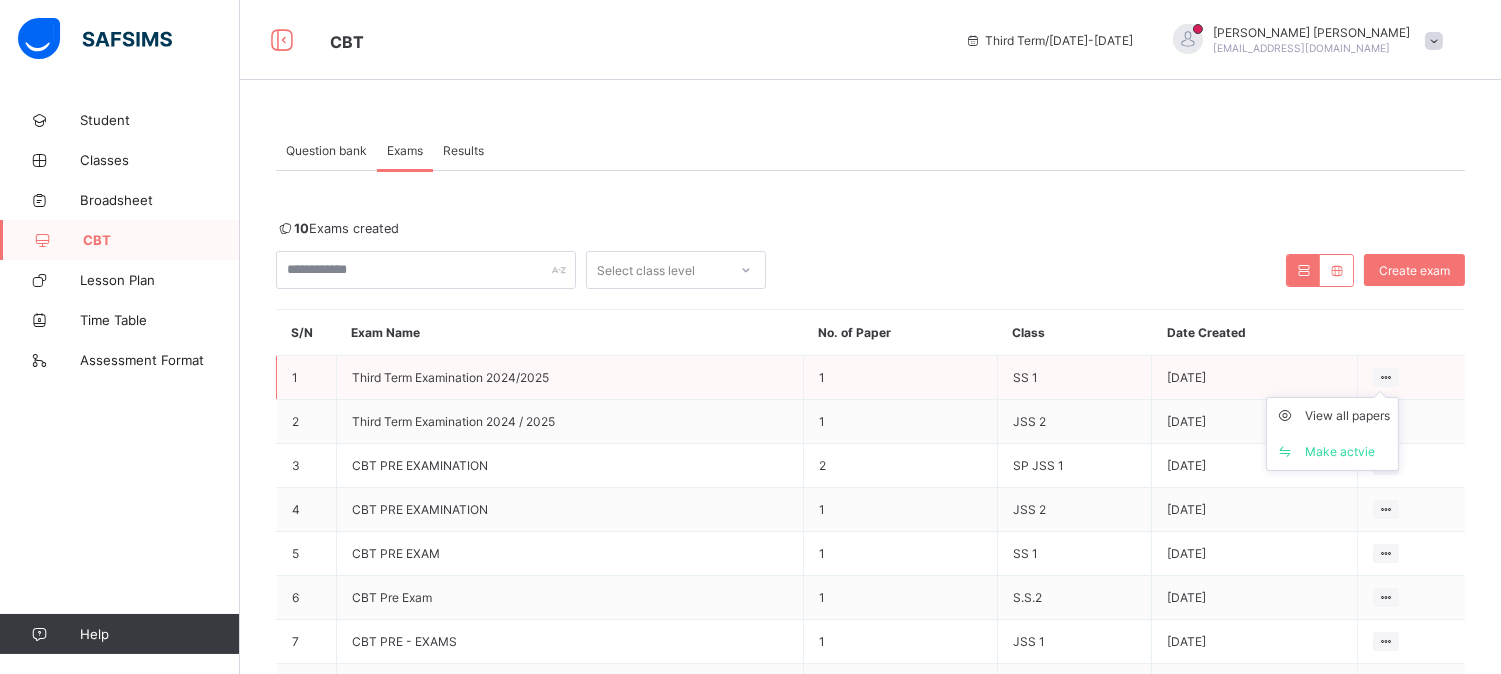 click at bounding box center [1386, 377] 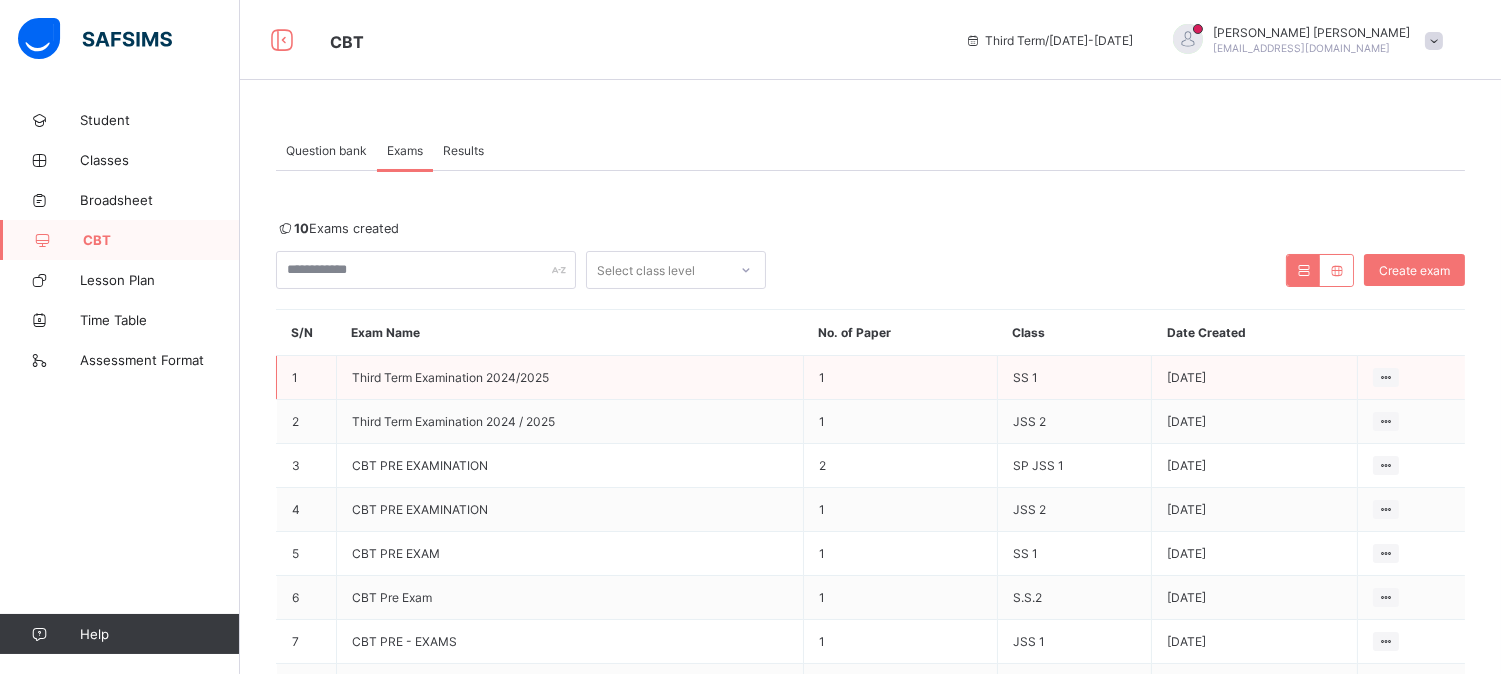 click on "[DATE]" at bounding box center (1254, 378) 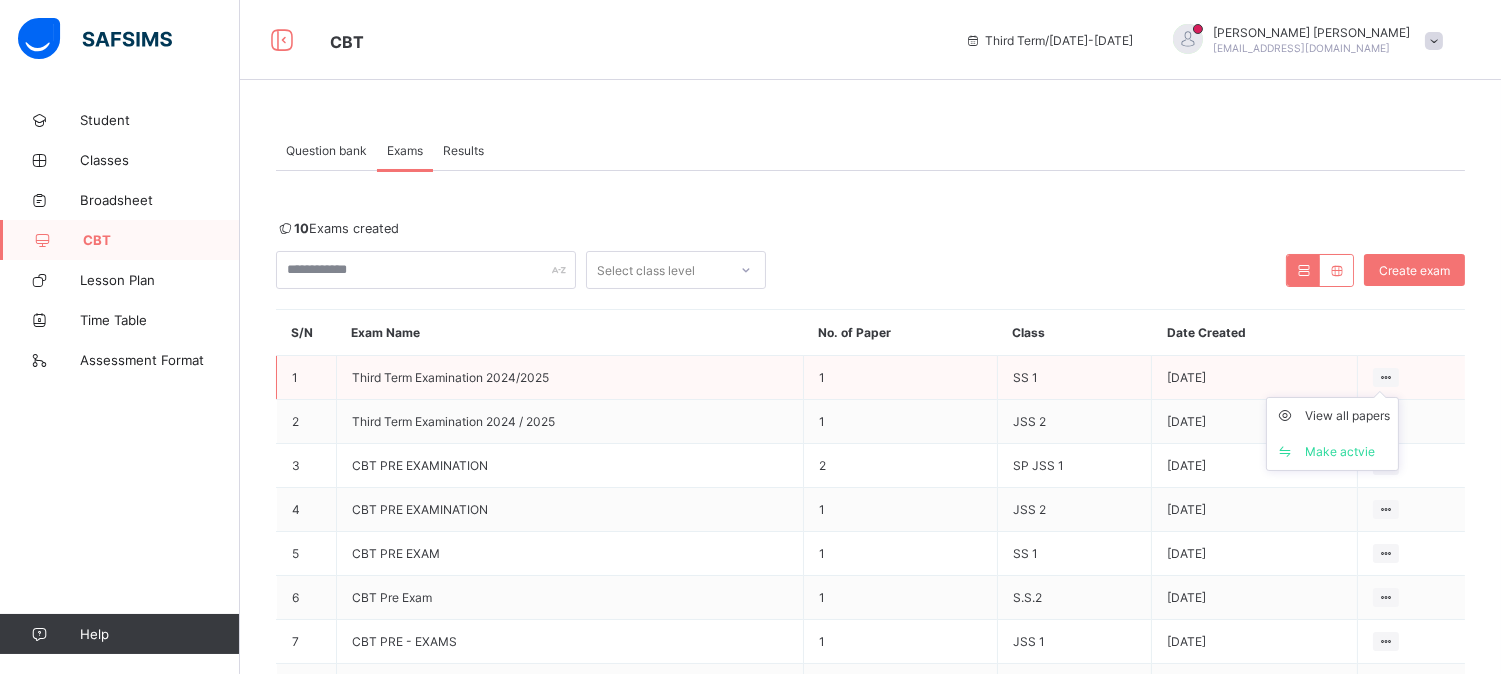 click on "View all papers Make actvie" at bounding box center (1332, 434) 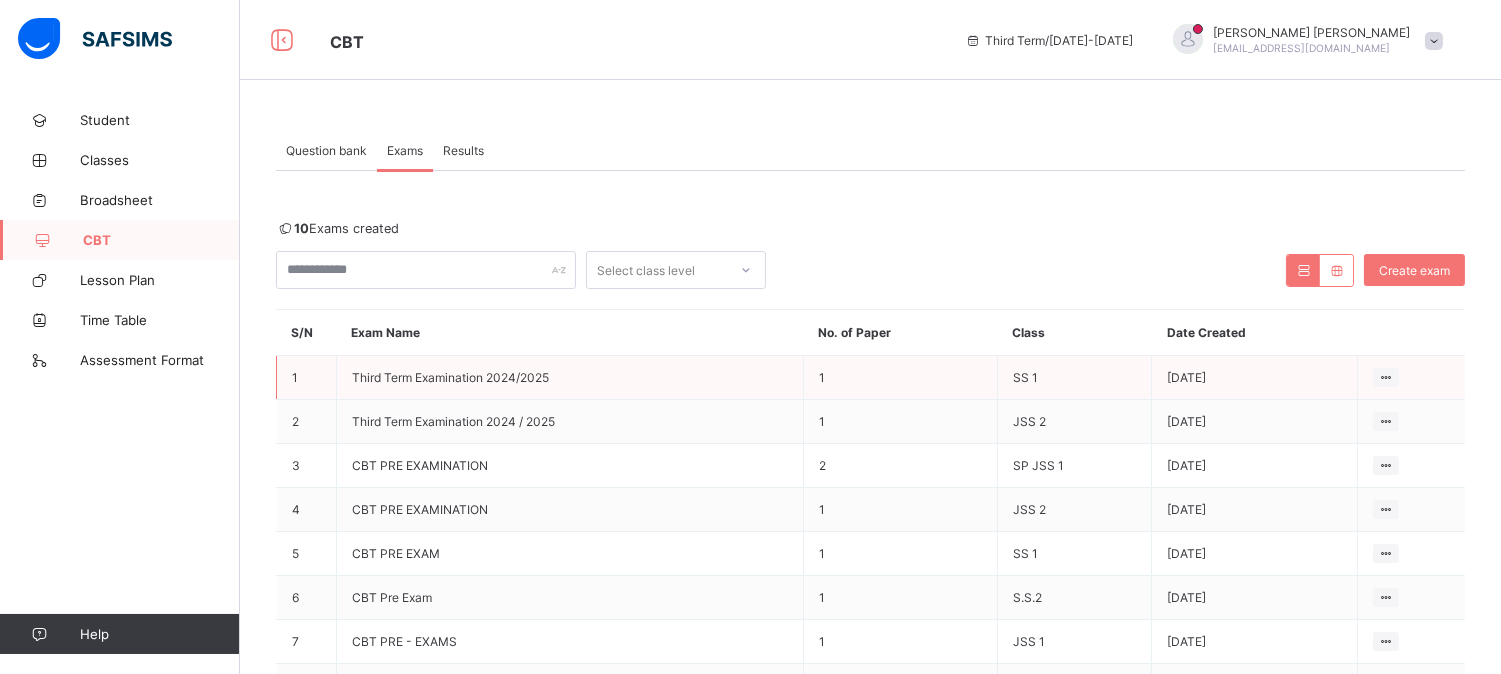 click on "View all papers Make actvie" at bounding box center [1411, 378] 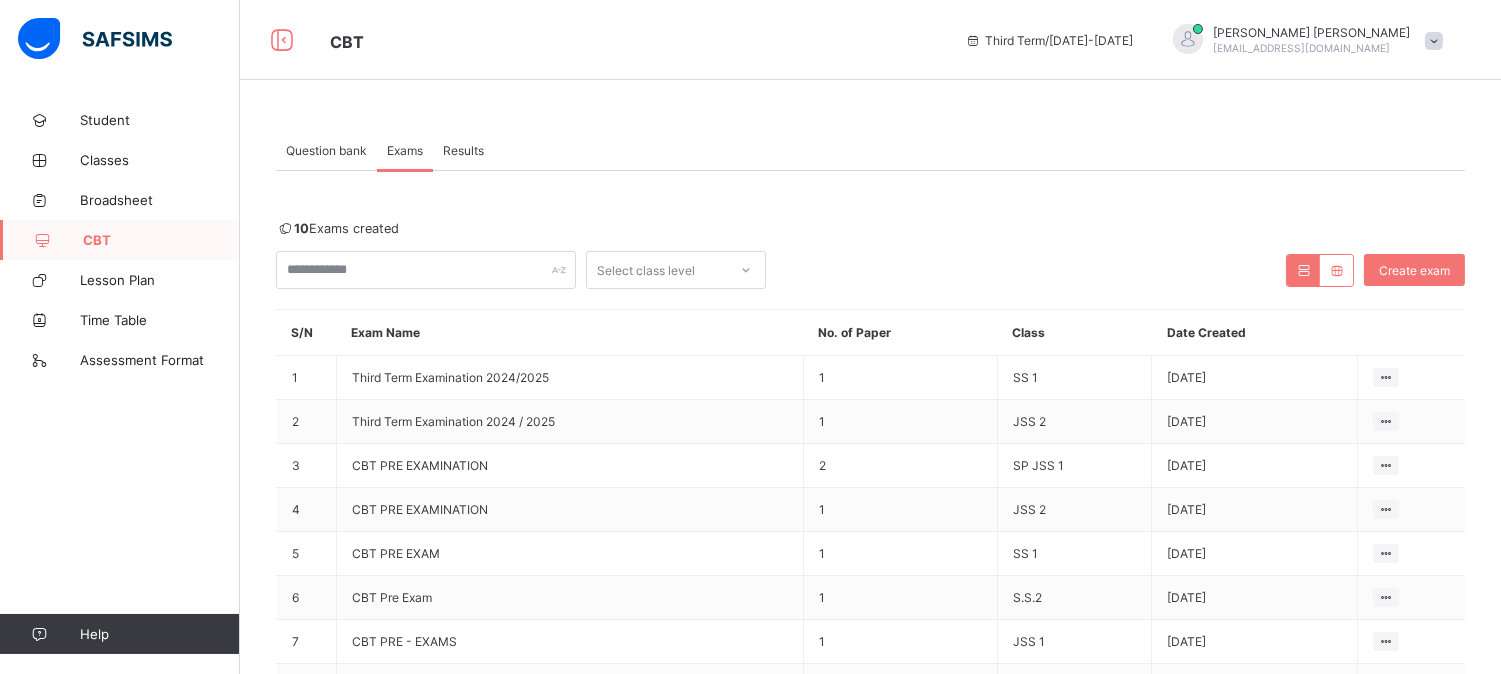 click on "Question bank" at bounding box center [326, 150] 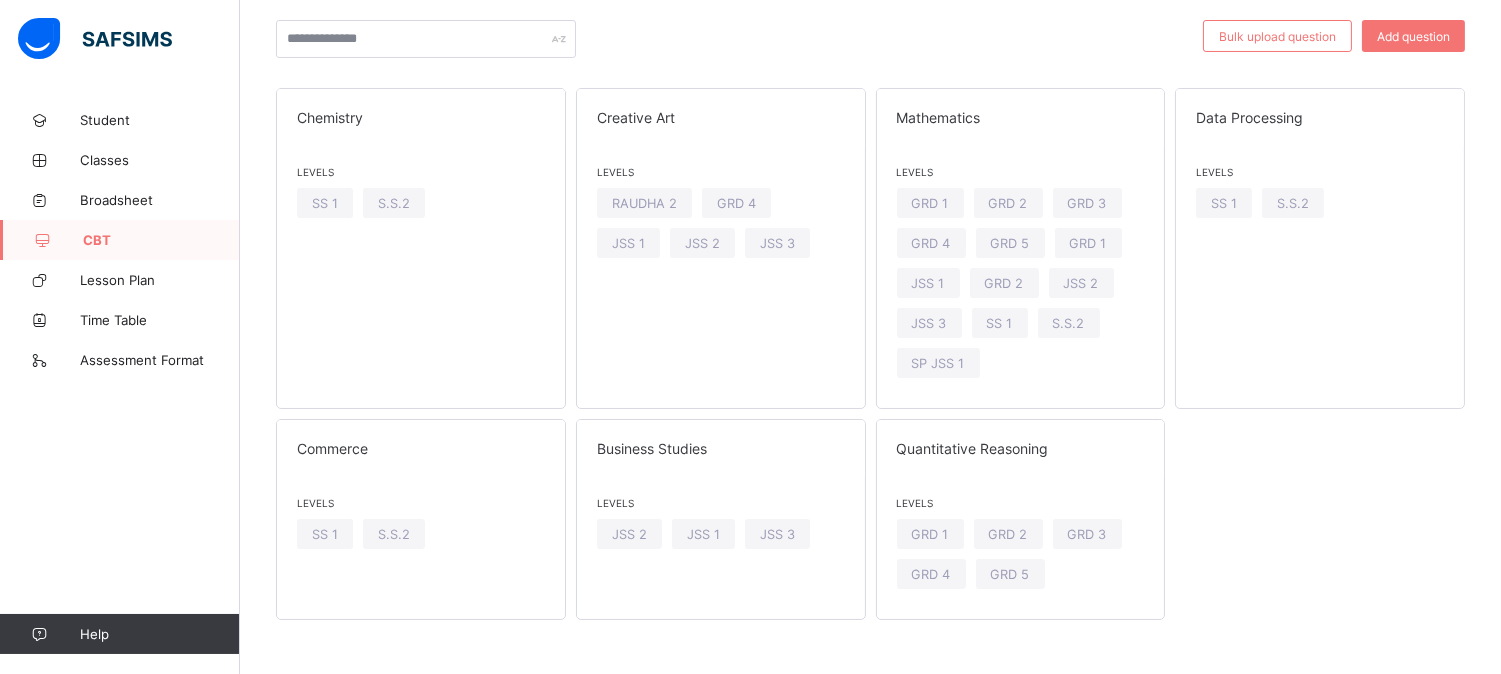 scroll, scrollTop: 192, scrollLeft: 0, axis: vertical 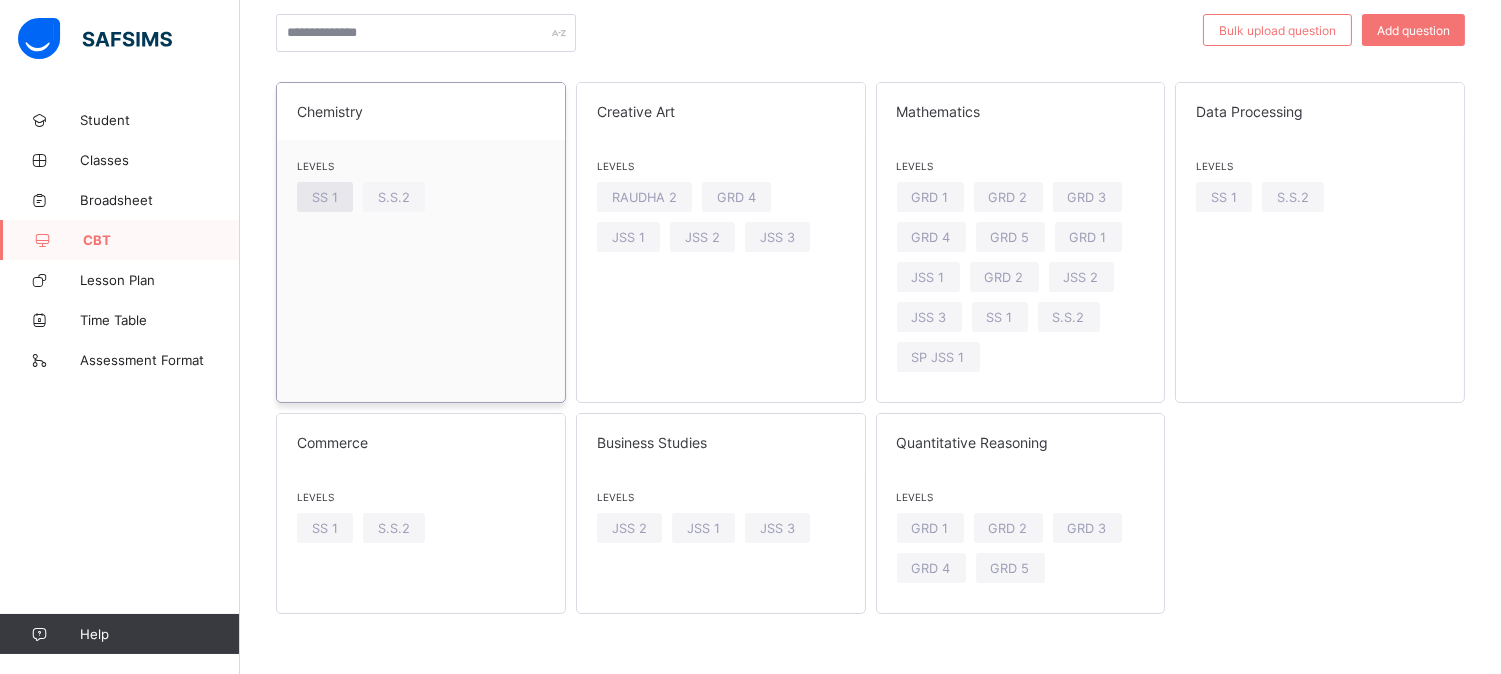 click on "SS 1" at bounding box center [325, 197] 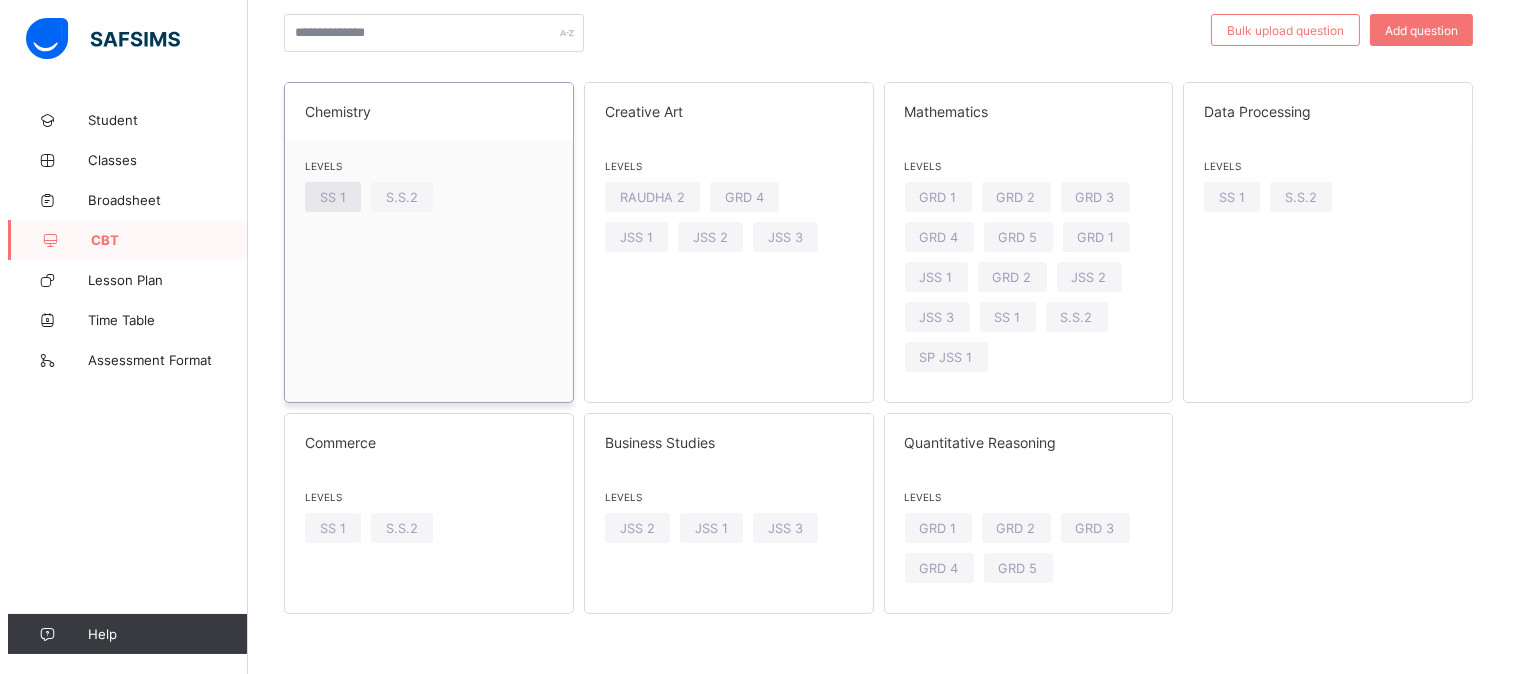 scroll, scrollTop: 0, scrollLeft: 0, axis: both 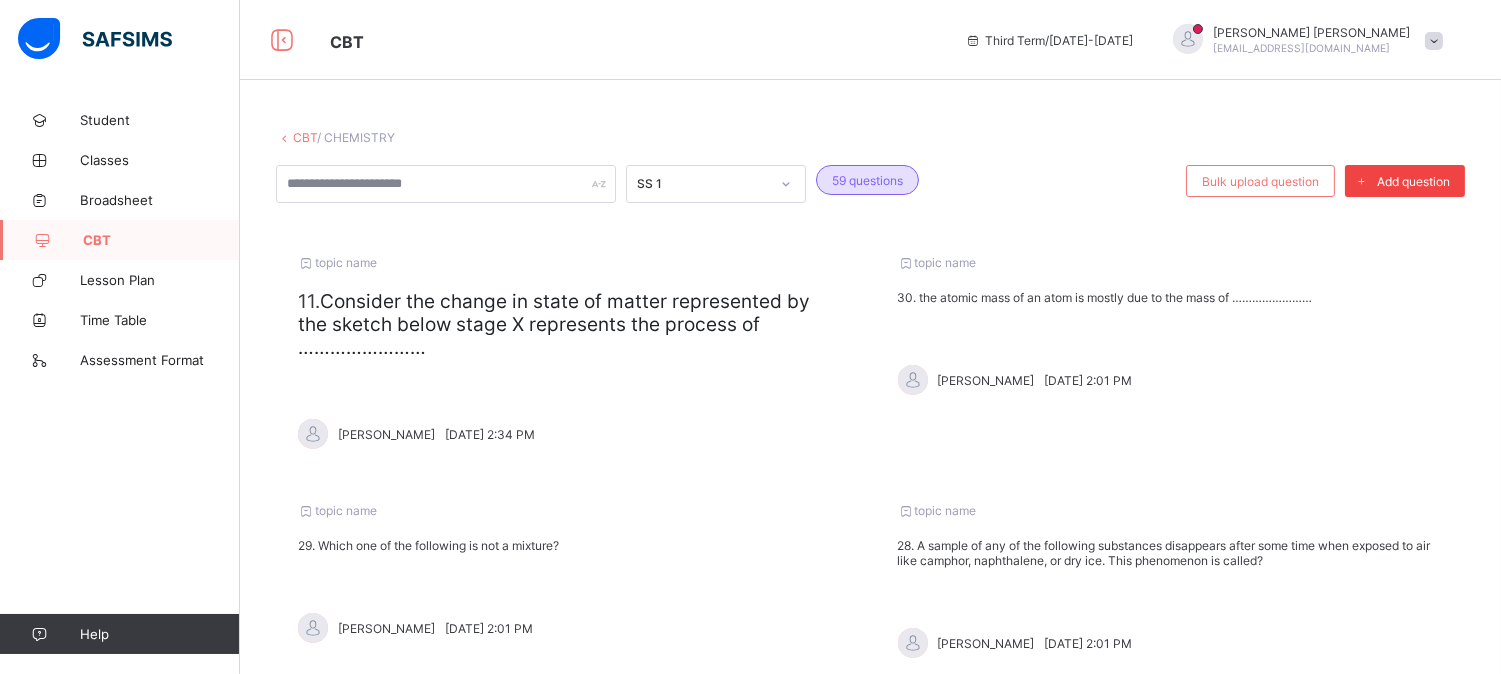 click on "Add question" at bounding box center [1413, 181] 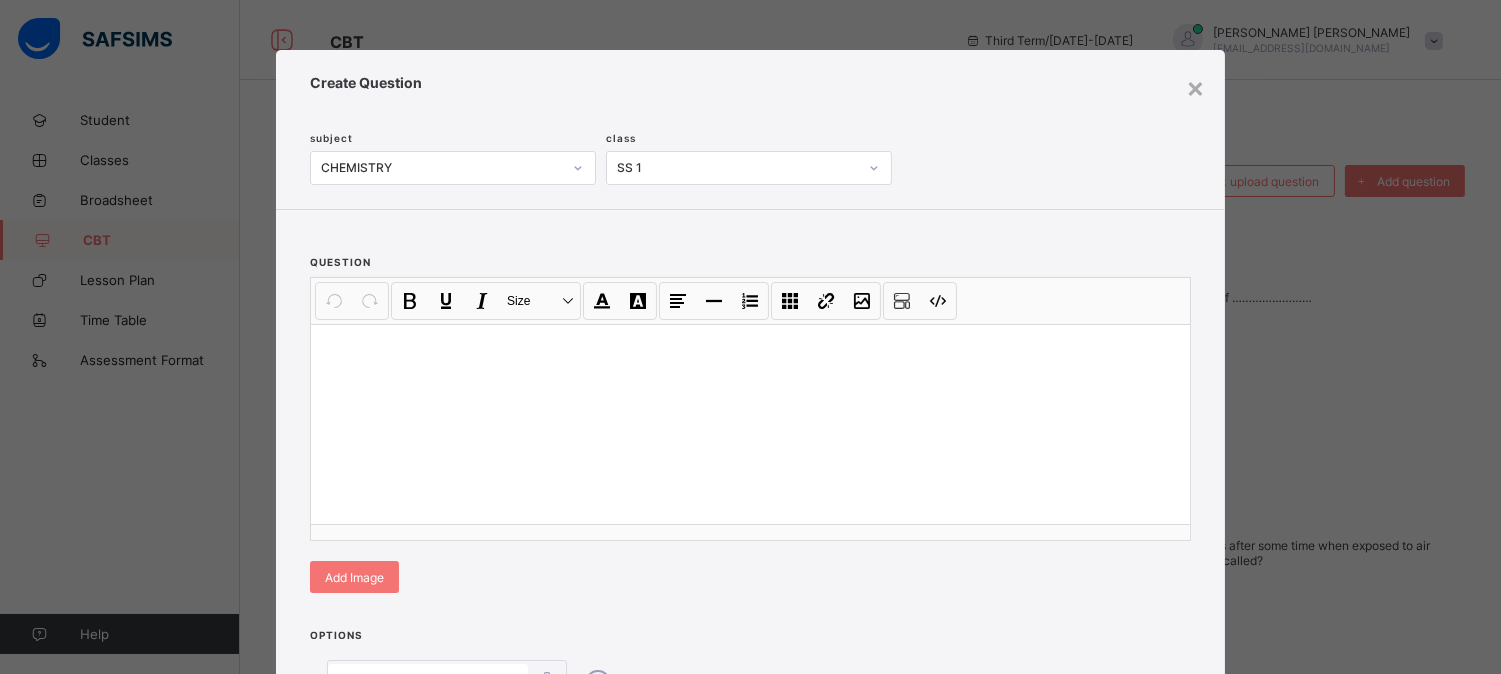 click at bounding box center (750, 424) 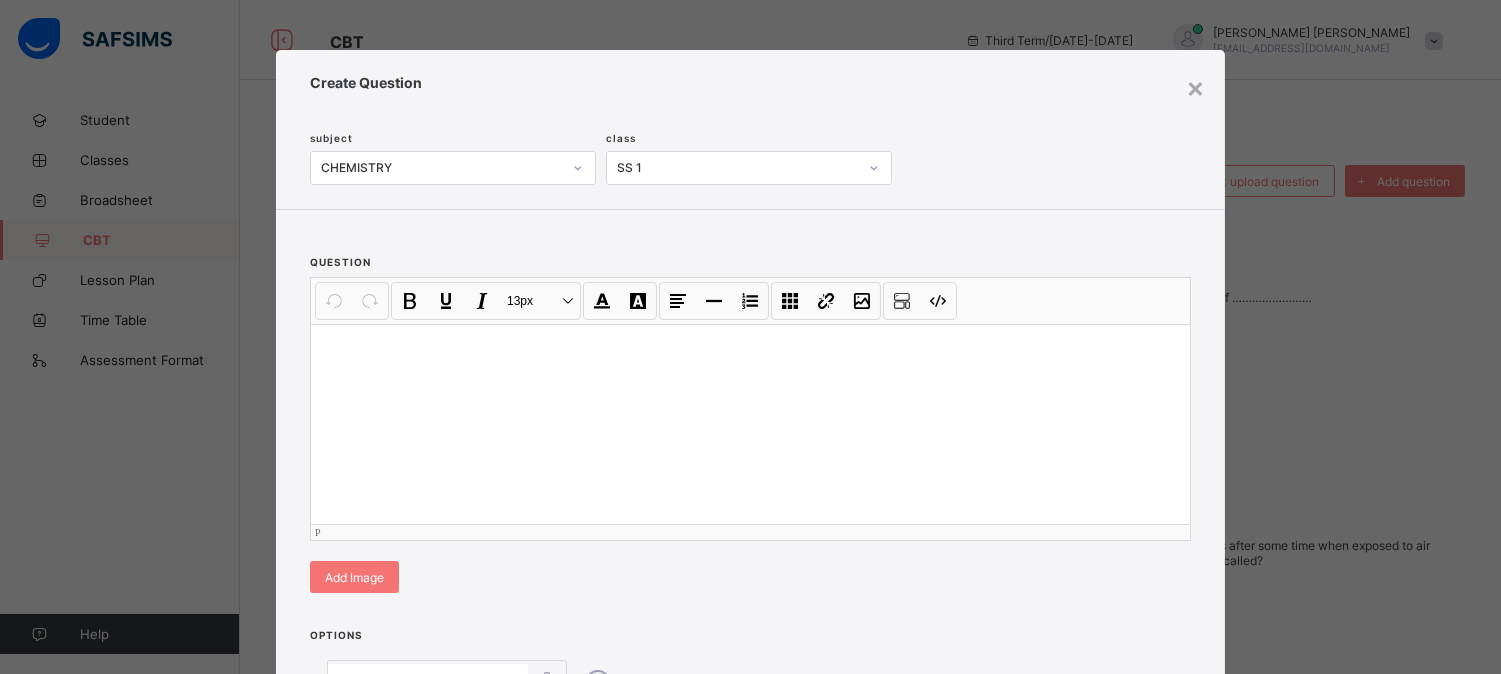 click at bounding box center [750, 424] 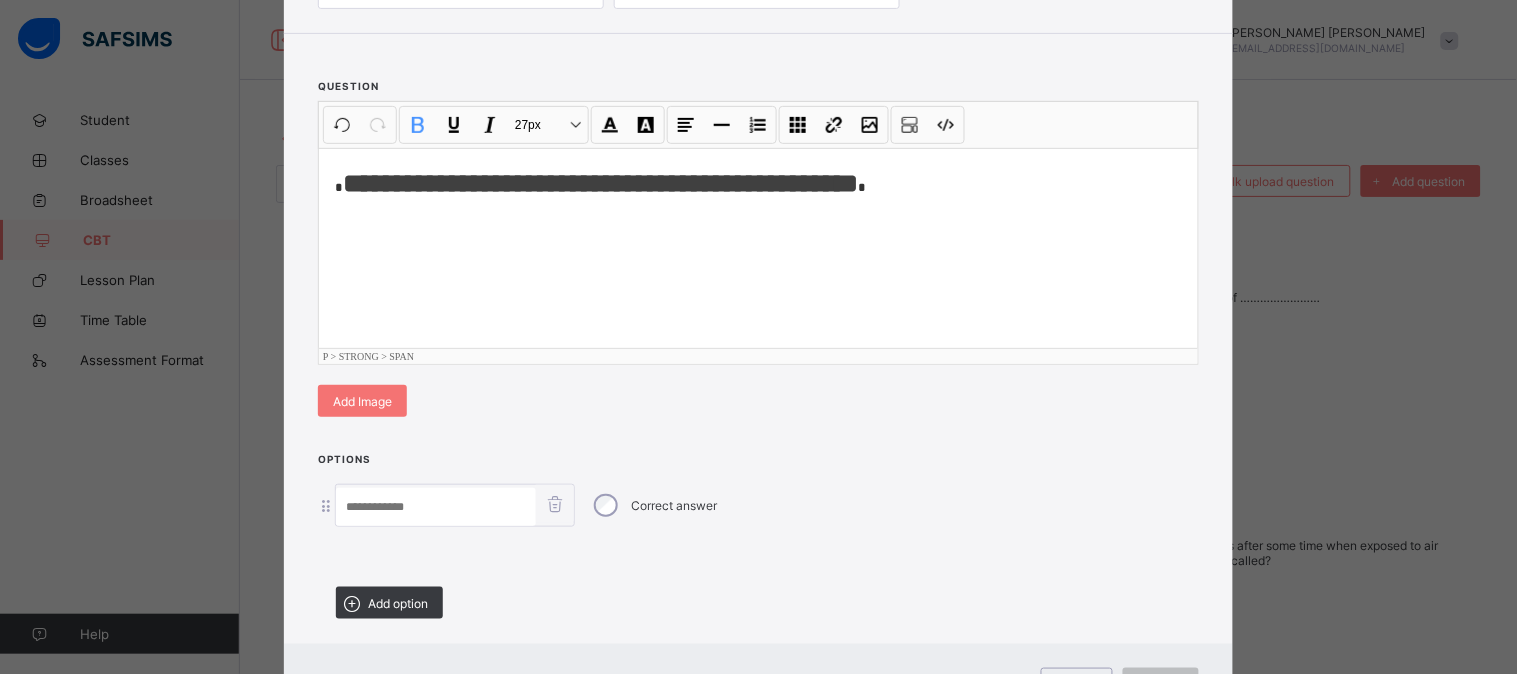 scroll, scrollTop: 272, scrollLeft: 0, axis: vertical 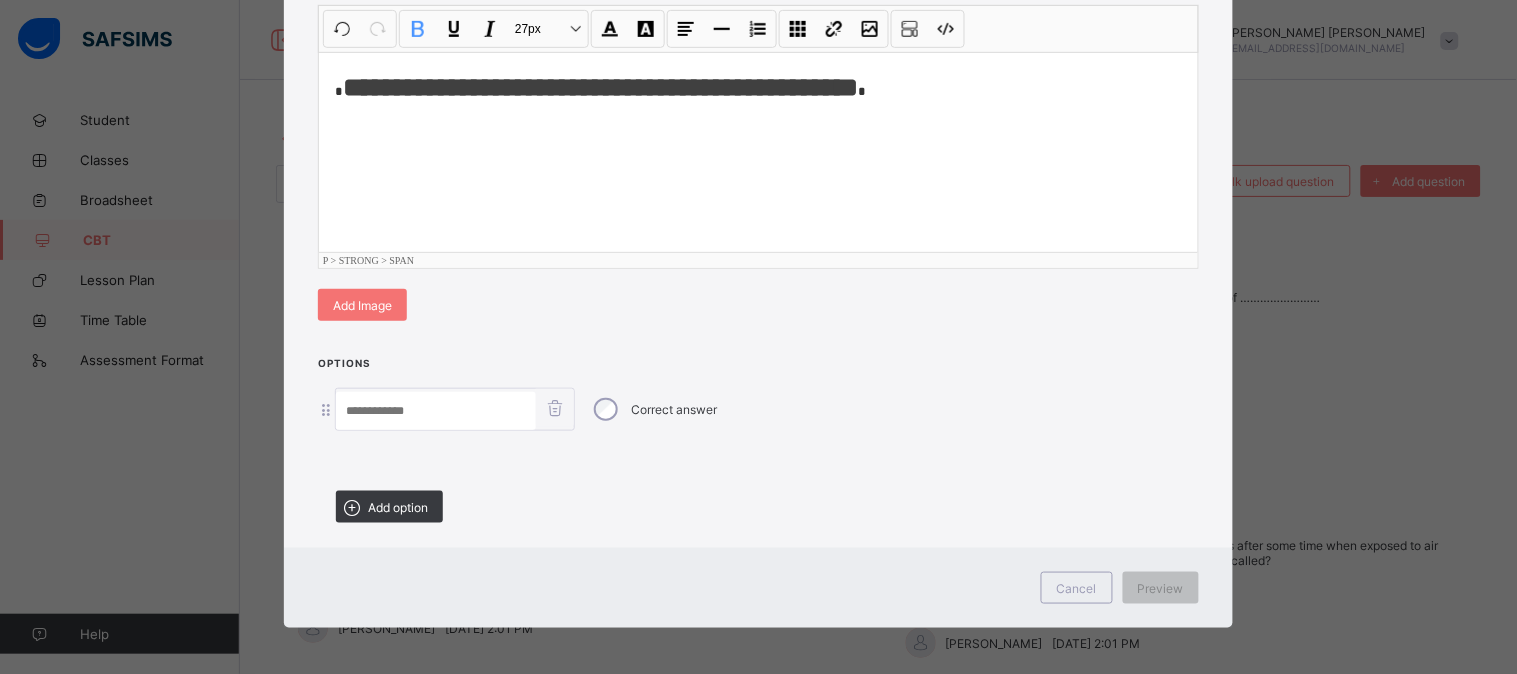 click at bounding box center [436, 411] 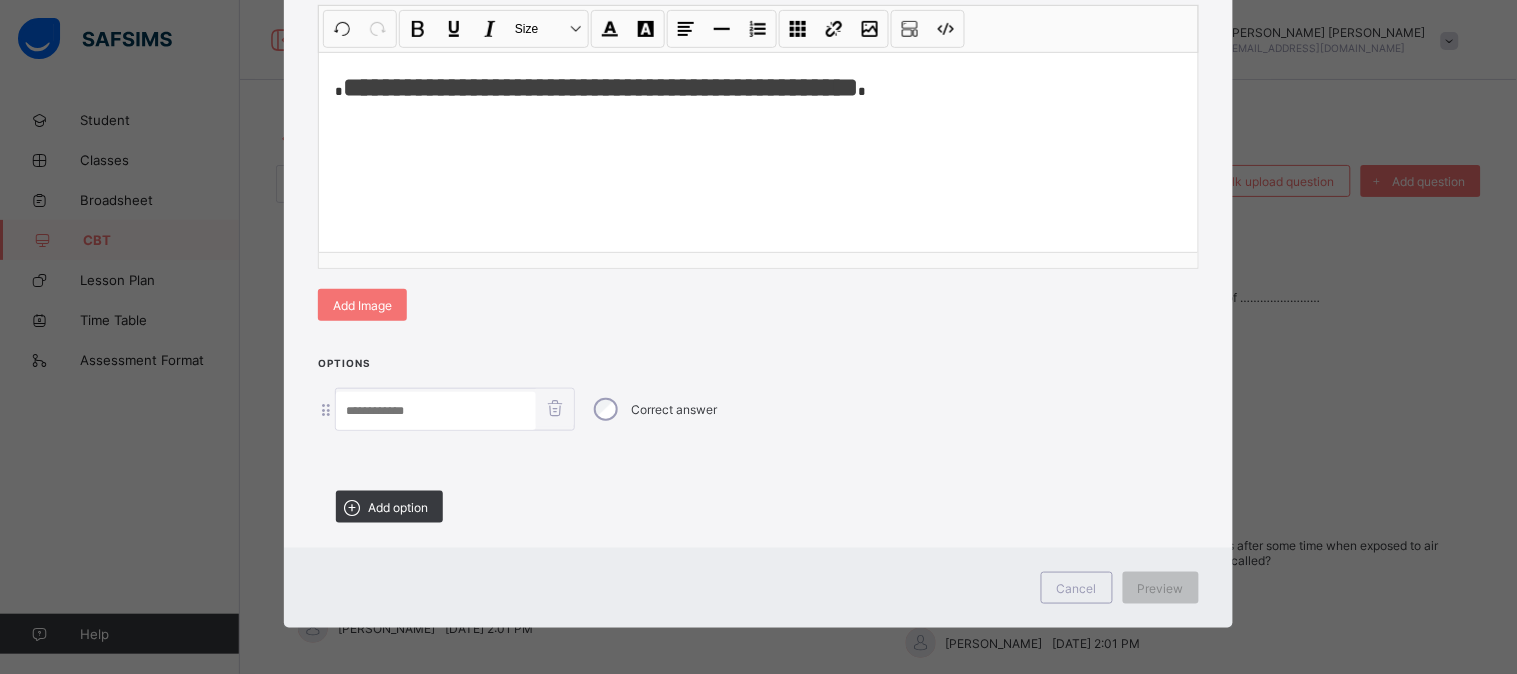 paste on "**********" 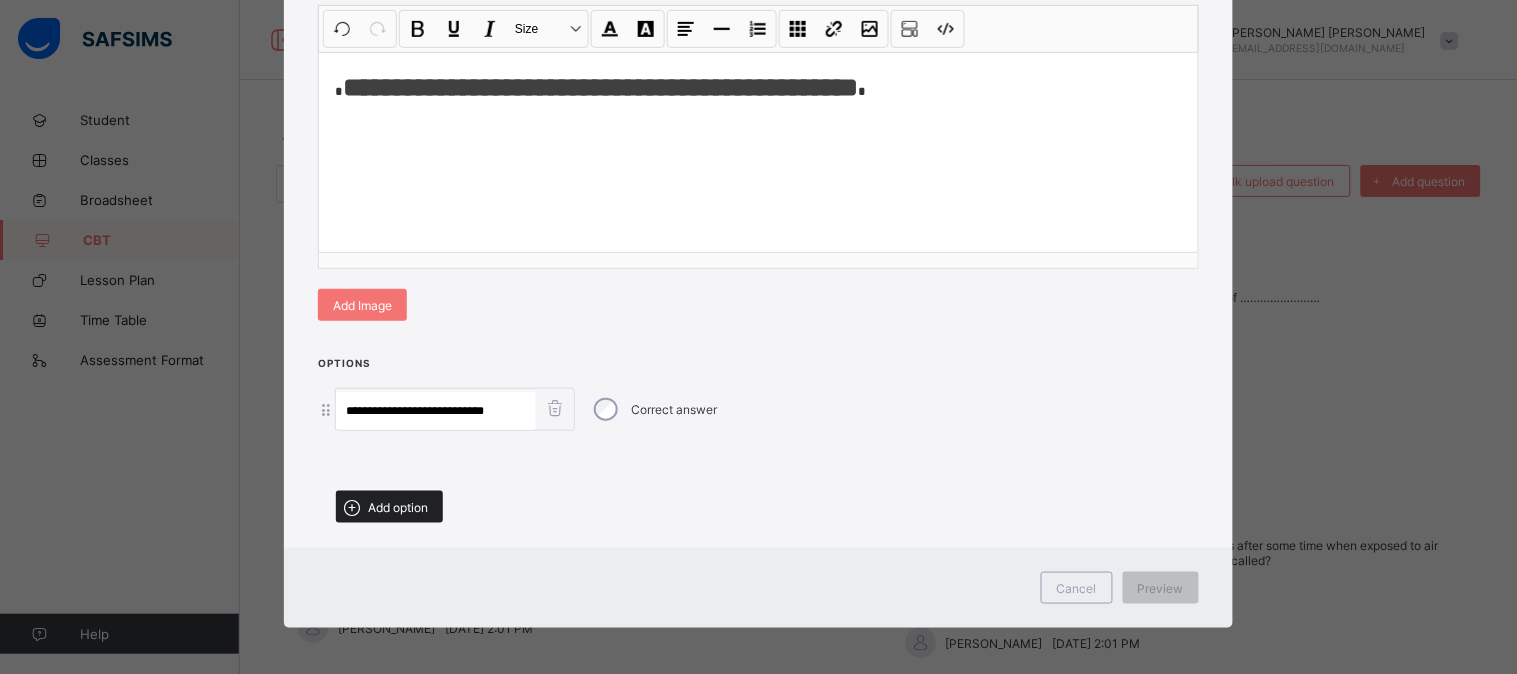 type on "**********" 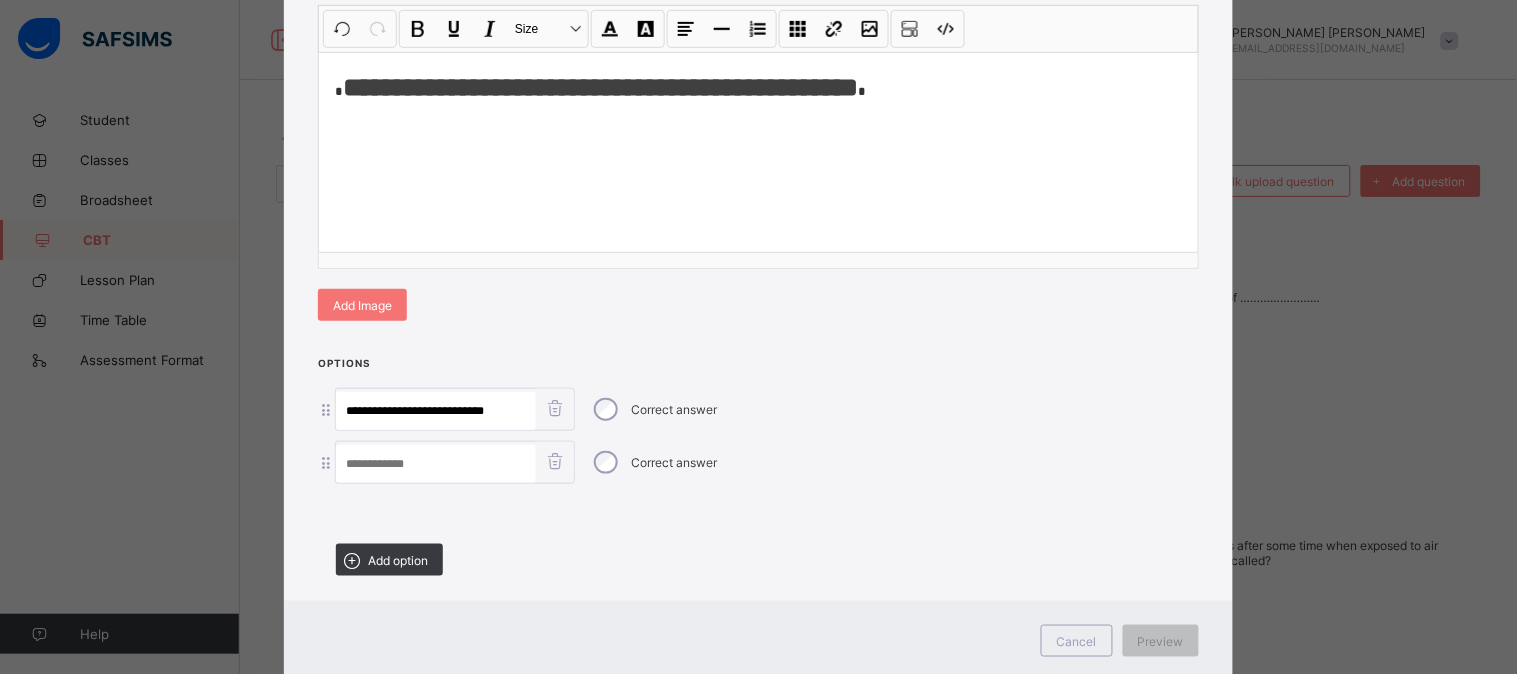 click at bounding box center (436, 464) 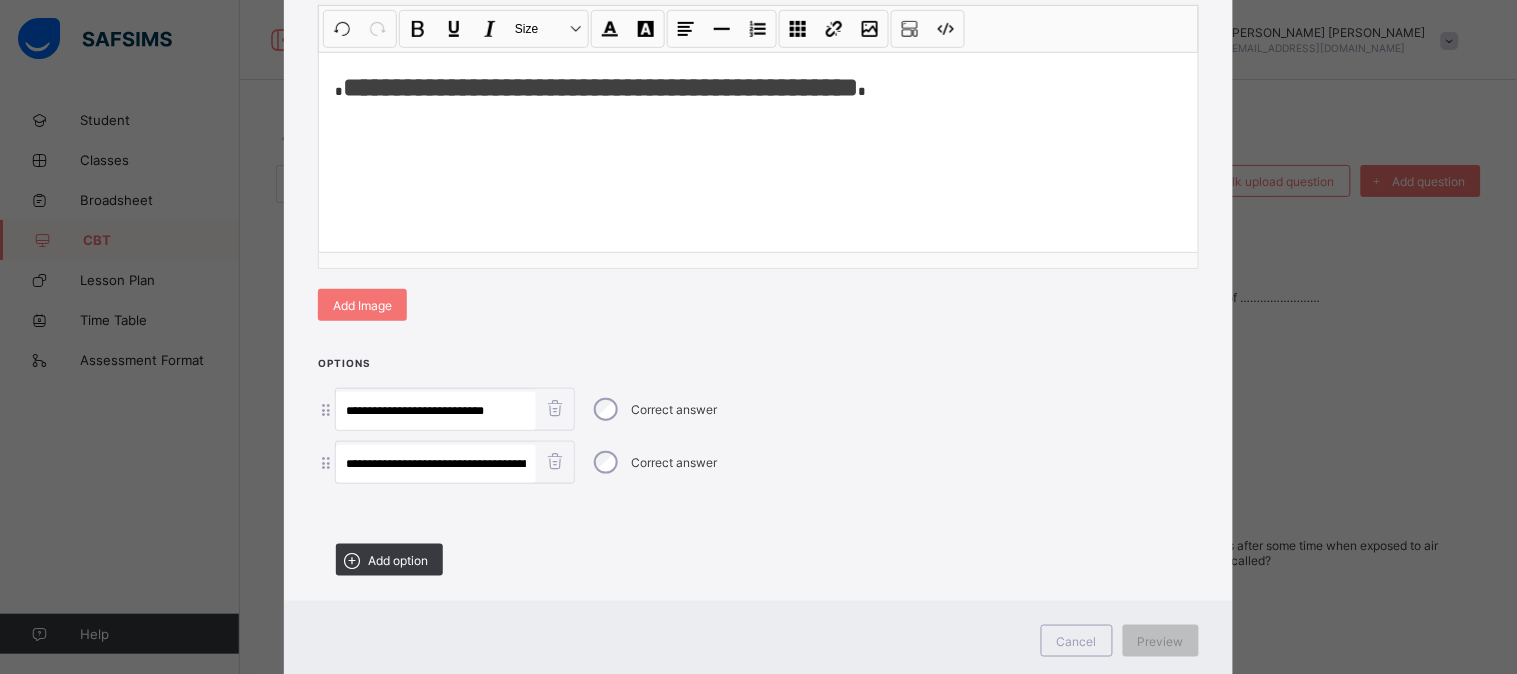 scroll, scrollTop: 0, scrollLeft: 22, axis: horizontal 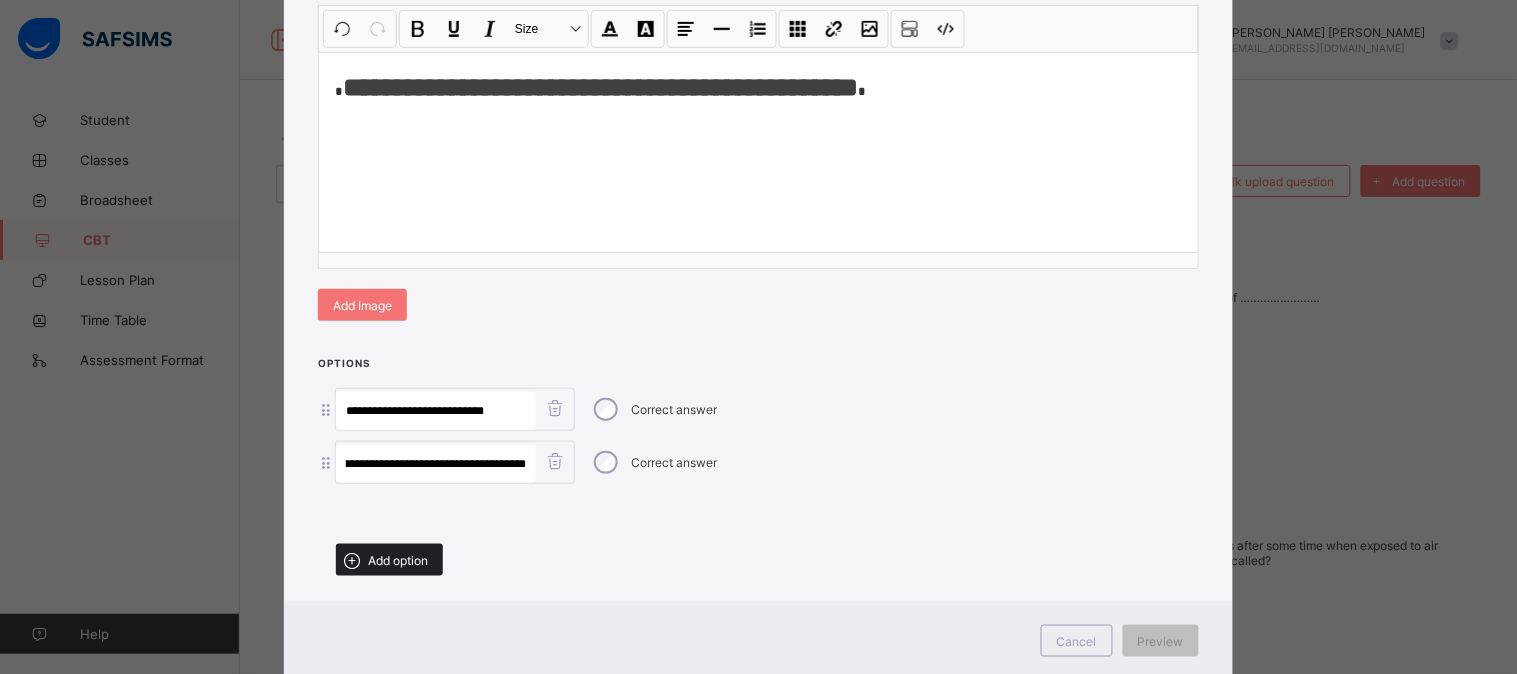 type on "**********" 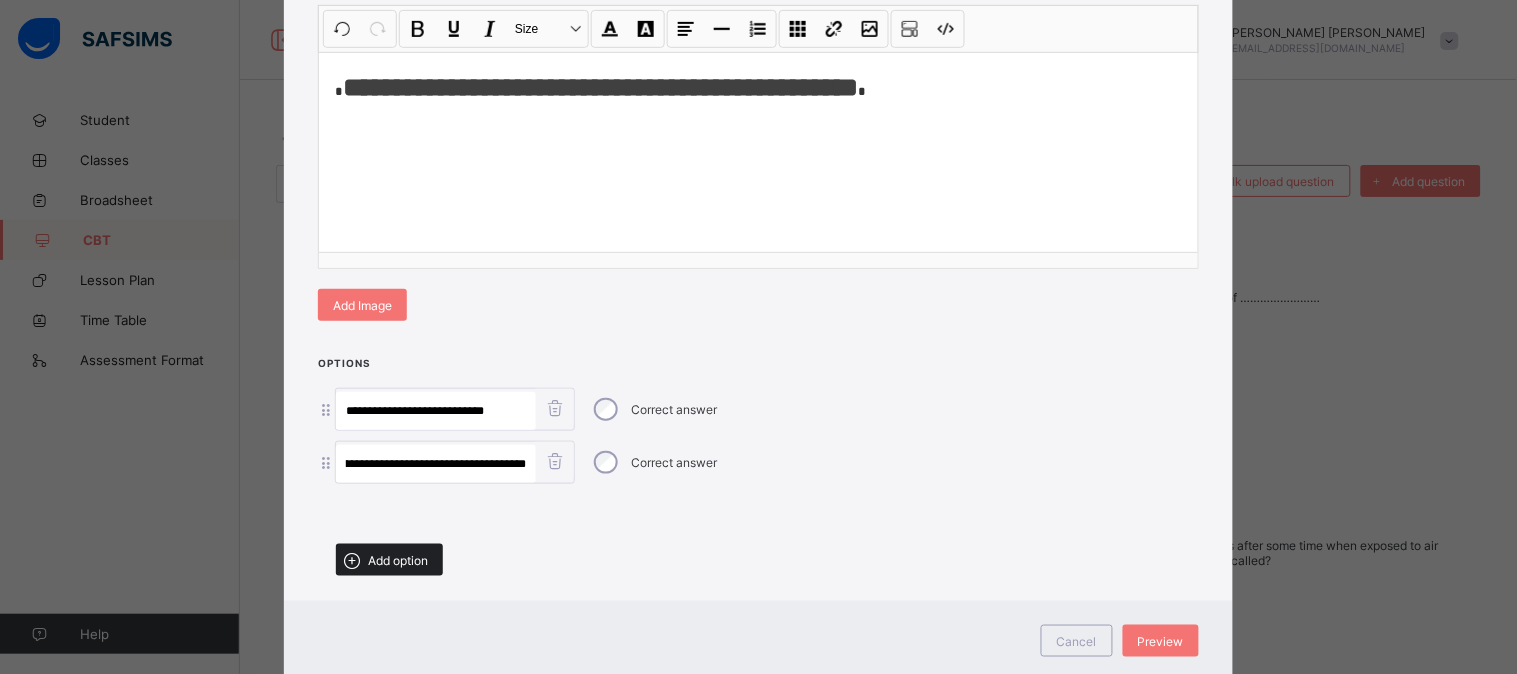 click on "Add option" at bounding box center (398, 560) 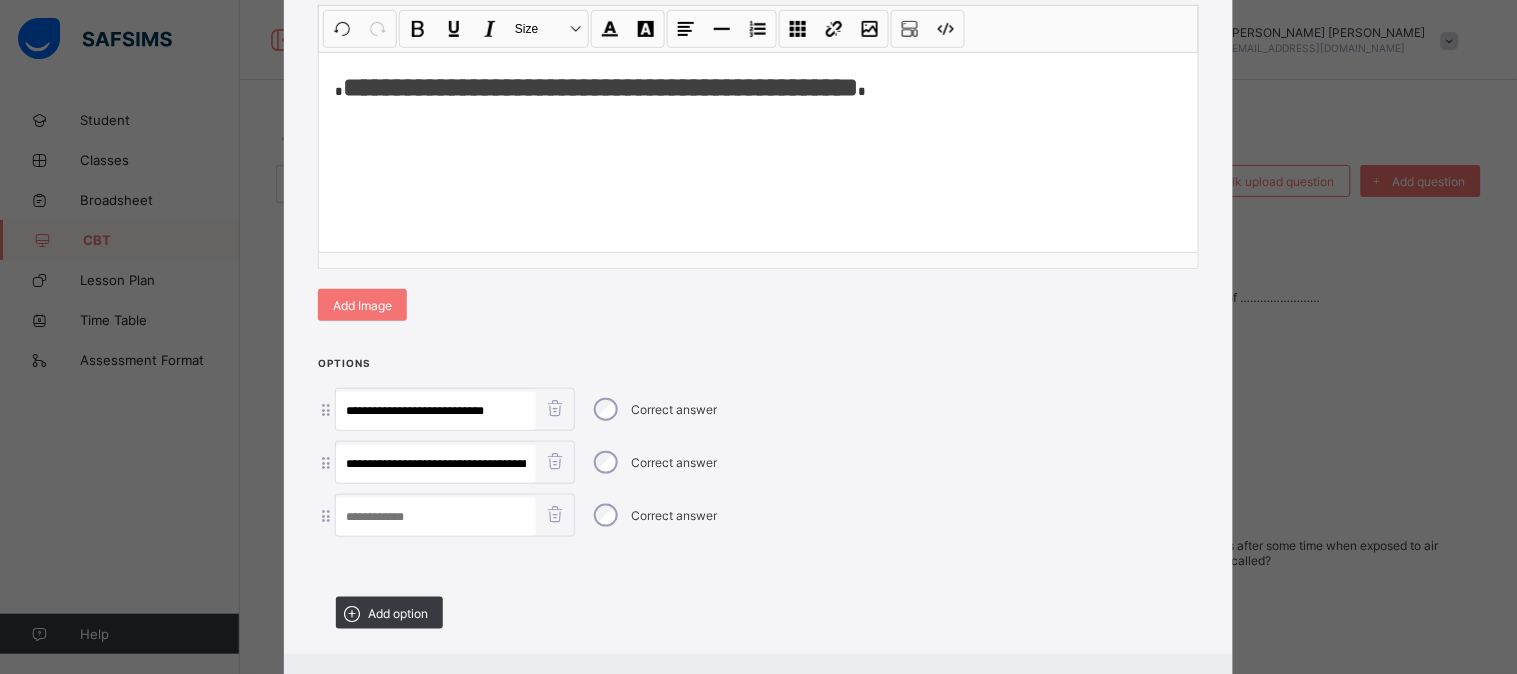 click at bounding box center (436, 517) 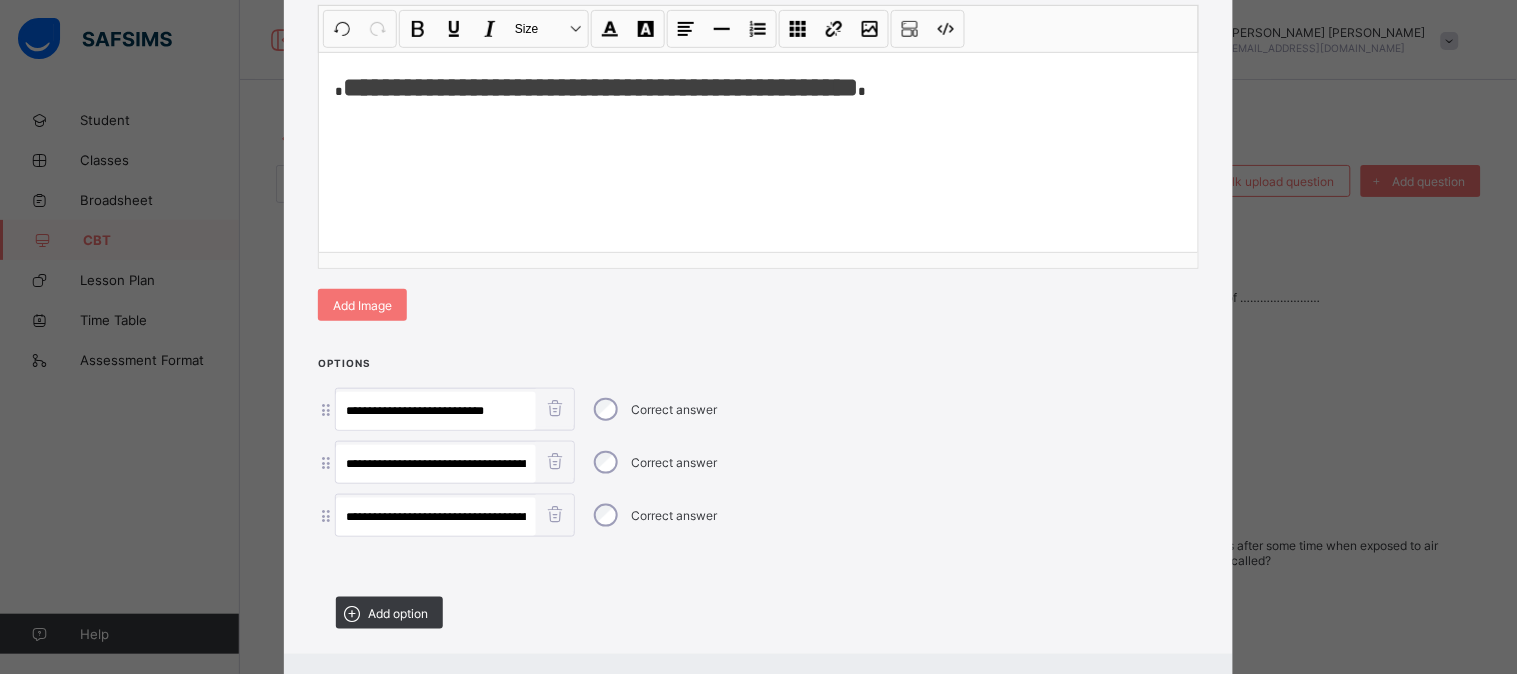 scroll, scrollTop: 0, scrollLeft: 95, axis: horizontal 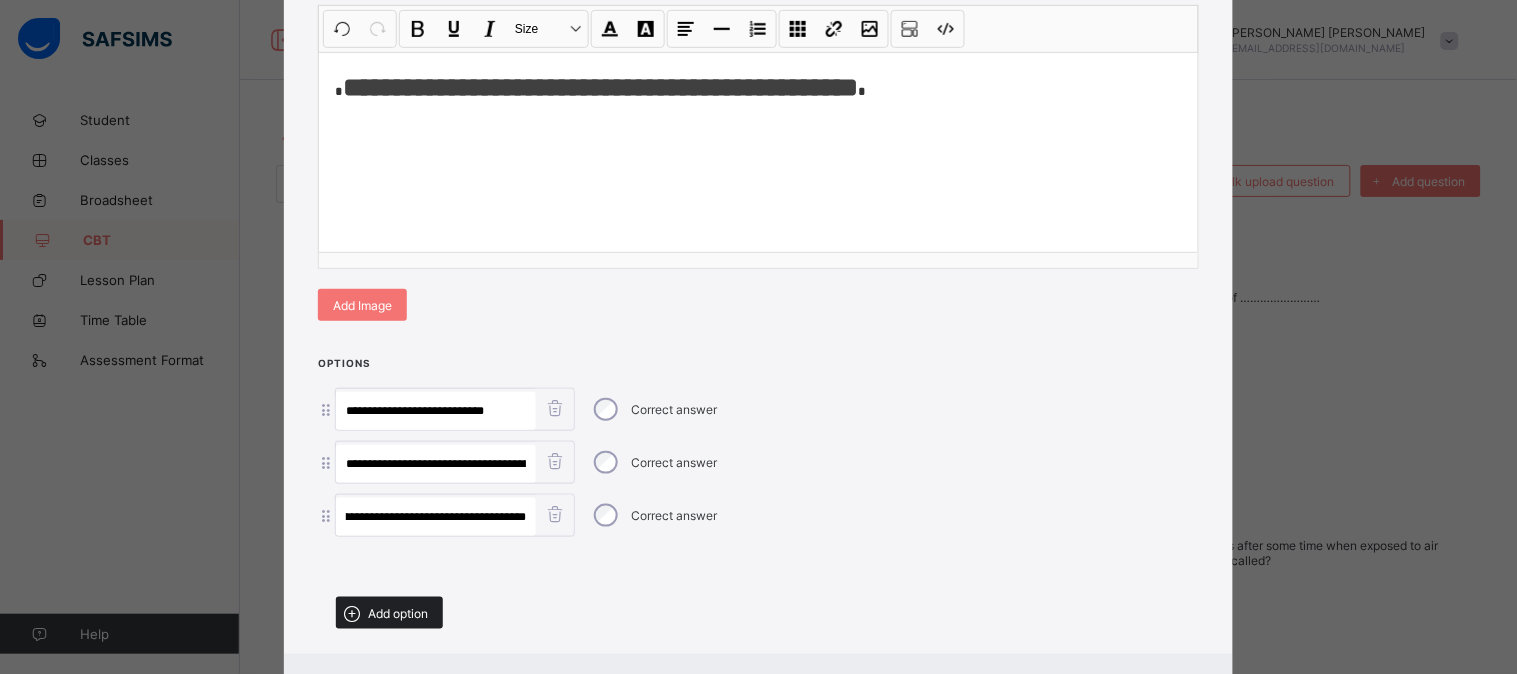 type on "**********" 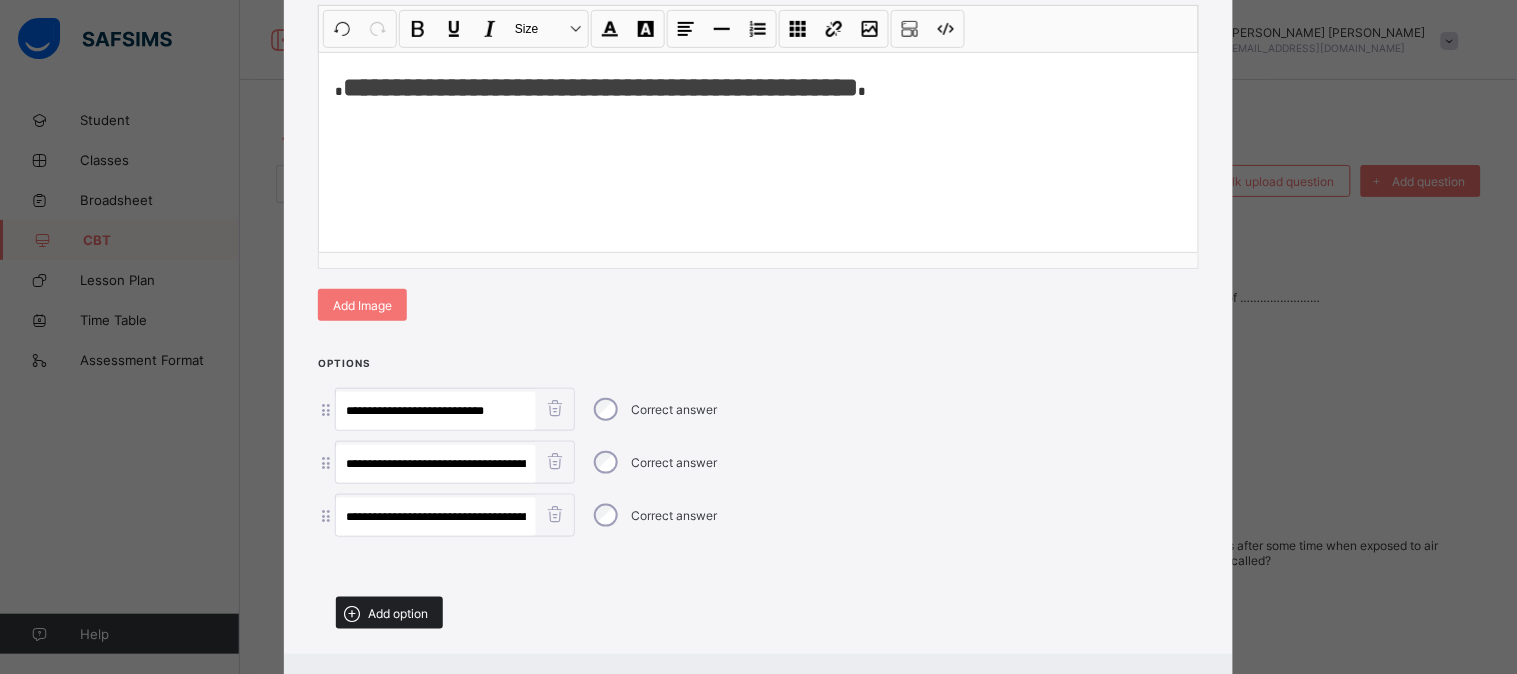 click on "Add option" at bounding box center [389, 613] 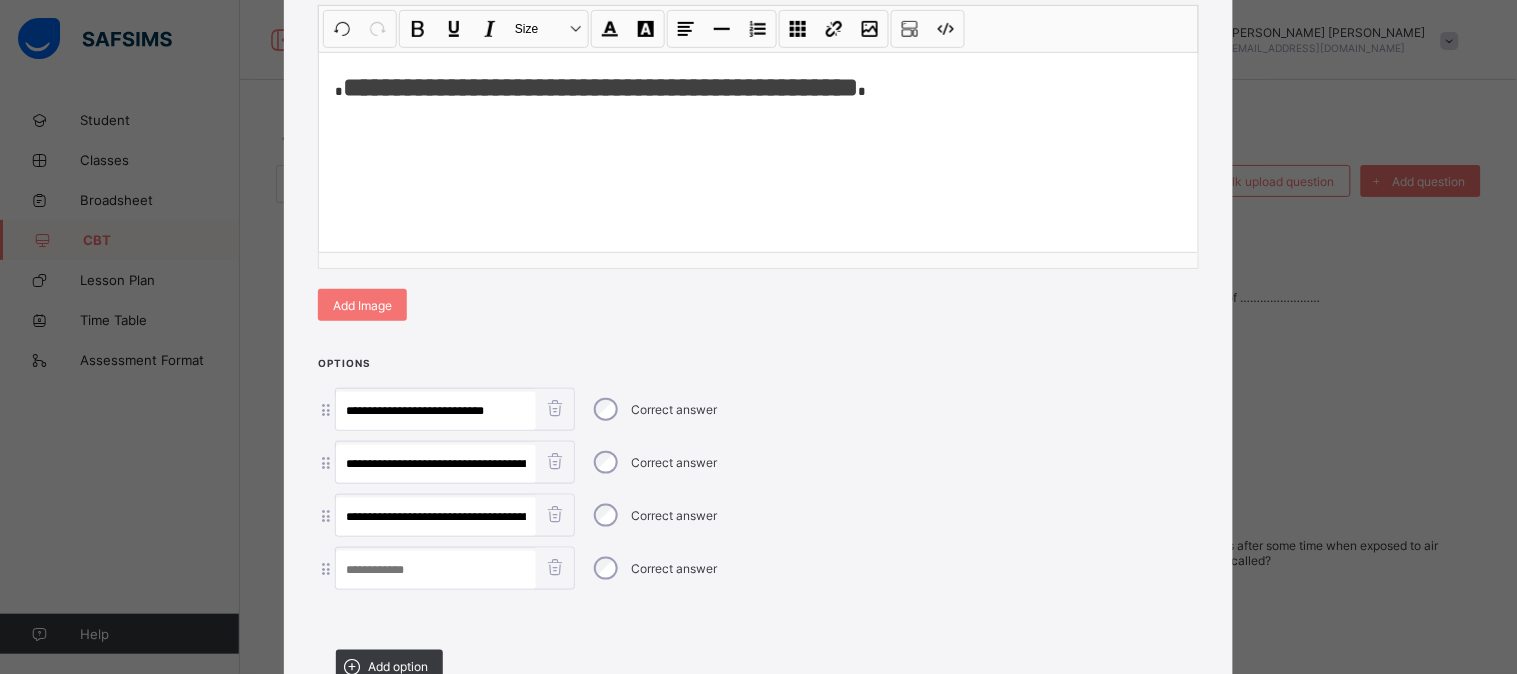 click at bounding box center (436, 570) 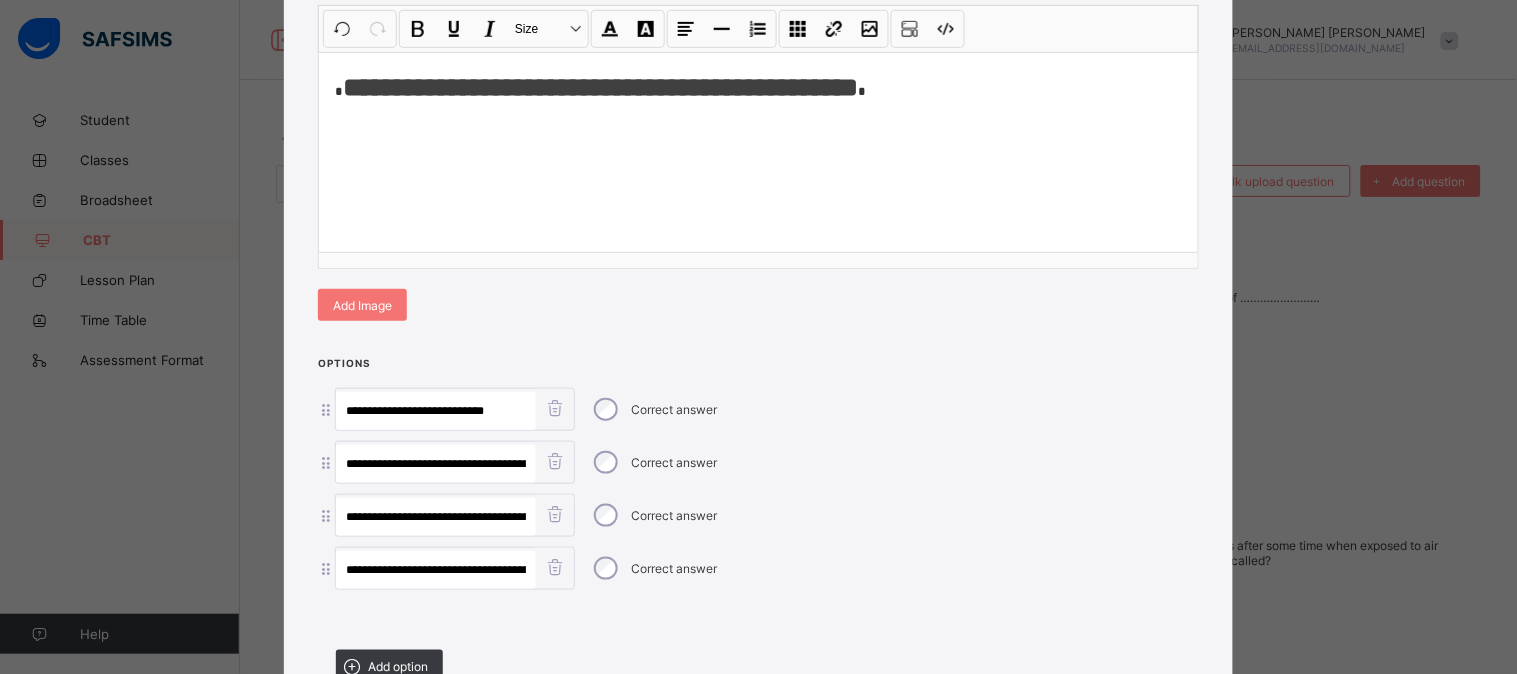 scroll, scrollTop: 0, scrollLeft: 115, axis: horizontal 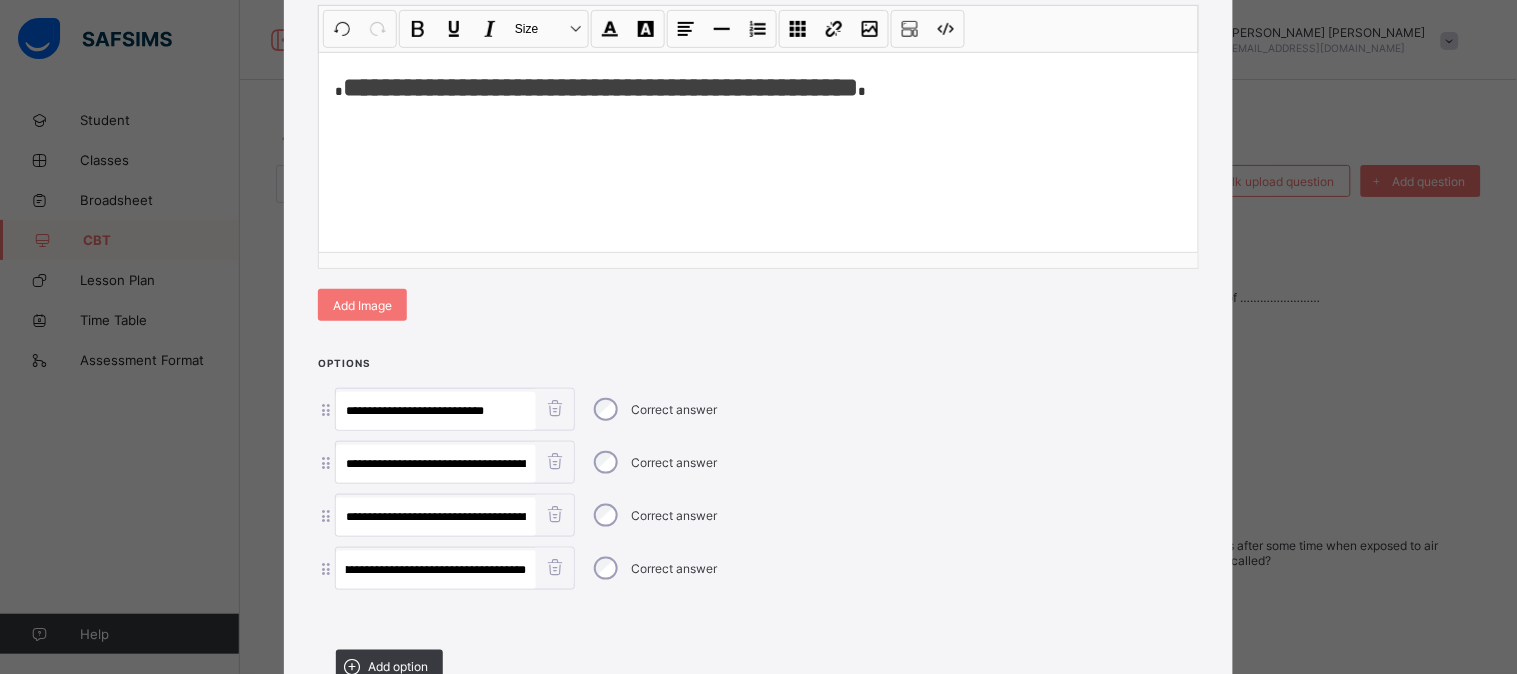 type on "**********" 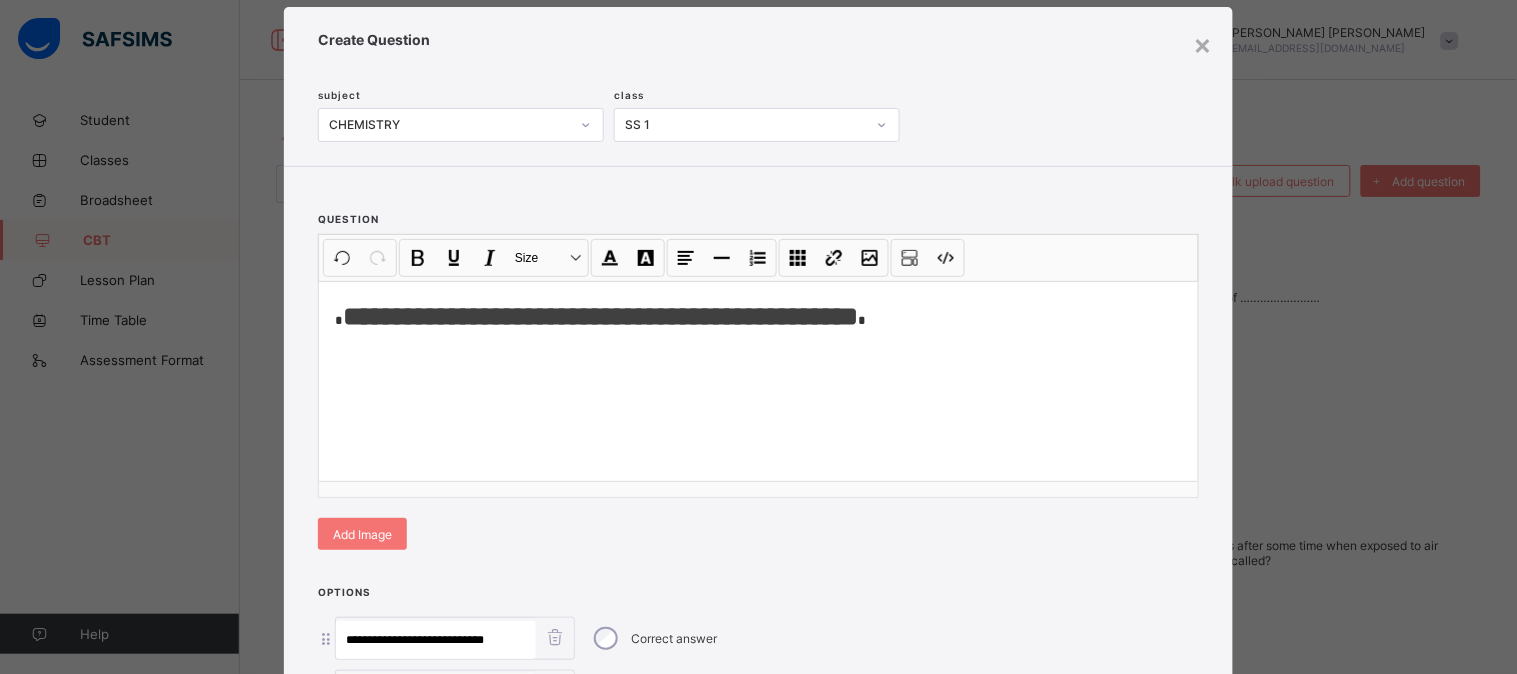 scroll, scrollTop: 0, scrollLeft: 0, axis: both 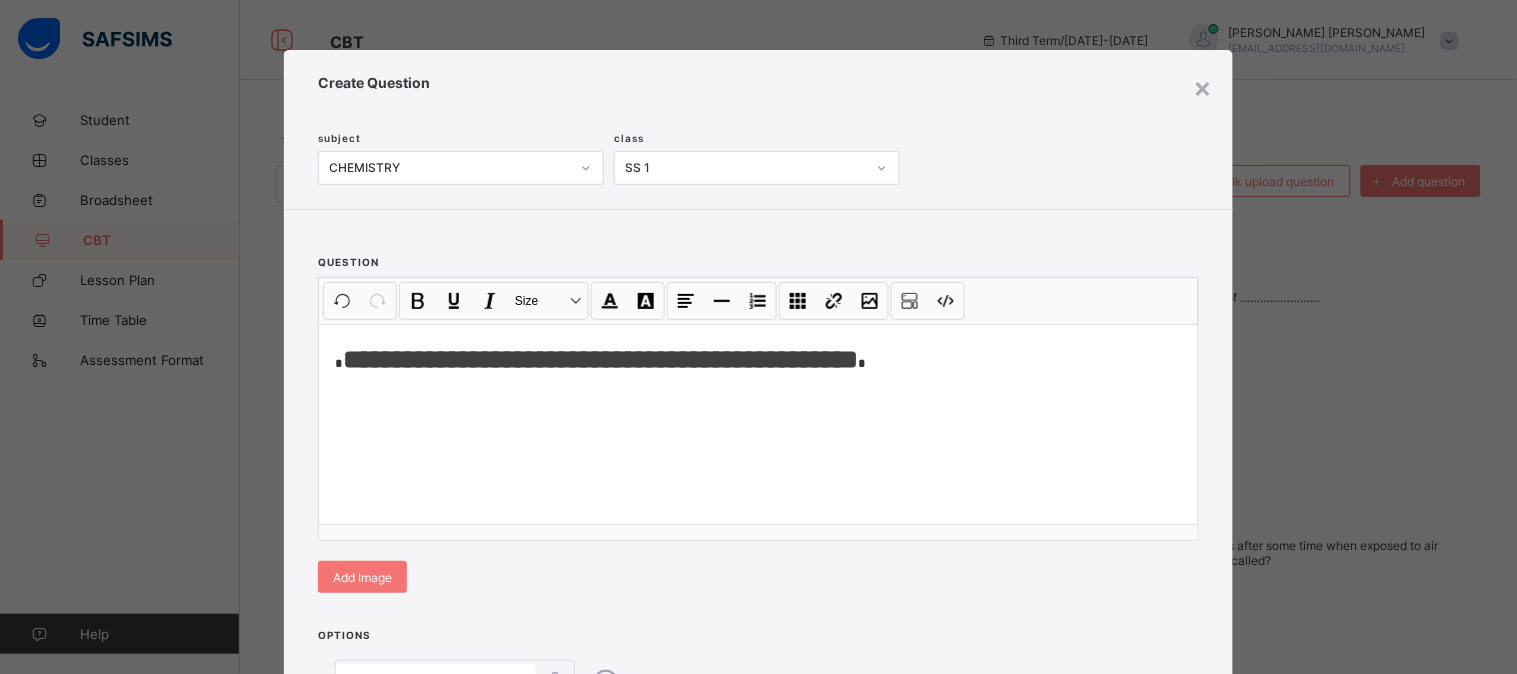 click on "**********" at bounding box center [758, 360] 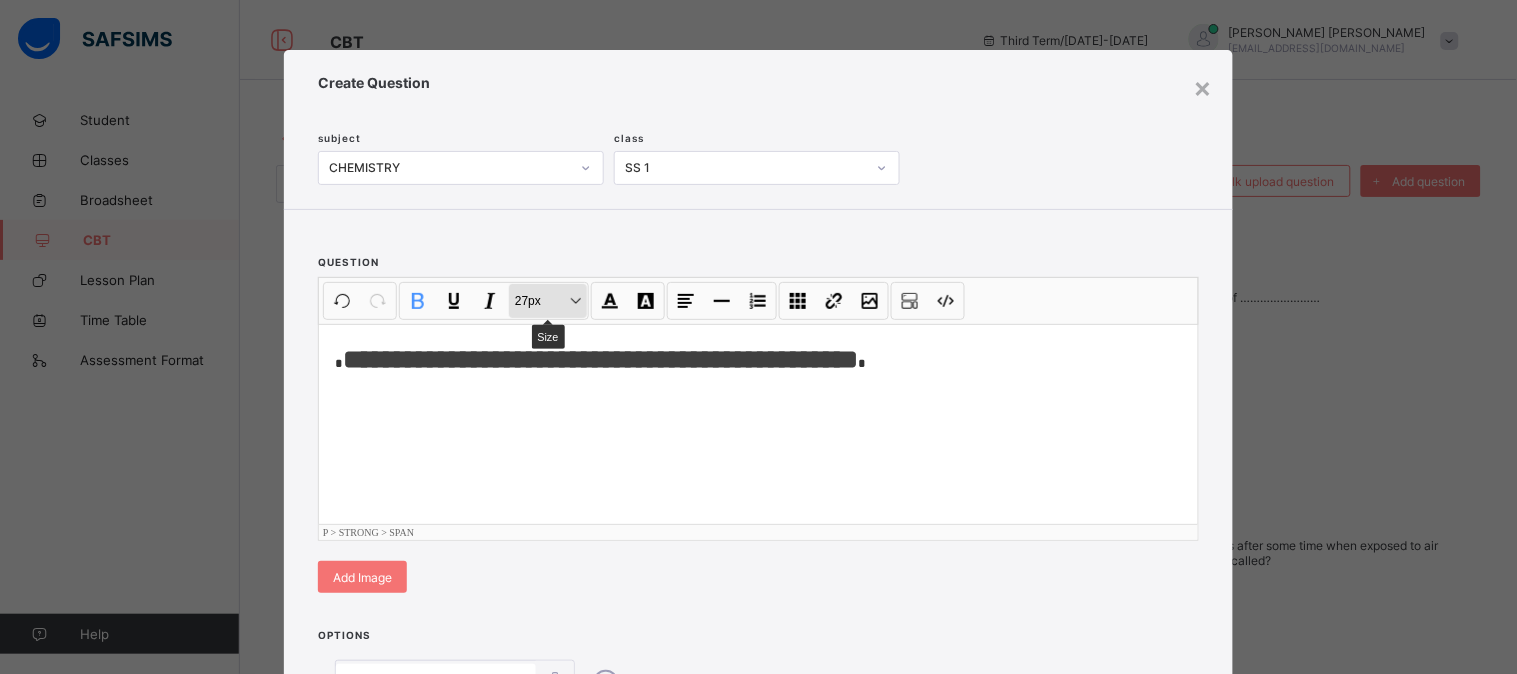 click on "27px Size" at bounding box center (548, 301) 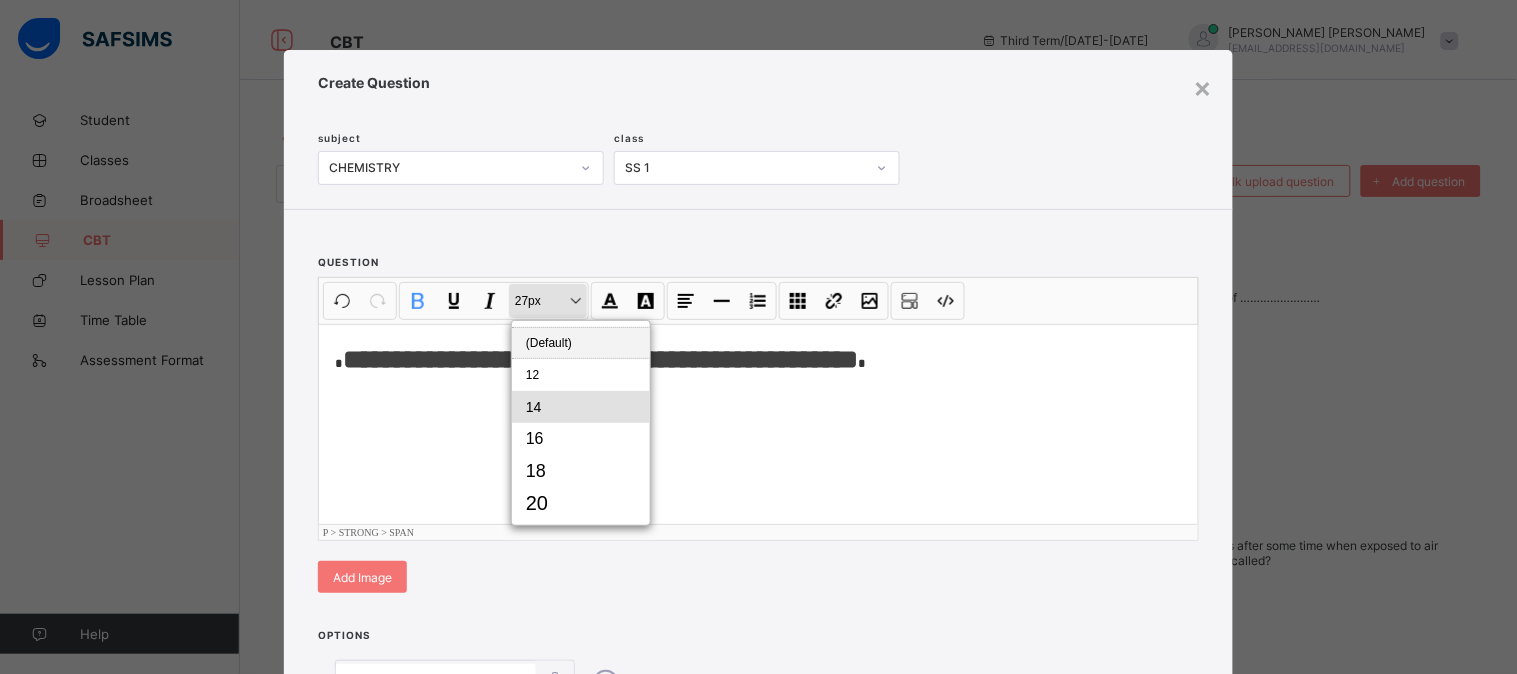 click on "14" at bounding box center (581, 407) 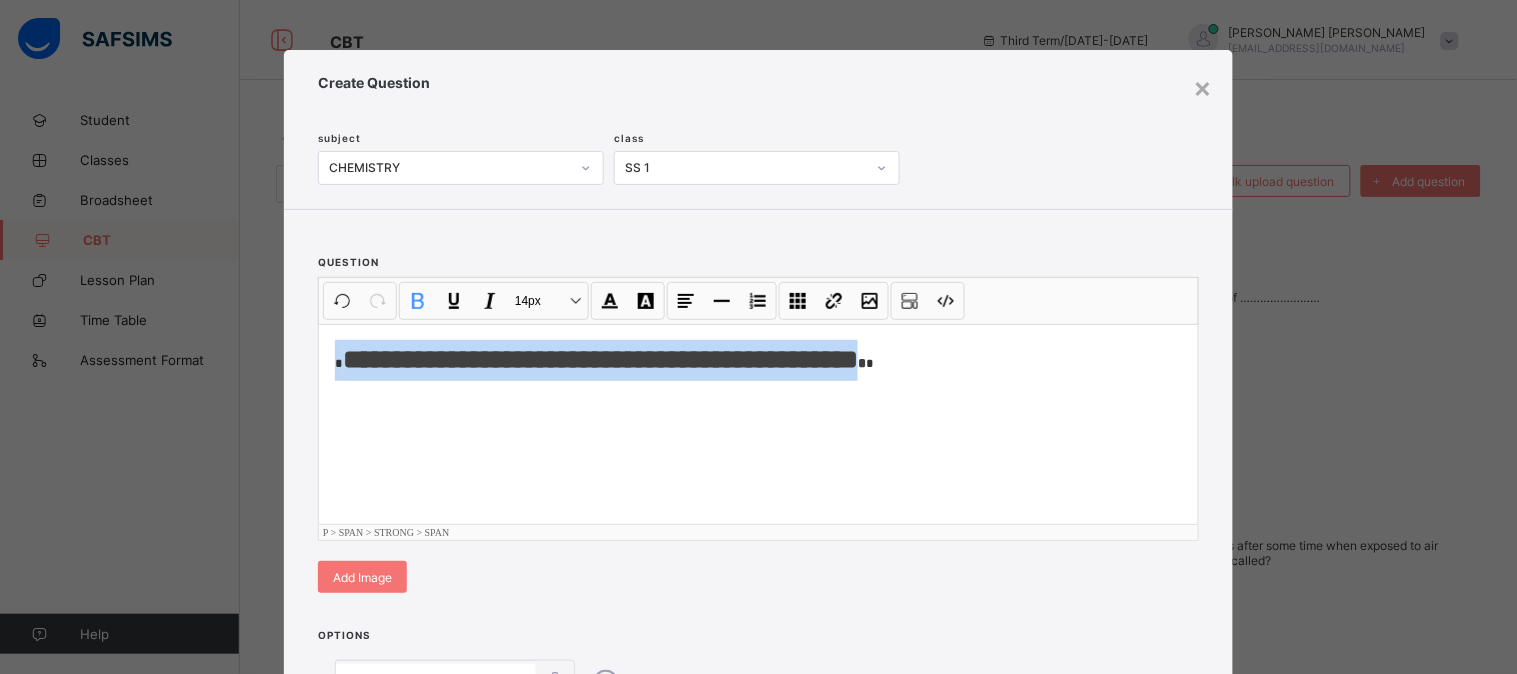 drag, startPoint x: 910, startPoint y: 342, endPoint x: 301, endPoint y: 332, distance: 609.0821 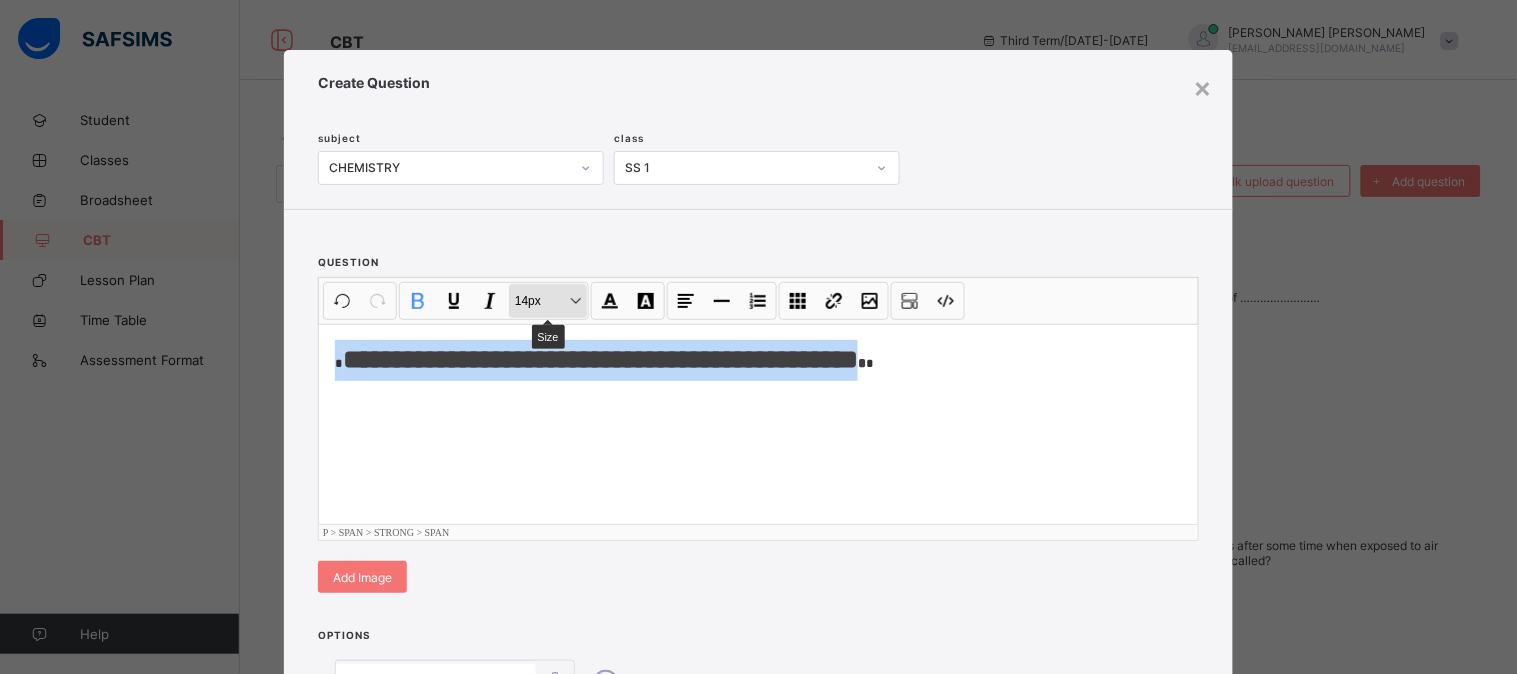 click on "14px Size" at bounding box center (548, 301) 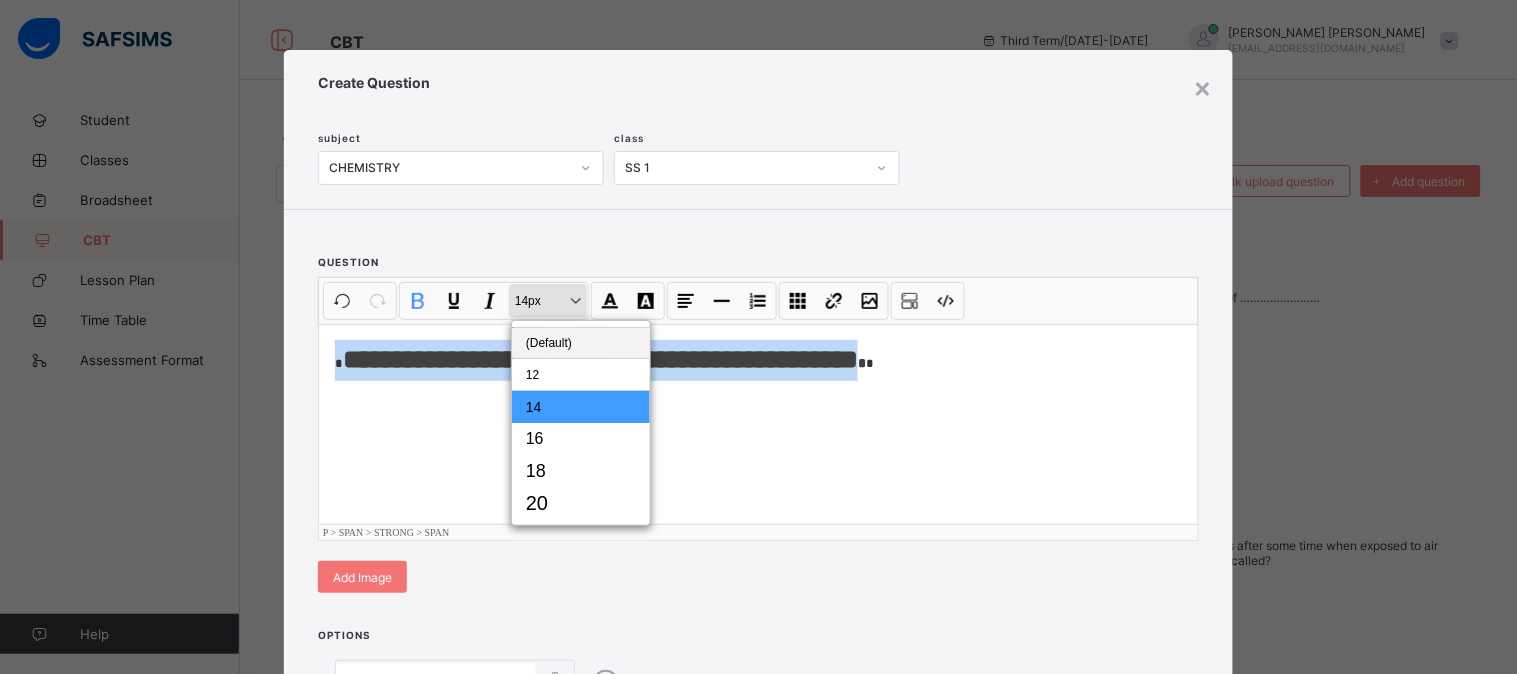 click on "14" at bounding box center [581, 407] 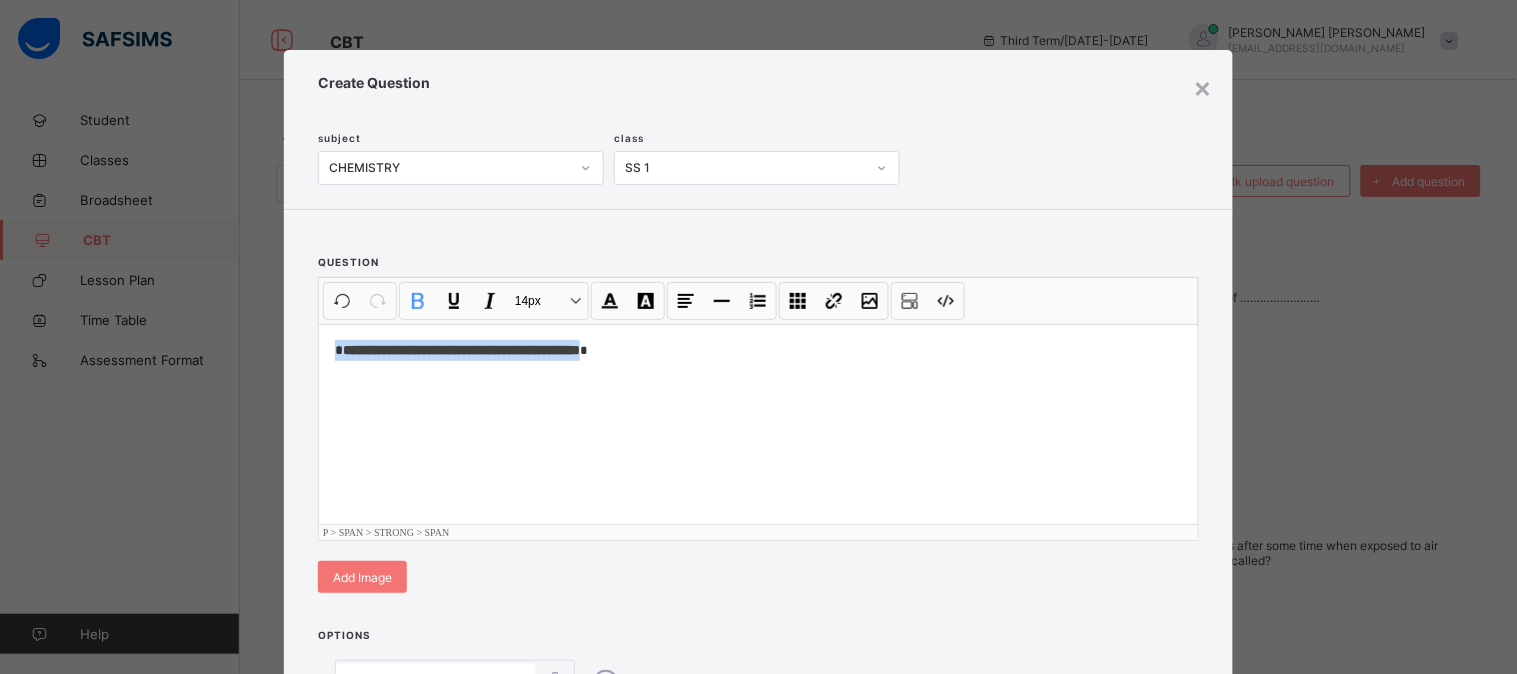 click on "**********" at bounding box center (758, 424) 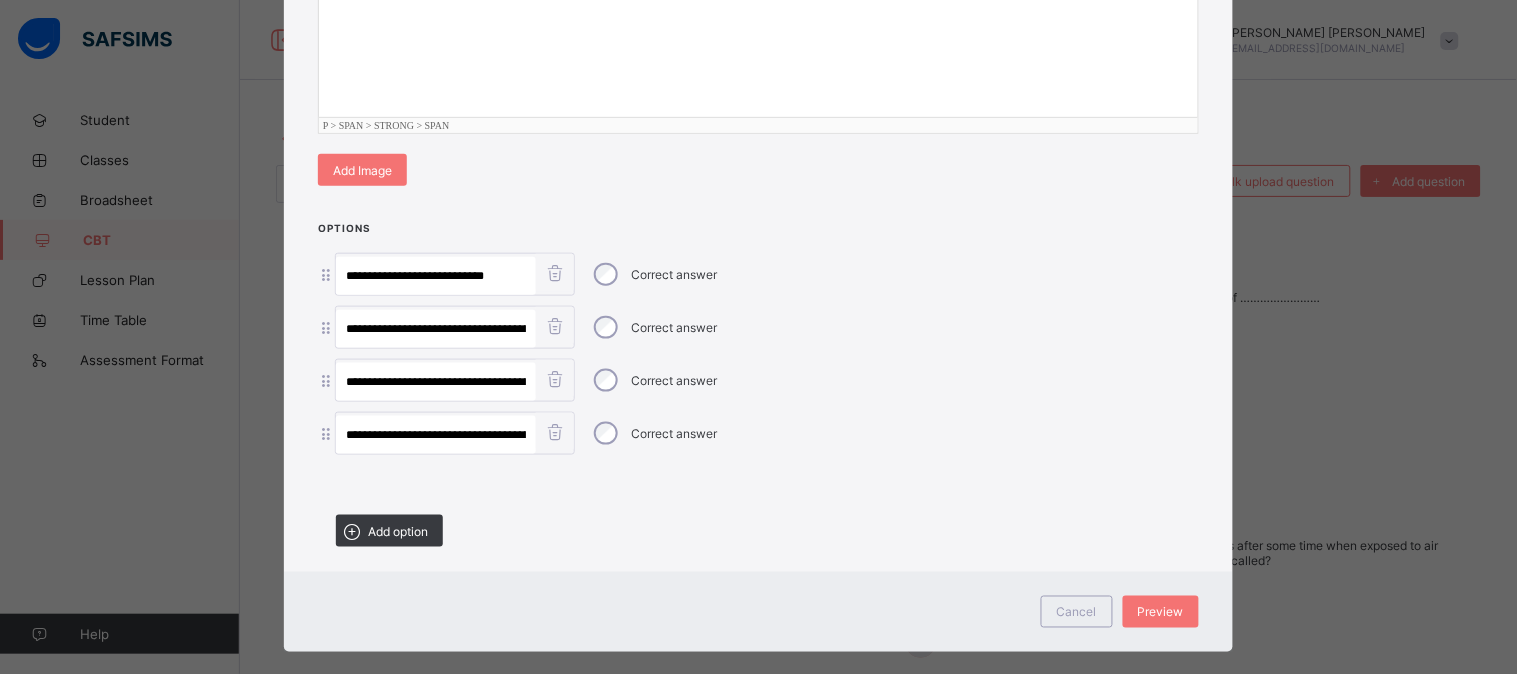 scroll, scrollTop: 427, scrollLeft: 0, axis: vertical 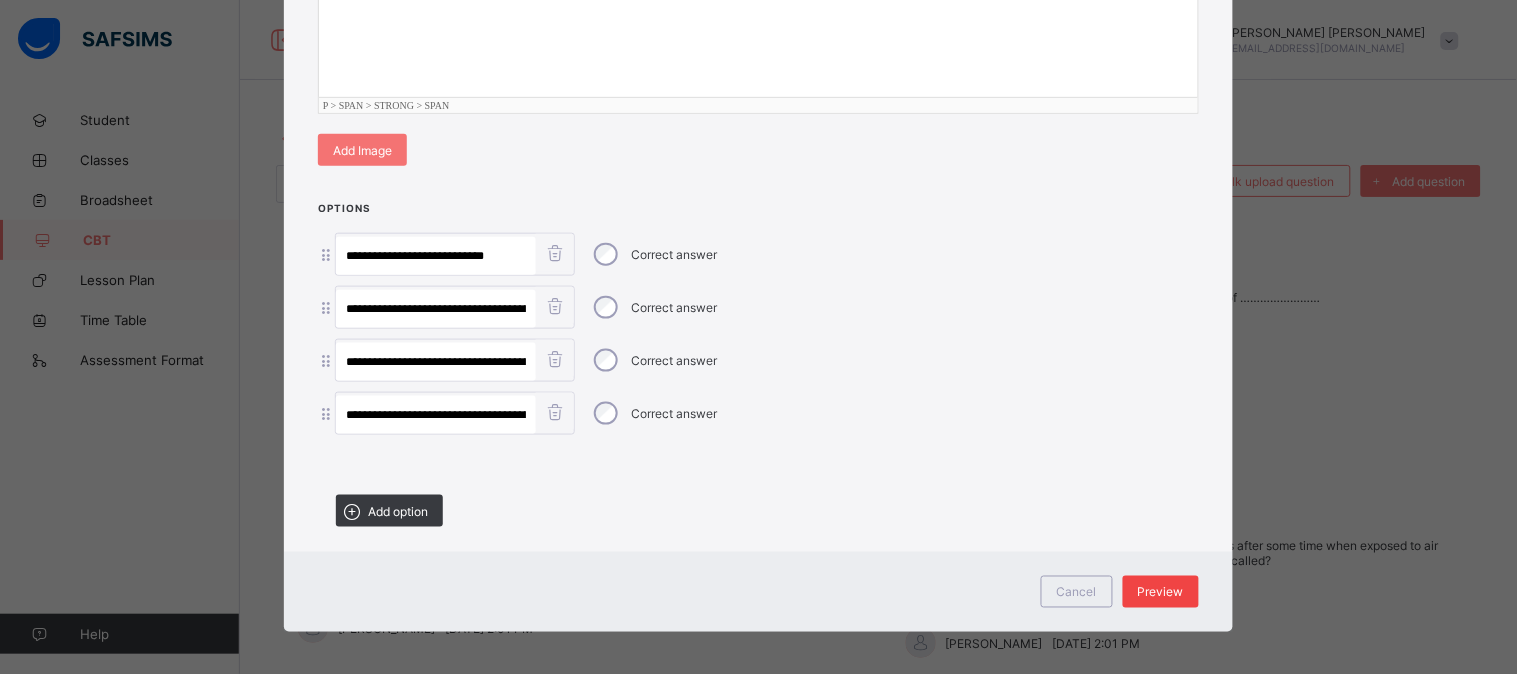 click on "Preview" at bounding box center (1161, 592) 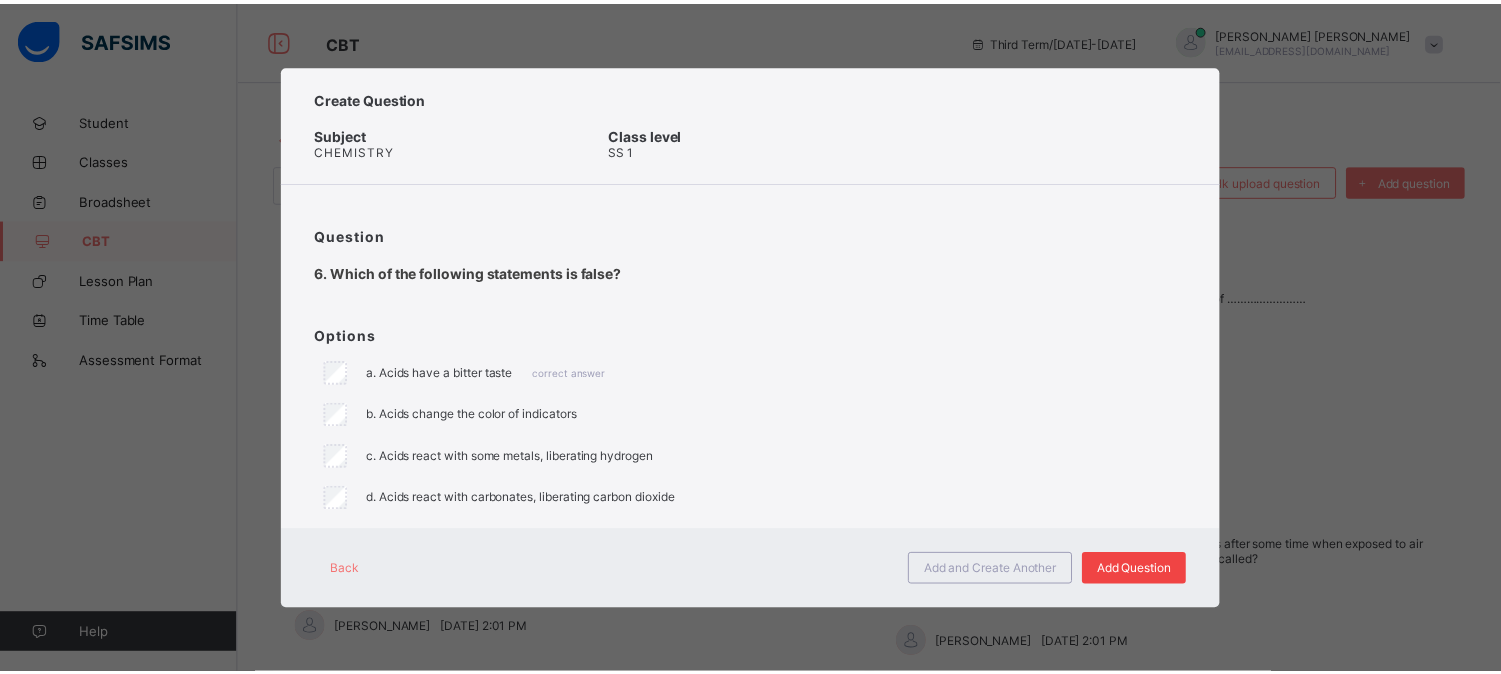 scroll, scrollTop: 0, scrollLeft: 0, axis: both 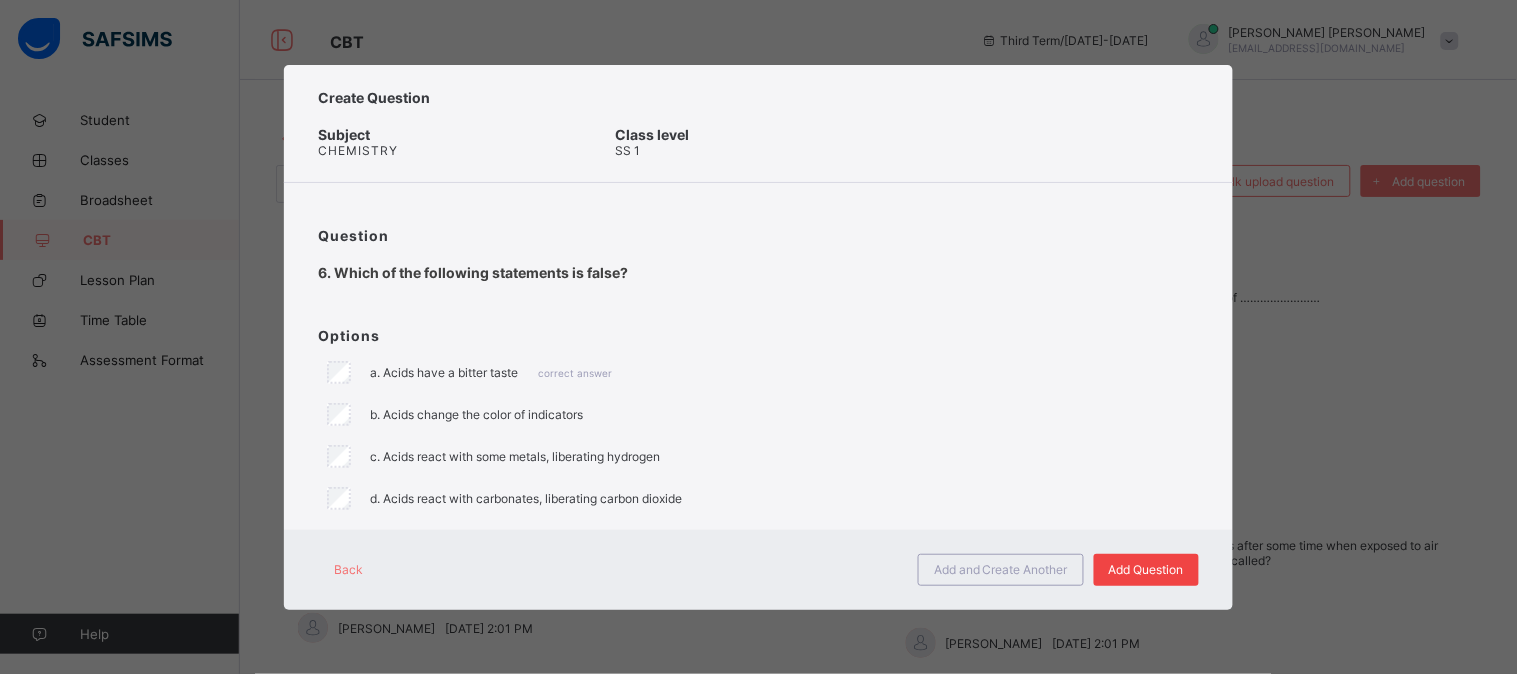 click on "Add Question" at bounding box center [1146, 569] 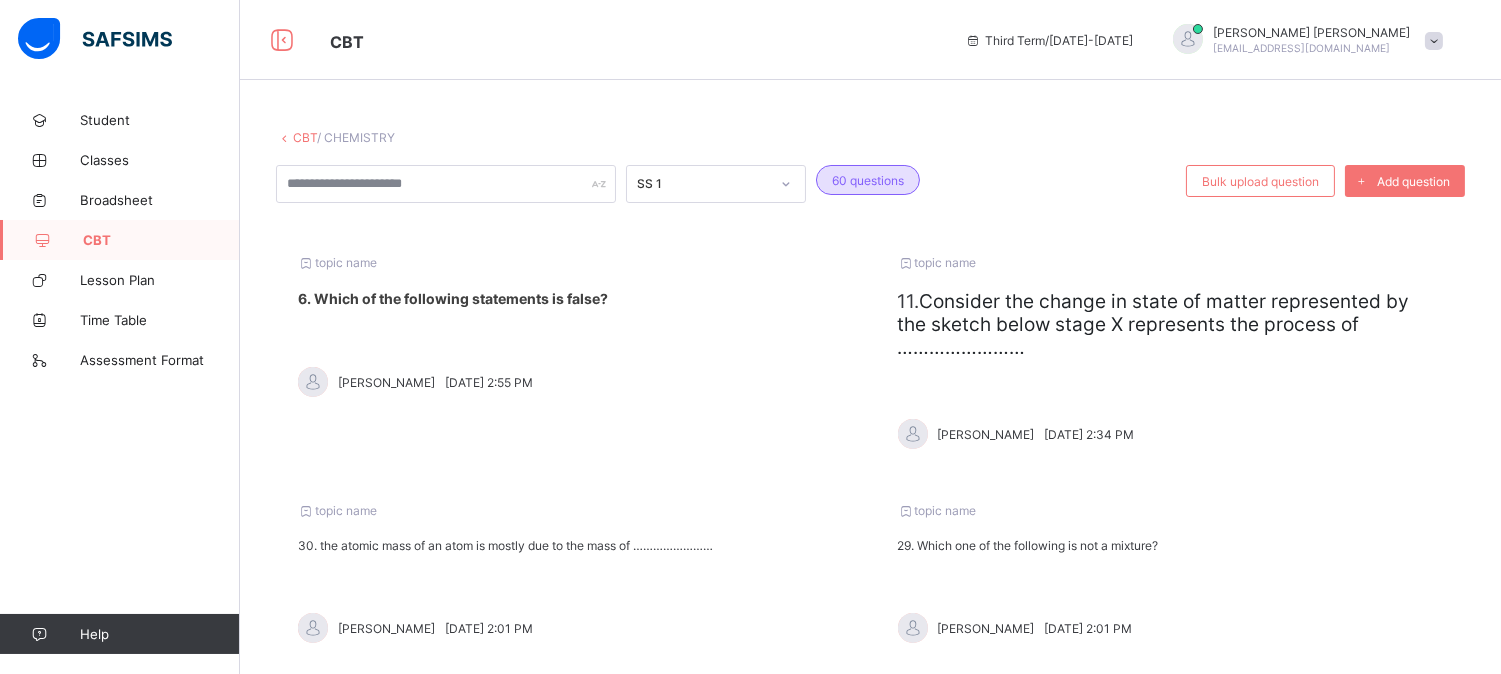 click on "6. Which of the following statements is false?" at bounding box center [453, 298] 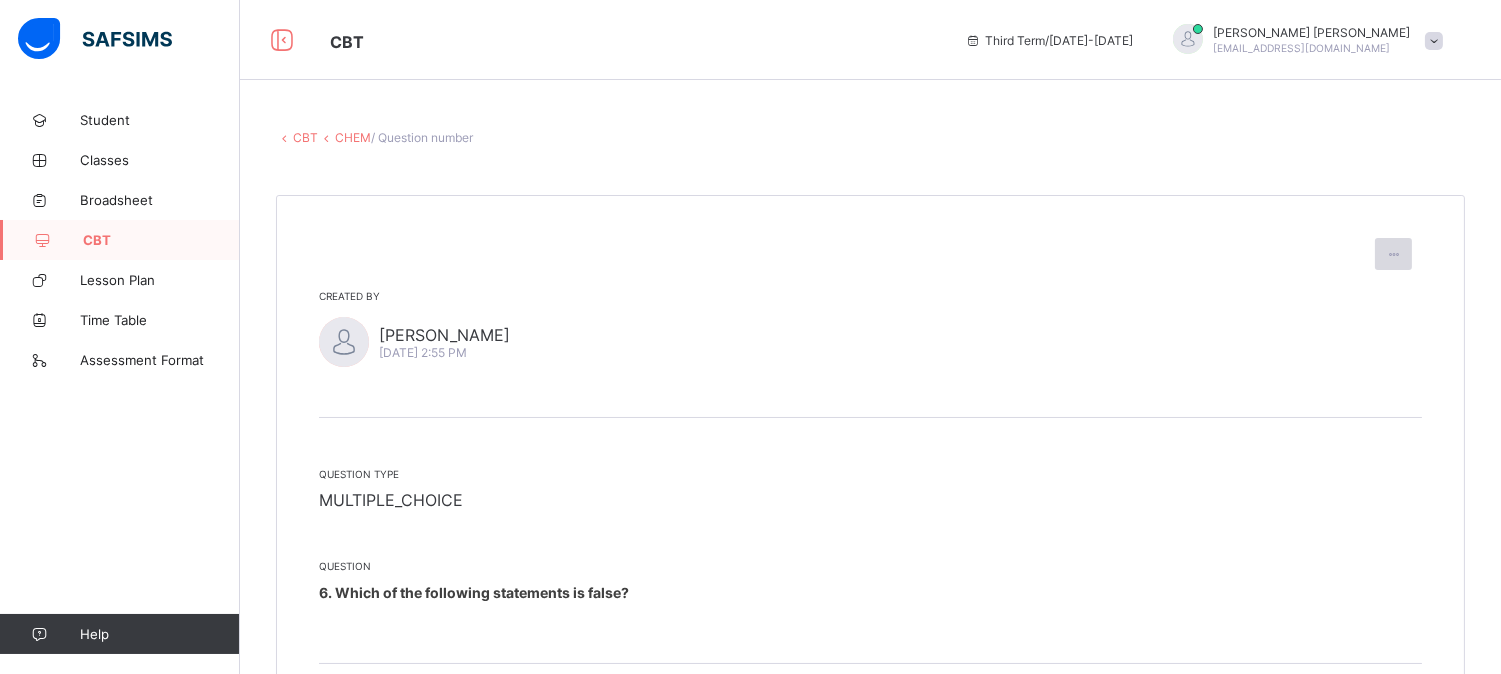 click at bounding box center (1393, 254) 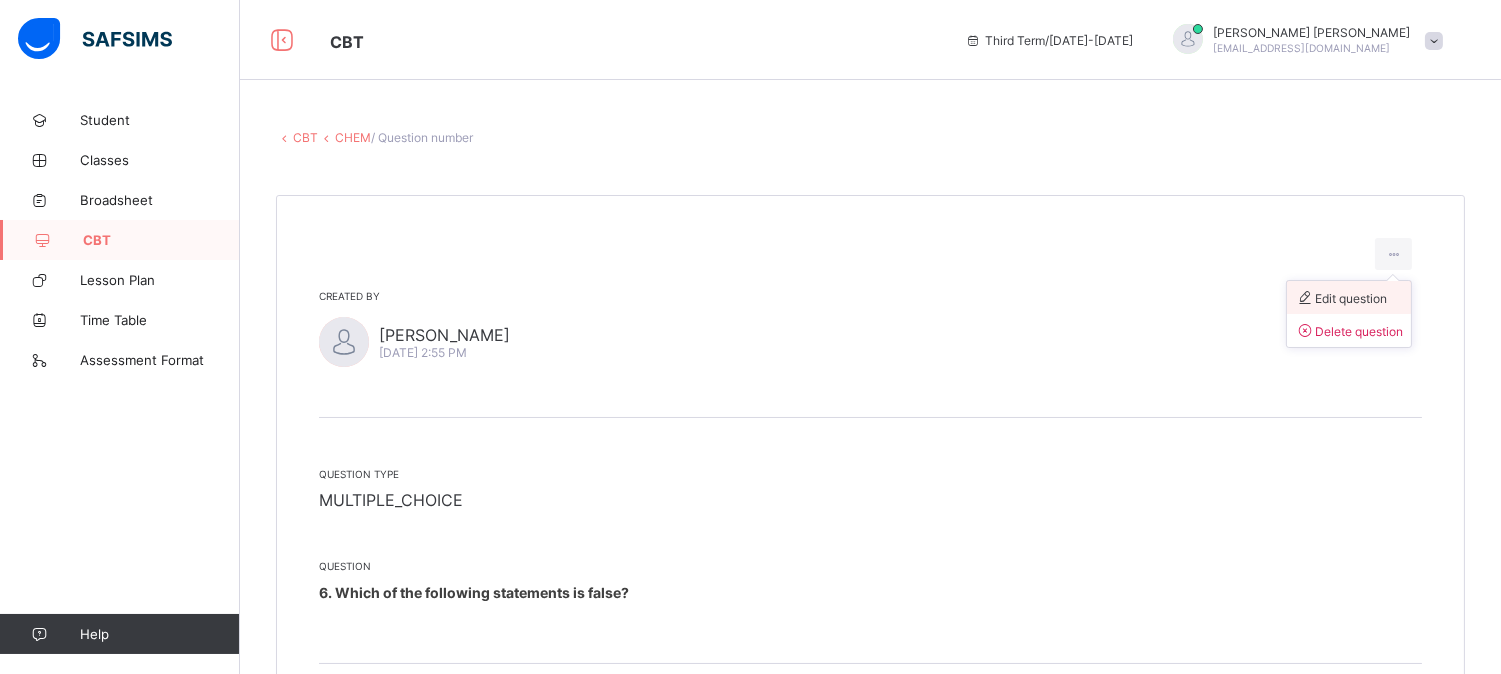 click on "Edit question" at bounding box center [1341, 298] 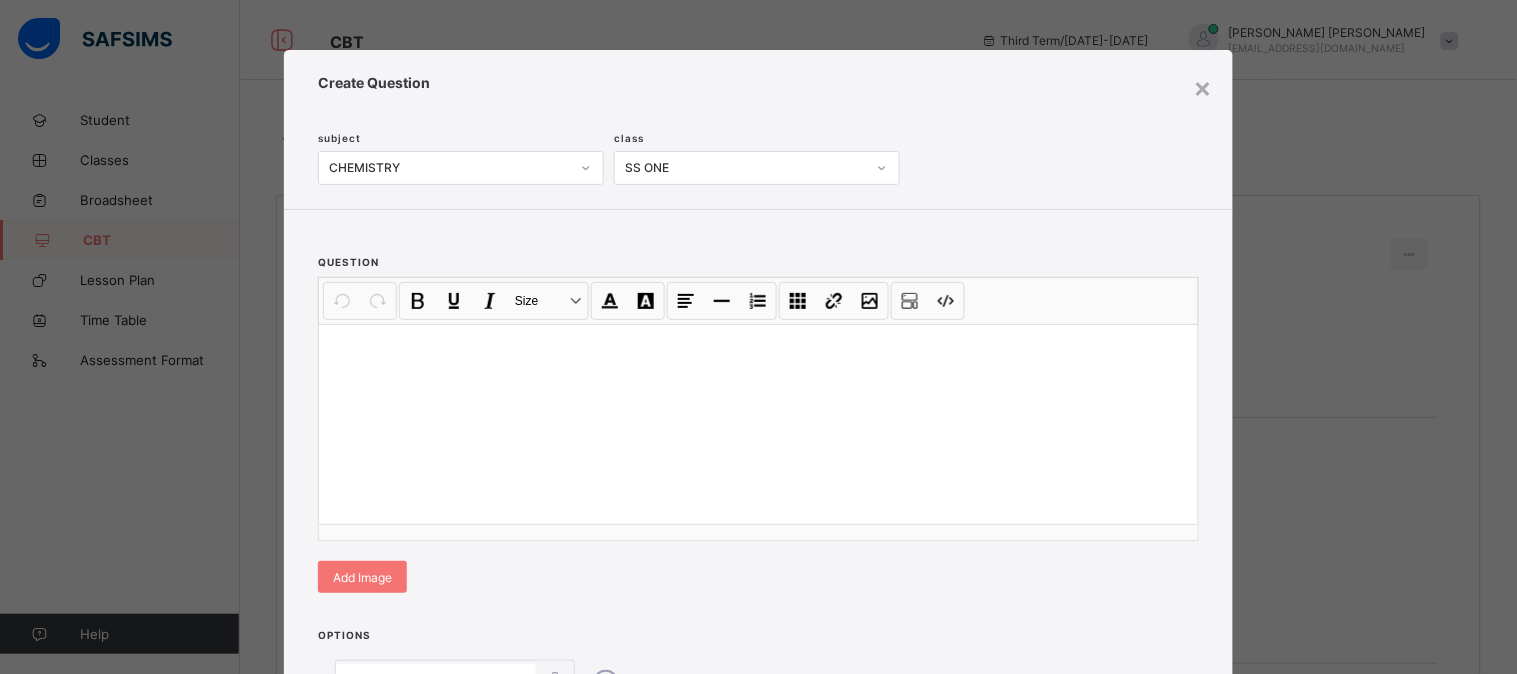 click at bounding box center [758, 424] 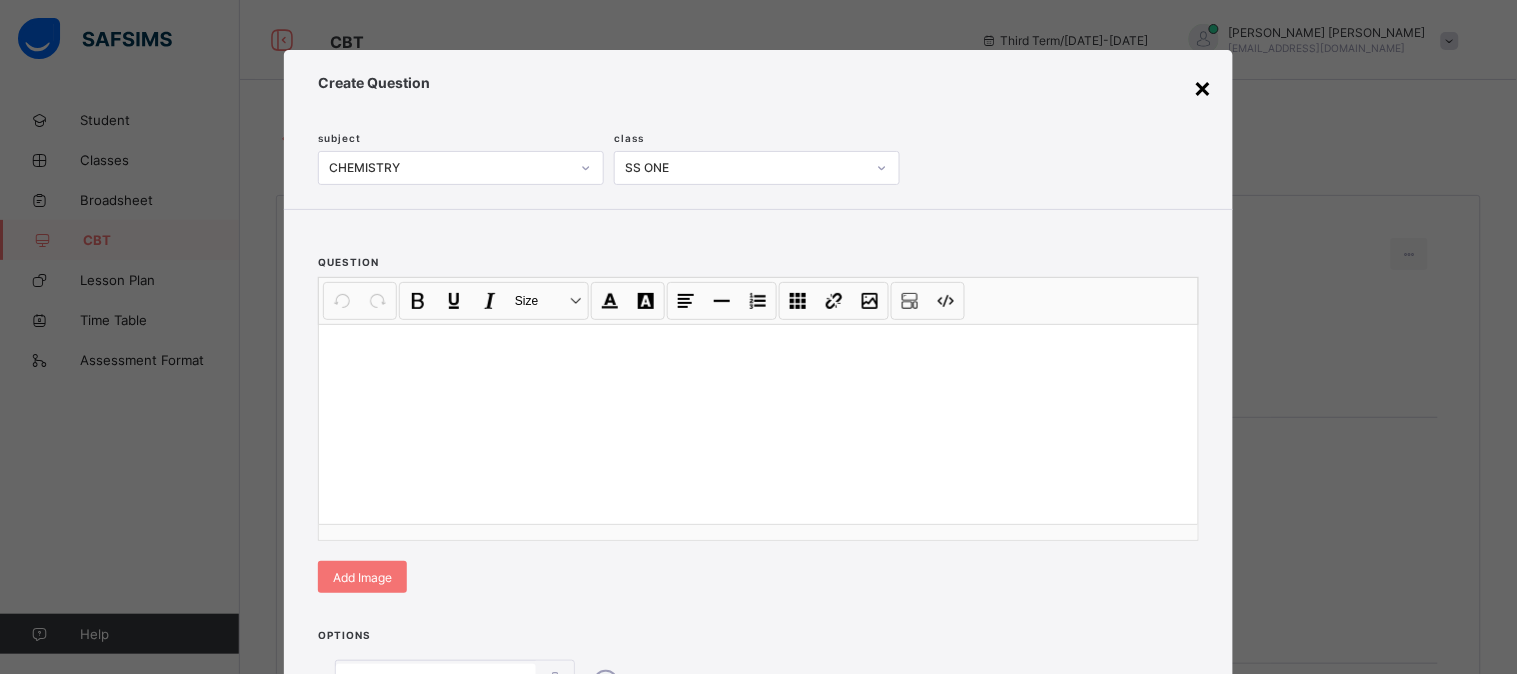 click on "×" at bounding box center (1203, 87) 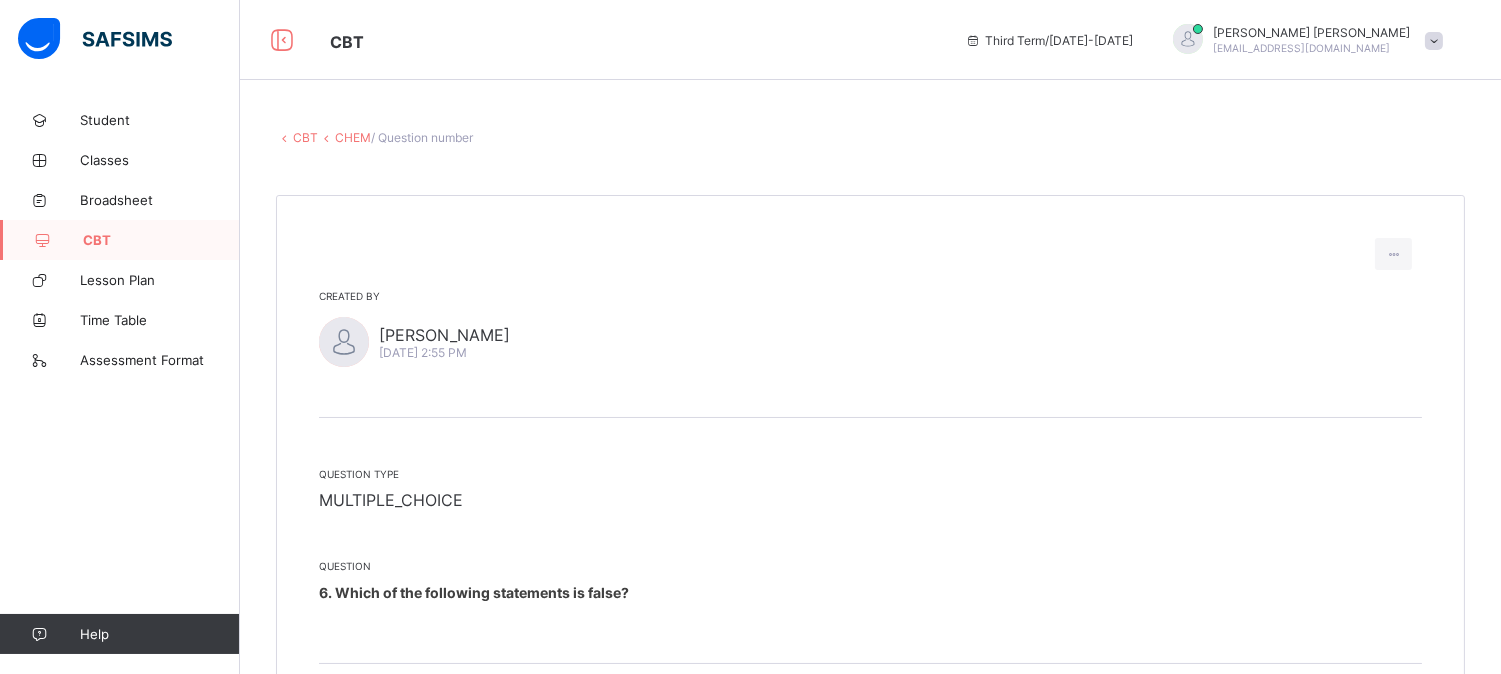 click at bounding box center (284, 137) 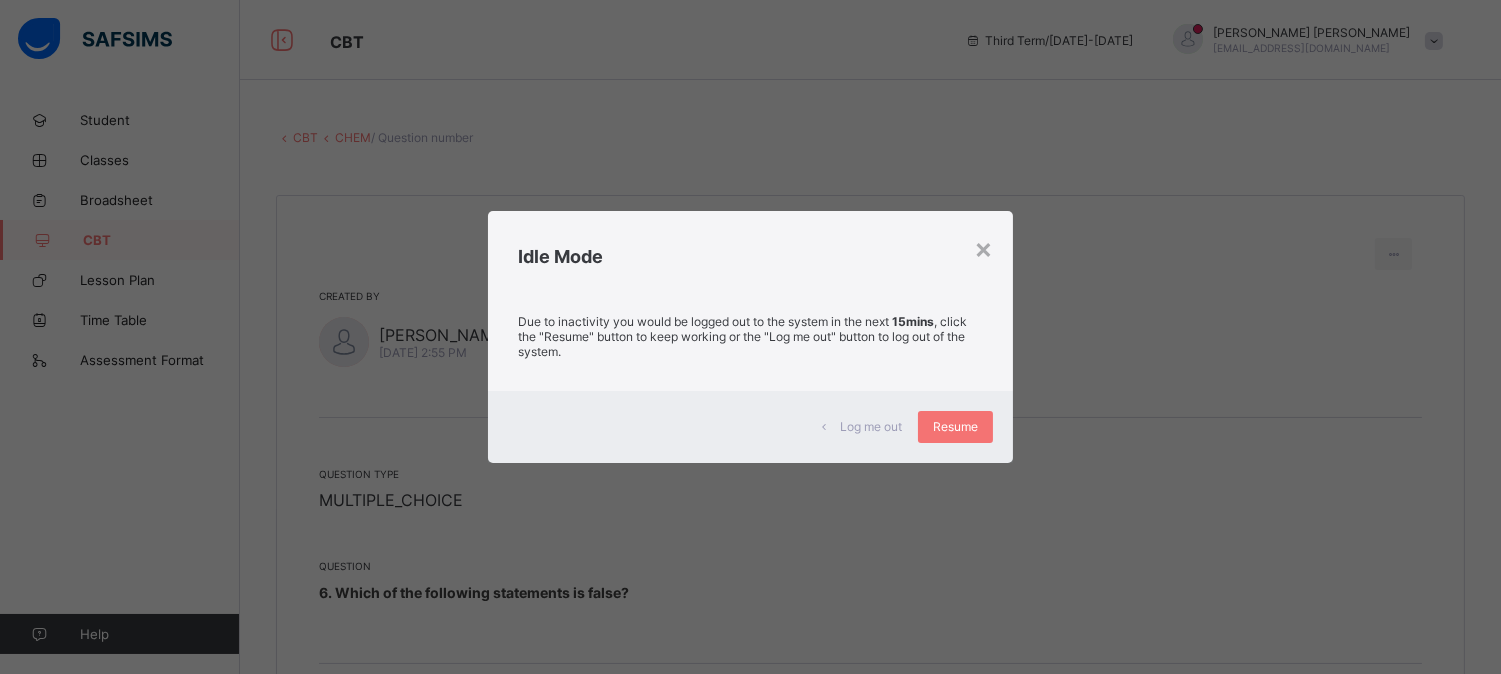 click on "Resume" at bounding box center (955, 426) 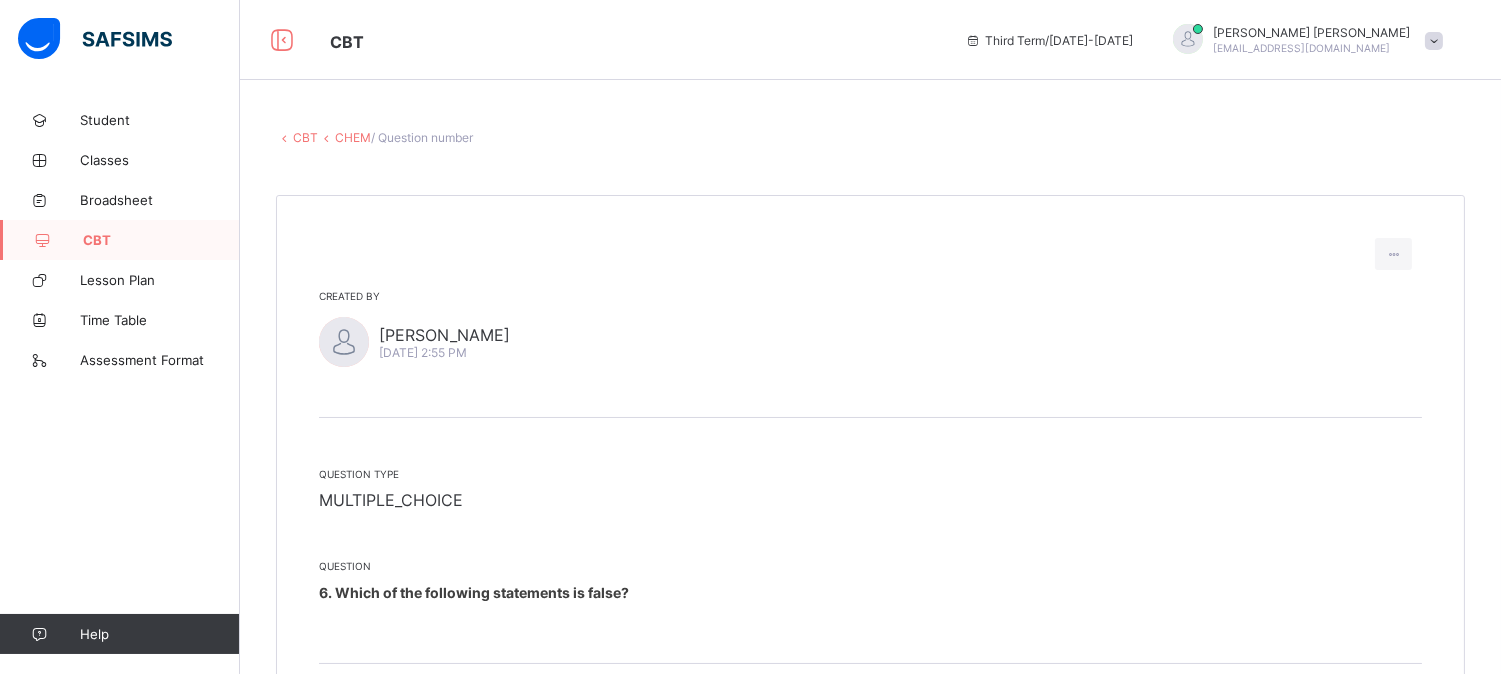 click at bounding box center [284, 137] 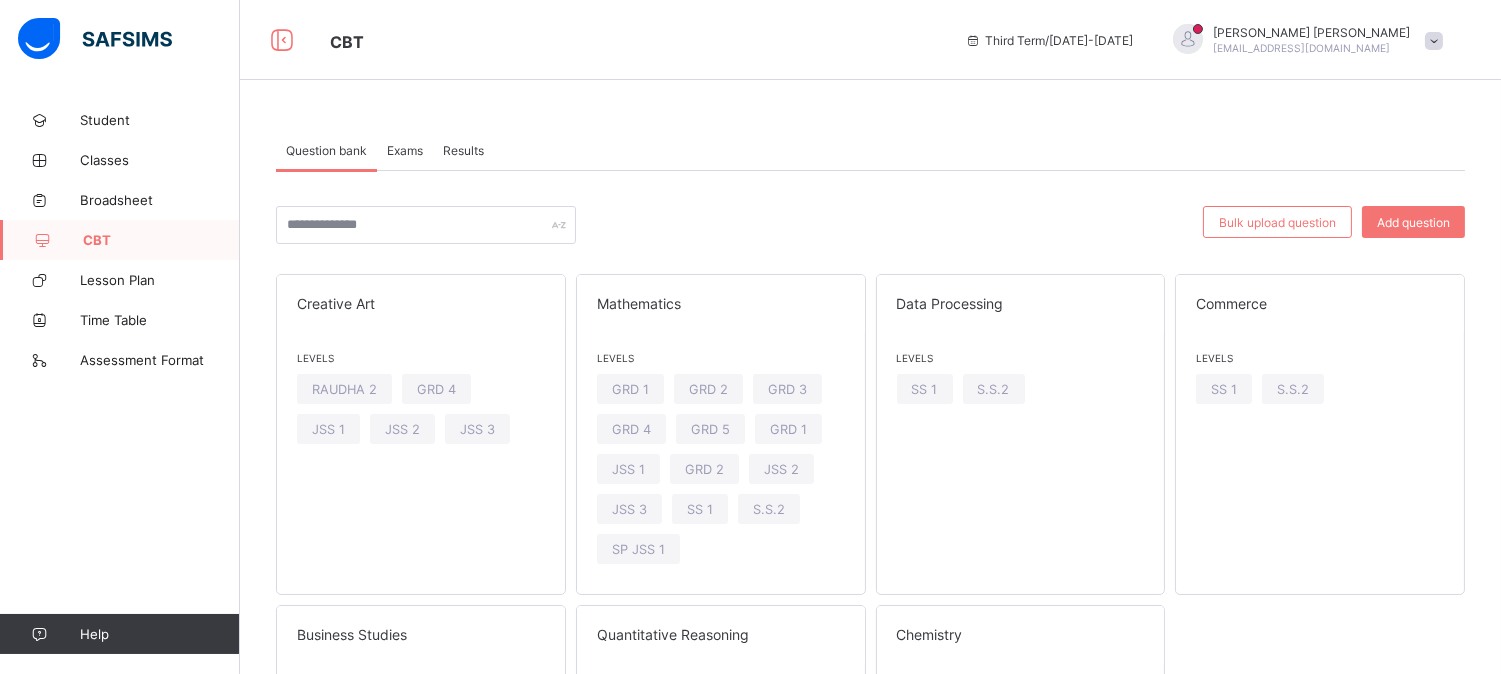 scroll, scrollTop: 192, scrollLeft: 0, axis: vertical 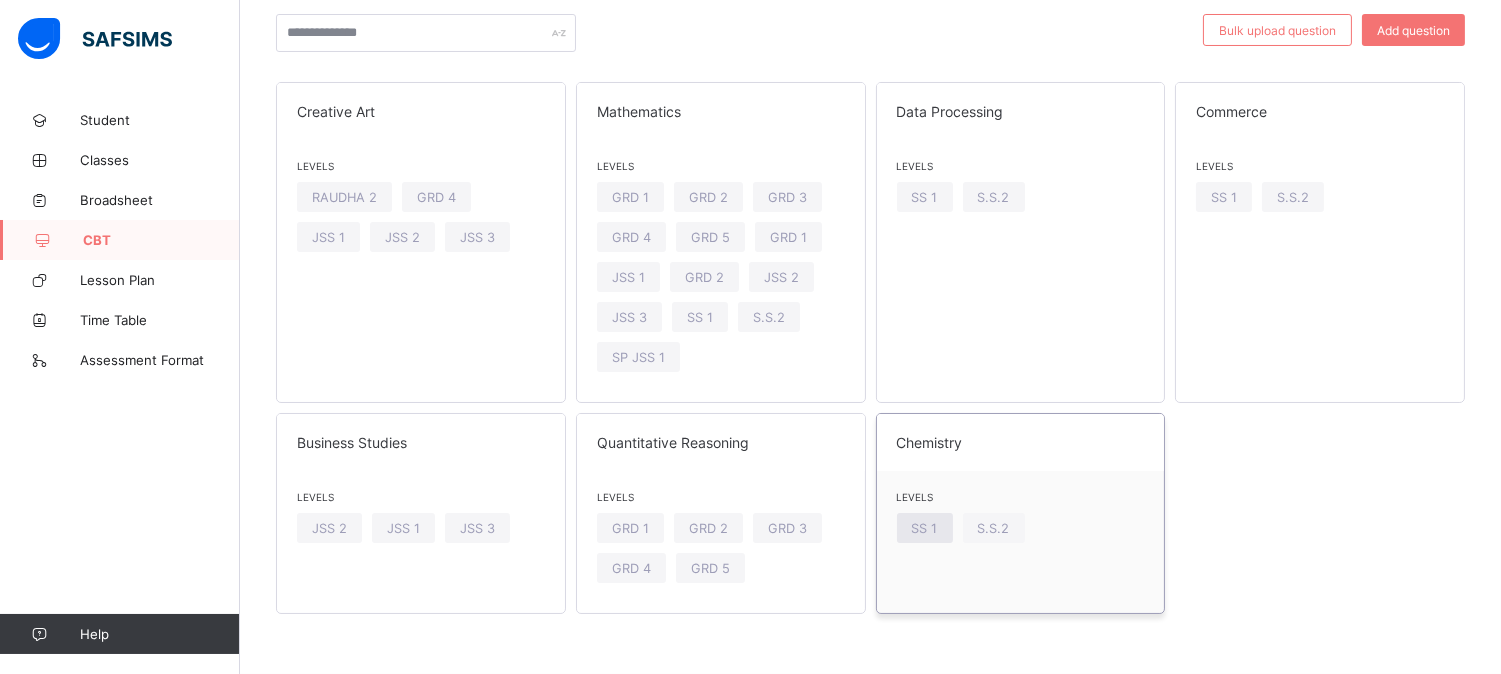 click on "SS 1" at bounding box center (925, 528) 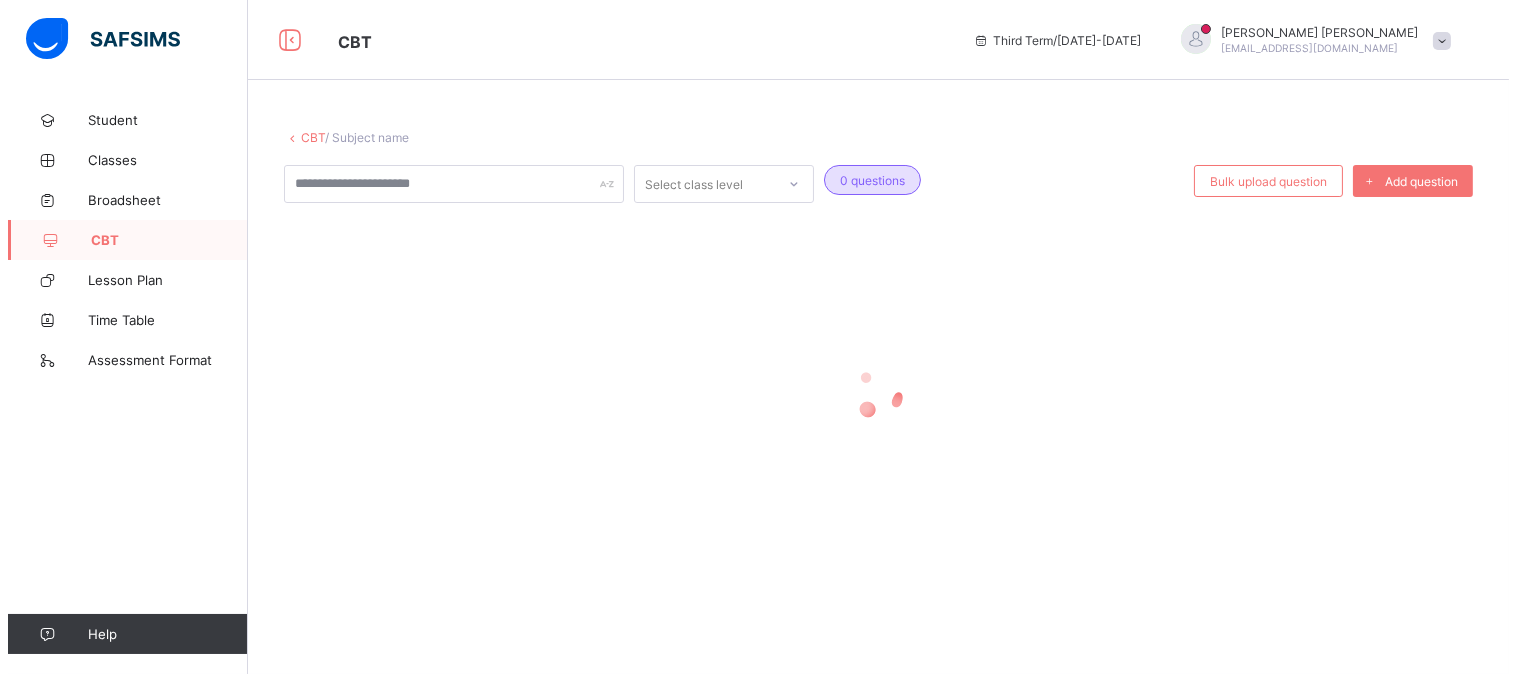 scroll, scrollTop: 0, scrollLeft: 0, axis: both 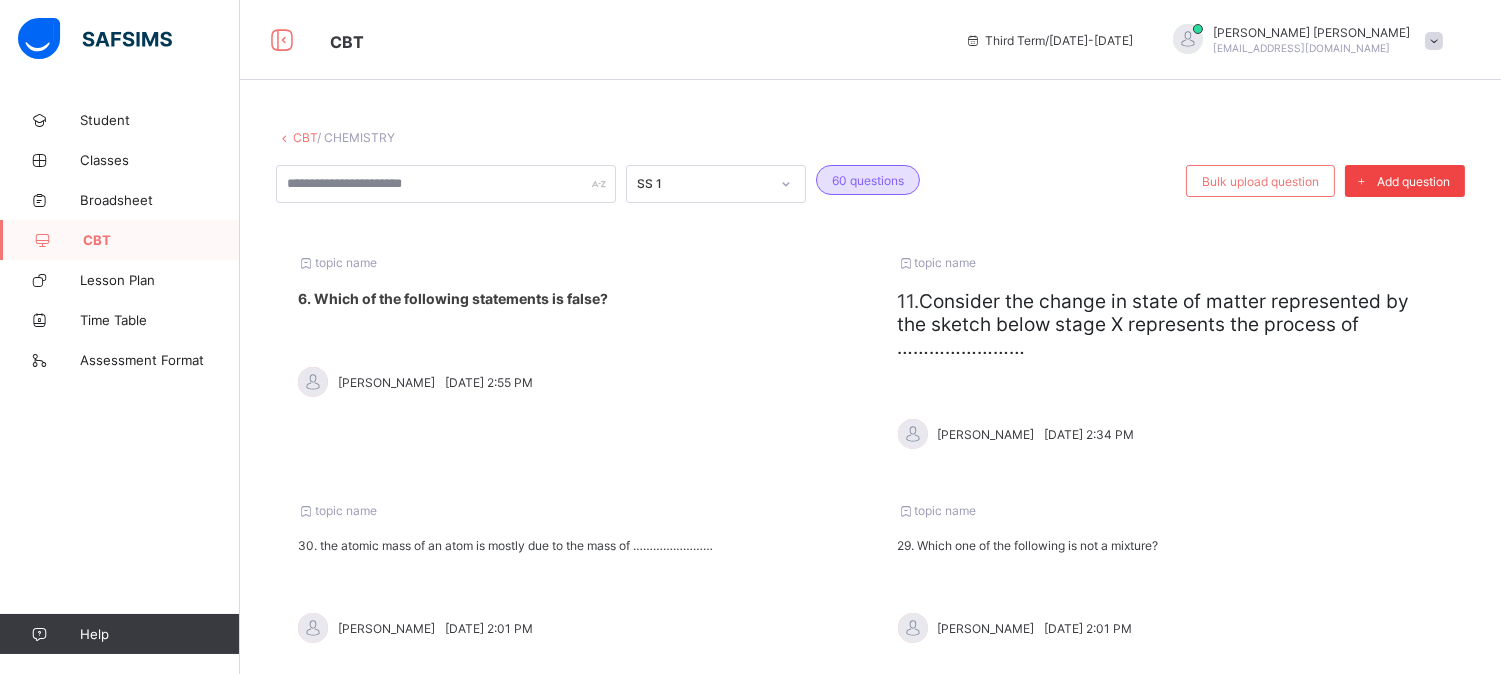click on "Add question" at bounding box center (1413, 181) 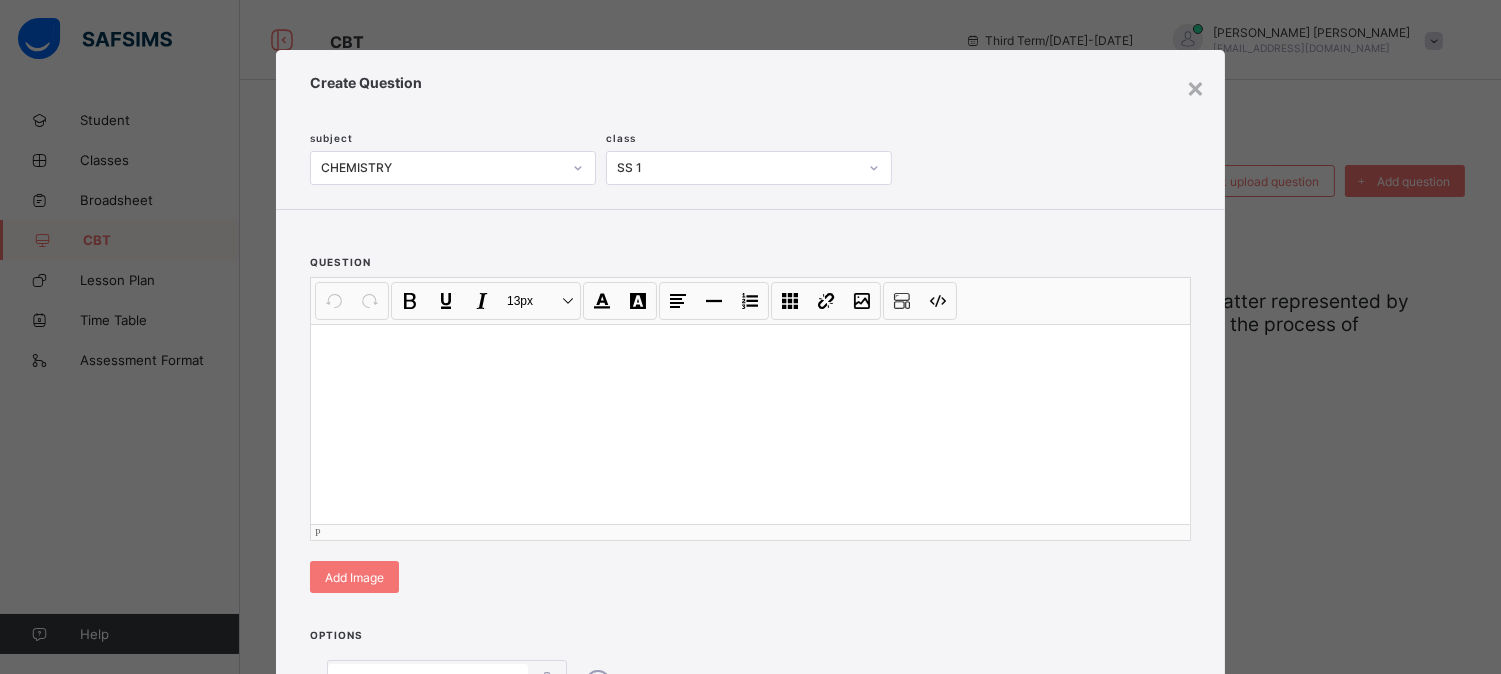 click at bounding box center (750, 424) 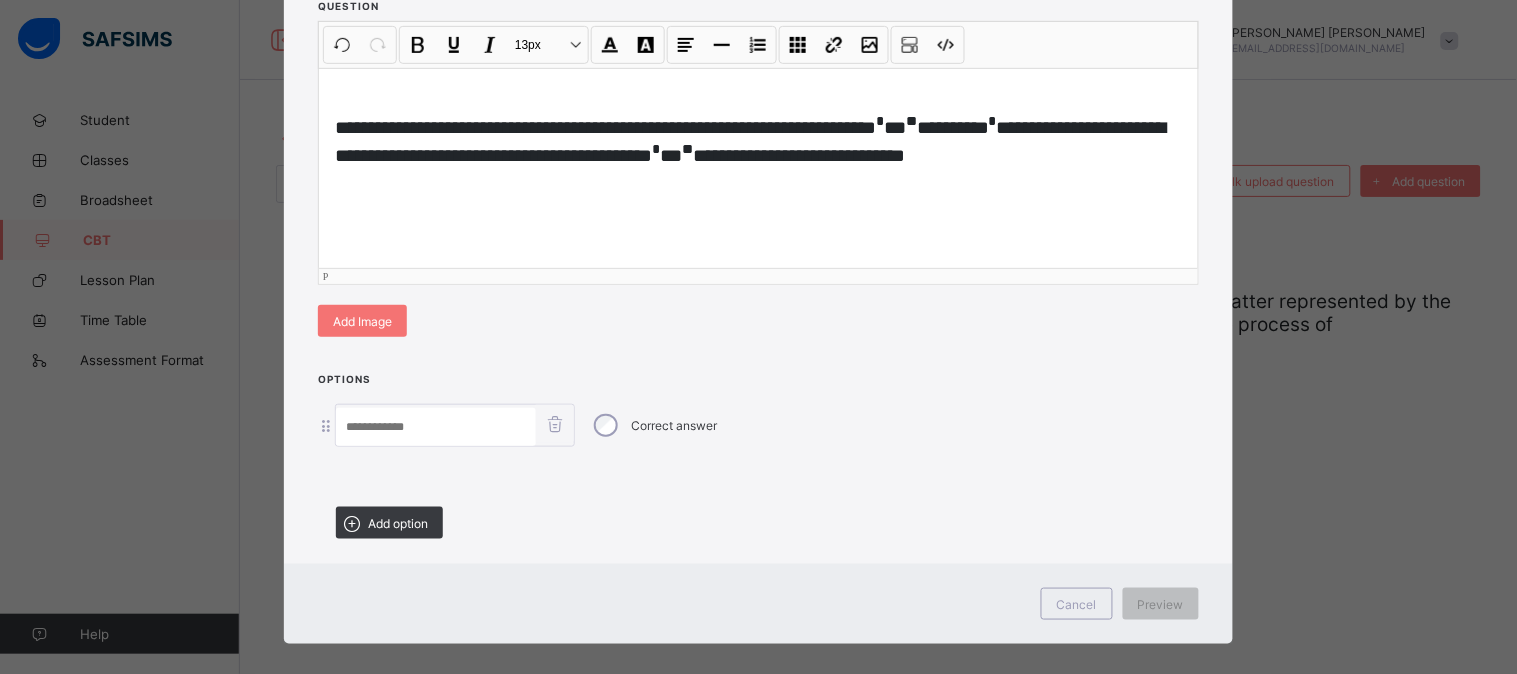 scroll, scrollTop: 272, scrollLeft: 0, axis: vertical 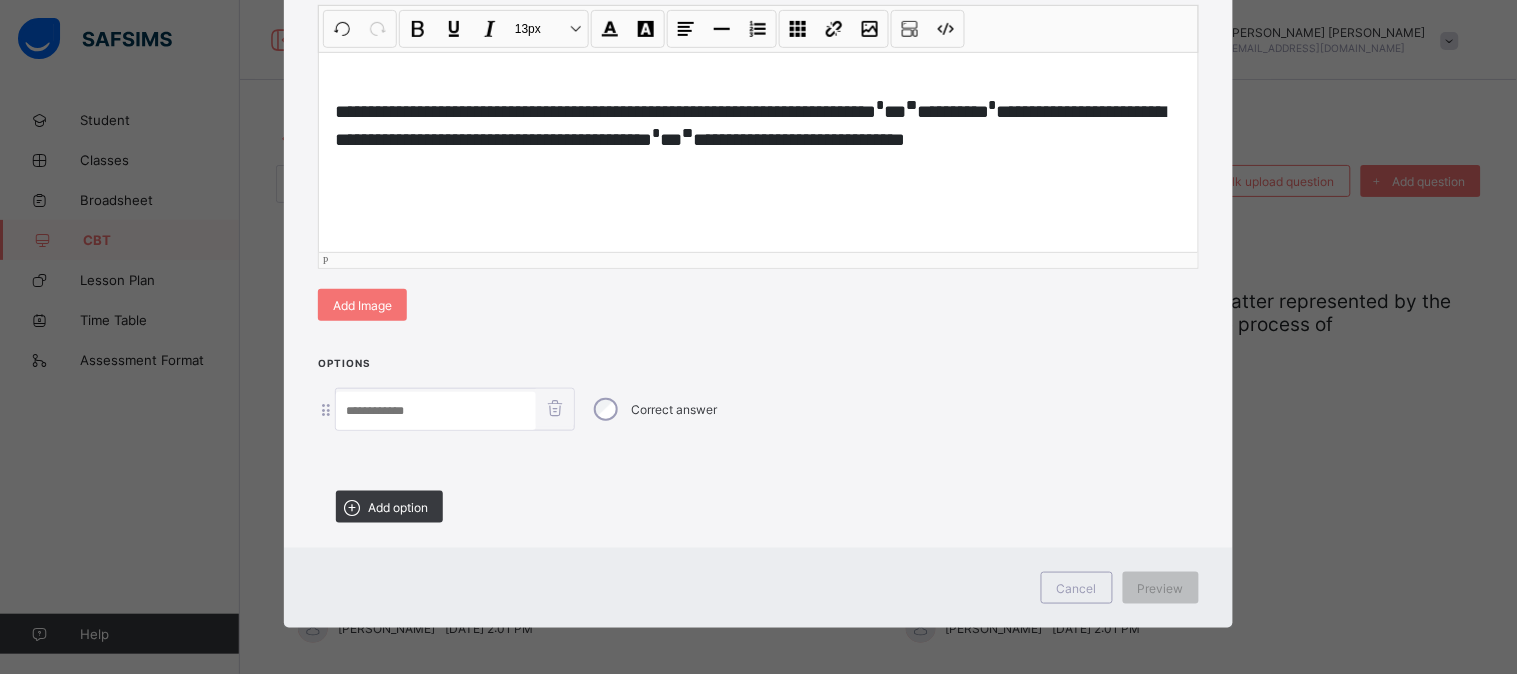 click at bounding box center (436, 411) 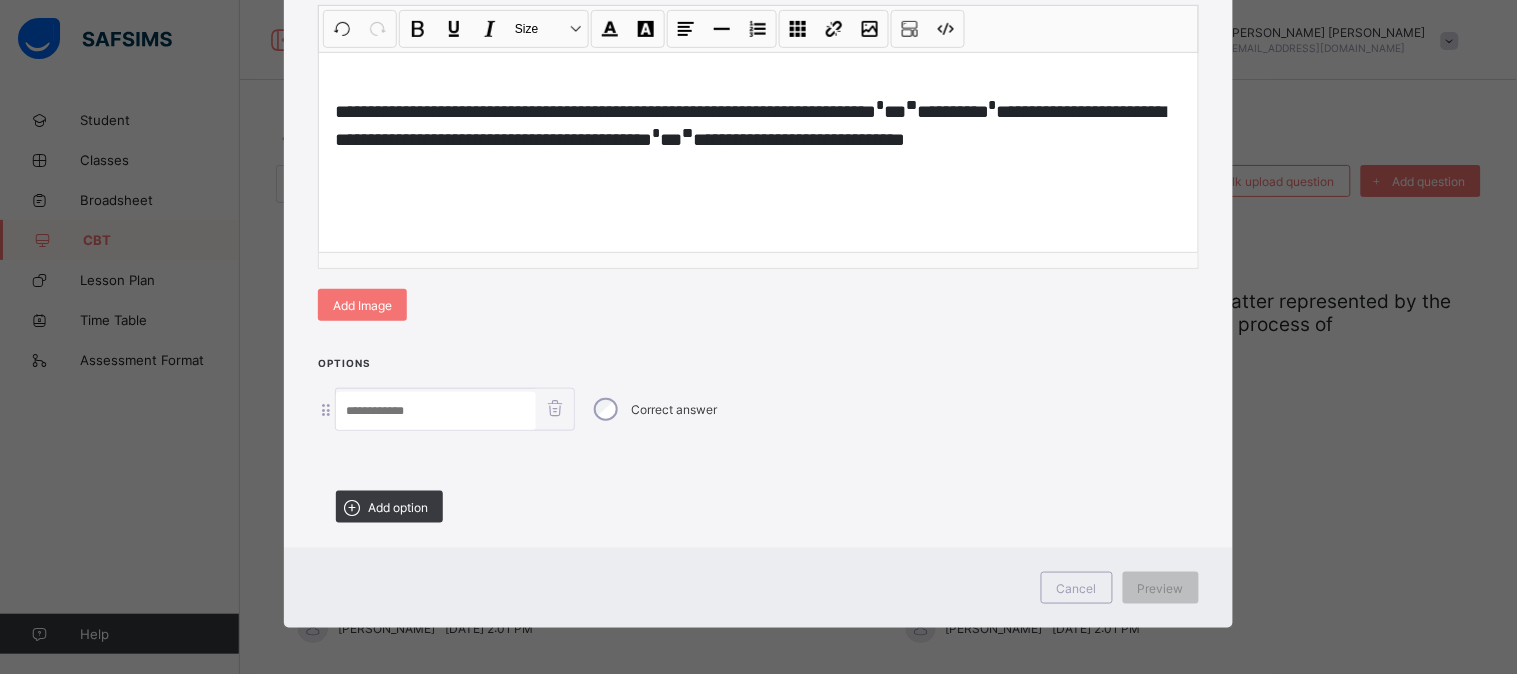 paste on "**********" 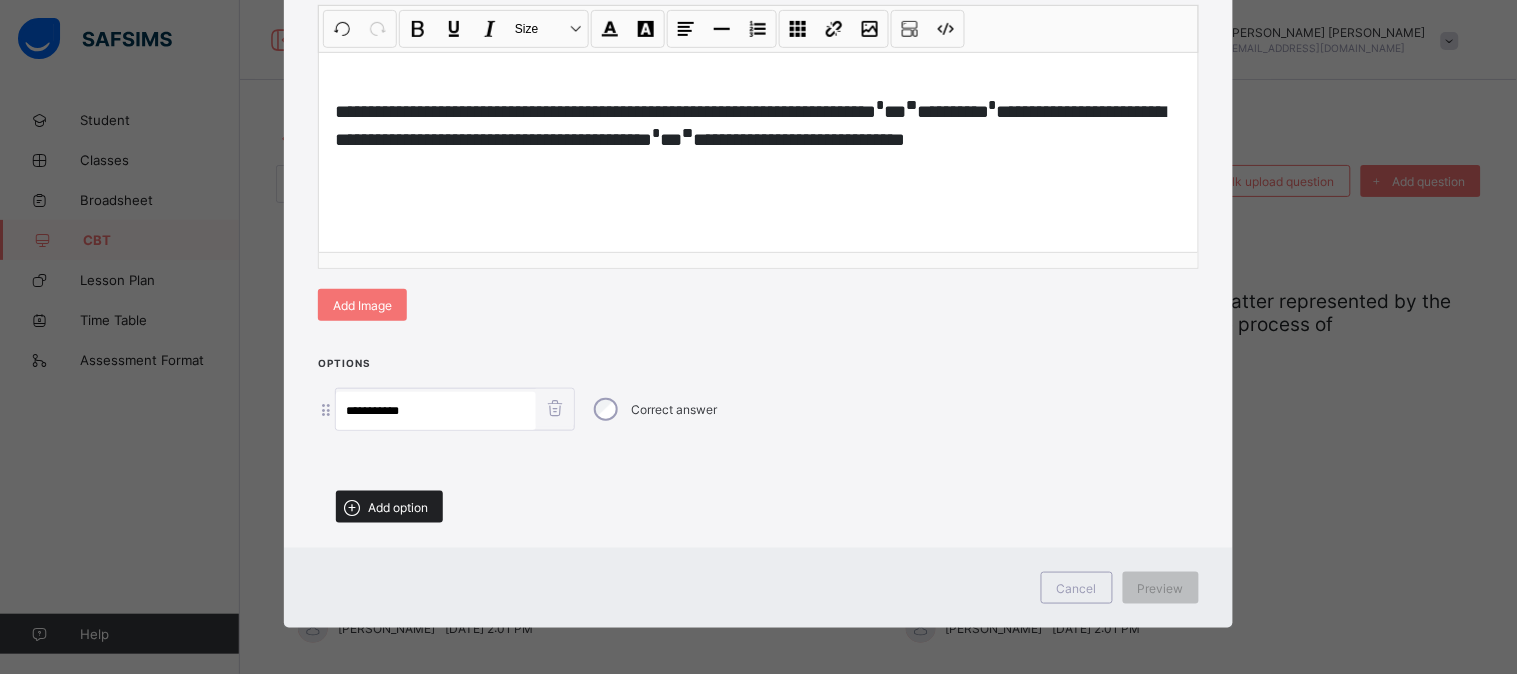 type on "**********" 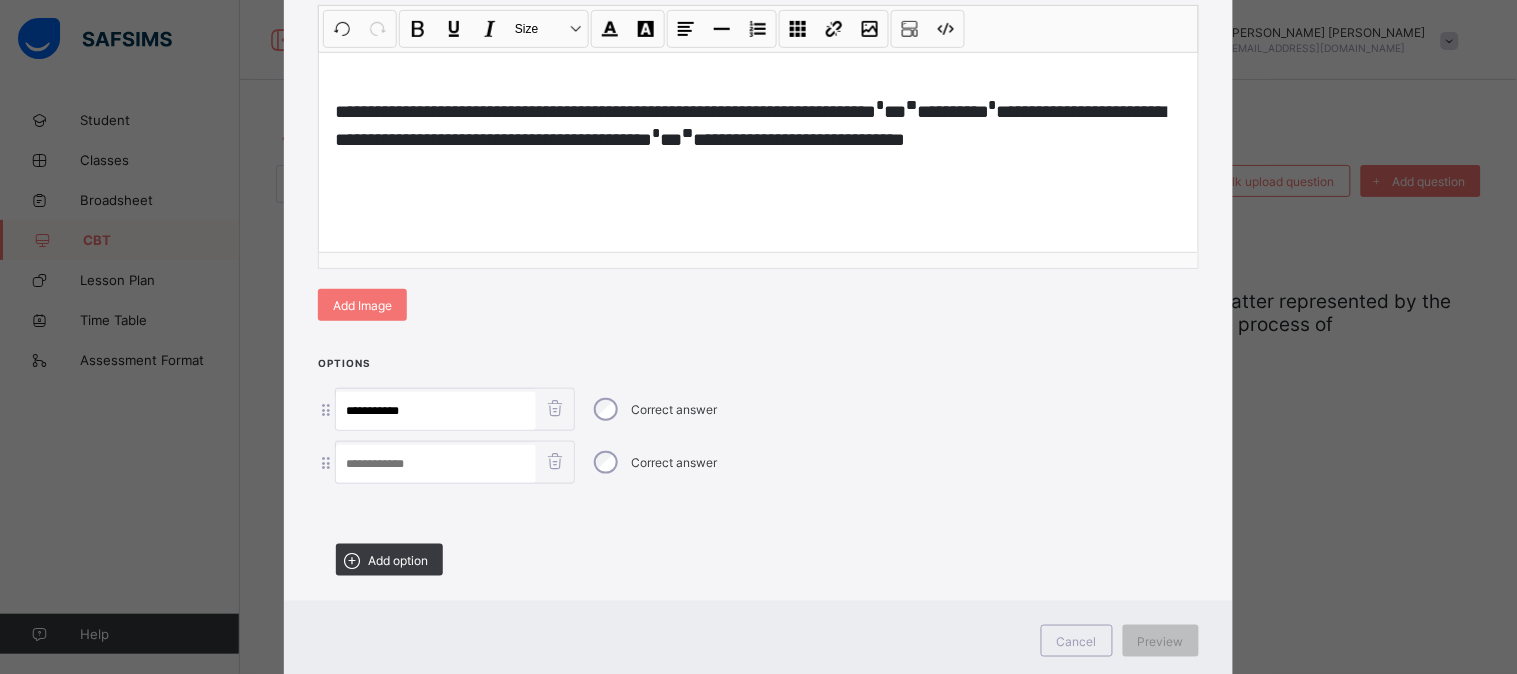 click at bounding box center (436, 464) 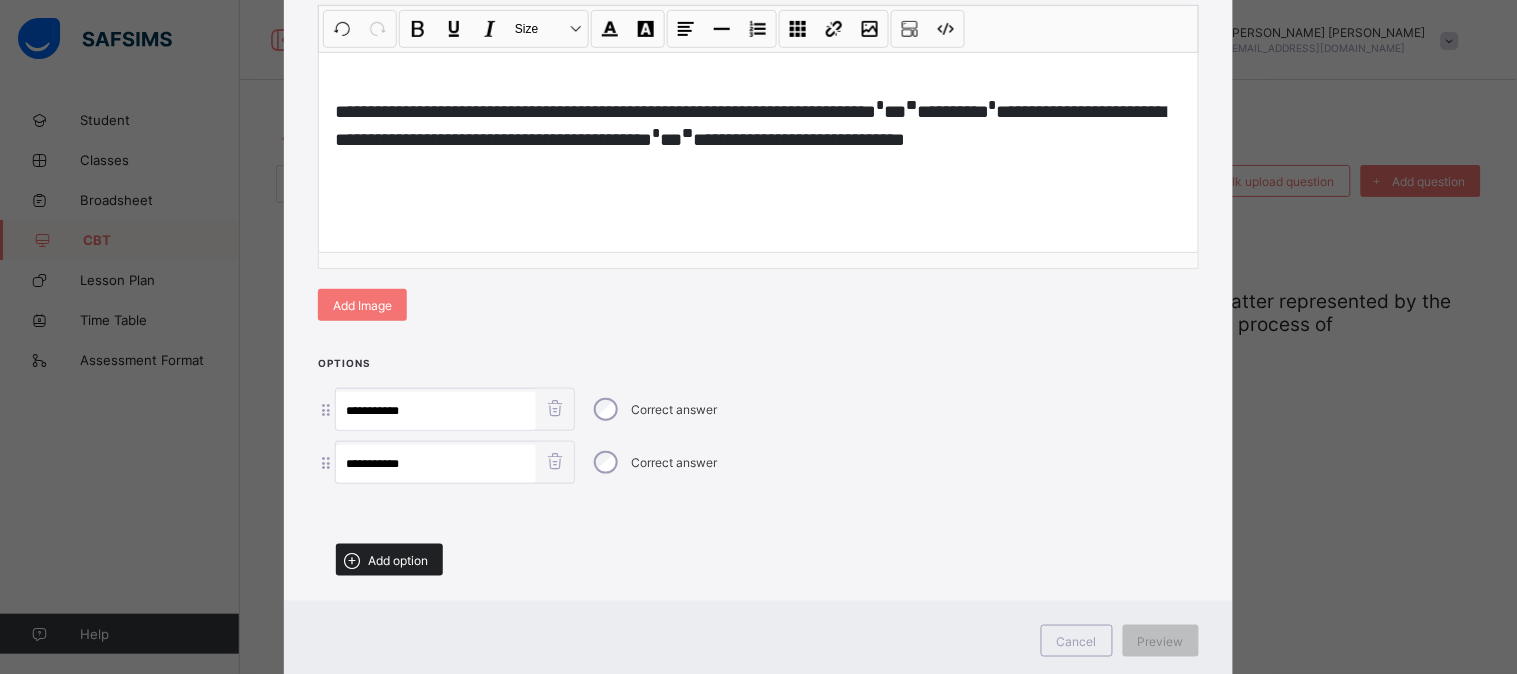 type on "**********" 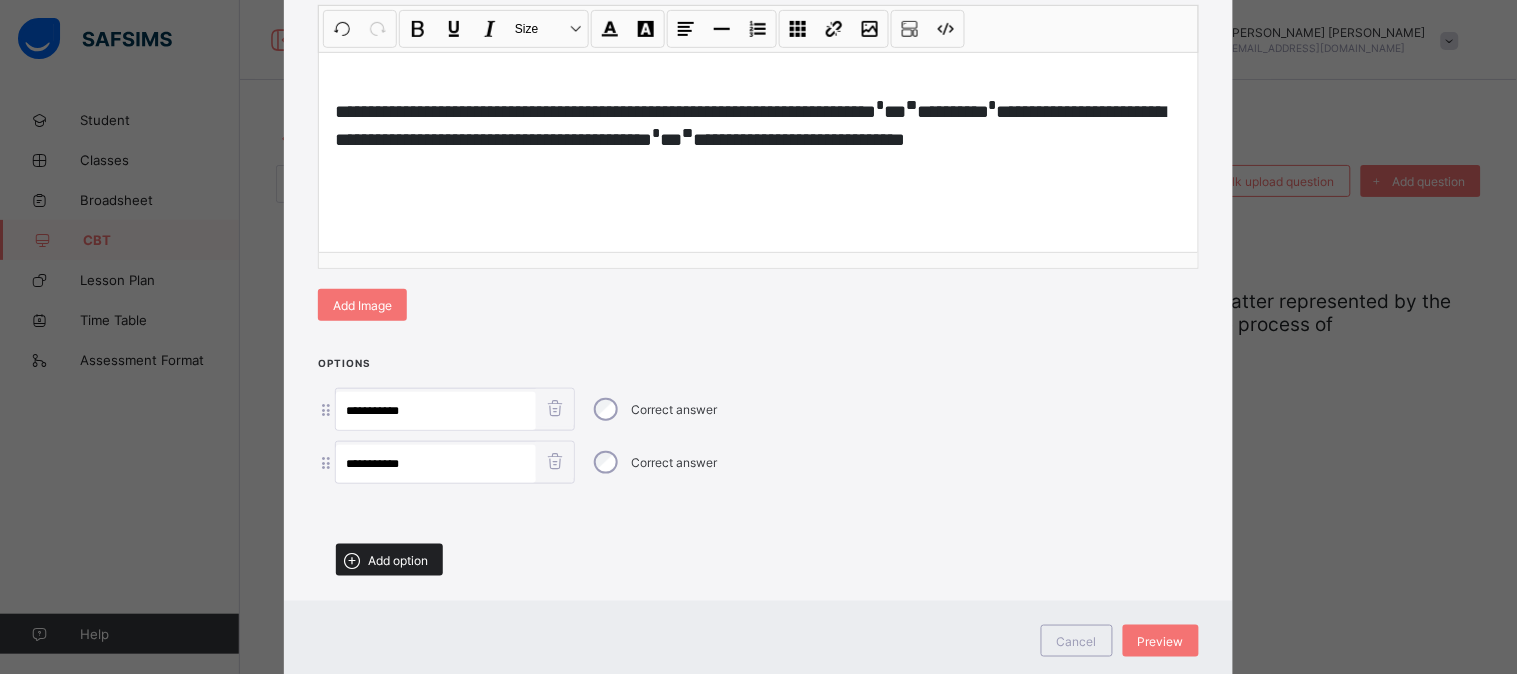click on "Add option" at bounding box center (398, 560) 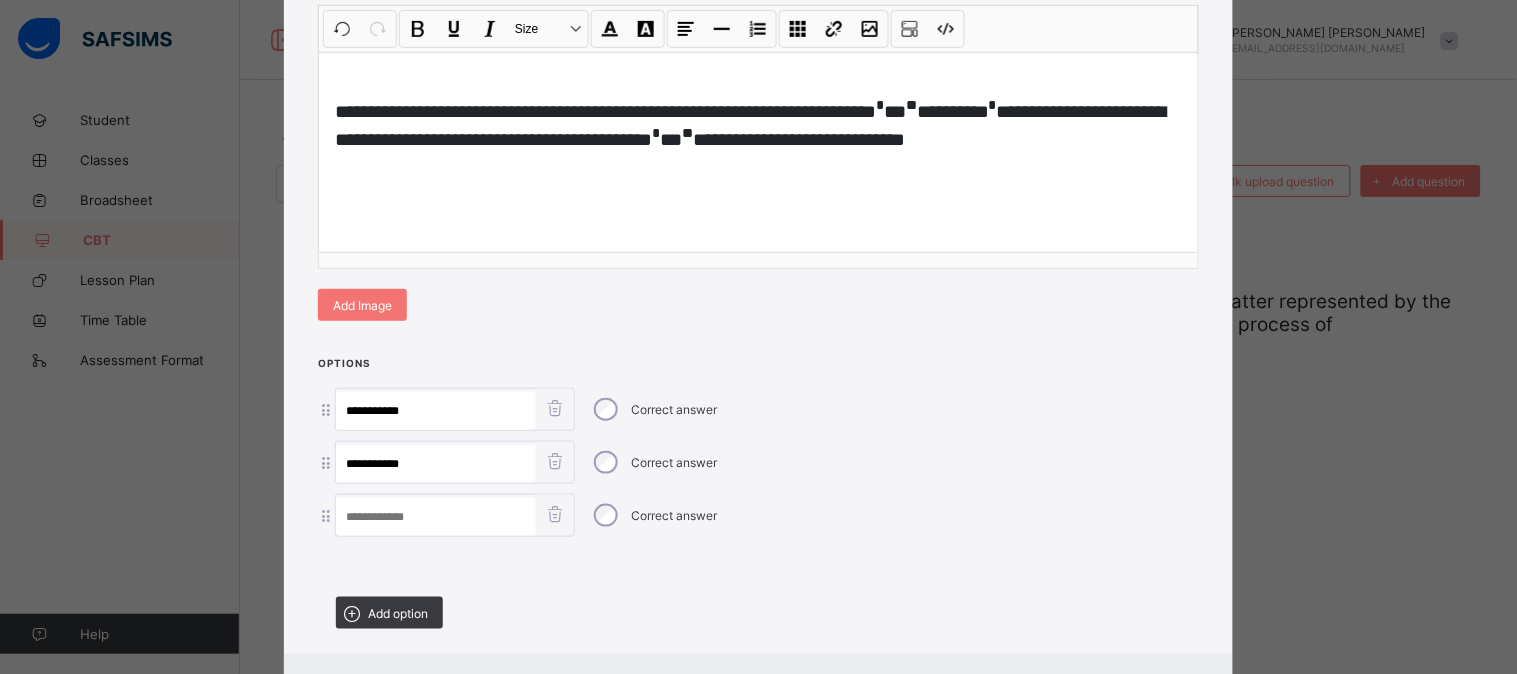 click at bounding box center (436, 517) 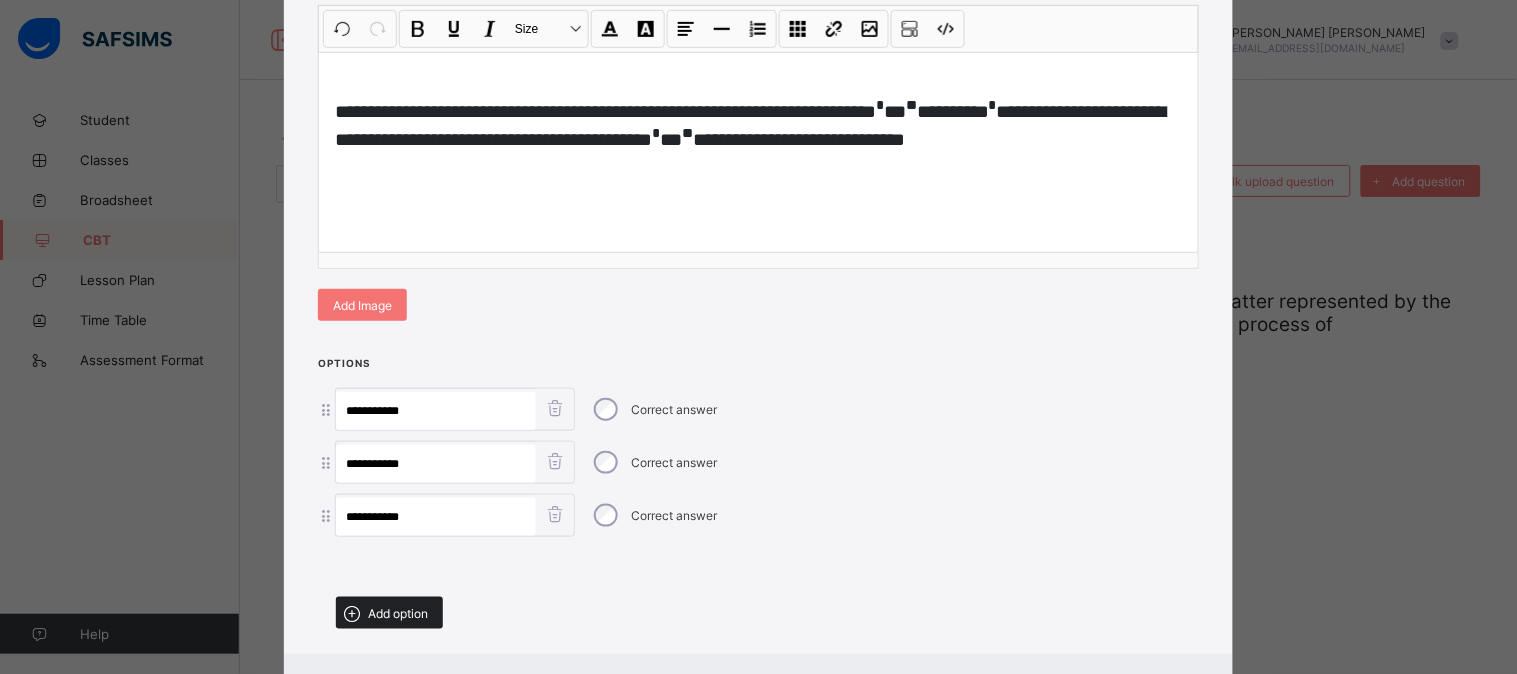 type on "**********" 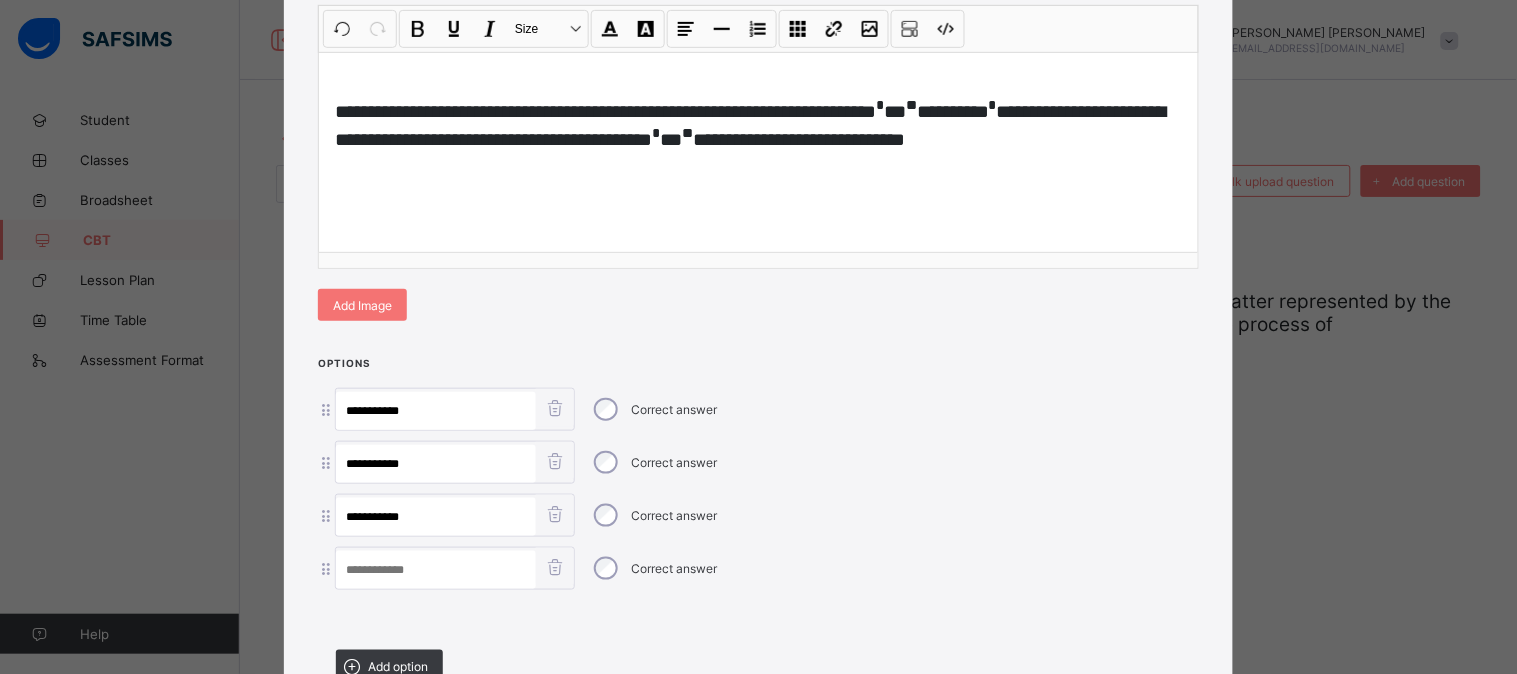 click at bounding box center (436, 570) 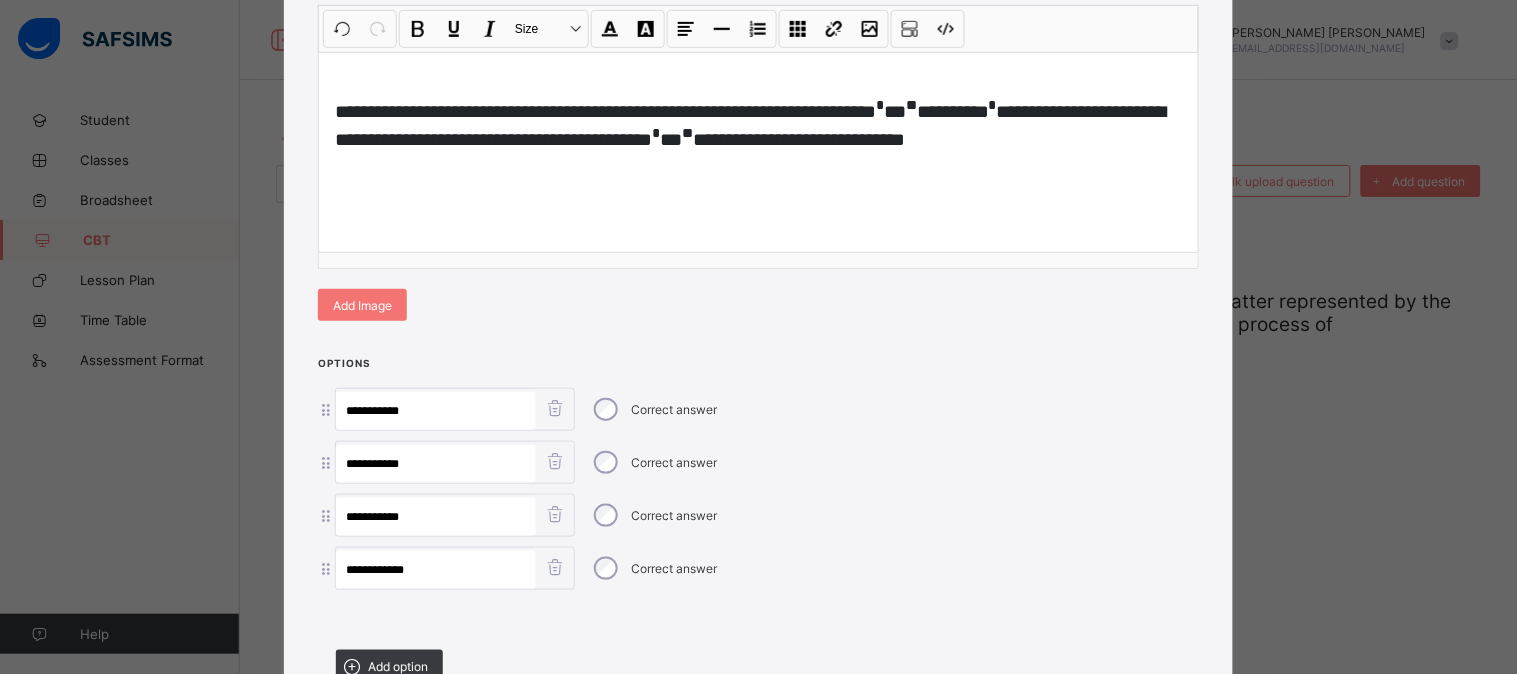 type on "**********" 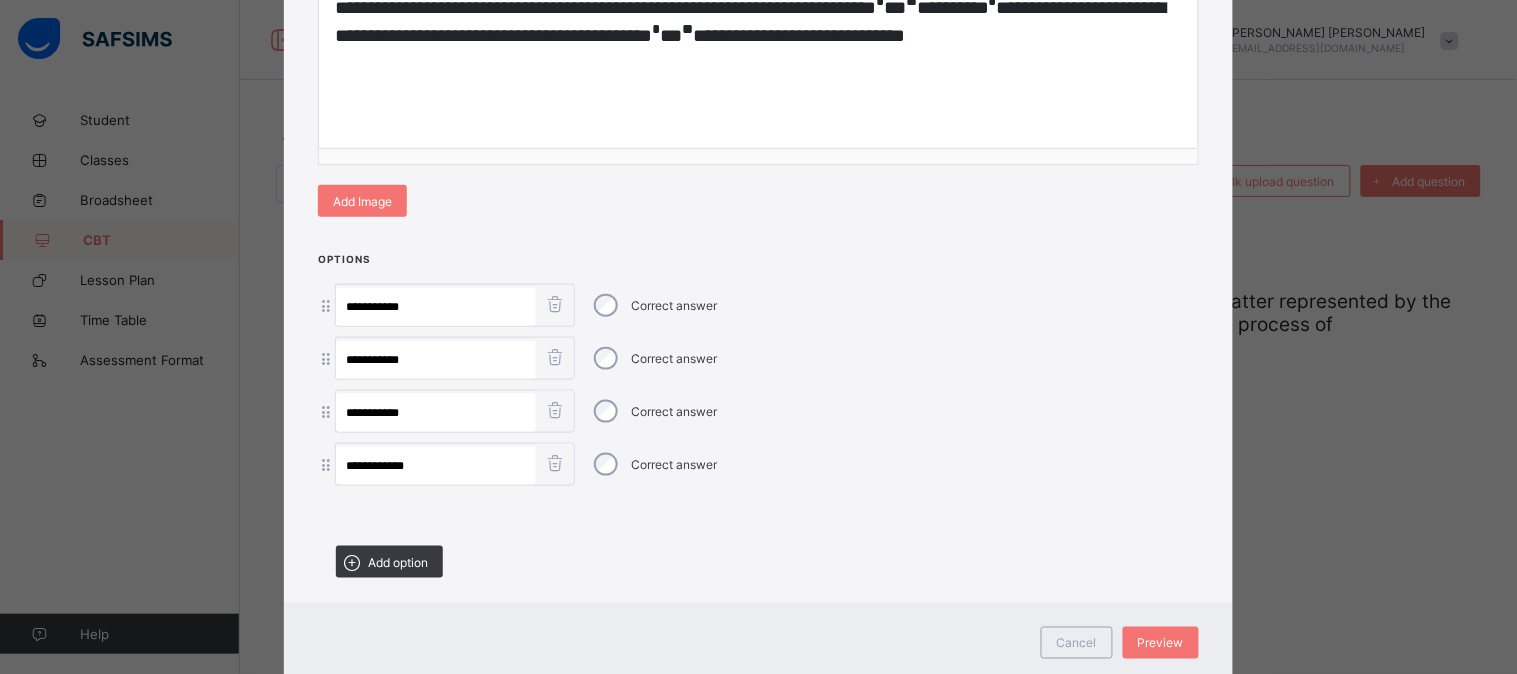 scroll, scrollTop: 427, scrollLeft: 0, axis: vertical 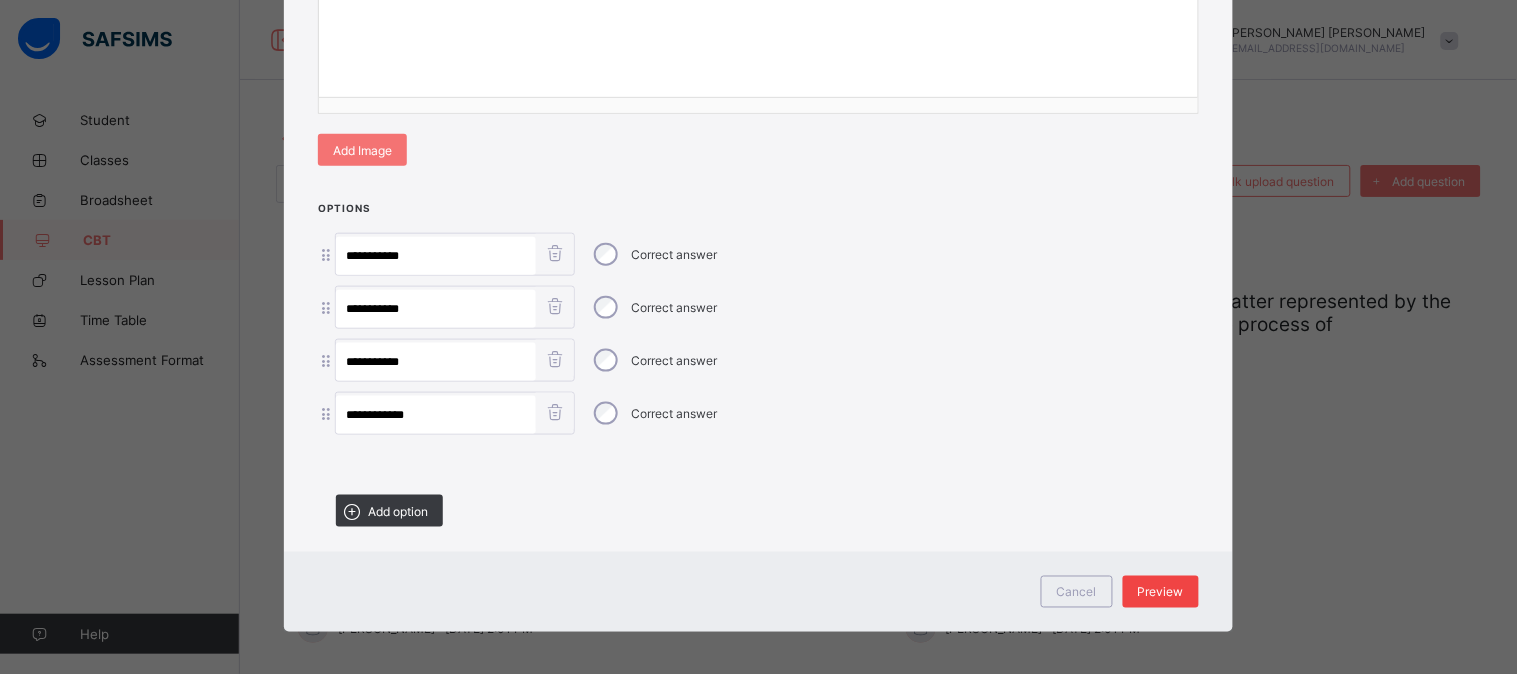 click on "Preview" at bounding box center (1161, 592) 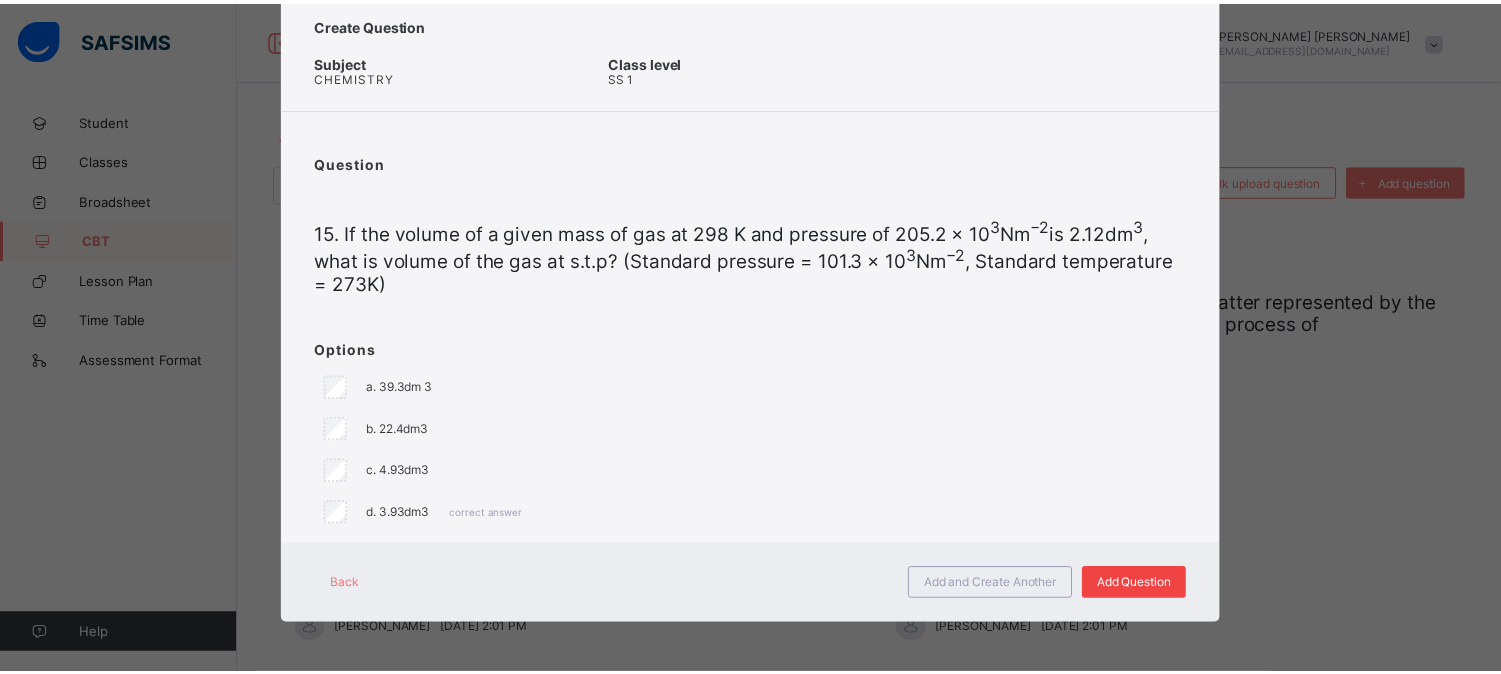 scroll, scrollTop: 56, scrollLeft: 0, axis: vertical 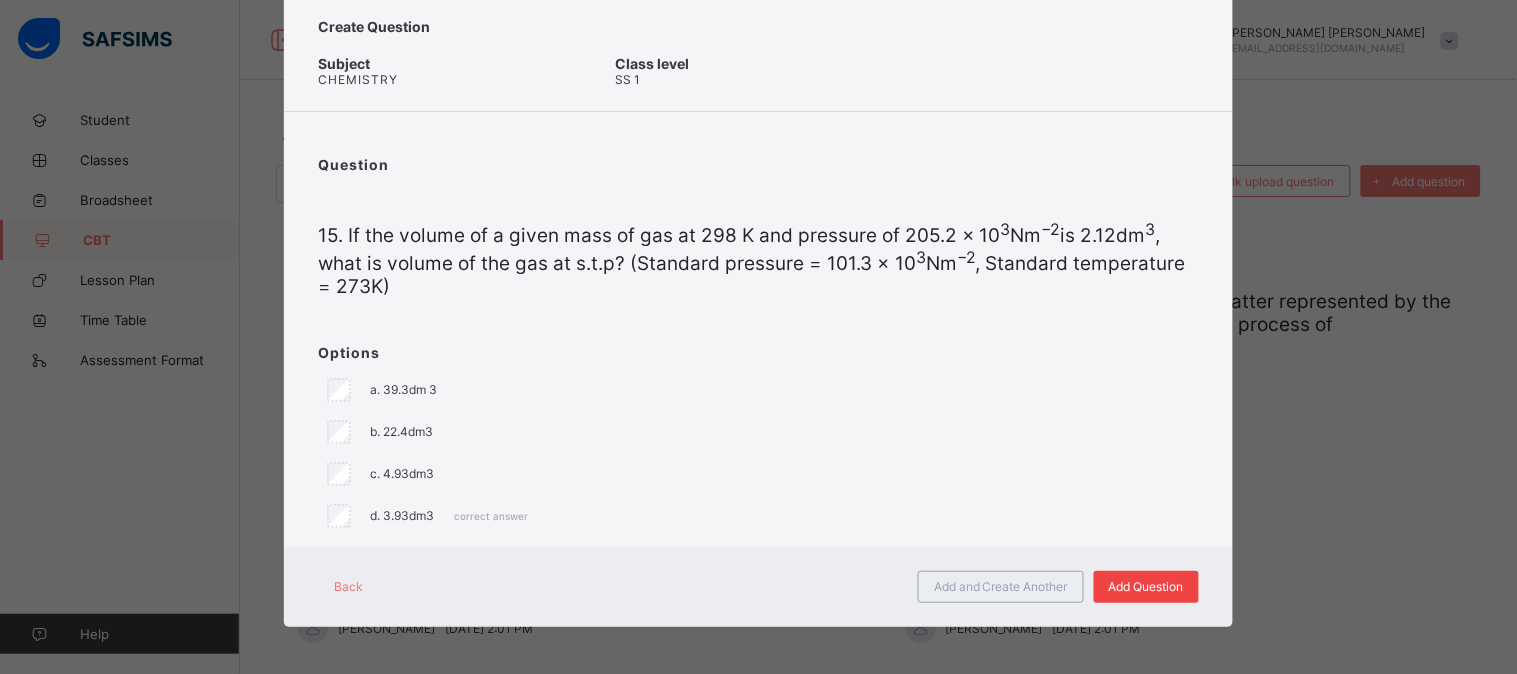click on "Add Question" at bounding box center (1146, 586) 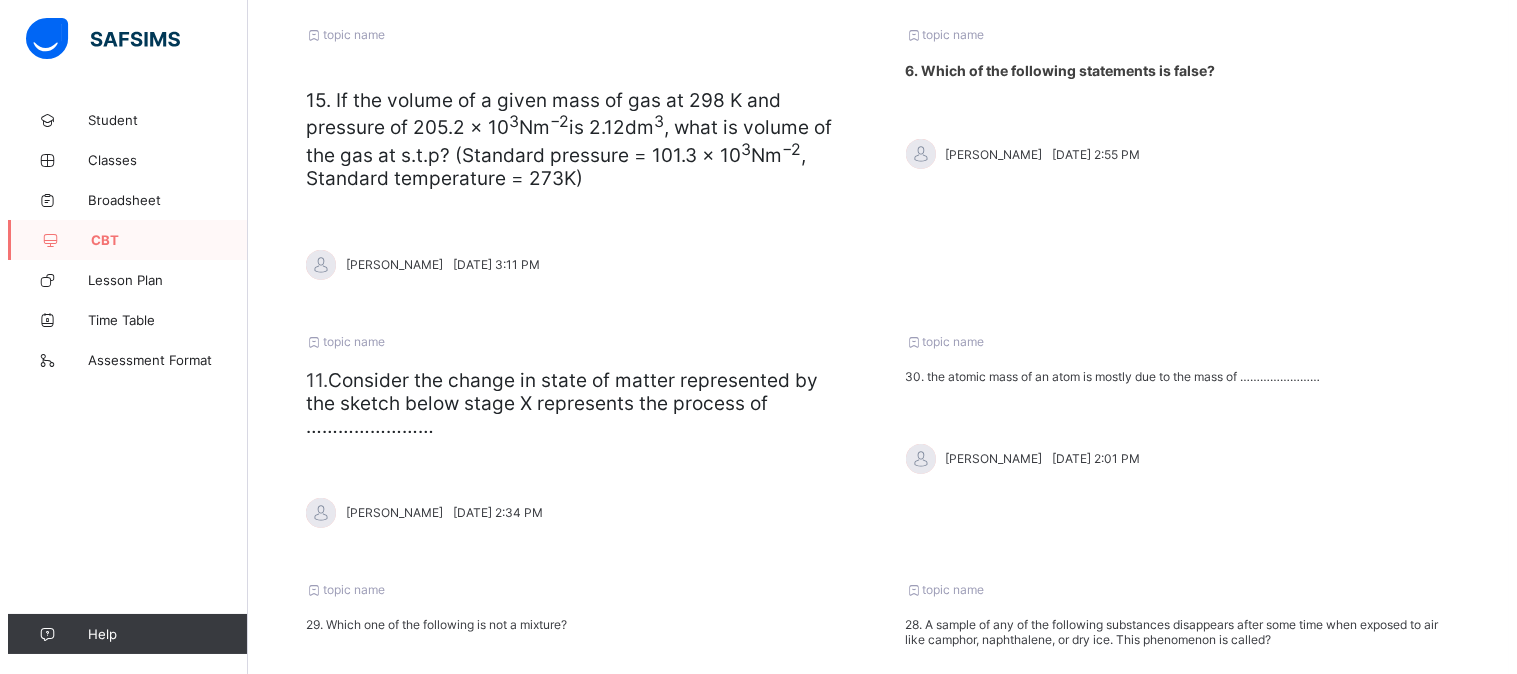 scroll, scrollTop: 0, scrollLeft: 0, axis: both 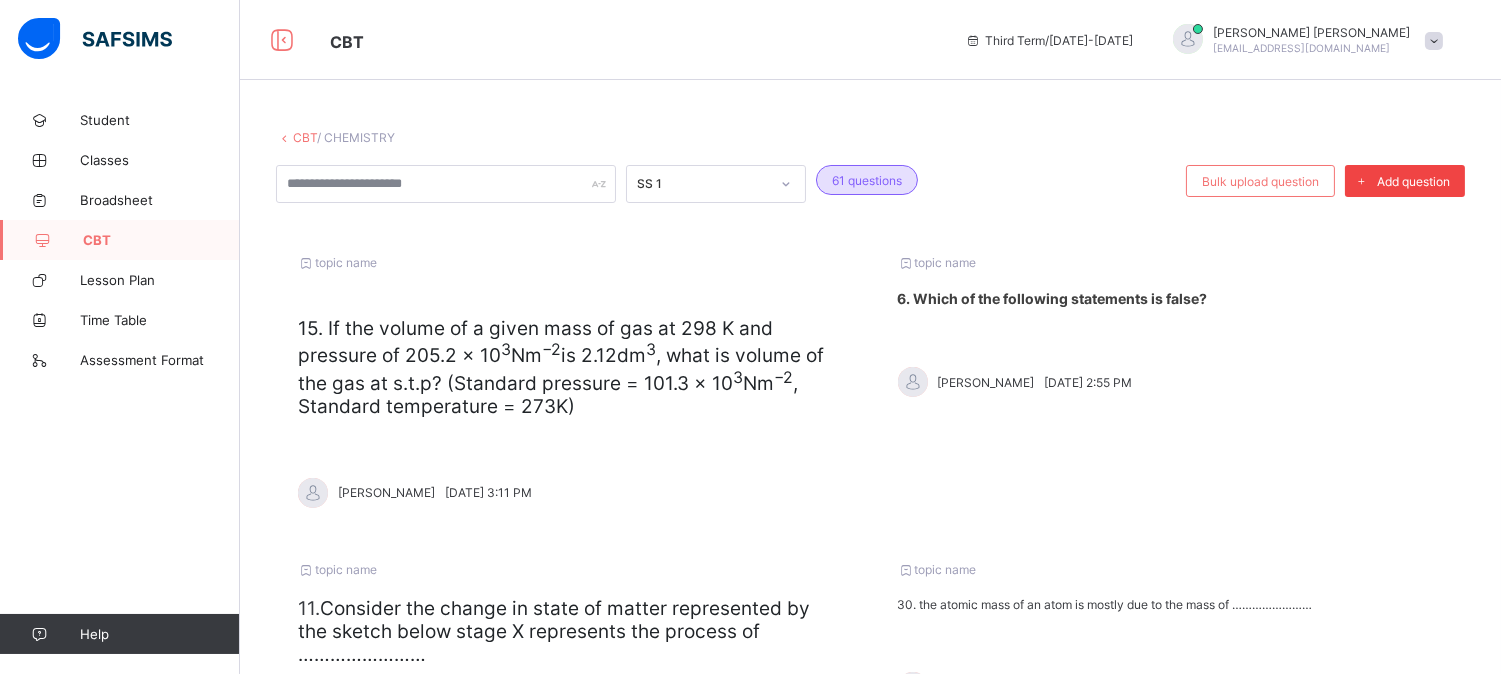 click on "Add question" at bounding box center (1413, 181) 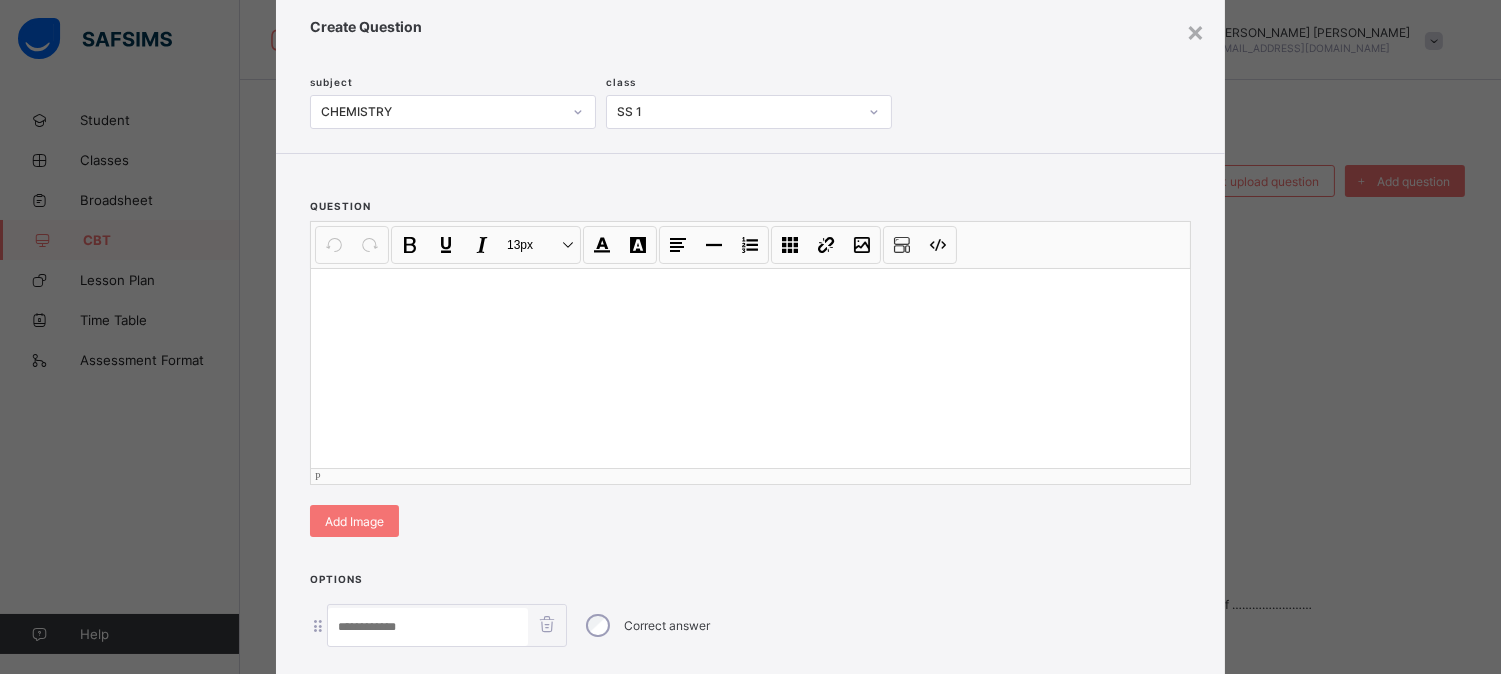 click at bounding box center [750, 368] 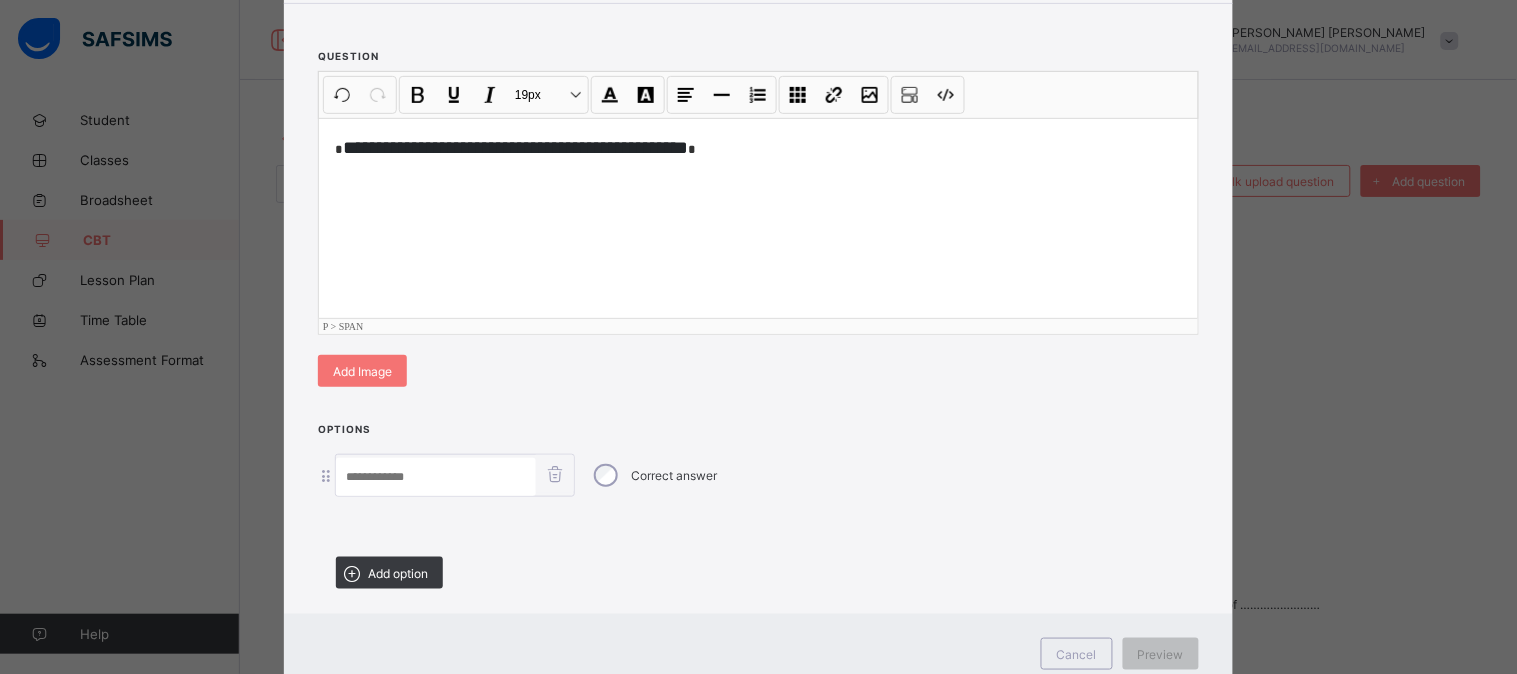 scroll, scrollTop: 272, scrollLeft: 0, axis: vertical 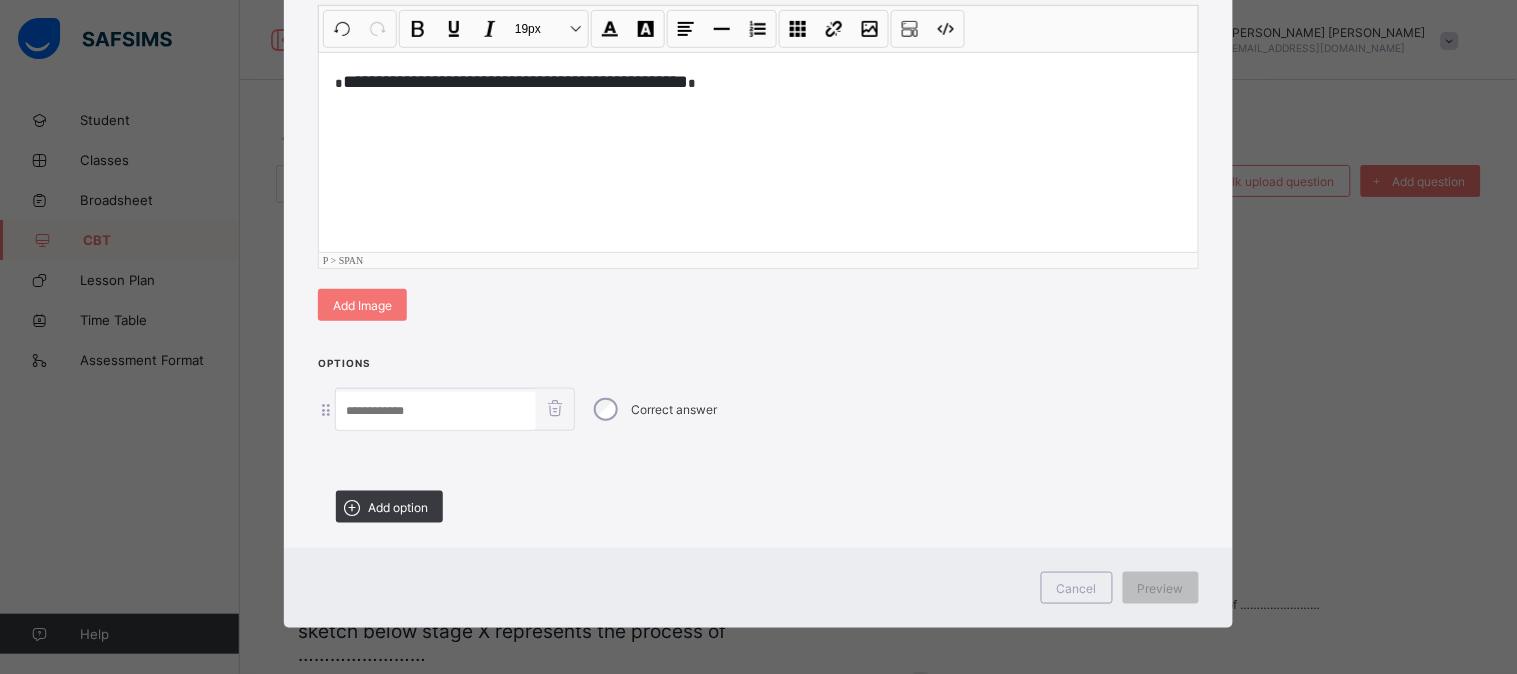 click at bounding box center (436, 411) 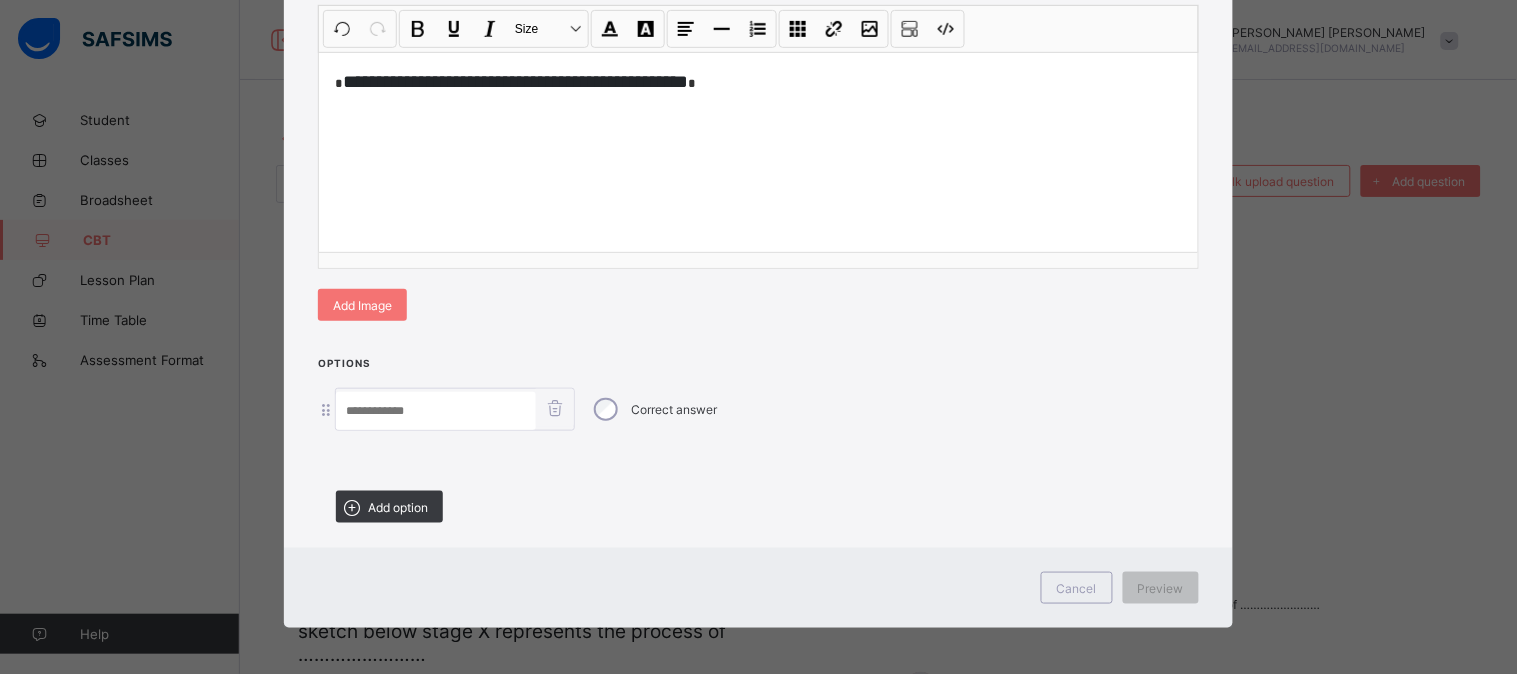 paste on "*******" 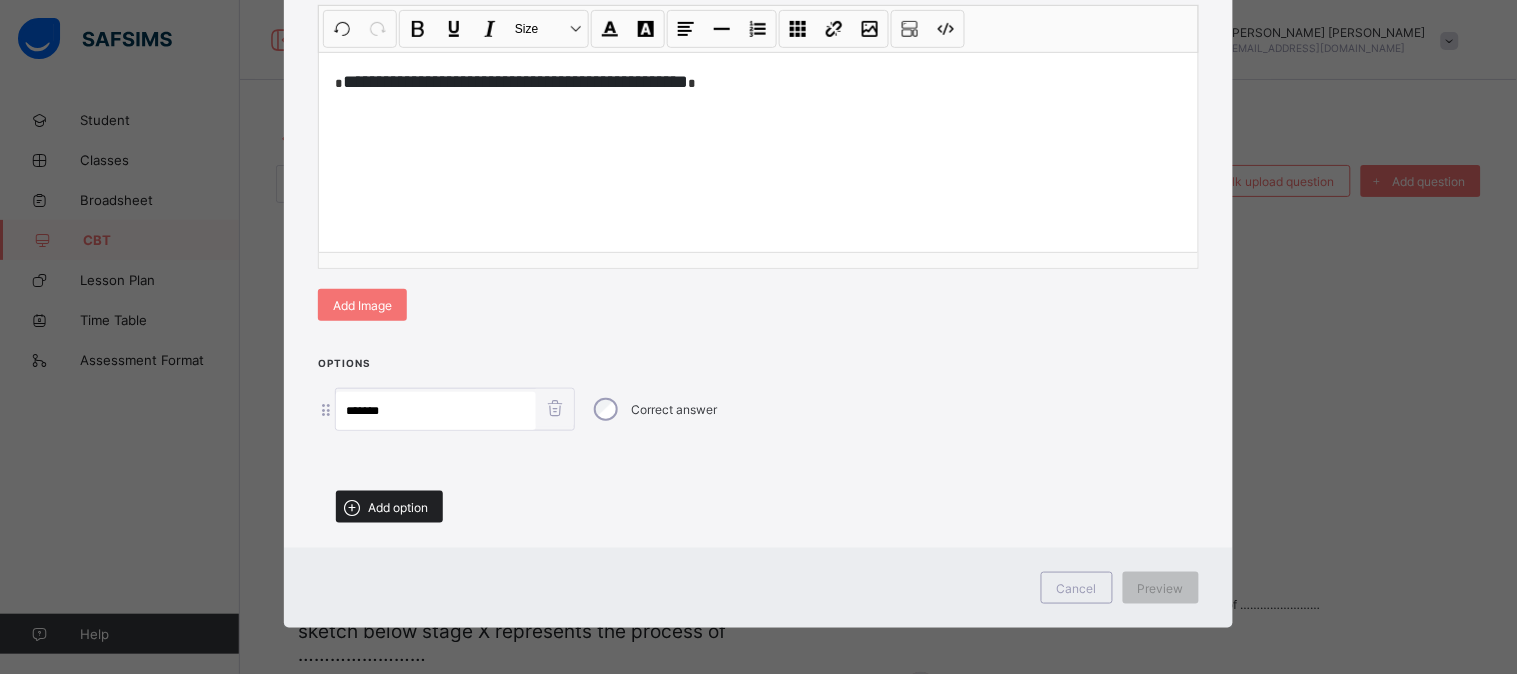 type on "*******" 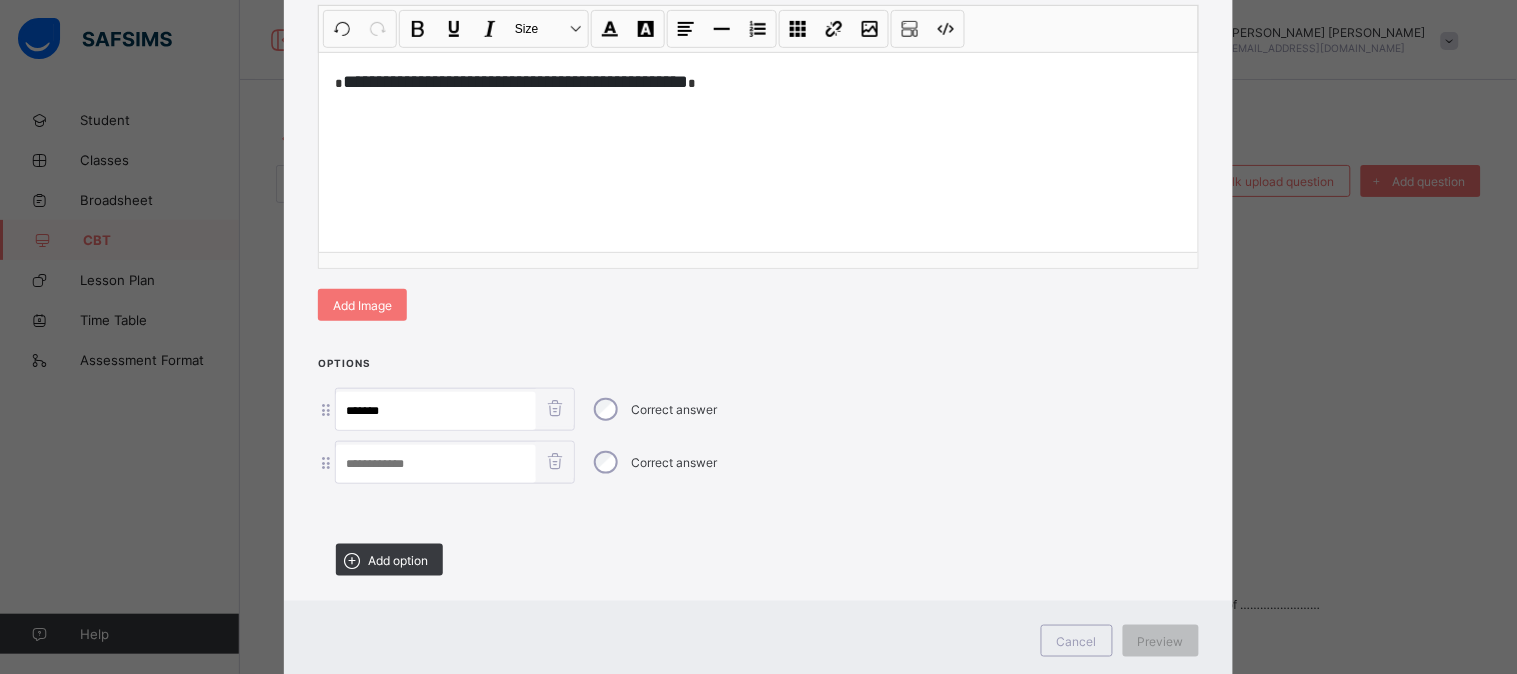 click on "Options ******* Correct answer Correct answer Add option" at bounding box center (758, 473) 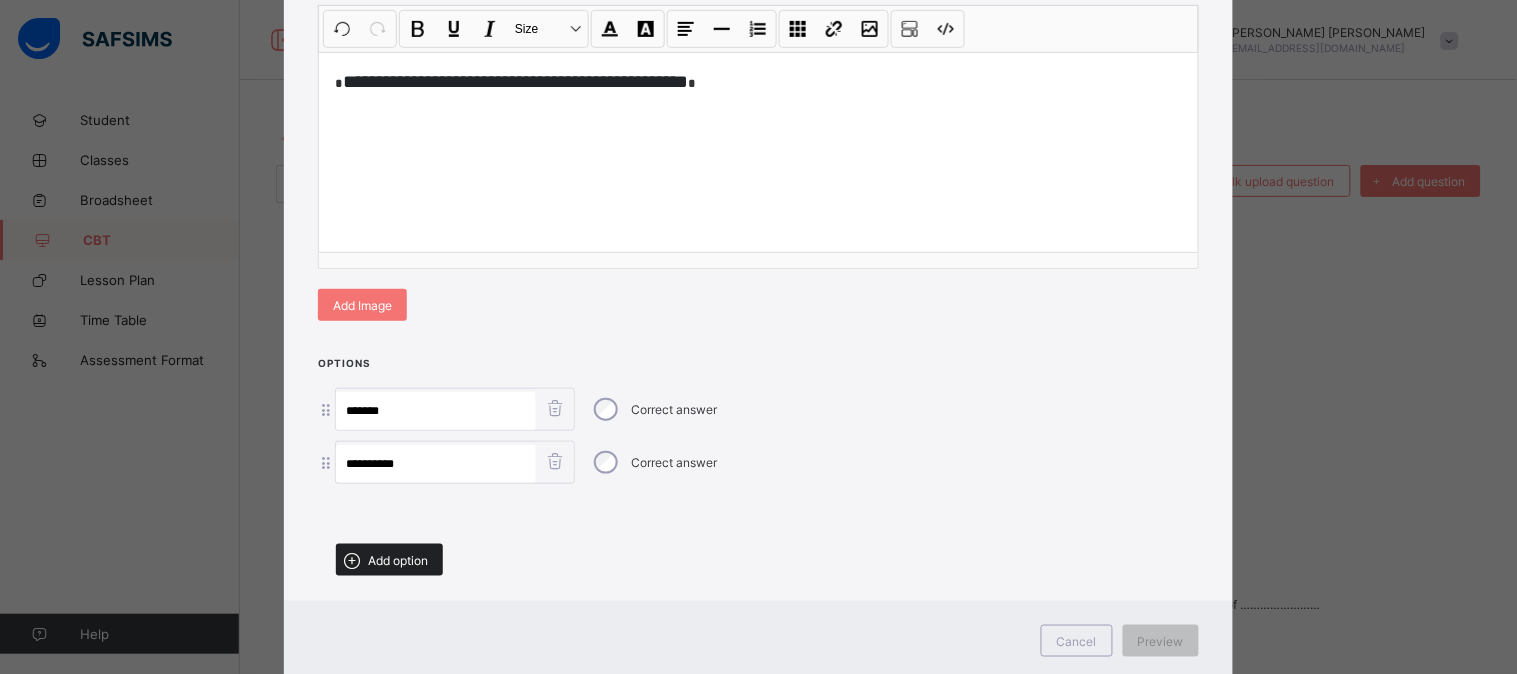 type on "**********" 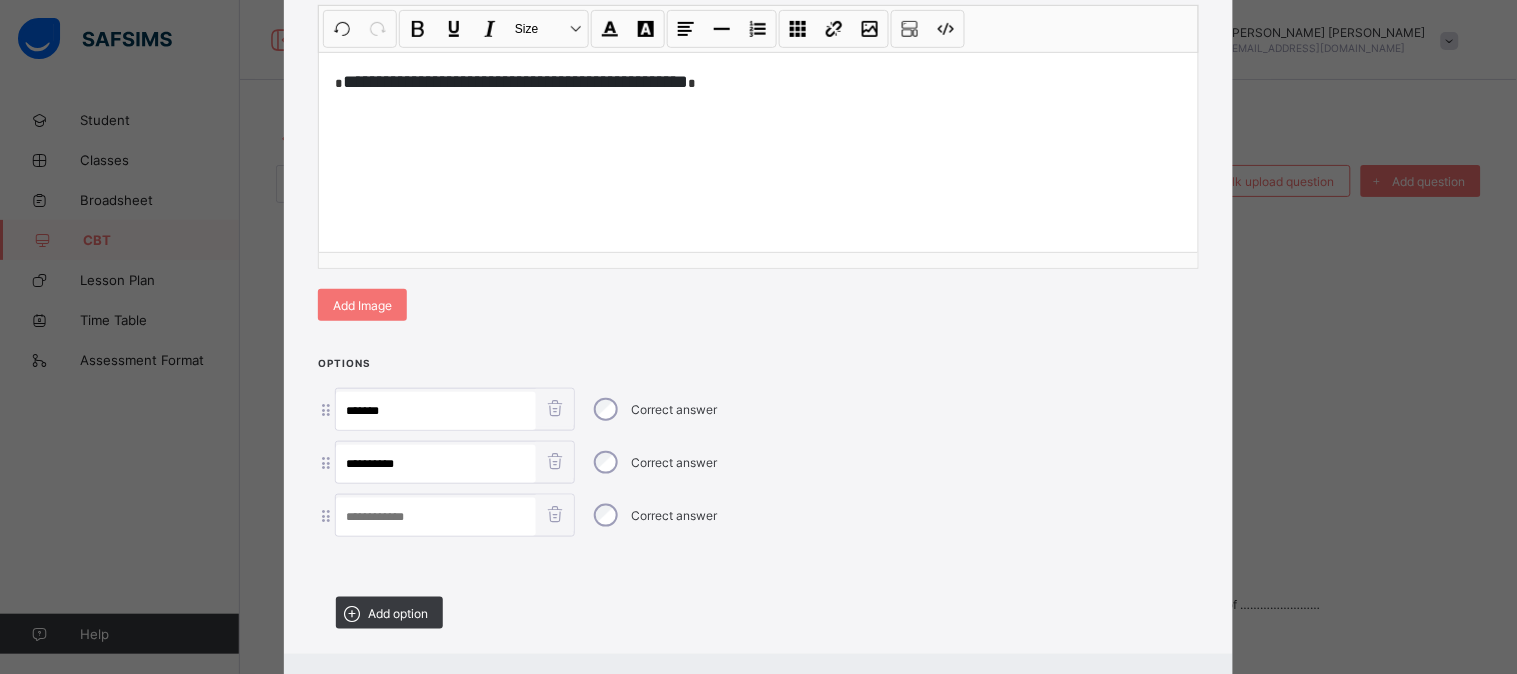 click at bounding box center [436, 517] 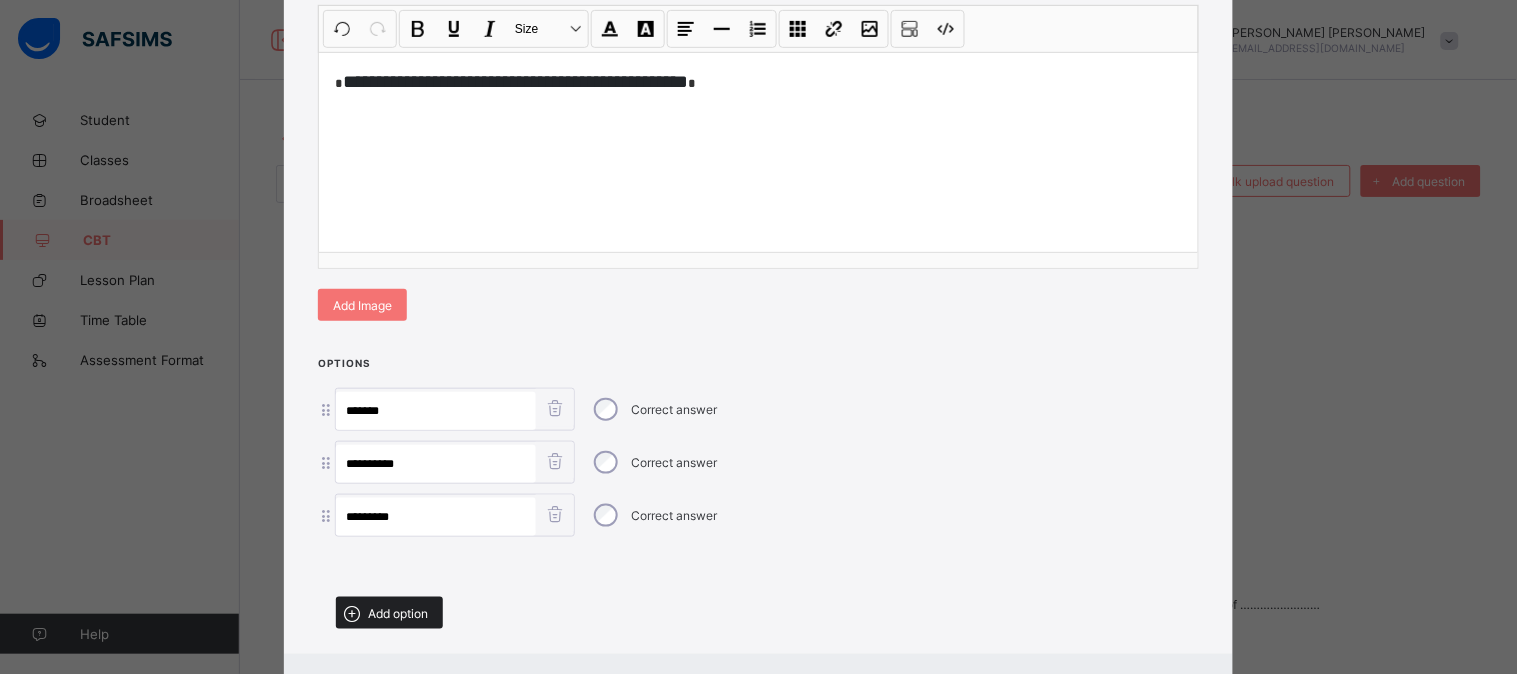 type on "*********" 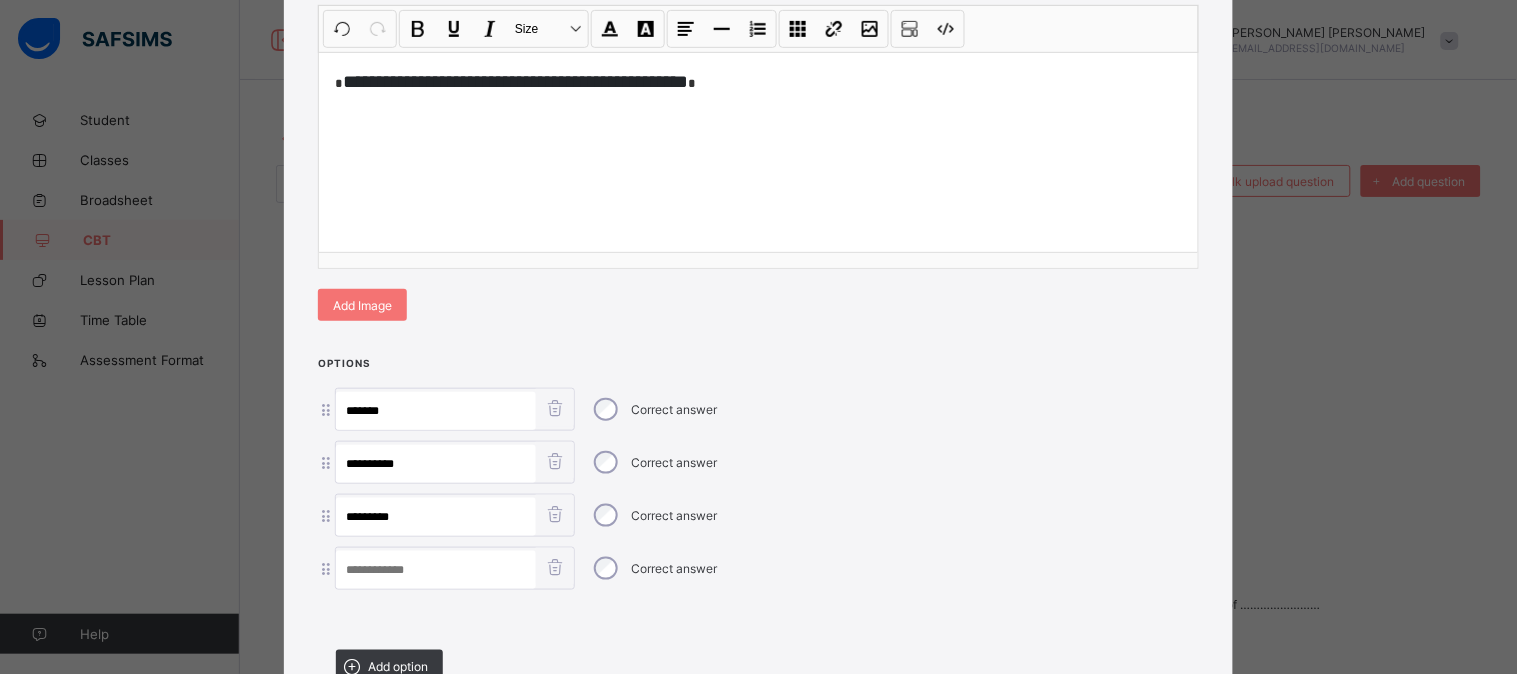 click at bounding box center (436, 570) 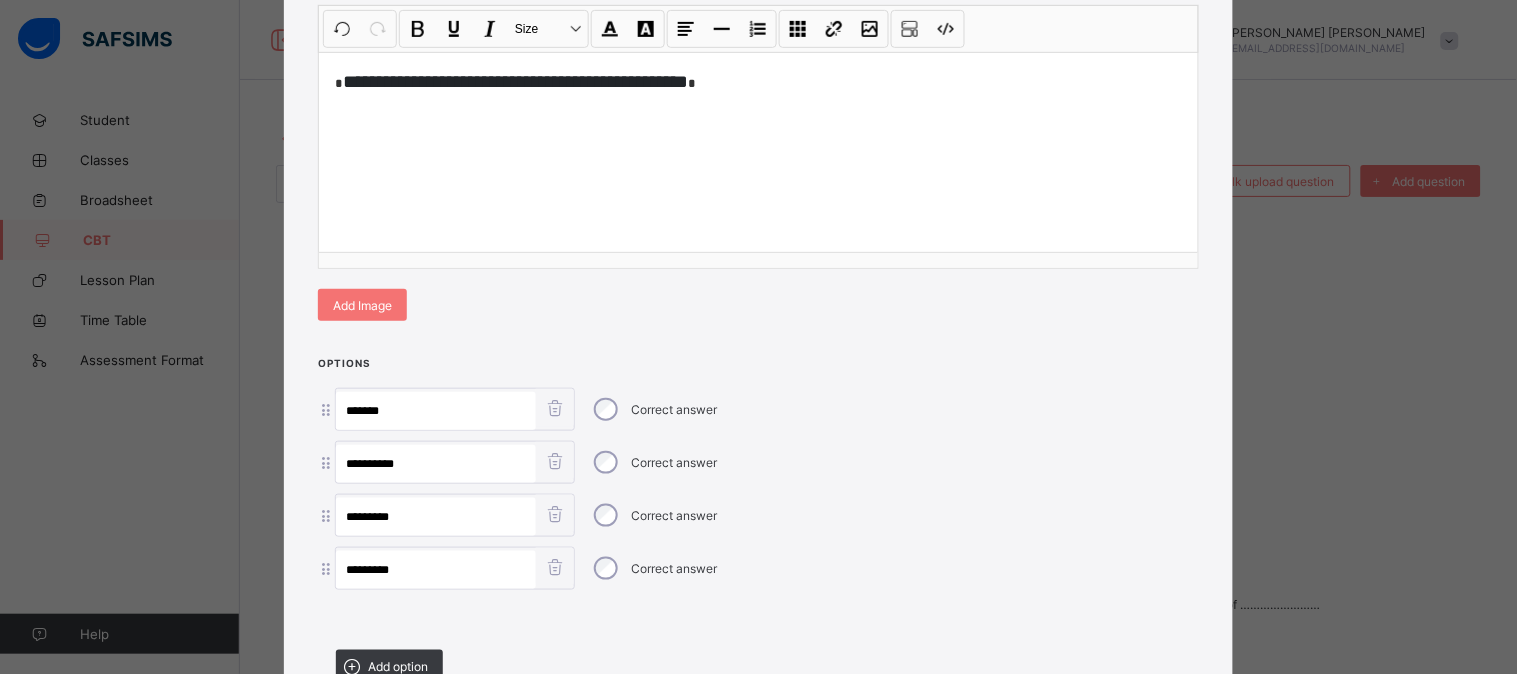 type on "*********" 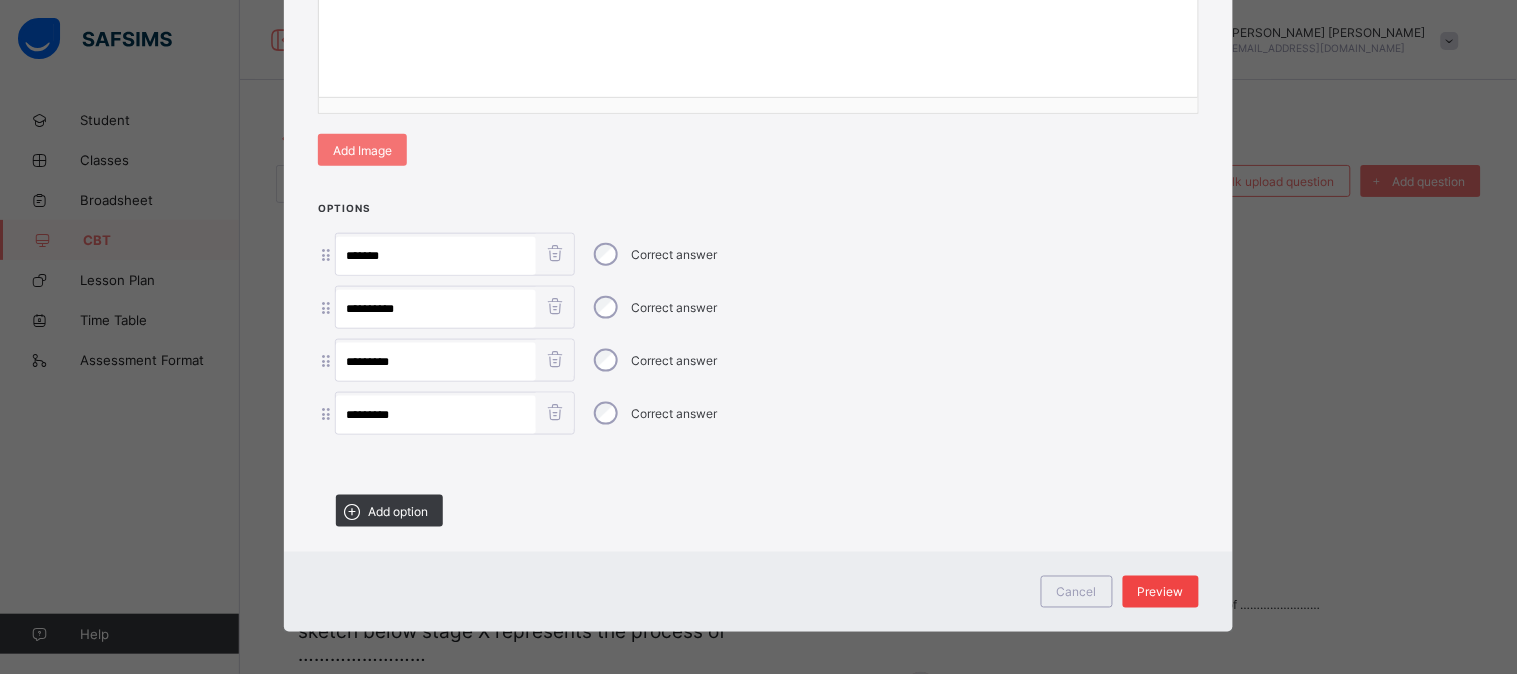 click on "Preview" at bounding box center [1161, 592] 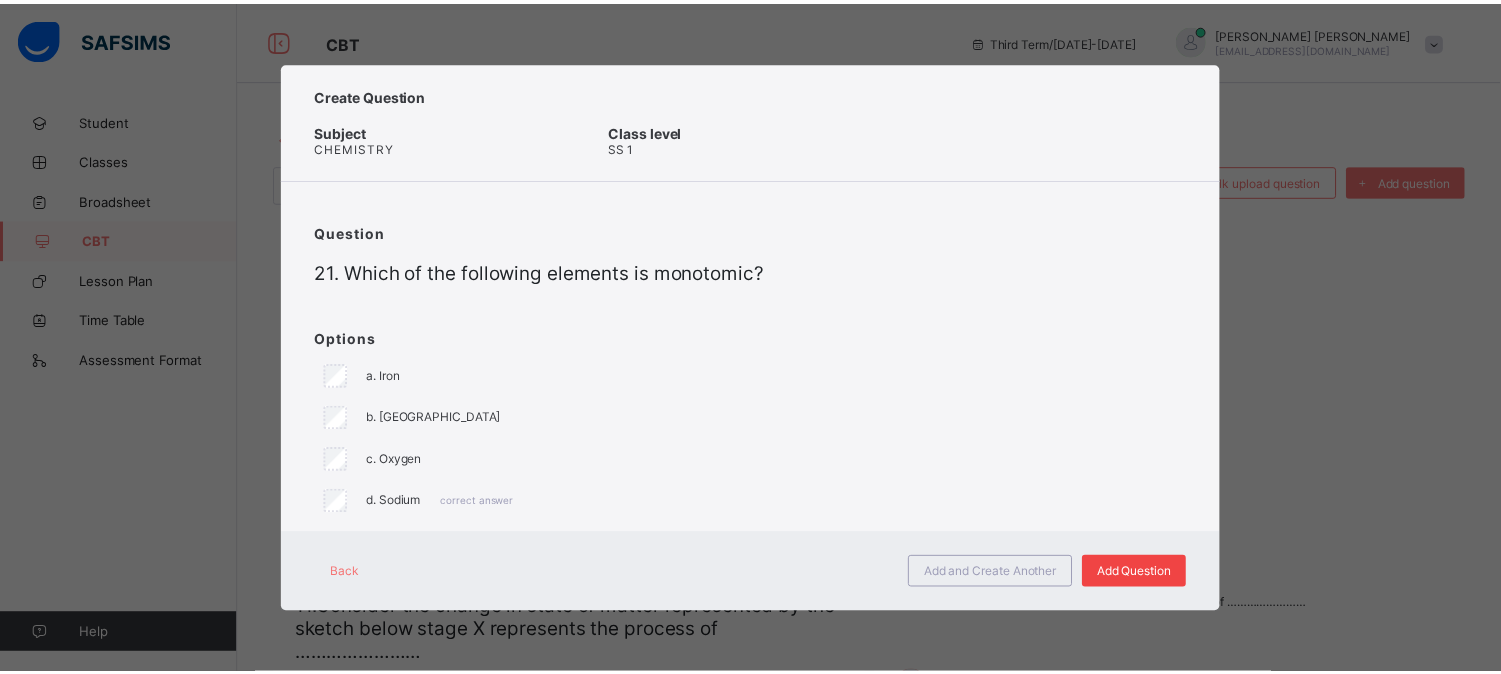 scroll, scrollTop: 0, scrollLeft: 0, axis: both 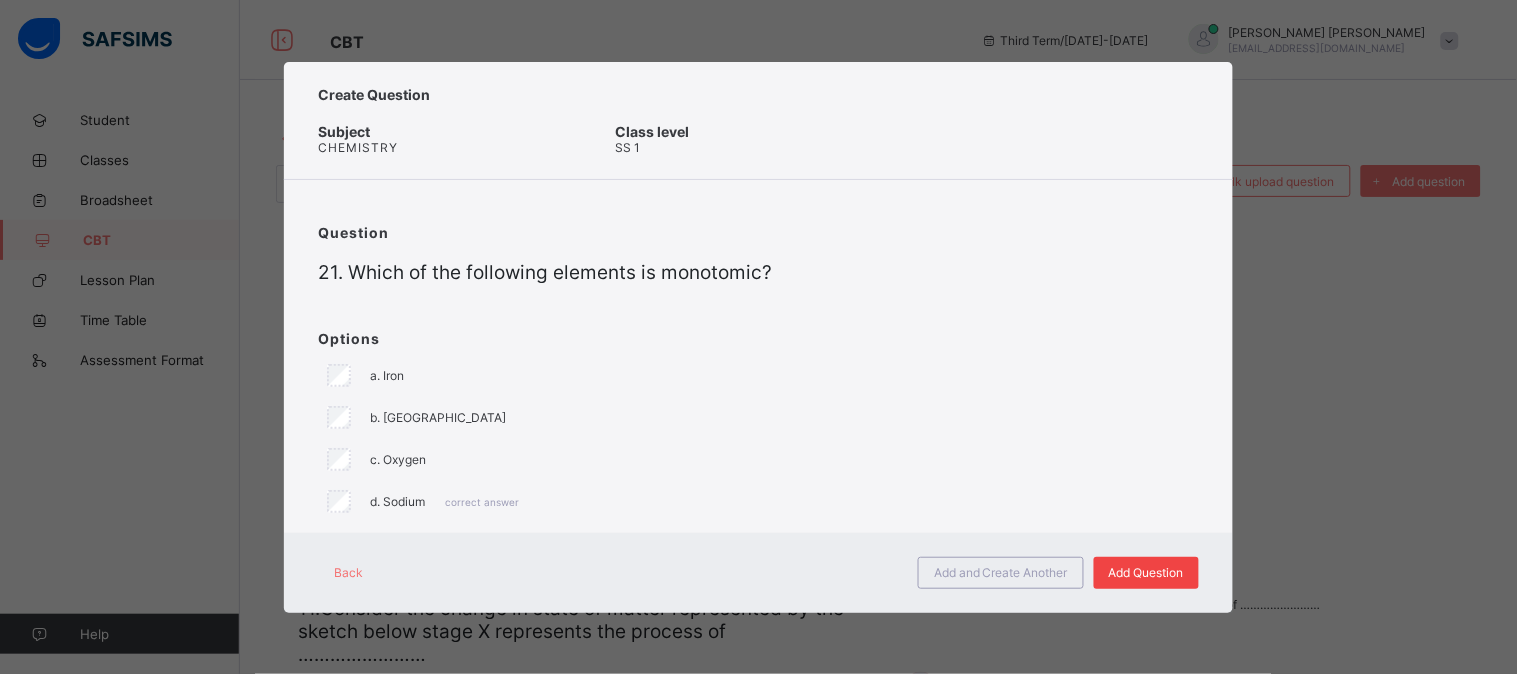 click on "Add Question" at bounding box center [1146, 572] 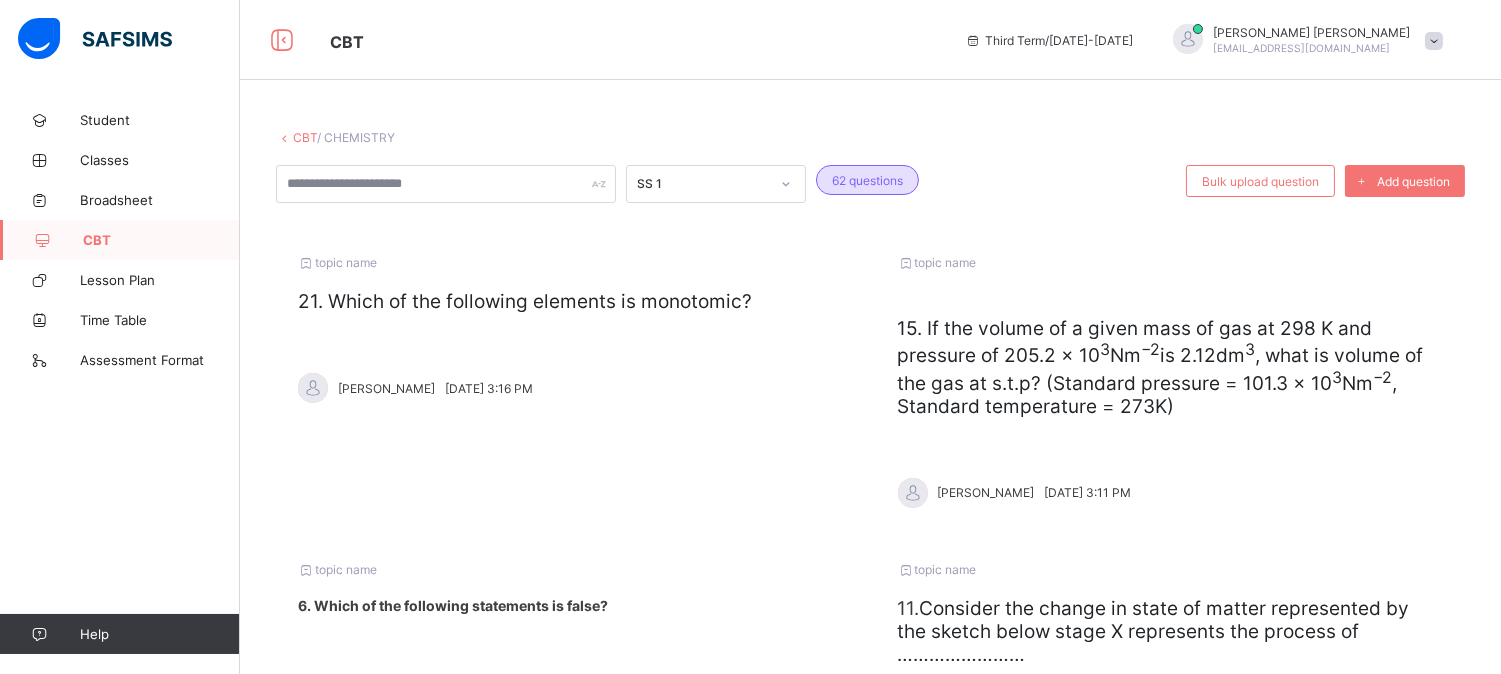 click on "CBT" at bounding box center [305, 137] 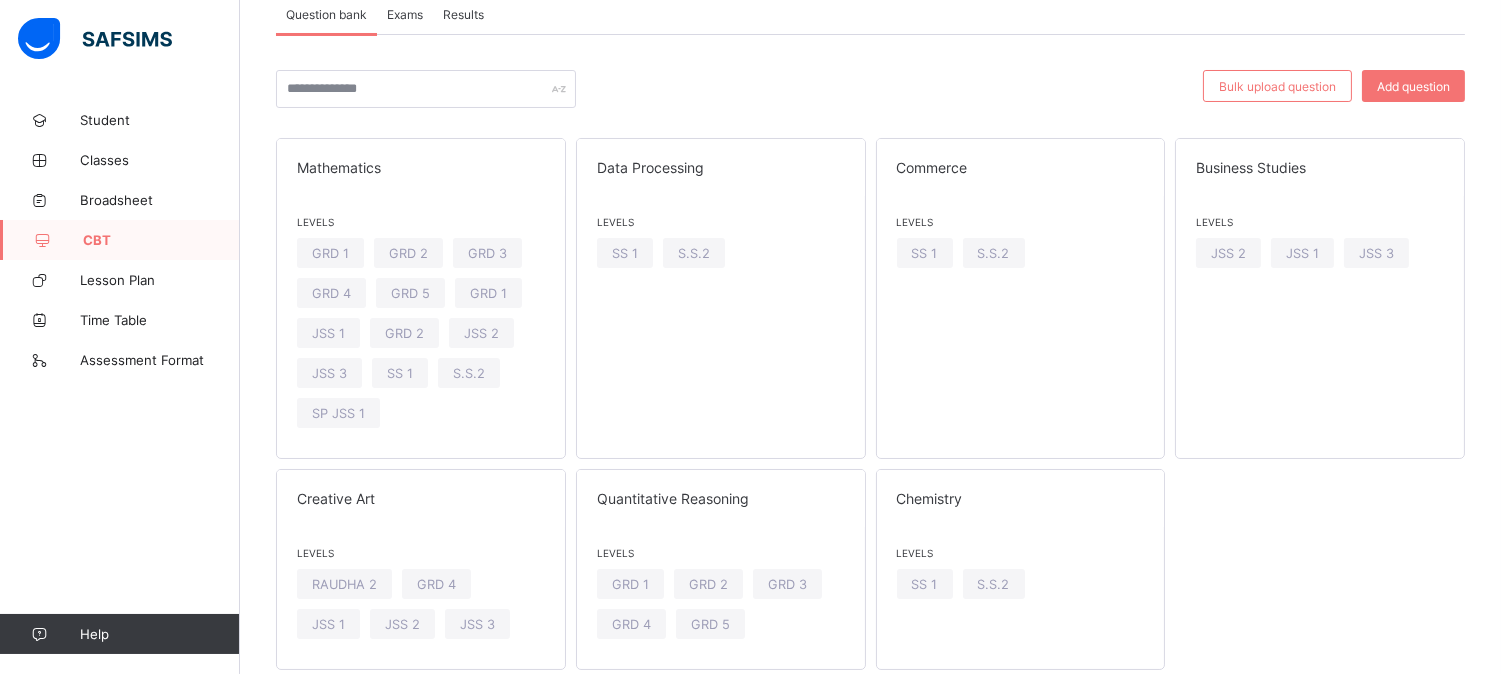 scroll, scrollTop: 192, scrollLeft: 0, axis: vertical 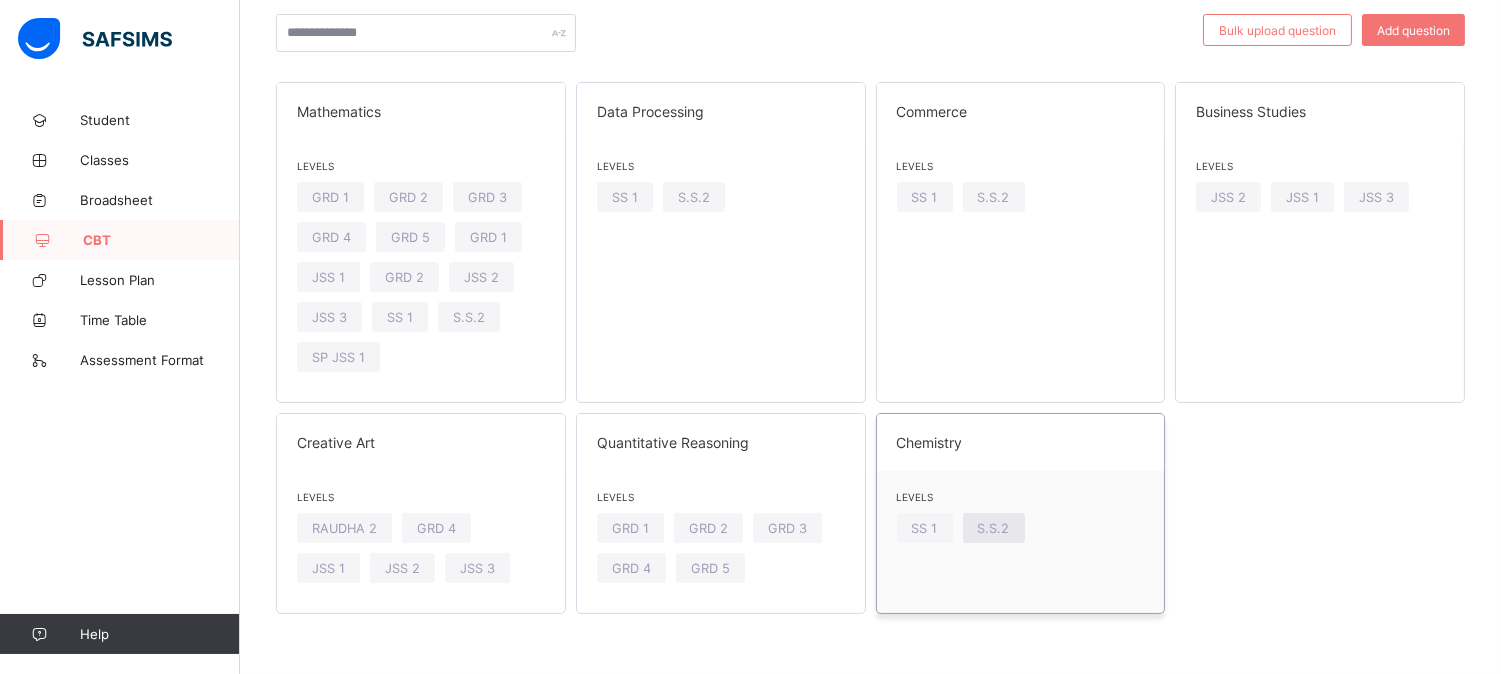 click on "S.S.2" at bounding box center [994, 528] 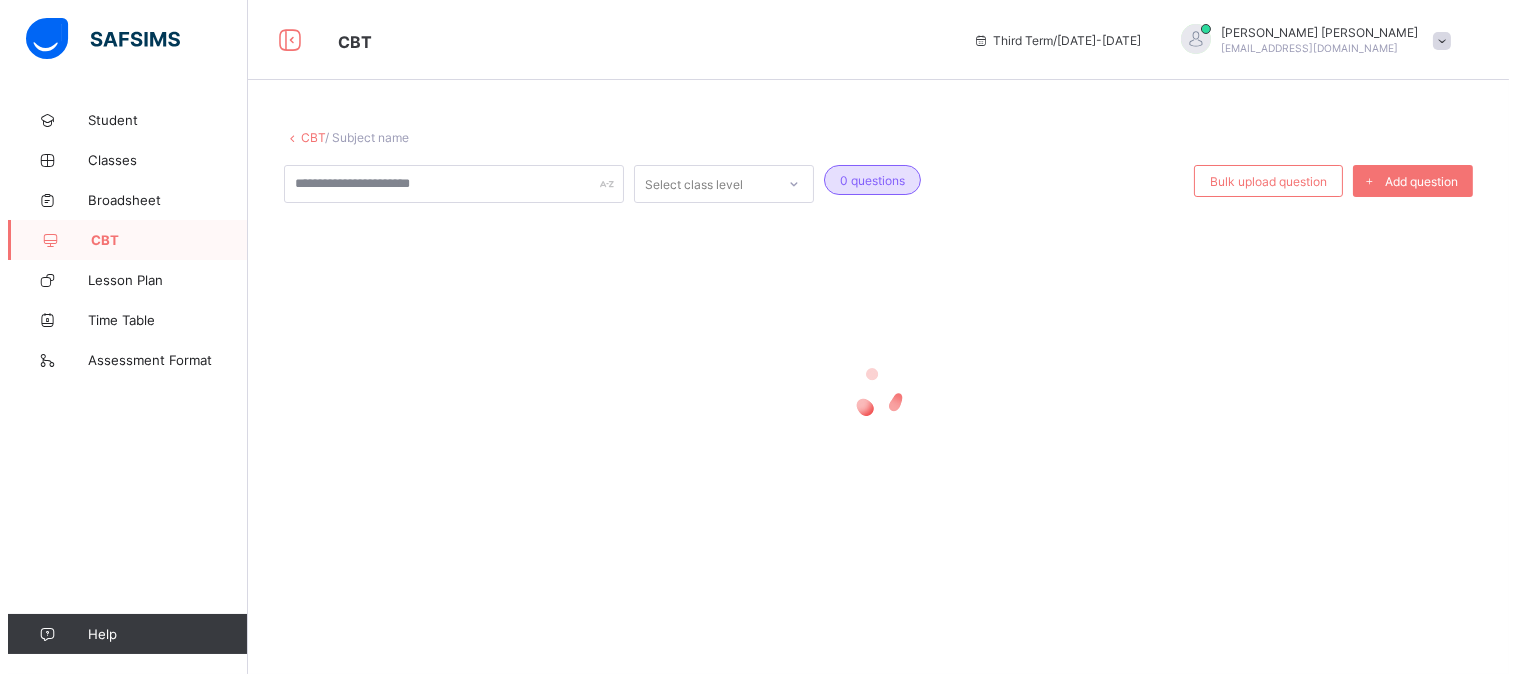 scroll, scrollTop: 0, scrollLeft: 0, axis: both 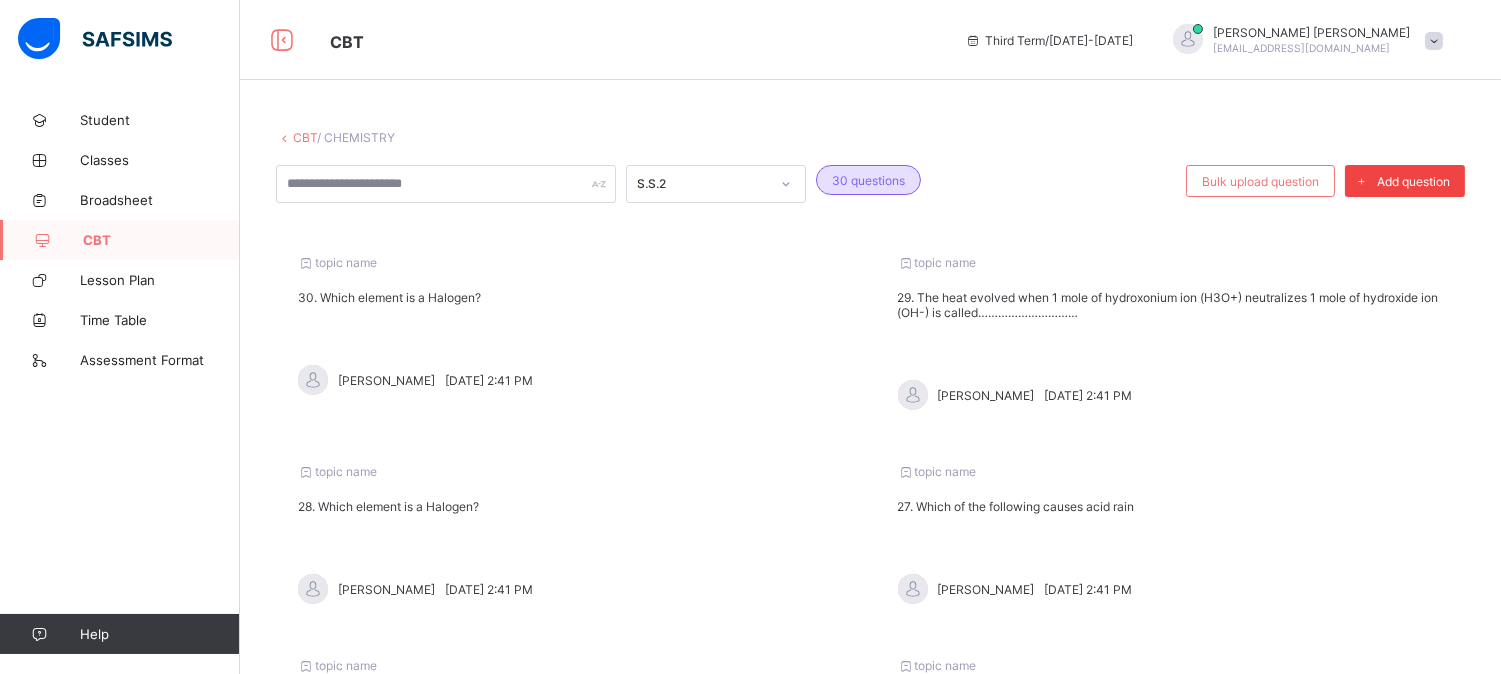 click on "Add question" at bounding box center [1413, 181] 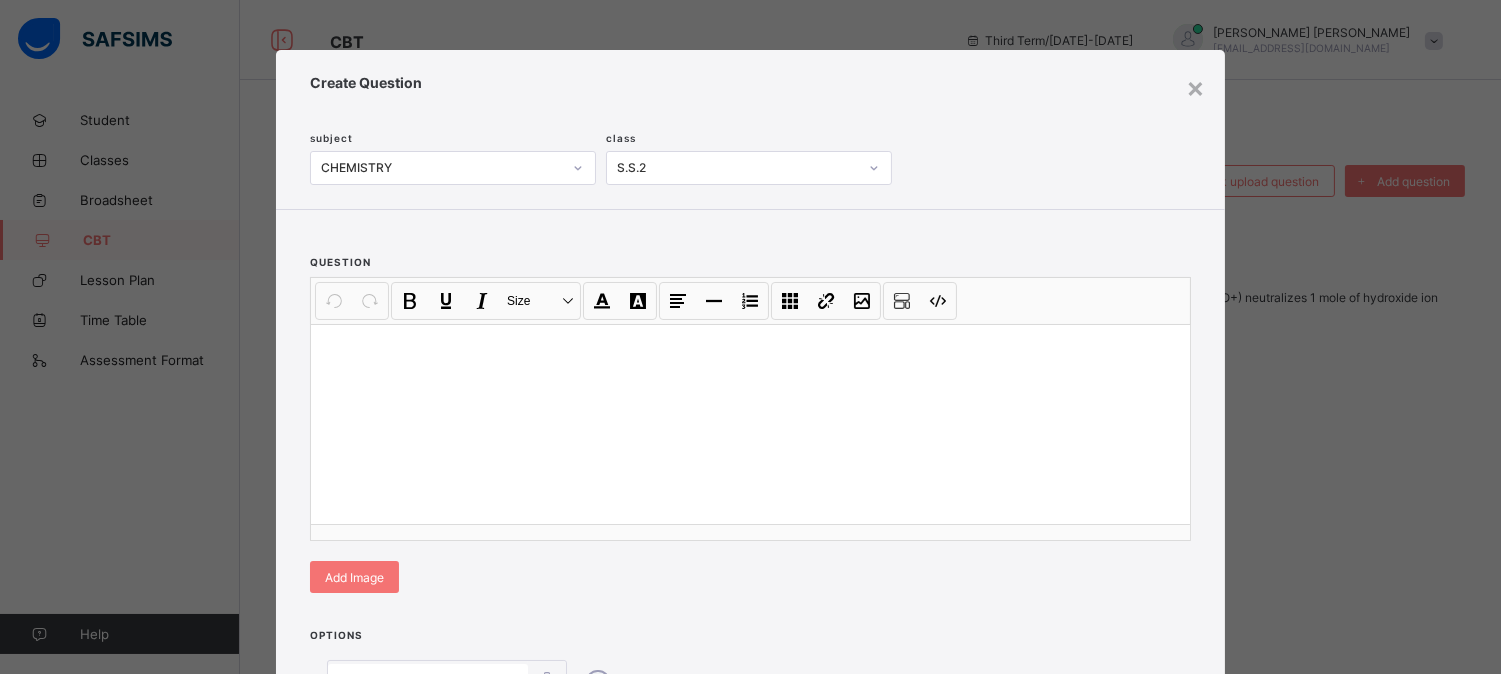click at bounding box center (750, 424) 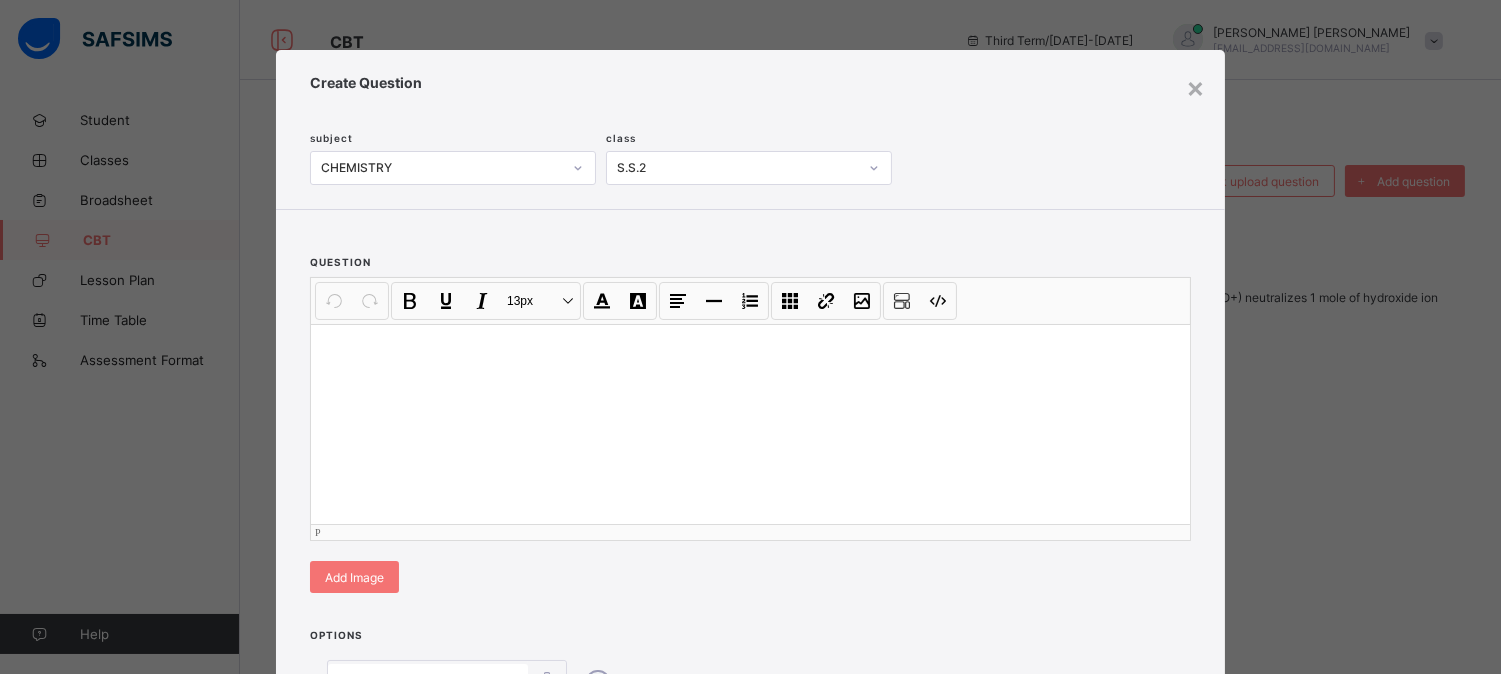 type 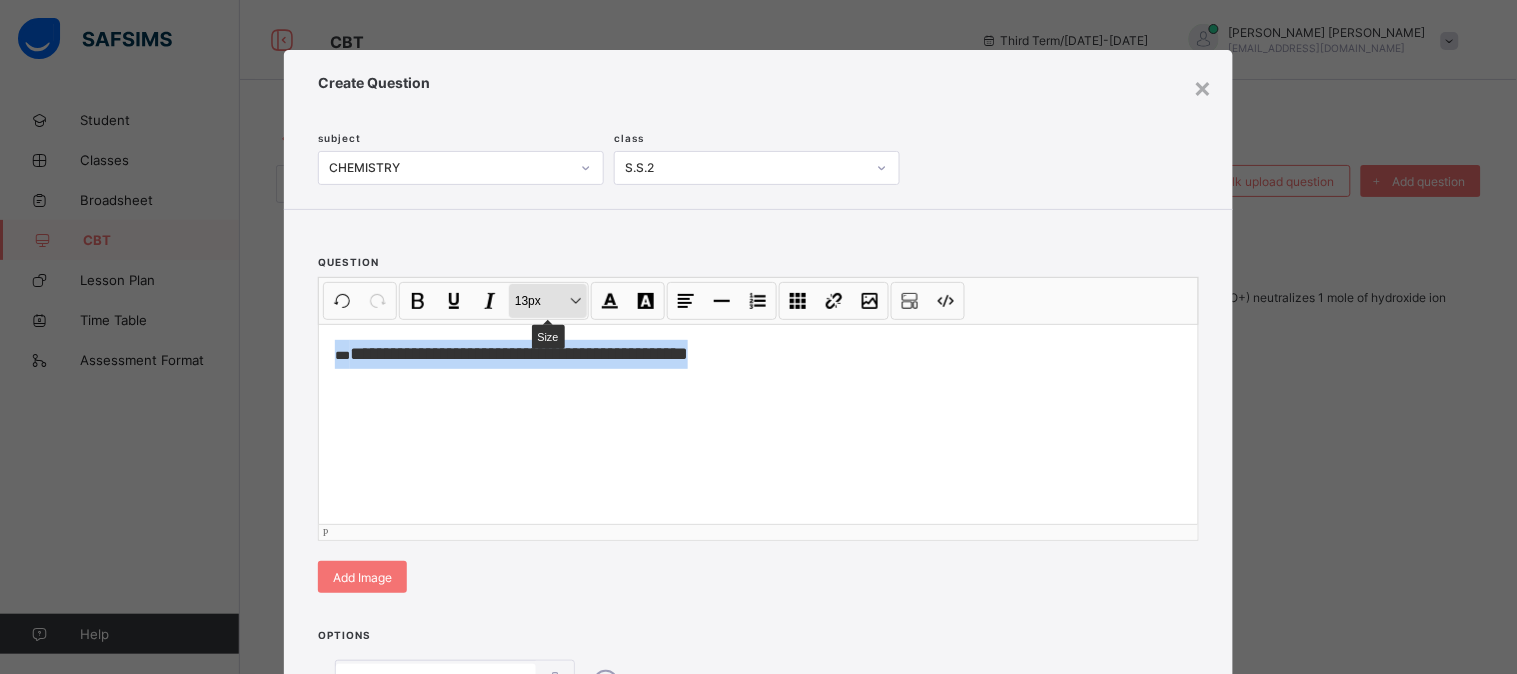 click on "13px Size" at bounding box center (548, 301) 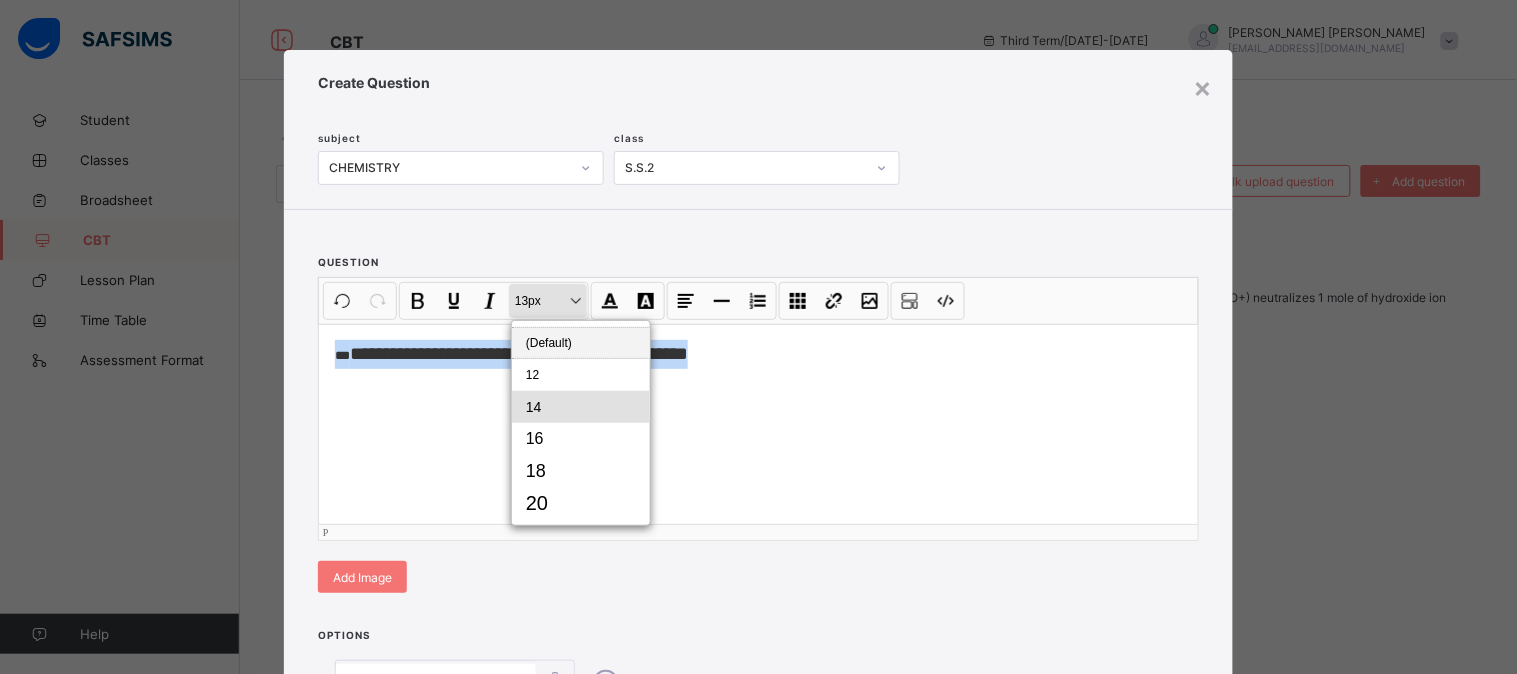 click on "14" at bounding box center [581, 407] 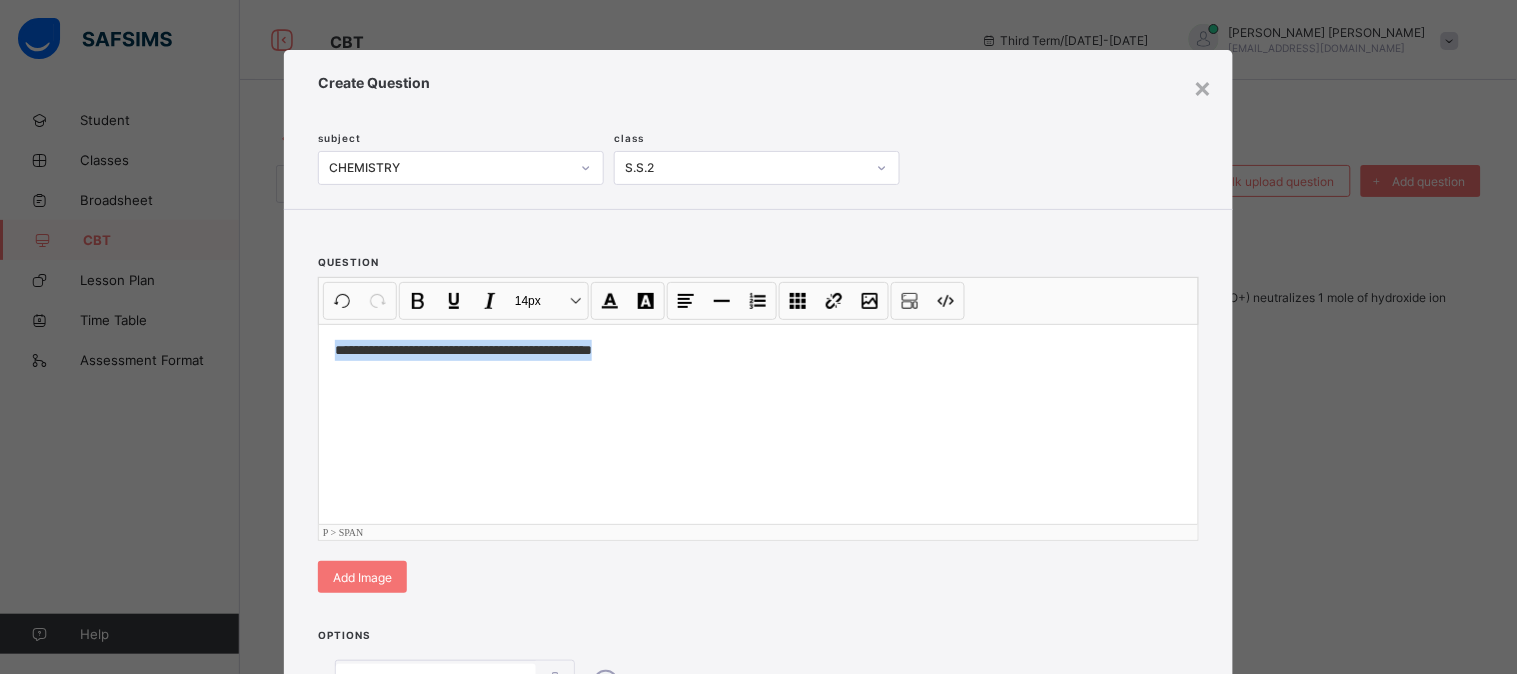 click on "**********" at bounding box center (758, 424) 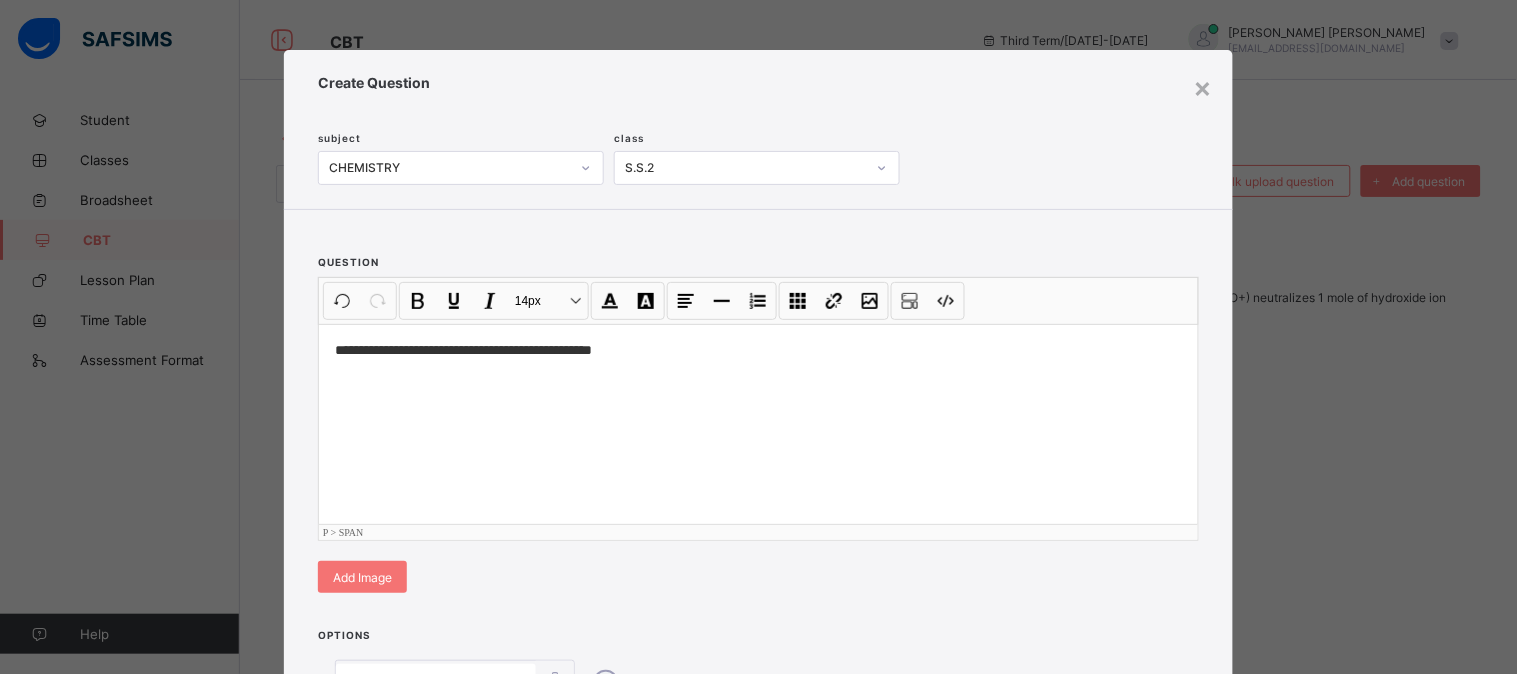 click on "**********" at bounding box center [758, 424] 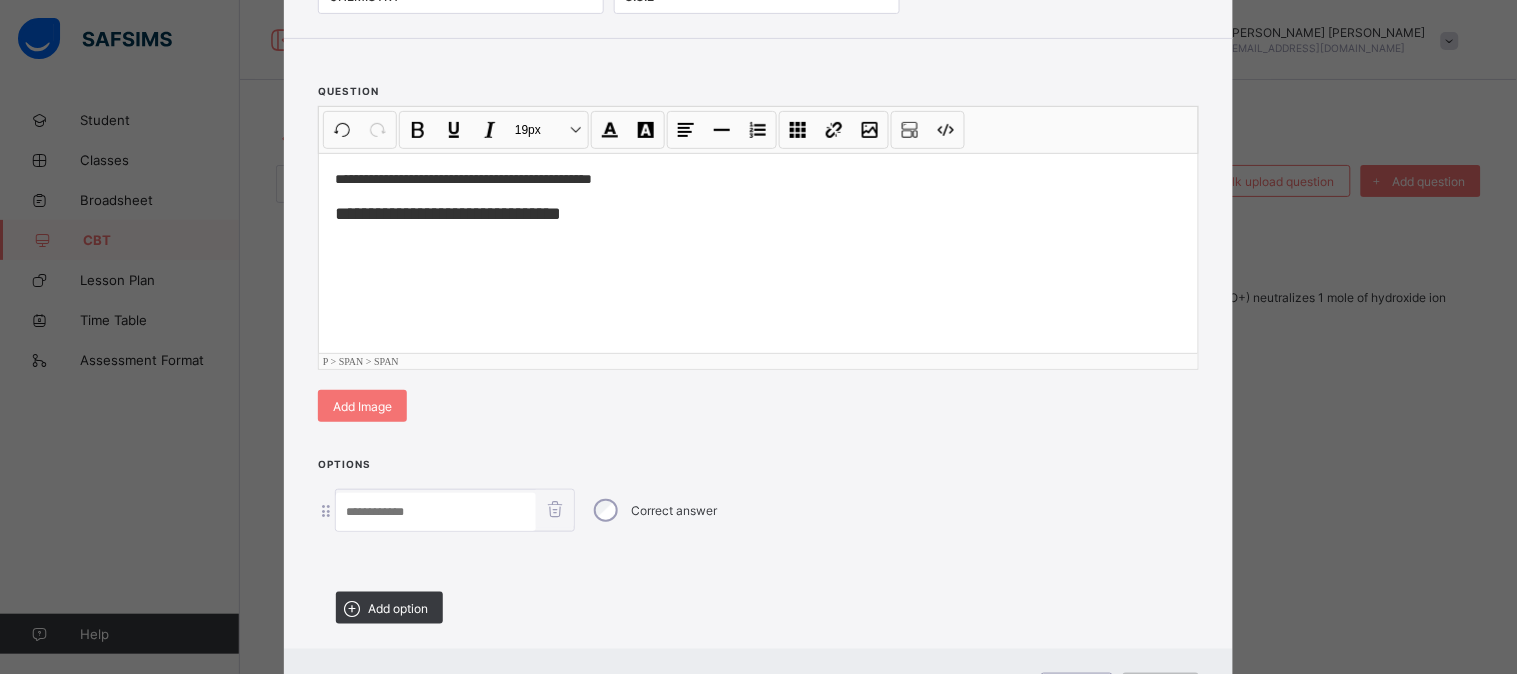 scroll, scrollTop: 257, scrollLeft: 0, axis: vertical 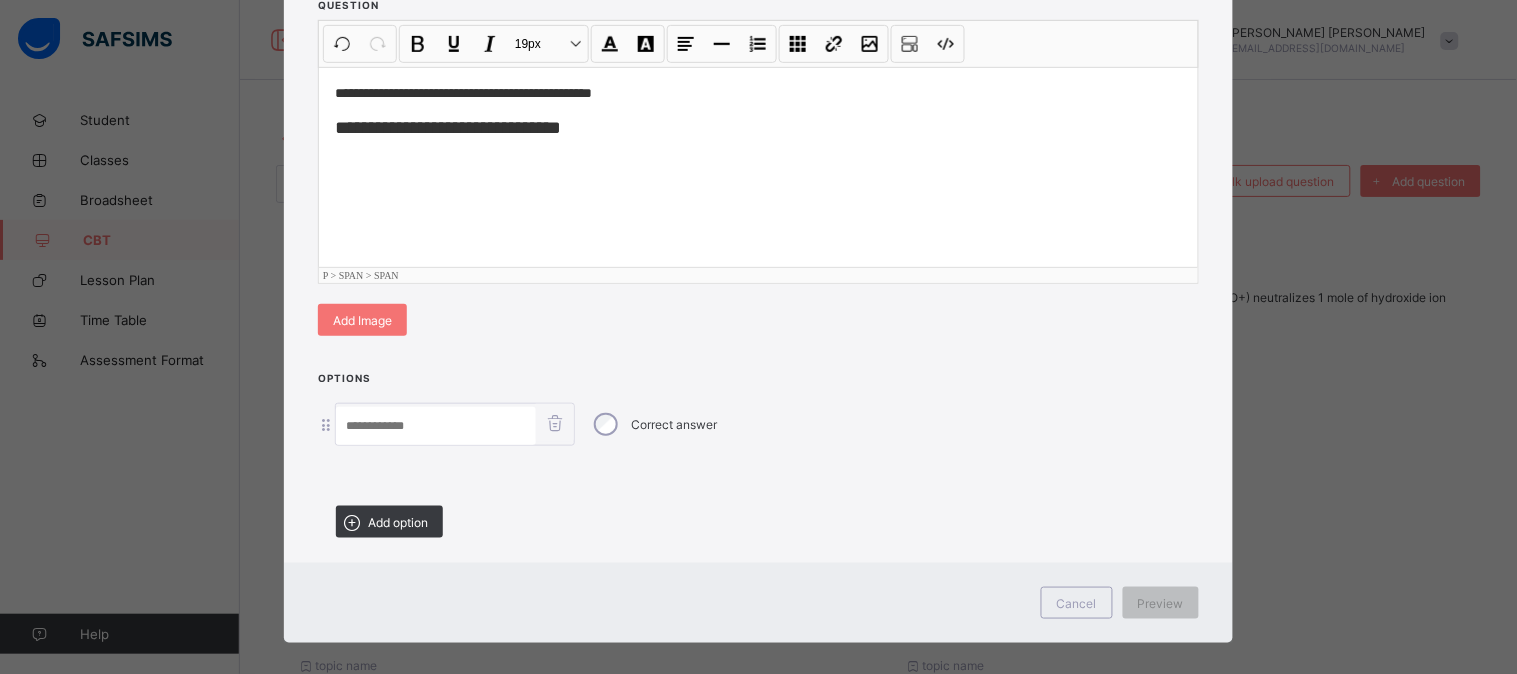 click on "**********" at bounding box center [758, 128] 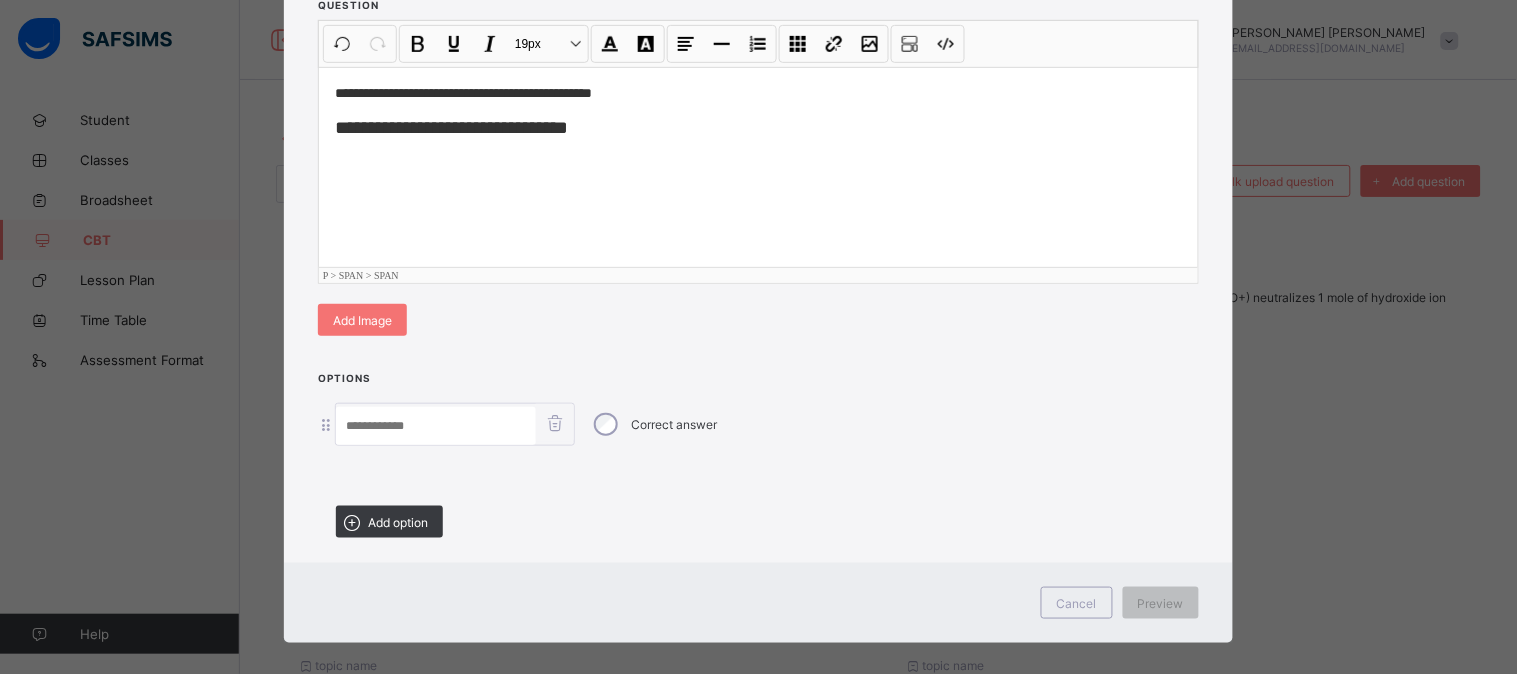 click at bounding box center [436, 426] 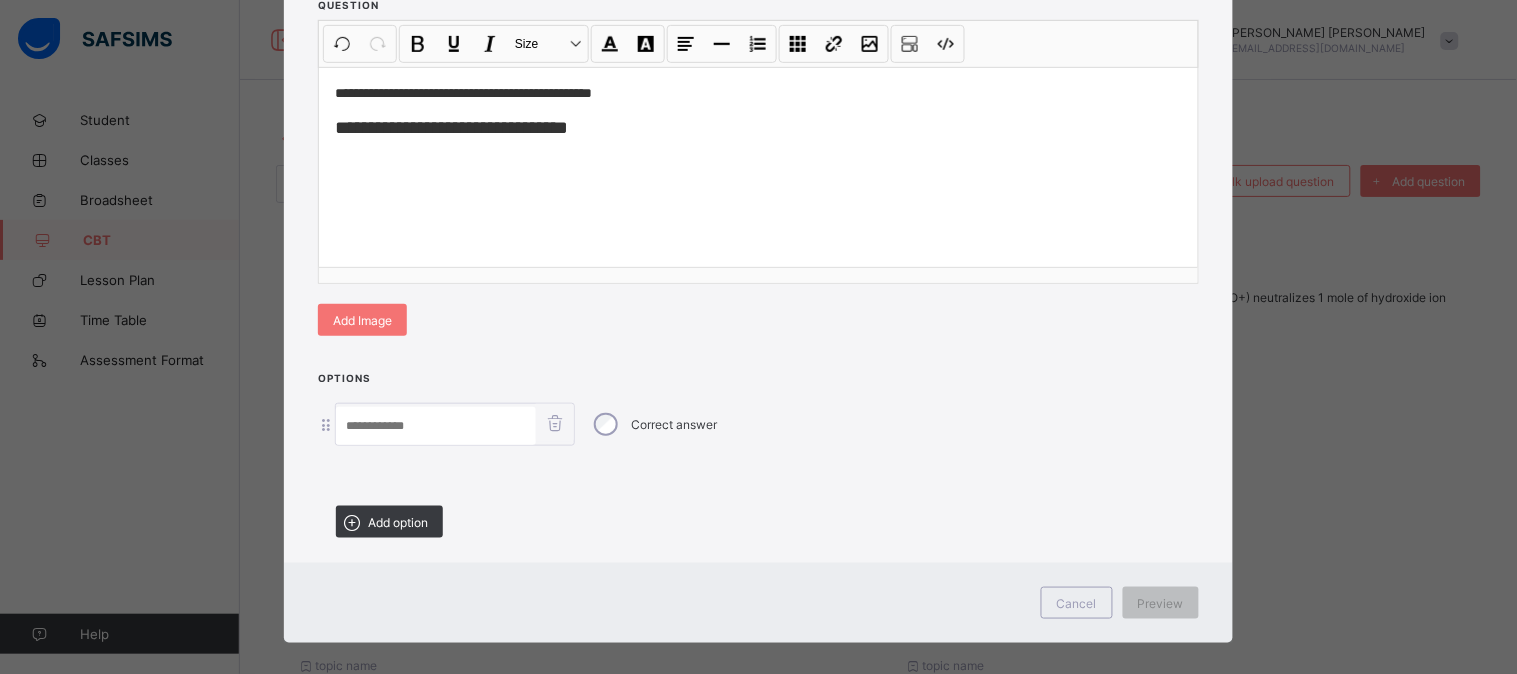 paste on "********" 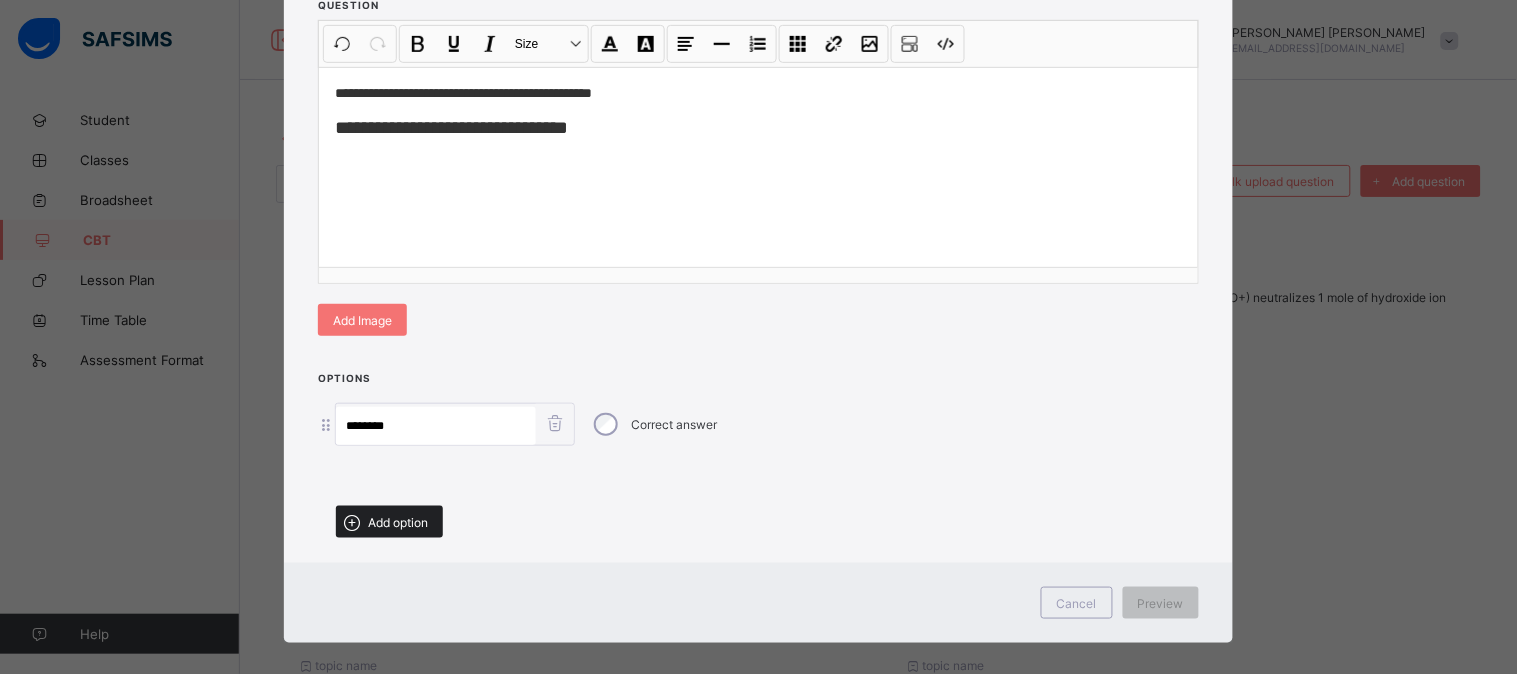 type on "********" 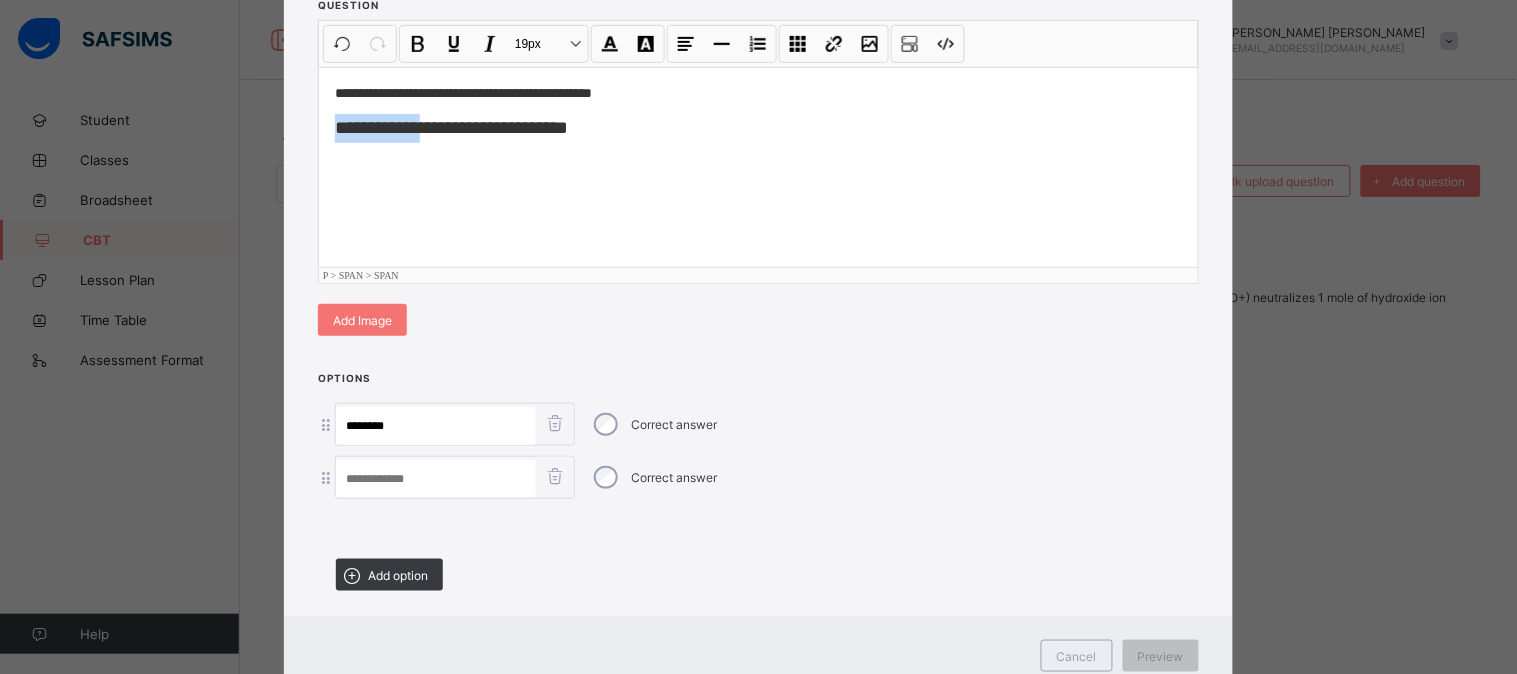 drag, startPoint x: 331, startPoint y: 122, endPoint x: 440, endPoint y: 122, distance: 109 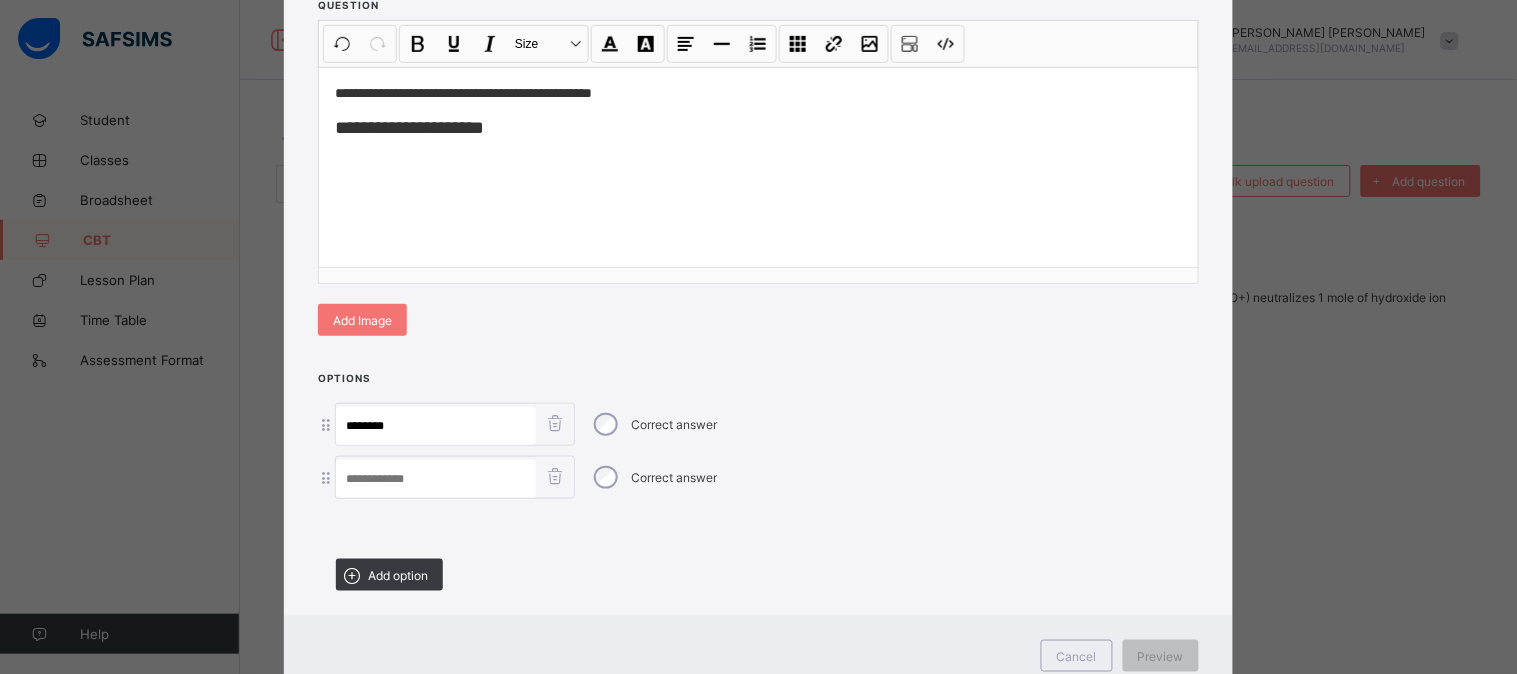 click at bounding box center [436, 479] 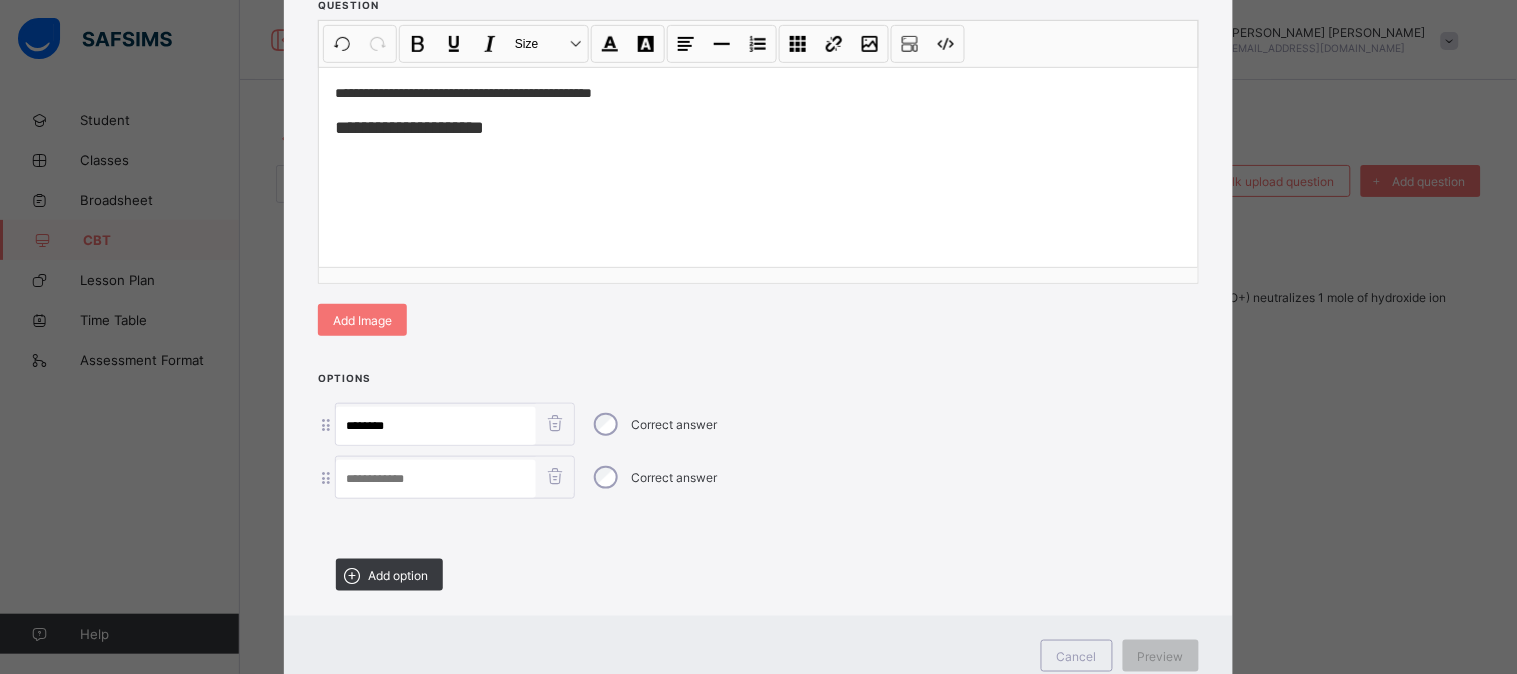 paste on "**********" 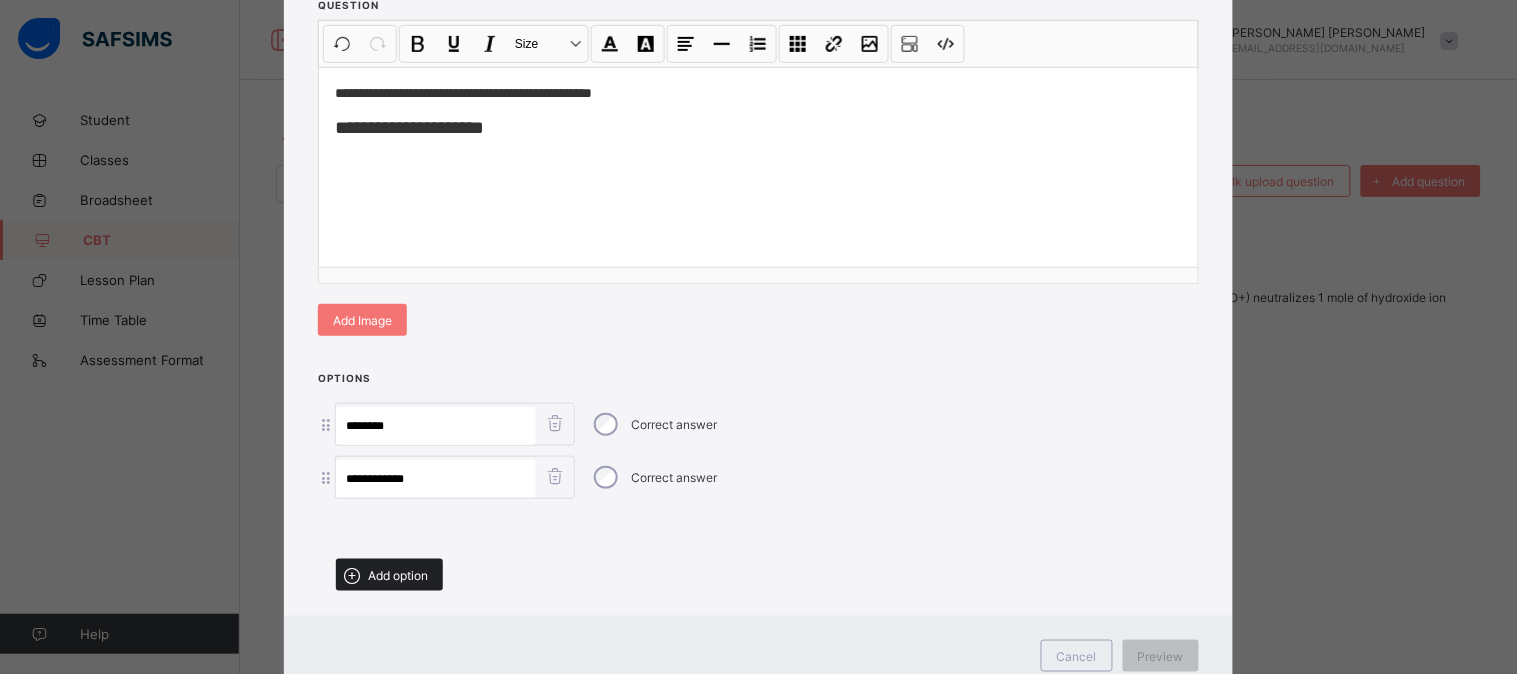 type on "**********" 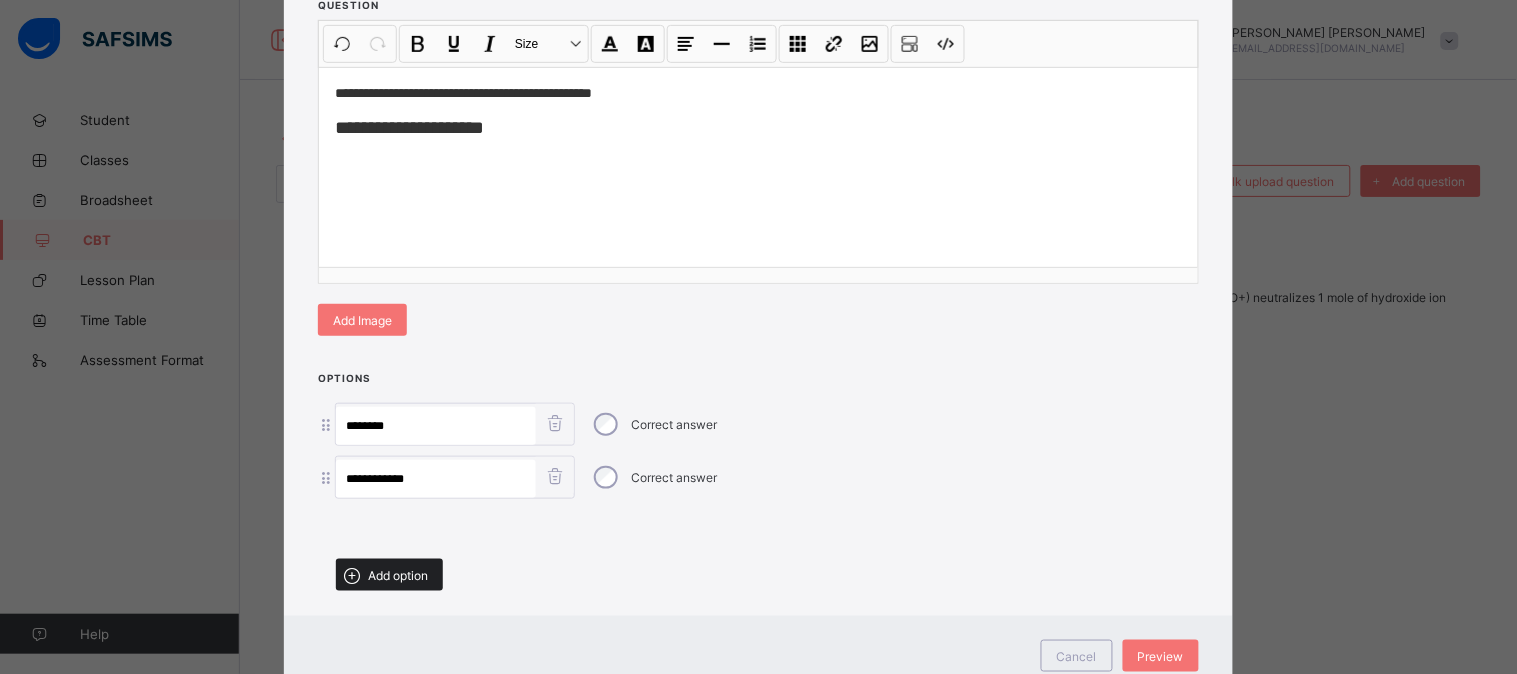 click on "Add option" at bounding box center [389, 575] 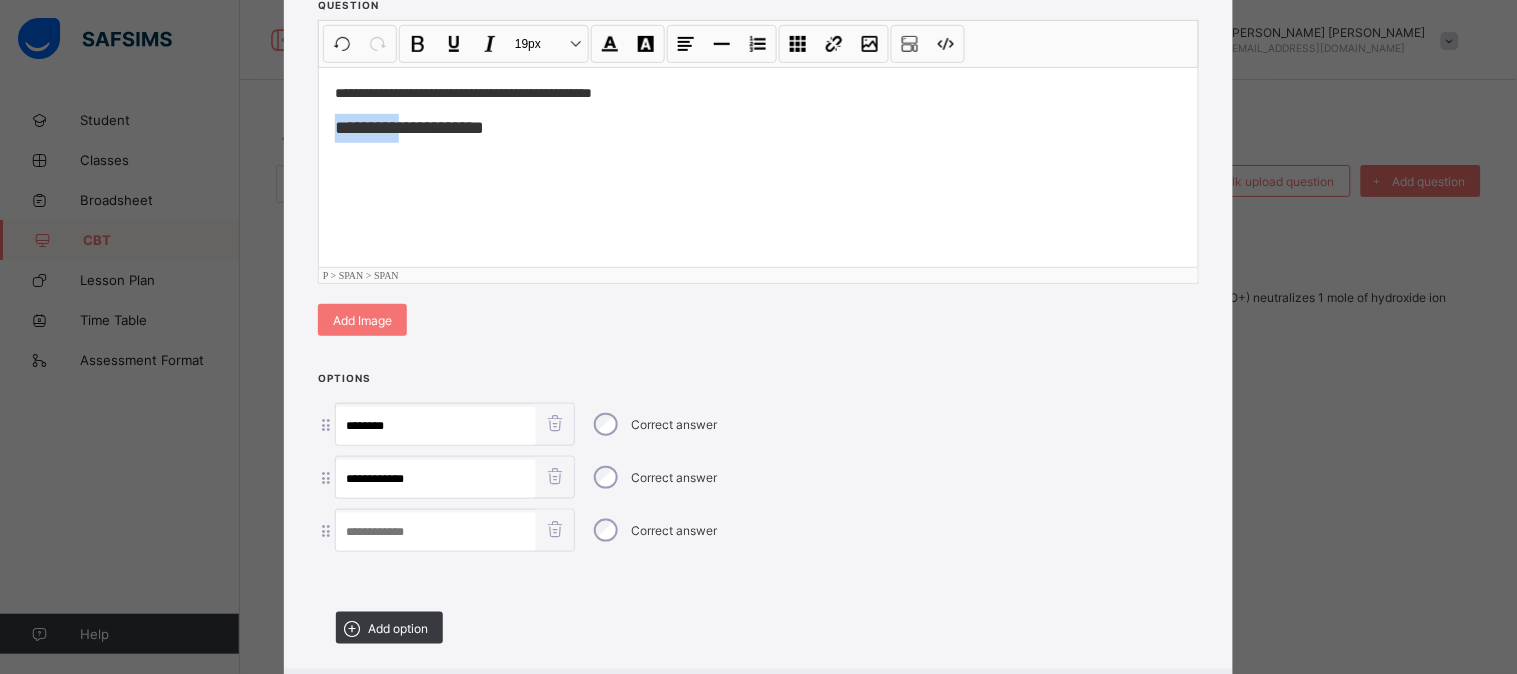 drag, startPoint x: 331, startPoint y: 124, endPoint x: 404, endPoint y: 128, distance: 73.109505 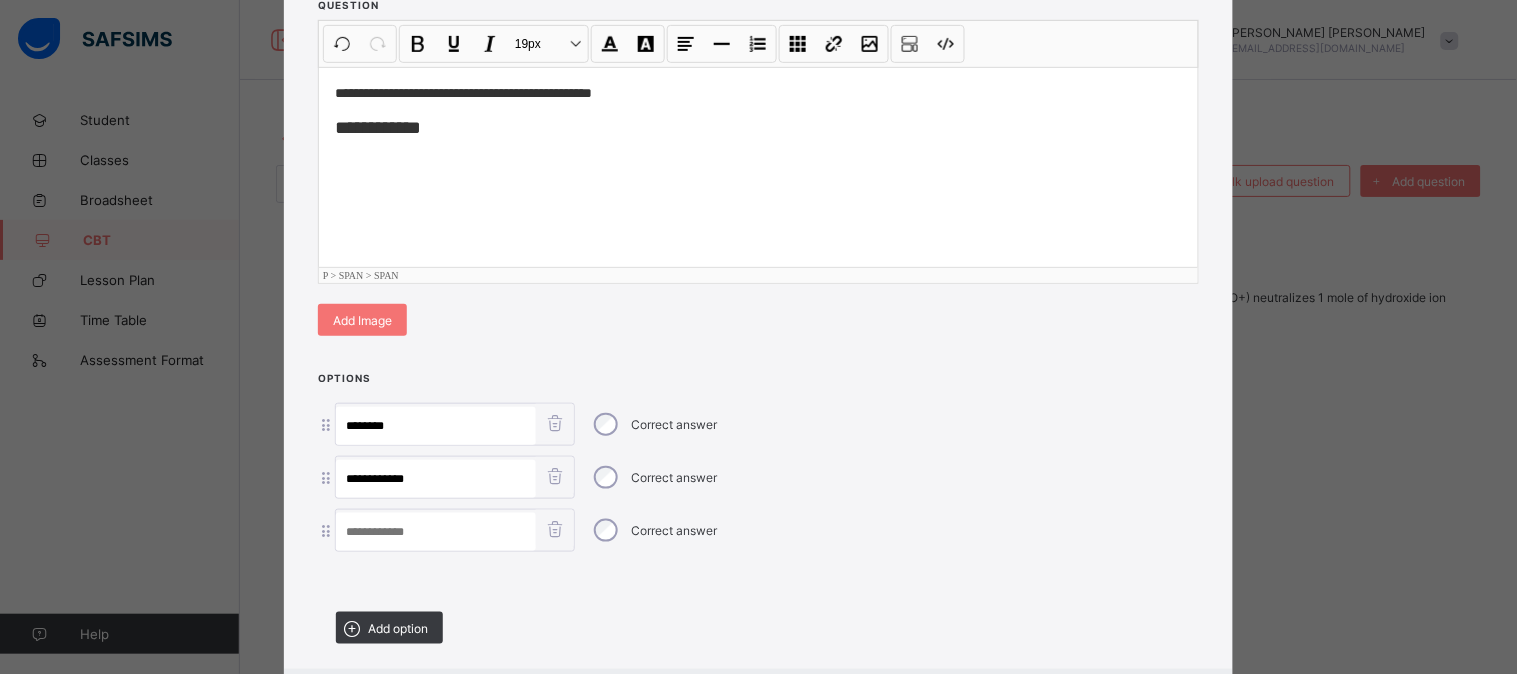 click at bounding box center [436, 532] 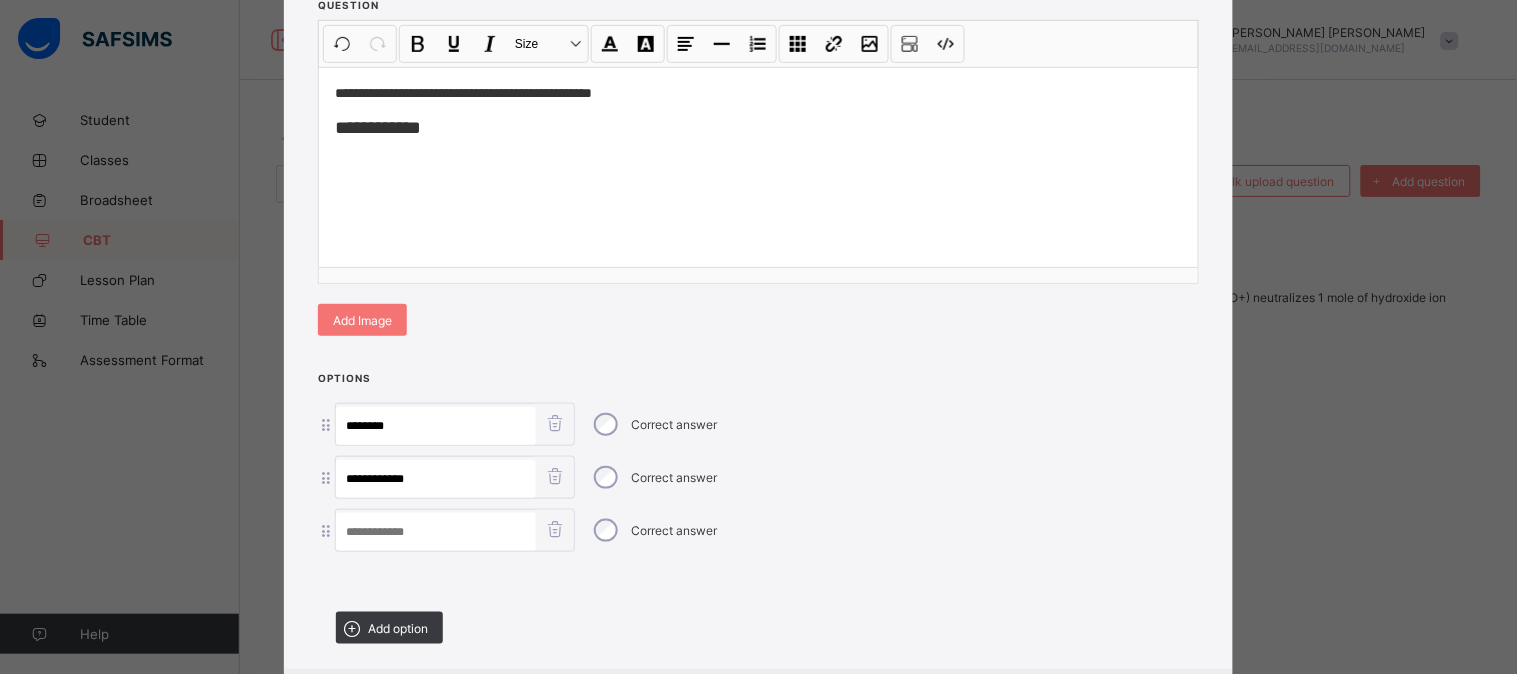 paste on "*********" 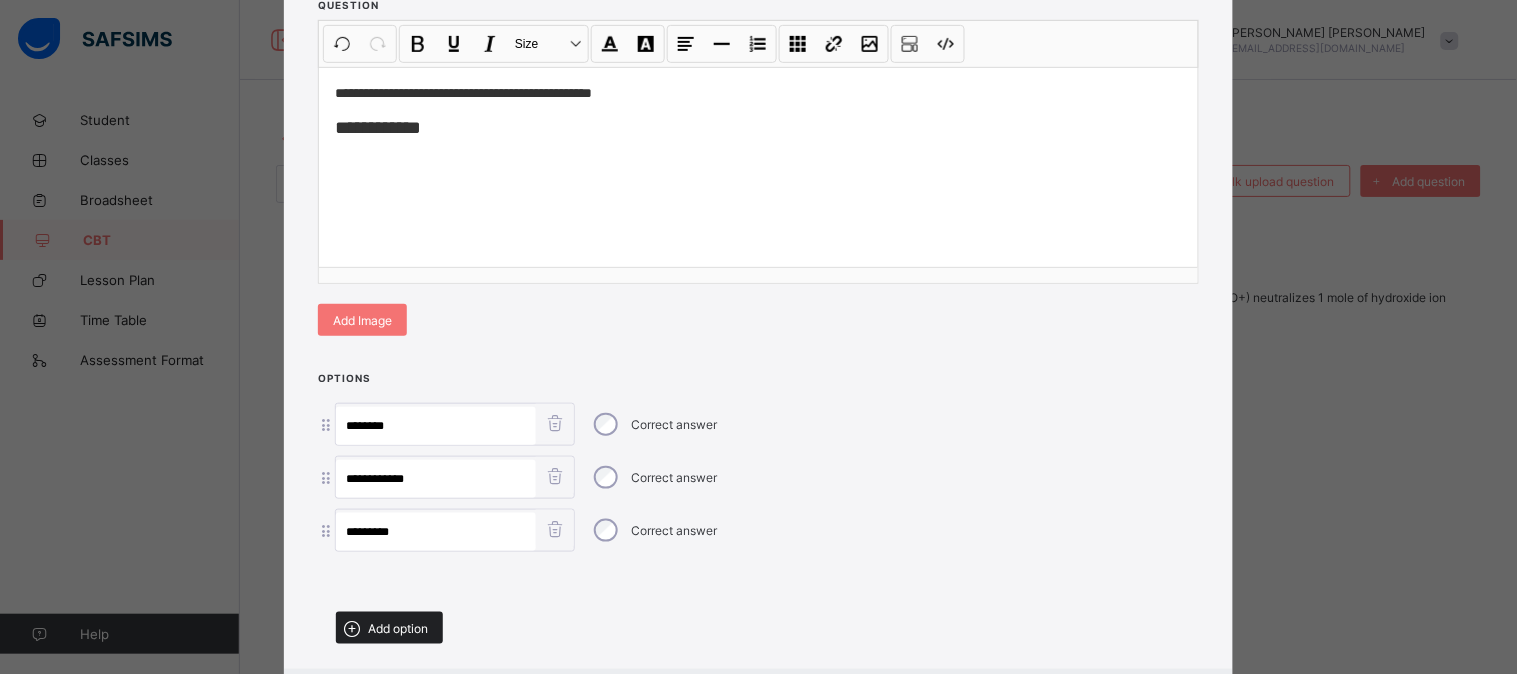 type on "*********" 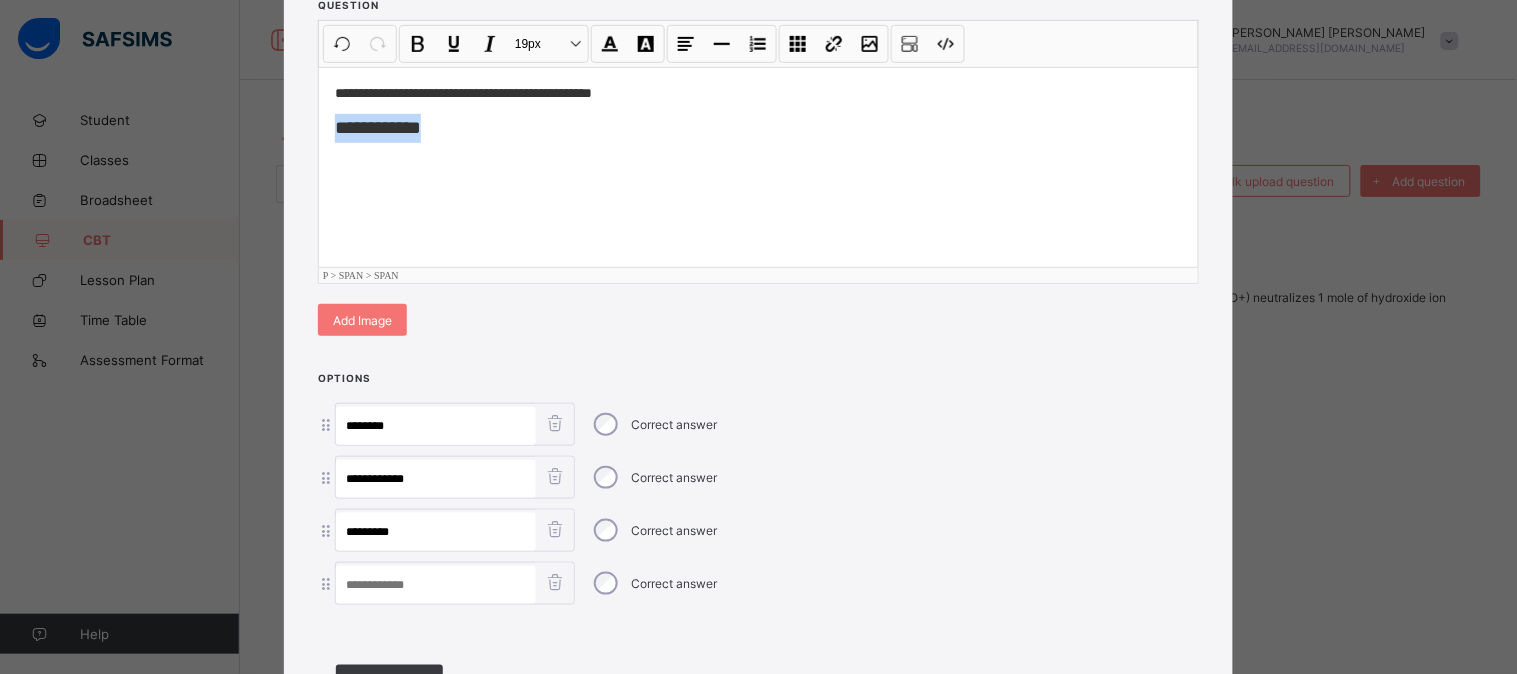 drag, startPoint x: 328, startPoint y: 123, endPoint x: 422, endPoint y: 126, distance: 94.04786 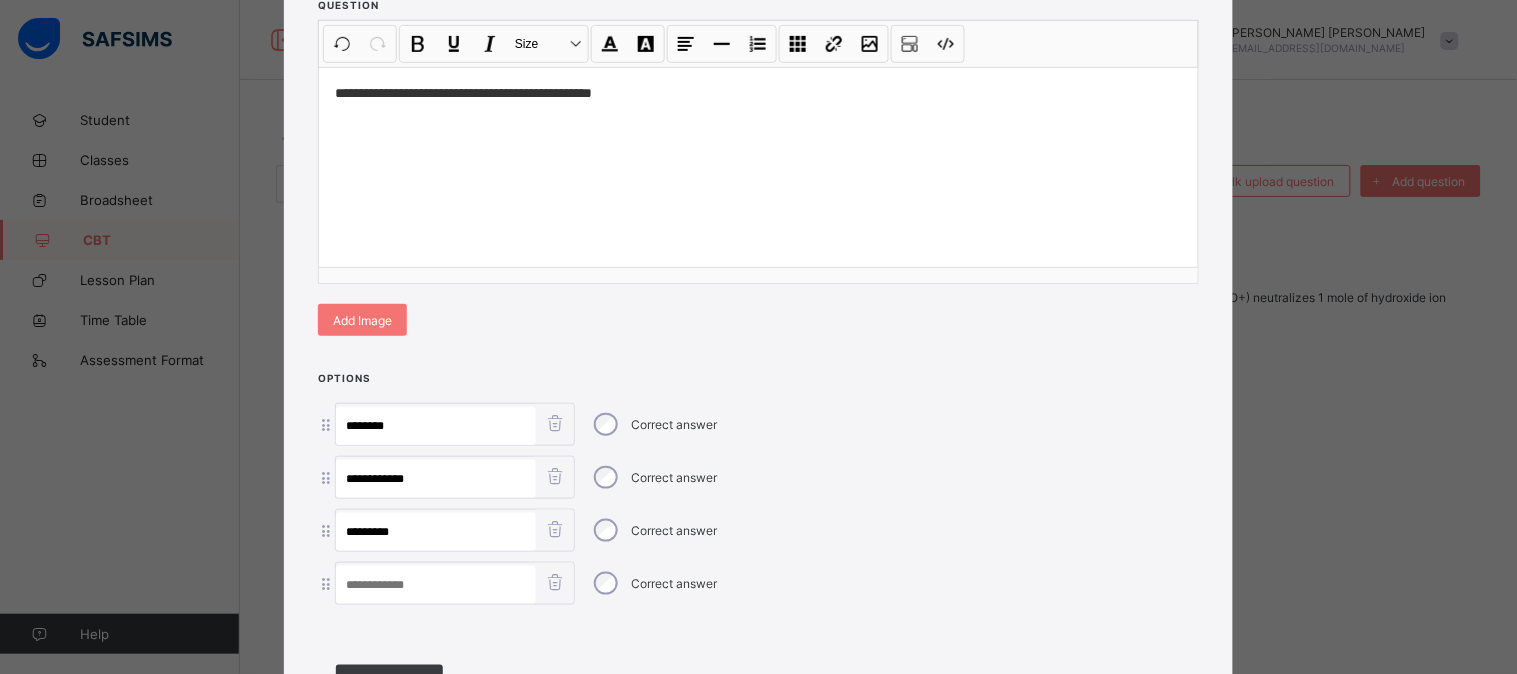click at bounding box center (436, 585) 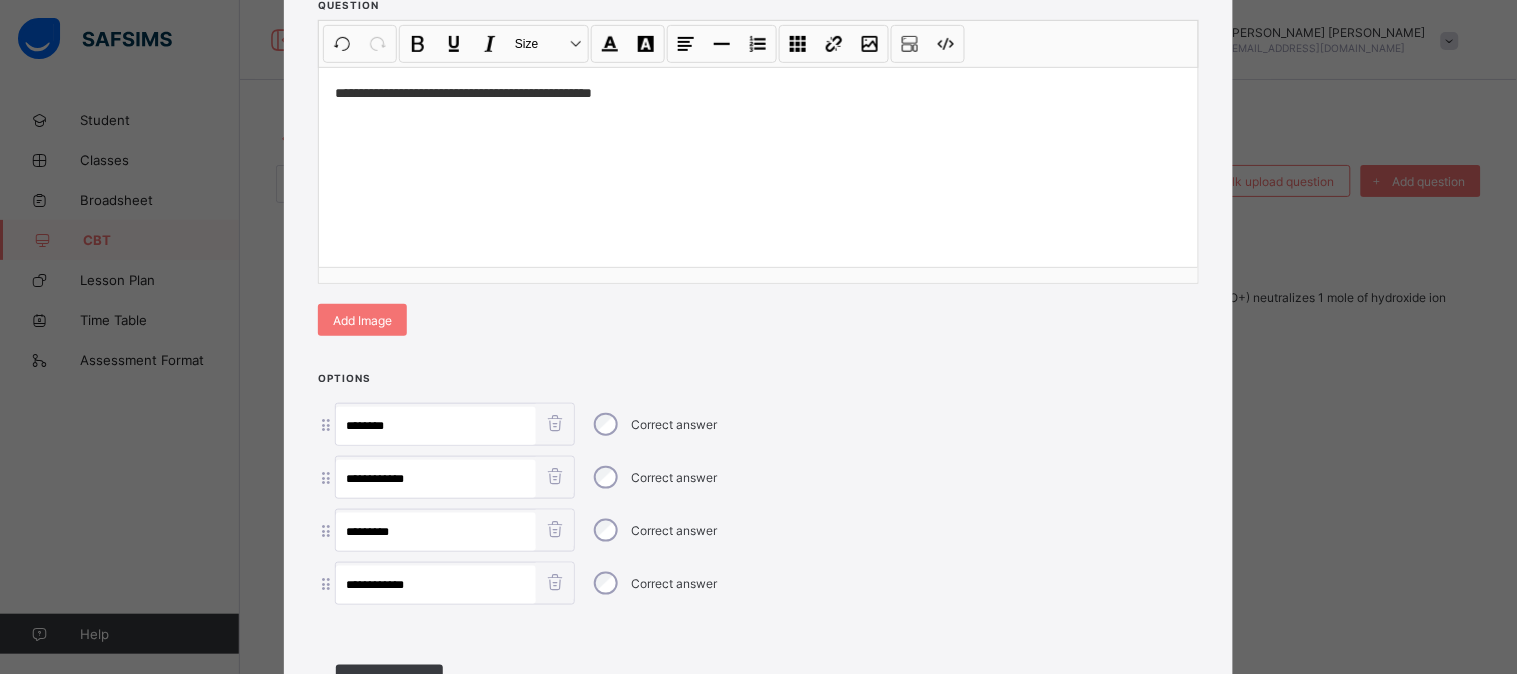 type on "**********" 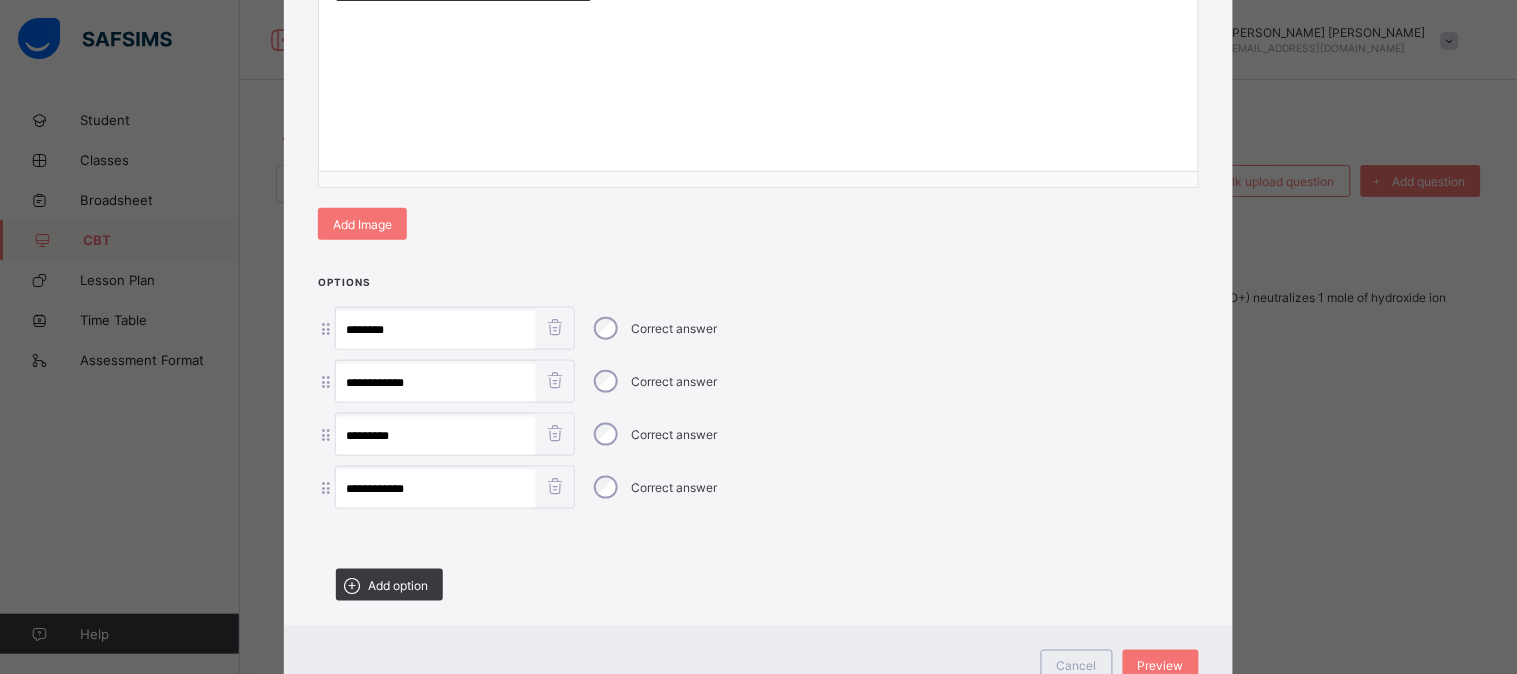 scroll, scrollTop: 427, scrollLeft: 0, axis: vertical 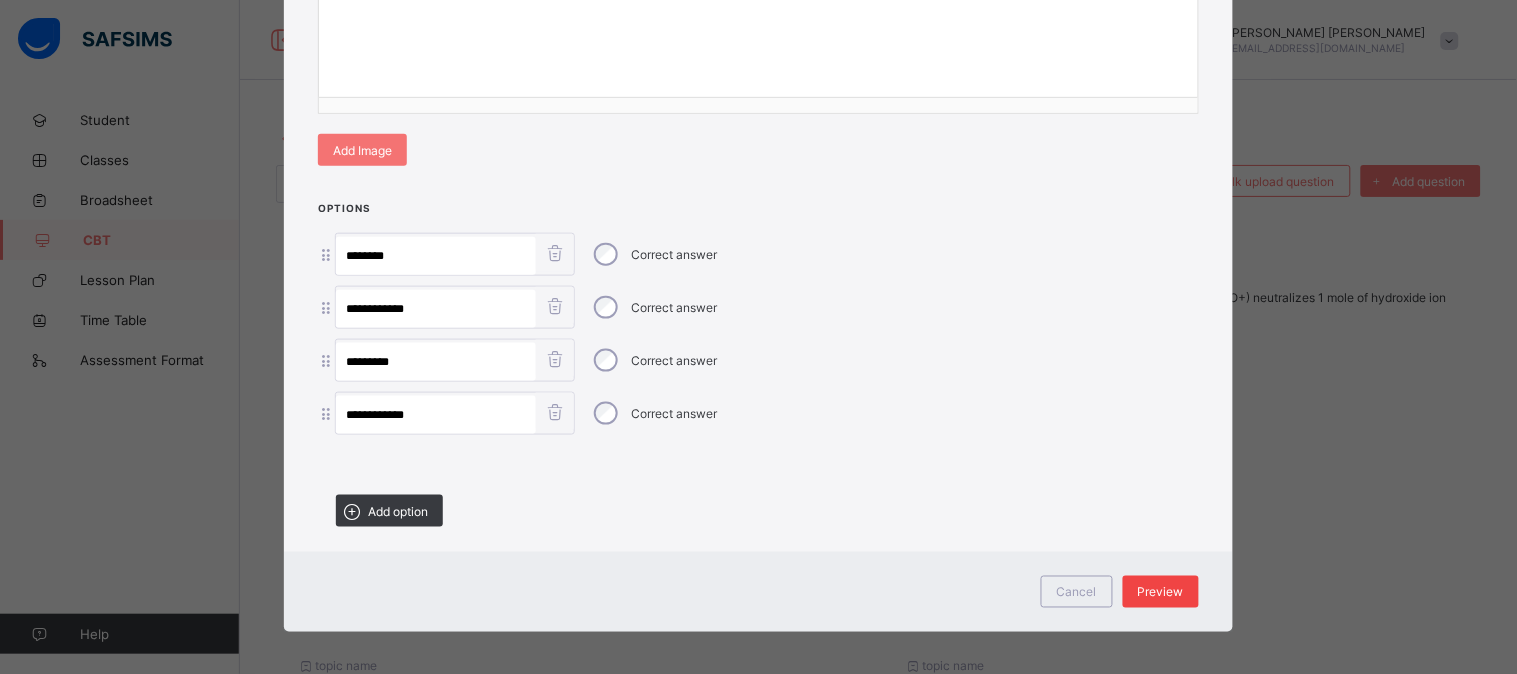 click on "Preview" at bounding box center (1161, 592) 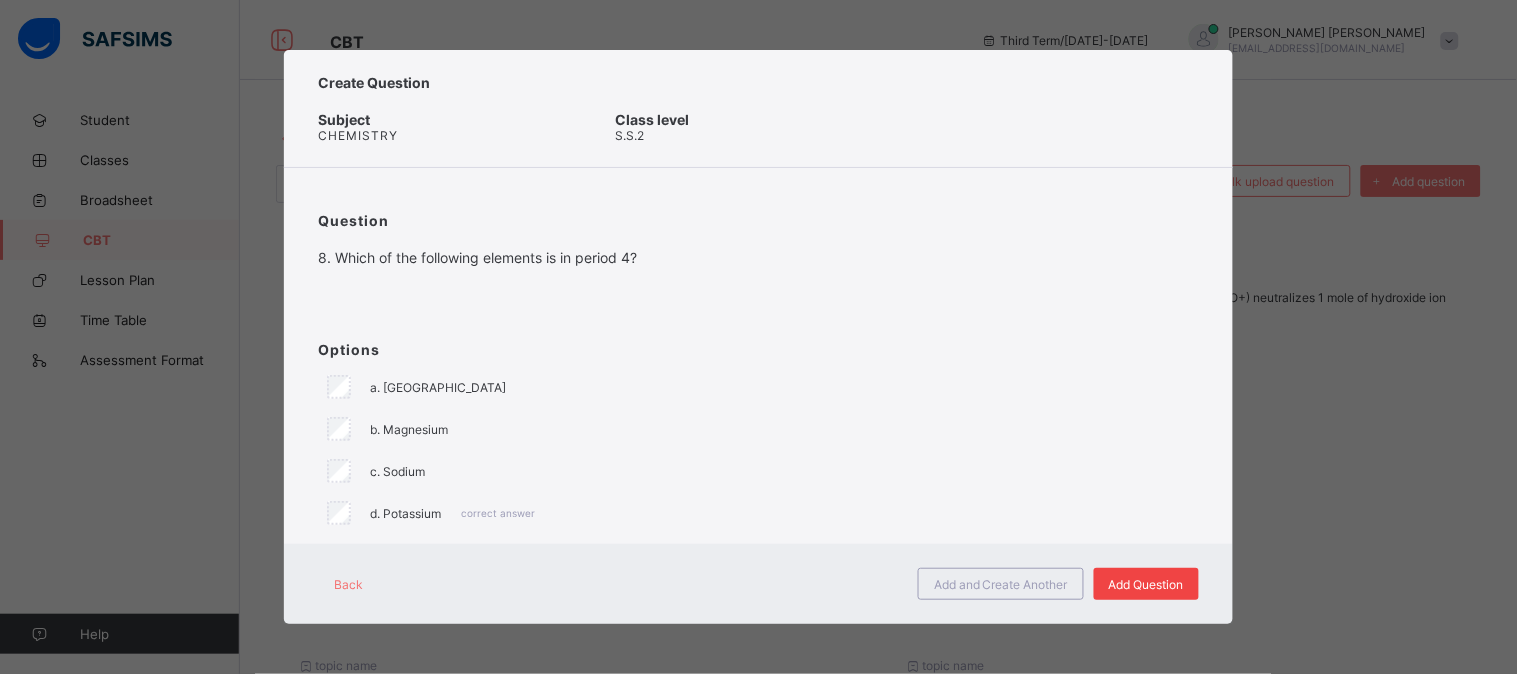 scroll, scrollTop: 0, scrollLeft: 0, axis: both 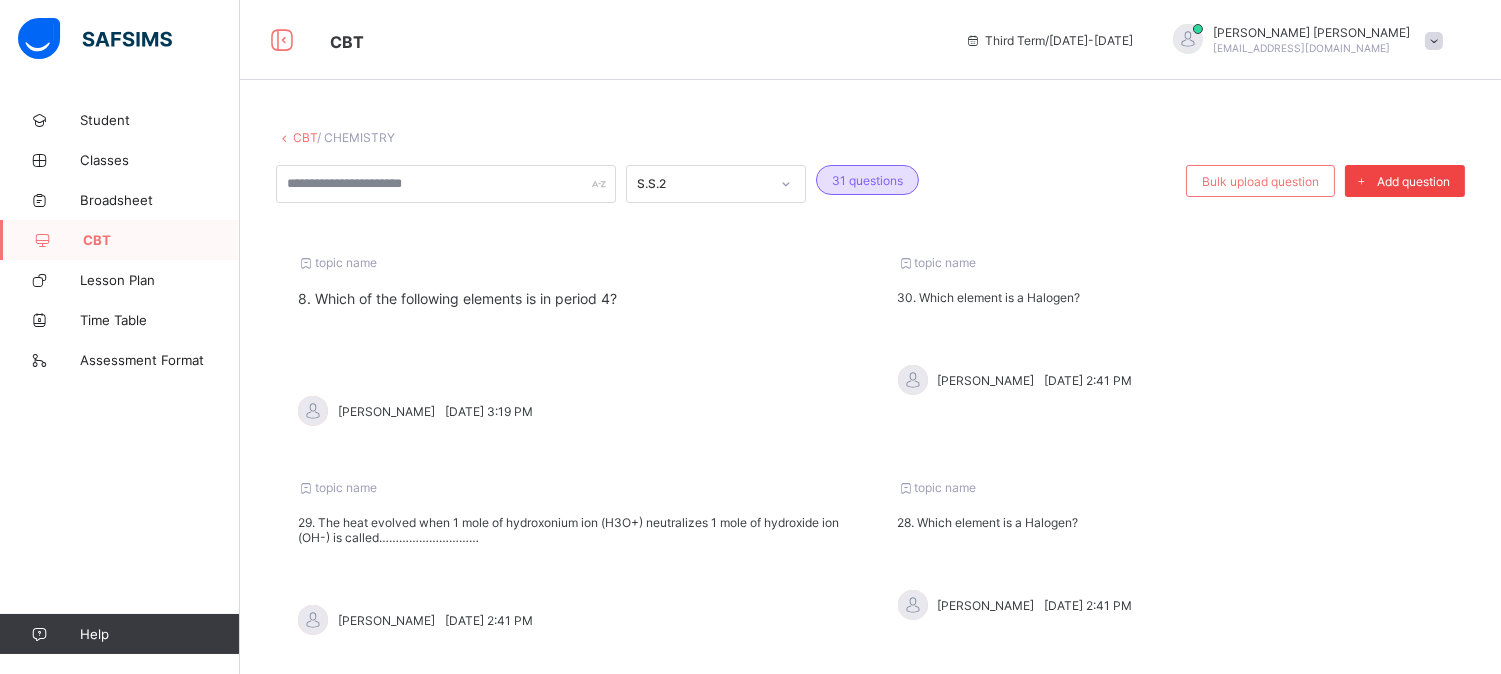 click on "Add question" at bounding box center [1413, 181] 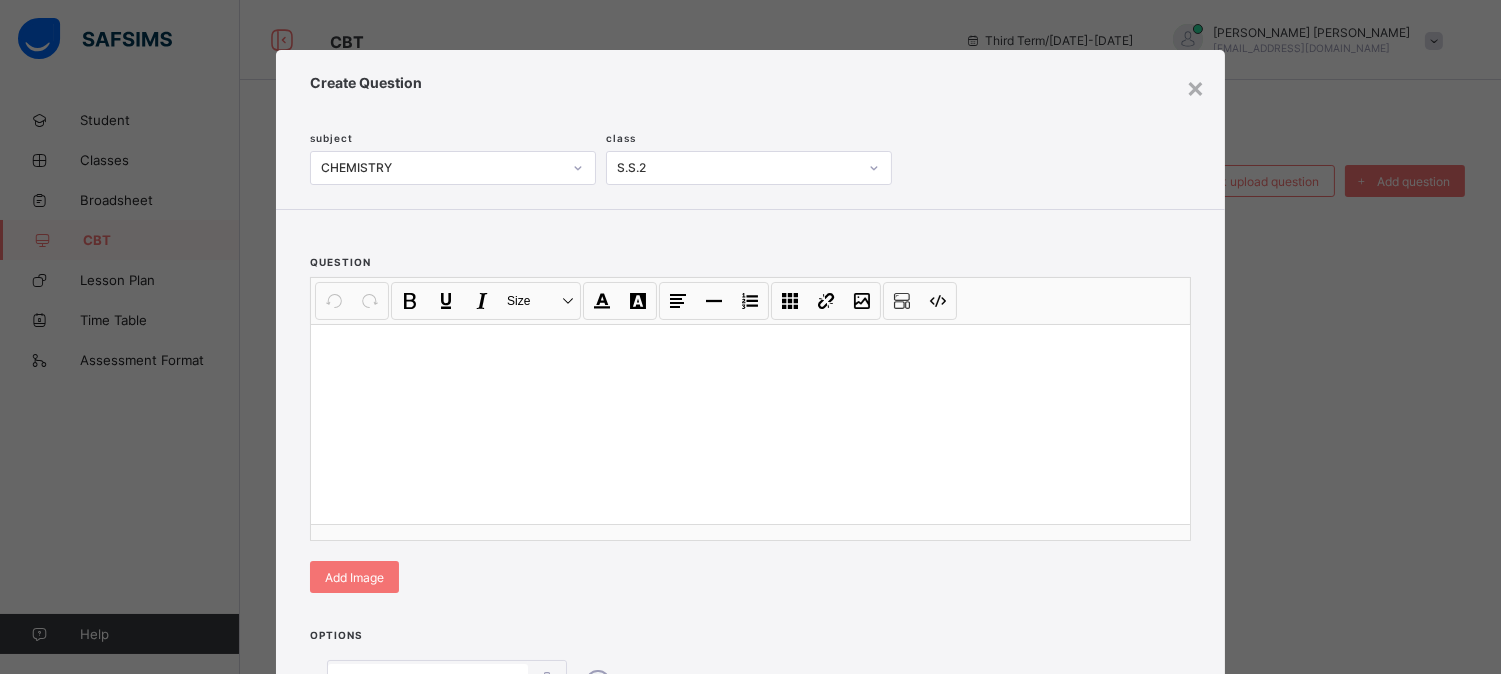 click at bounding box center (750, 424) 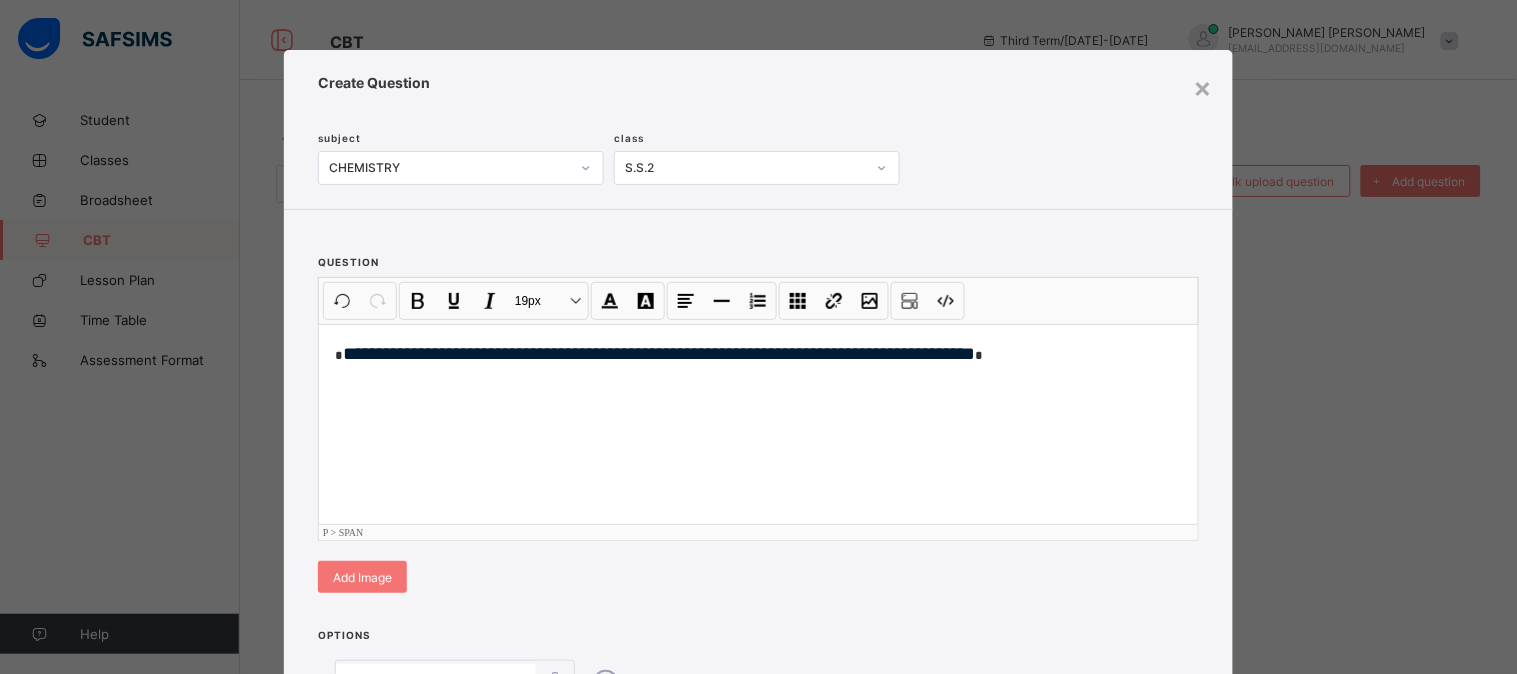 click on "**********" at bounding box center [758, 424] 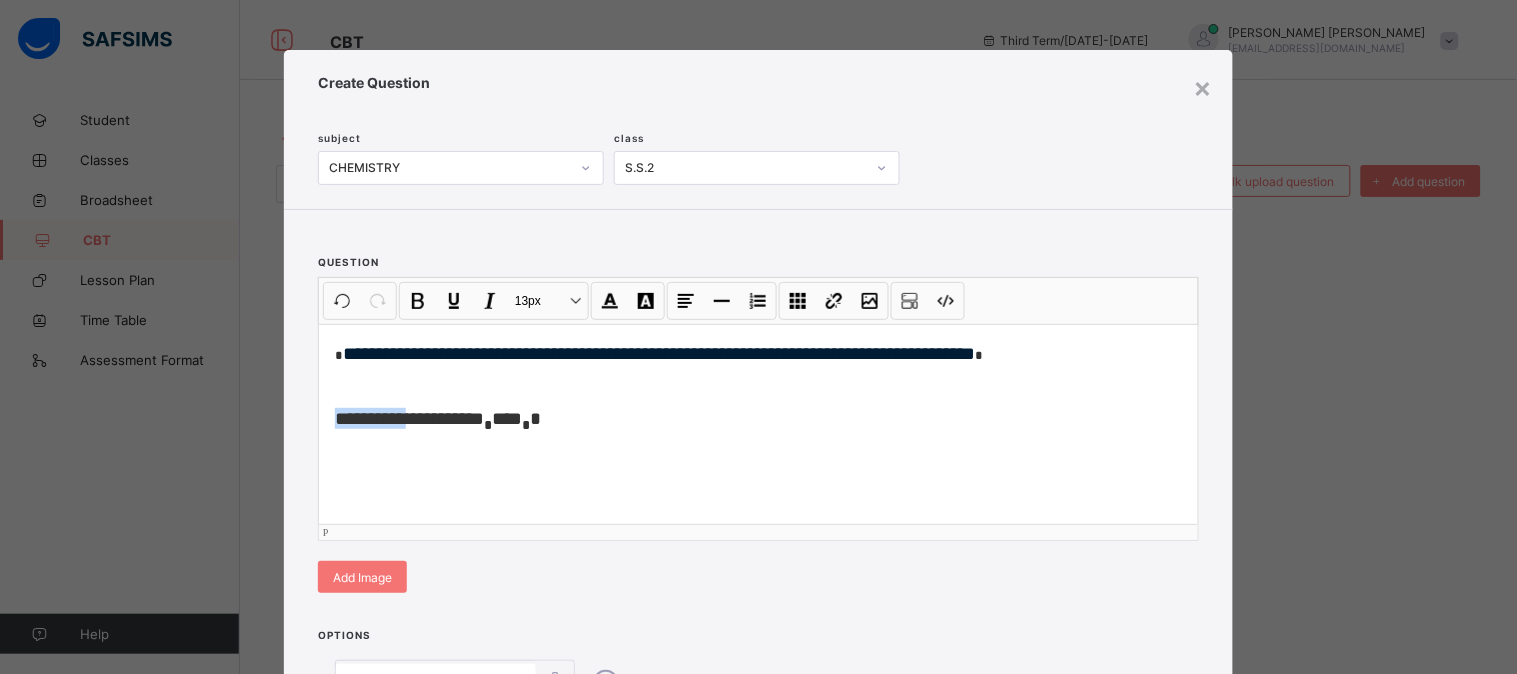 drag, startPoint x: 331, startPoint y: 420, endPoint x: 403, endPoint y: 427, distance: 72.33948 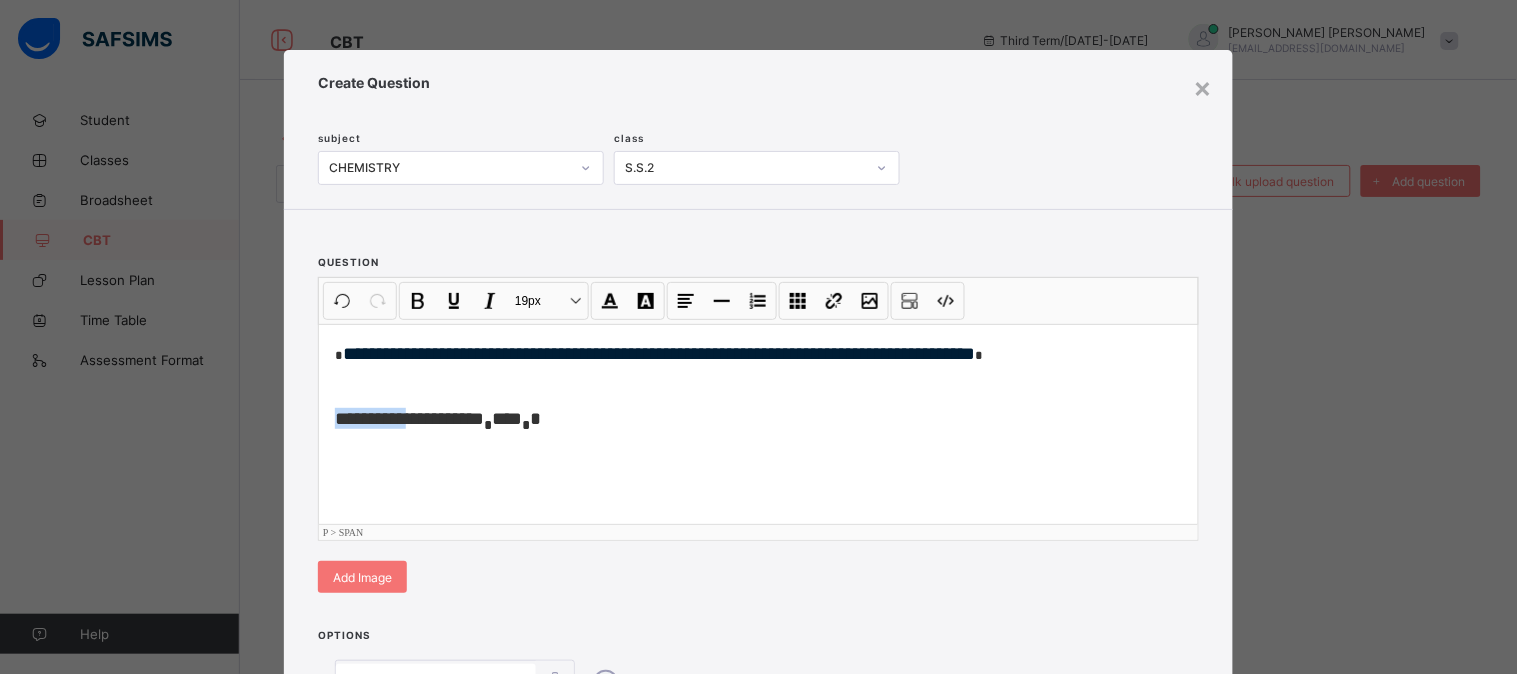 copy on "**********" 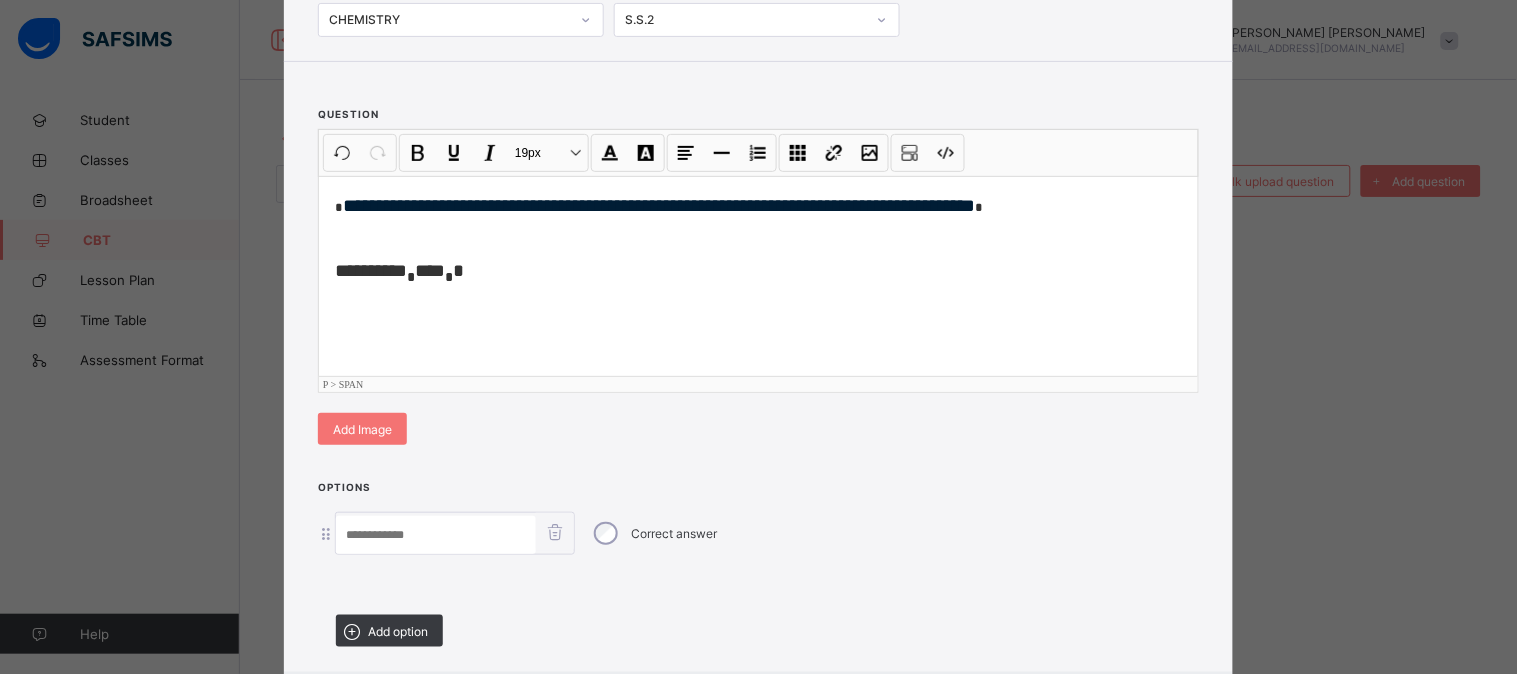 scroll, scrollTop: 160, scrollLeft: 0, axis: vertical 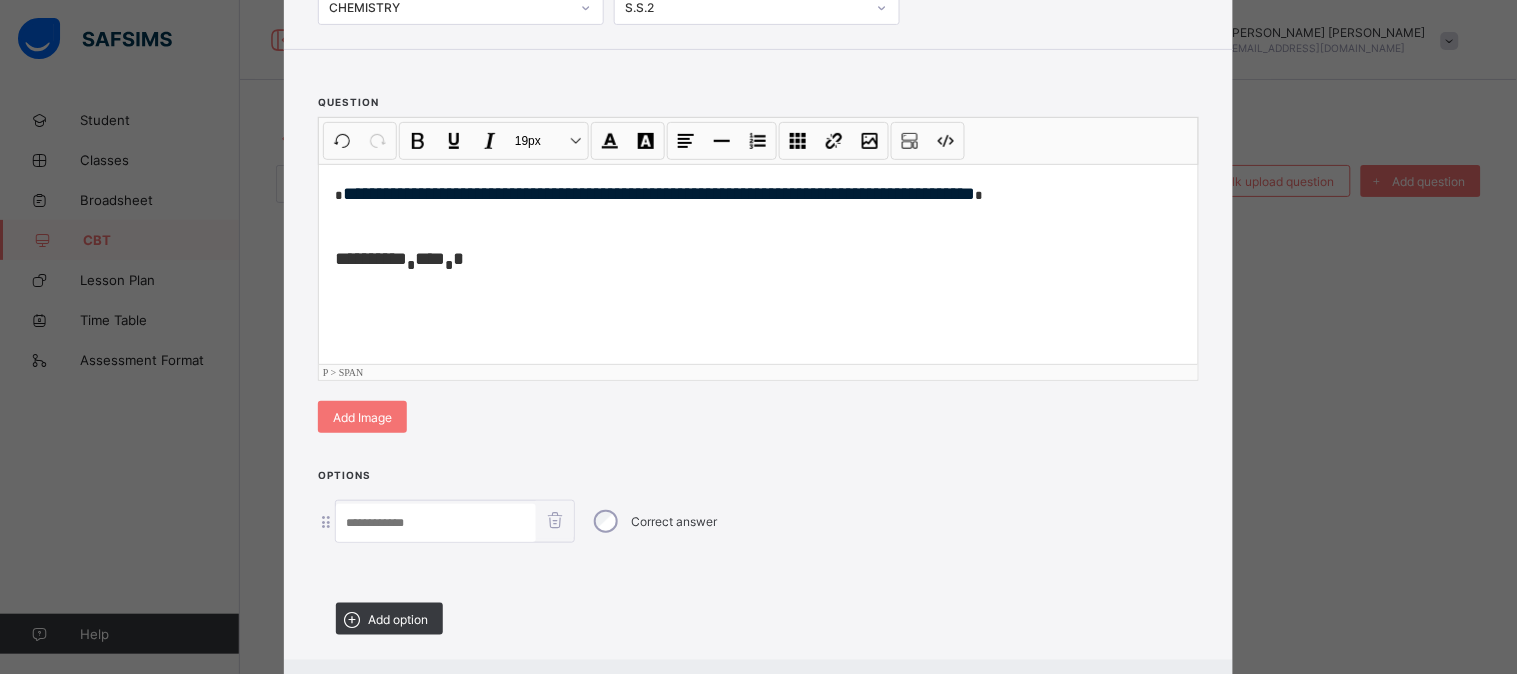 click at bounding box center [436, 523] 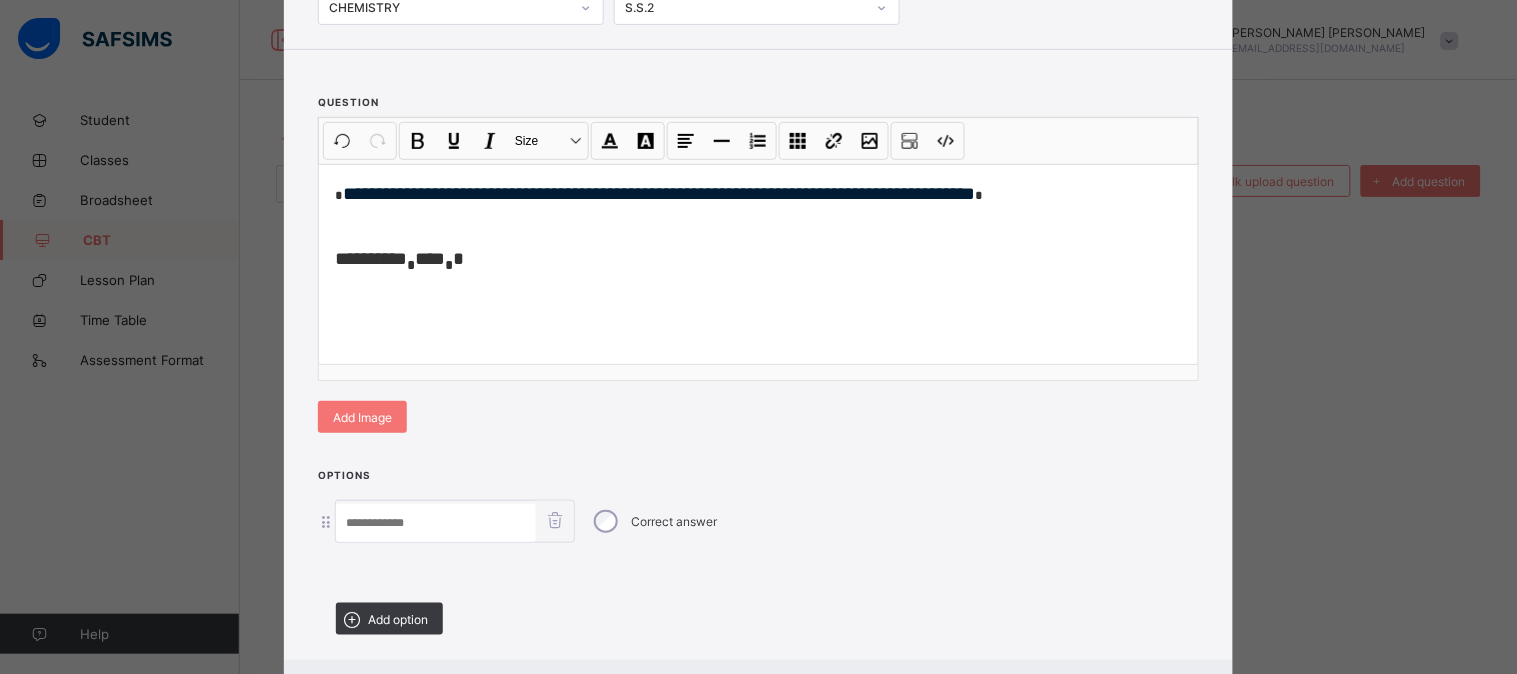 paste on "**********" 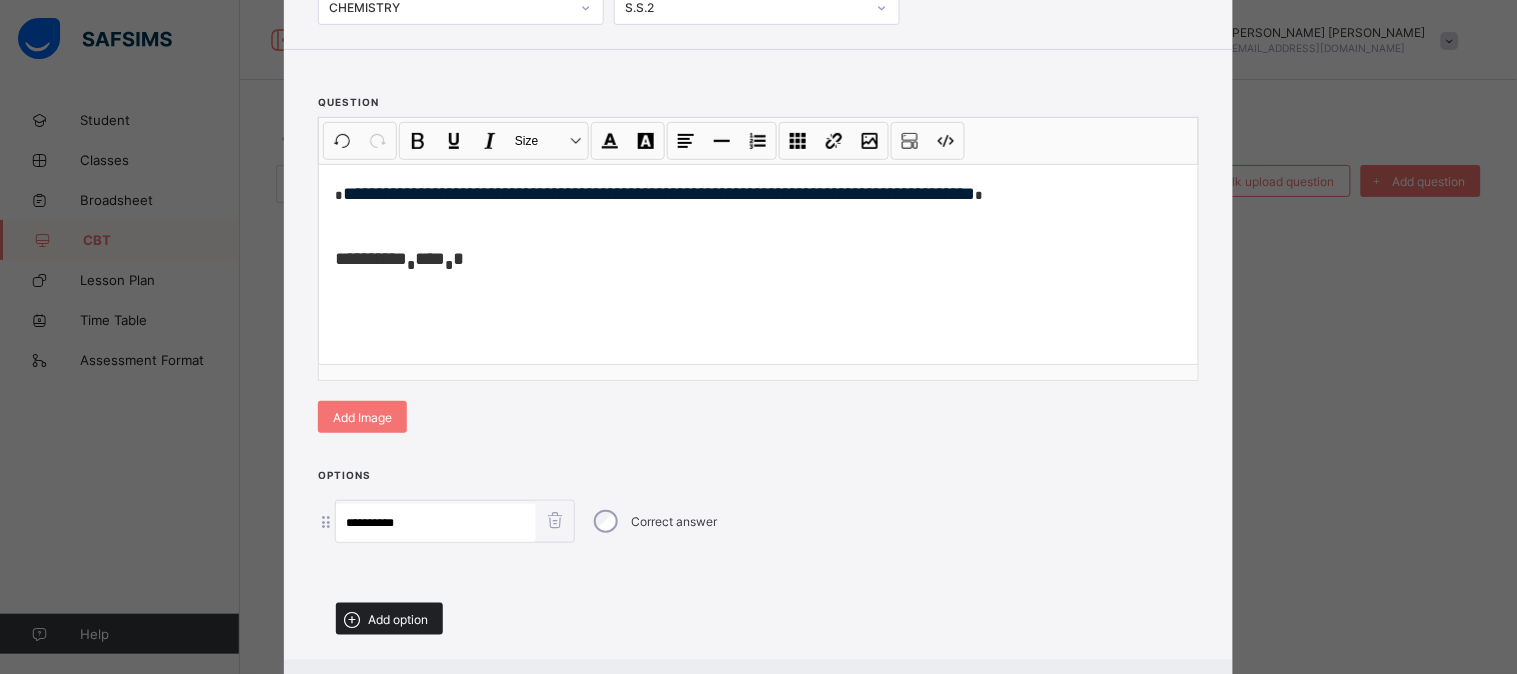 type on "**********" 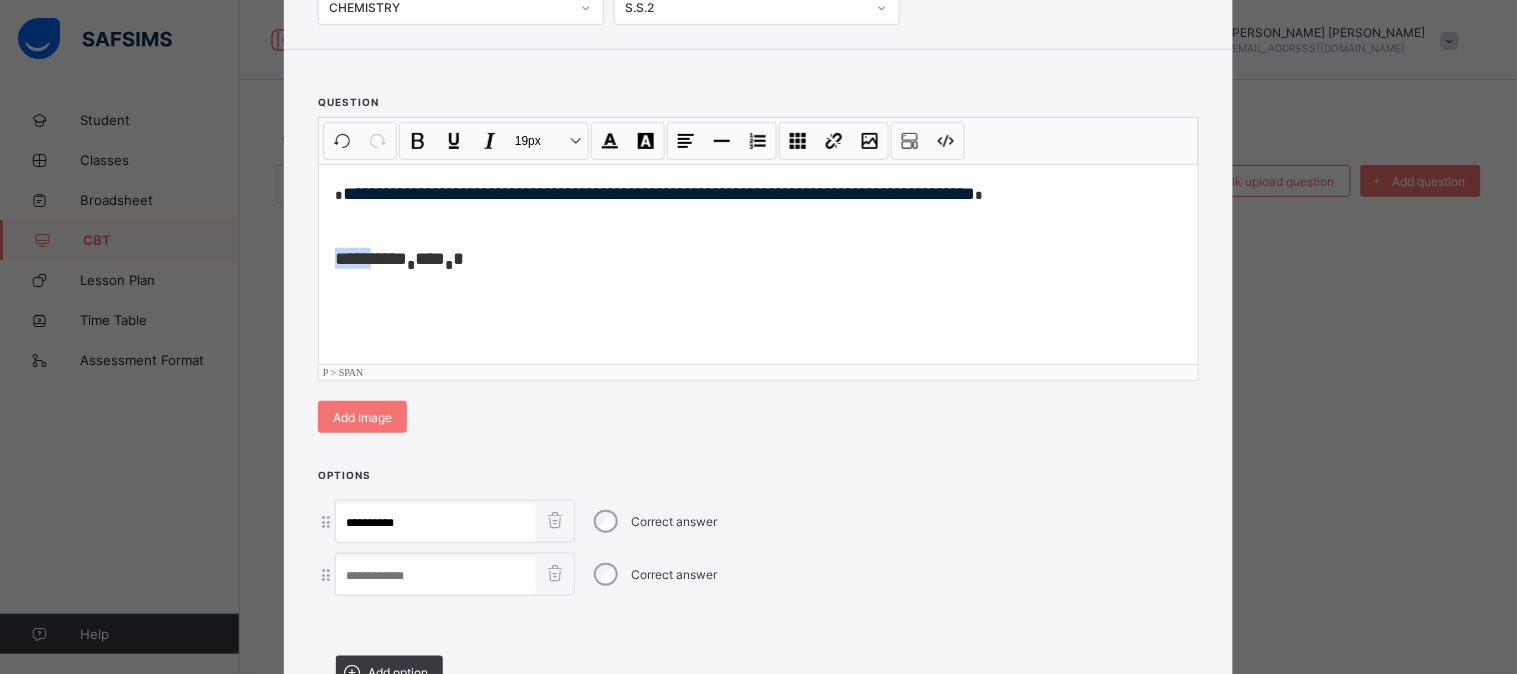 drag, startPoint x: 332, startPoint y: 254, endPoint x: 376, endPoint y: 260, distance: 44.407207 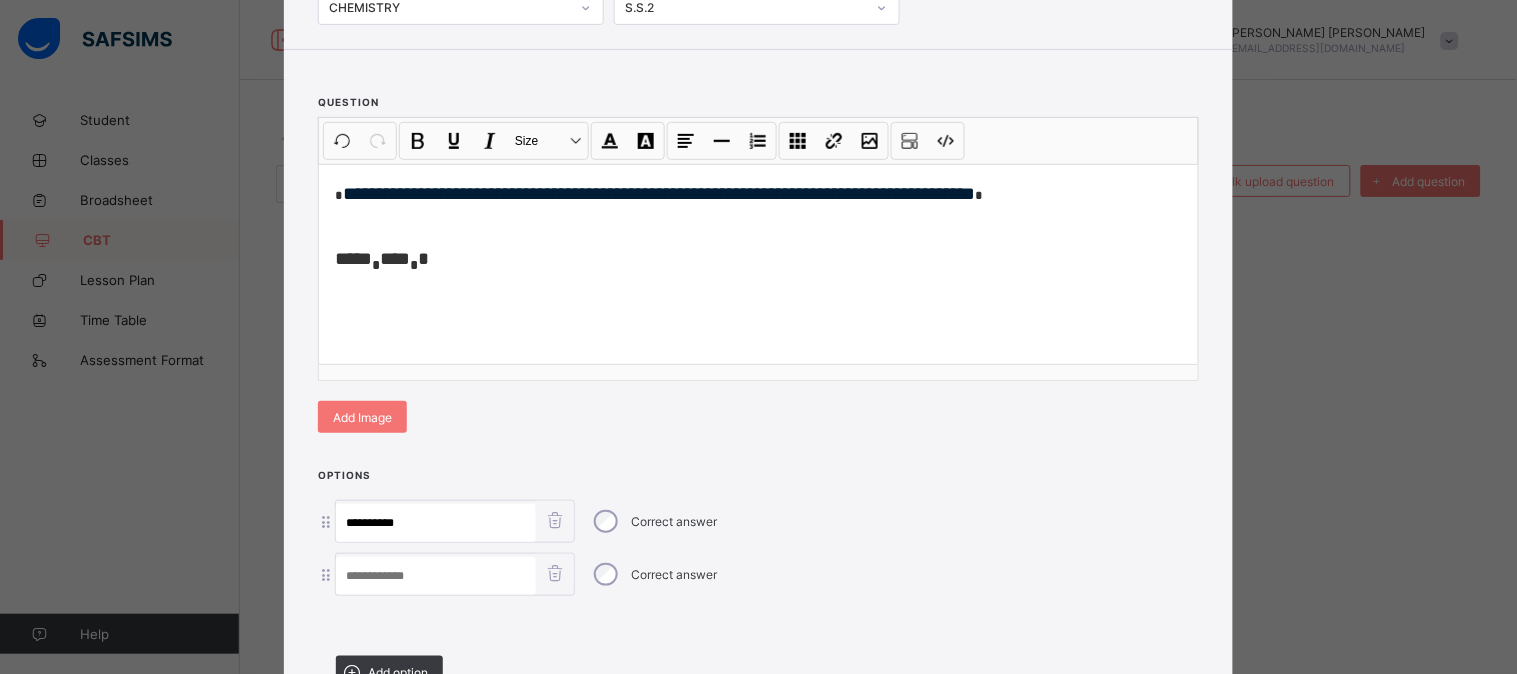 click at bounding box center (436, 576) 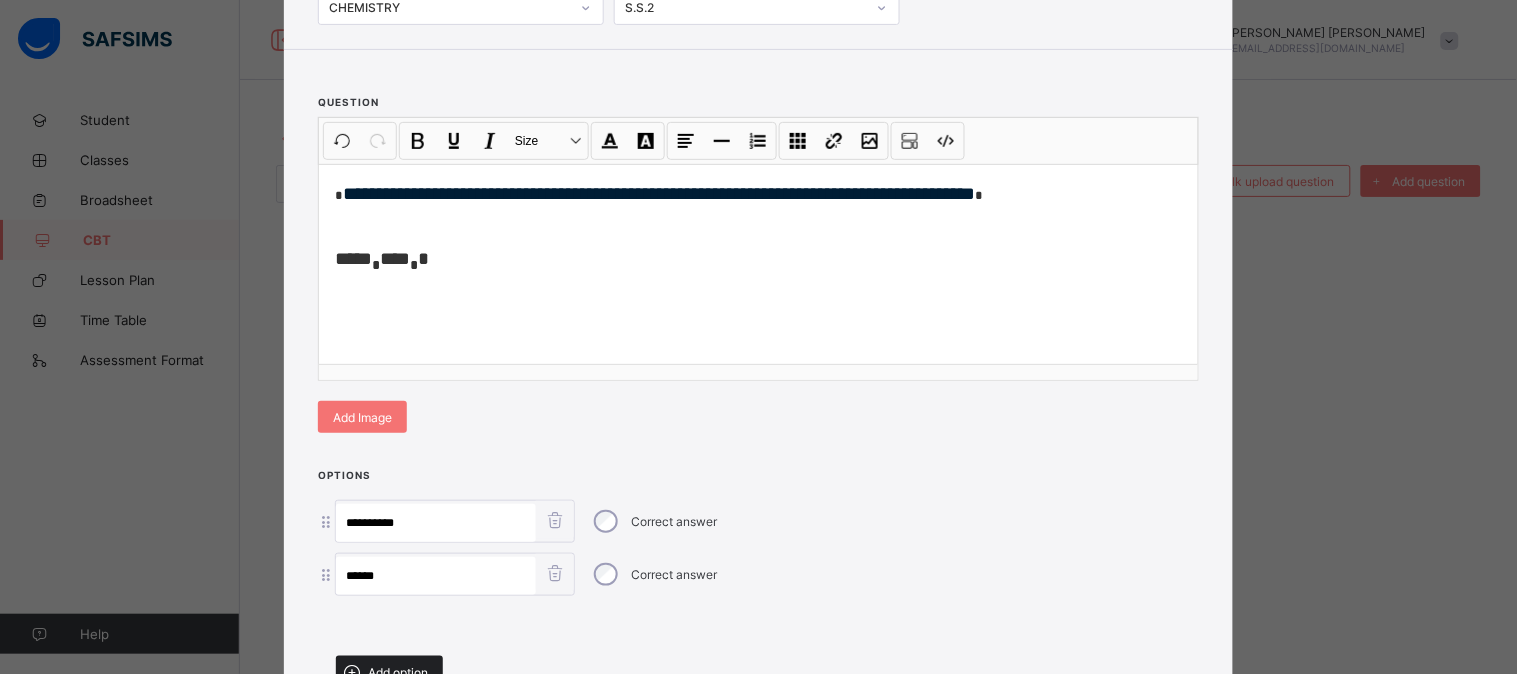 type on "*****" 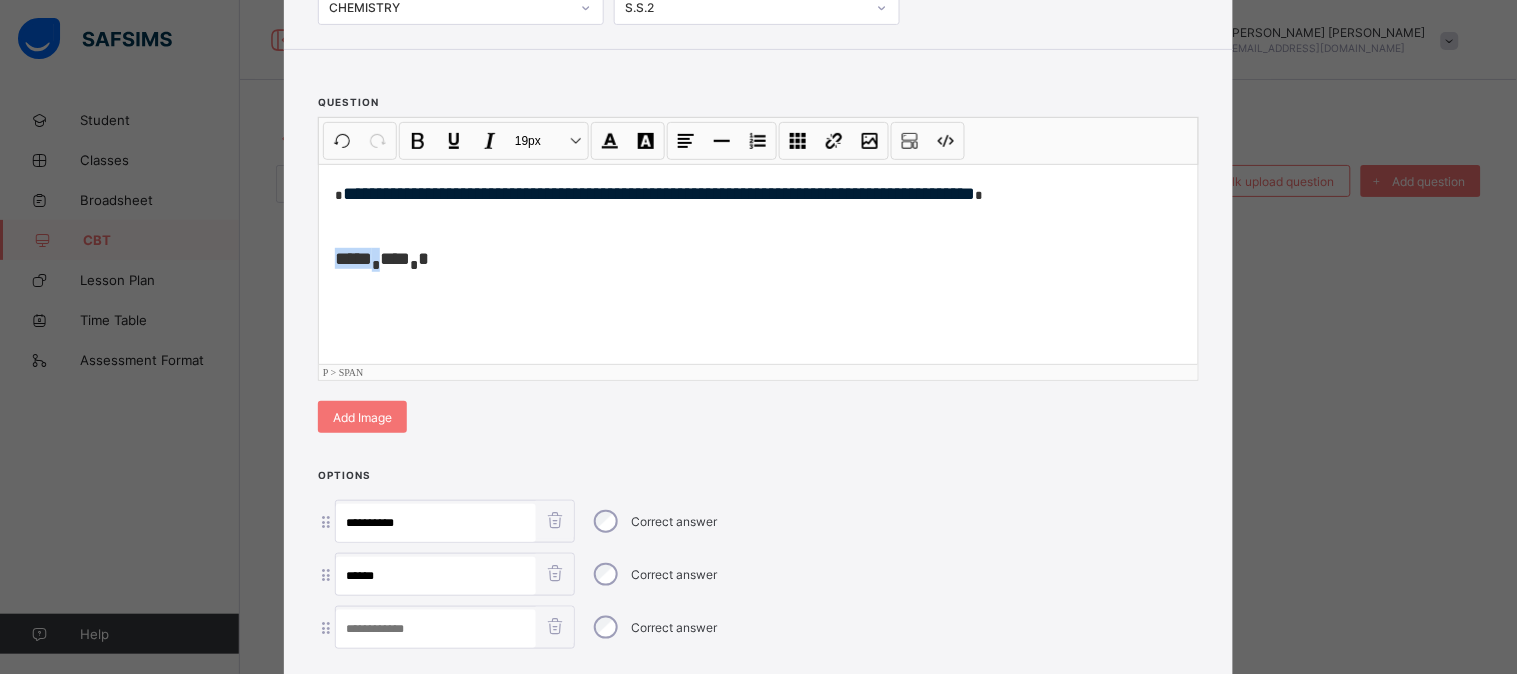 drag, startPoint x: 328, startPoint y: 251, endPoint x: 377, endPoint y: 267, distance: 51.546097 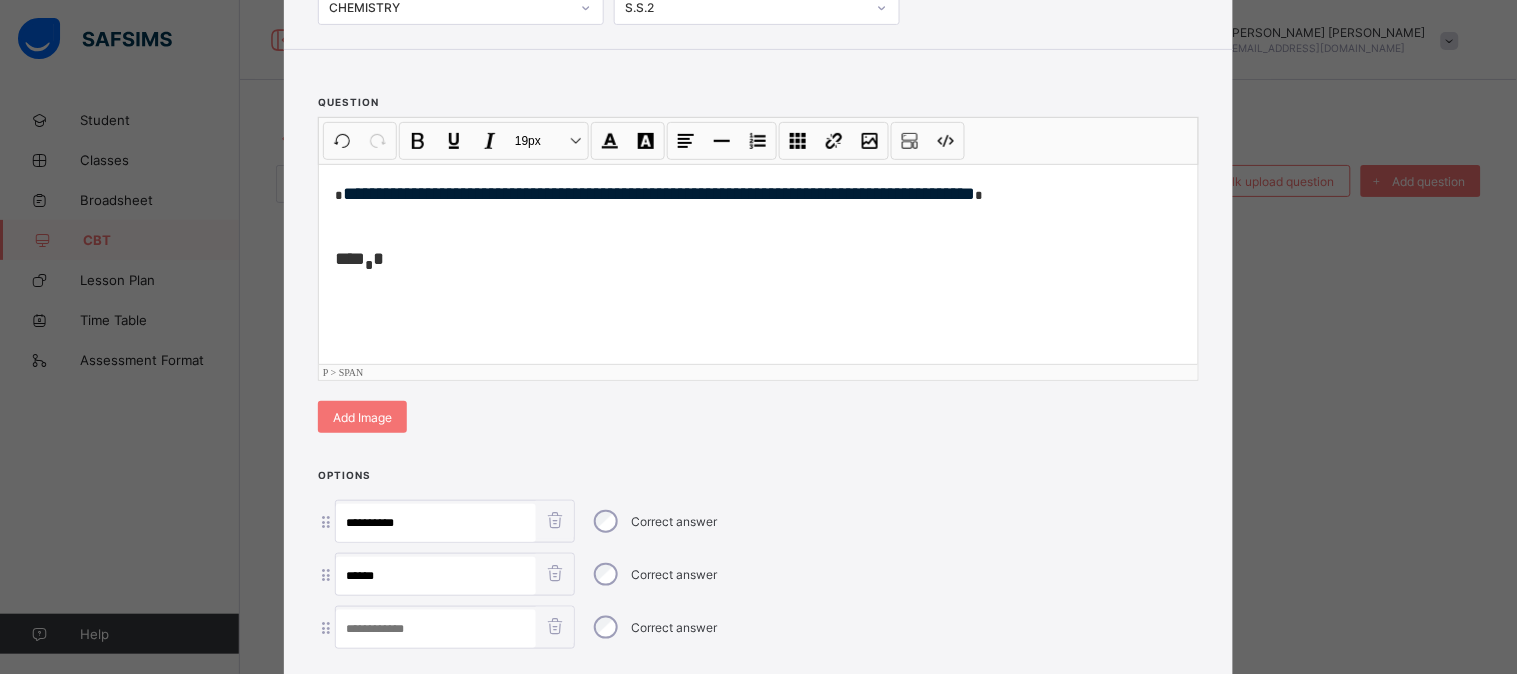 click at bounding box center [436, 629] 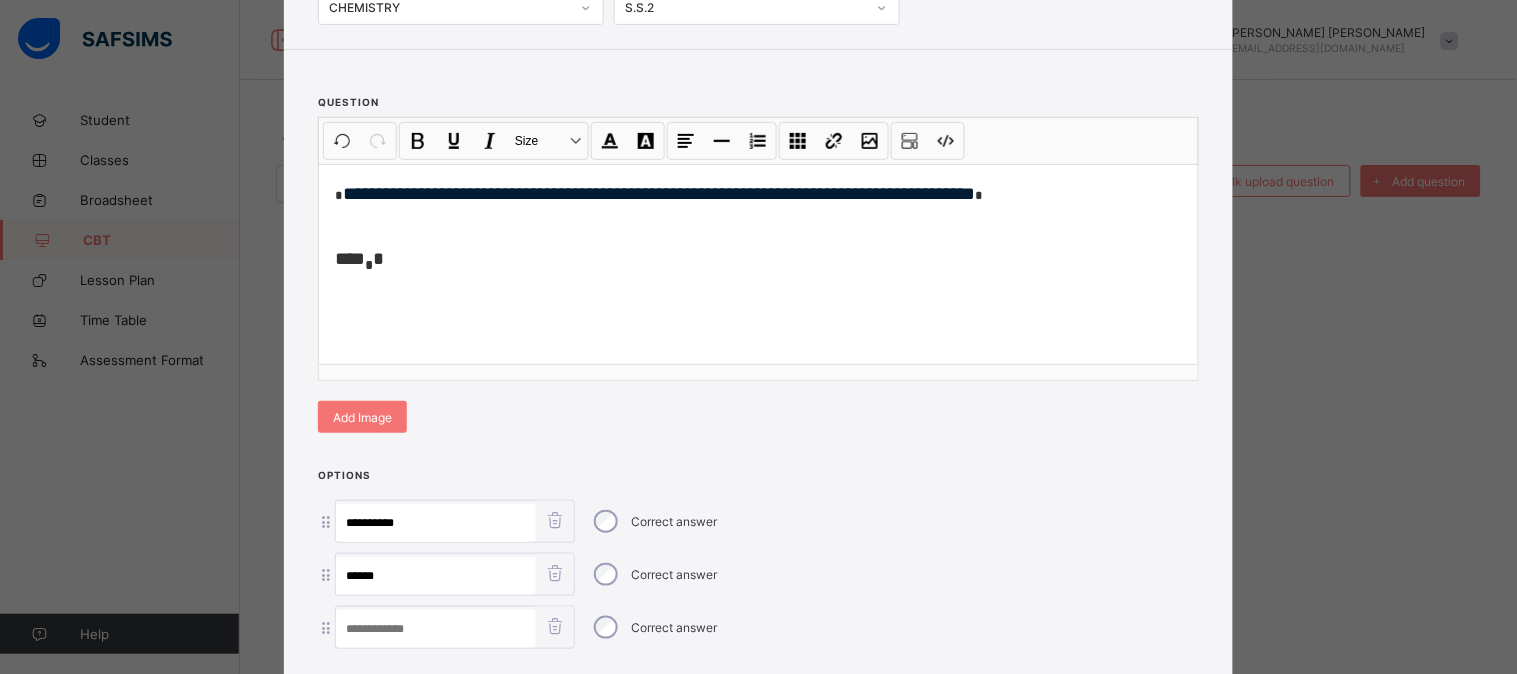 paste on "******" 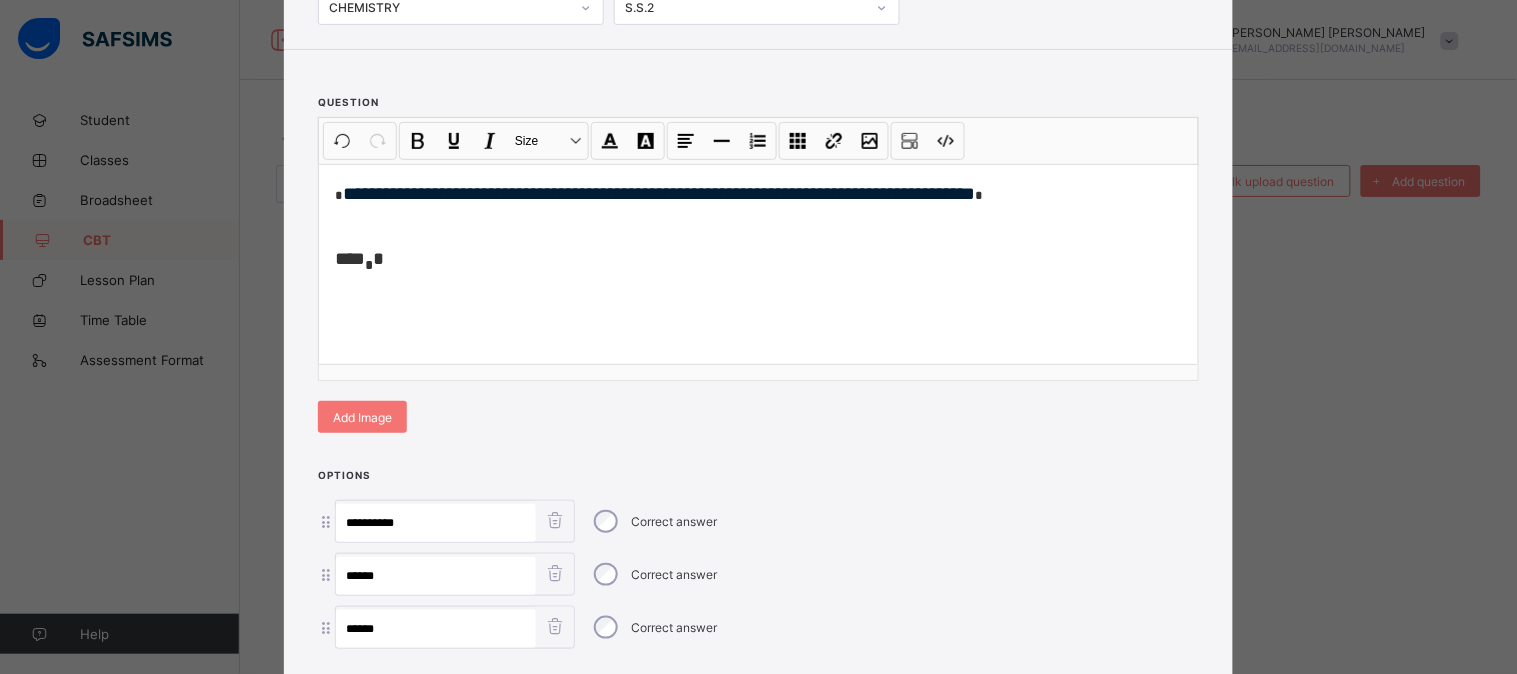 type on "******" 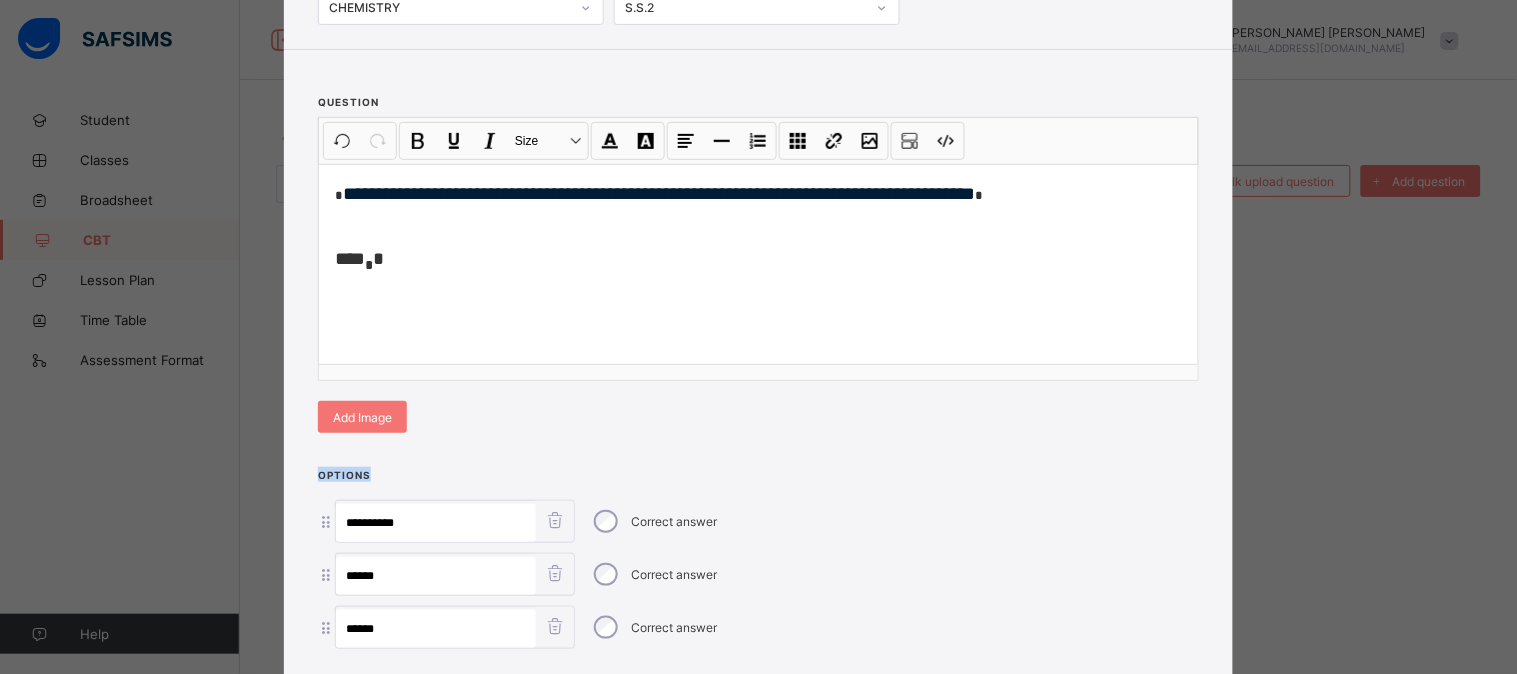 drag, startPoint x: 1501, startPoint y: 403, endPoint x: 1504, endPoint y: 462, distance: 59.07622 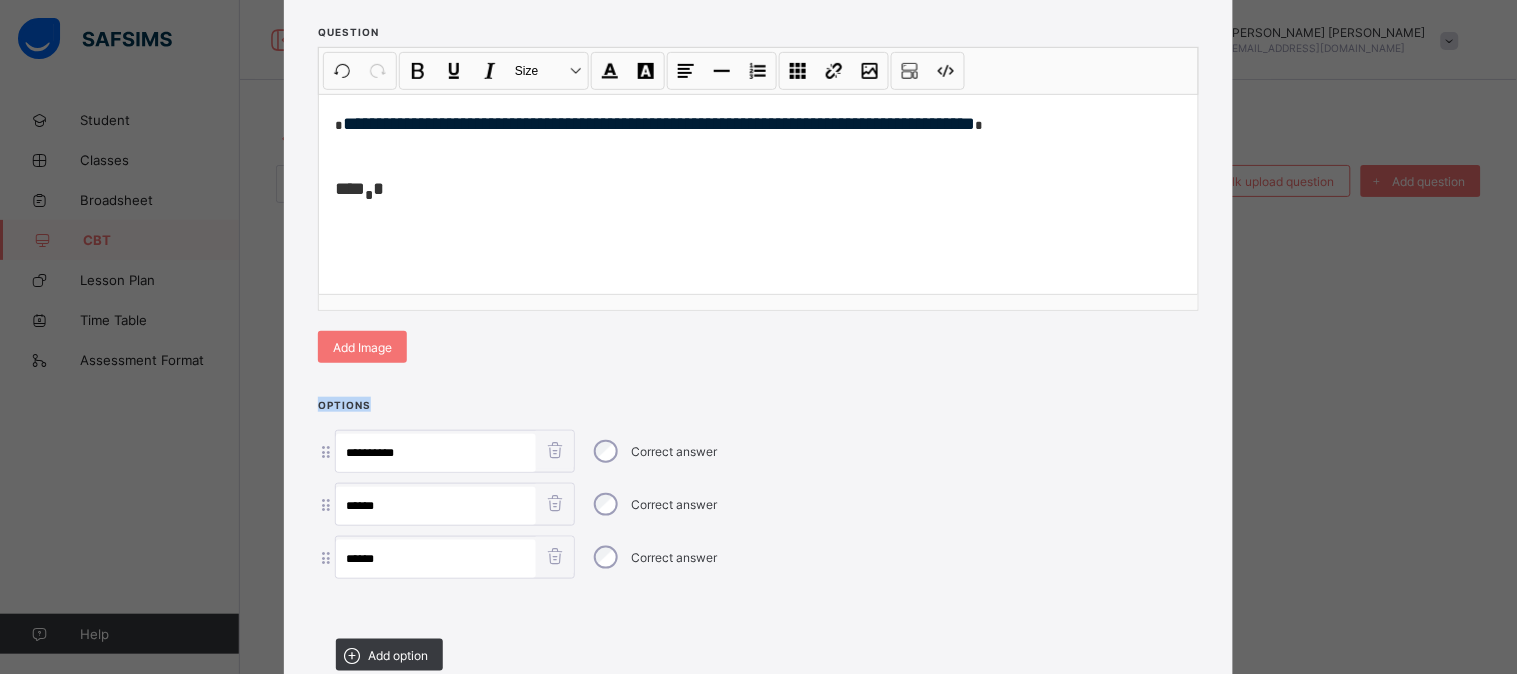 scroll, scrollTop: 232, scrollLeft: 0, axis: vertical 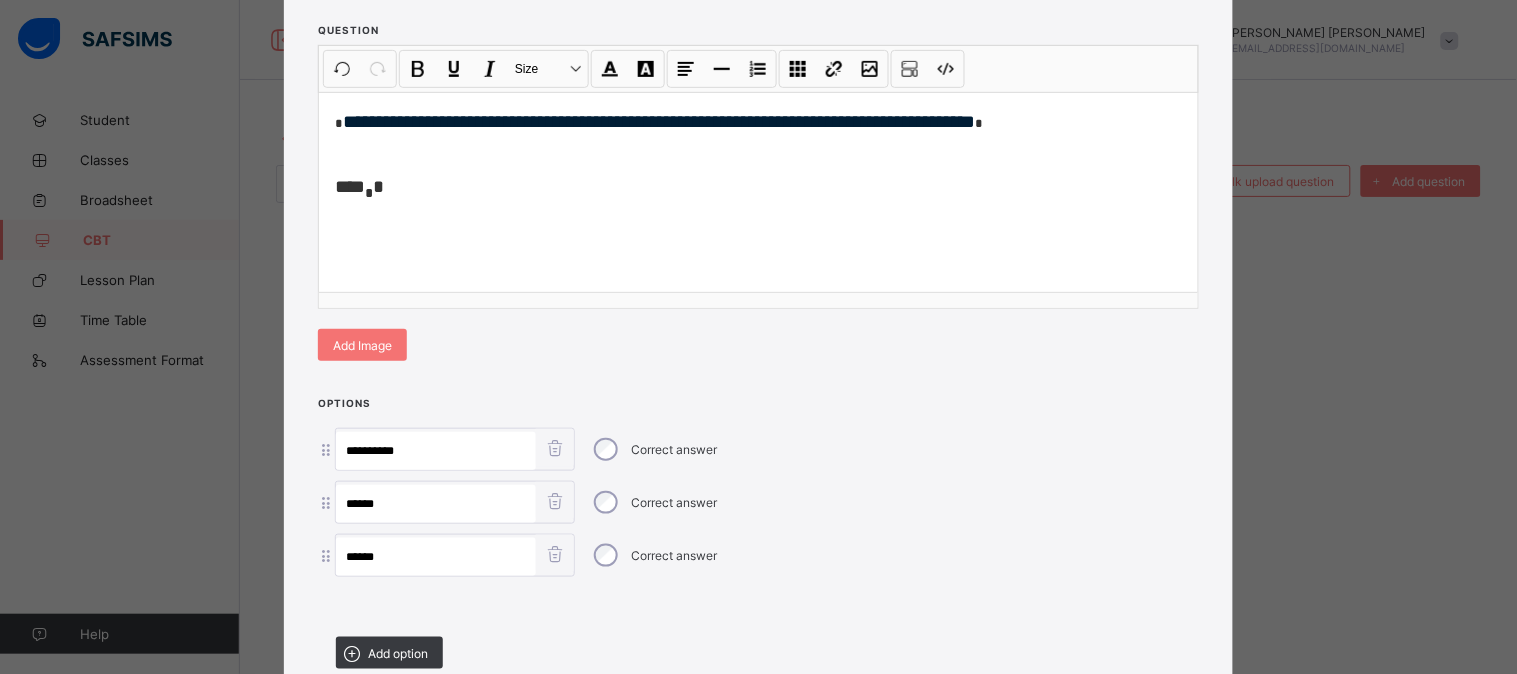 click on "**********" at bounding box center (758, 192) 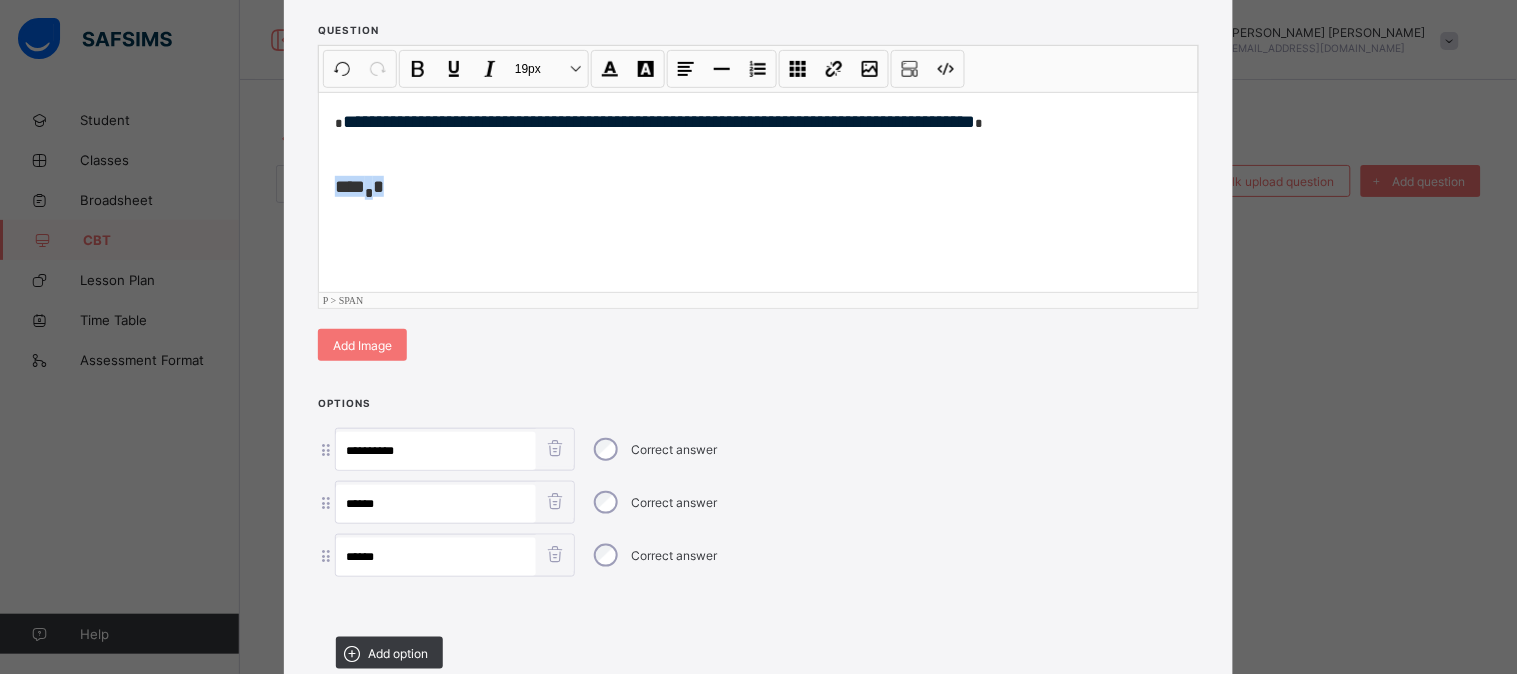 drag, startPoint x: 465, startPoint y: 205, endPoint x: 305, endPoint y: 165, distance: 164.92422 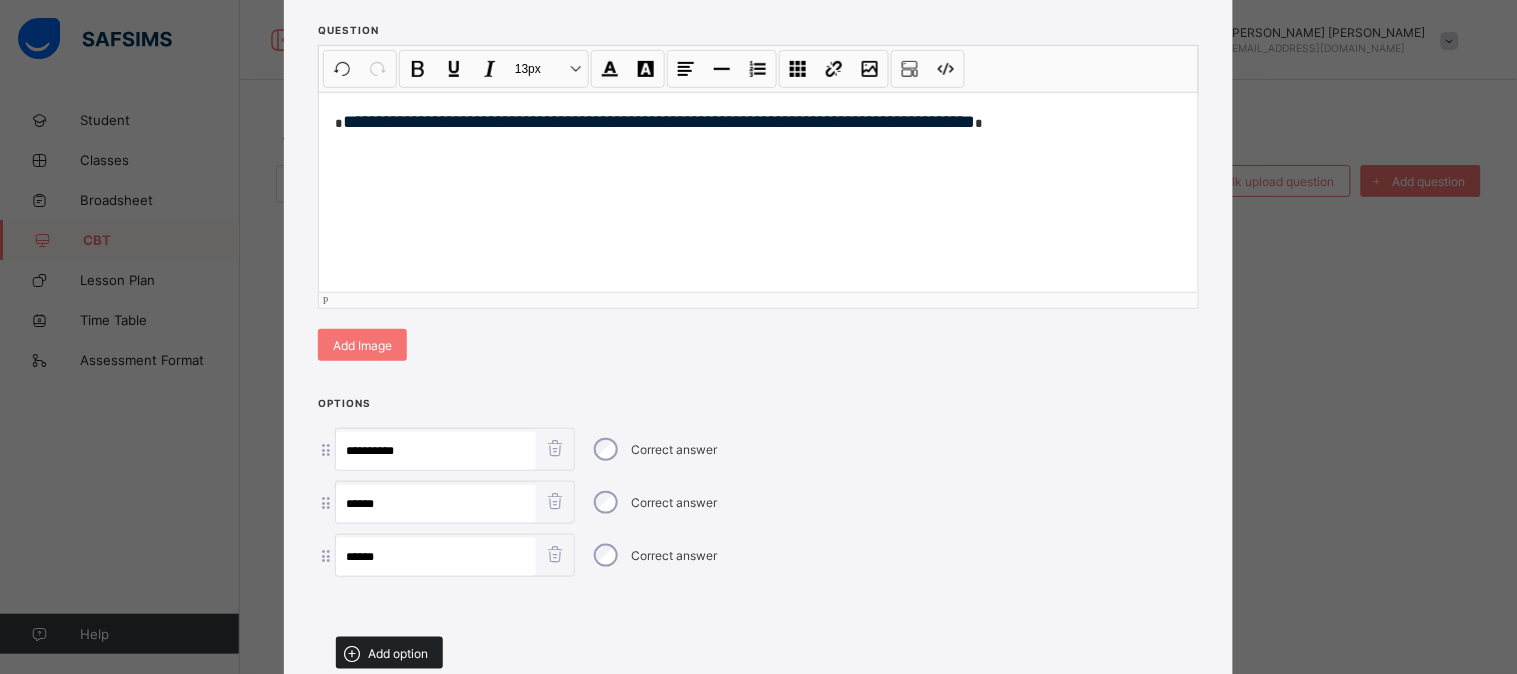 click on "Add option" at bounding box center [398, 653] 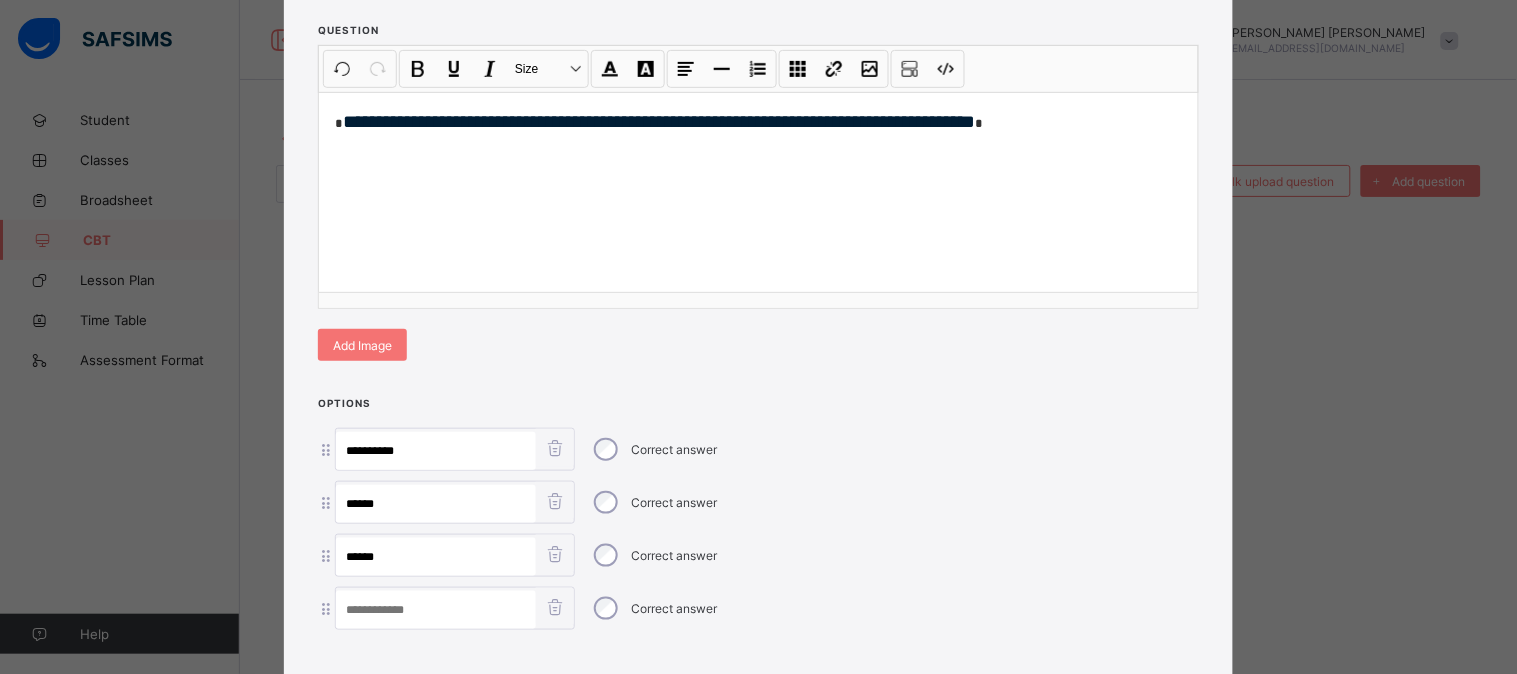 click at bounding box center [436, 610] 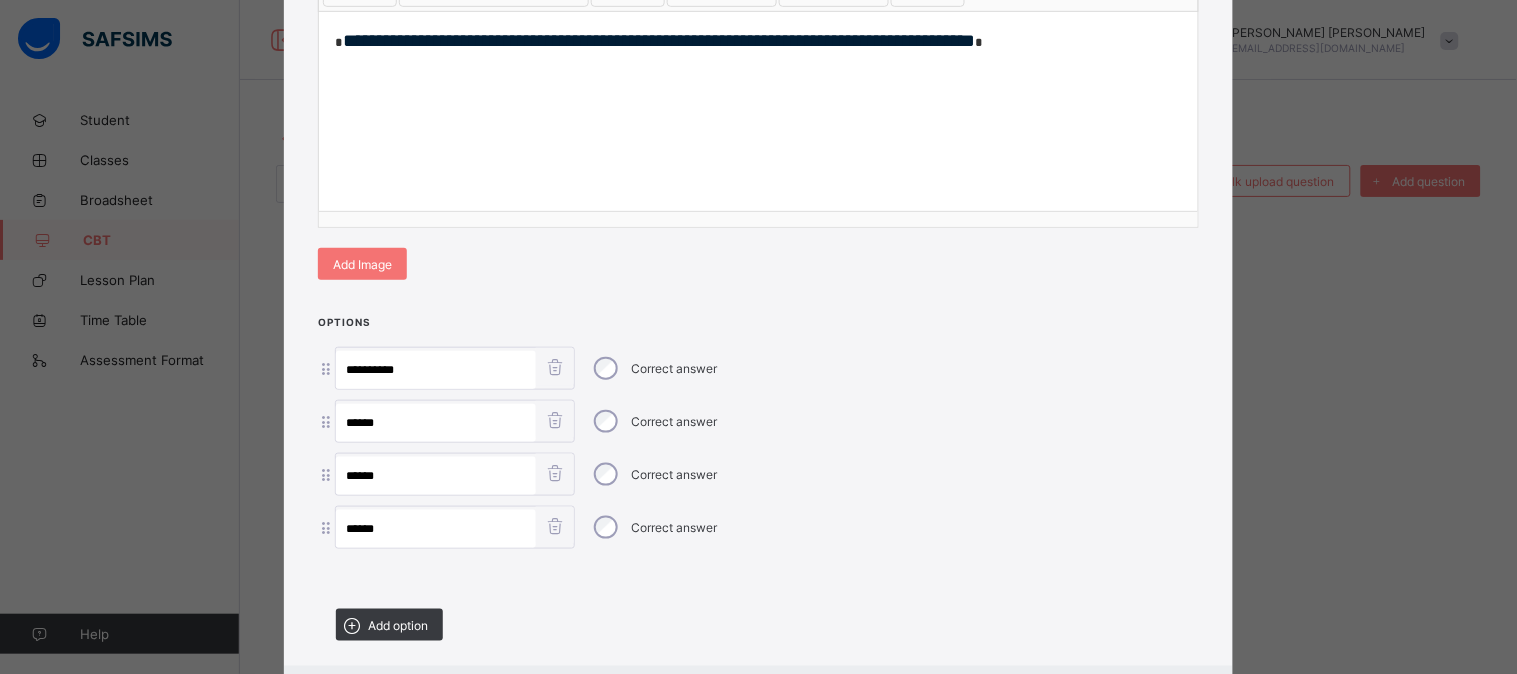 scroll, scrollTop: 308, scrollLeft: 0, axis: vertical 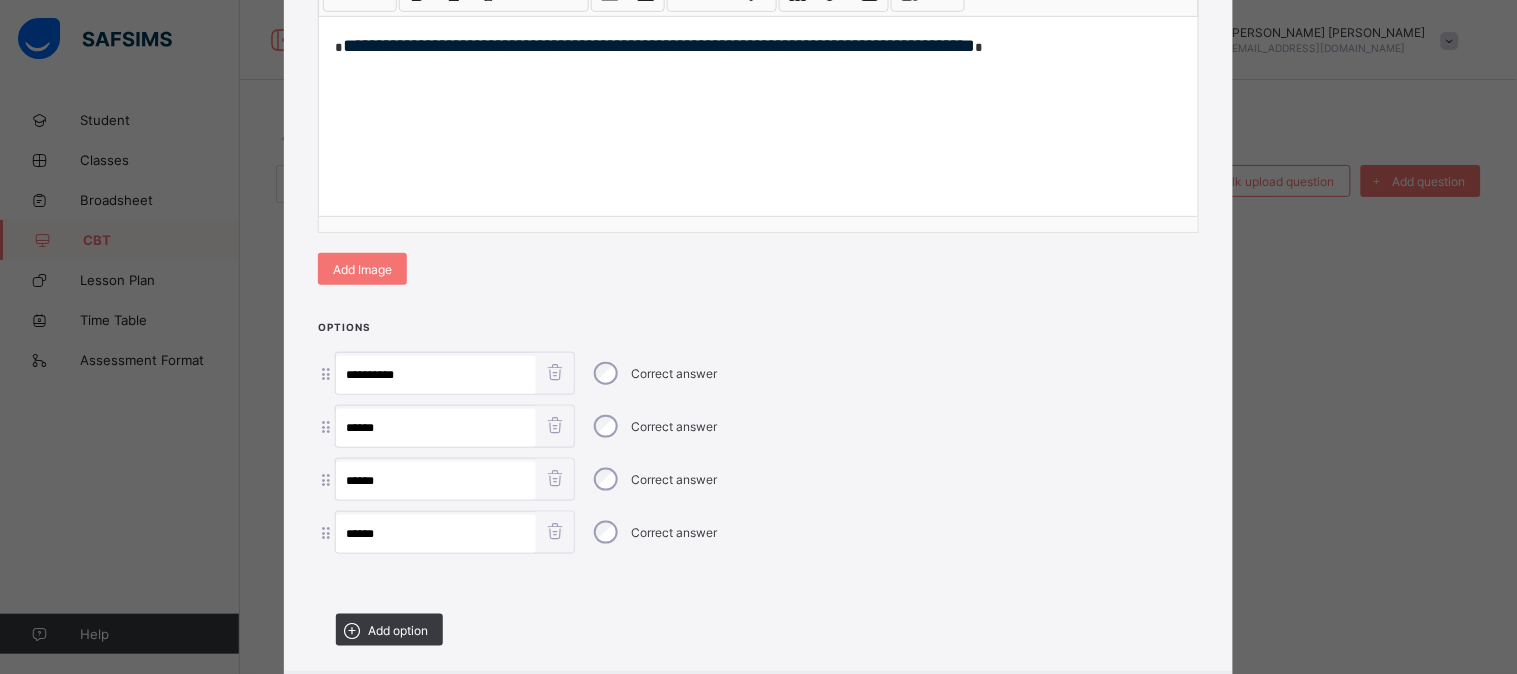 click on "Correct answer" at bounding box center [654, 480] 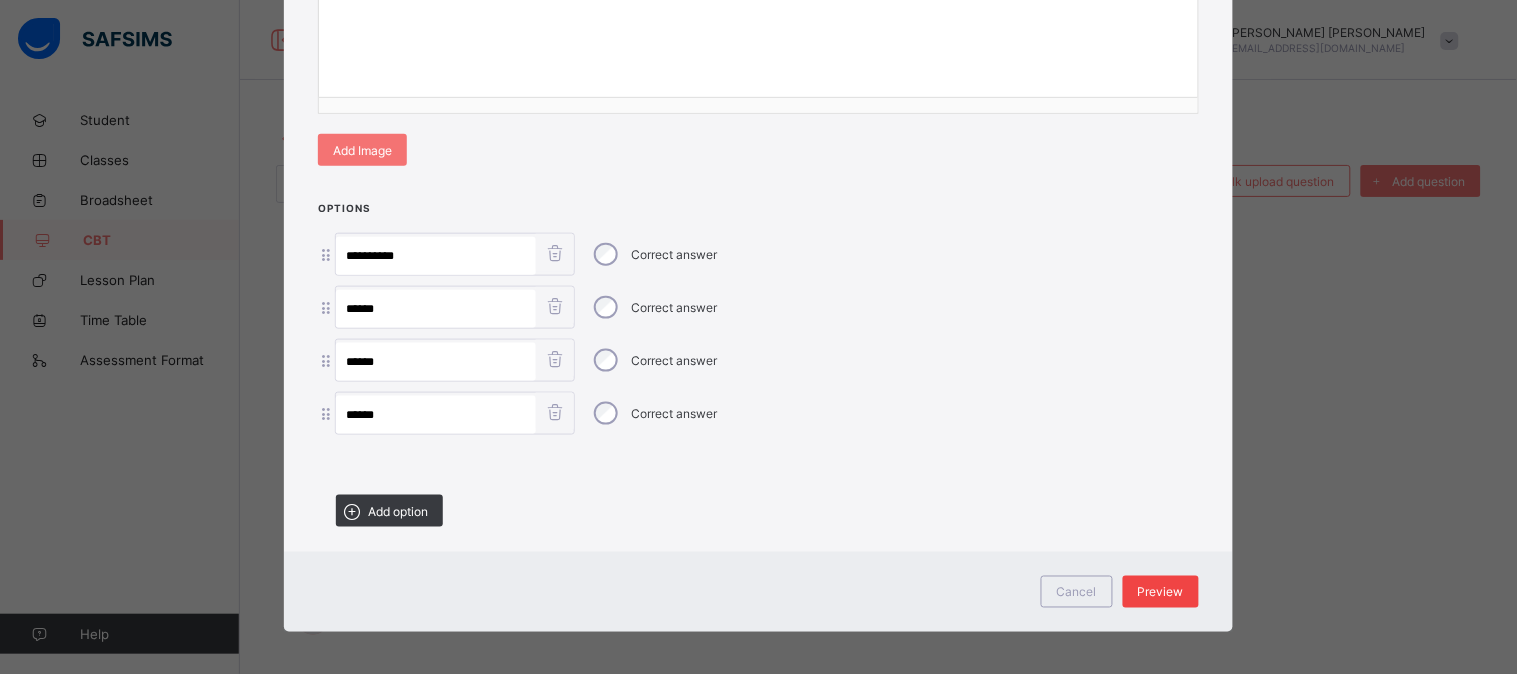 click on "Preview" at bounding box center (1161, 592) 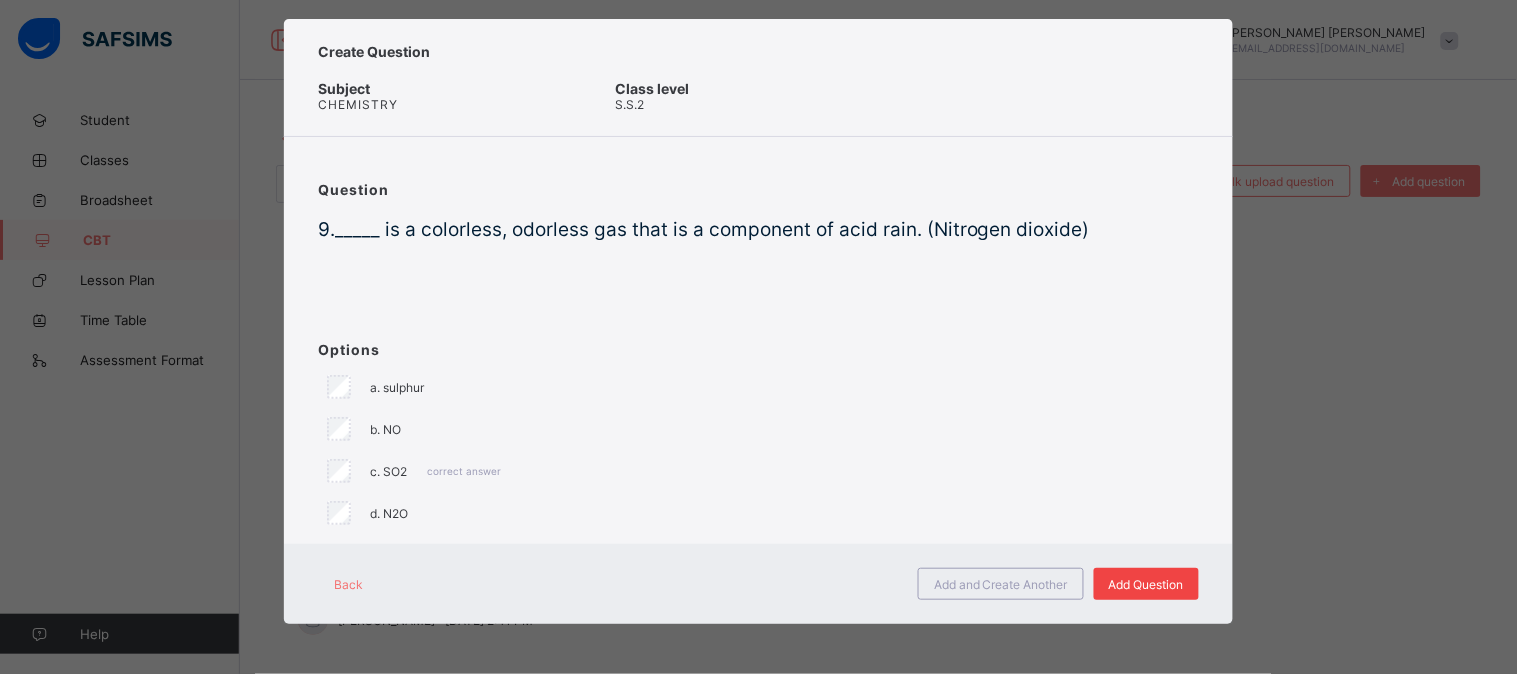 scroll, scrollTop: 27, scrollLeft: 0, axis: vertical 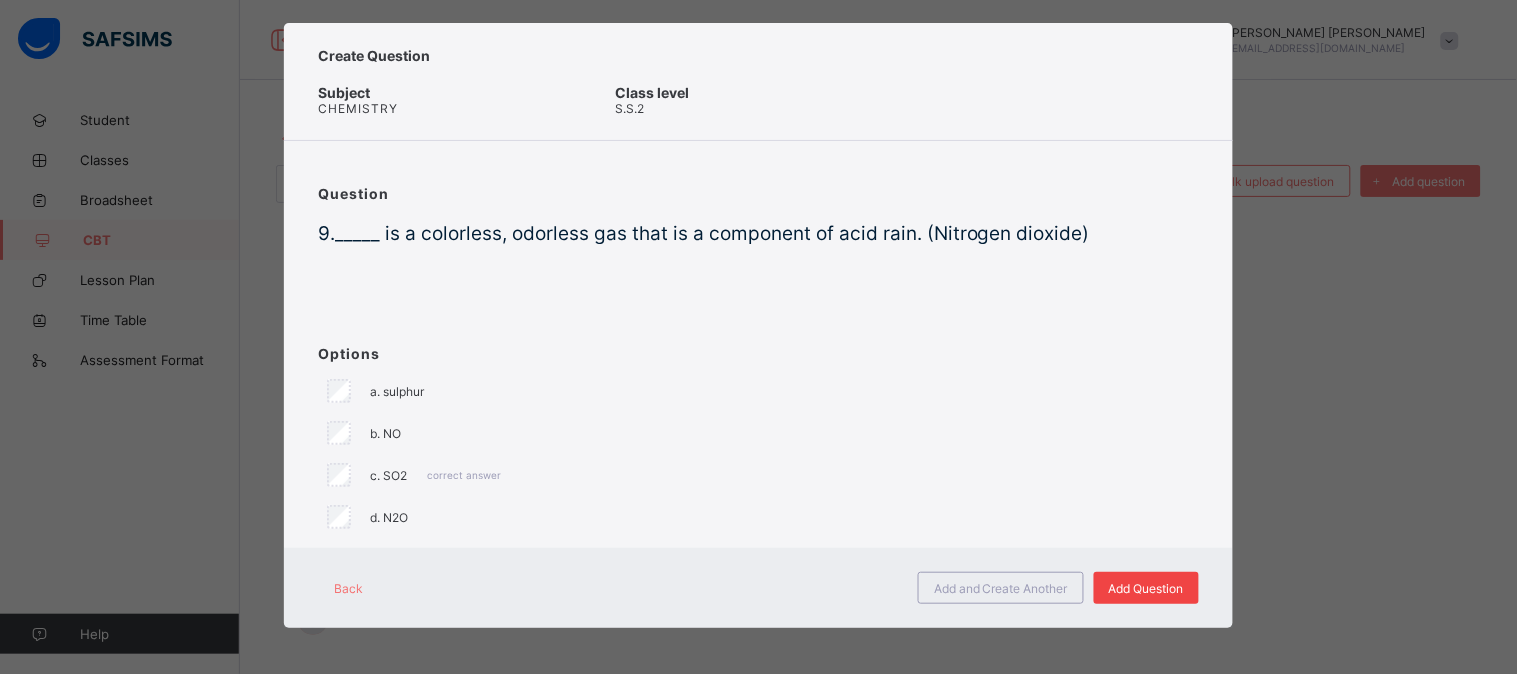 click on "Add Question" at bounding box center (1146, 588) 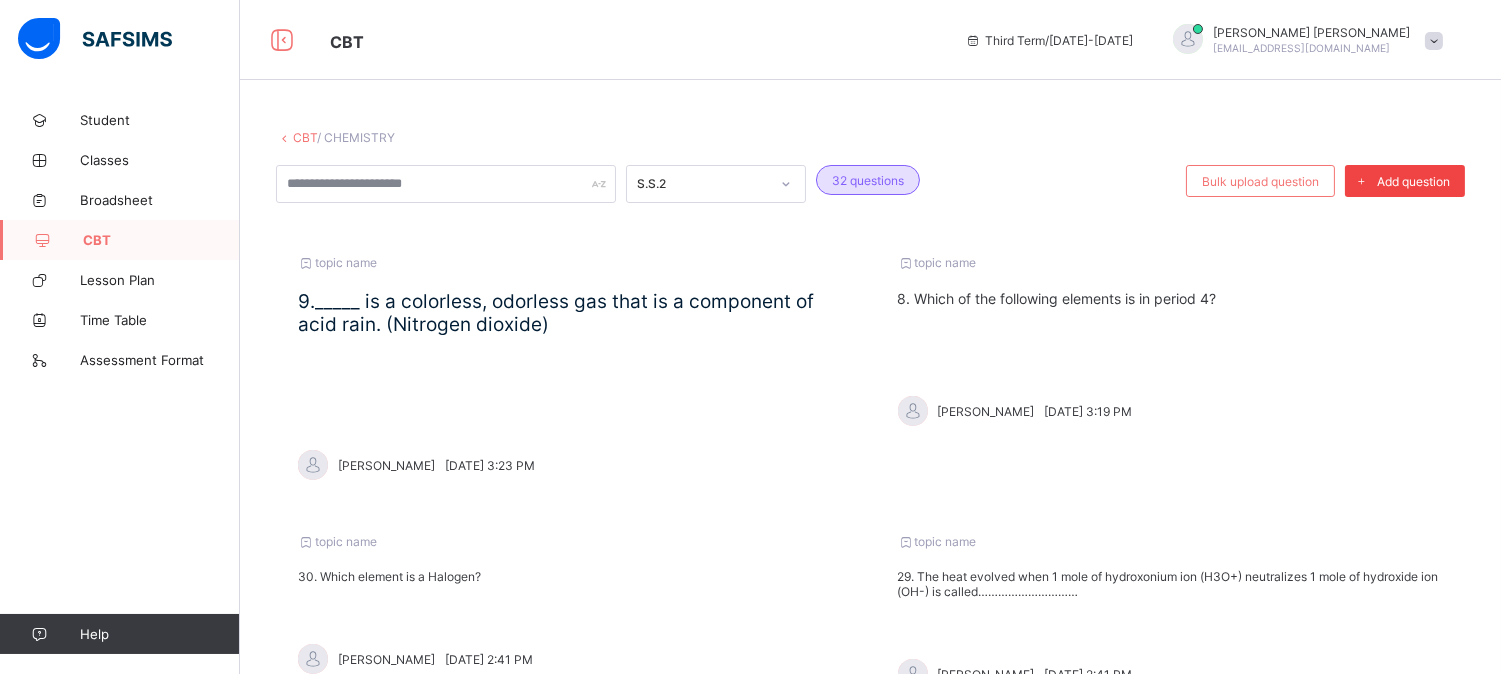 click on "Add question" at bounding box center [1413, 181] 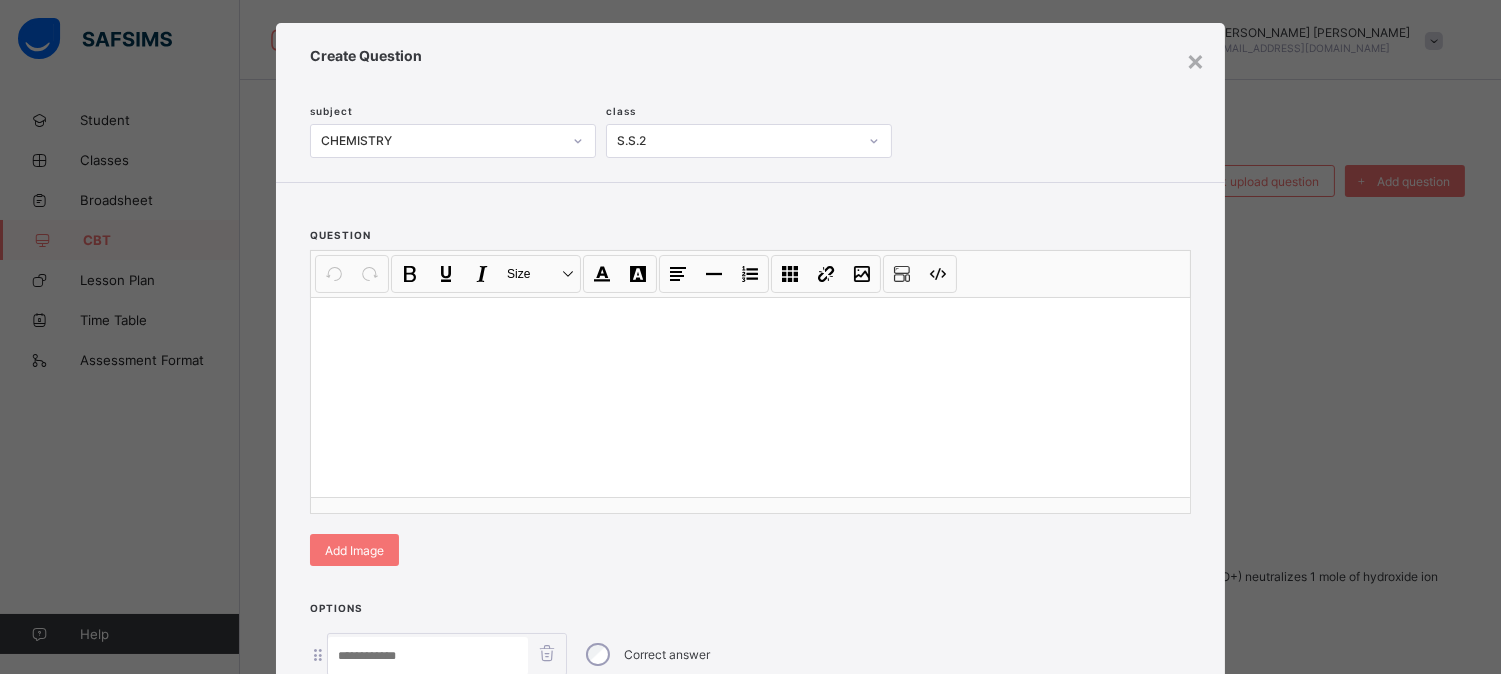 click at bounding box center (750, 397) 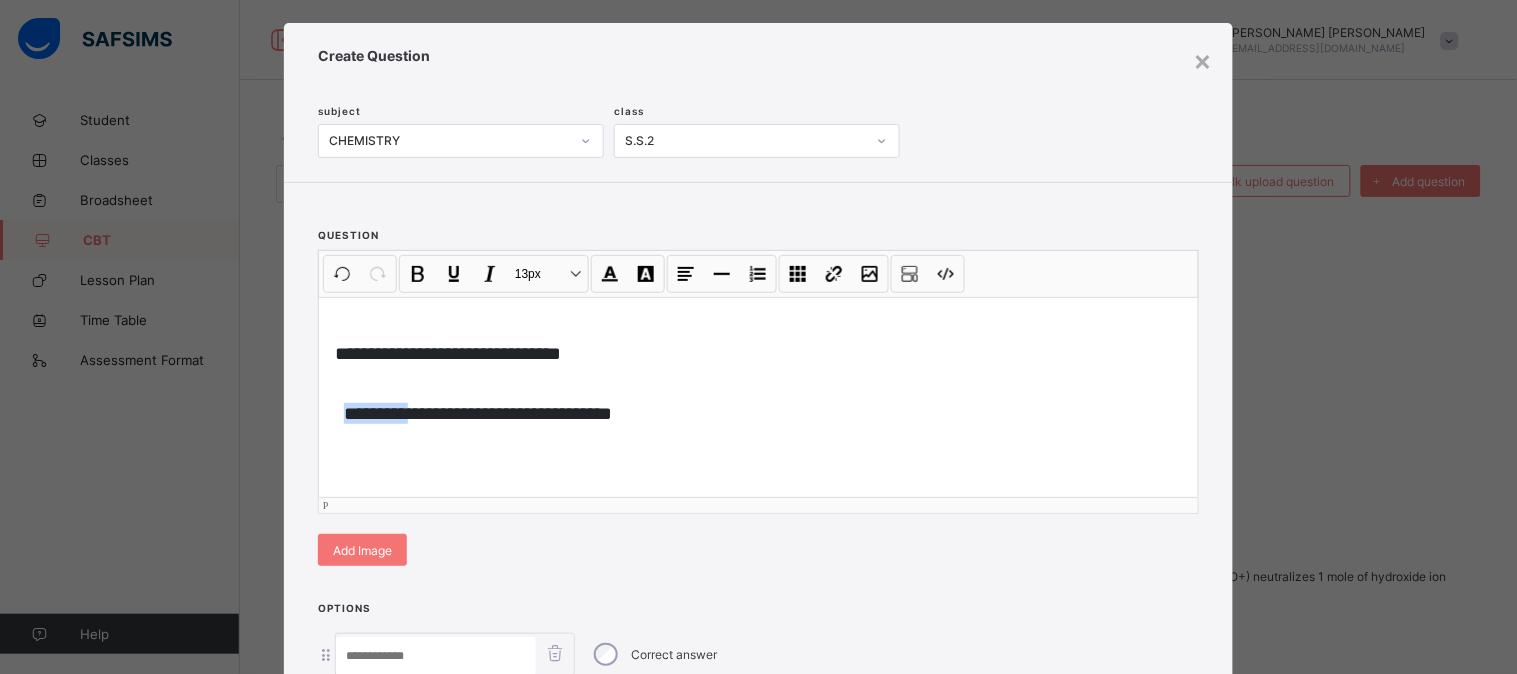 drag, startPoint x: 336, startPoint y: 391, endPoint x: 411, endPoint y: 391, distance: 75 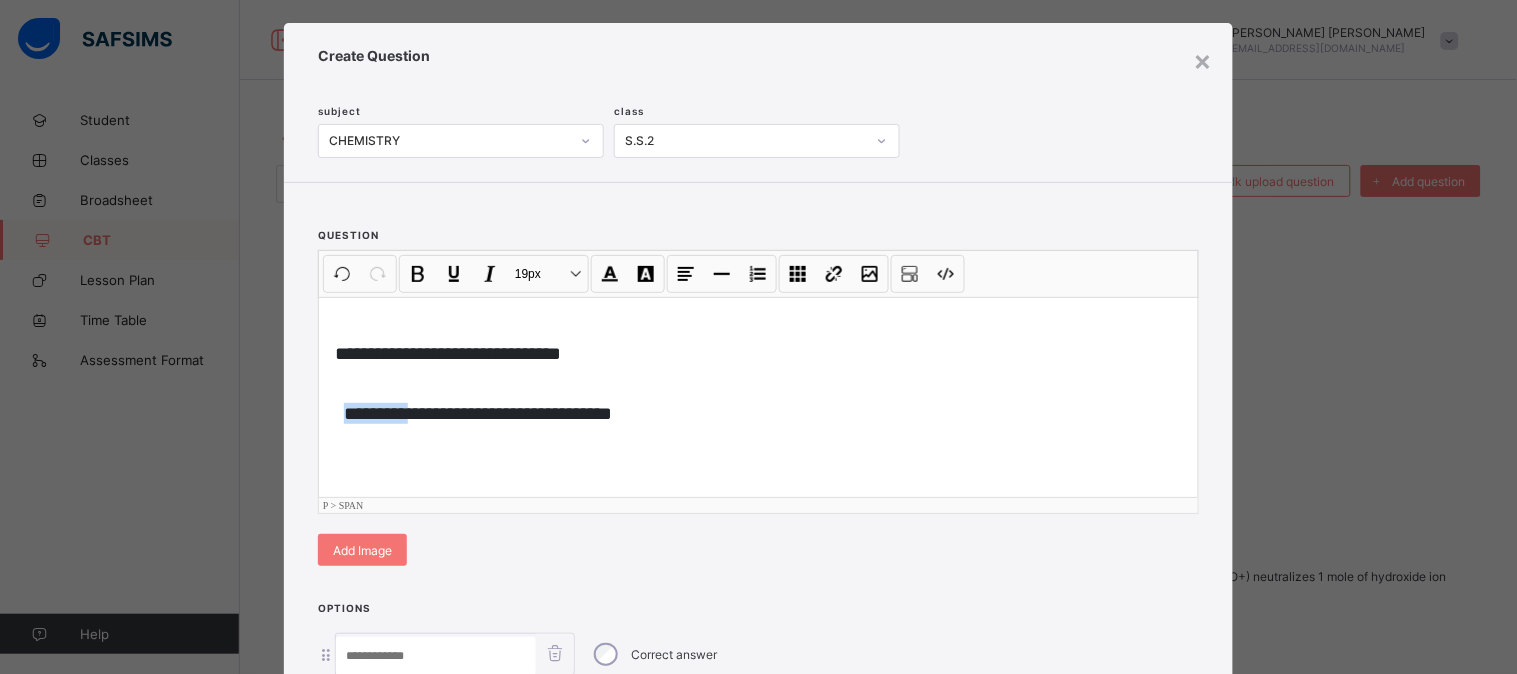 type 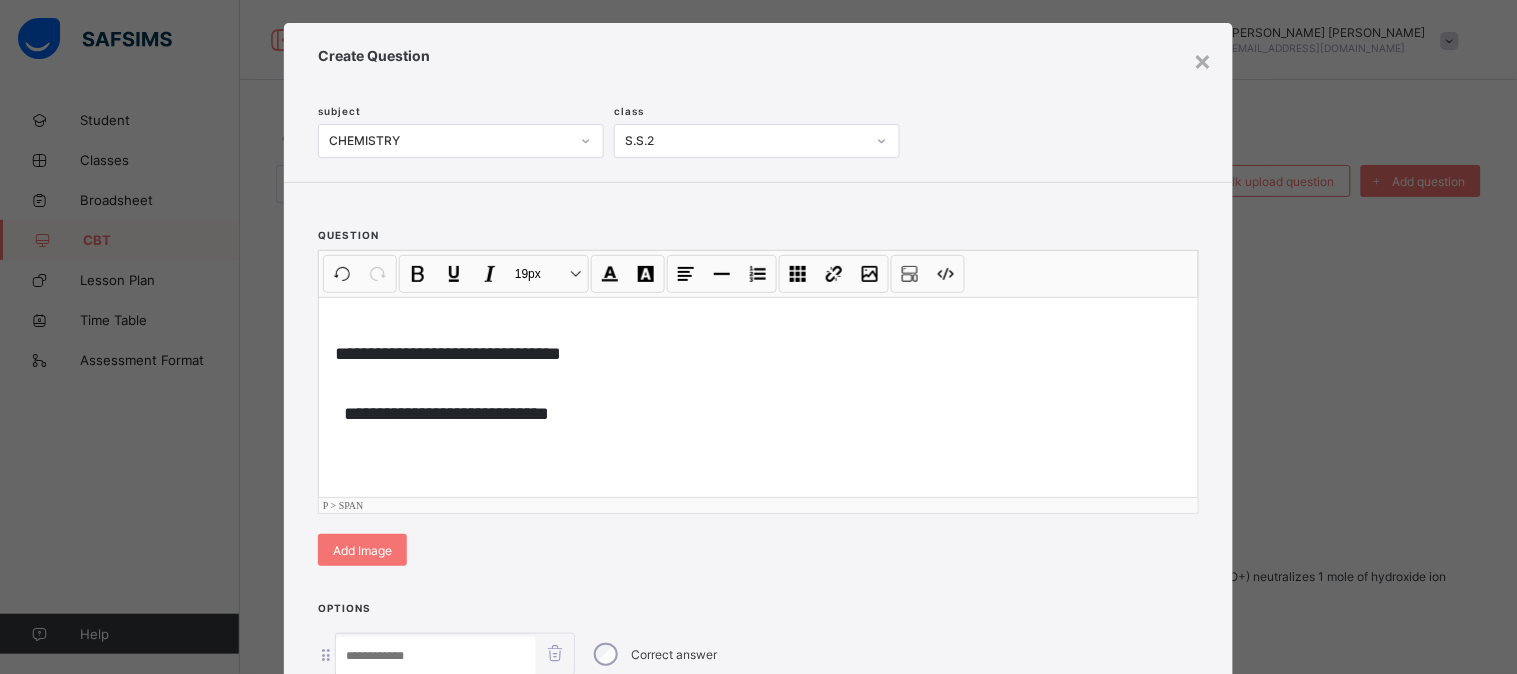 click at bounding box center (436, 656) 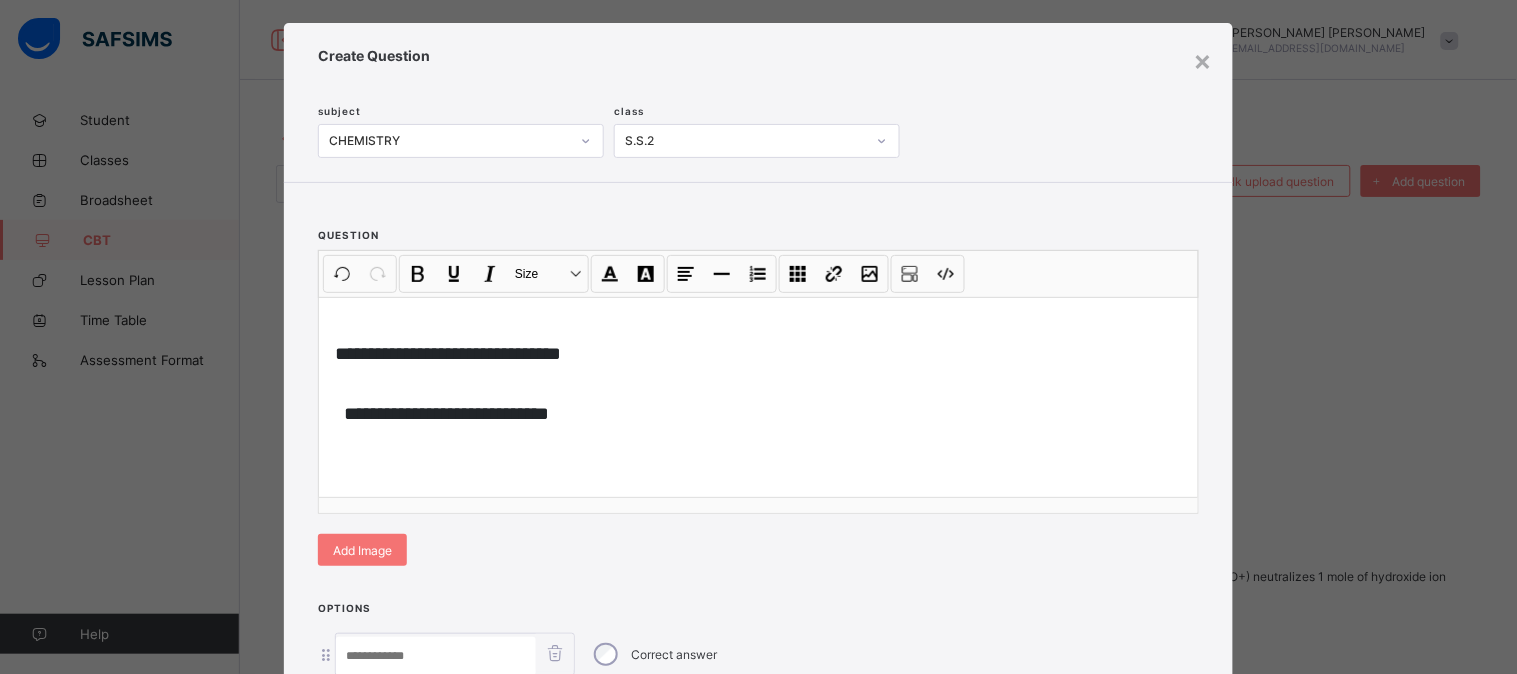 paste on "*********" 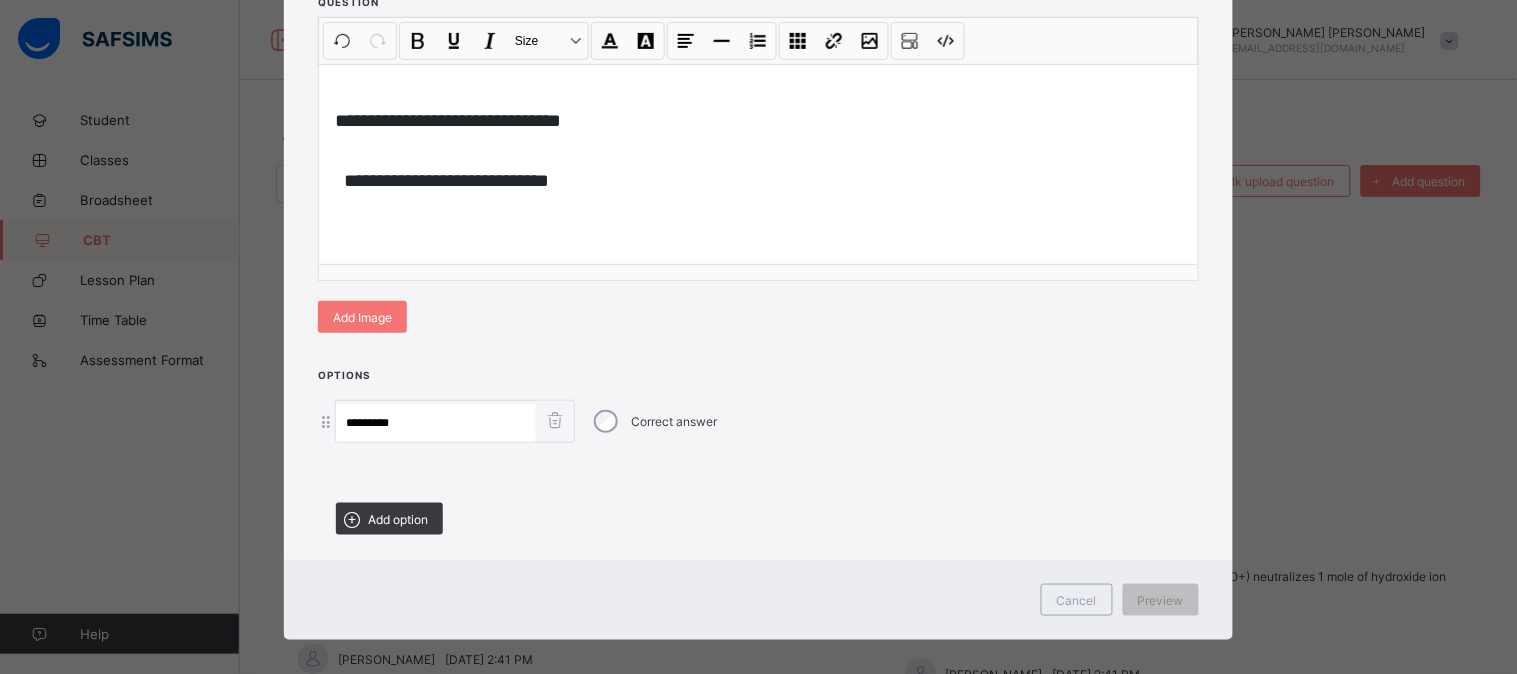 scroll, scrollTop: 272, scrollLeft: 0, axis: vertical 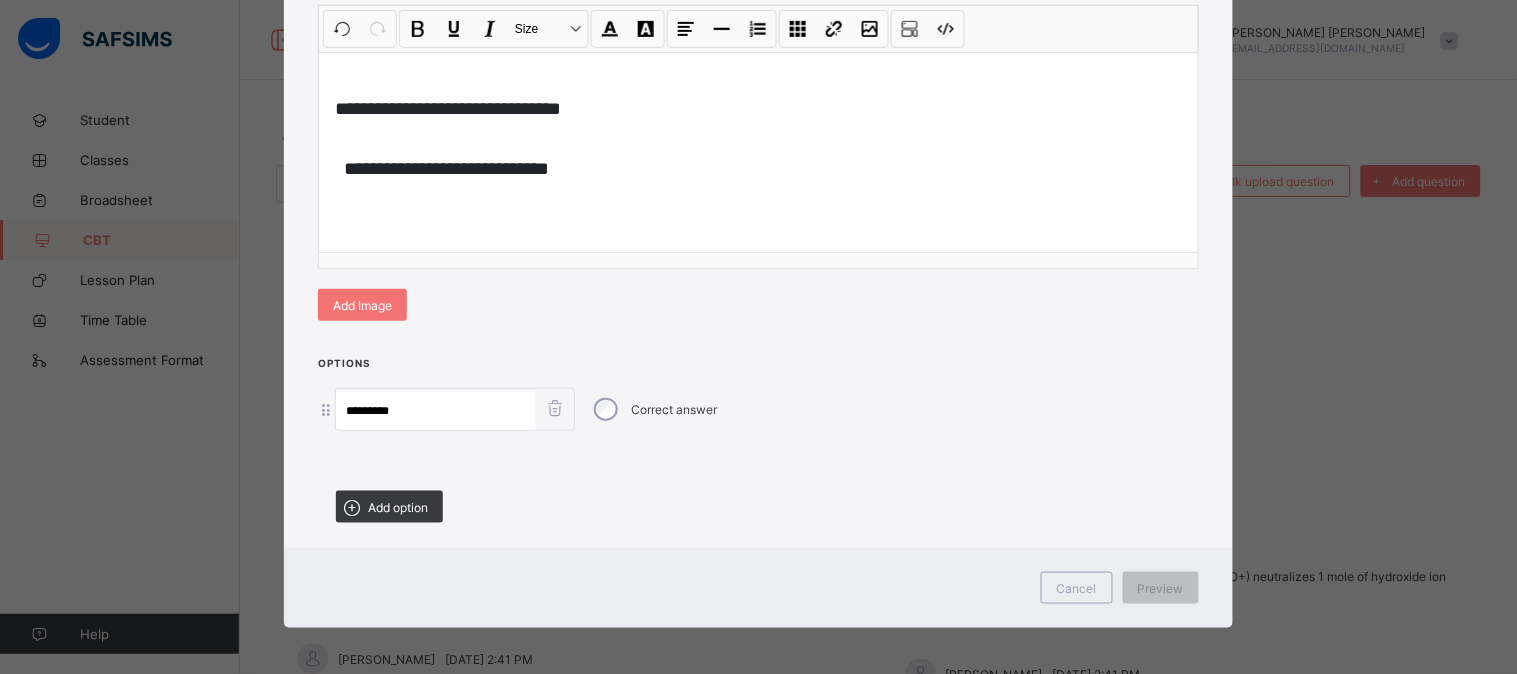 type on "*********" 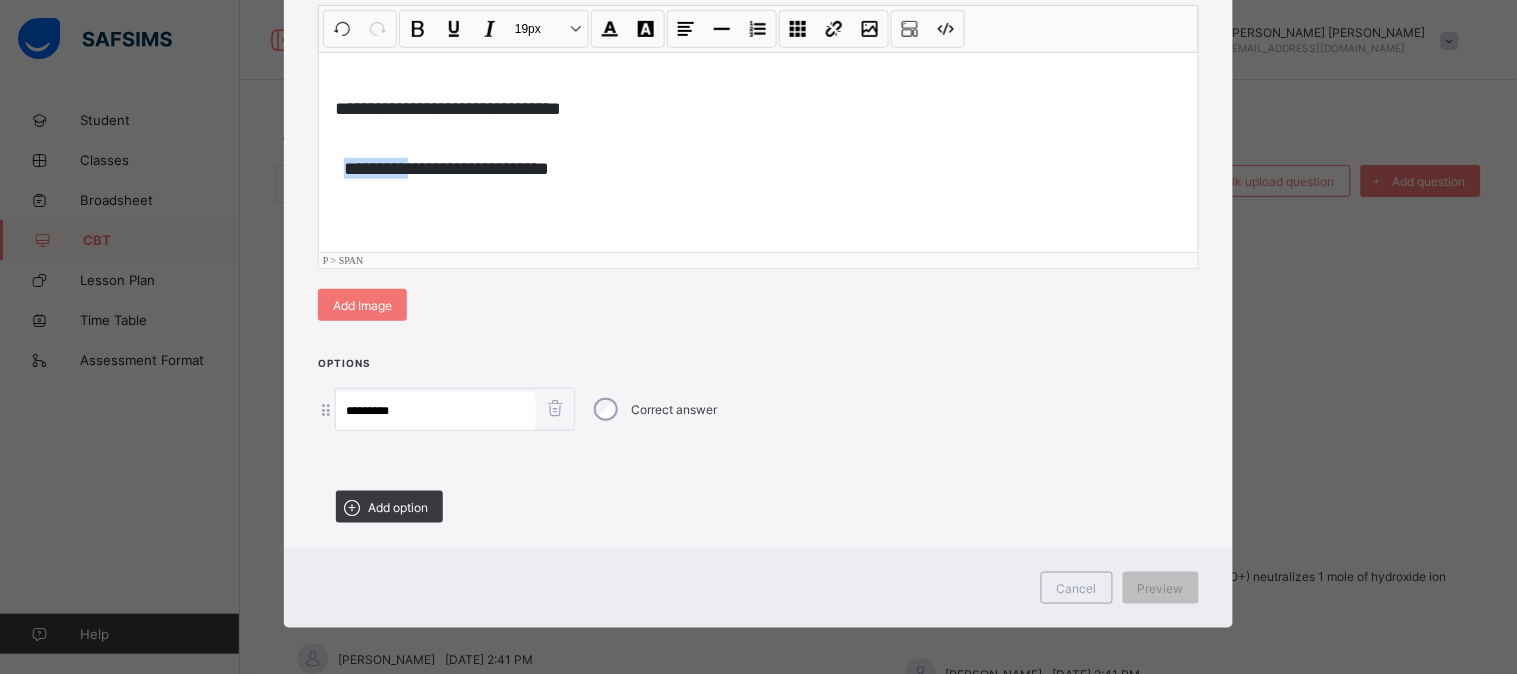 drag, startPoint x: 331, startPoint y: 171, endPoint x: 416, endPoint y: 174, distance: 85.052925 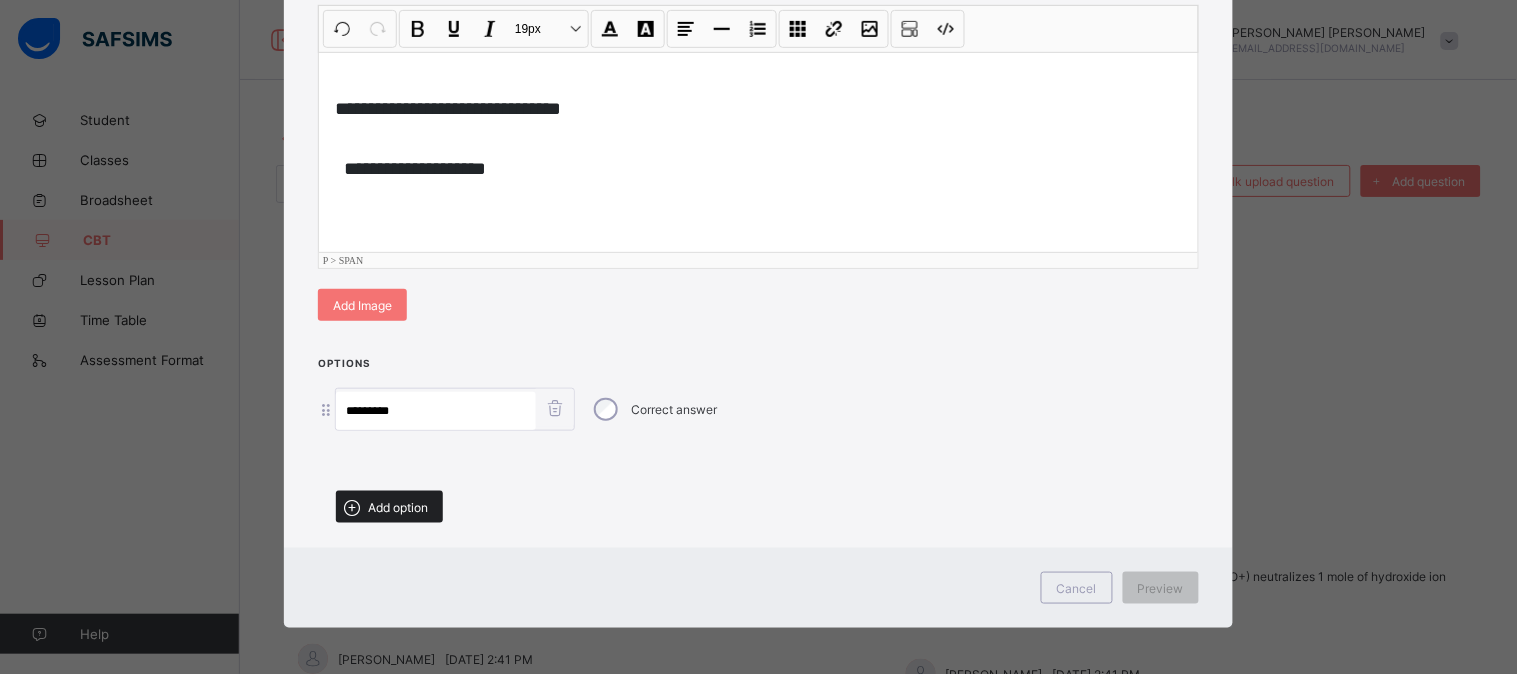 click on "Add option" at bounding box center (398, 507) 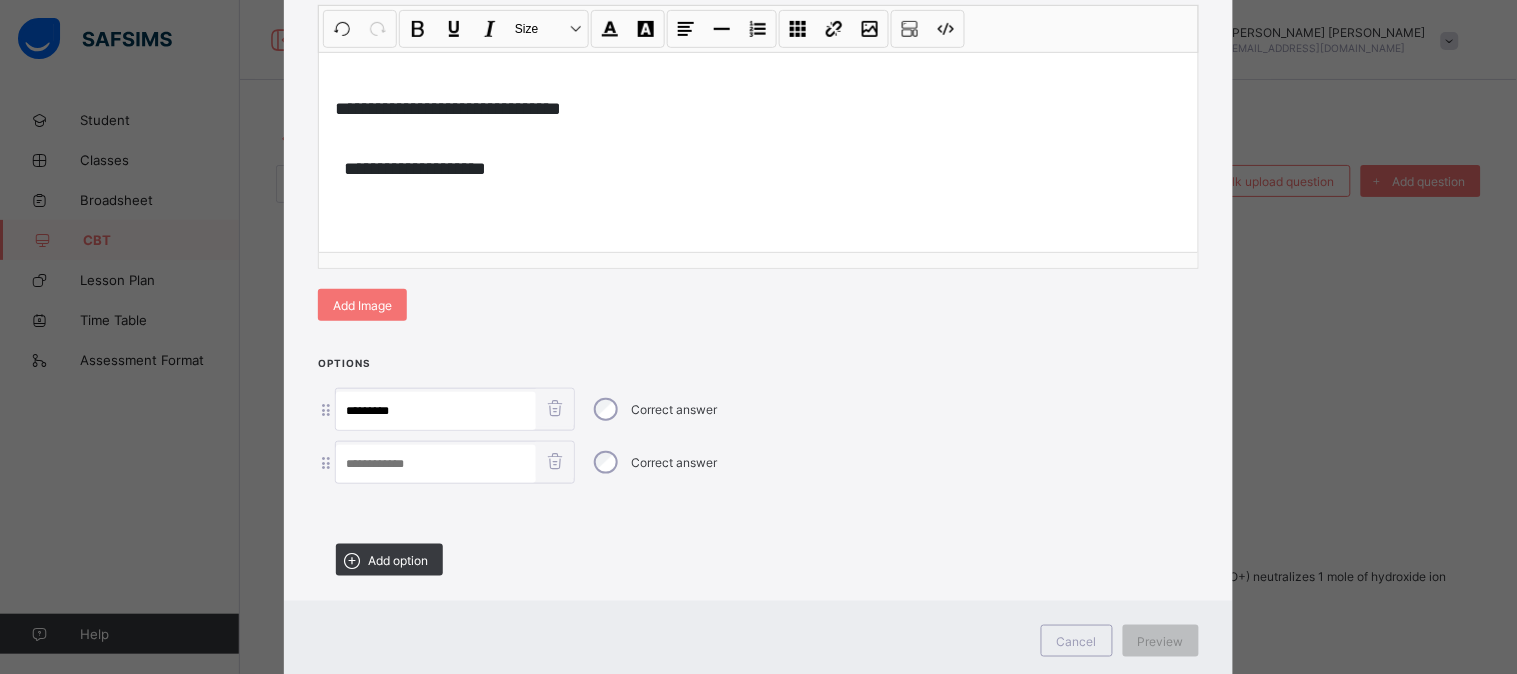 click at bounding box center [436, 464] 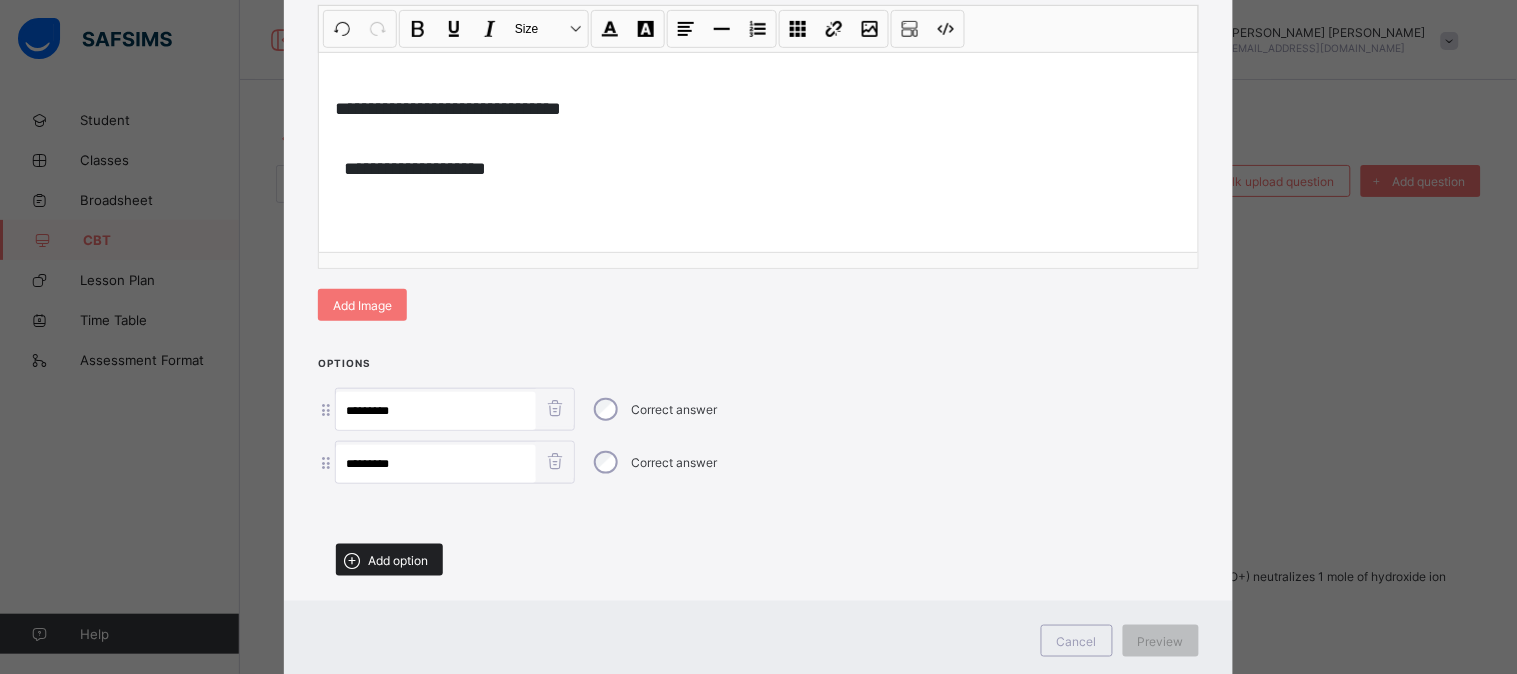 type on "*********" 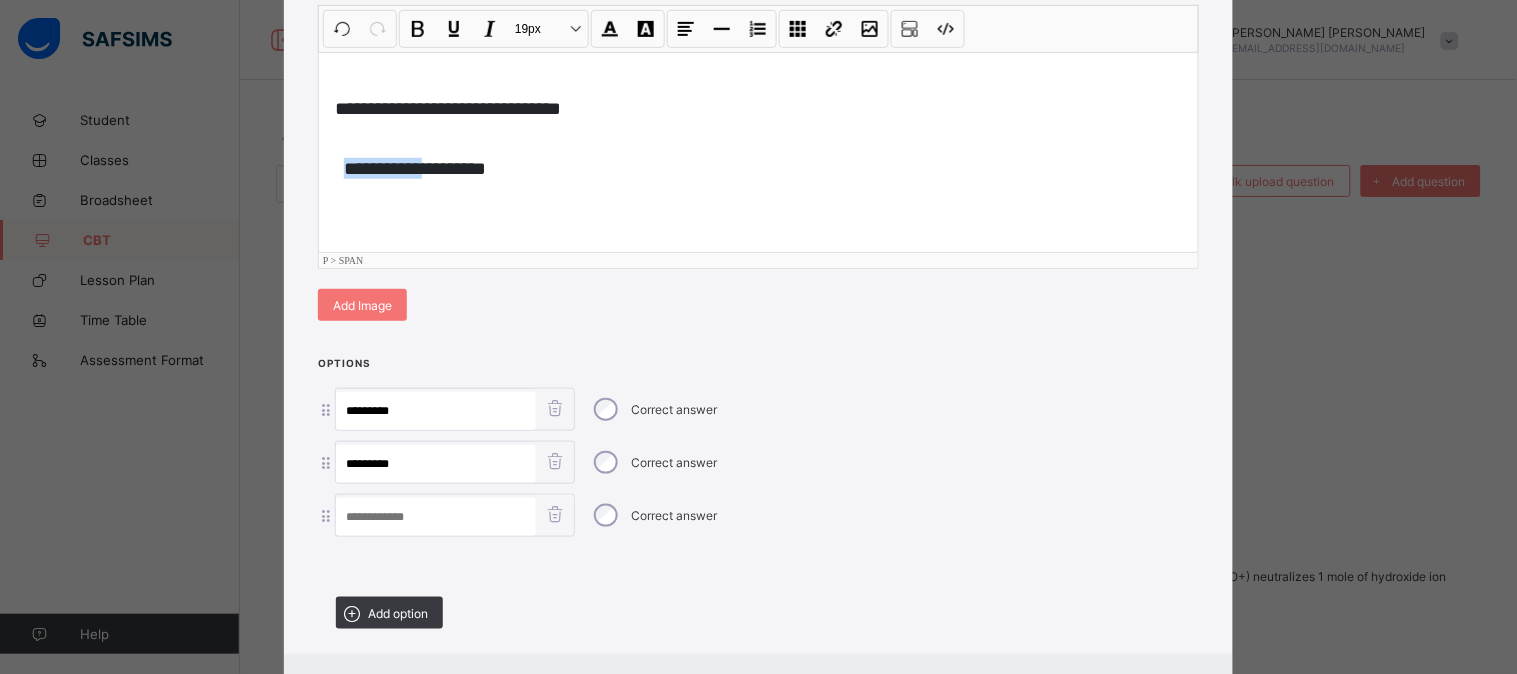 drag, startPoint x: 336, startPoint y: 171, endPoint x: 422, endPoint y: 177, distance: 86.209045 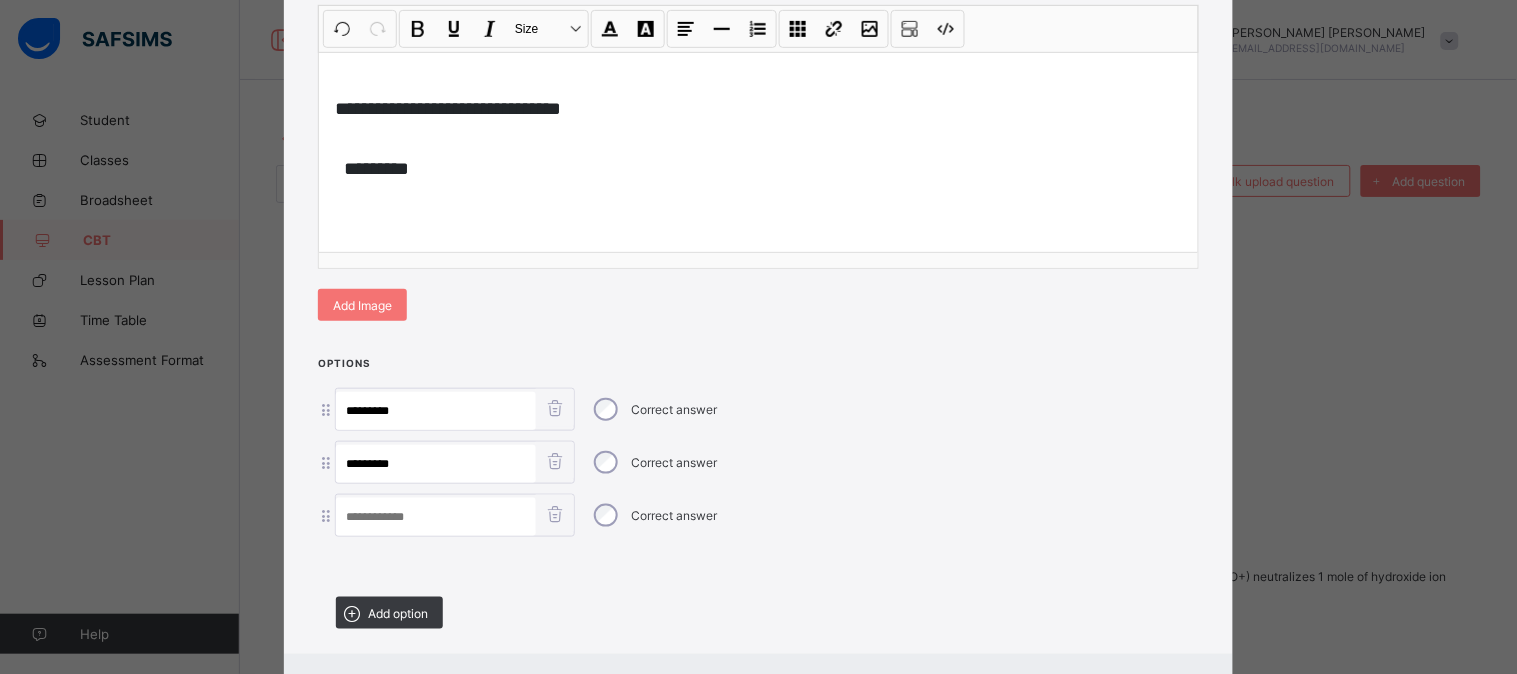 click at bounding box center [436, 517] 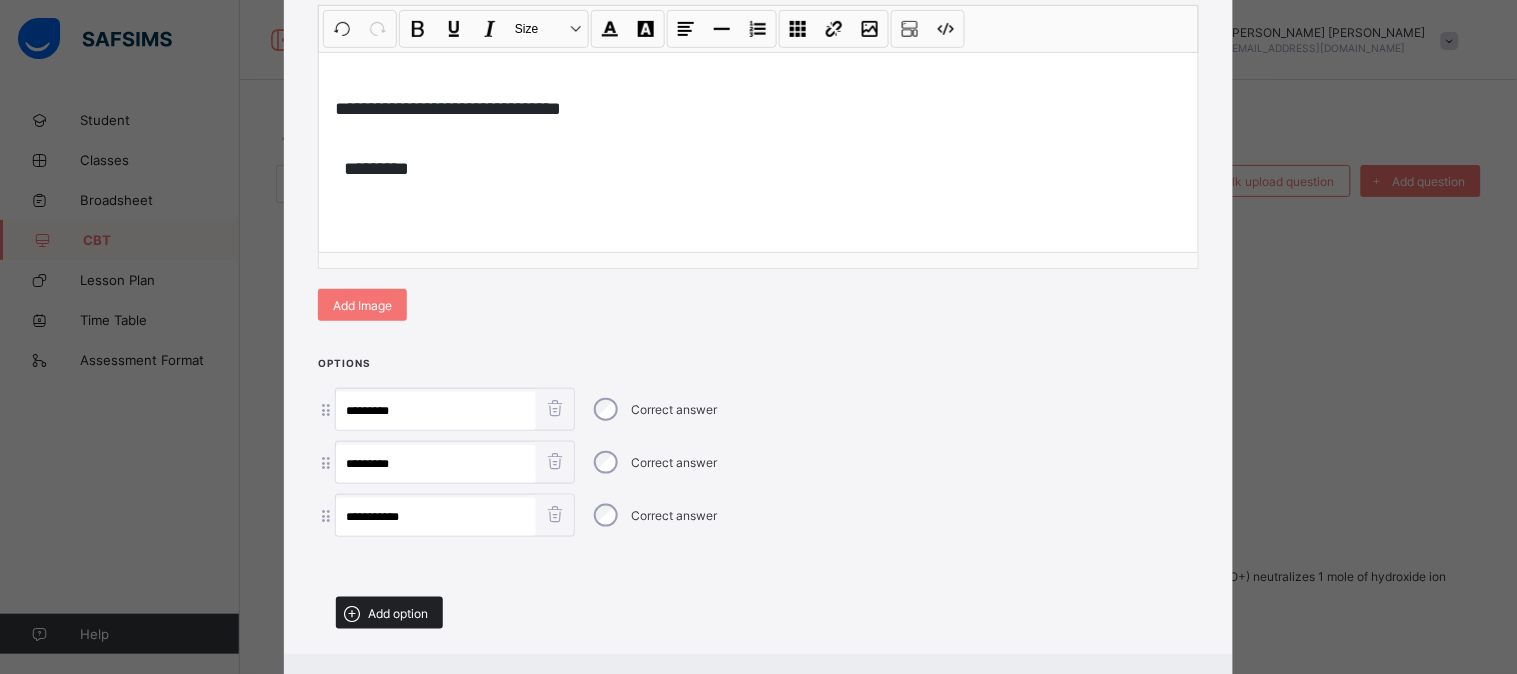 type on "**********" 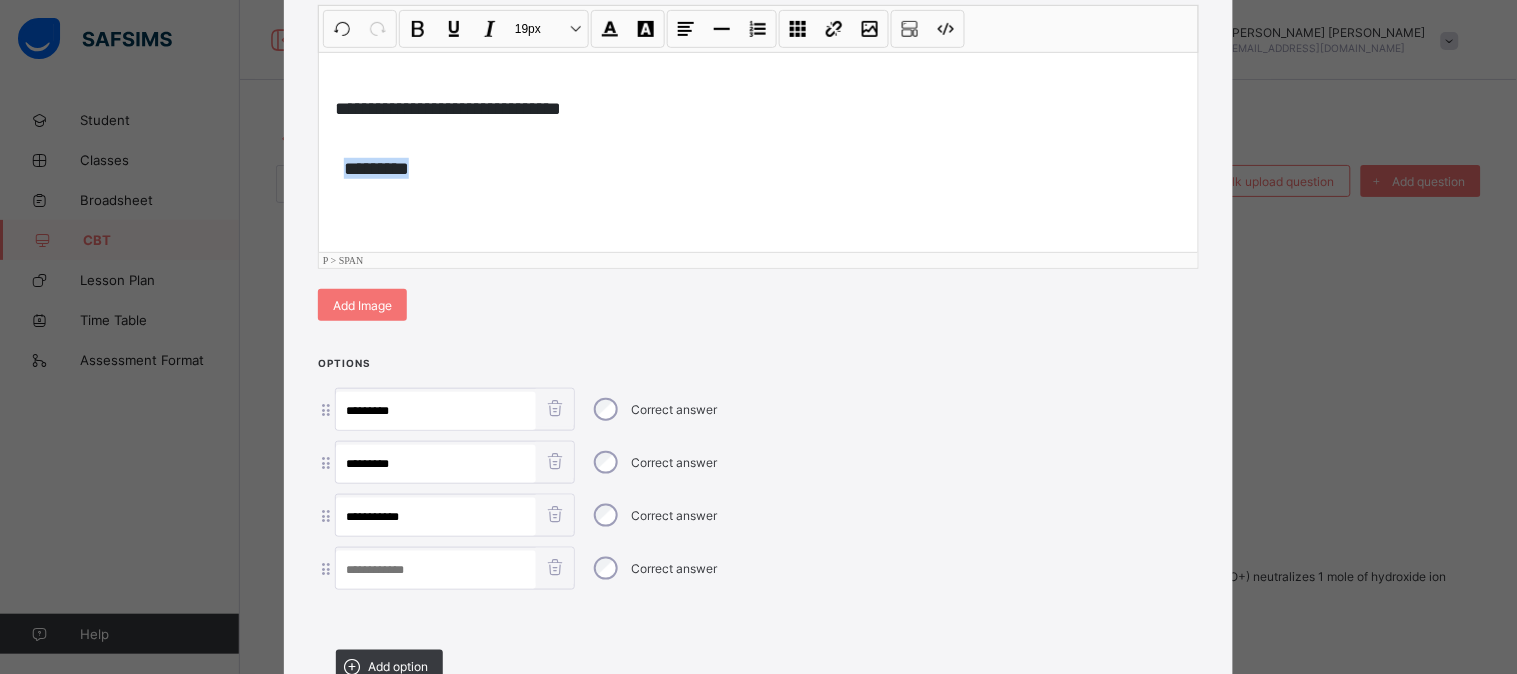 drag, startPoint x: 352, startPoint y: 166, endPoint x: 418, endPoint y: 171, distance: 66.189125 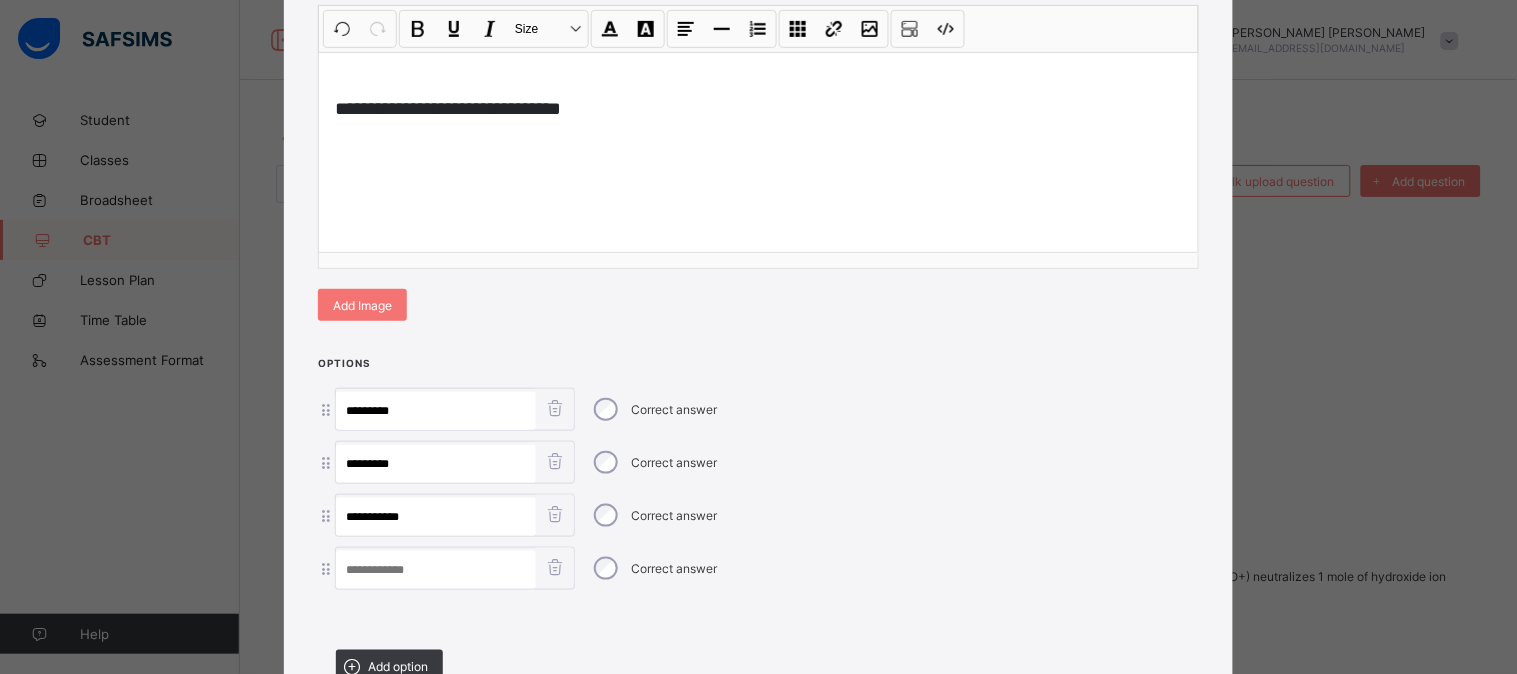 click at bounding box center [436, 570] 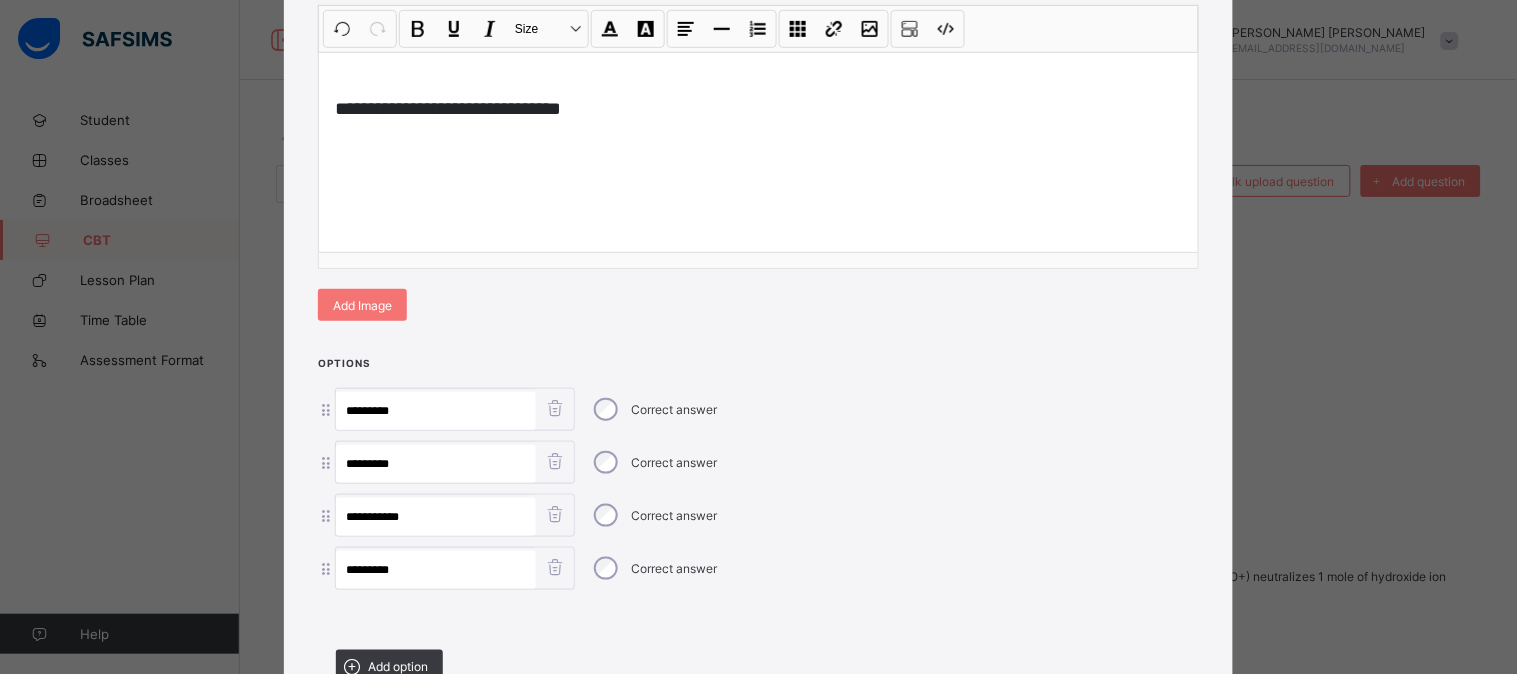 type on "*********" 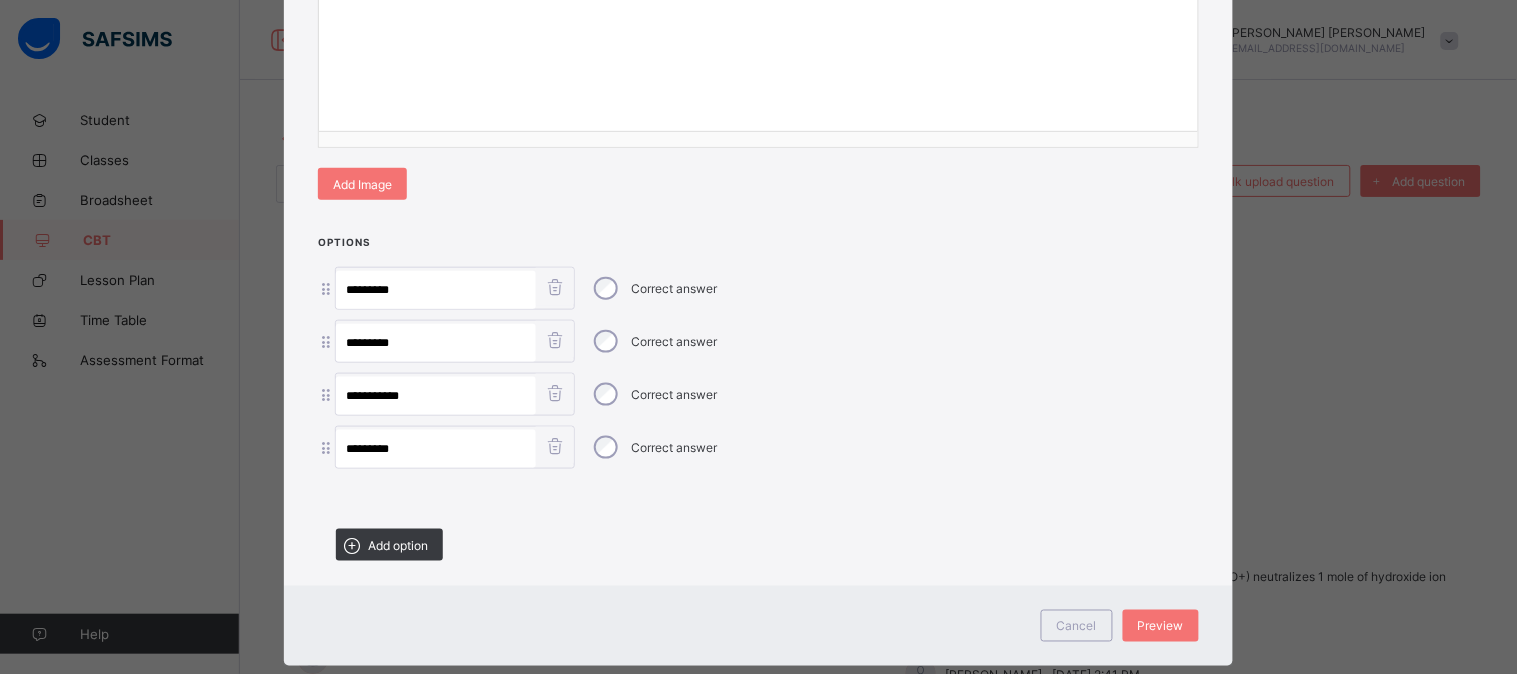 scroll, scrollTop: 427, scrollLeft: 0, axis: vertical 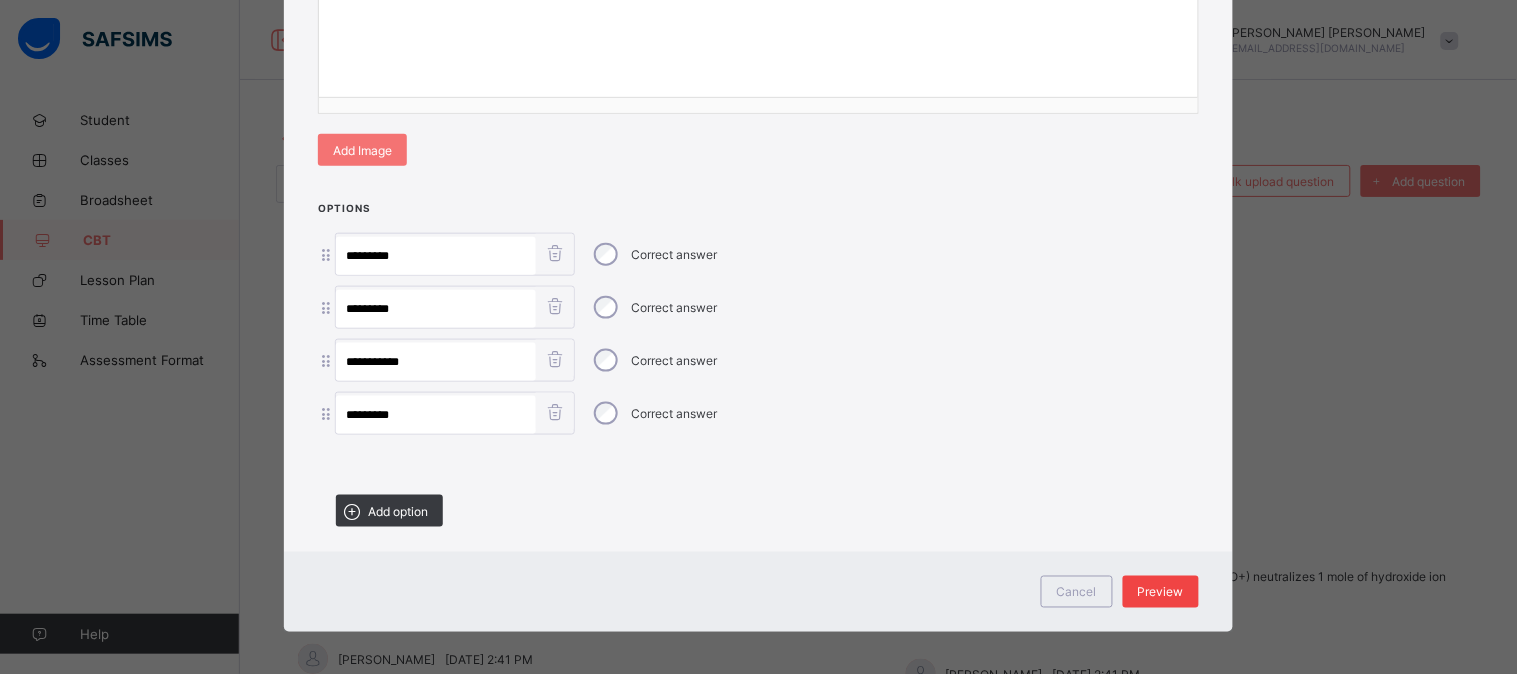 click on "Preview" at bounding box center (1161, 592) 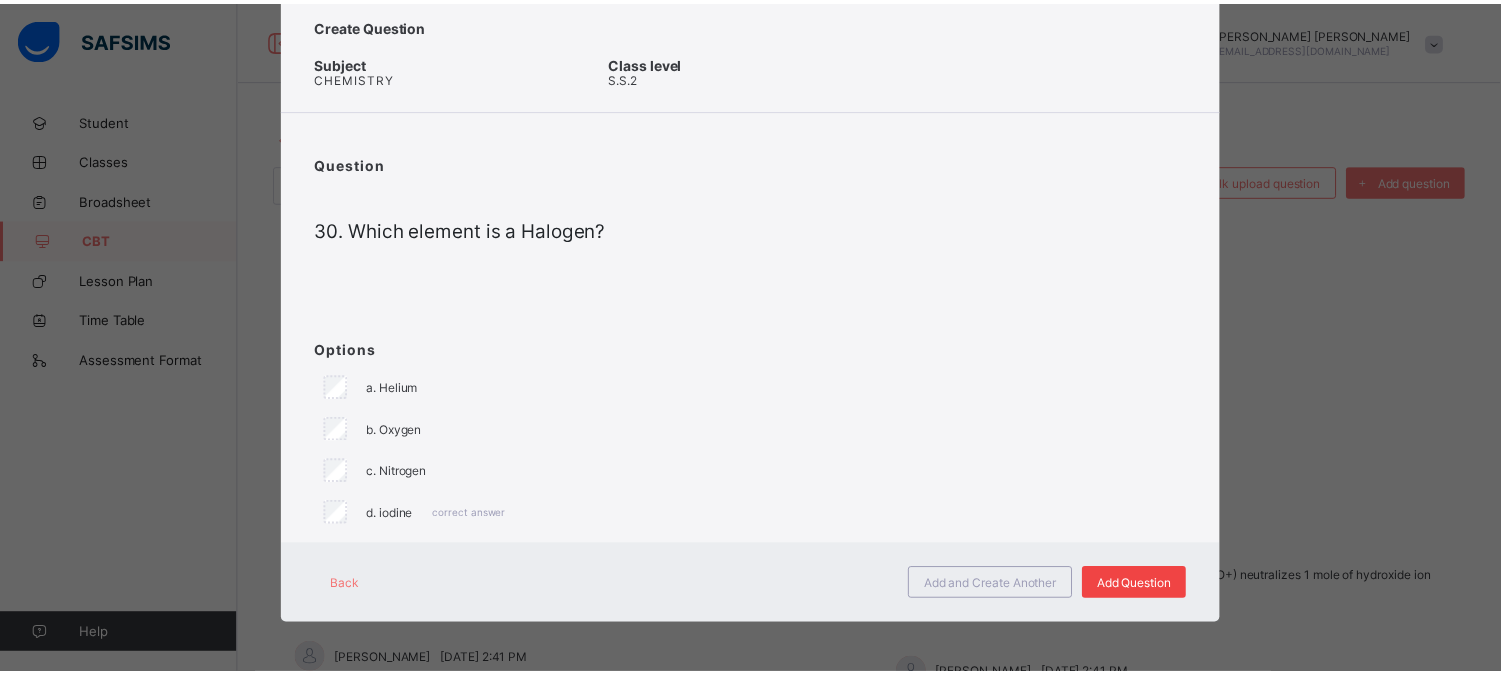 scroll, scrollTop: 54, scrollLeft: 0, axis: vertical 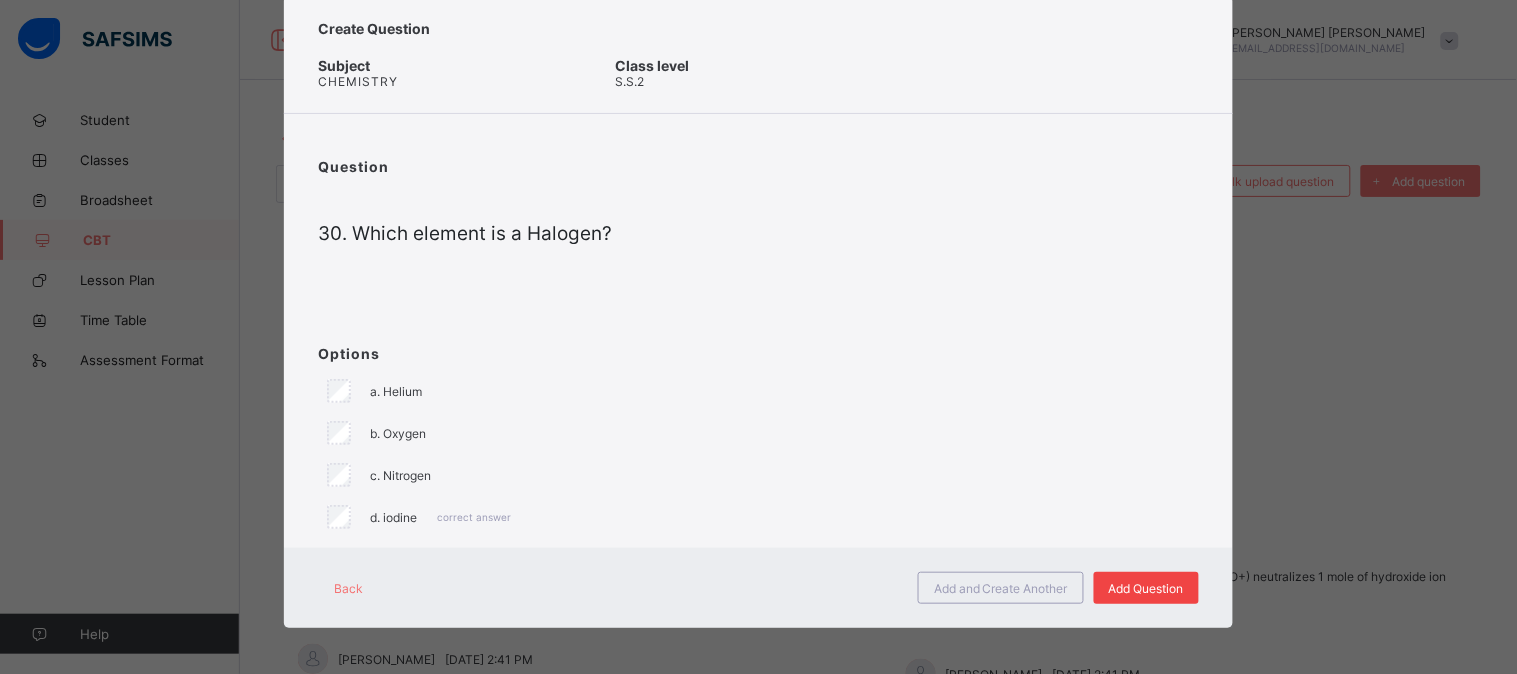 click on "Add Question" at bounding box center [1146, 588] 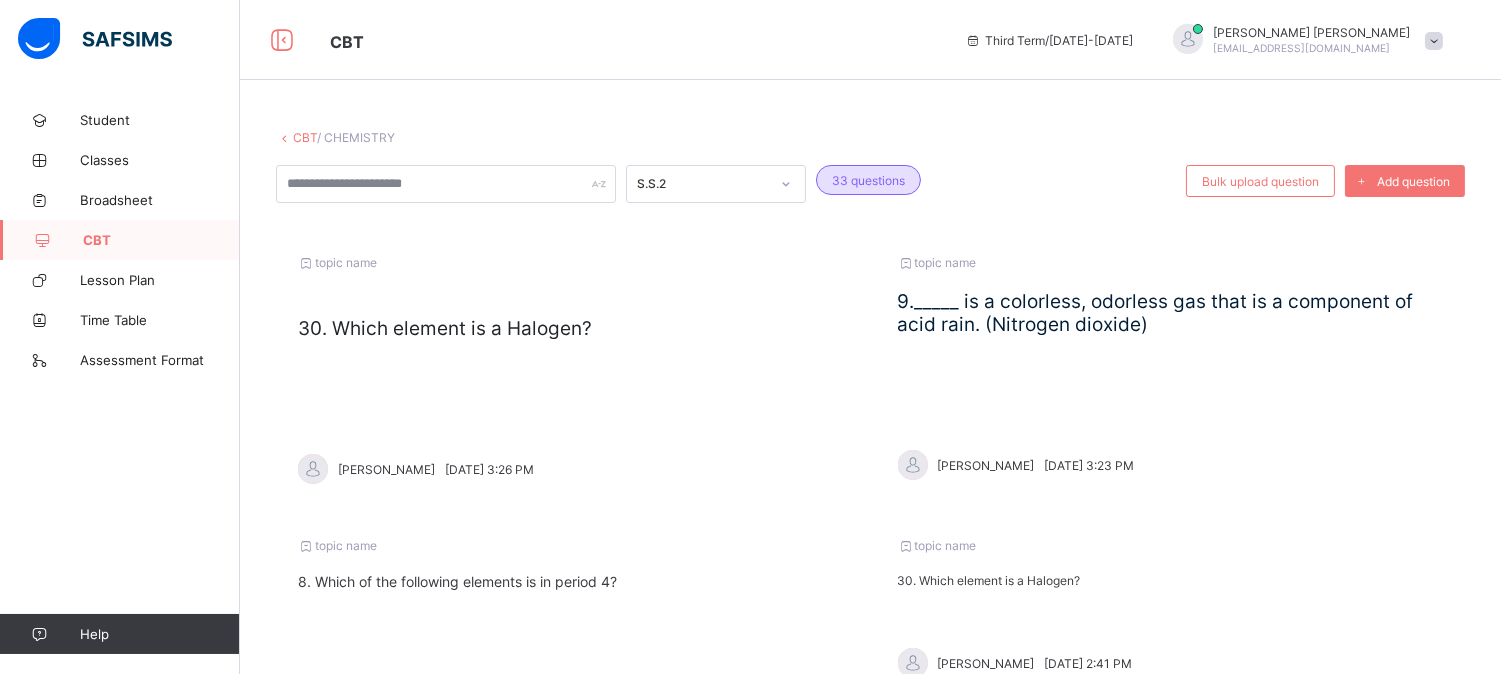 click on "CBT" at bounding box center (305, 137) 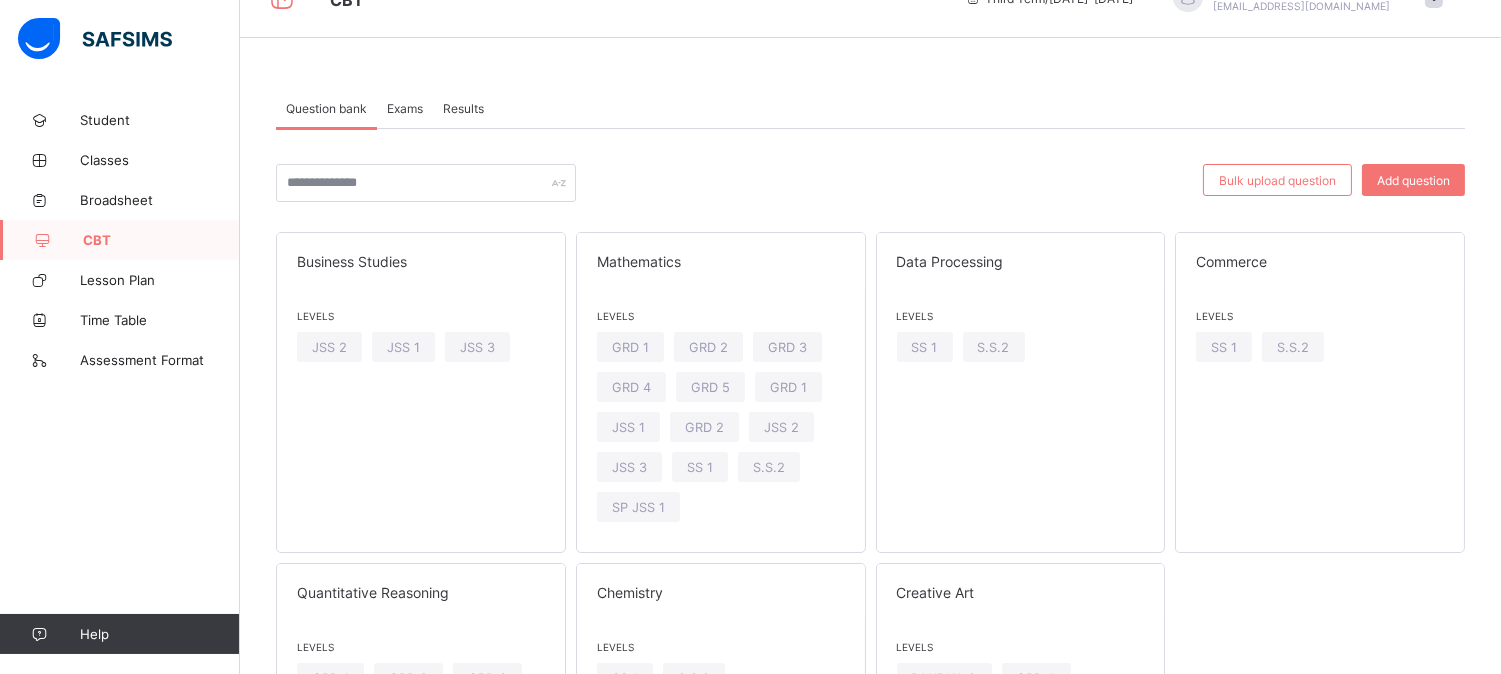 scroll, scrollTop: 192, scrollLeft: 0, axis: vertical 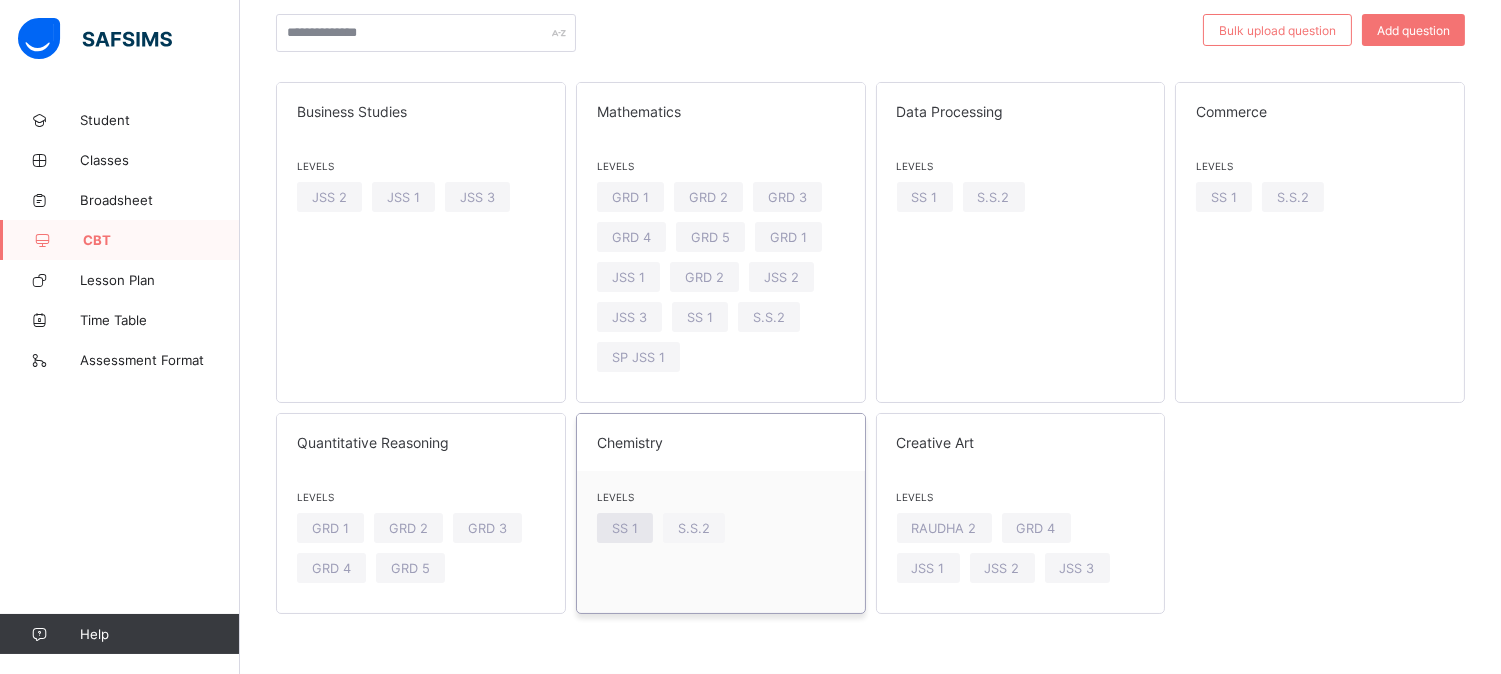 click on "SS 1" at bounding box center [625, 528] 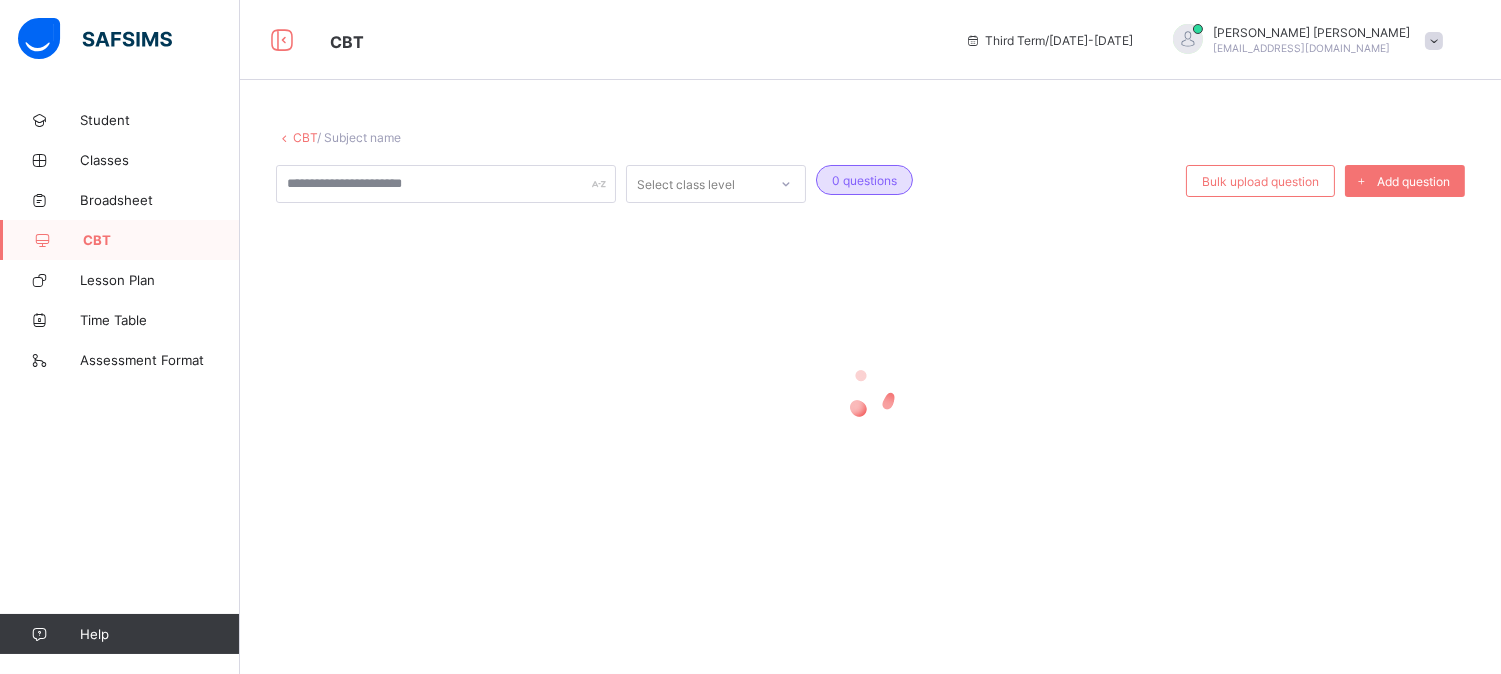 scroll, scrollTop: 0, scrollLeft: 0, axis: both 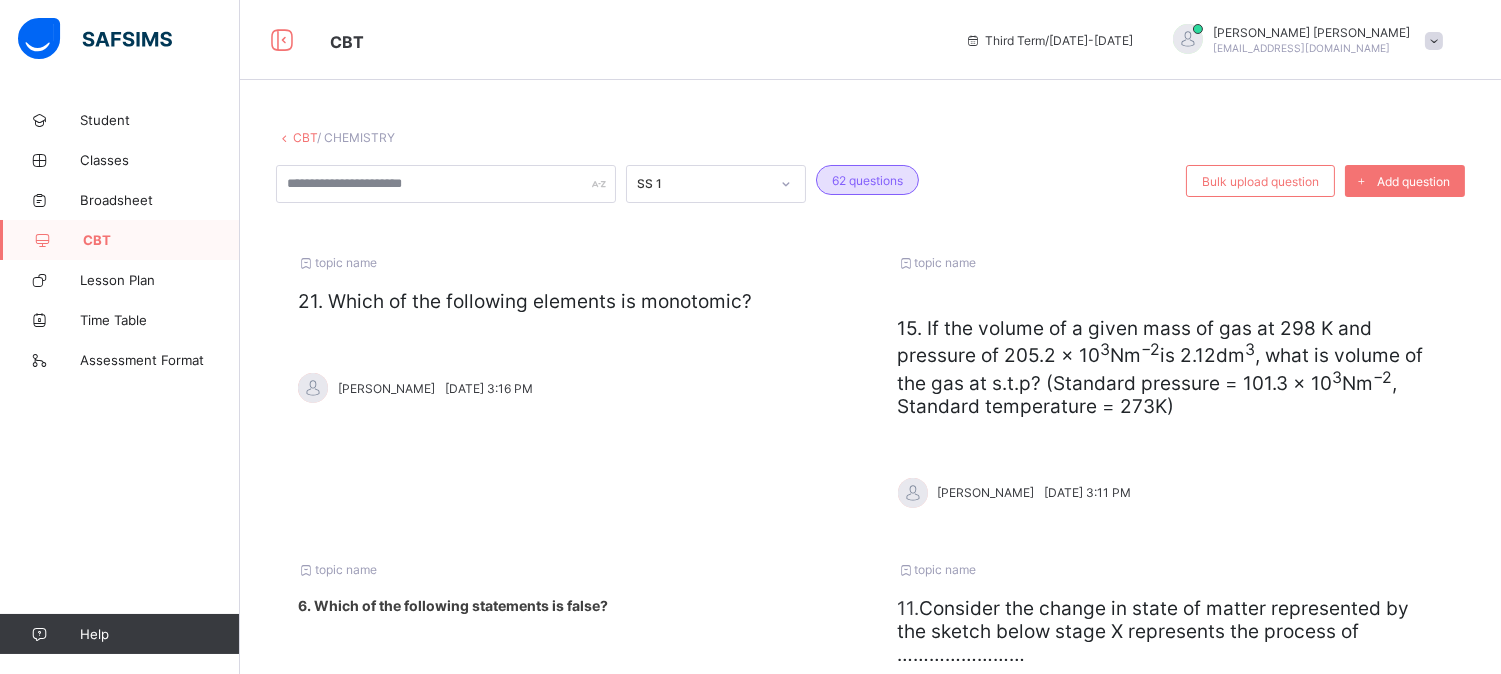 click on "CBT" at bounding box center (161, 240) 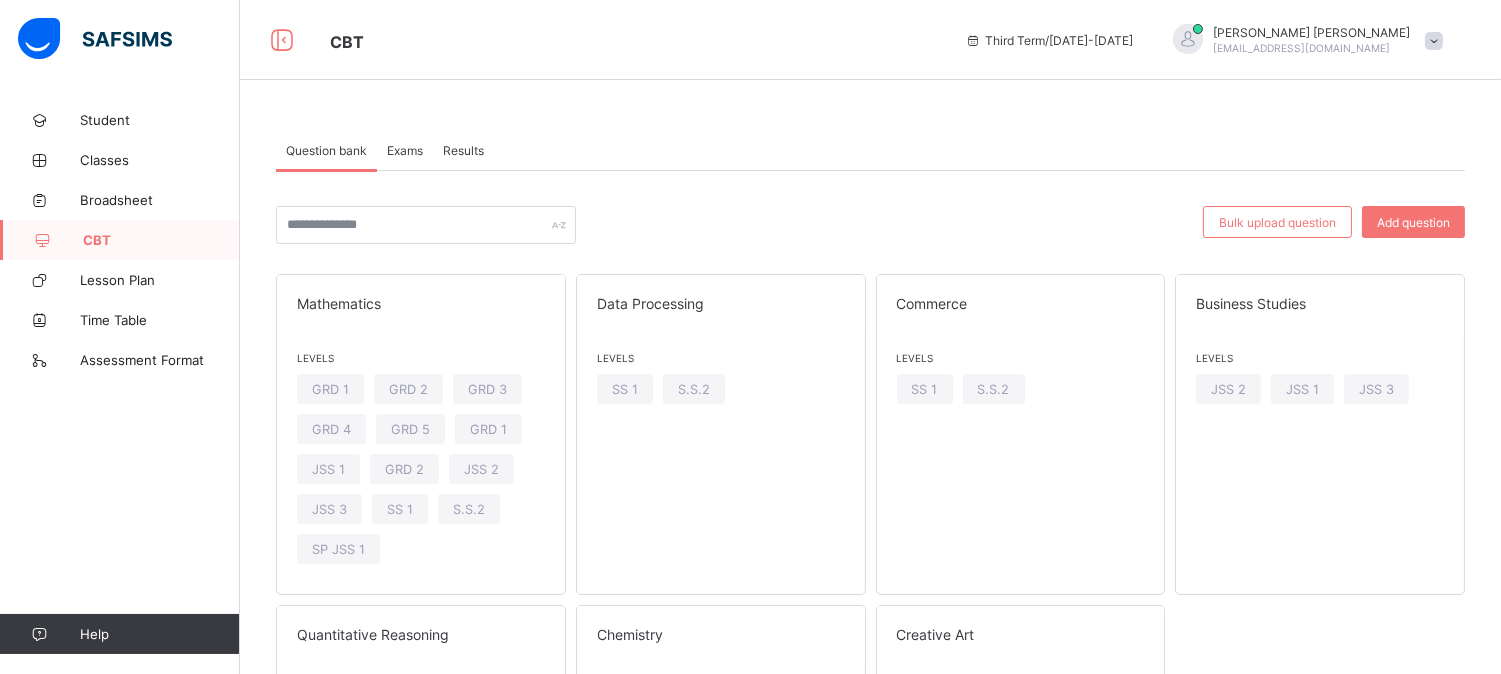 click on "Exams" at bounding box center (405, 150) 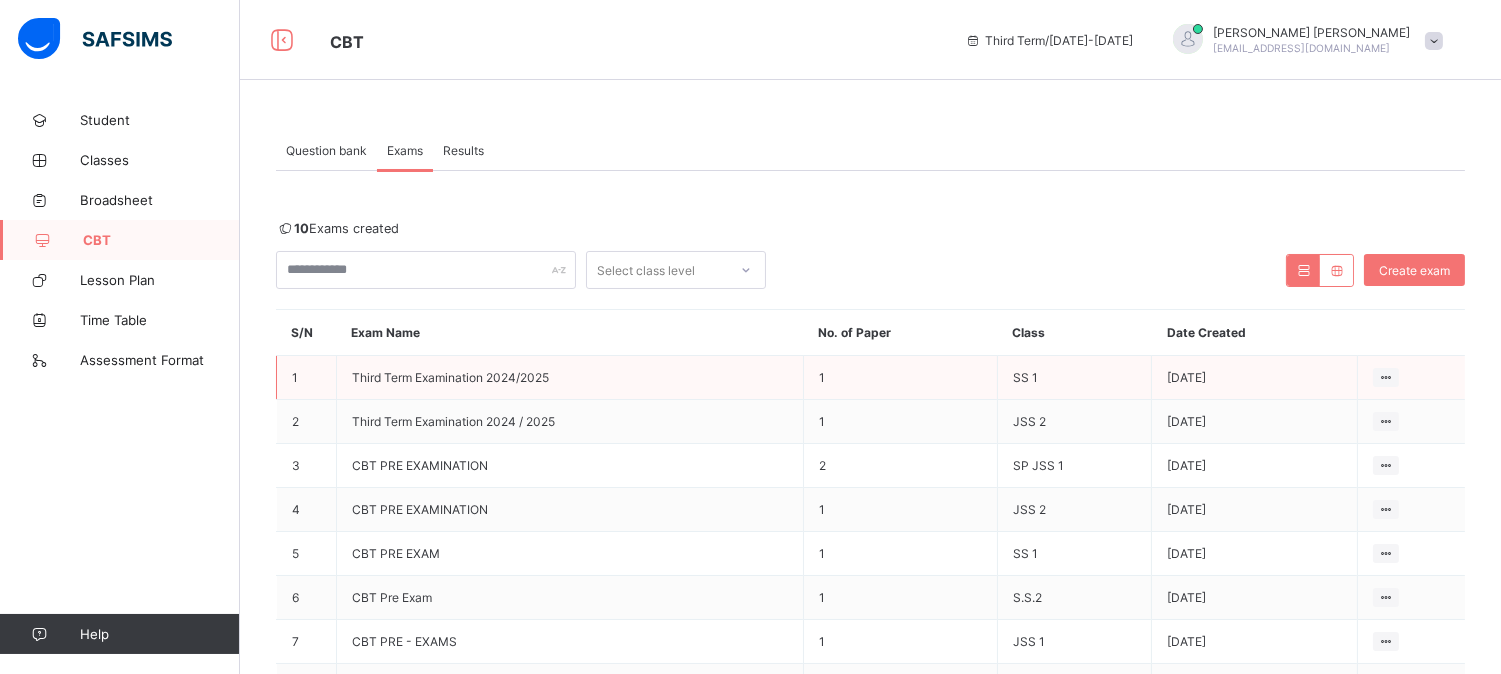 click on "[DATE]" at bounding box center (1254, 378) 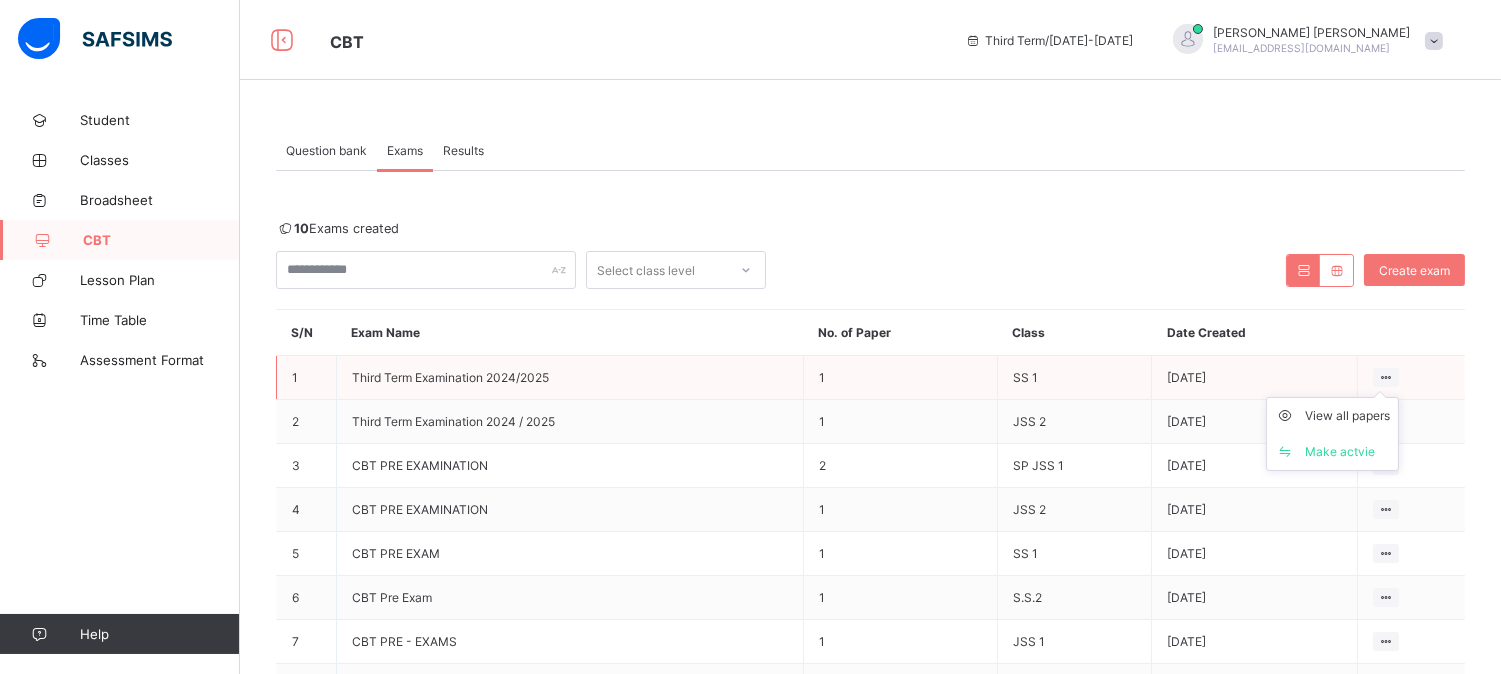 click on "View all papers Make actvie" at bounding box center (1332, 434) 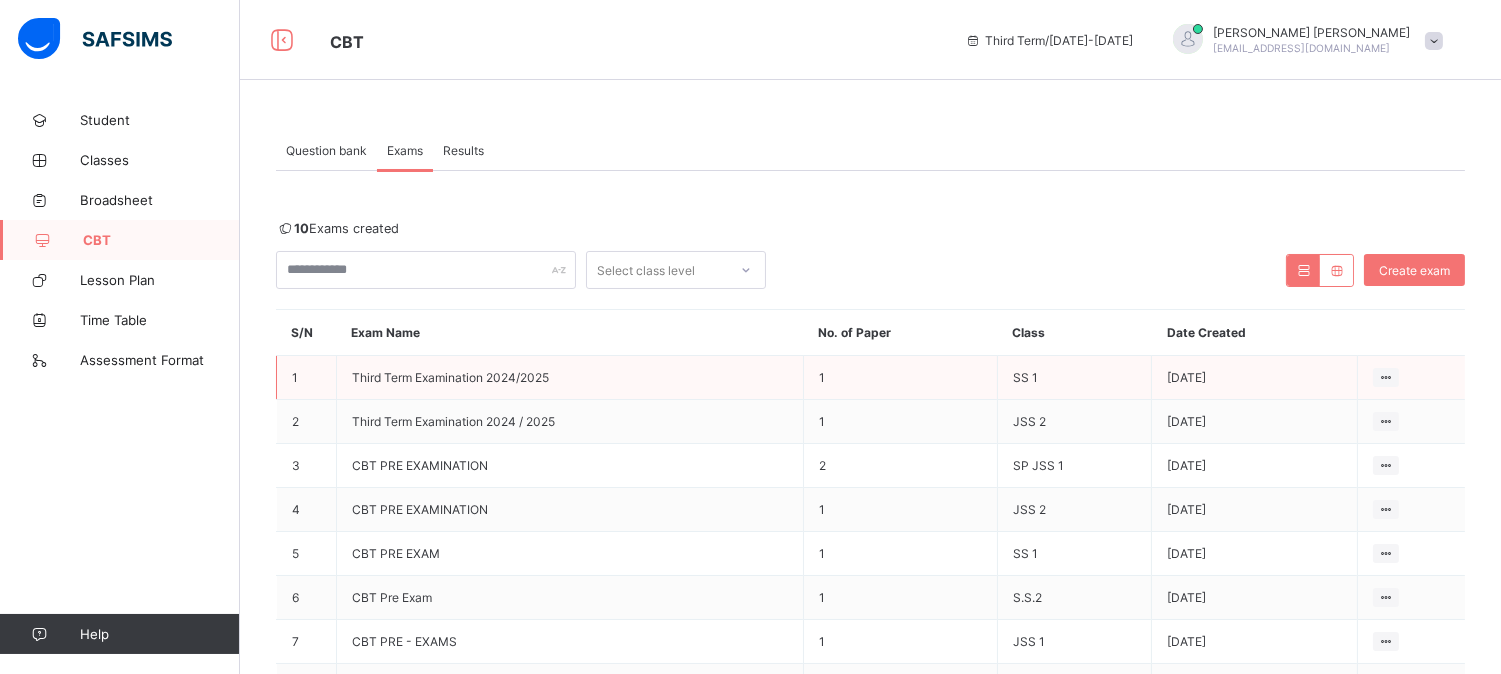 click on "Third Term Examination 2024/2025" at bounding box center (450, 377) 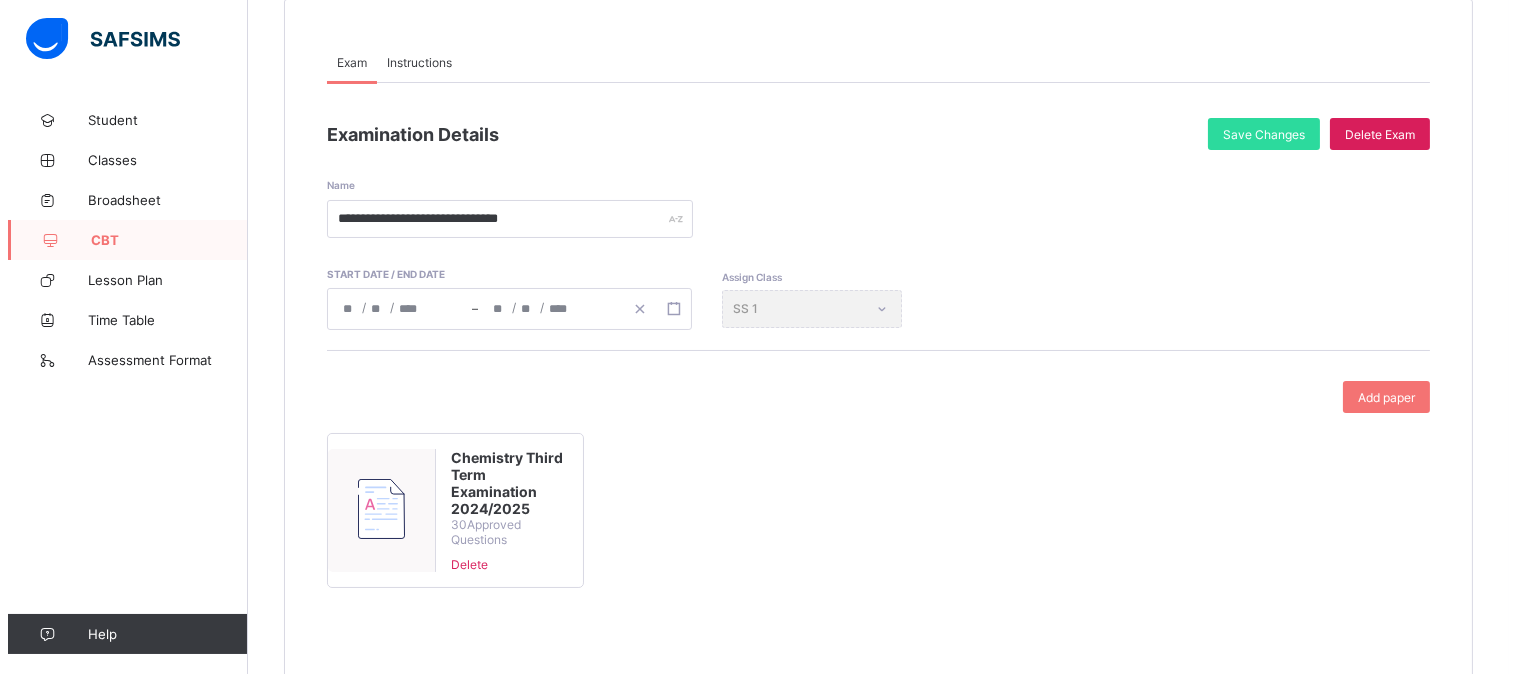 scroll, scrollTop: 244, scrollLeft: 0, axis: vertical 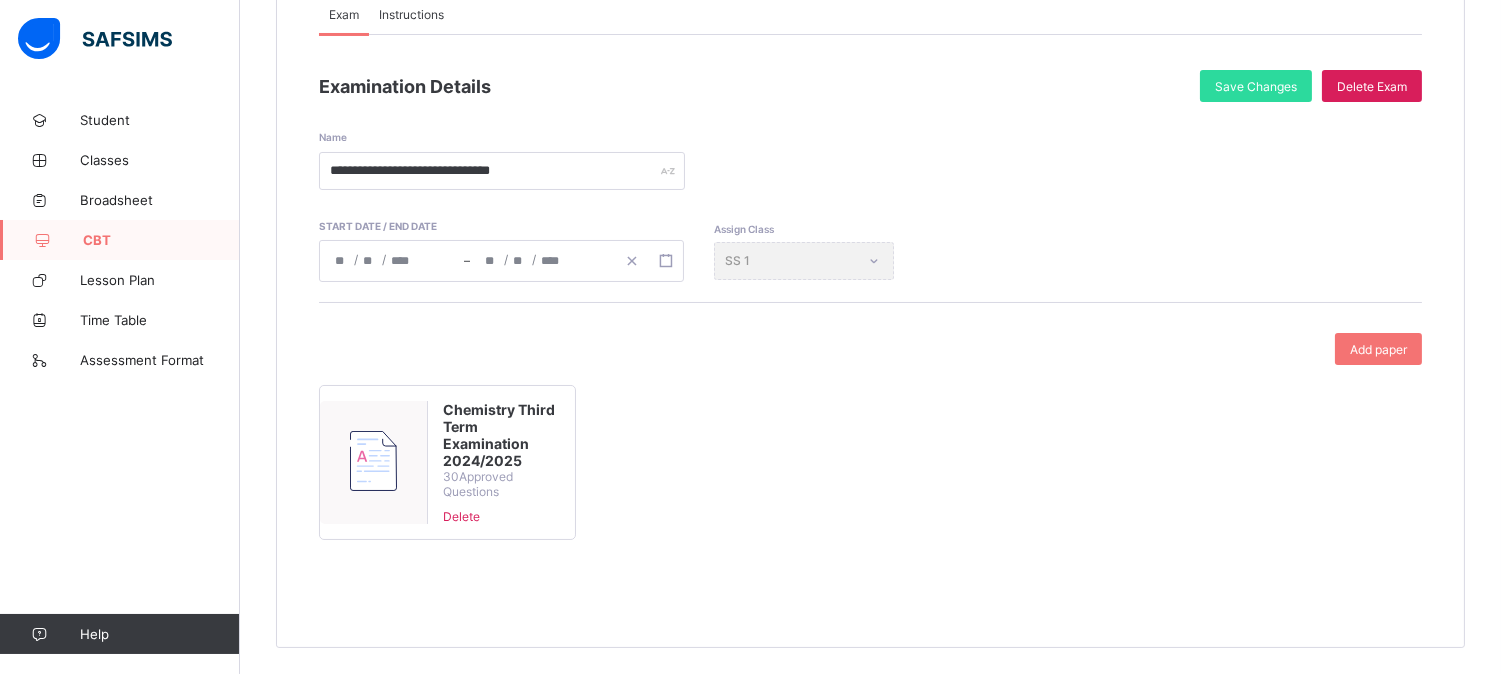 click on "Chemistry Third Term Examination 2024/2025" at bounding box center (501, 435) 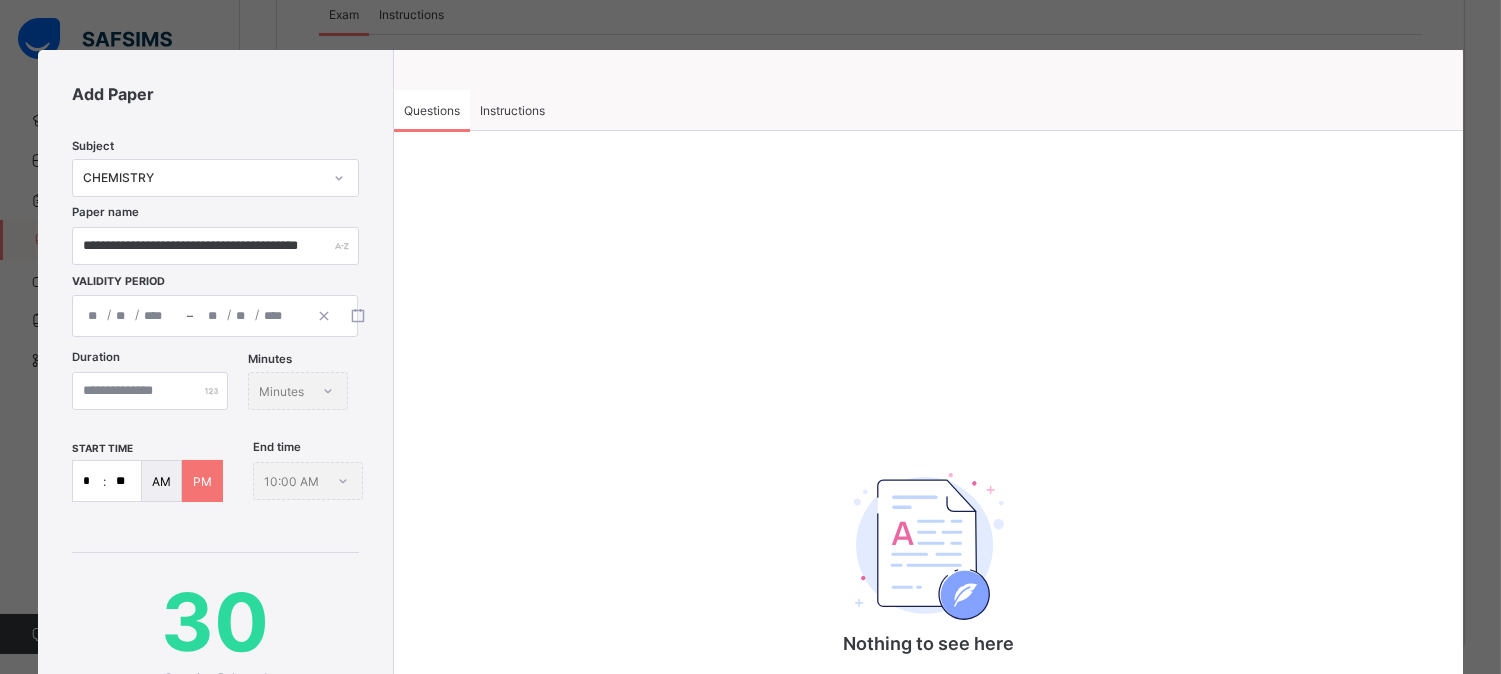 type on "**********" 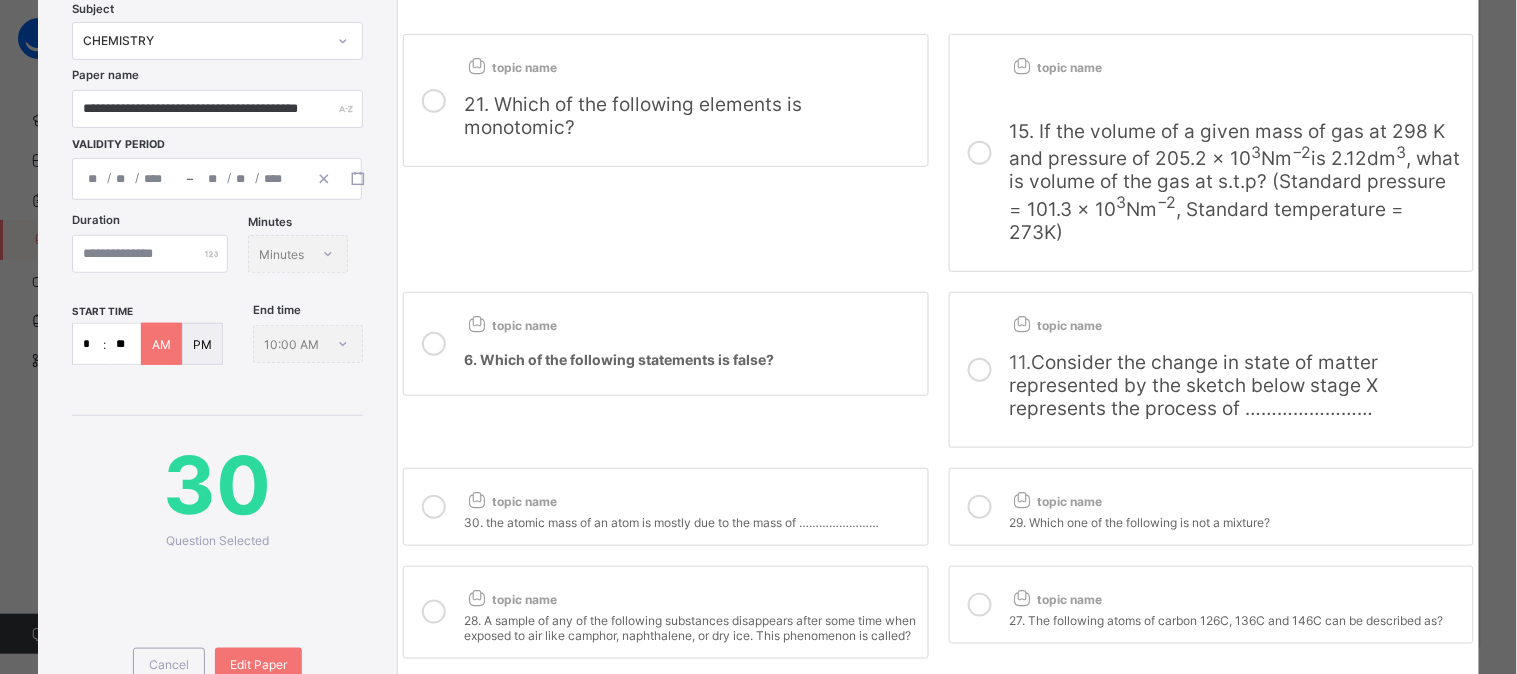 scroll, scrollTop: 141, scrollLeft: 0, axis: vertical 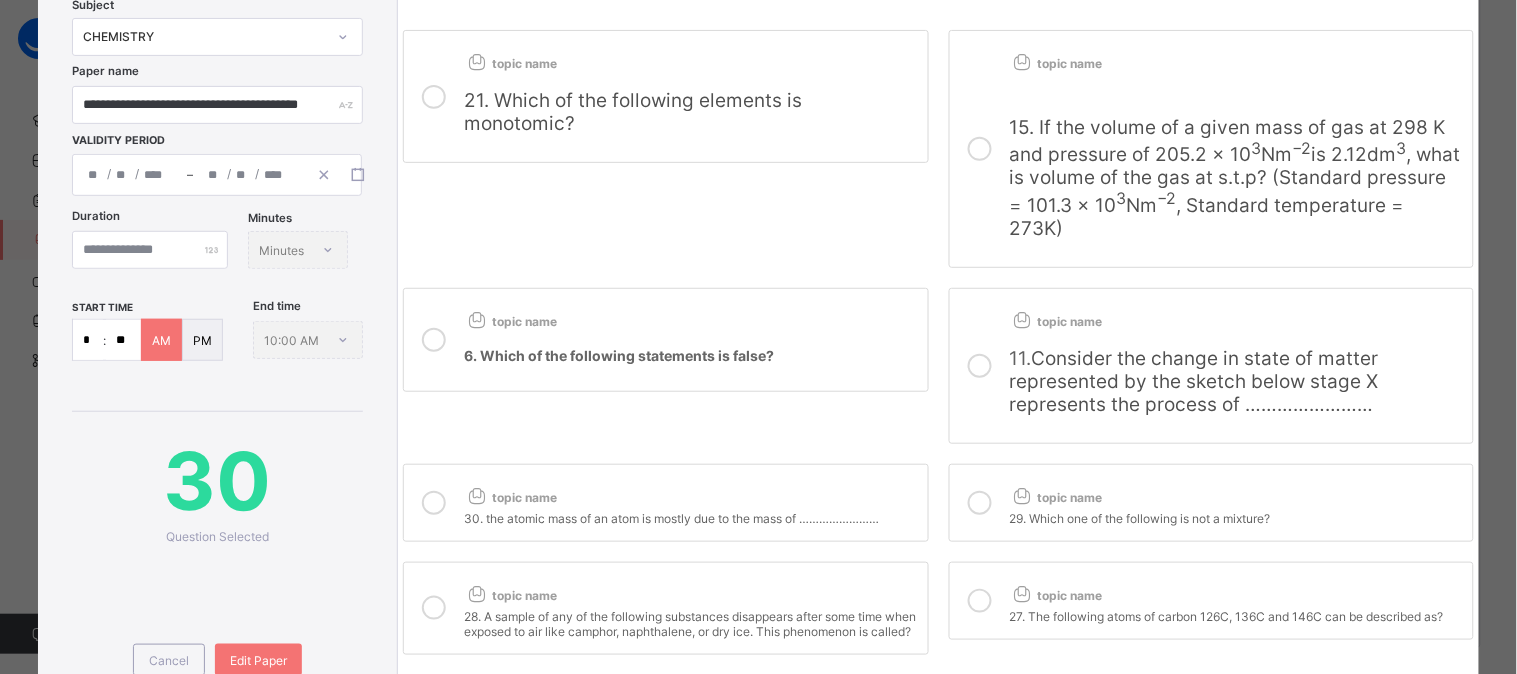 click at bounding box center (980, 149) 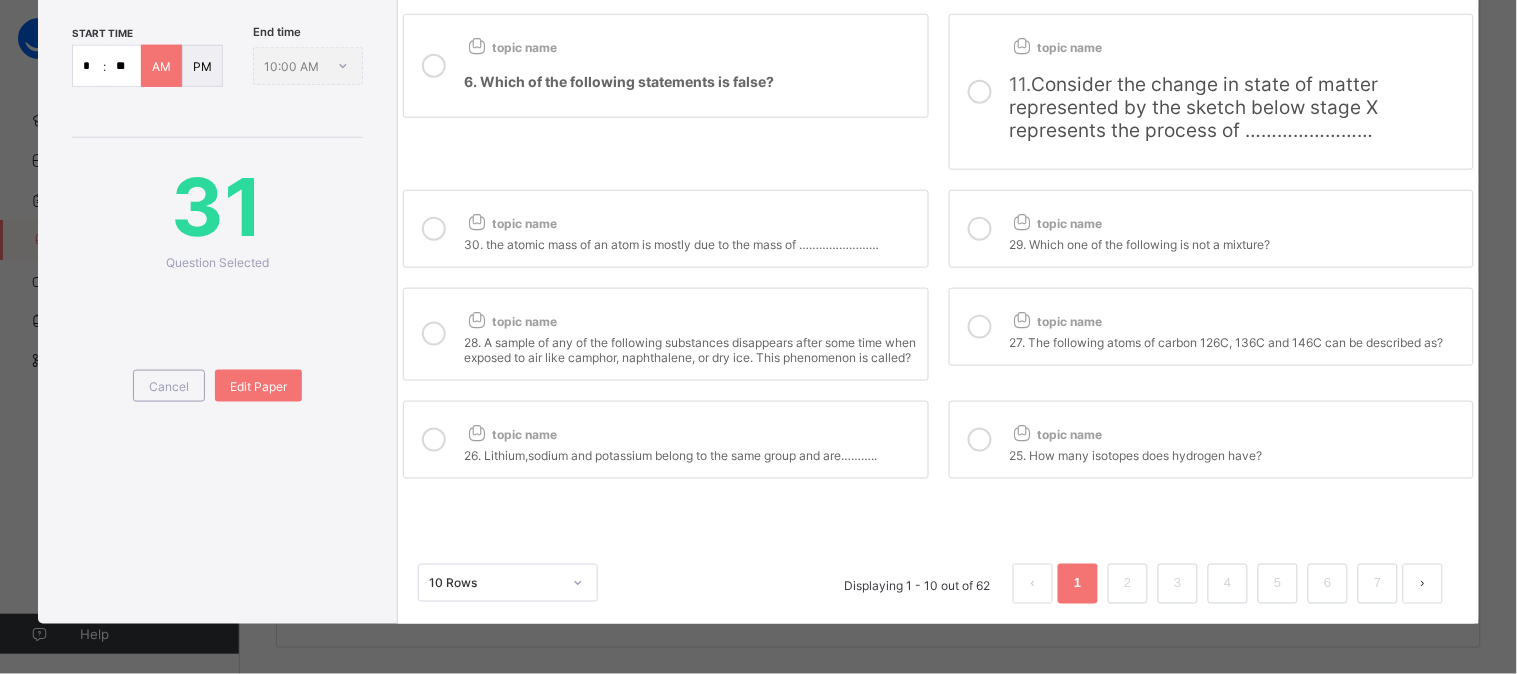 scroll, scrollTop: 435, scrollLeft: 0, axis: vertical 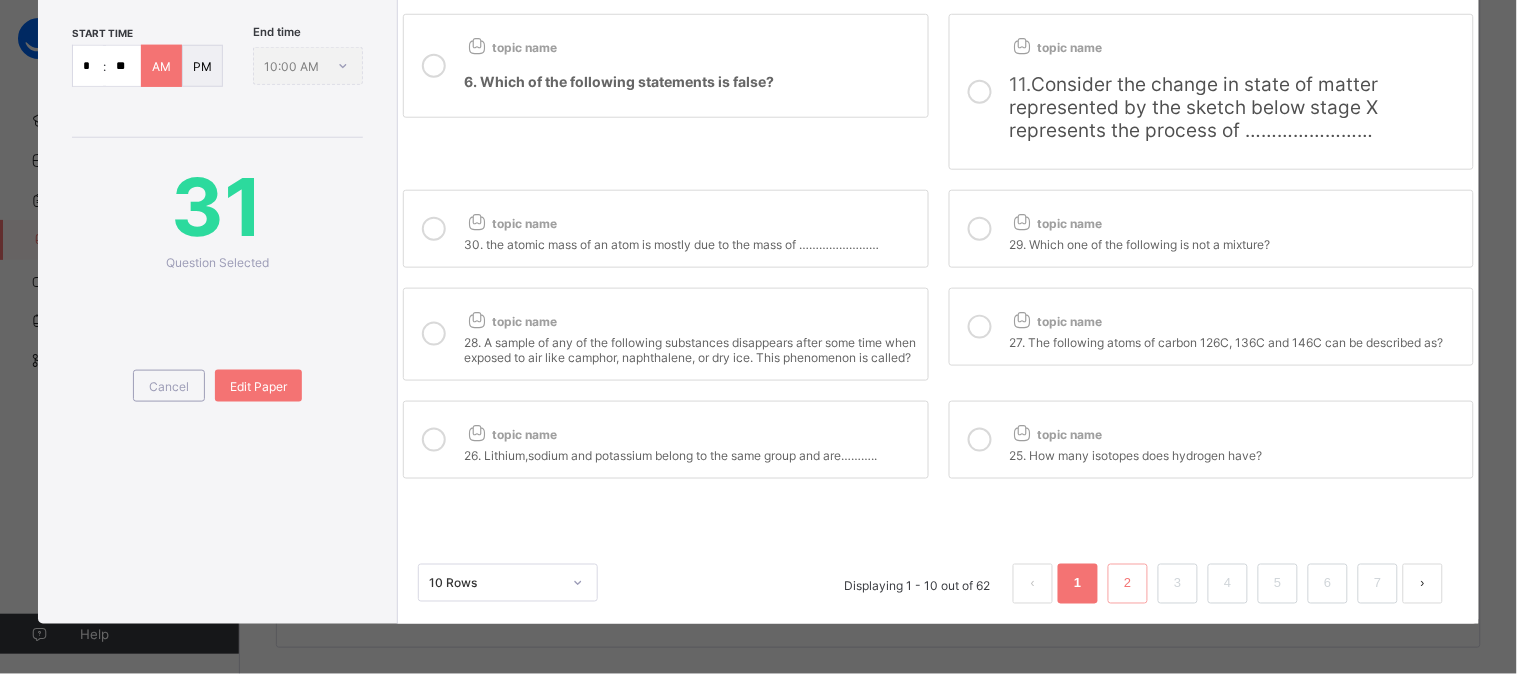 click on "2" at bounding box center [1127, 584] 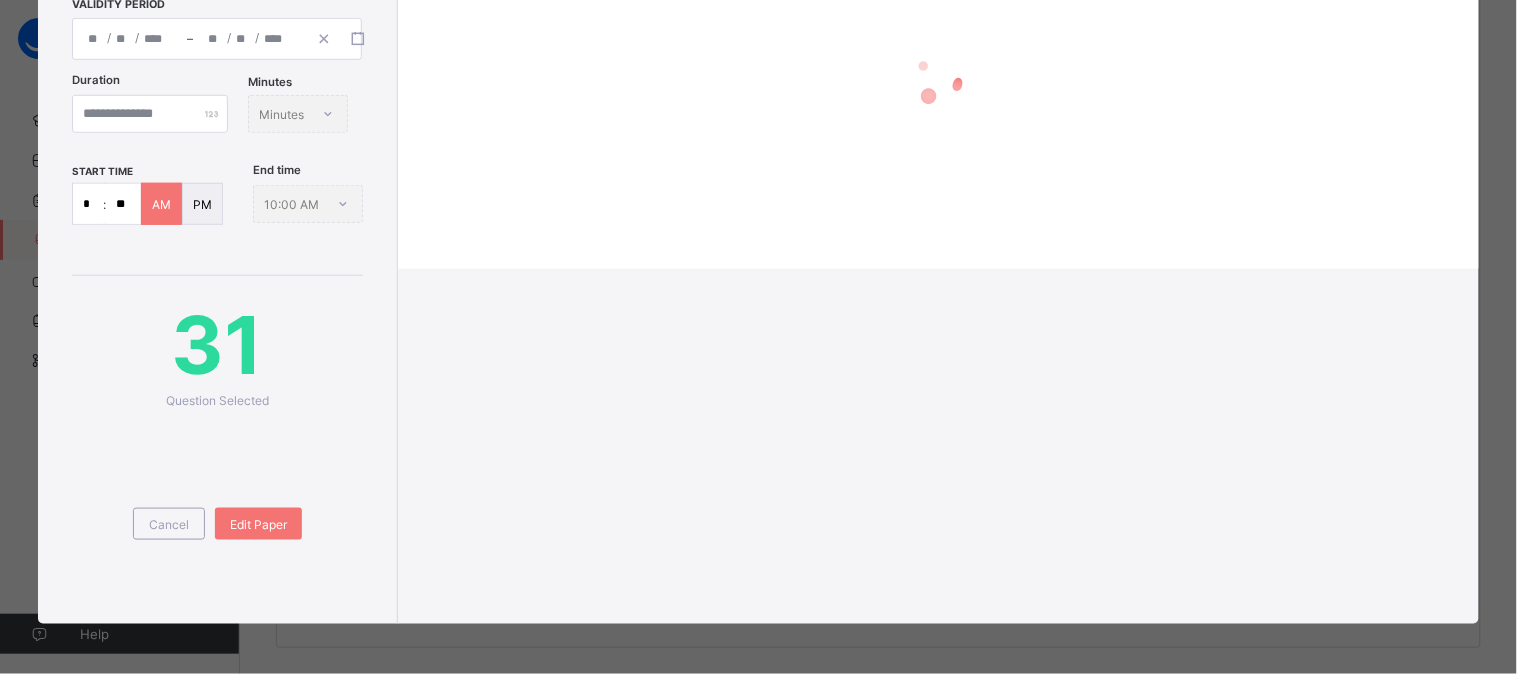 scroll, scrollTop: 362, scrollLeft: 0, axis: vertical 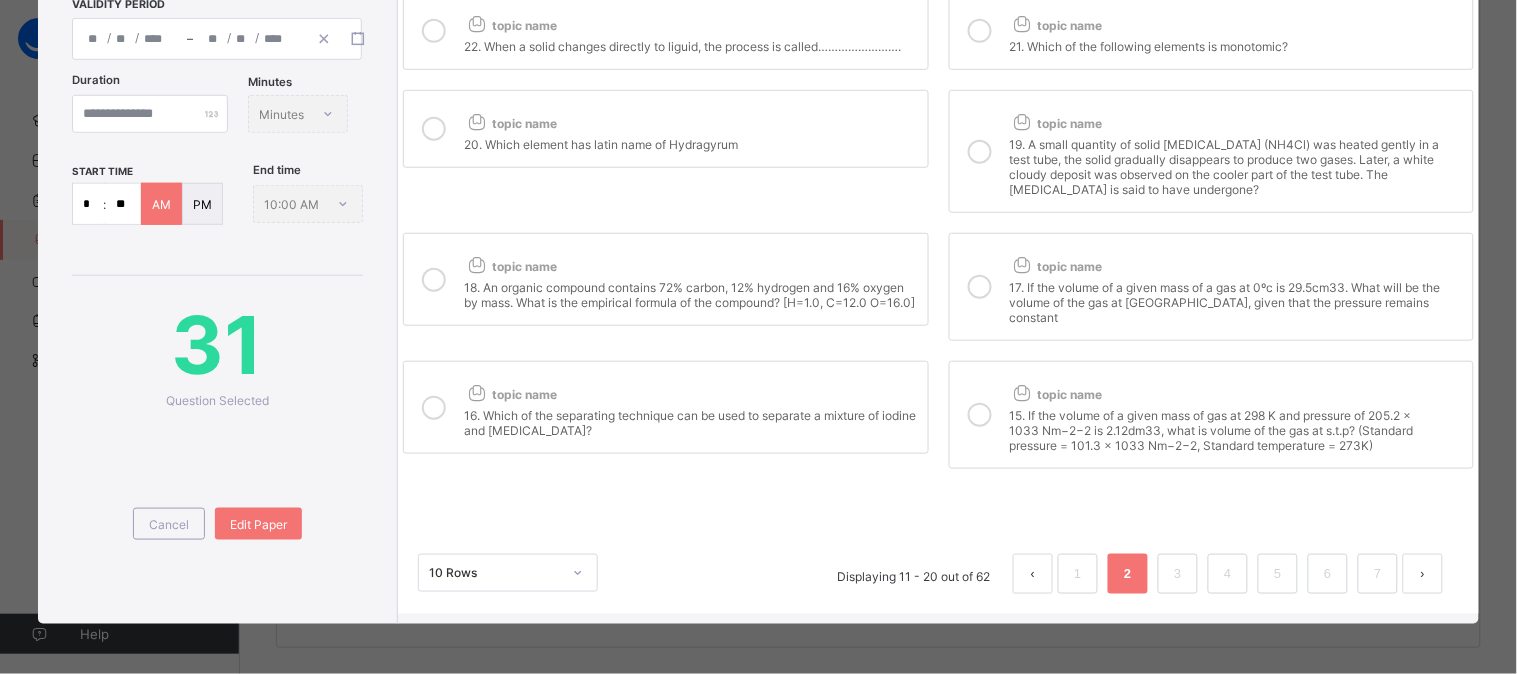 click at bounding box center [980, 415] 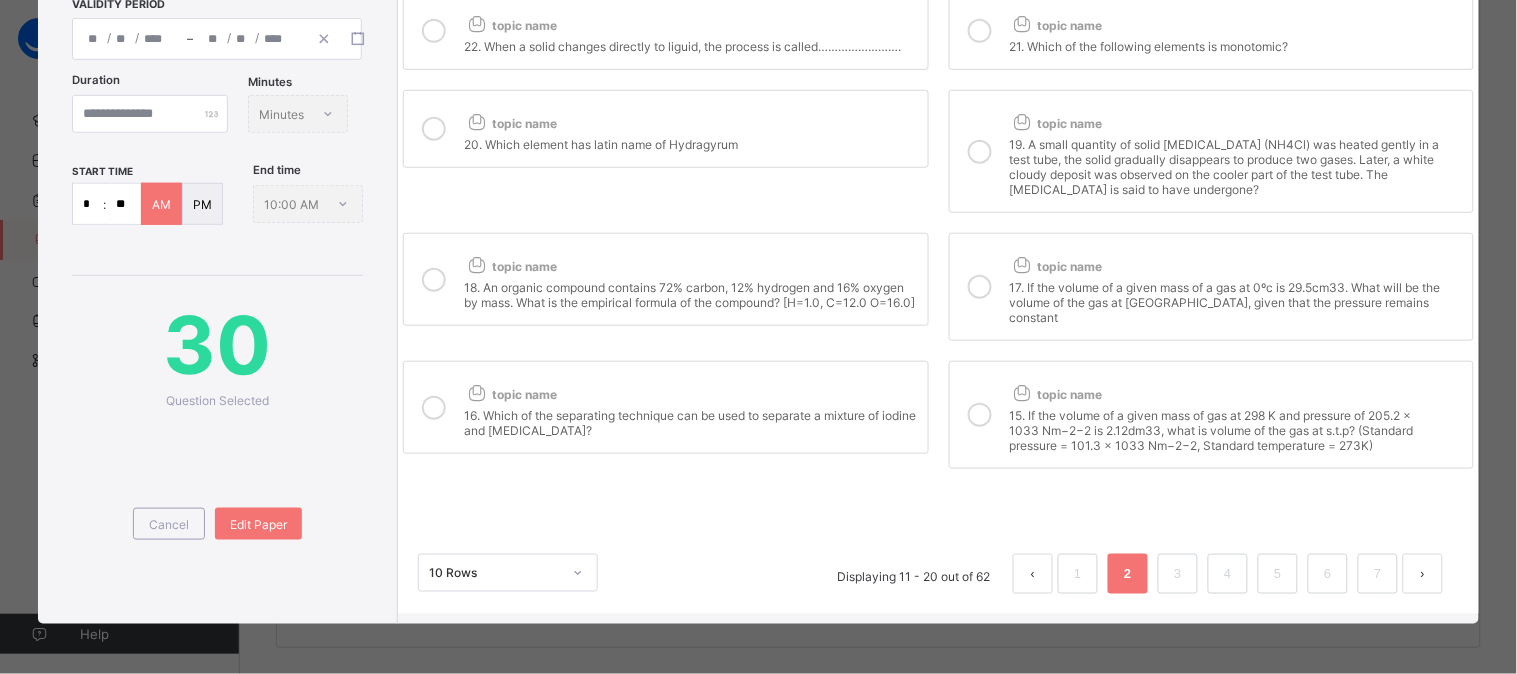 scroll, scrollTop: 362, scrollLeft: 0, axis: vertical 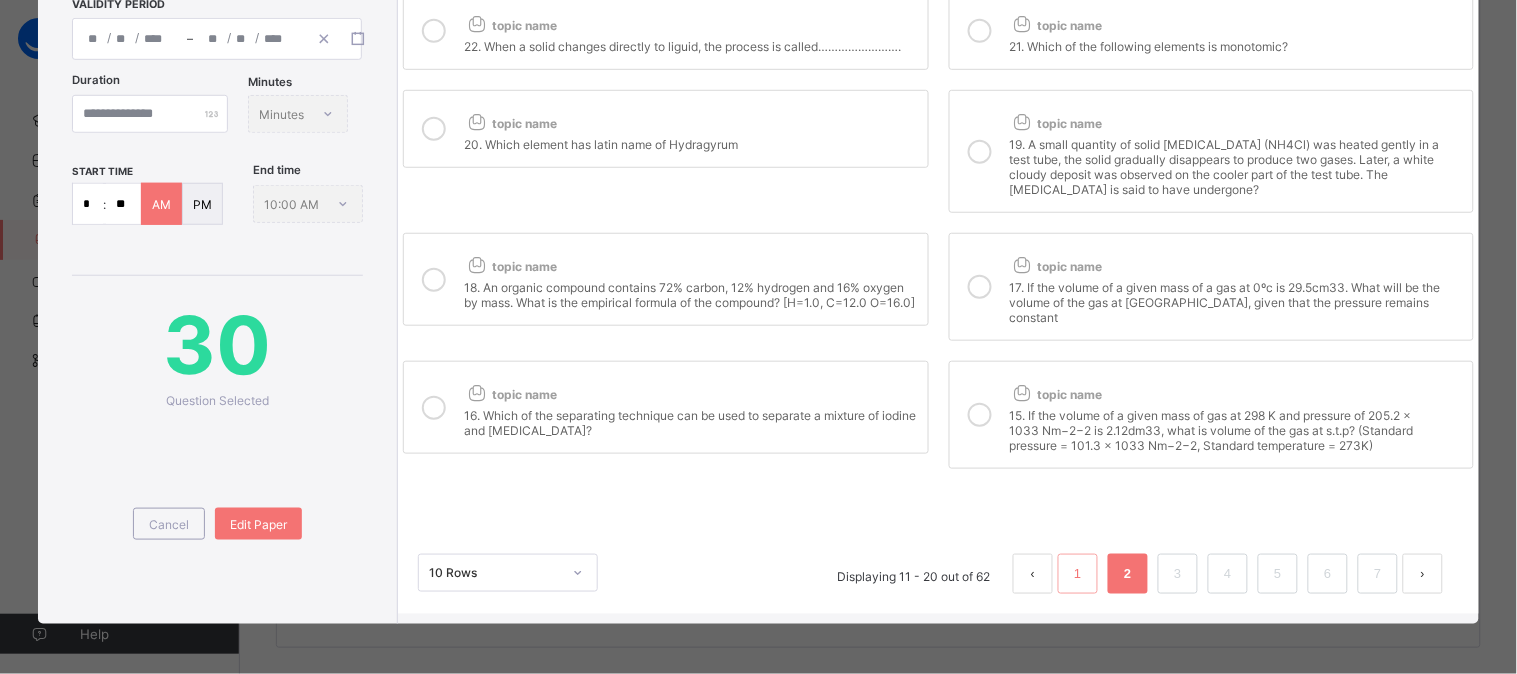 click on "1" at bounding box center [1078, 574] 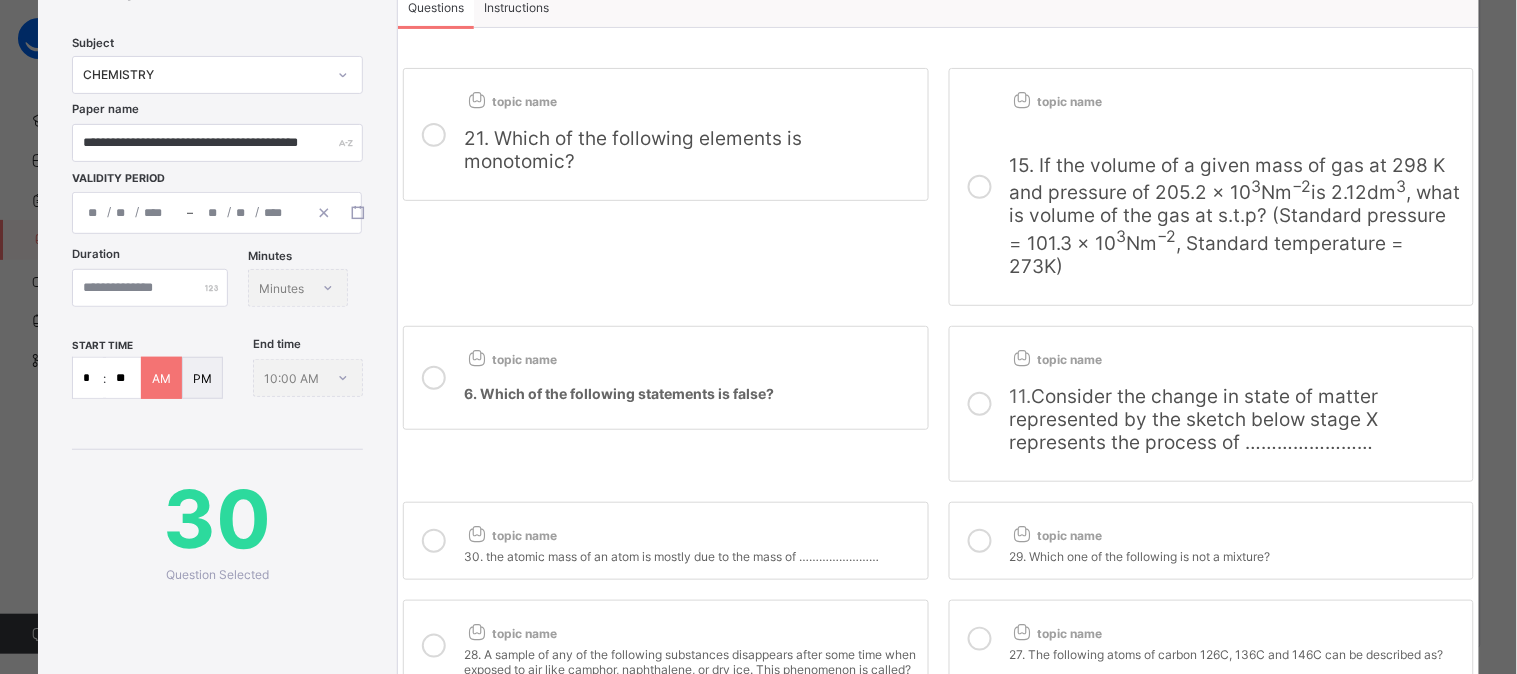 scroll, scrollTop: 76, scrollLeft: 0, axis: vertical 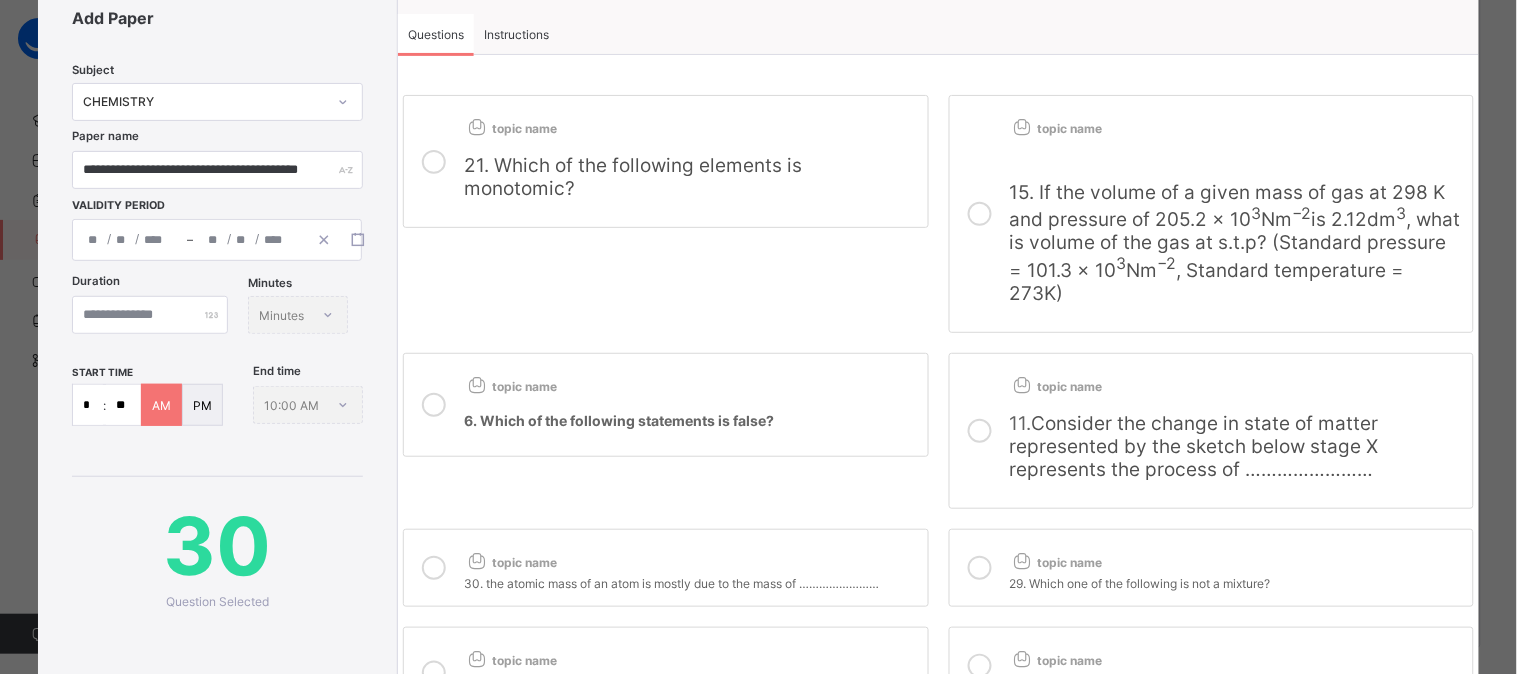 click at bounding box center (434, 162) 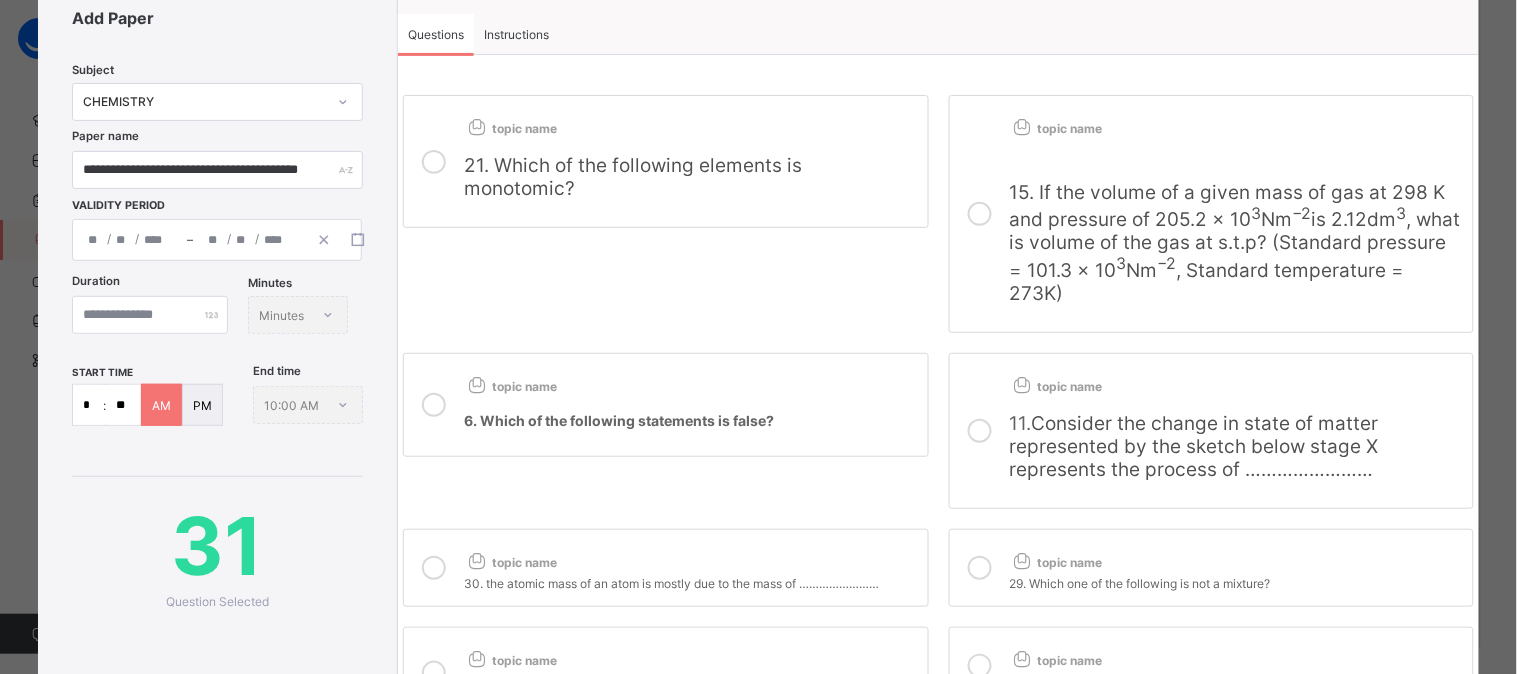 click at bounding box center (434, 405) 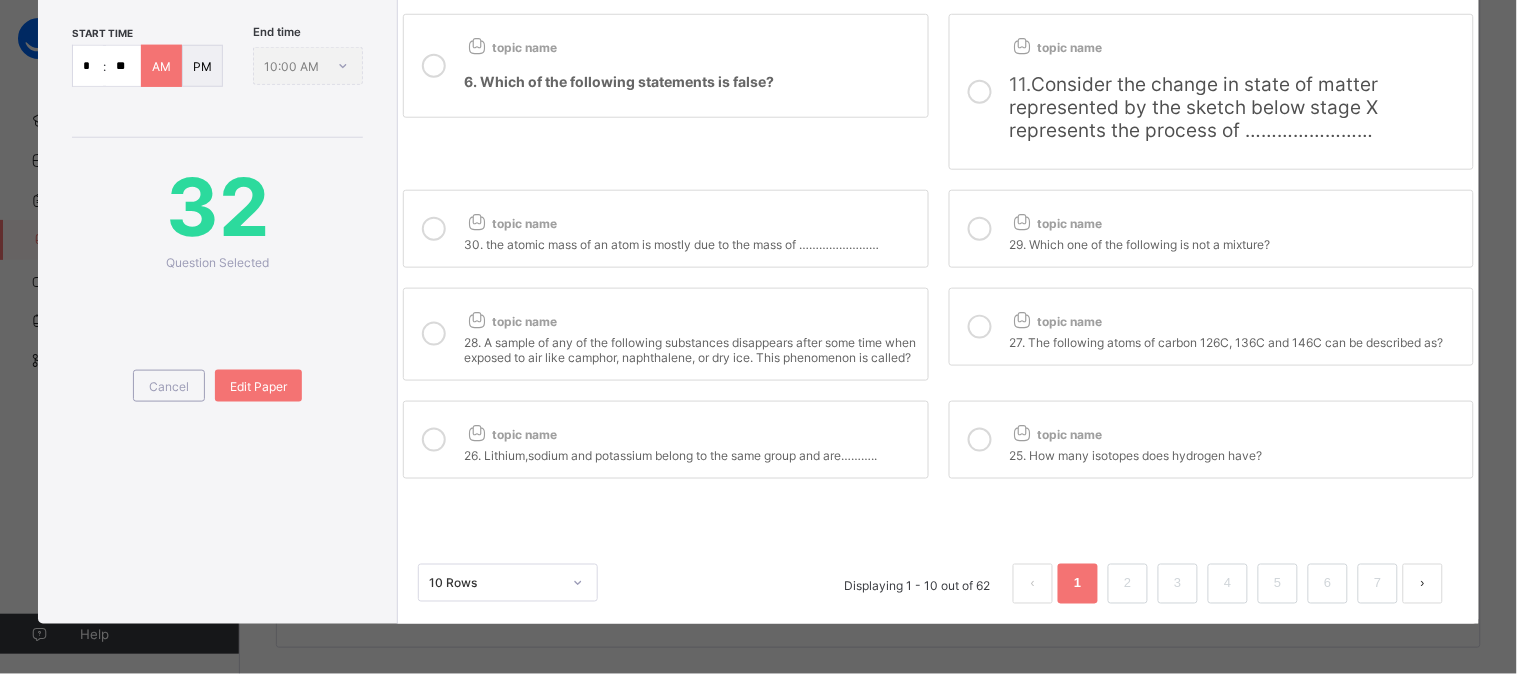 scroll, scrollTop: 435, scrollLeft: 0, axis: vertical 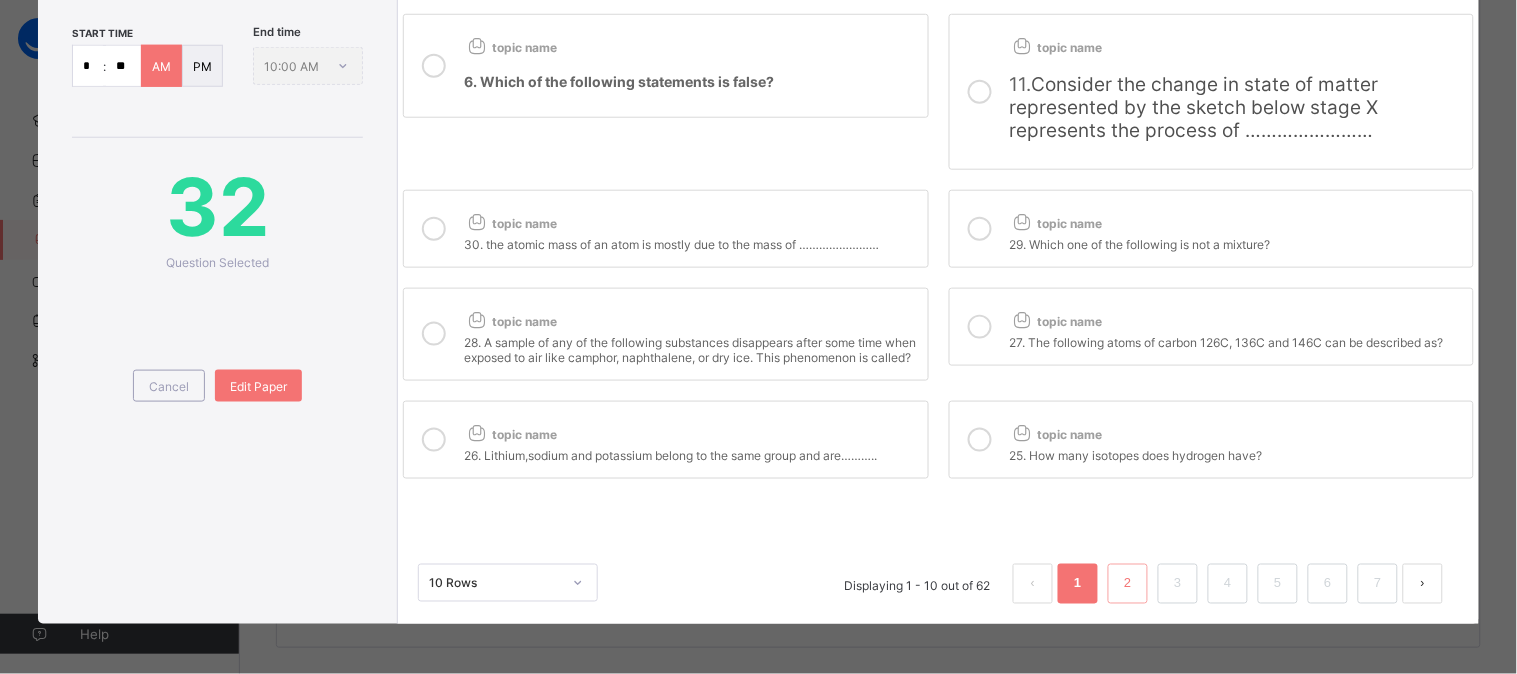click on "2" at bounding box center (1127, 584) 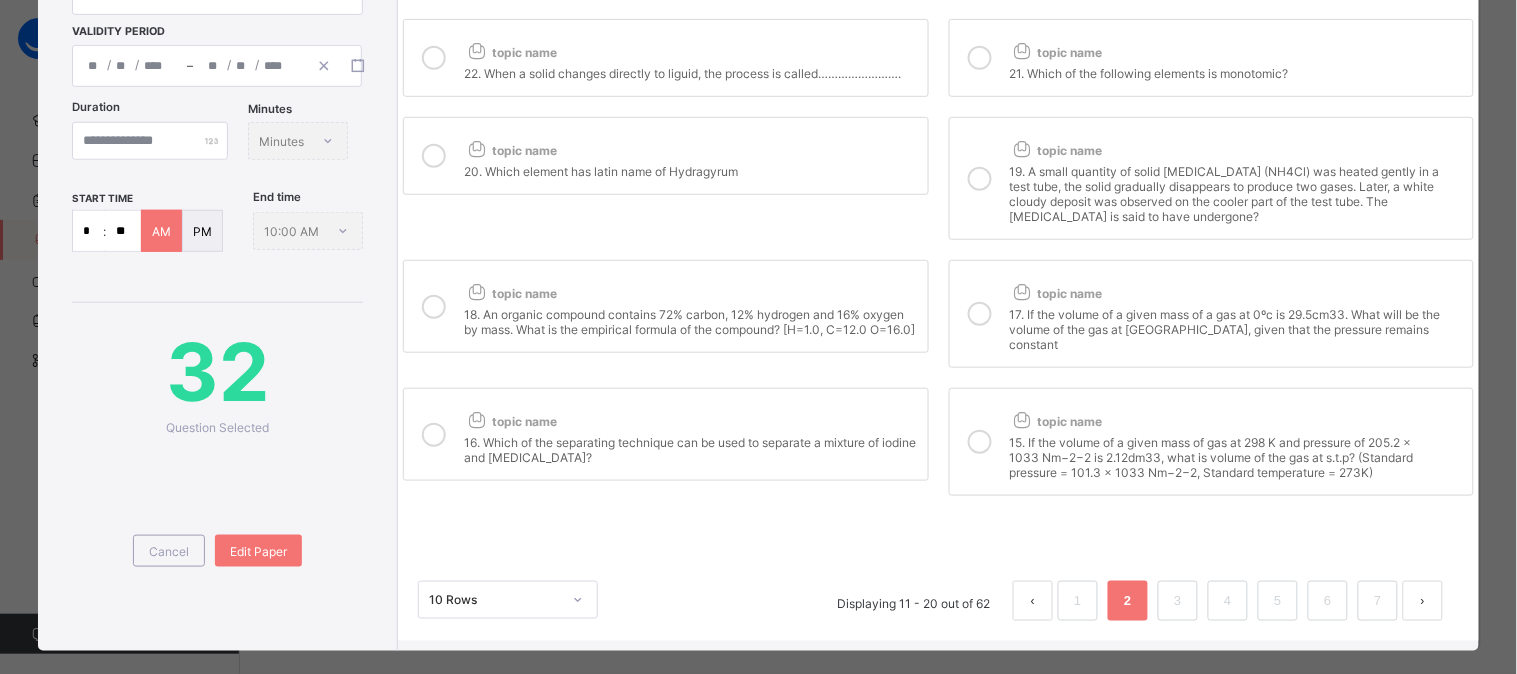 scroll, scrollTop: 228, scrollLeft: 0, axis: vertical 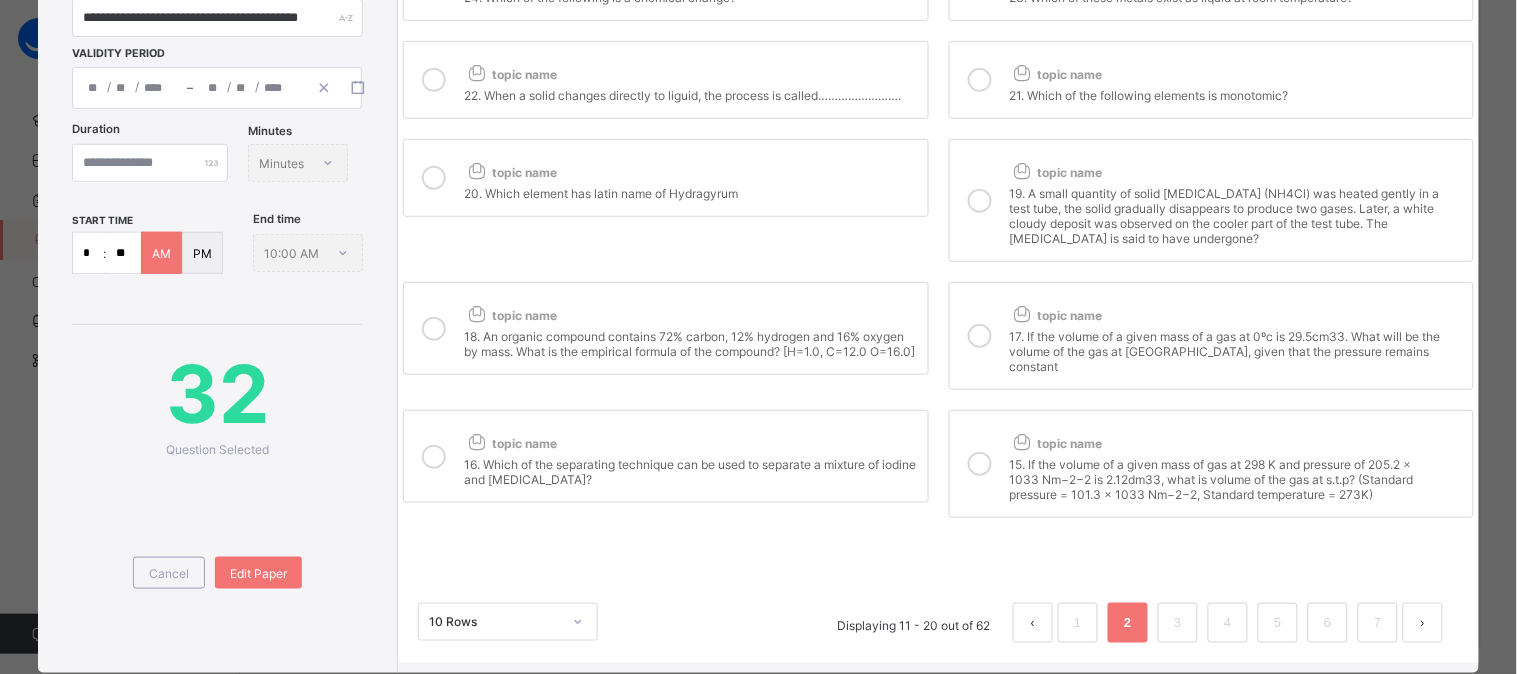 click at bounding box center (980, 80) 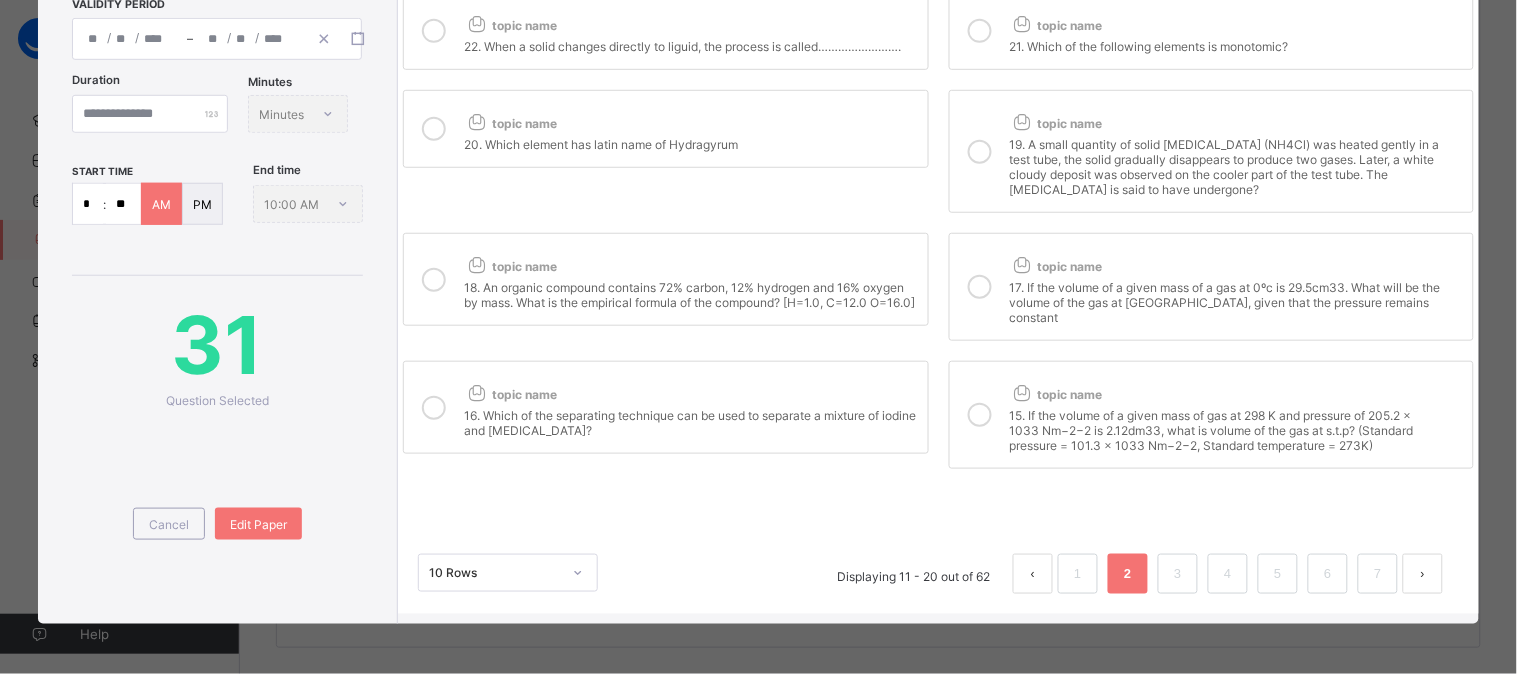 scroll, scrollTop: 362, scrollLeft: 0, axis: vertical 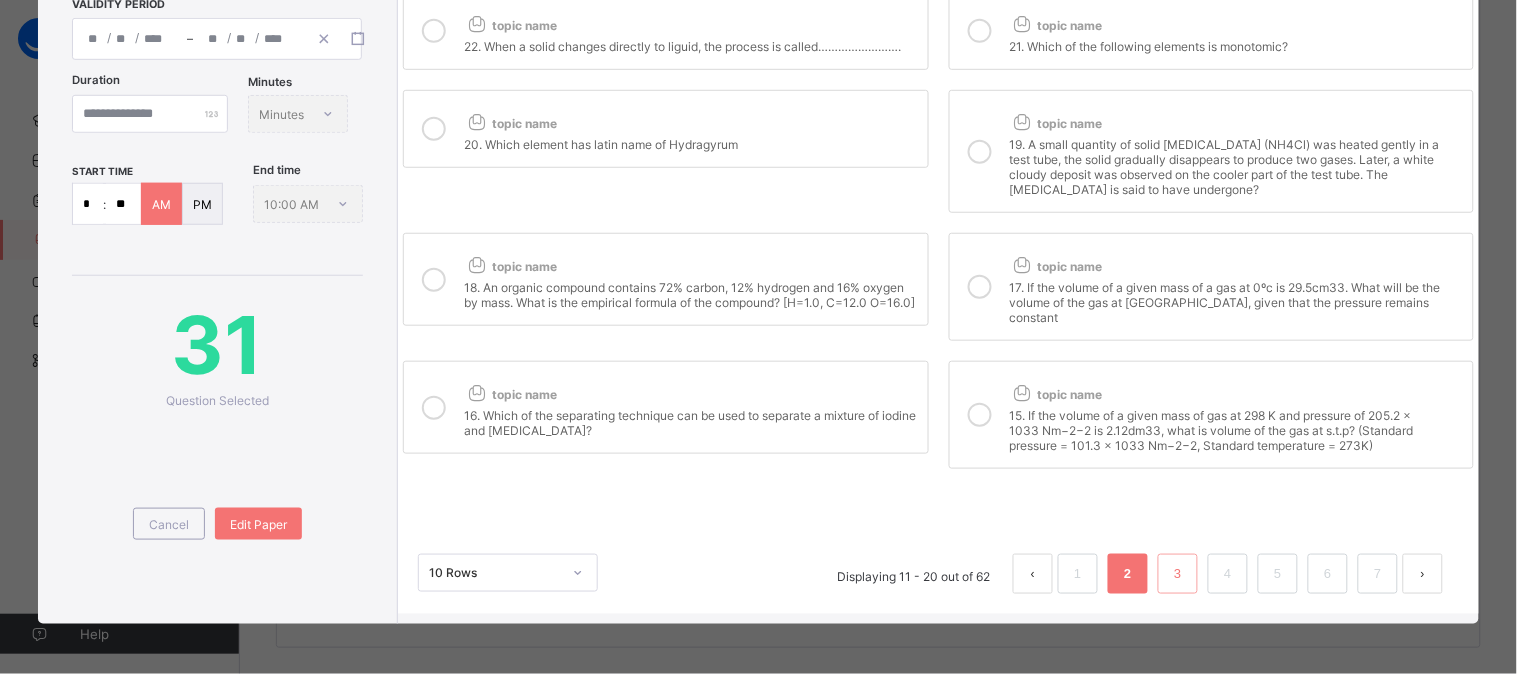 click on "3" at bounding box center (1177, 574) 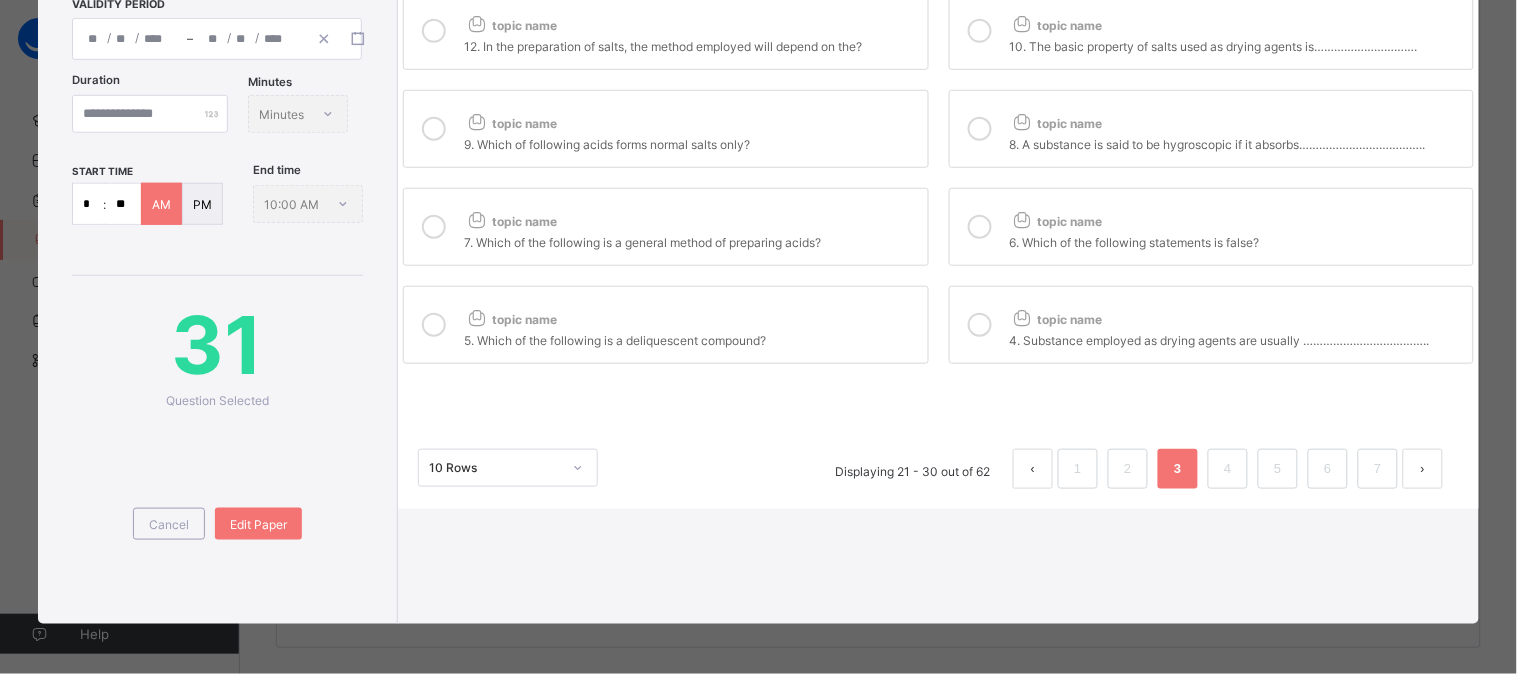 click at bounding box center [980, 227] 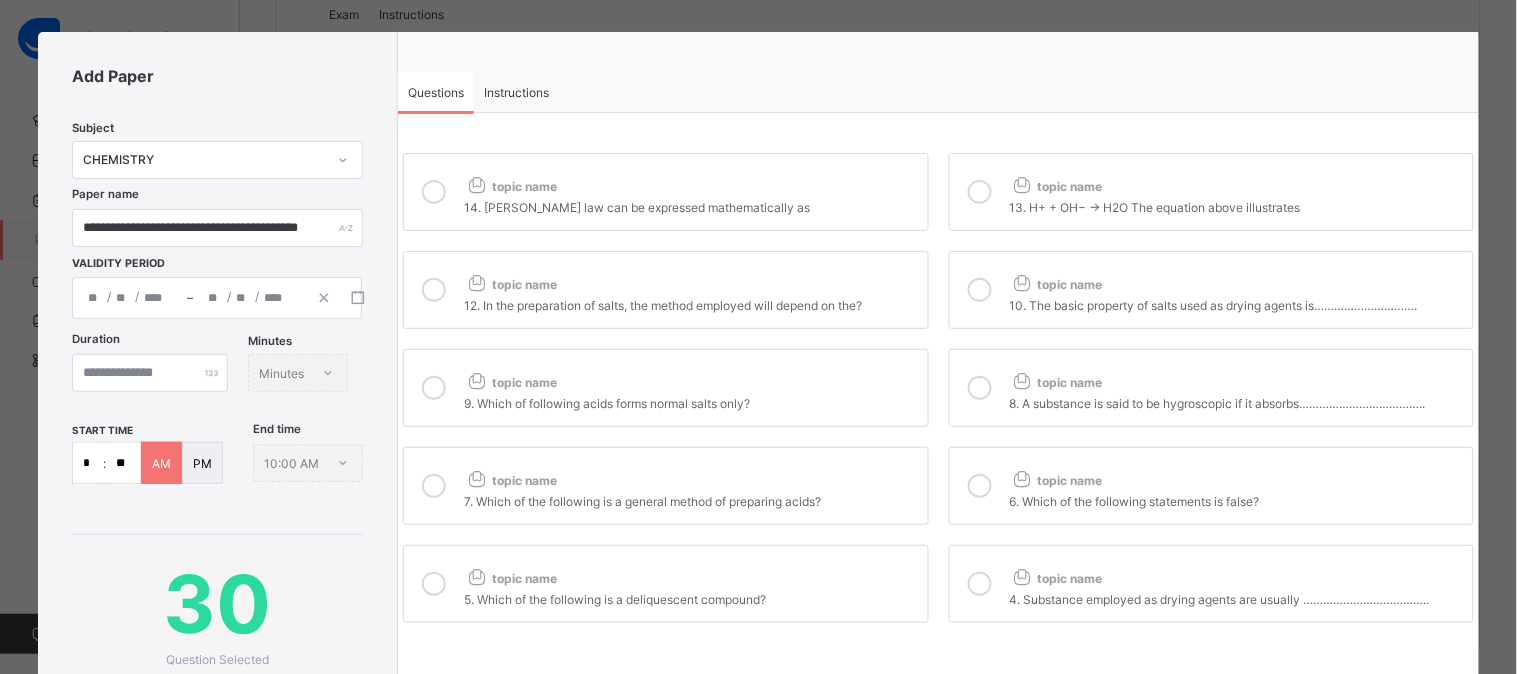 scroll, scrollTop: 0, scrollLeft: 0, axis: both 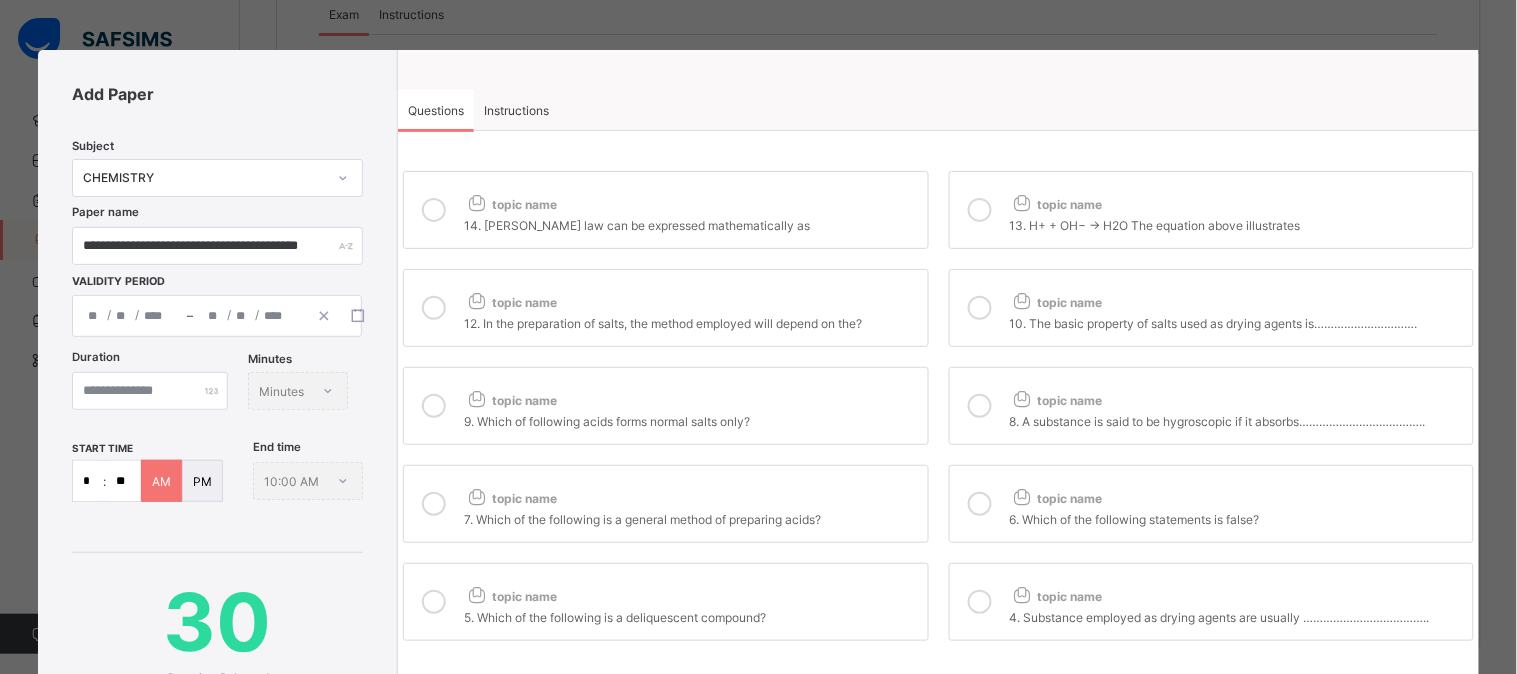 click on "Instructions" at bounding box center [516, 110] 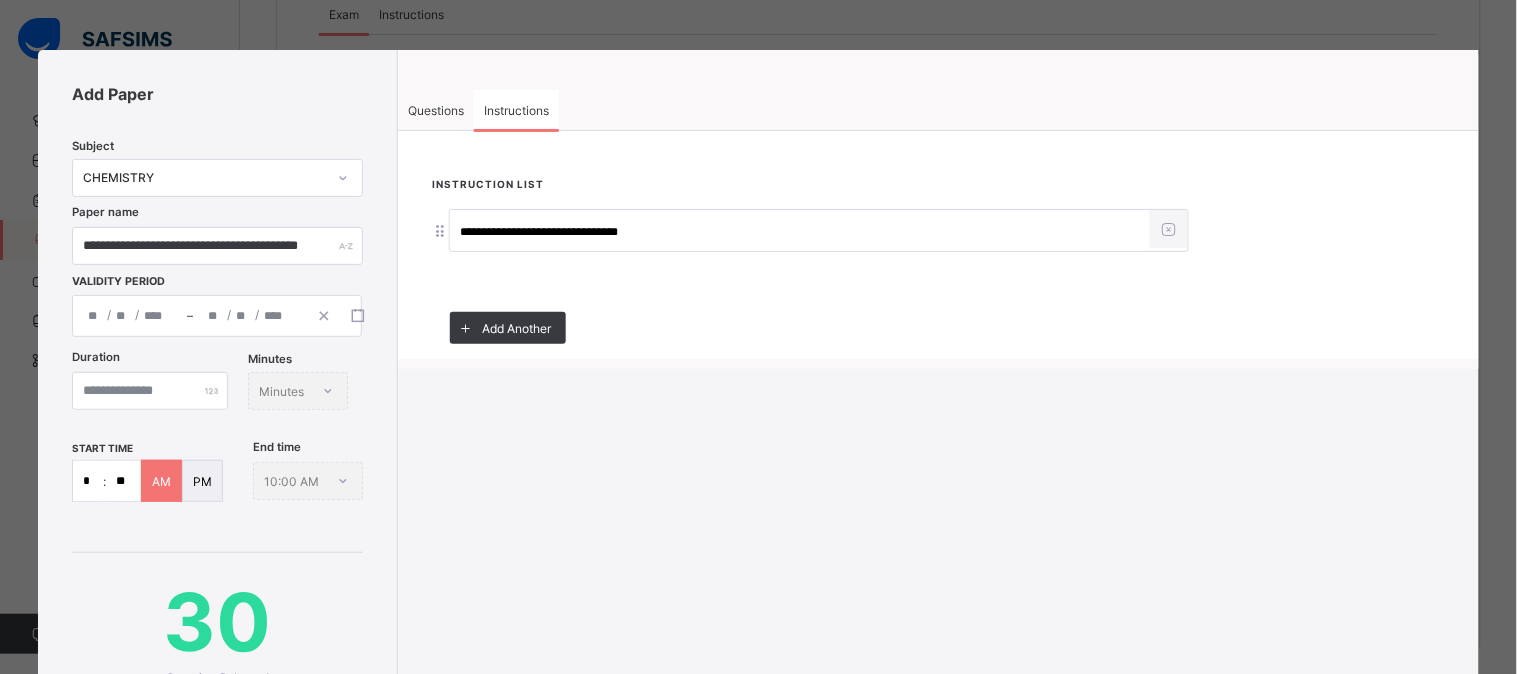 click on "Questions" at bounding box center (436, 110) 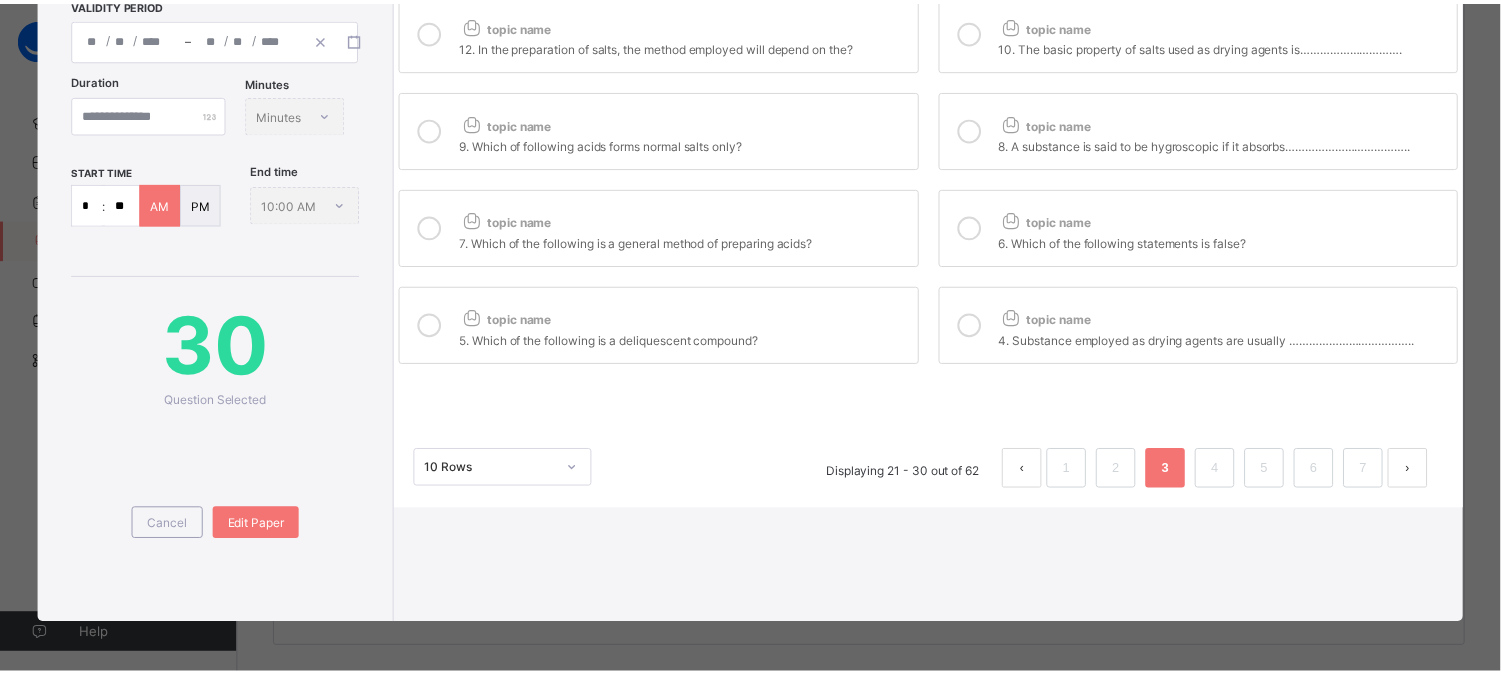 scroll, scrollTop: 362, scrollLeft: 0, axis: vertical 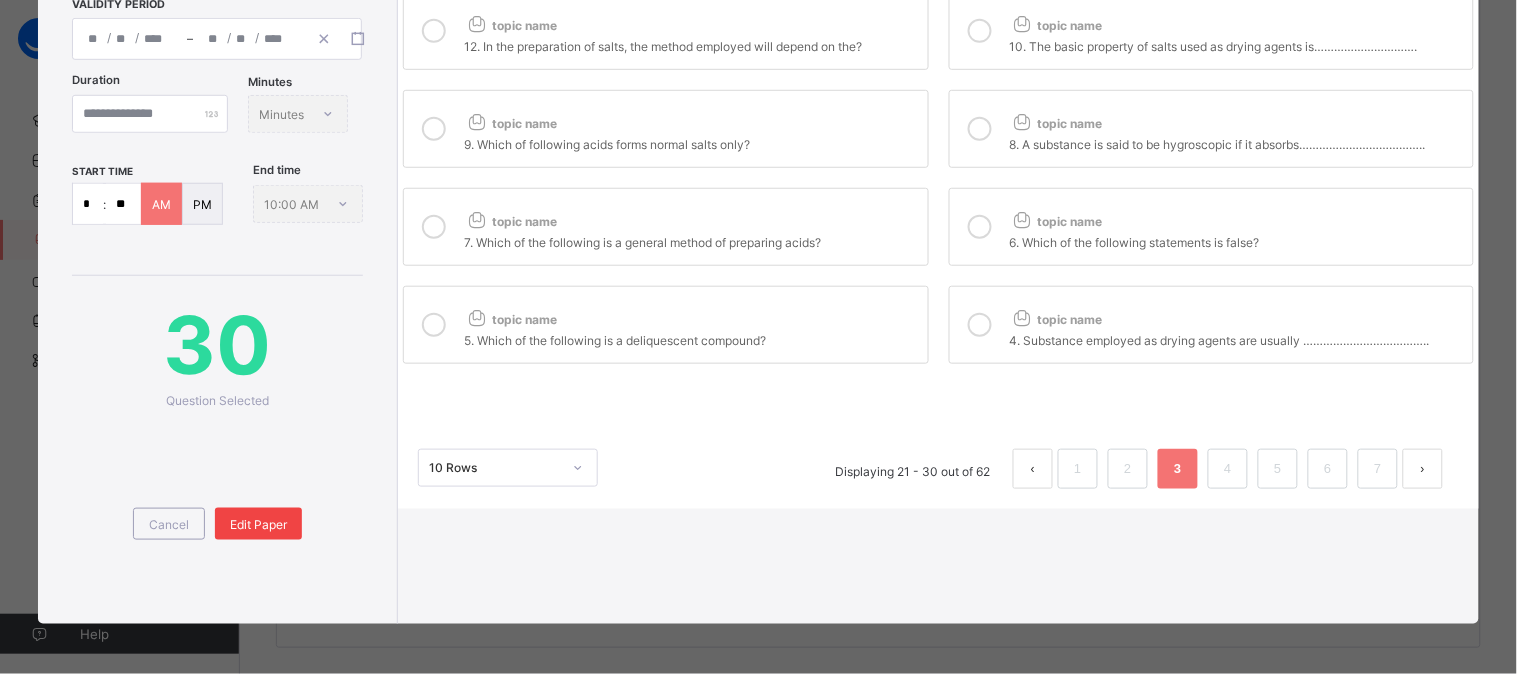 click on "Edit Paper" at bounding box center (258, 524) 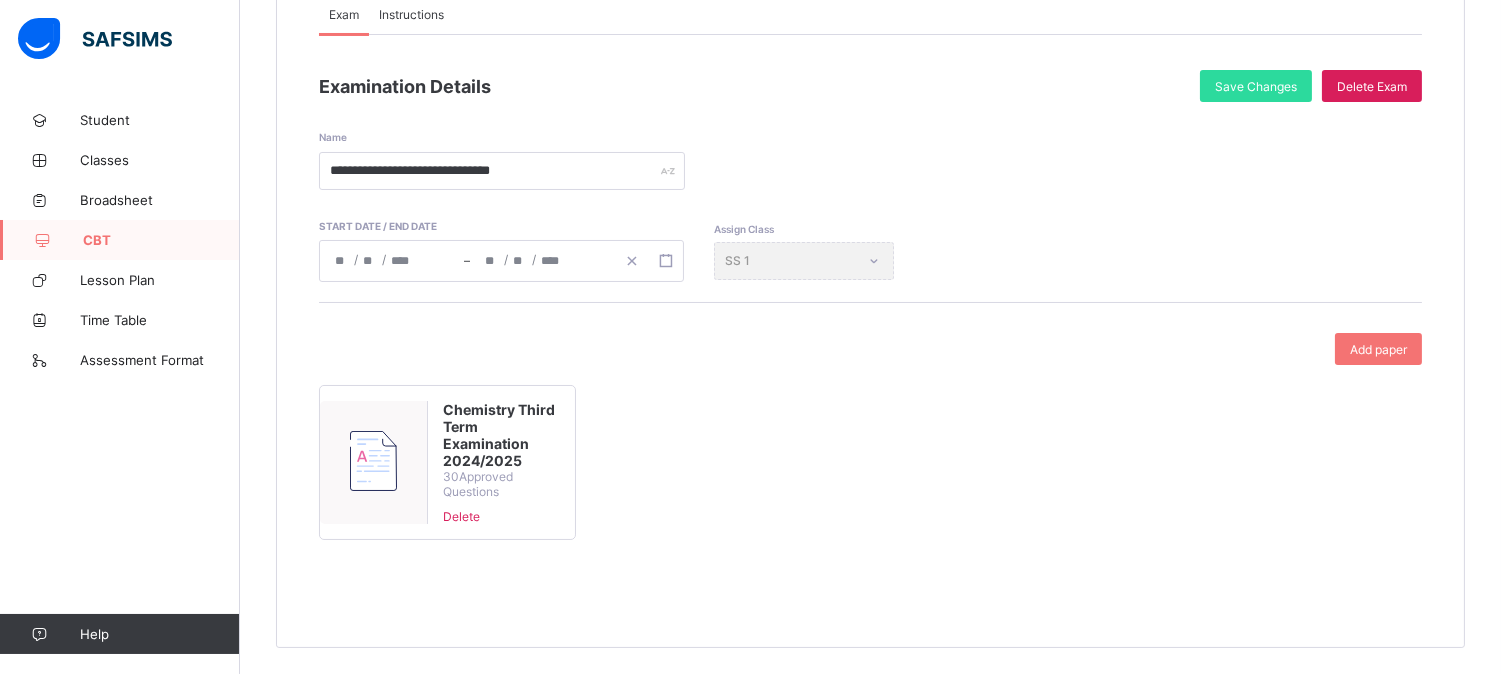 click on "CBT" at bounding box center (161, 240) 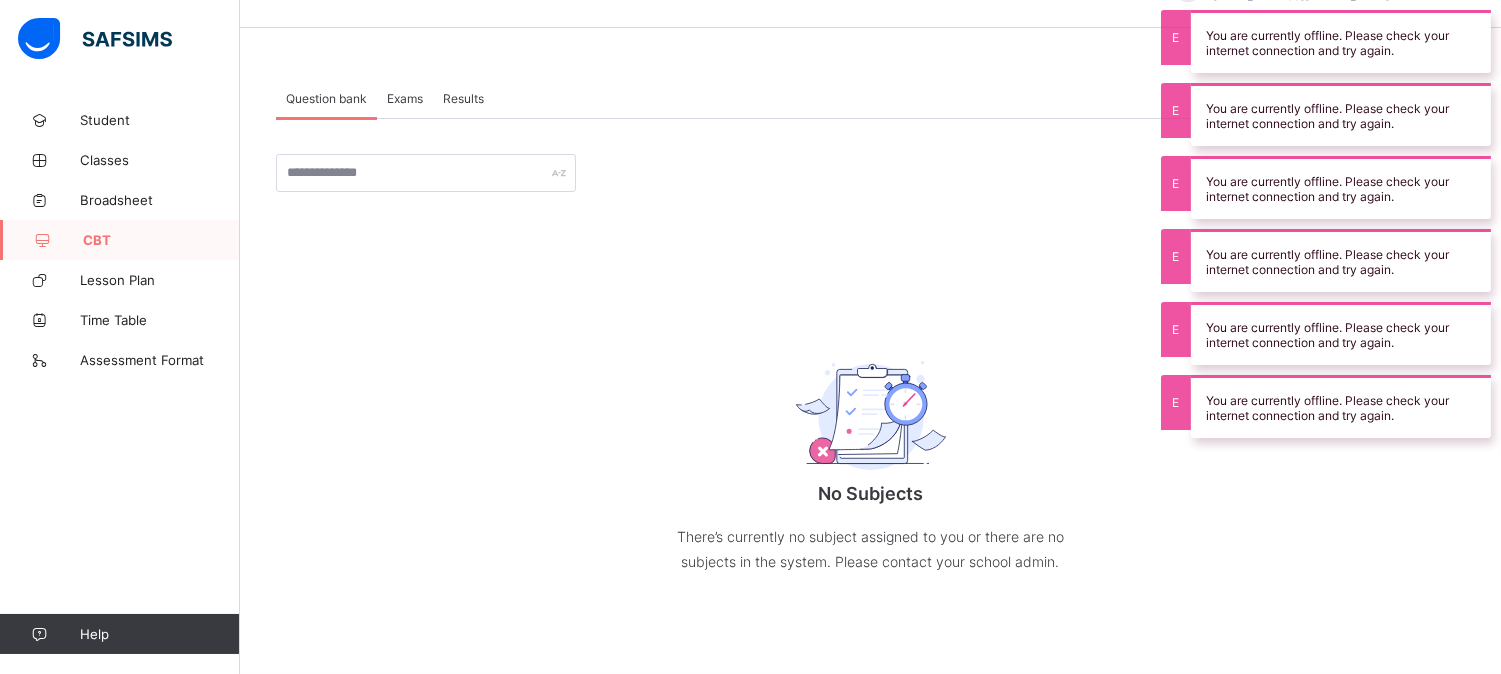 scroll, scrollTop: 0, scrollLeft: 0, axis: both 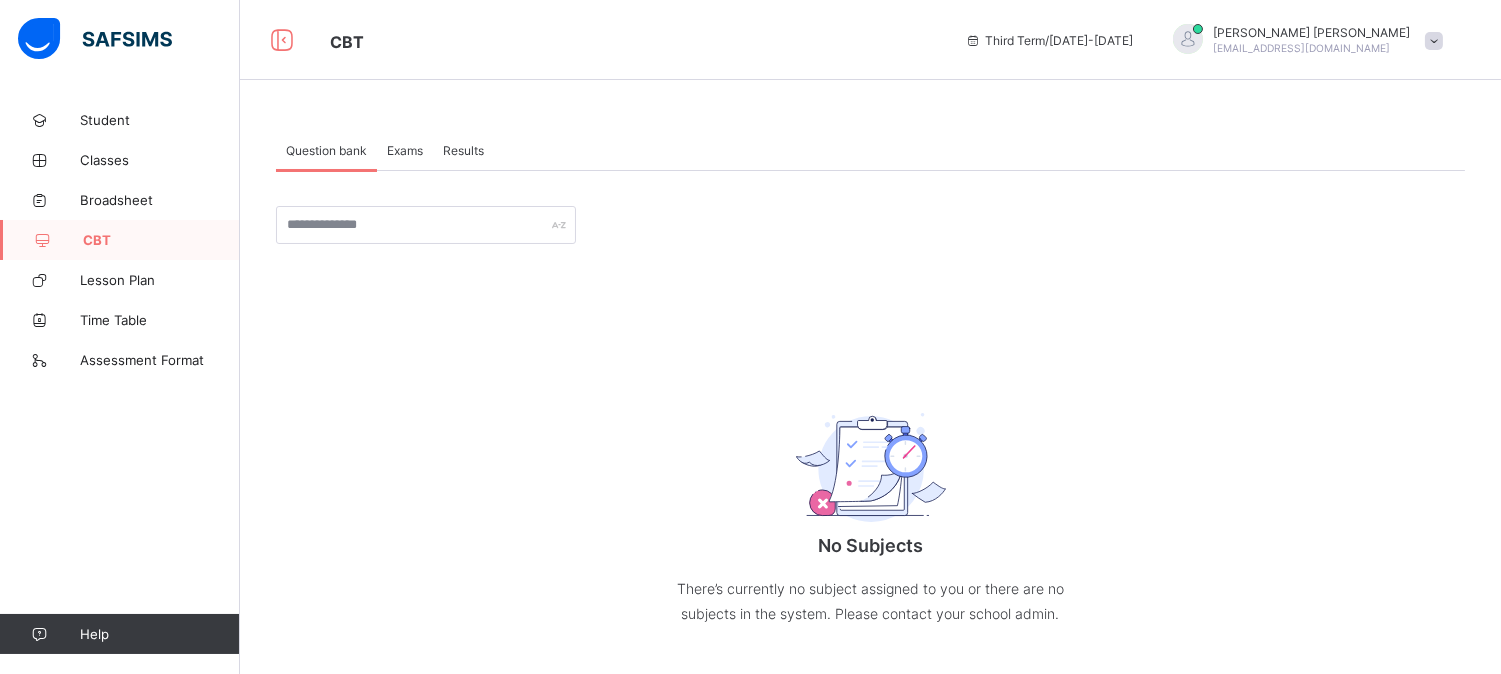 click on "No Subjects There’s currently no subject assigned to you or there are no subjects in the system. Please contact your school admin. × Create Question subject Select subject class Select class question Undo CTRL+ Z Redo CTRL+ Y  / CTRL+SHIFT+ Z Bold CTRL+ B Underline CTRL+ U Italic CTRL+ I Size Size Font Color Highlight Color Align Horizontal line List Table Link Image Show blocks Code view Align left Align center Align right Align justify (Default) 12 14 16 18 20 Insert Link URL to link Text to display  Open in new window  Download link Submit Insert image Image Link Select from files Image URL Alternative text Width   Height **** x ****  Constrain proportions  Insert description URL to link Text to display  Open in new window  Download link Basic Left Center Right Submit Insert Video Media embed URL, YouTube/Vimeo Width   Height (Ratio) x * **** *** ****  Constrain proportions Basic Left Center Right Submit Insert Audio Audio URL Submit   Edit Unlink Remove 100% Resize 100% 75% Resize 75% 50%" at bounding box center (870, 436) 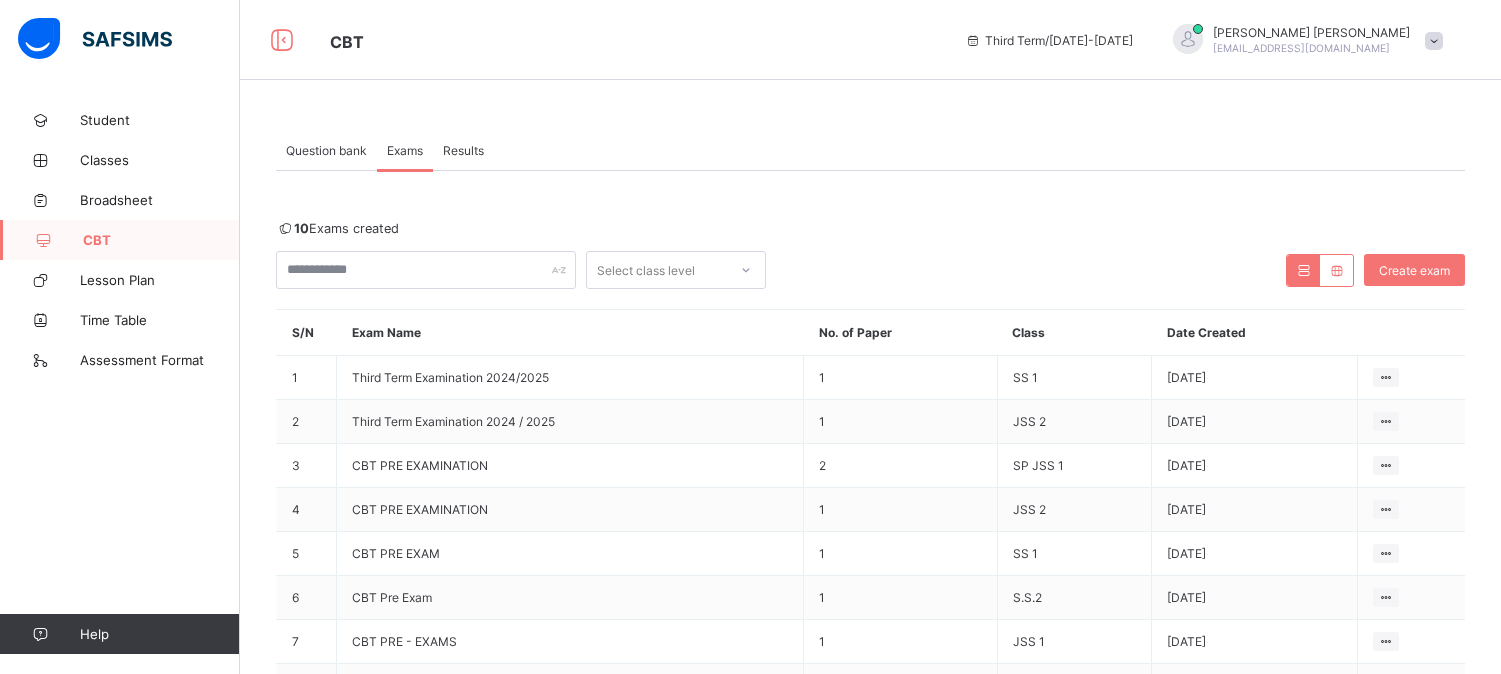click on "Third Term Examination 2024/2025" at bounding box center [450, 377] 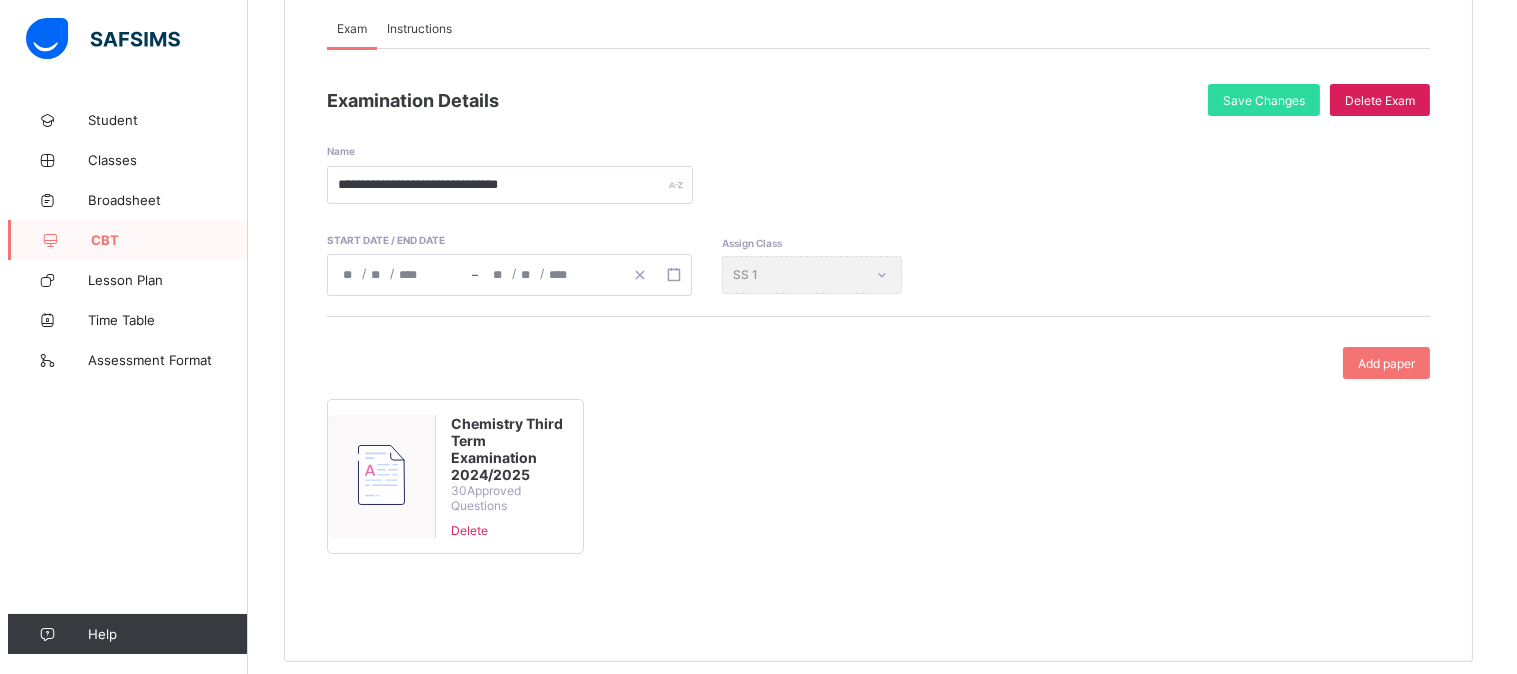scroll, scrollTop: 244, scrollLeft: 0, axis: vertical 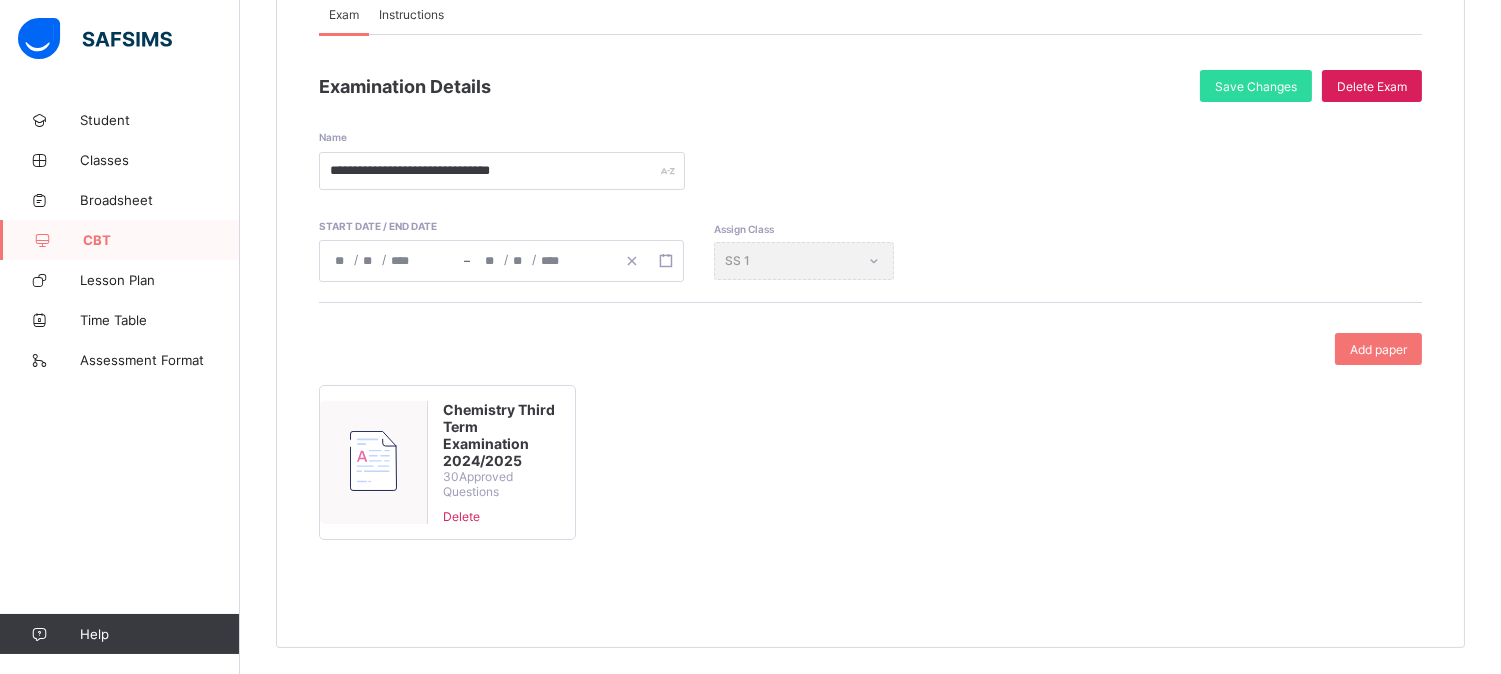 click on "Chemistry Third Term Examination 2024/2025" at bounding box center [501, 435] 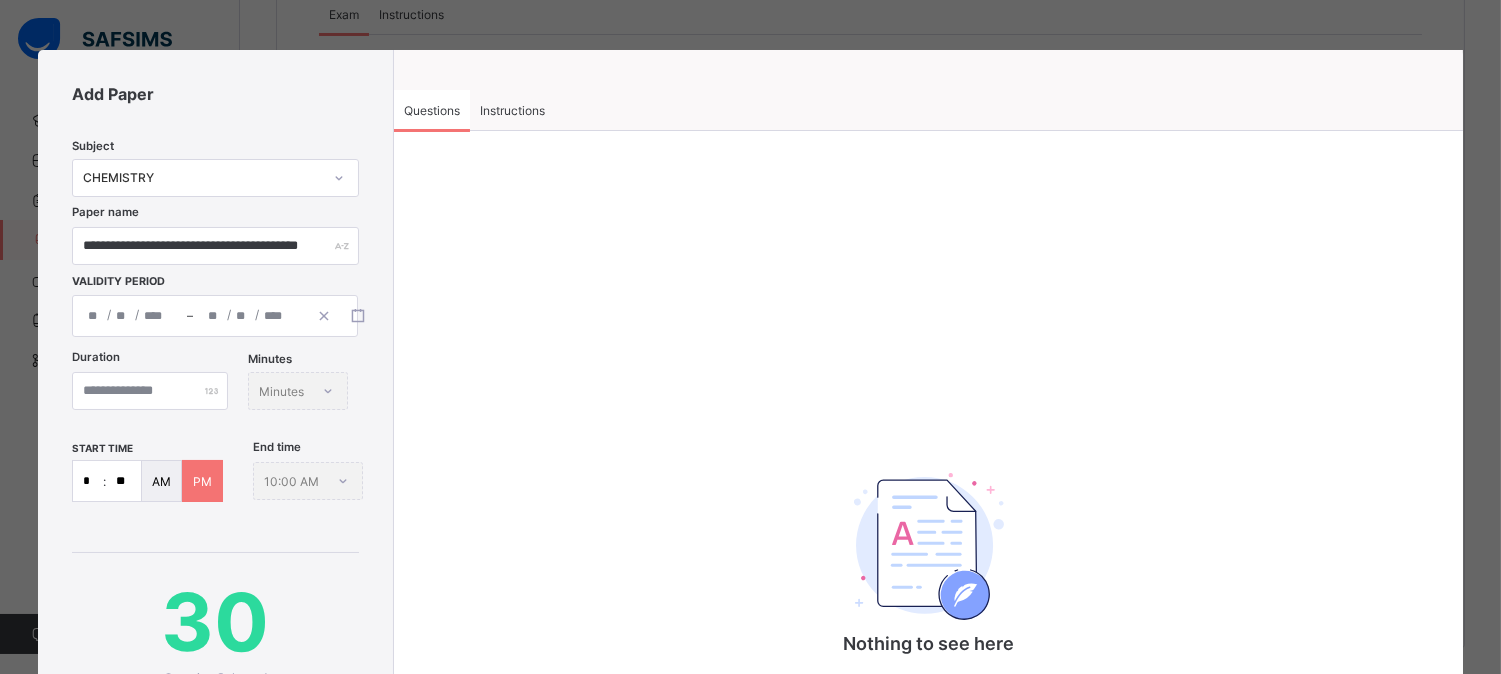 type on "**********" 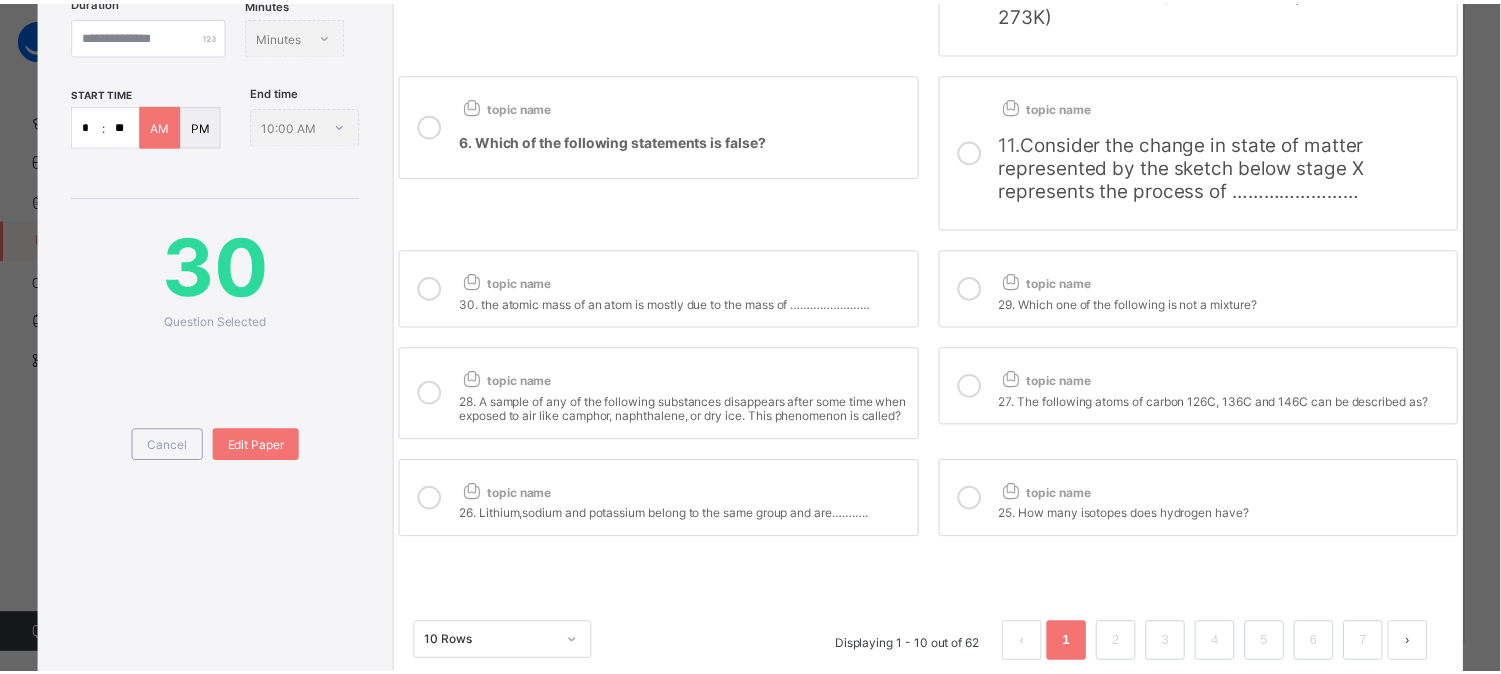 scroll, scrollTop: 362, scrollLeft: 0, axis: vertical 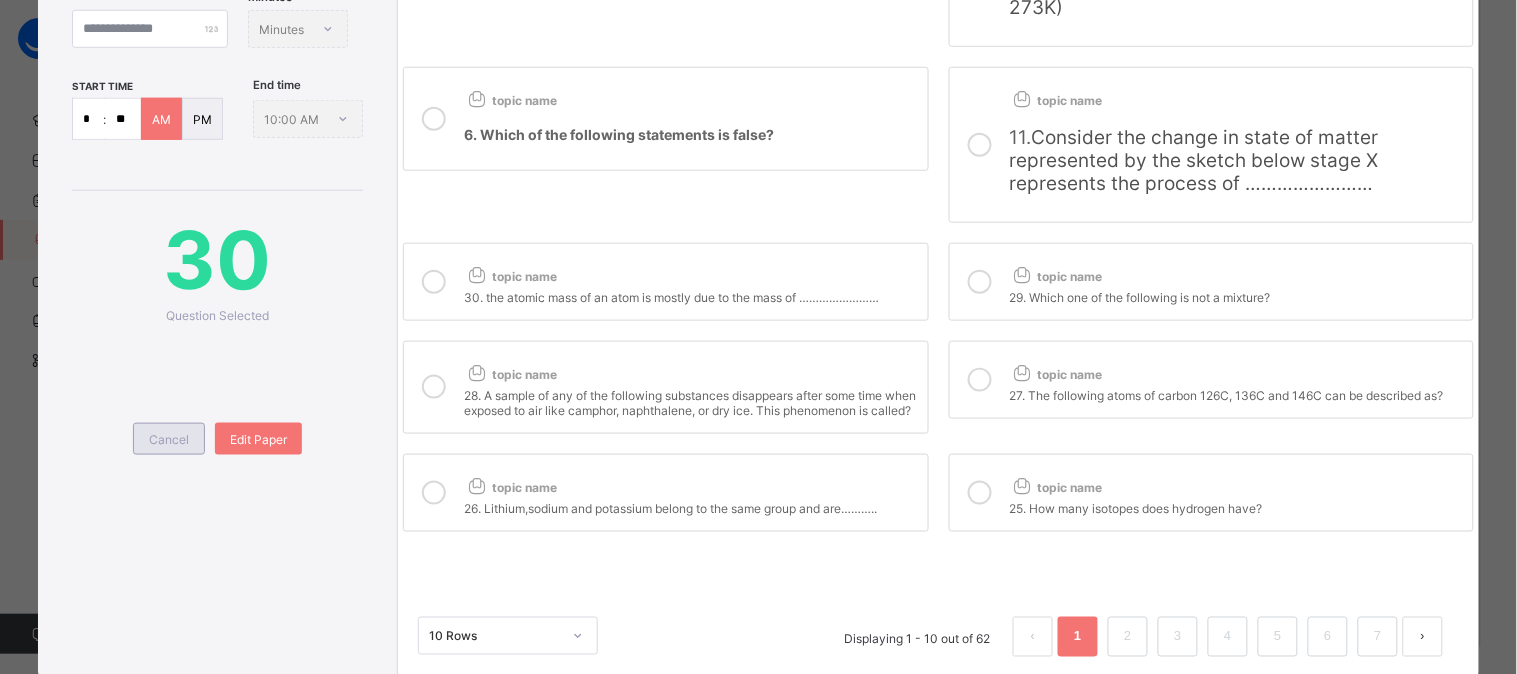 click on "Cancel" at bounding box center [169, 439] 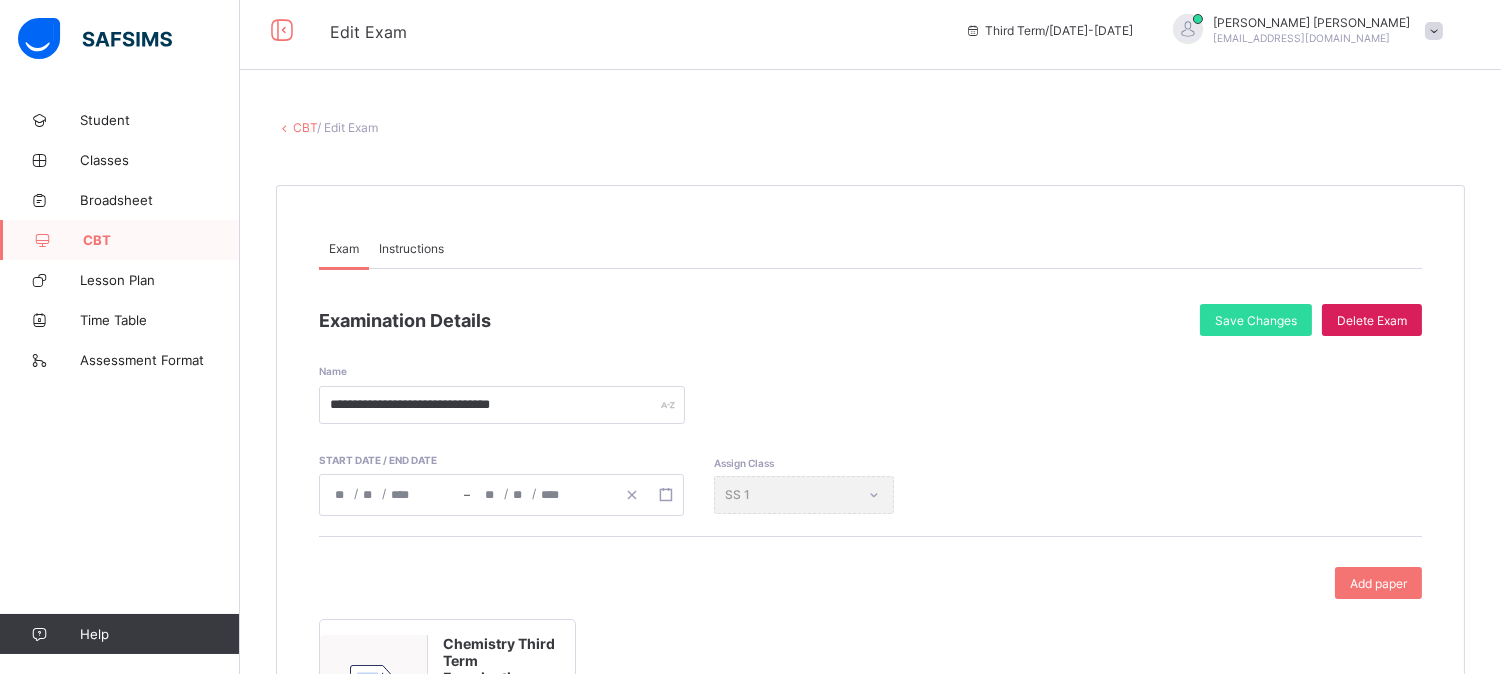 scroll, scrollTop: 0, scrollLeft: 0, axis: both 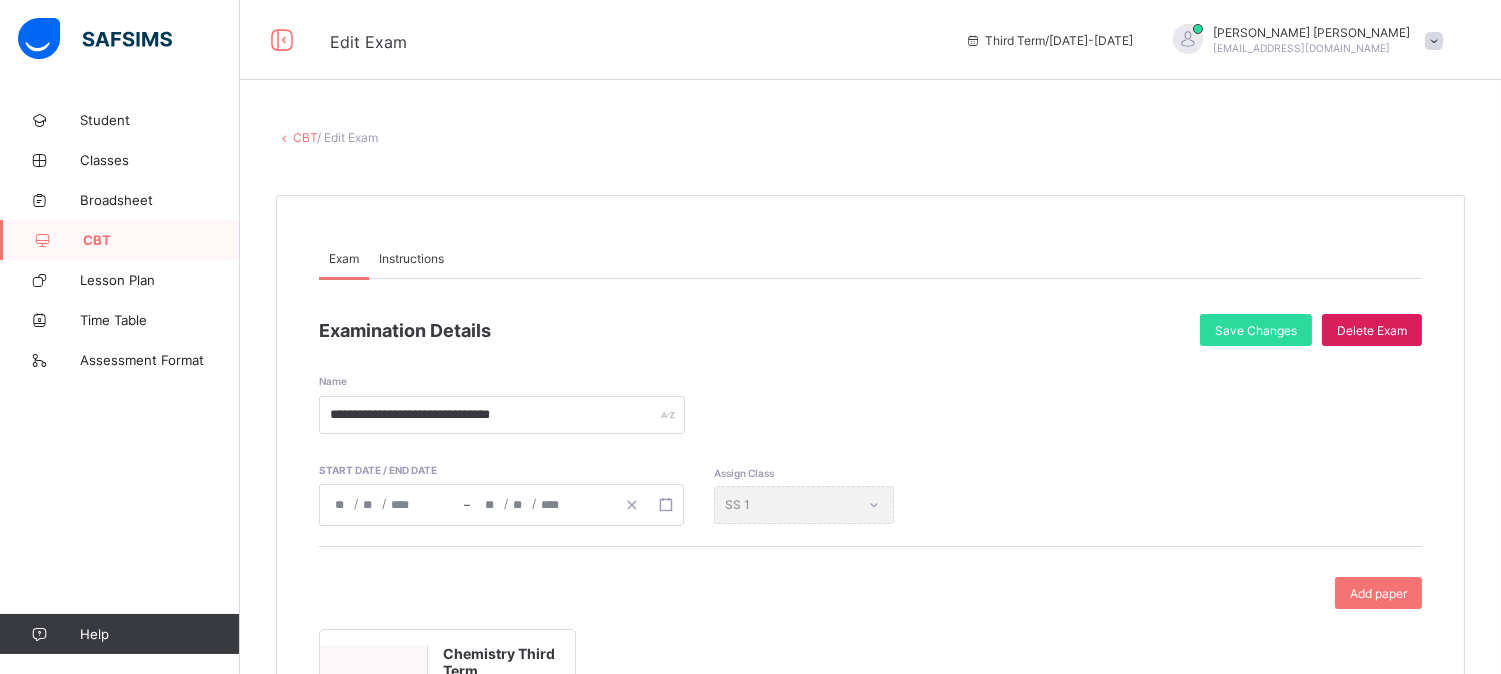 click on "CBT" at bounding box center [305, 137] 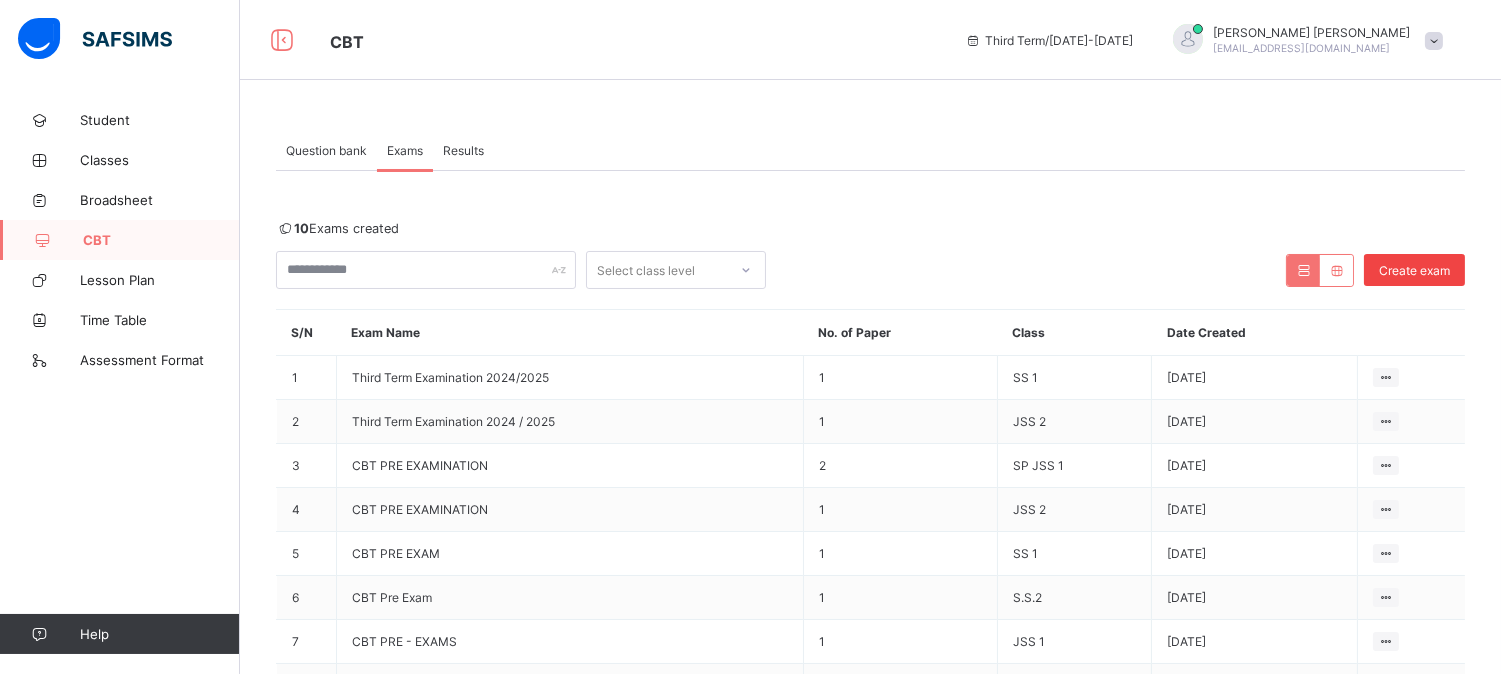 click on "Create exam" at bounding box center [1414, 270] 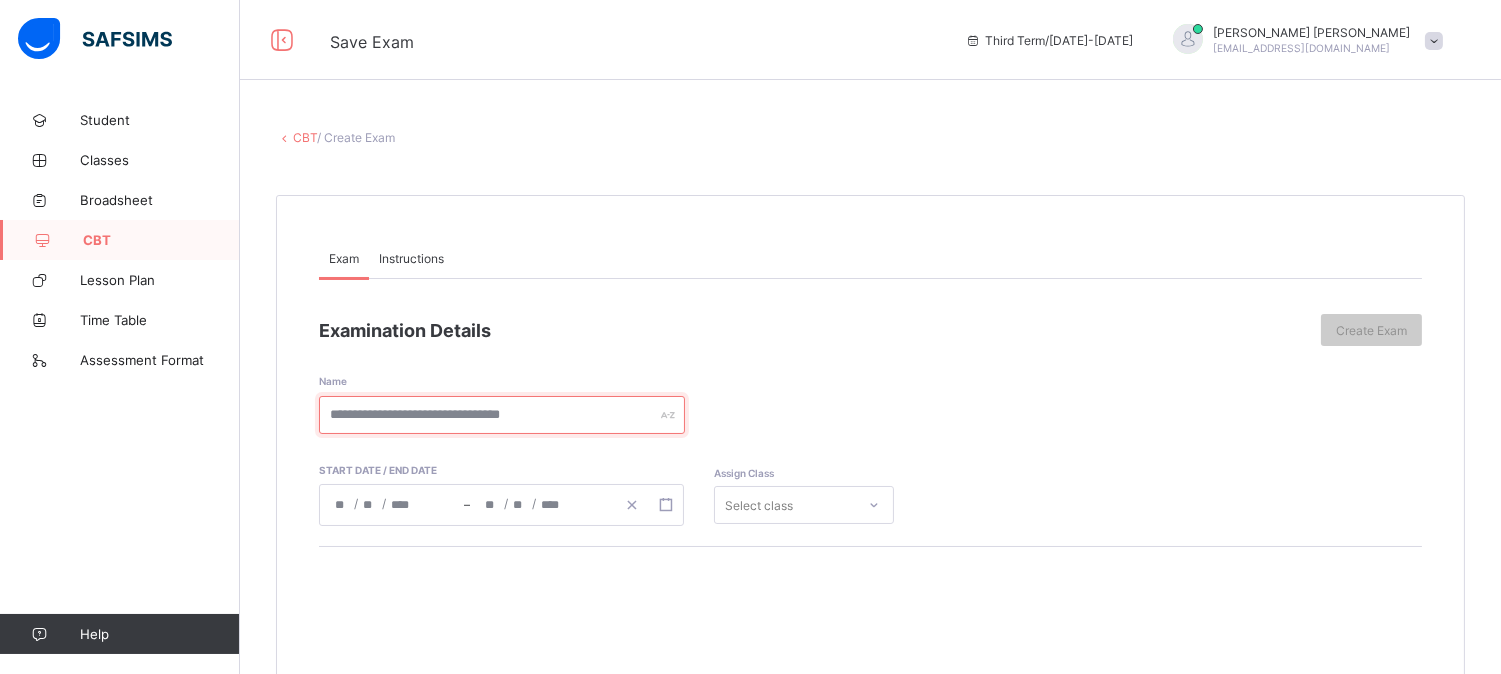 click at bounding box center (502, 415) 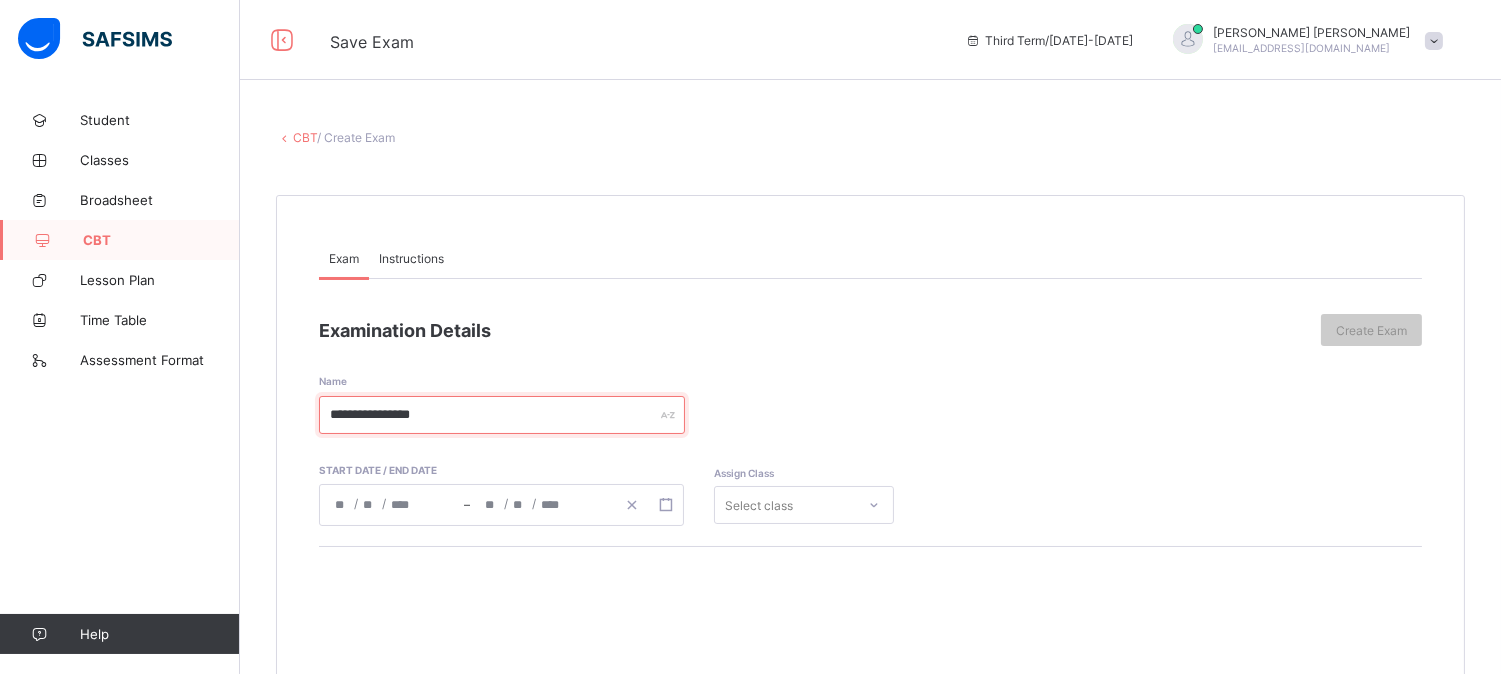 click on "**********" at bounding box center [502, 415] 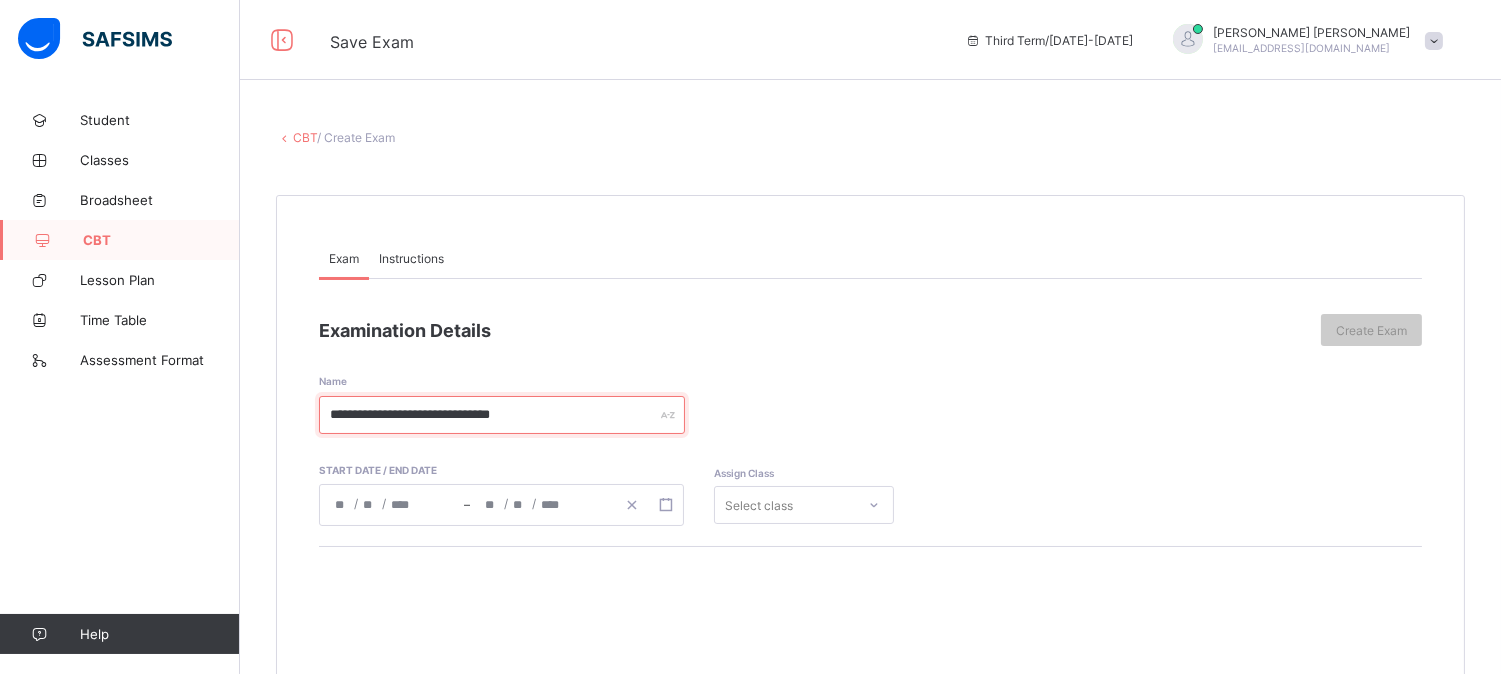 type on "**********" 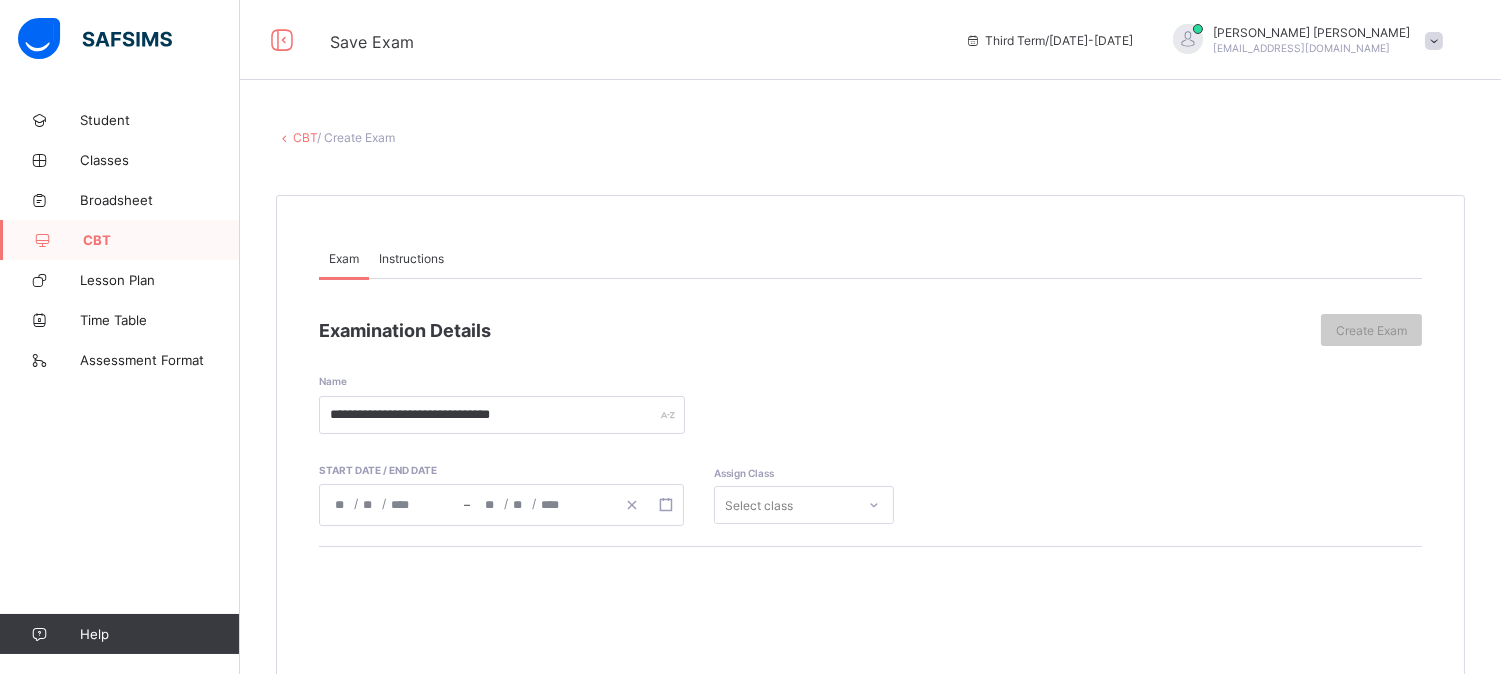 click 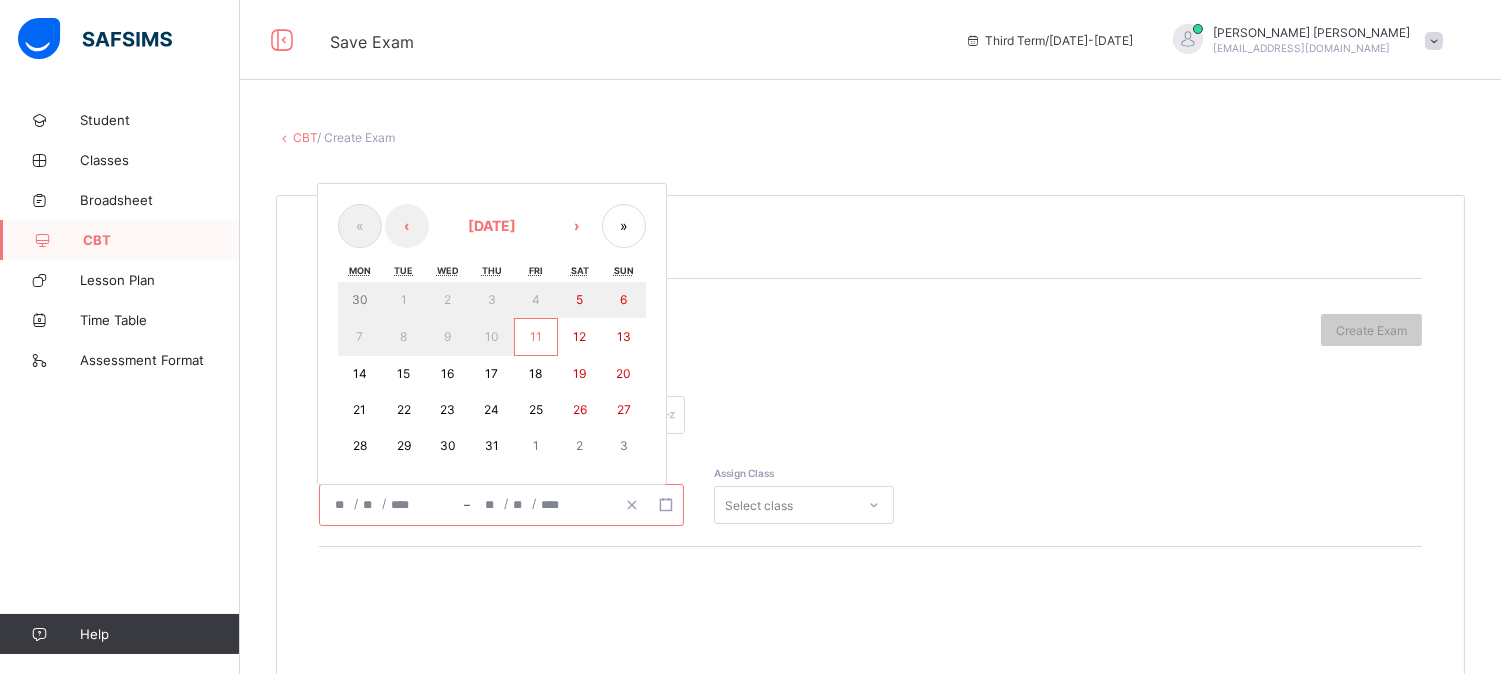 click on "14" at bounding box center [360, 373] 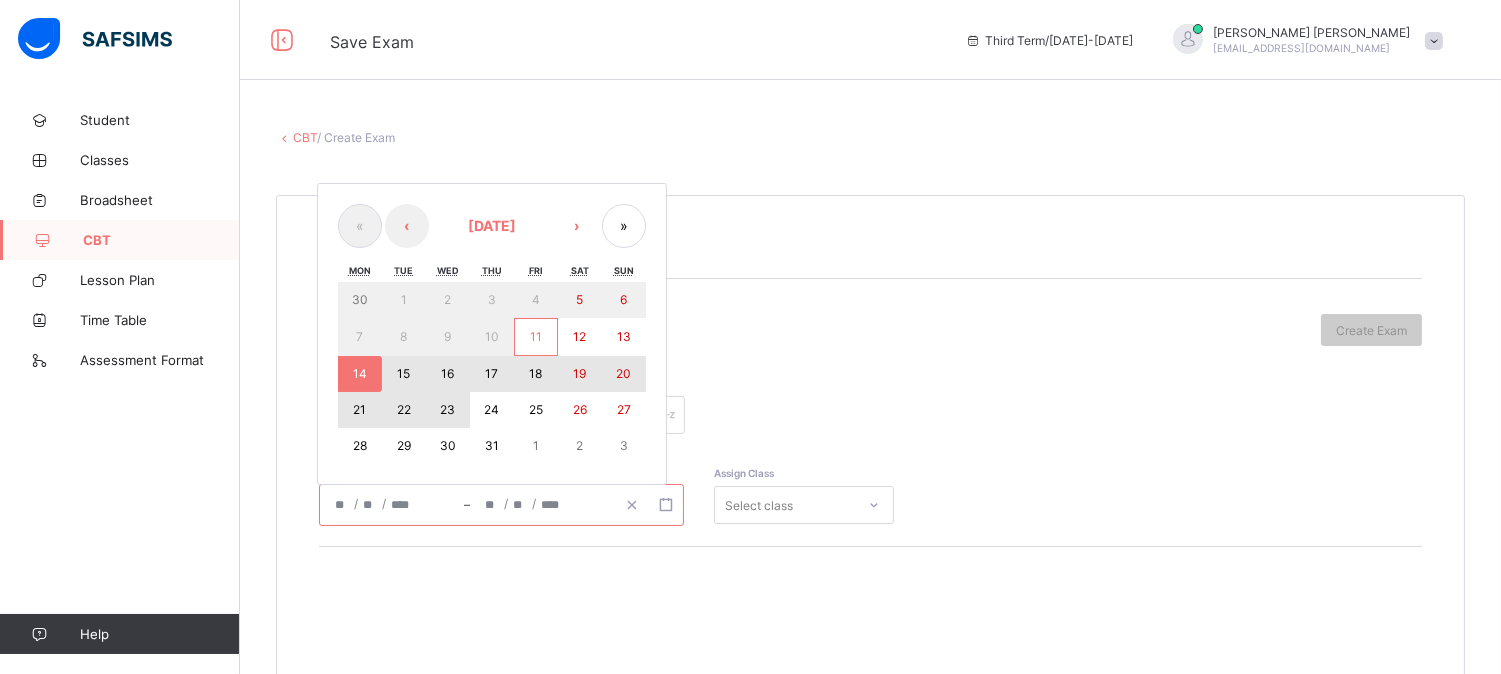 click on "23" at bounding box center (448, 410) 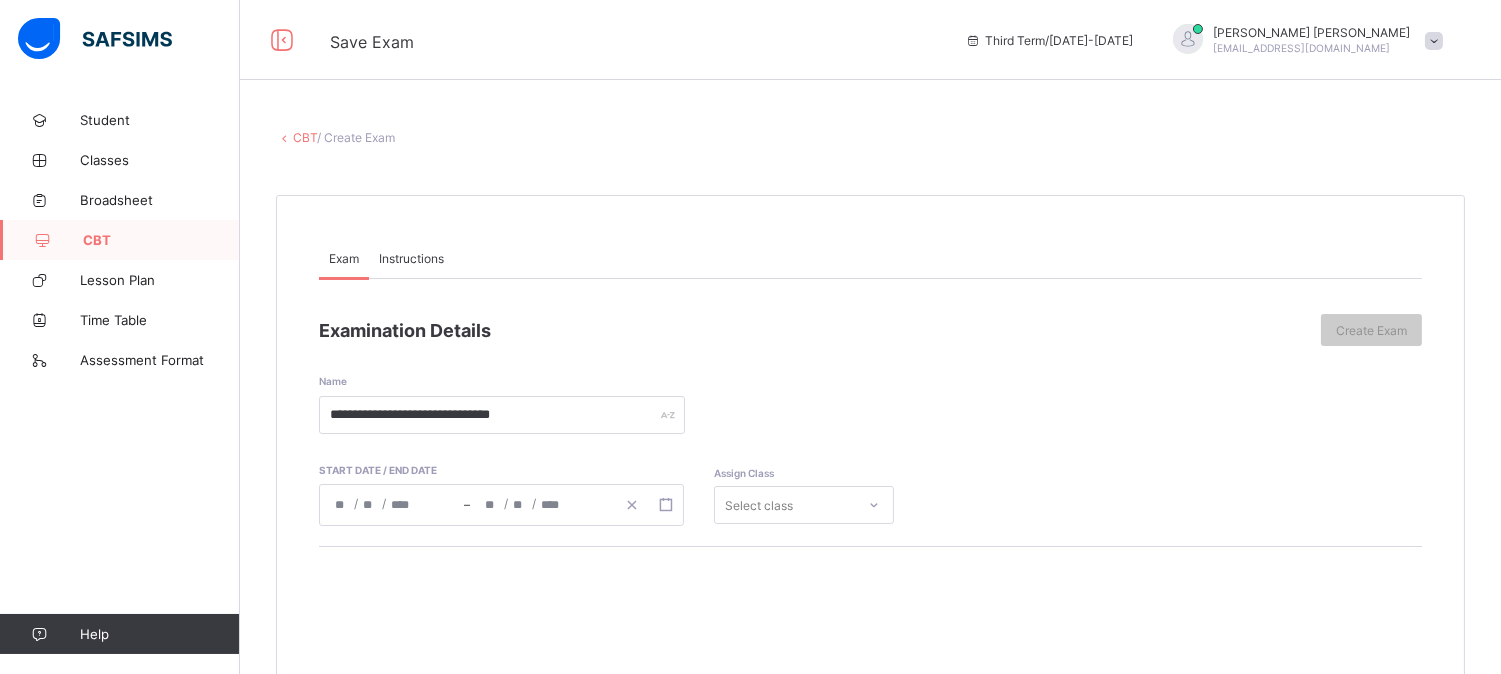 click on "Select class" at bounding box center (804, 505) 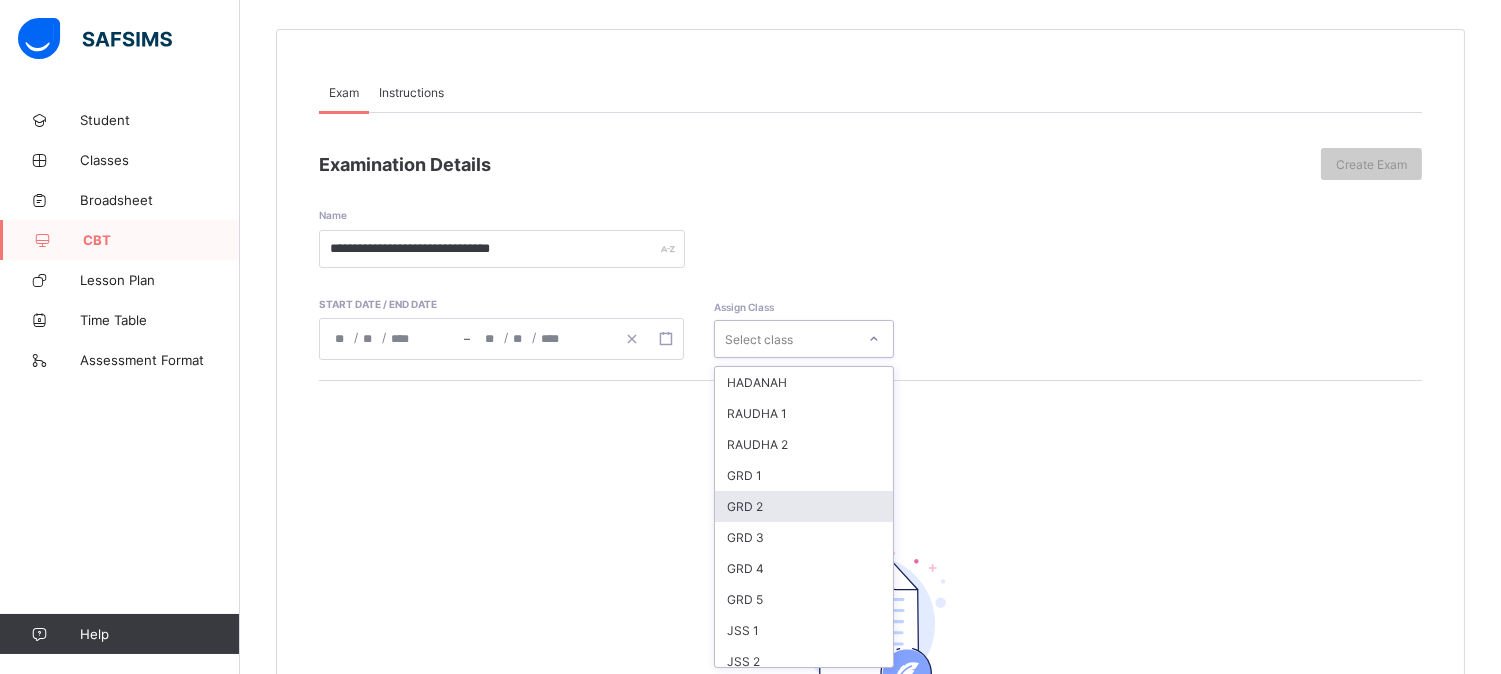 scroll, scrollTop: 167, scrollLeft: 0, axis: vertical 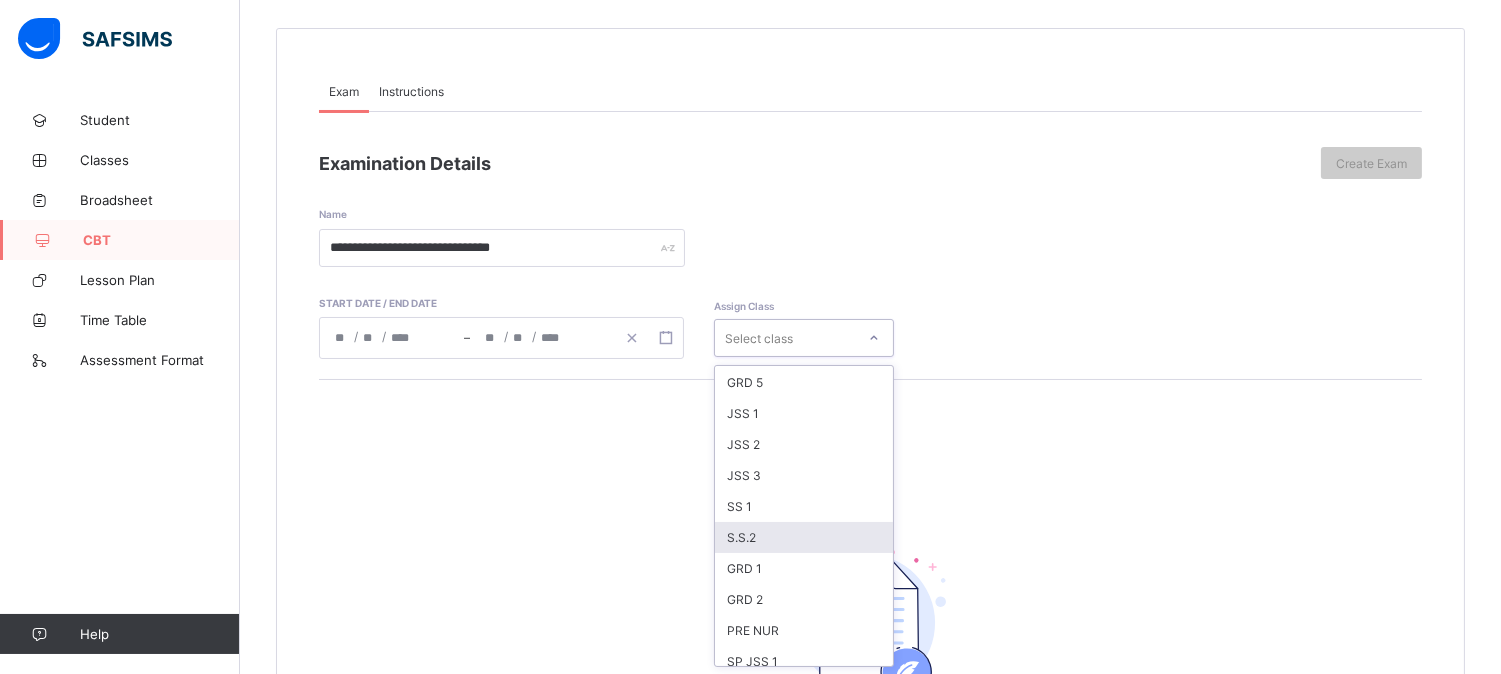 click on "S.S.2" at bounding box center (804, 537) 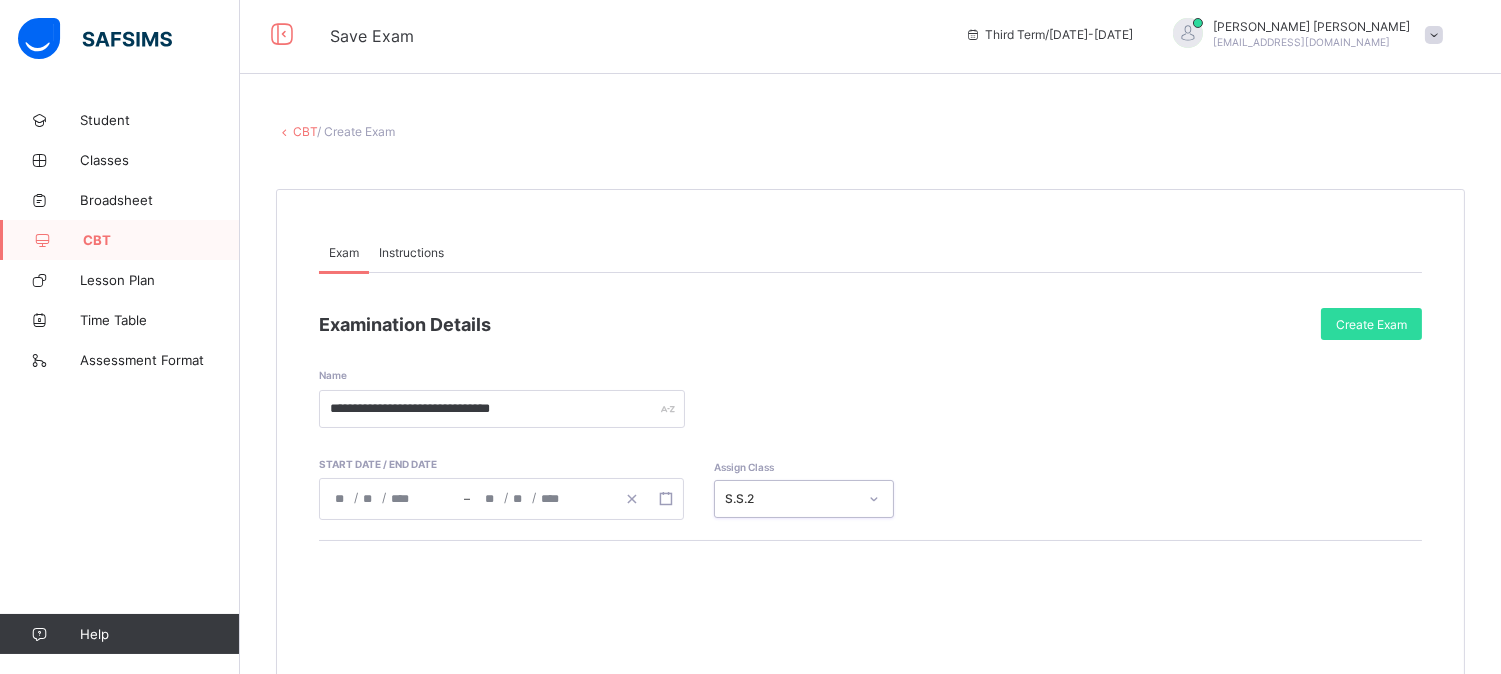 scroll, scrollTop: 0, scrollLeft: 0, axis: both 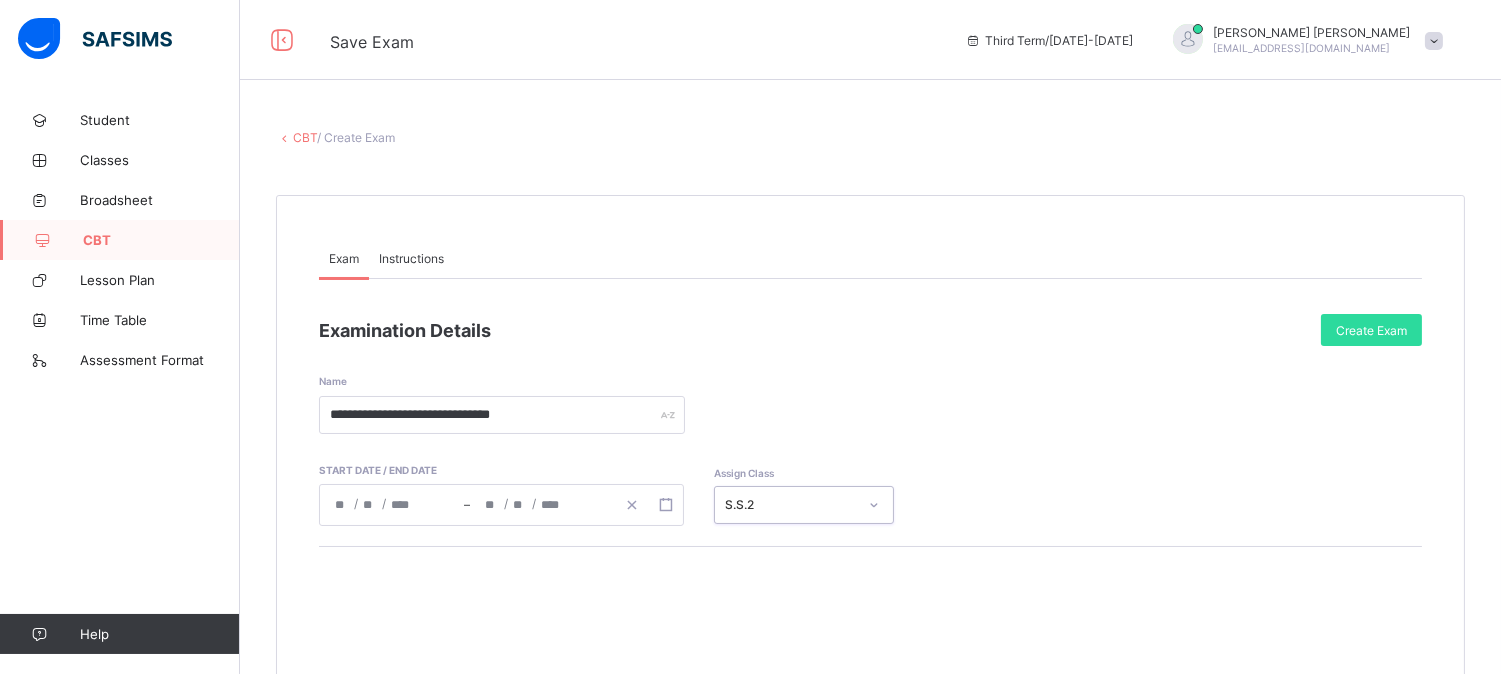 click on "Instructions" at bounding box center (411, 258) 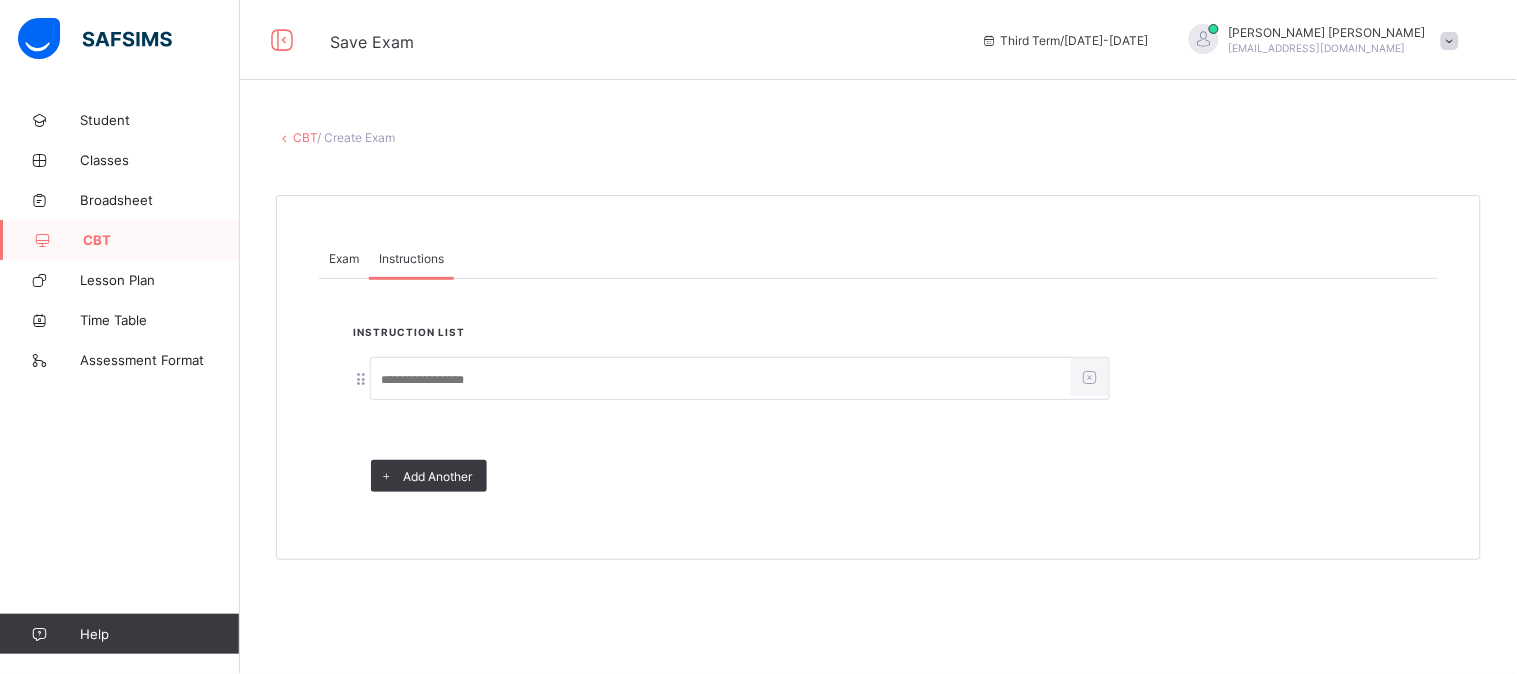 click at bounding box center (721, 380) 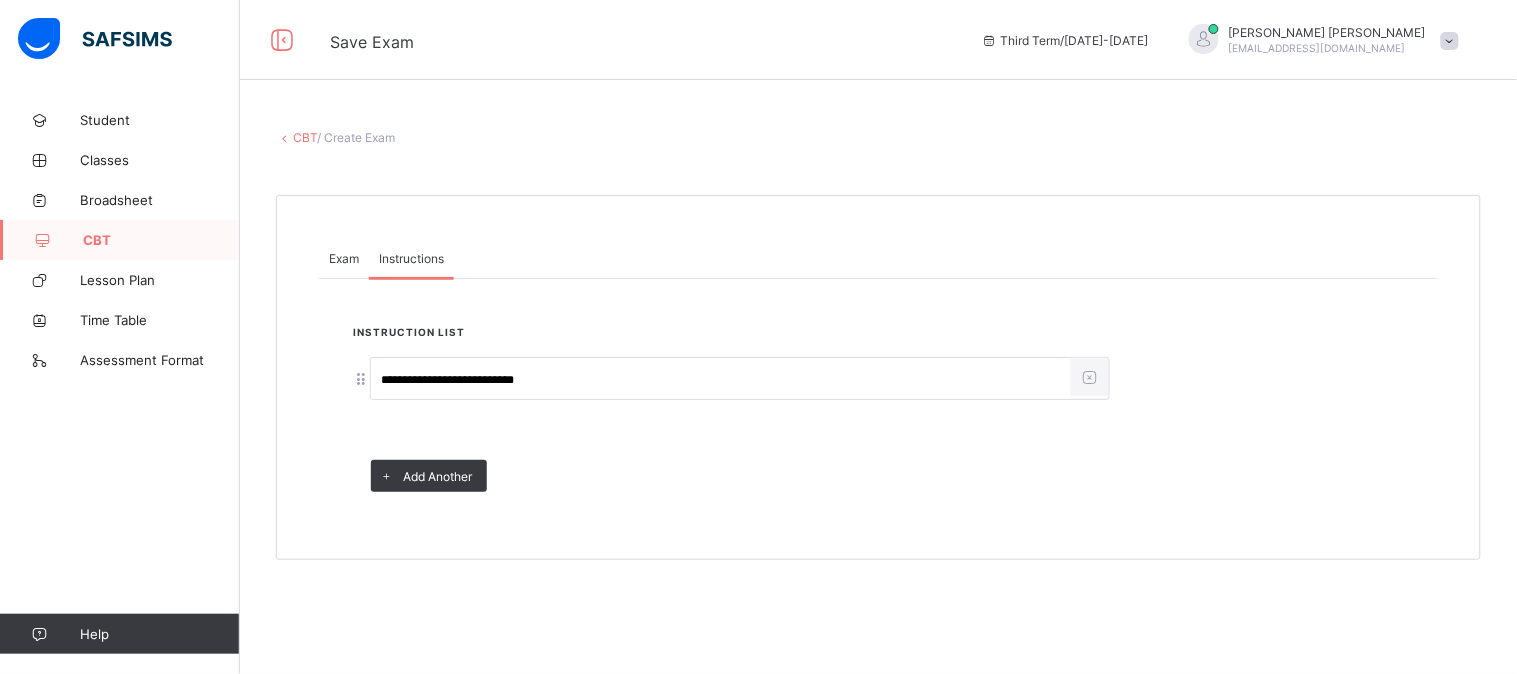 type on "**********" 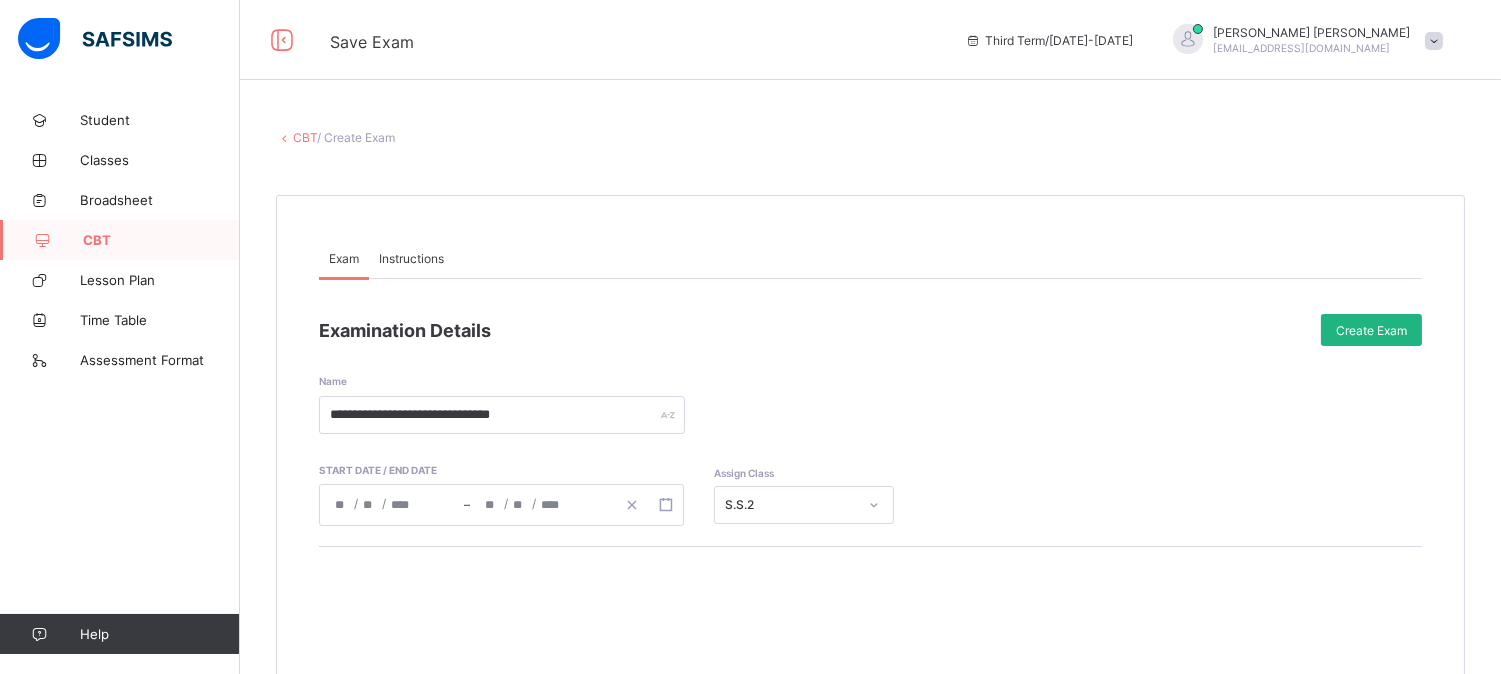 click on "Create Exam" at bounding box center (1371, 330) 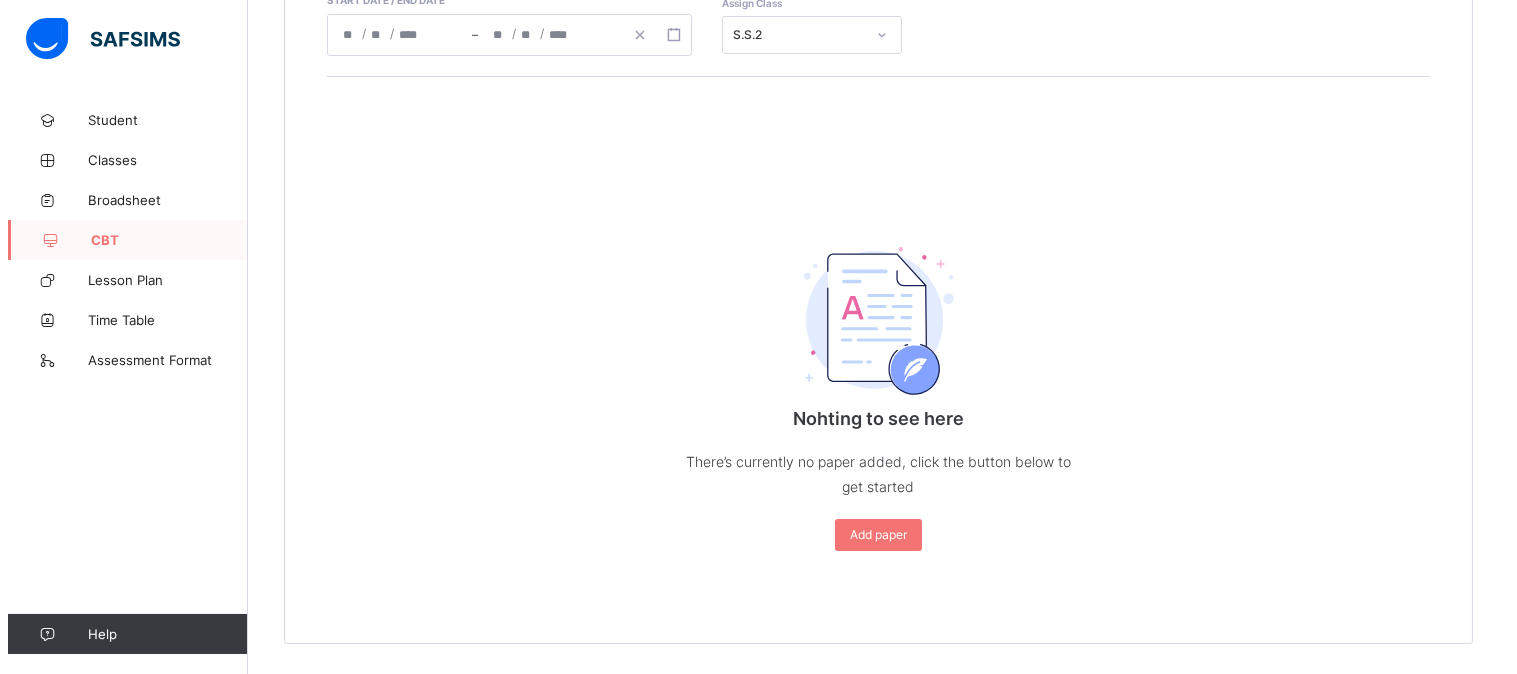 scroll, scrollTop: 472, scrollLeft: 0, axis: vertical 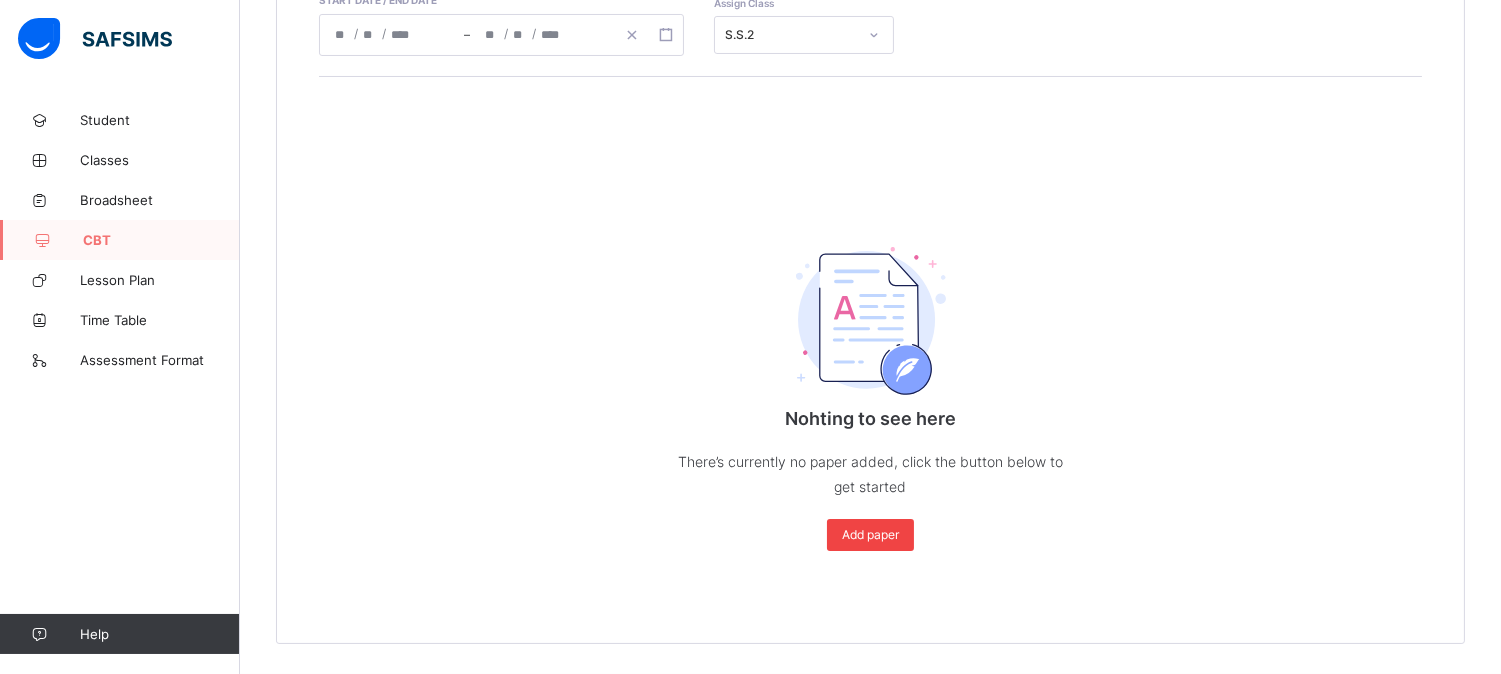 click on "Add paper" at bounding box center [870, 535] 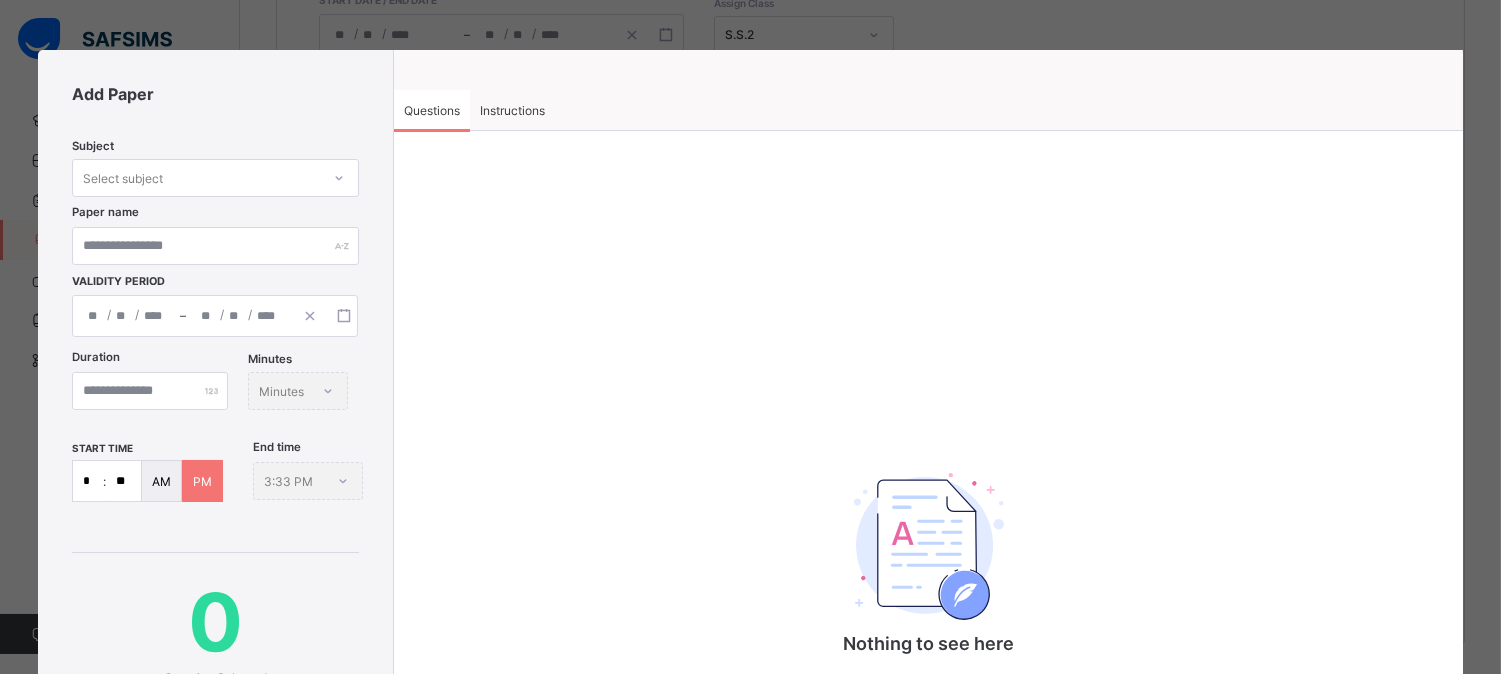click on "Select subject" at bounding box center [196, 178] 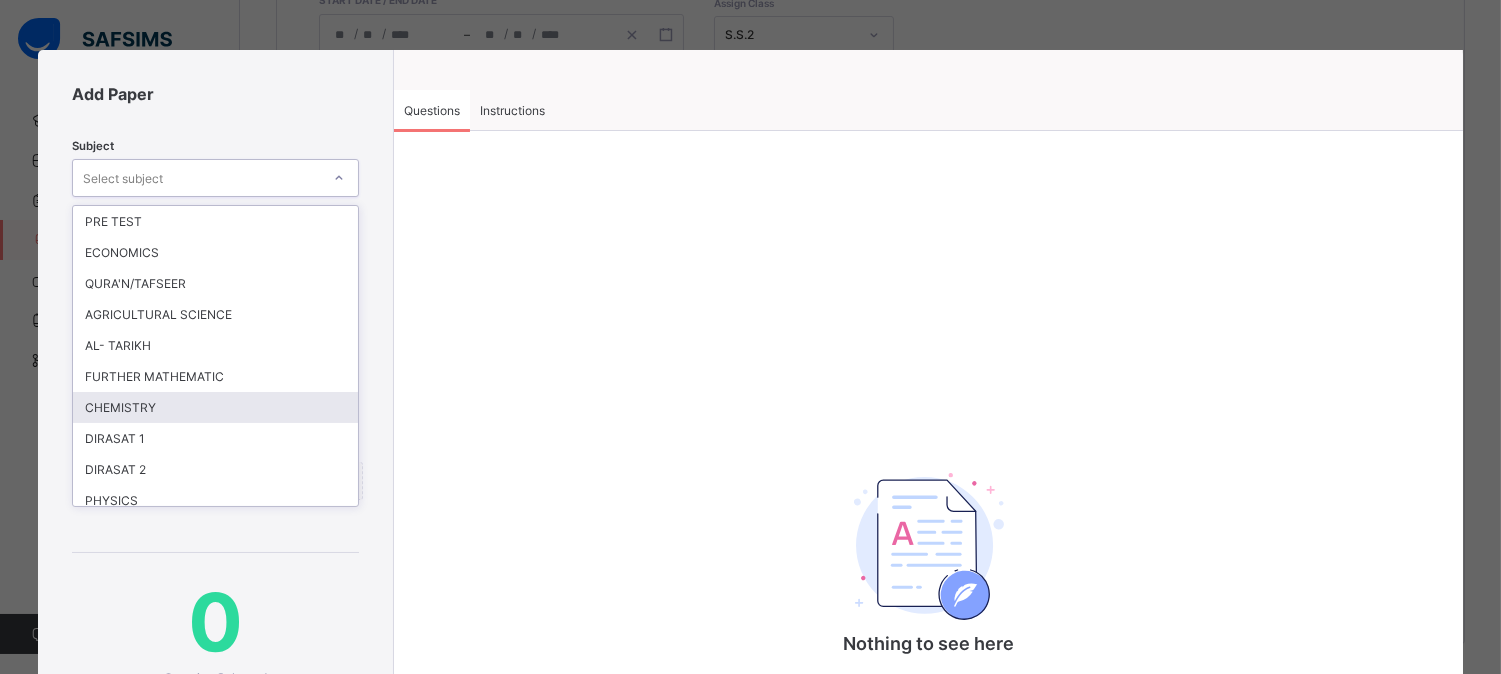 click on "CHEMISTRY" at bounding box center [215, 407] 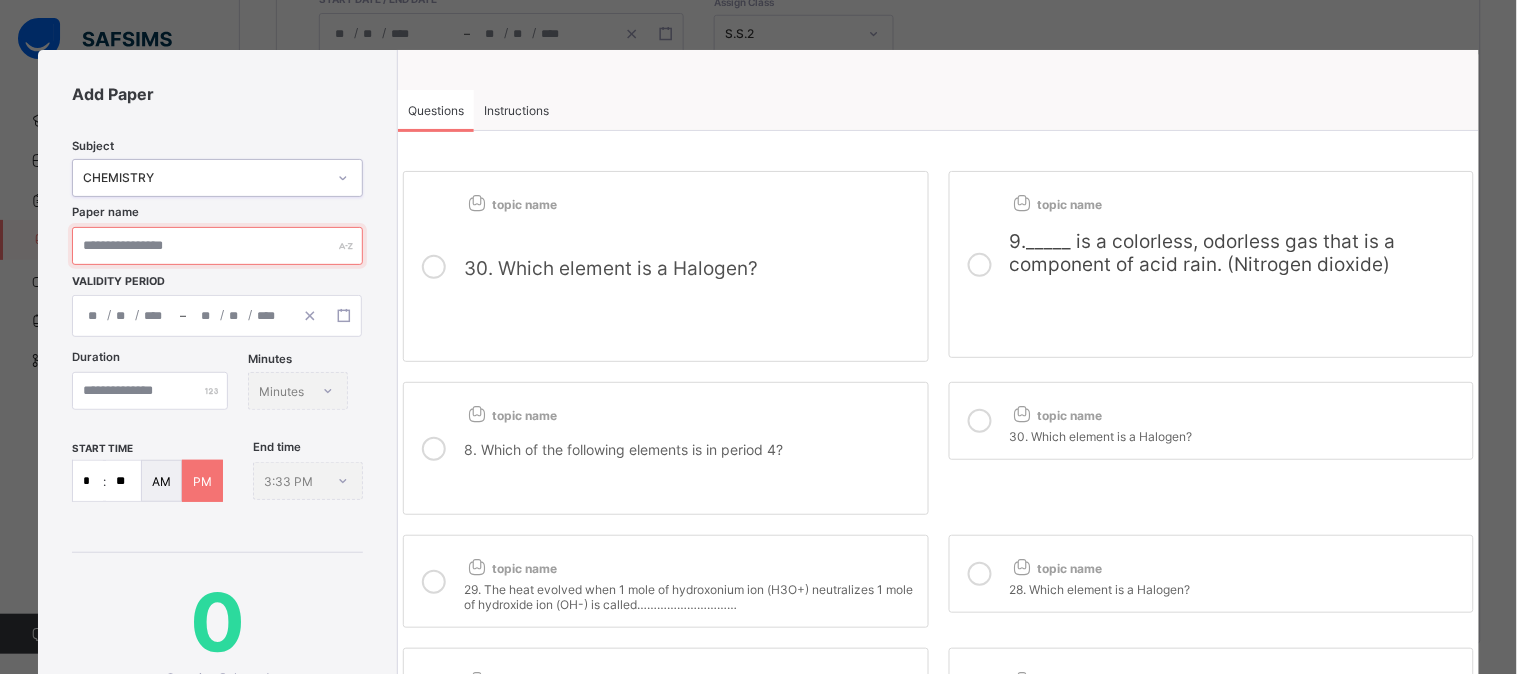 click at bounding box center (217, 246) 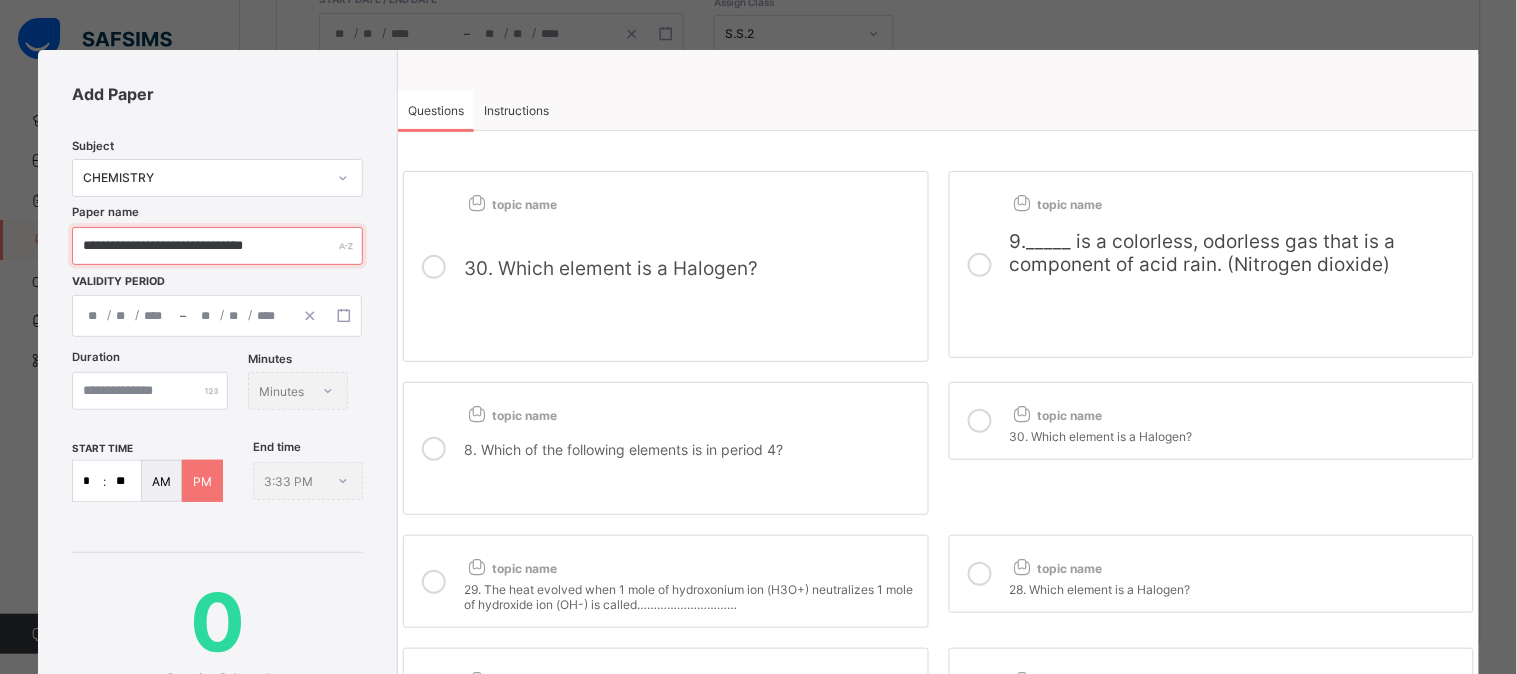 type on "**********" 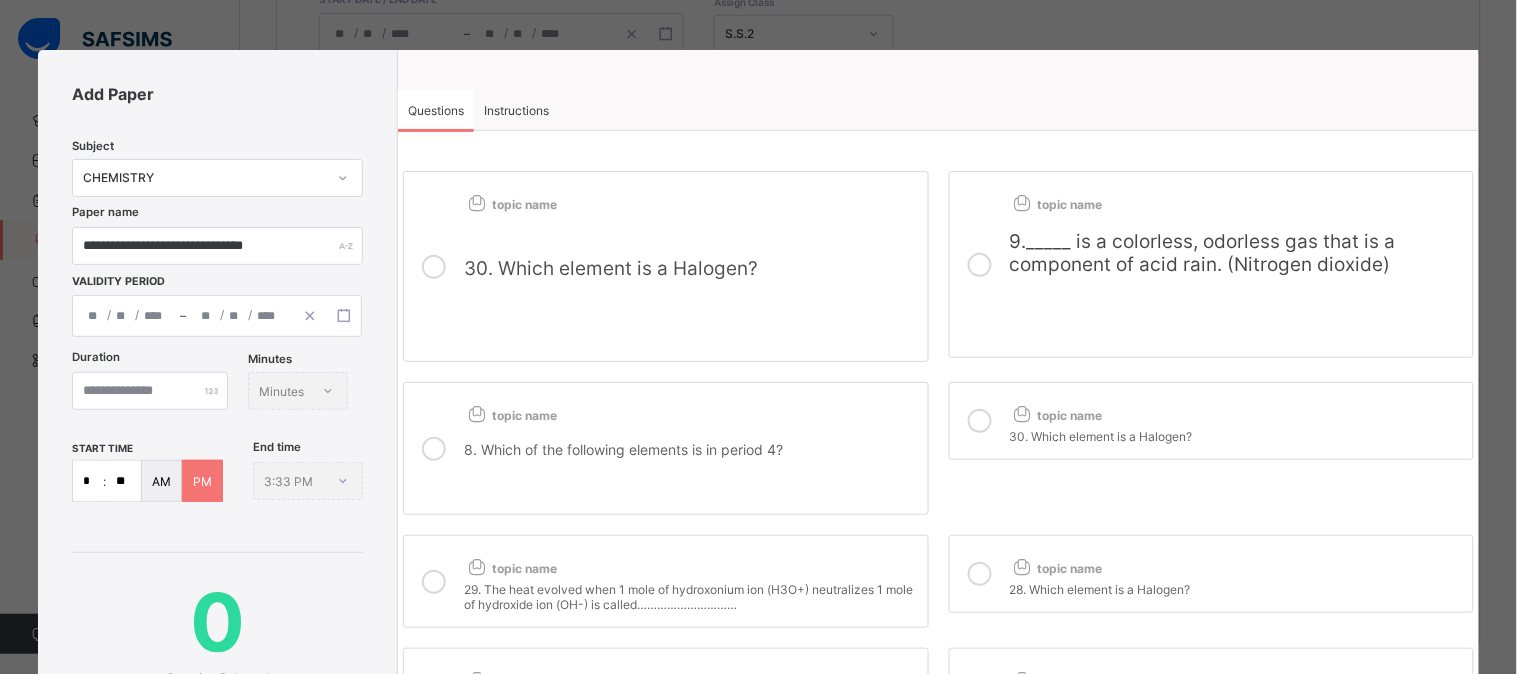 click on "/ / – / /" at bounding box center (217, 316) 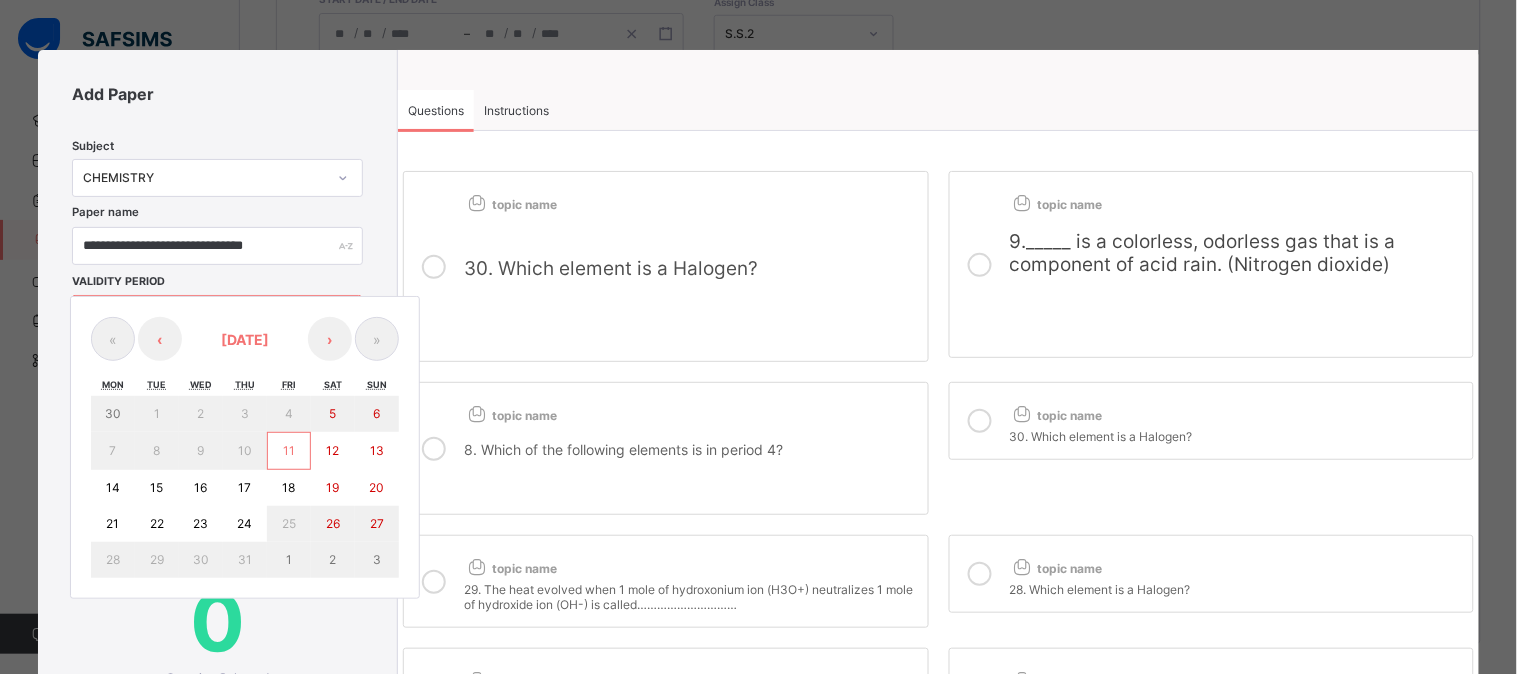 click on "14" at bounding box center [113, 487] 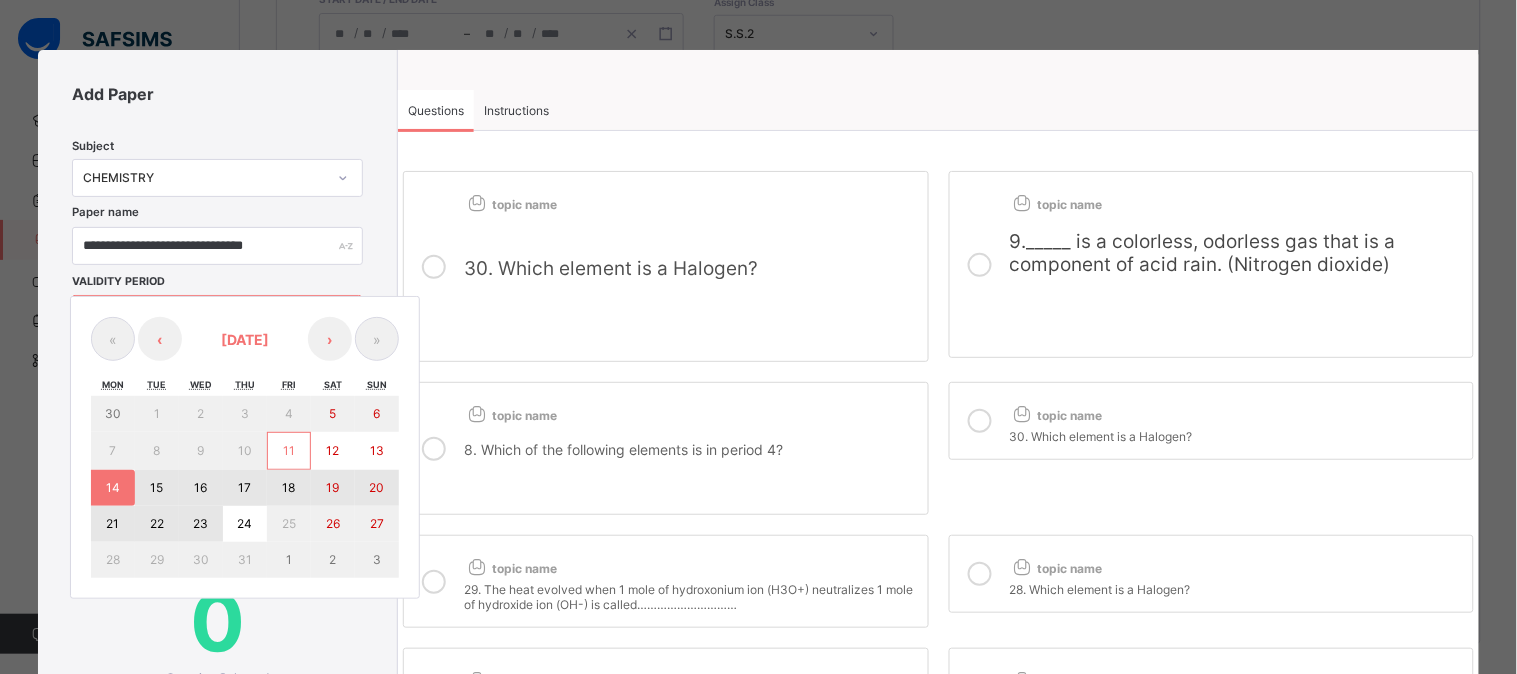 click on "23" at bounding box center (201, 524) 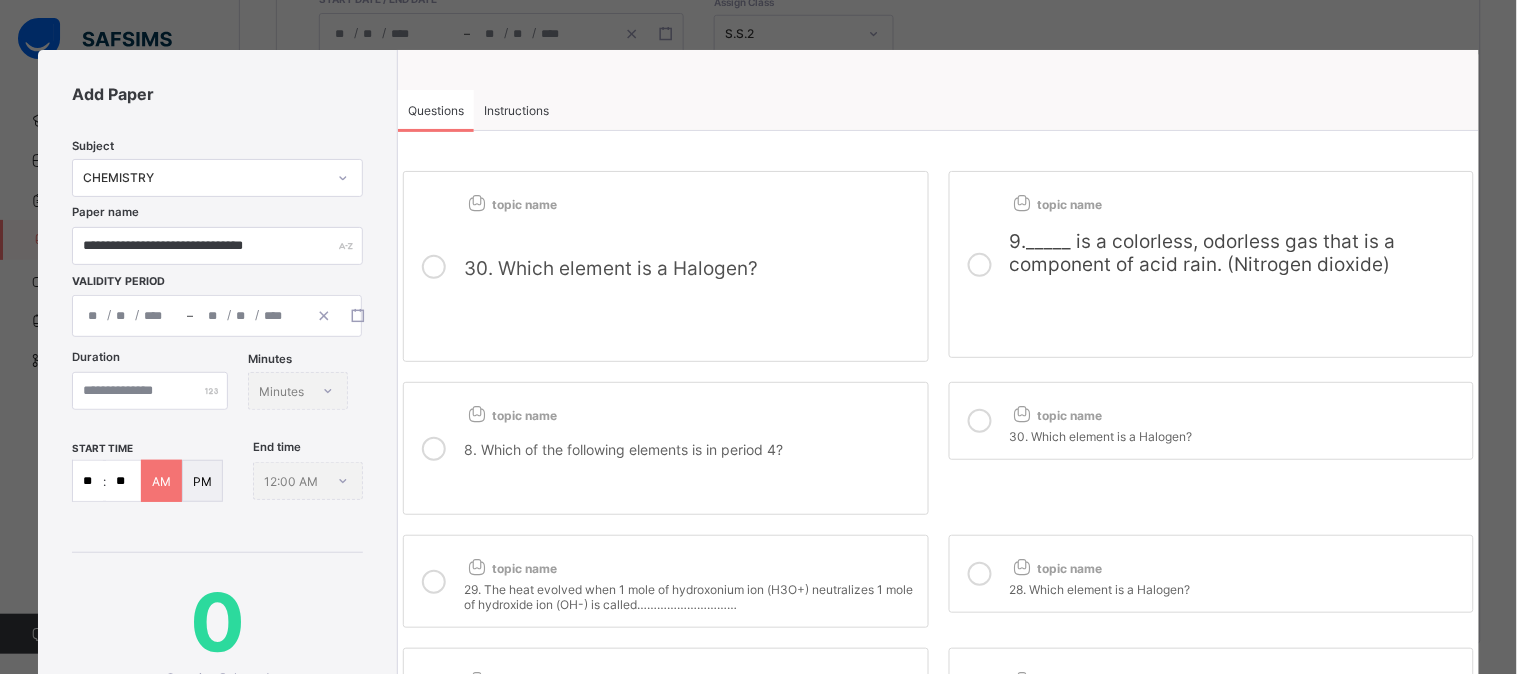 drag, startPoint x: 94, startPoint y: 567, endPoint x: 75, endPoint y: 565, distance: 19.104973 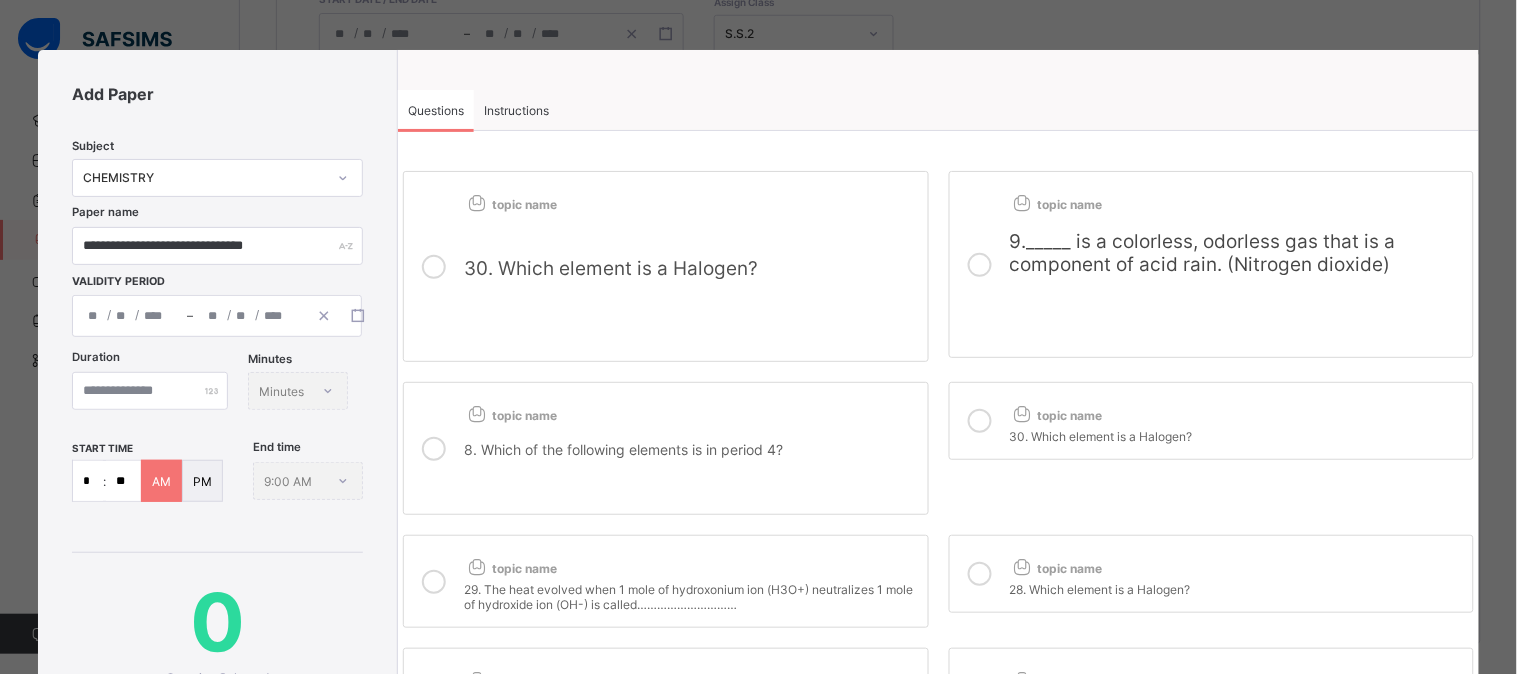 type on "*" 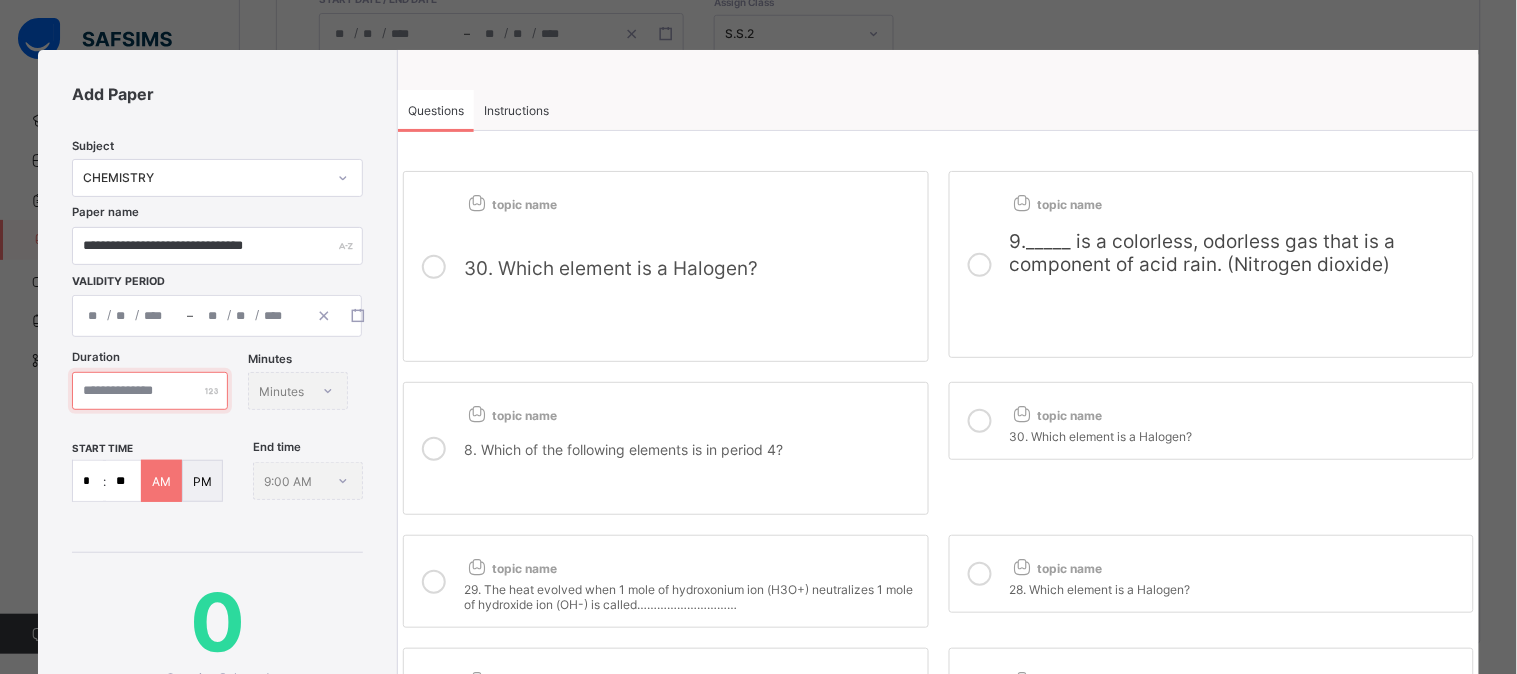 click at bounding box center (150, 391) 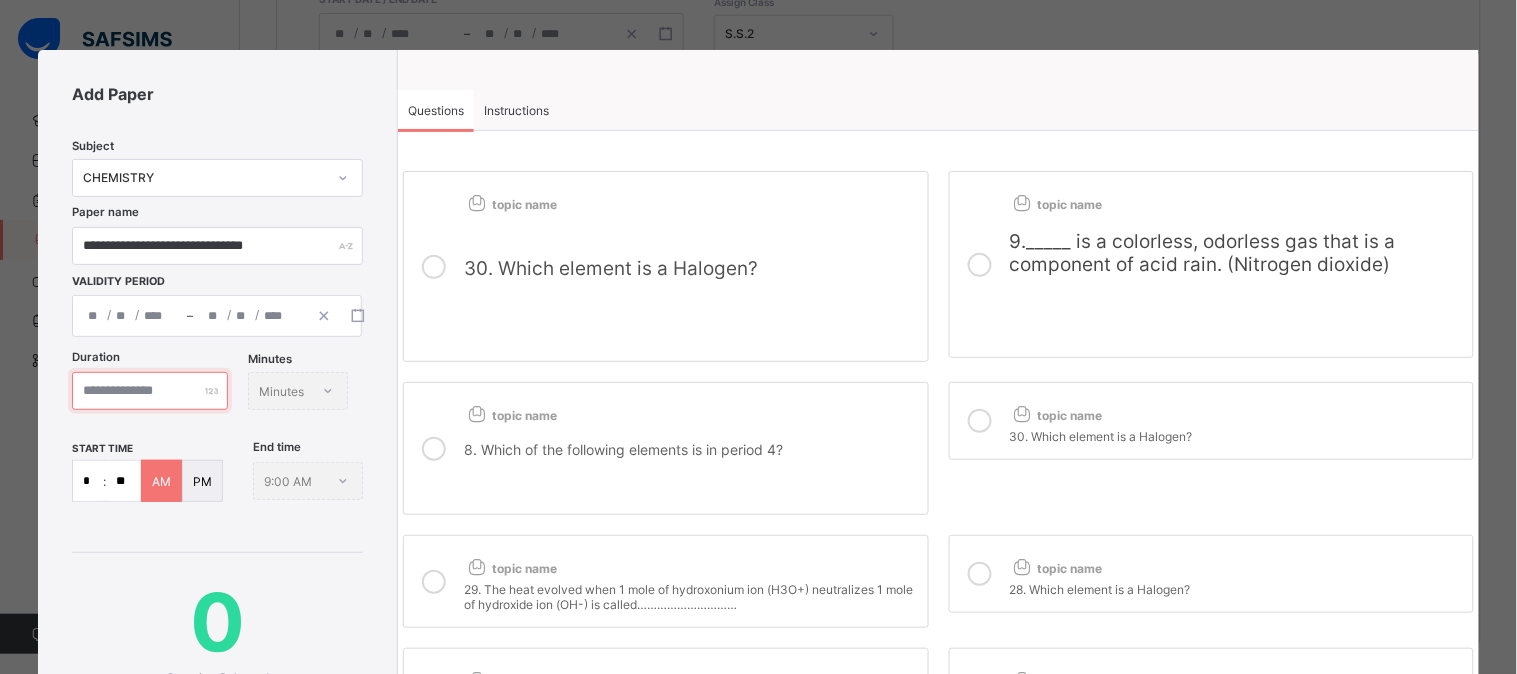 type on "**" 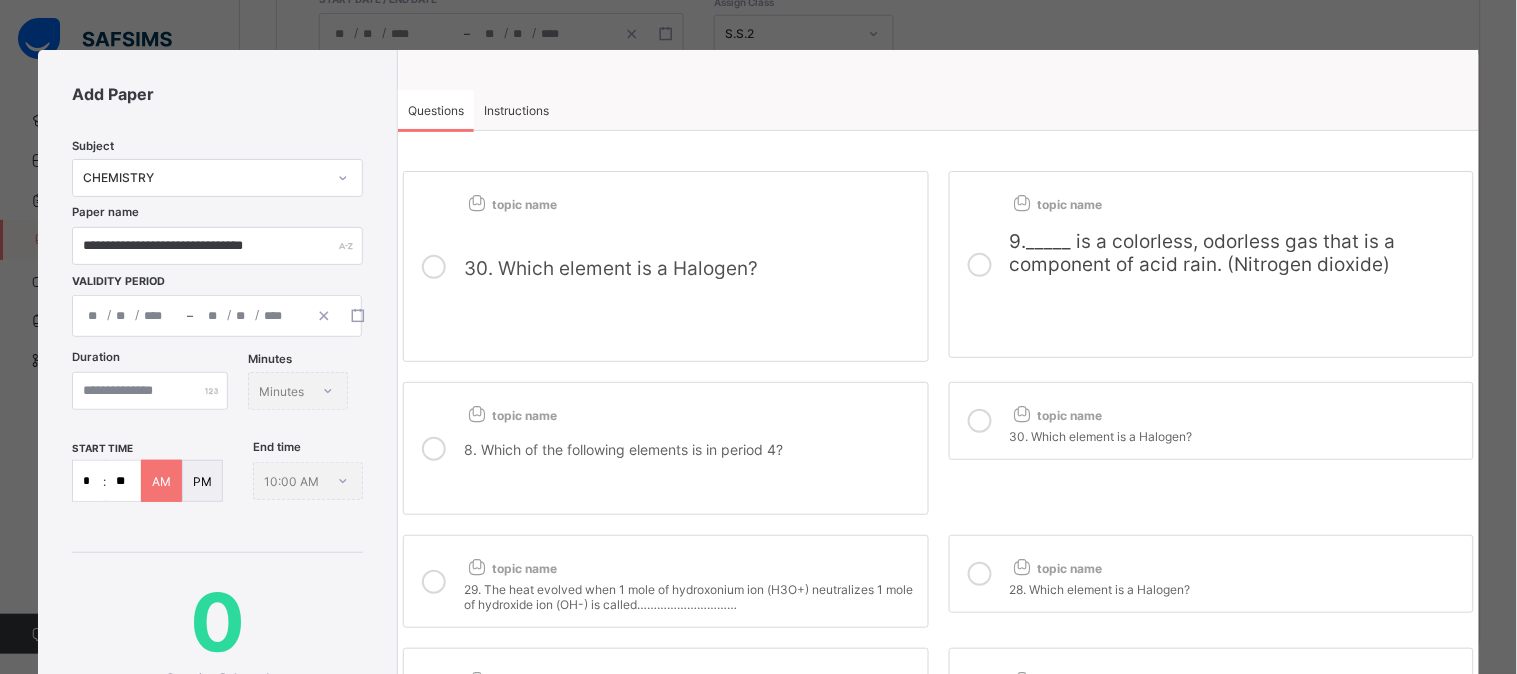click on "Minutes Minutes" at bounding box center [298, 391] 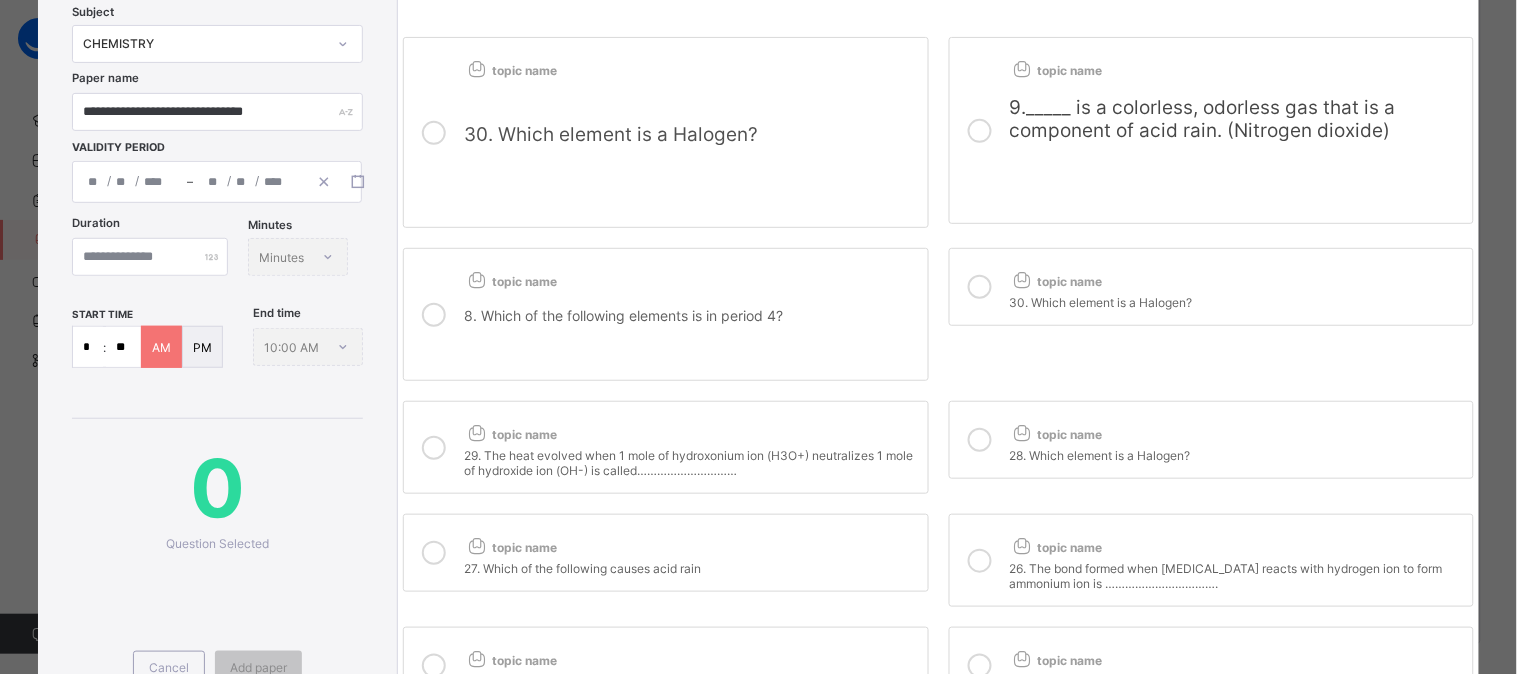 scroll, scrollTop: 136, scrollLeft: 0, axis: vertical 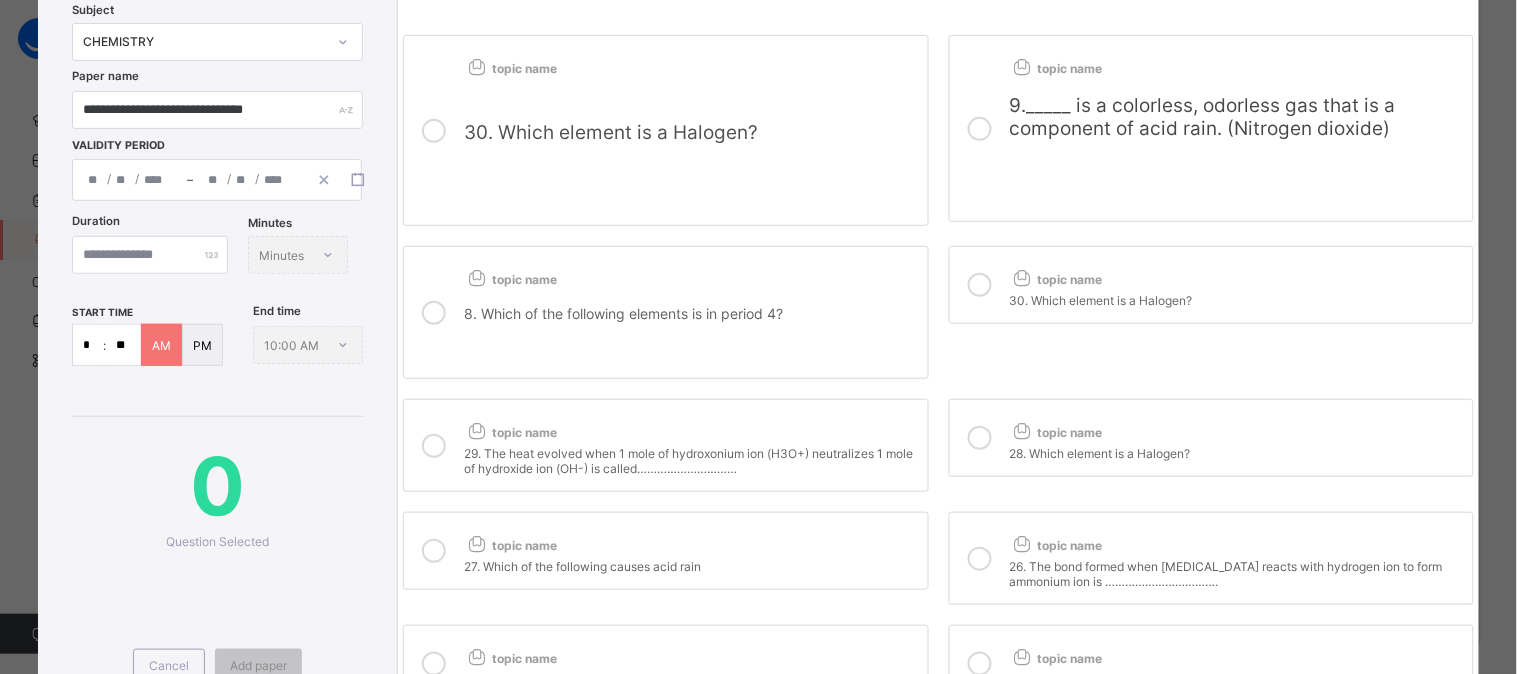 click at bounding box center (980, 129) 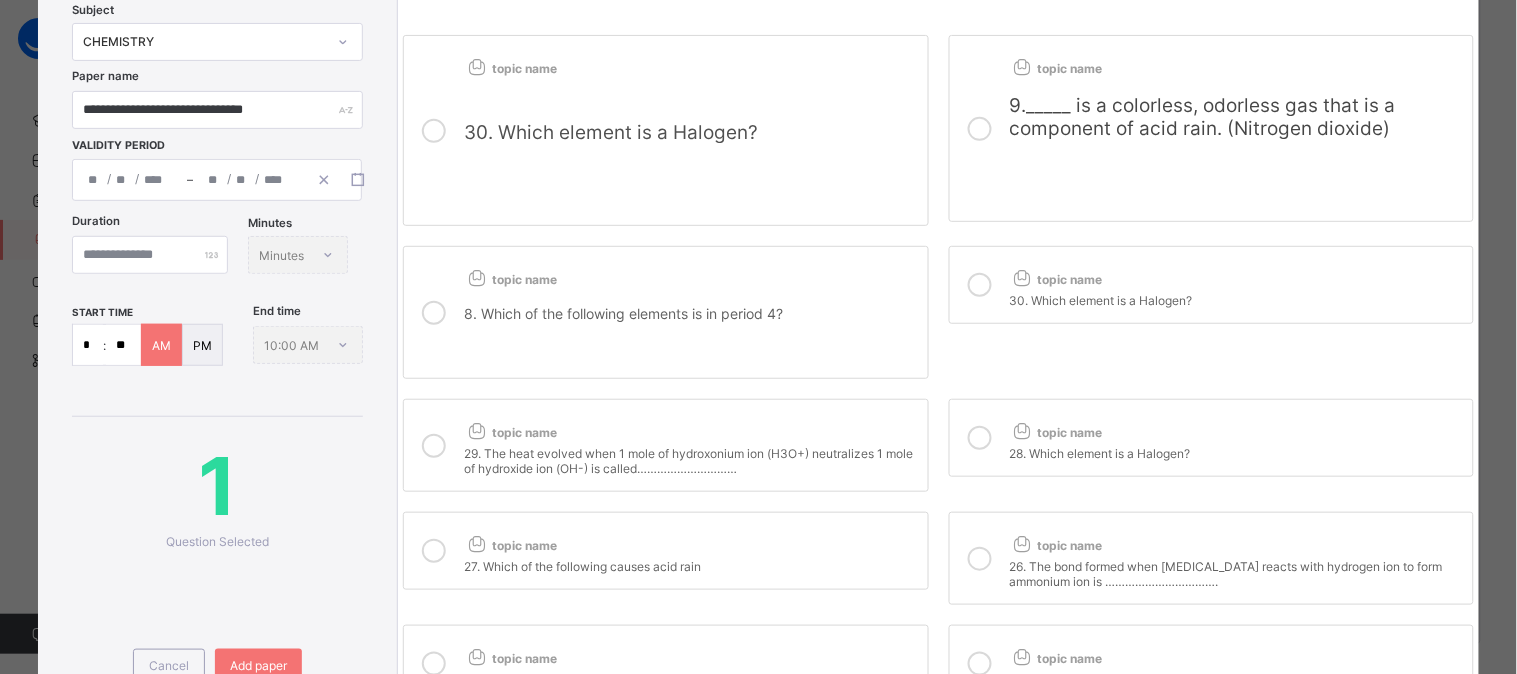 click at bounding box center (434, 313) 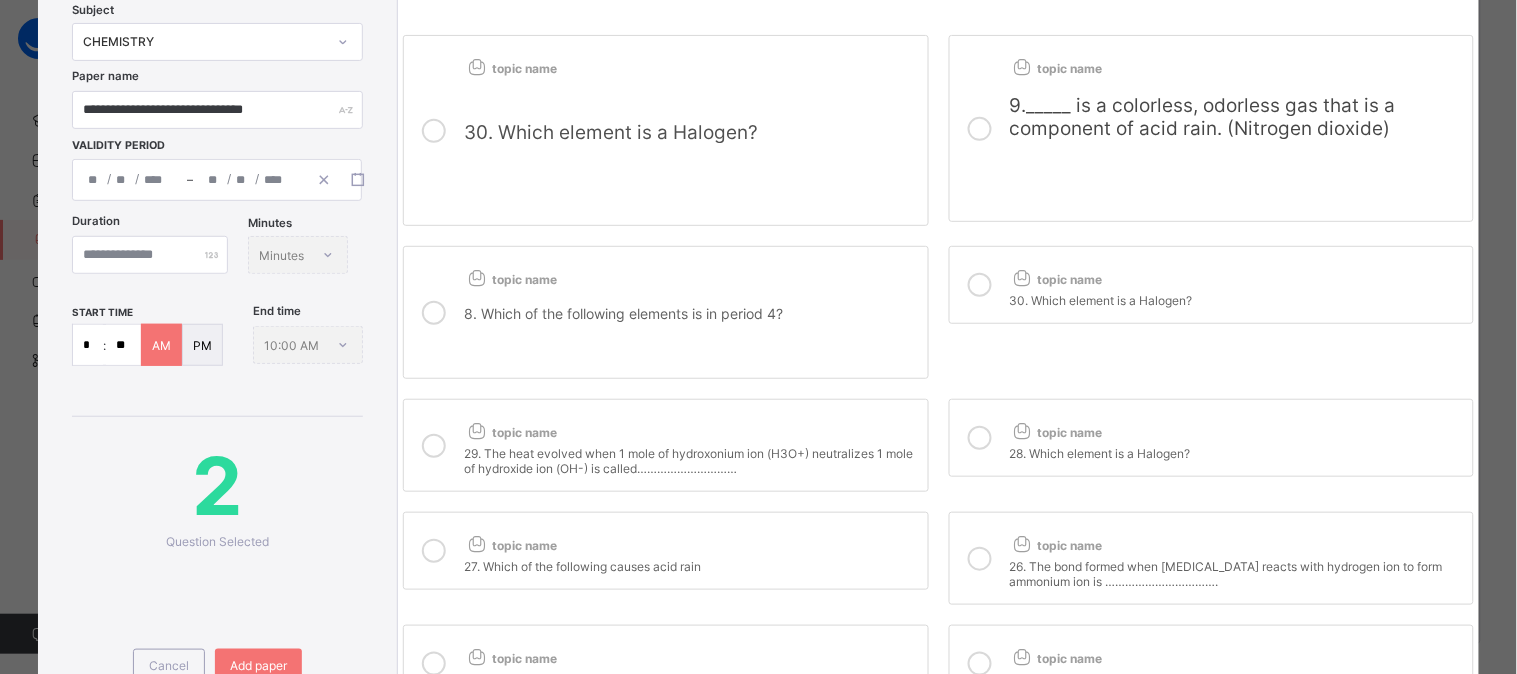 click at bounding box center [434, 131] 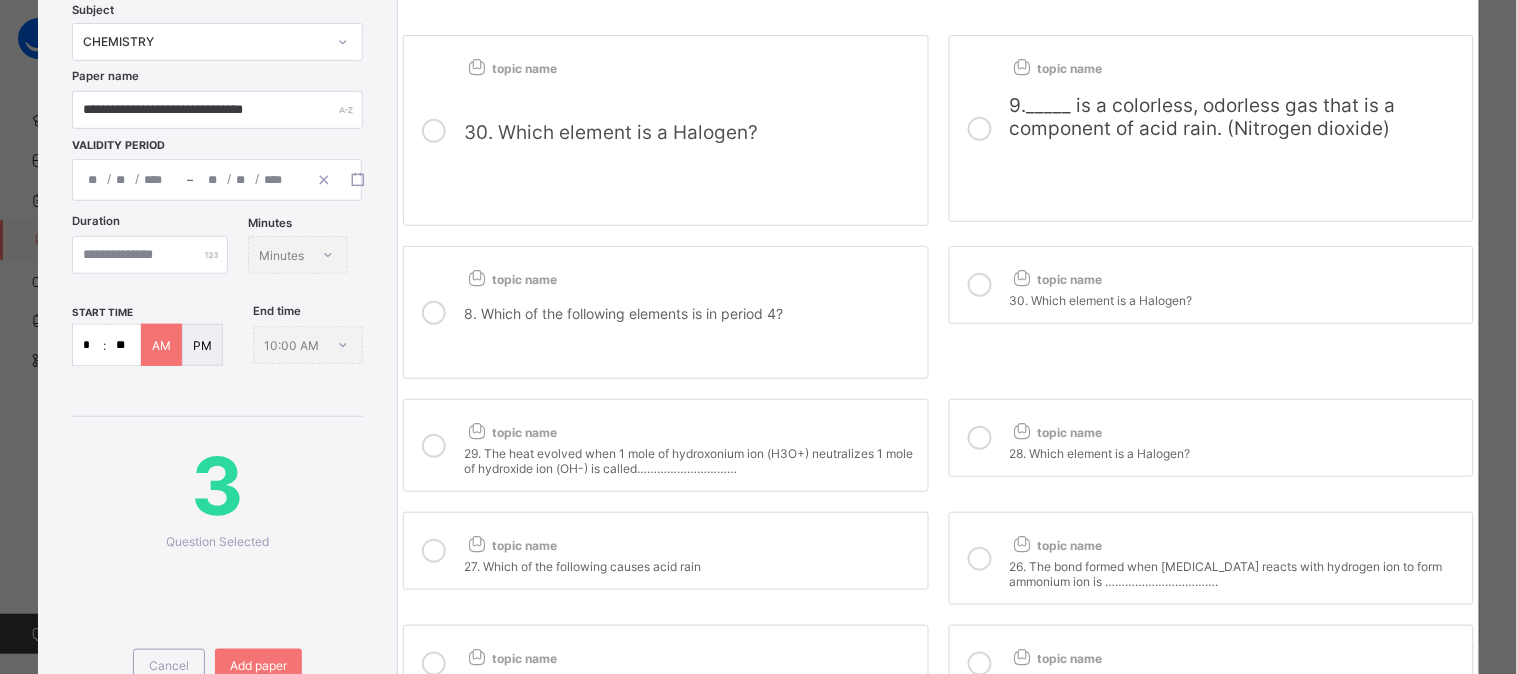click at bounding box center (434, 446) 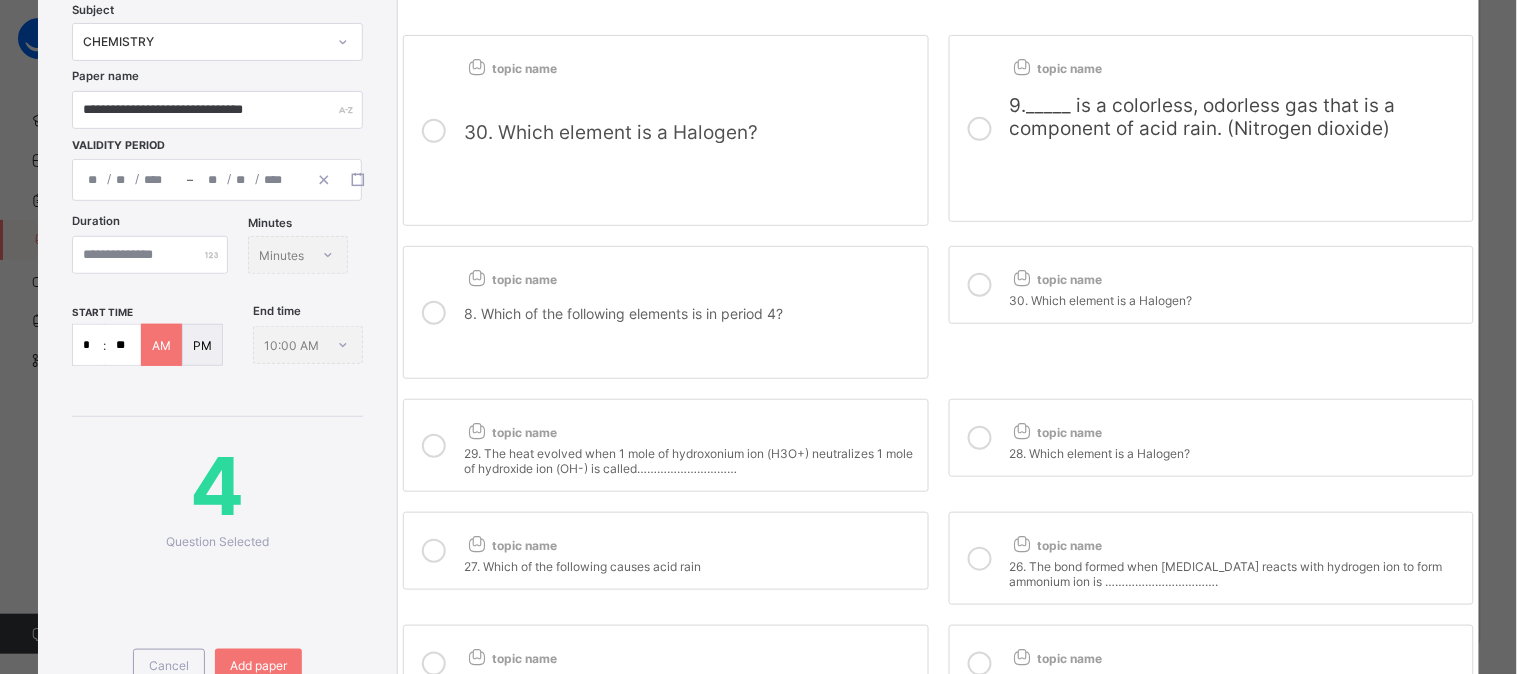 click at bounding box center [980, 438] 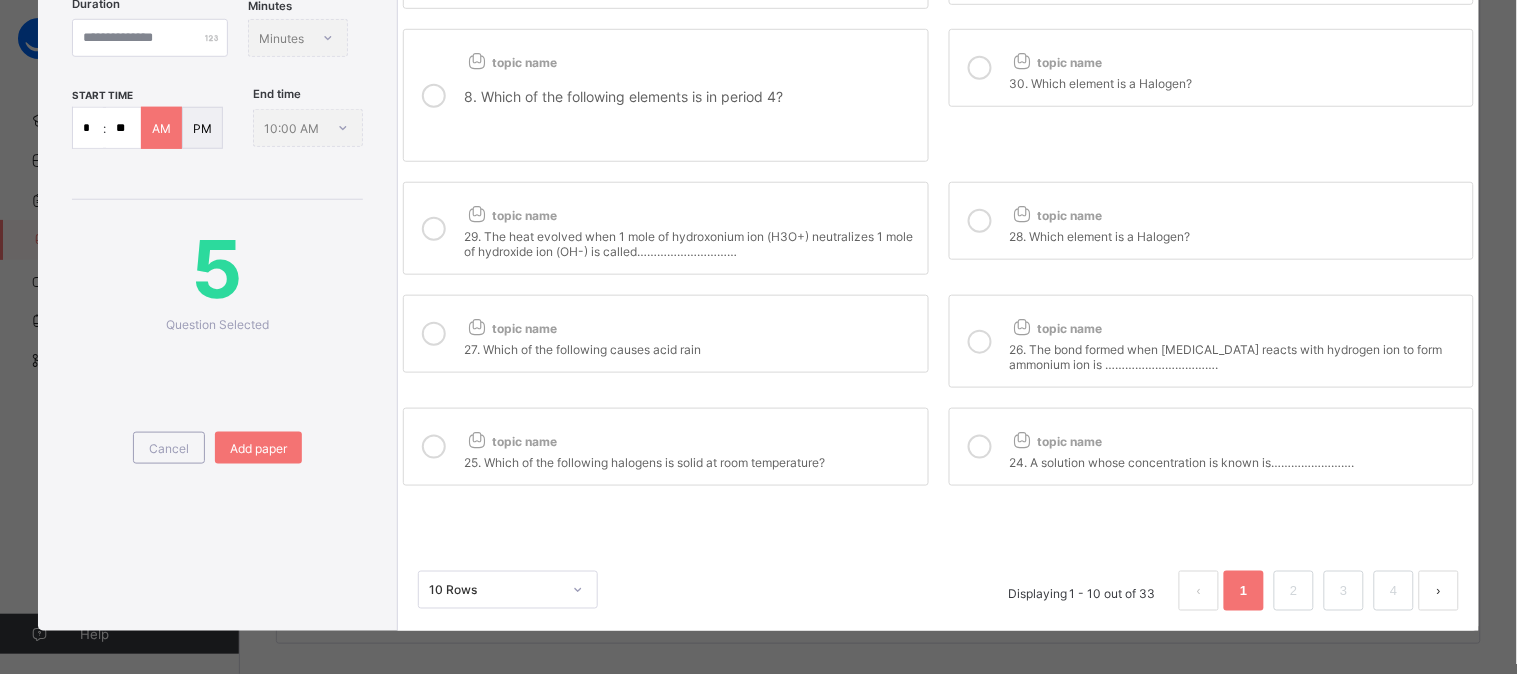 scroll, scrollTop: 362, scrollLeft: 0, axis: vertical 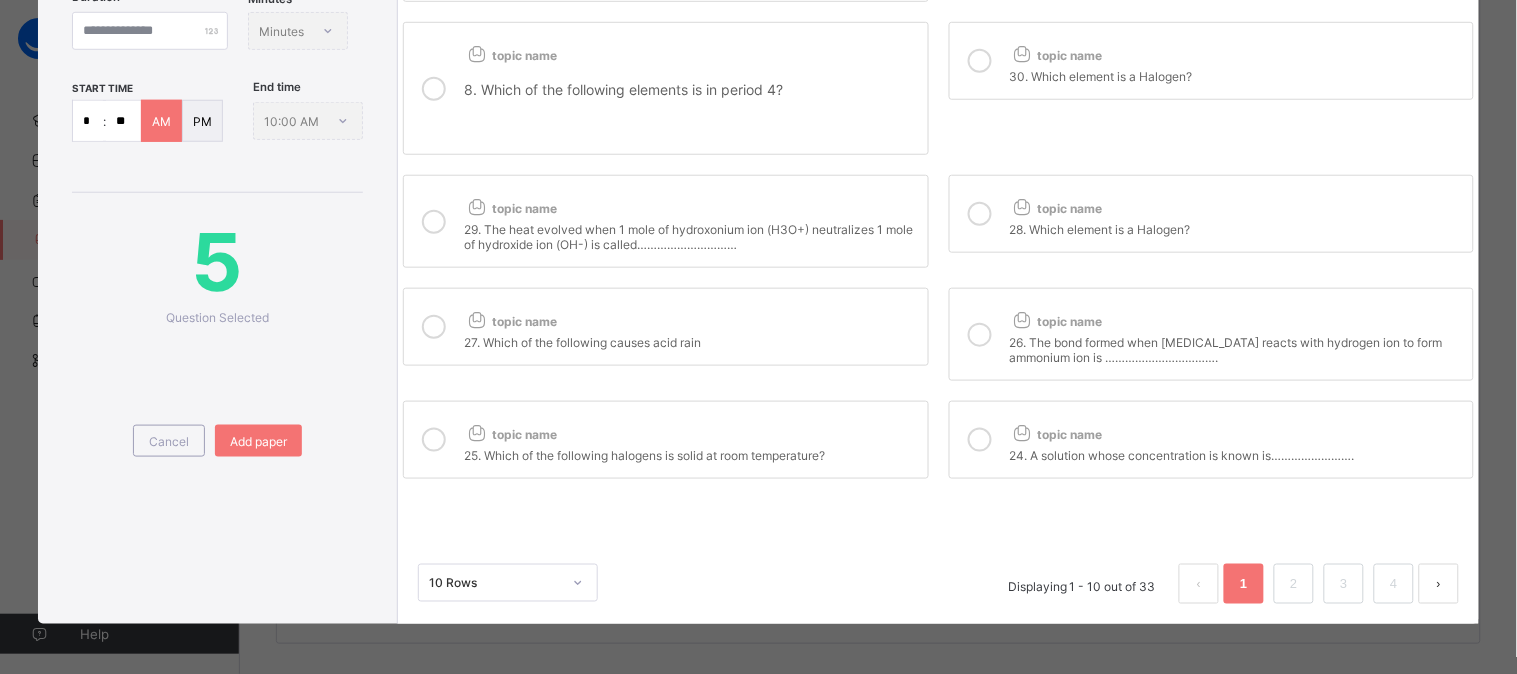 click at bounding box center [980, 335] 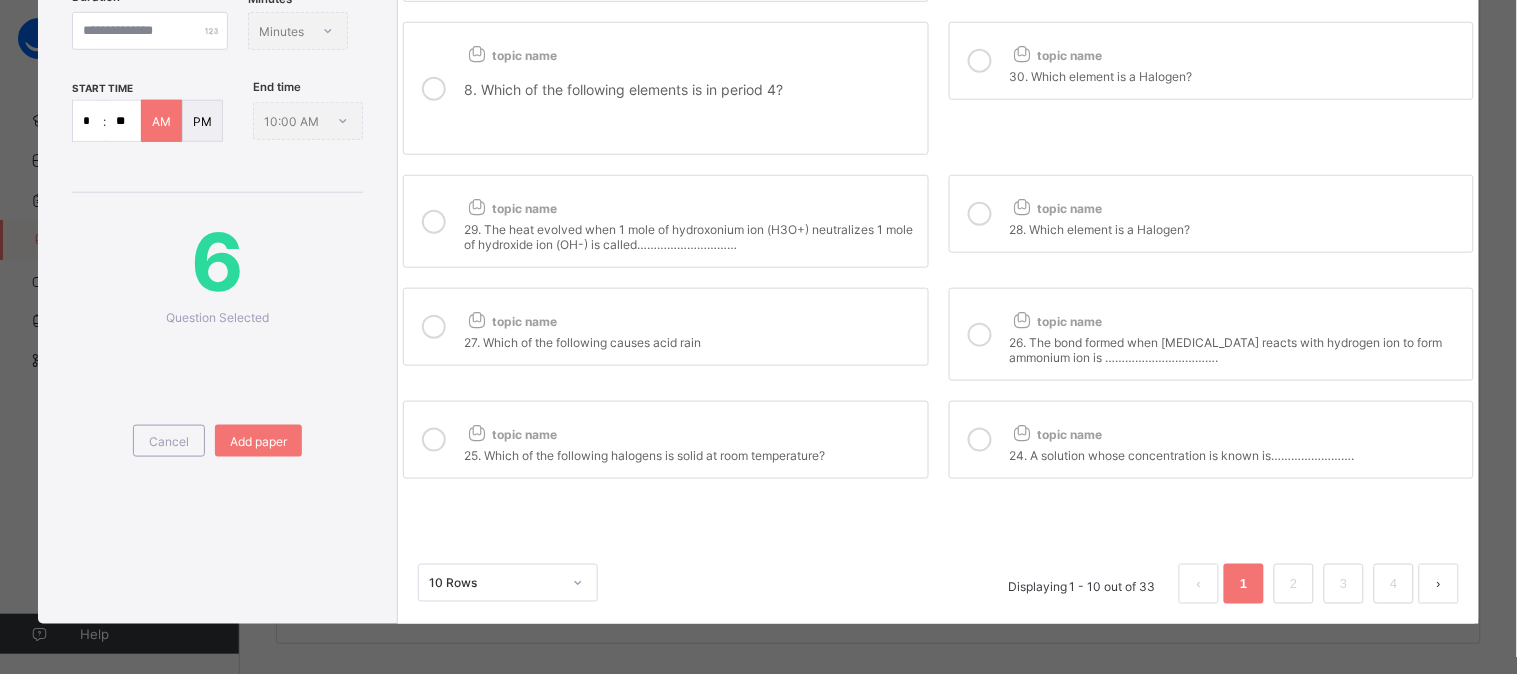 click at bounding box center (980, 440) 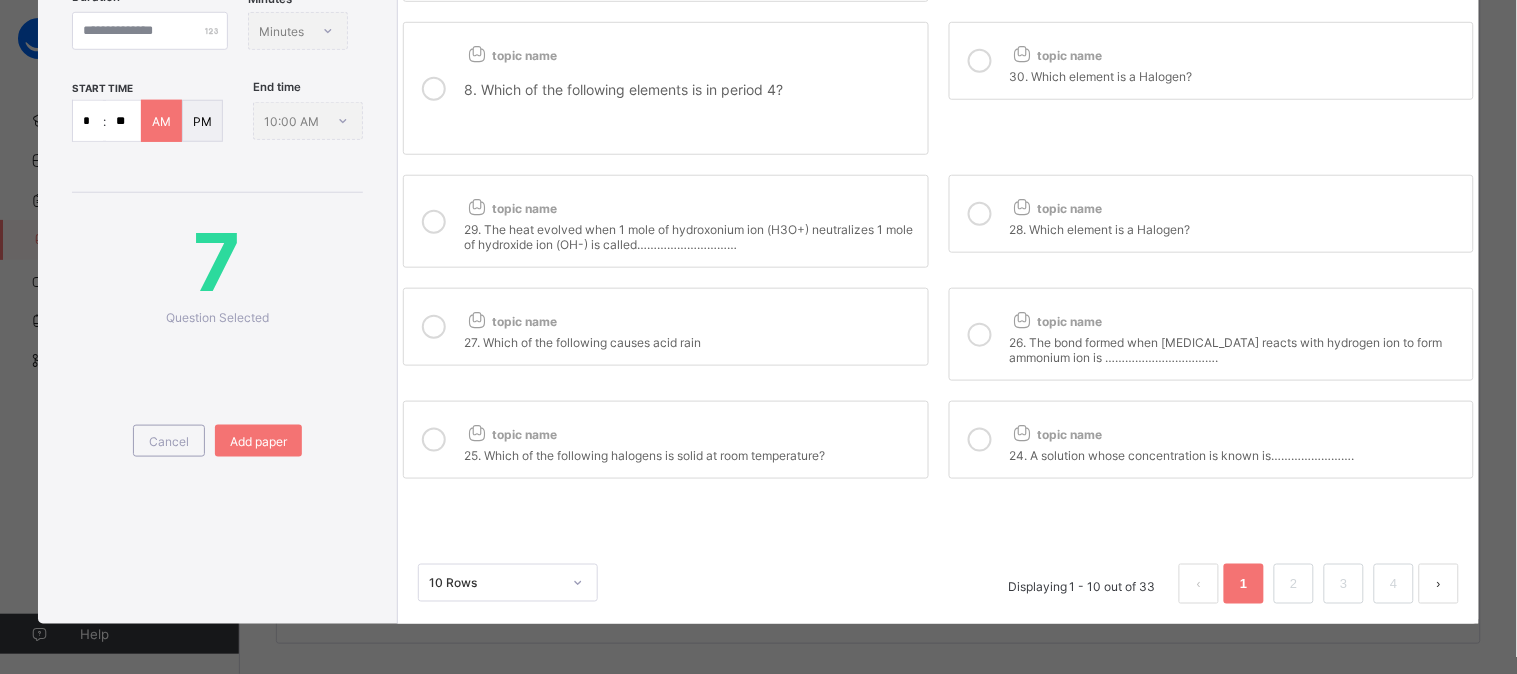 click at bounding box center (434, 440) 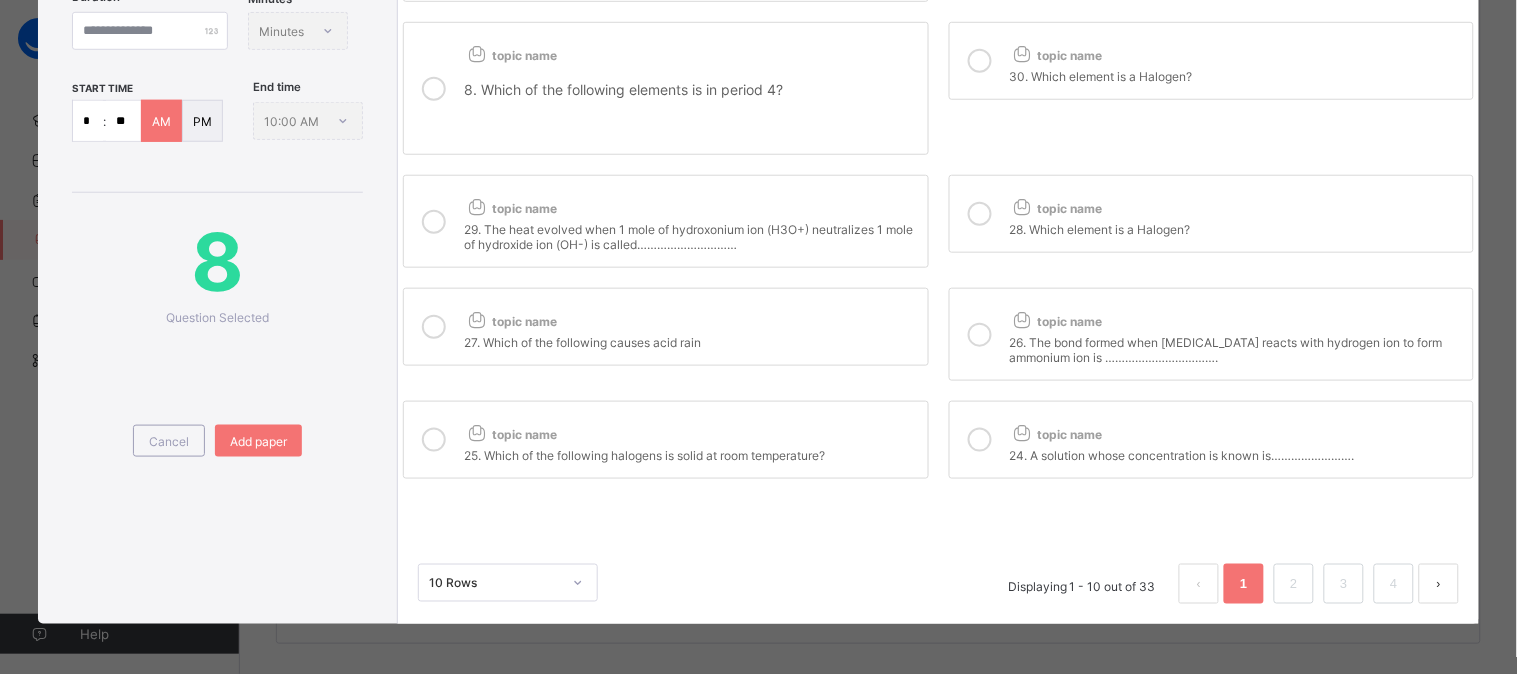 click at bounding box center [434, 327] 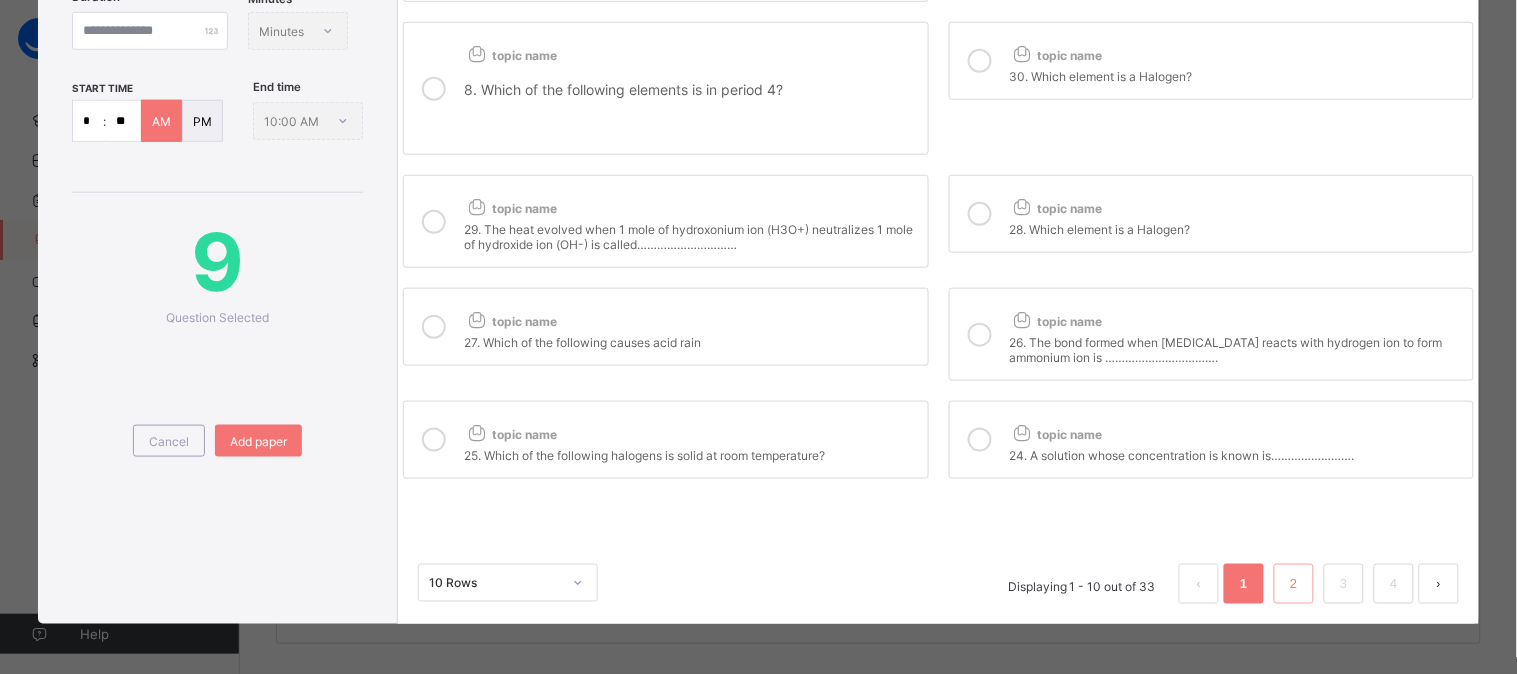 click on "2" at bounding box center [1293, 584] 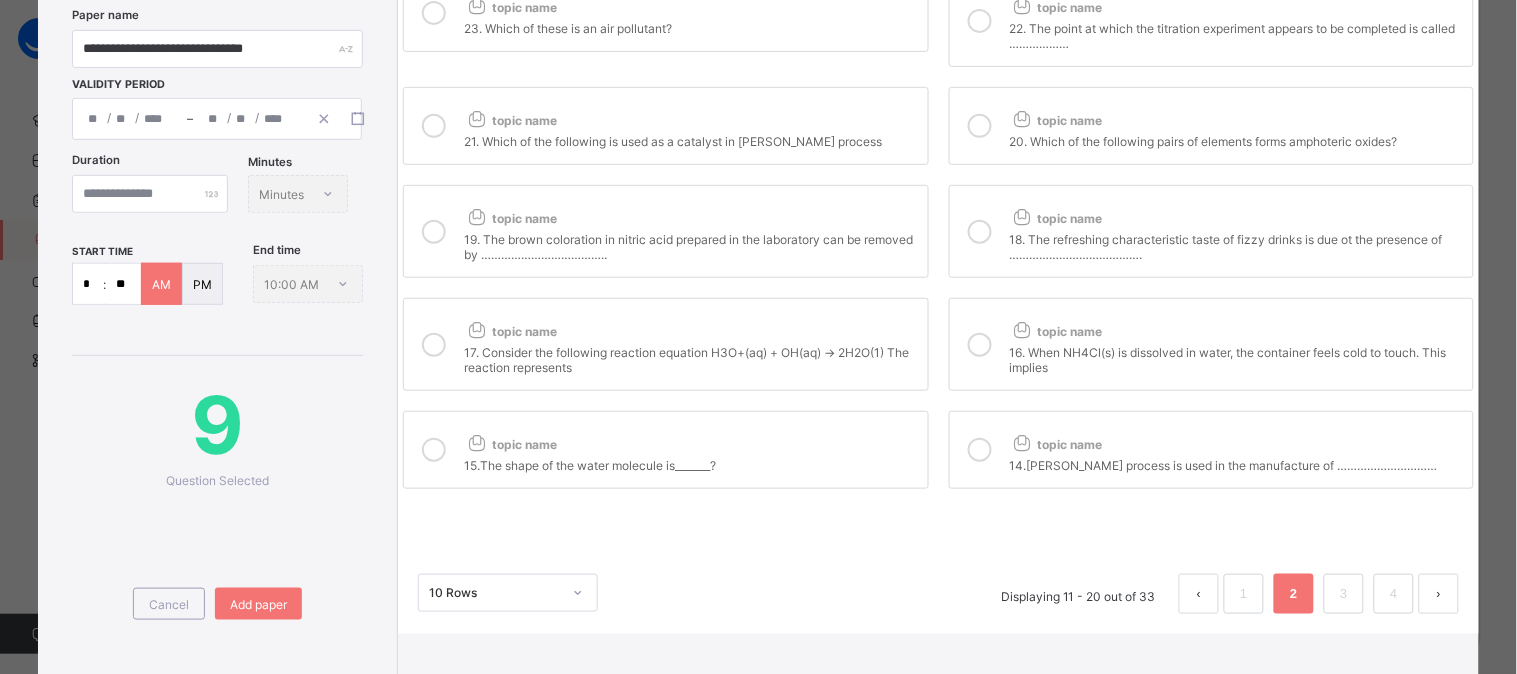 scroll, scrollTop: 194, scrollLeft: 0, axis: vertical 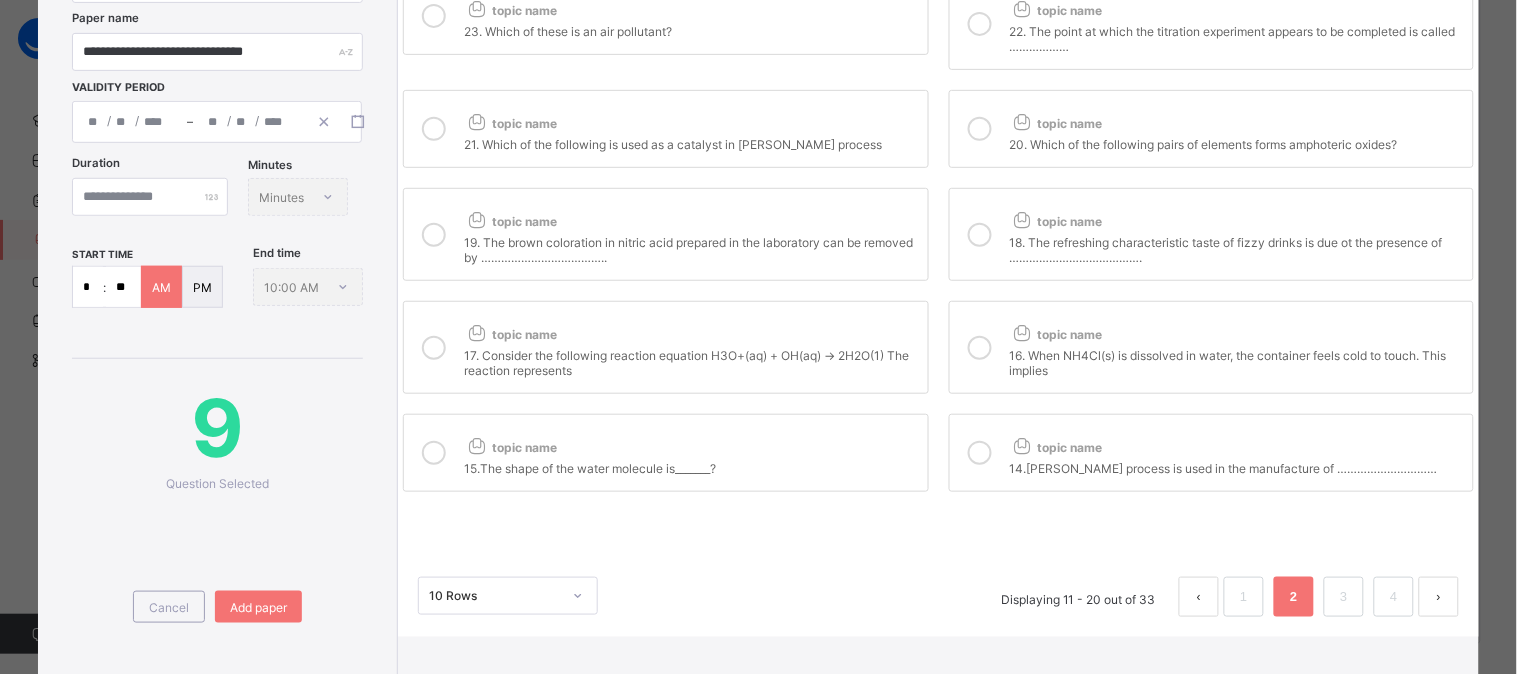 click at bounding box center (980, 453) 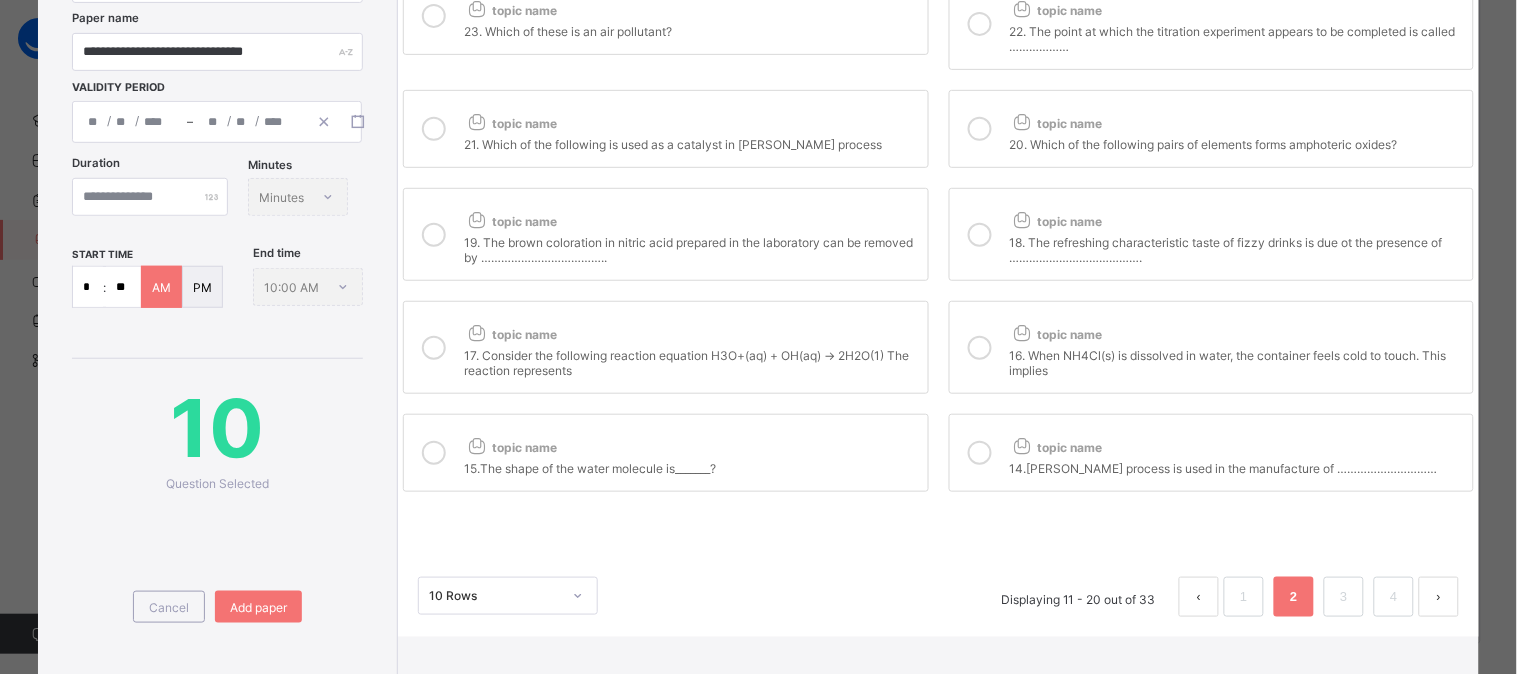 click at bounding box center (980, 348) 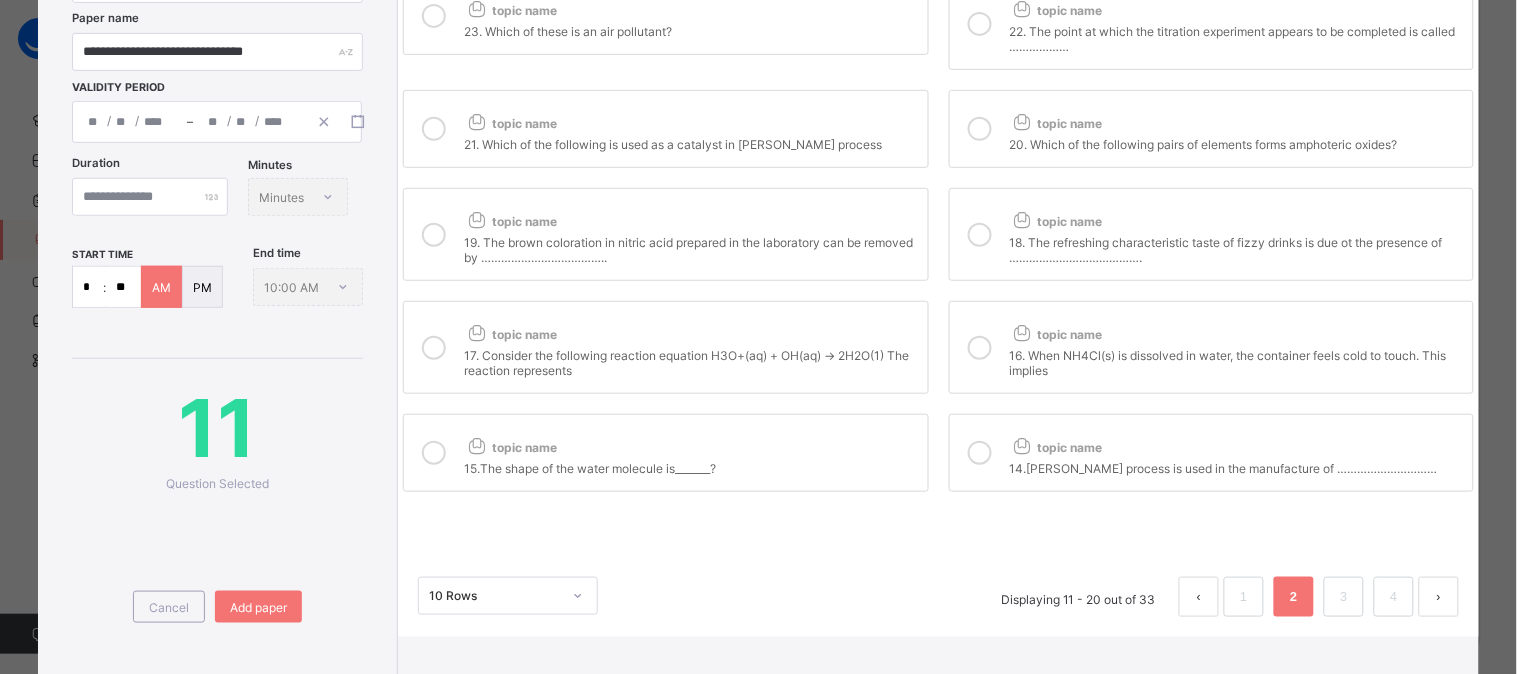 click at bounding box center [476, 445] 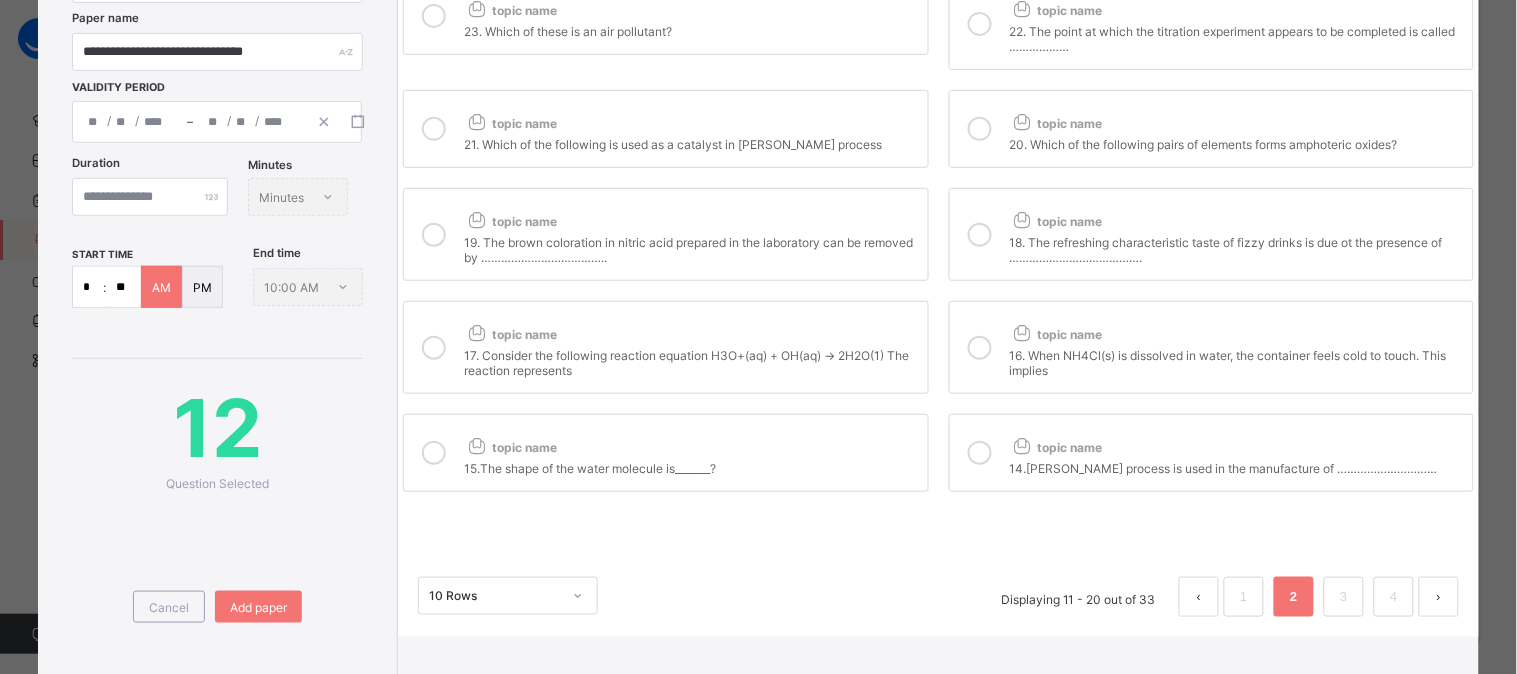 click at bounding box center (434, 347) 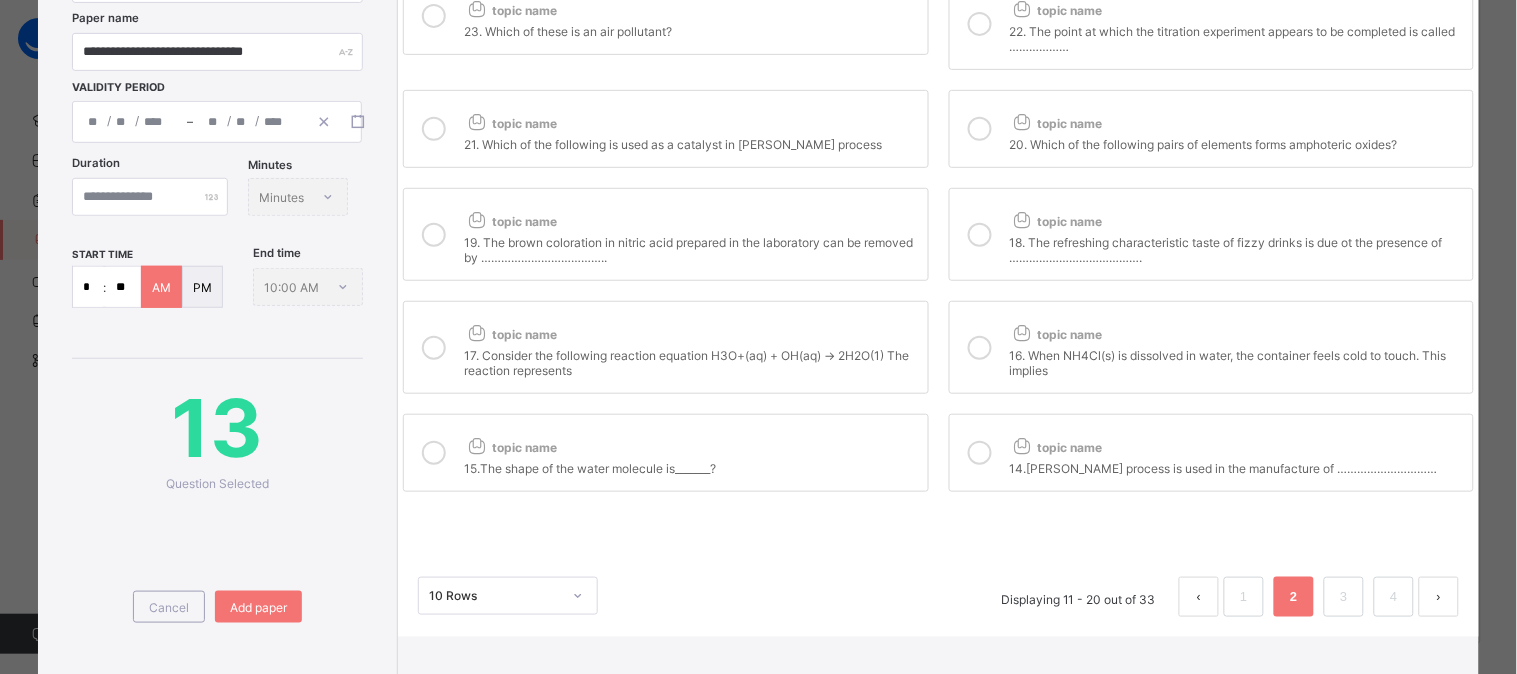 click on "topic name   19.  The brown coloration in nitric acid prepared in the laboratory can be removed by ……………………………….." at bounding box center [665, 234] 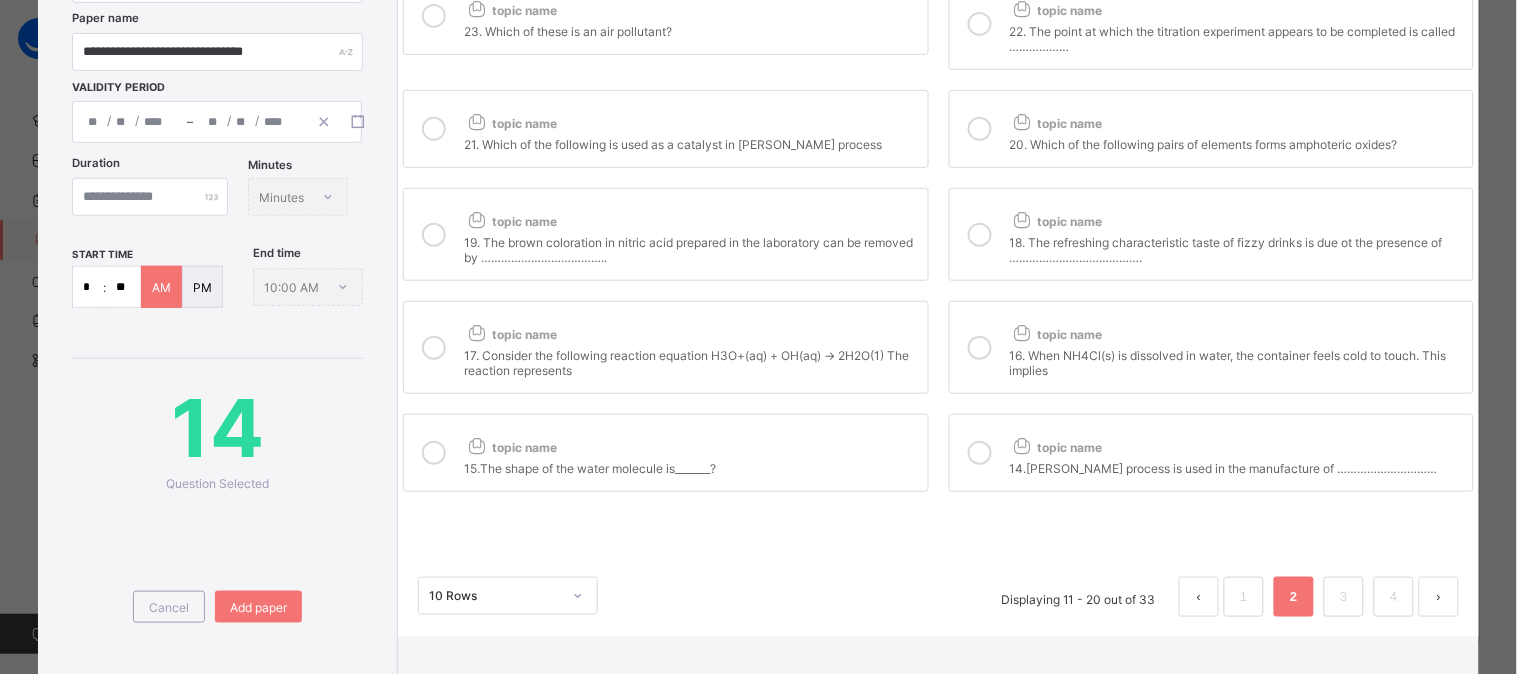 click on "topic name" at bounding box center [510, 123] 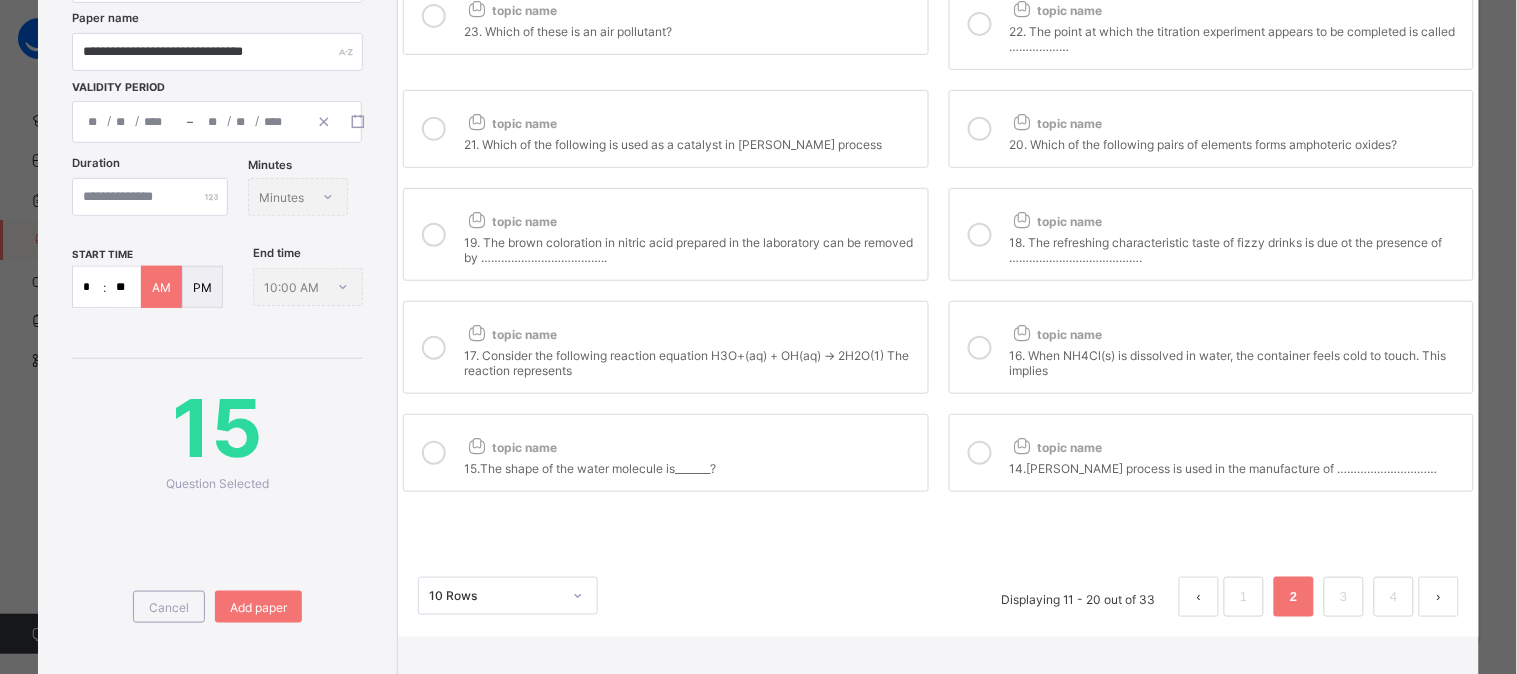click on "topic name   20. Which of the following pairs of elements forms amphoteric oxides?" at bounding box center [1211, 129] 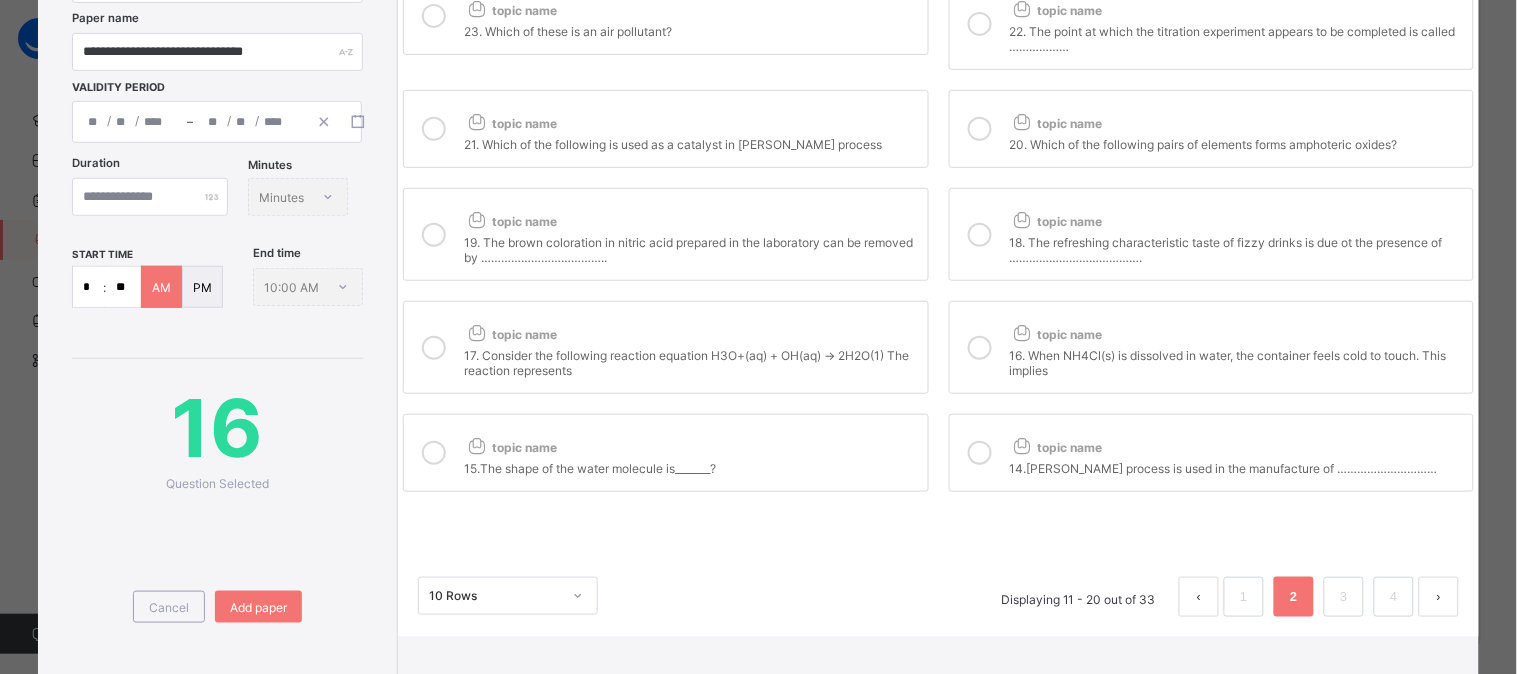 click on "topic name" at bounding box center (1236, 217) 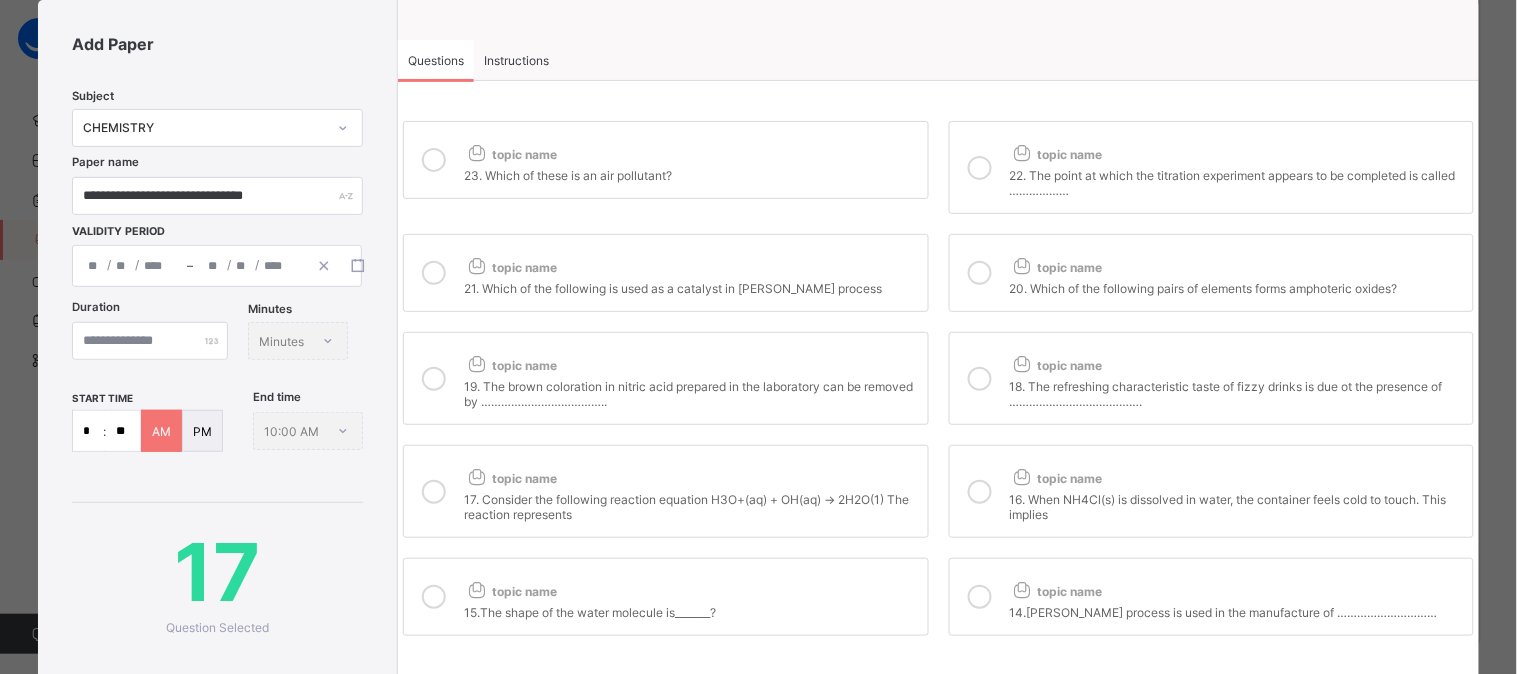 scroll, scrollTop: 38, scrollLeft: 0, axis: vertical 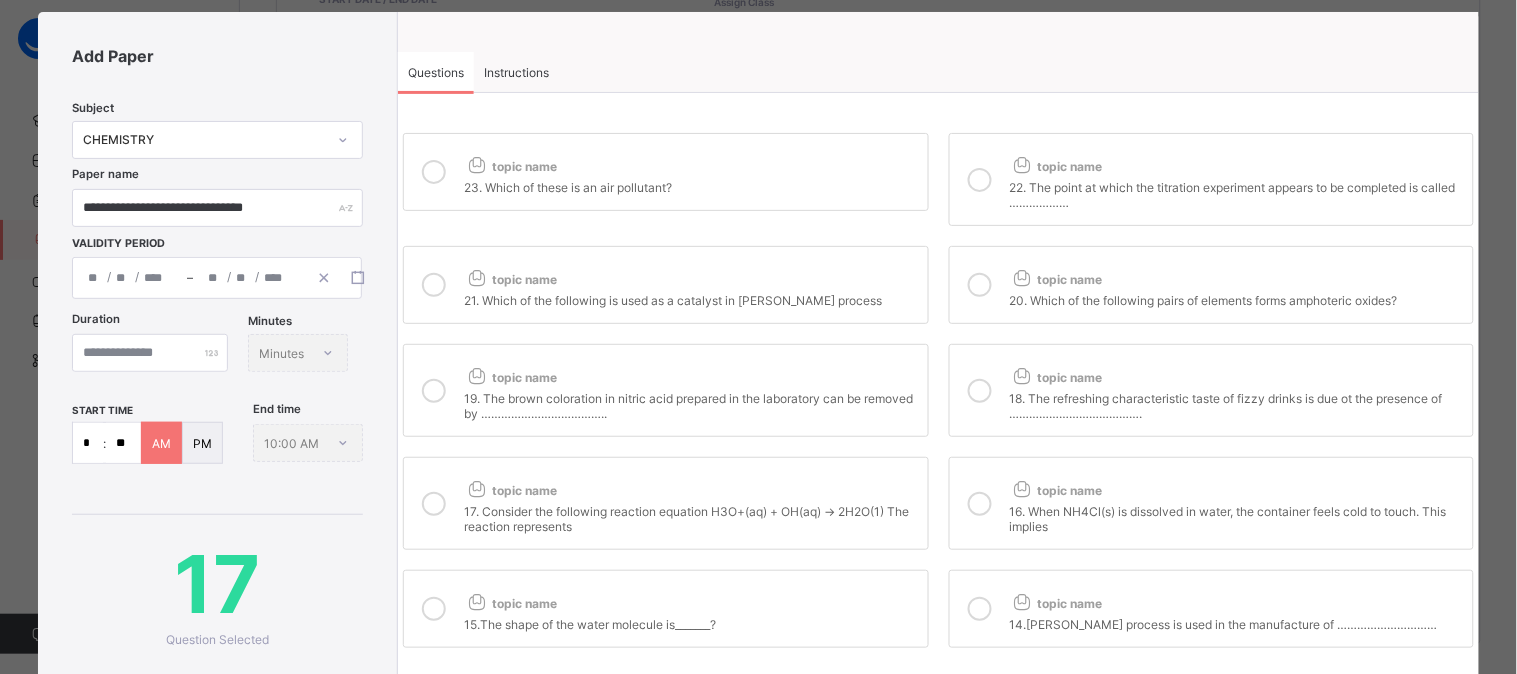 click on "22.  The point at which the titration experiment appears to be completed is called ………………" at bounding box center [1236, 192] 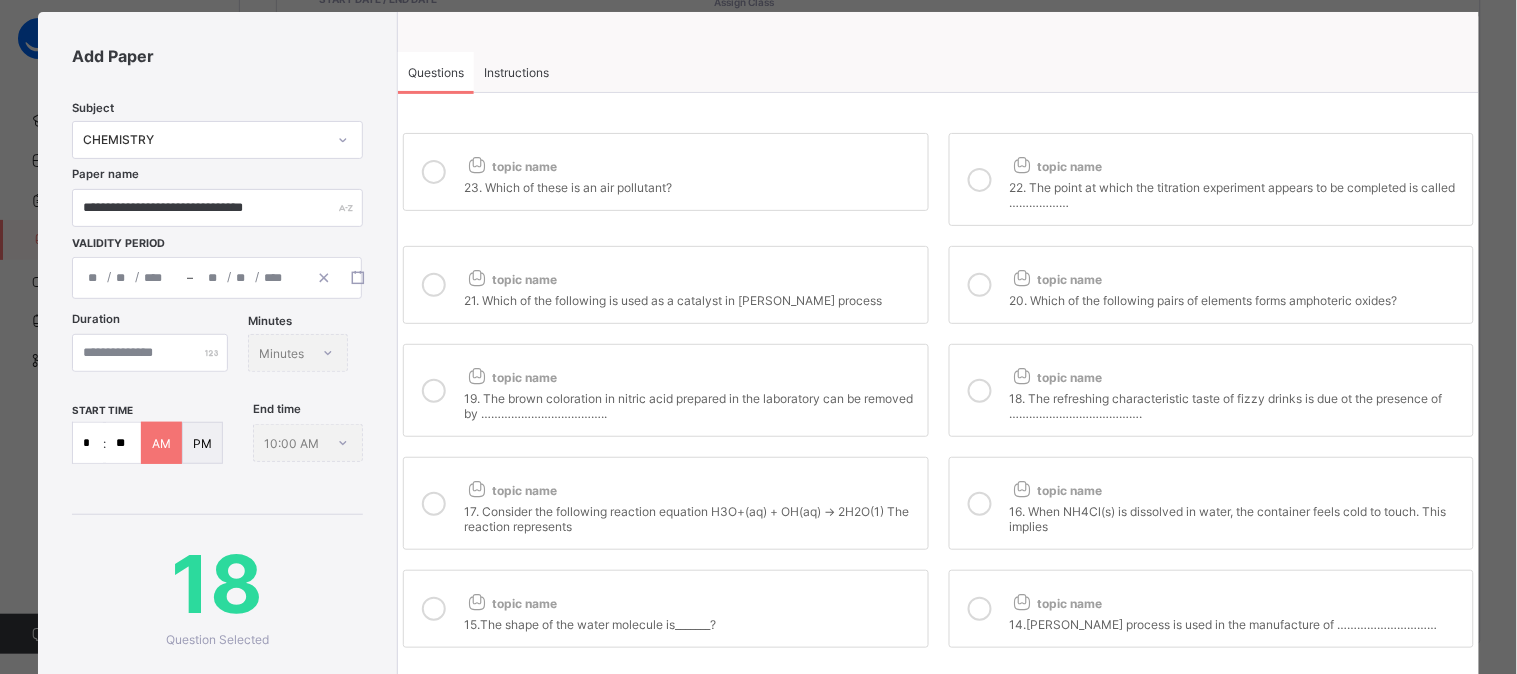 click at bounding box center (980, 180) 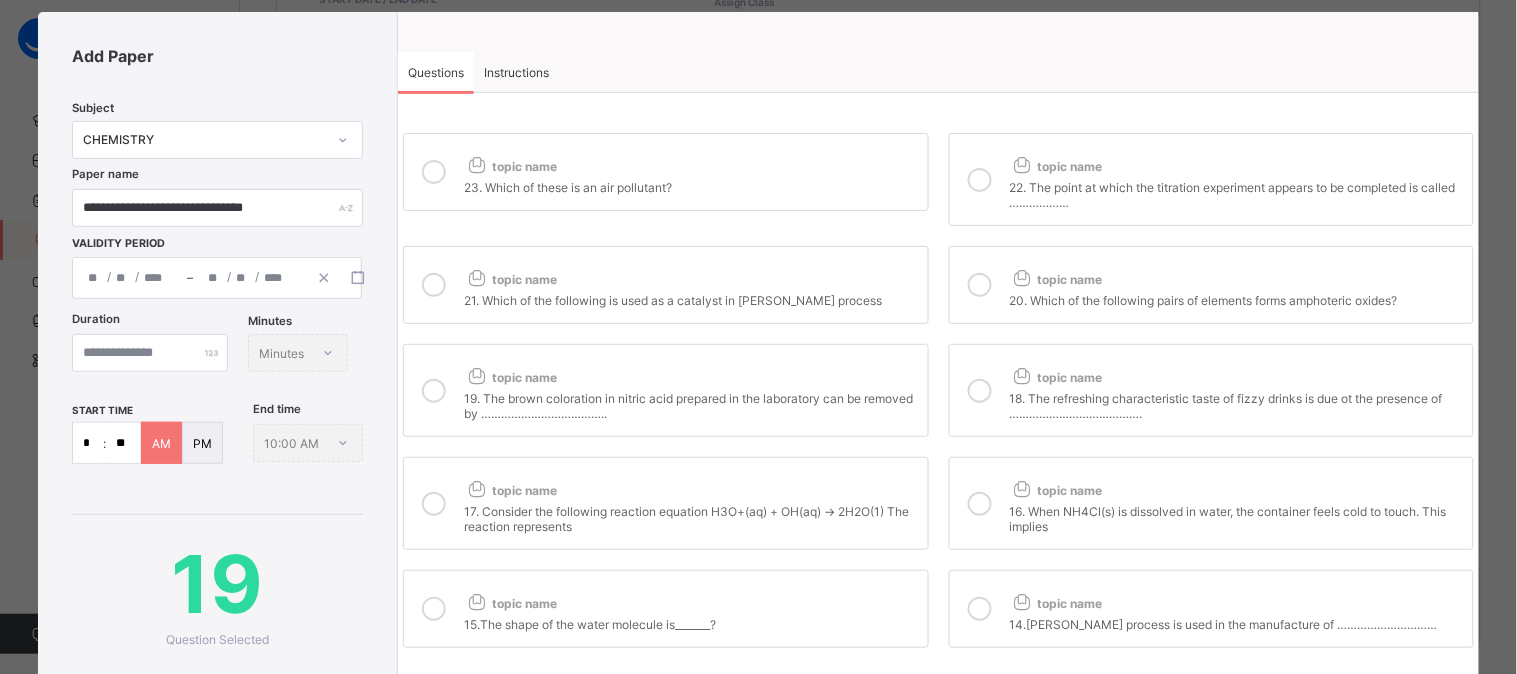 scroll, scrollTop: 362, scrollLeft: 0, axis: vertical 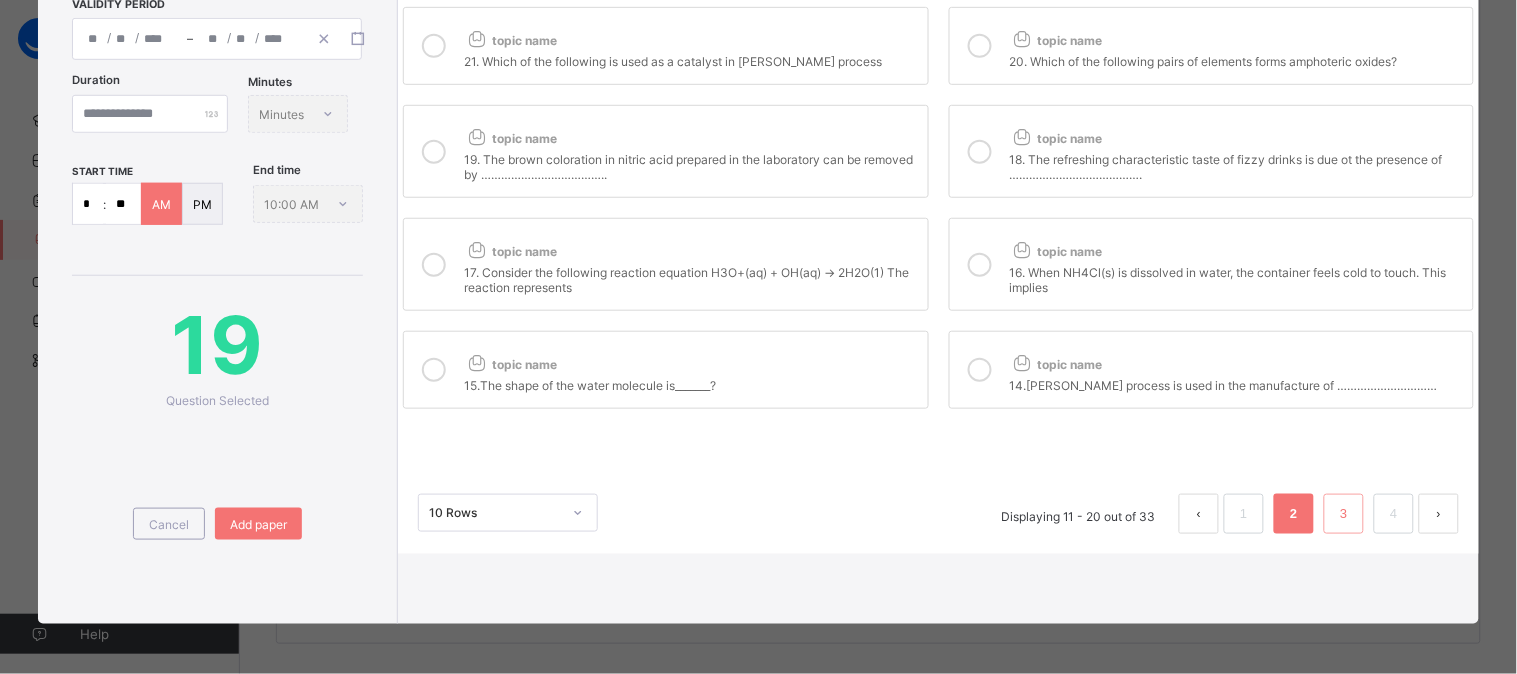 click on "3" at bounding box center (1344, 514) 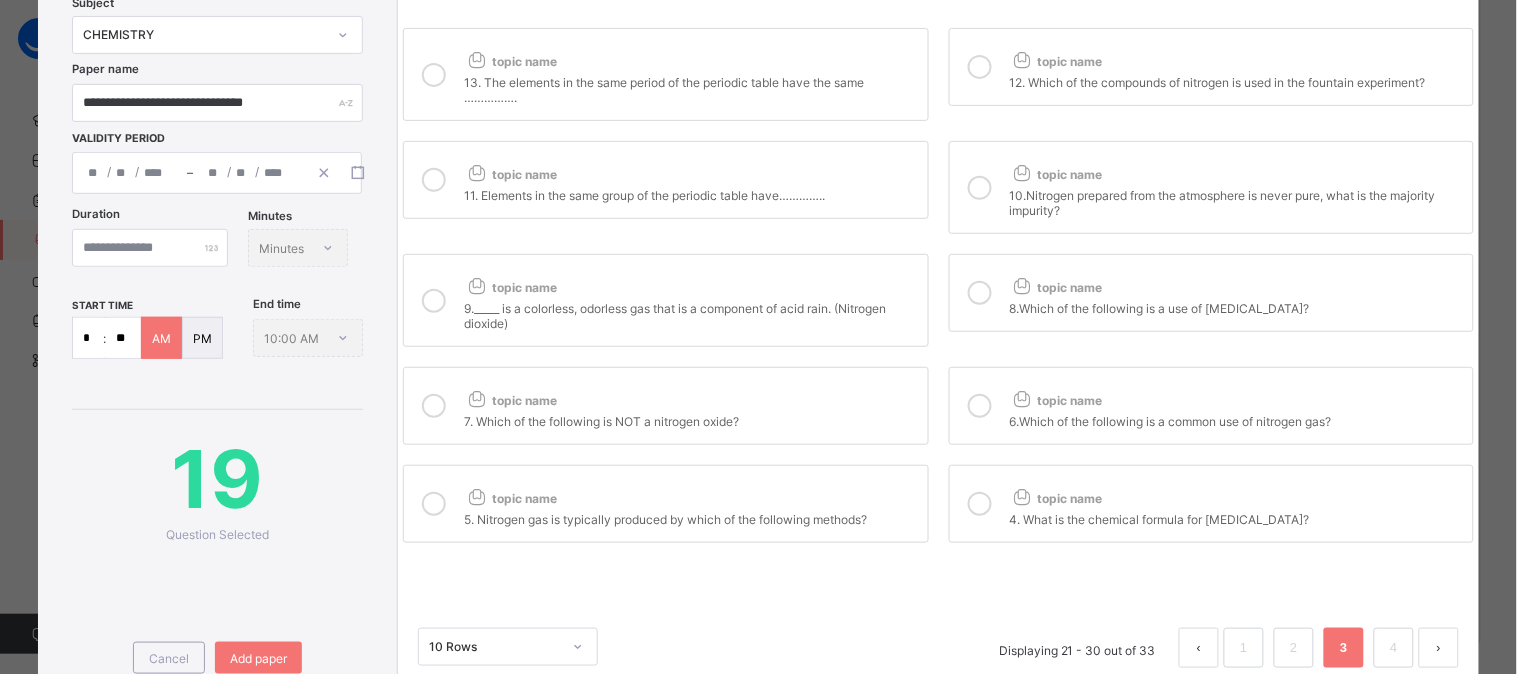 scroll, scrollTop: 140, scrollLeft: 0, axis: vertical 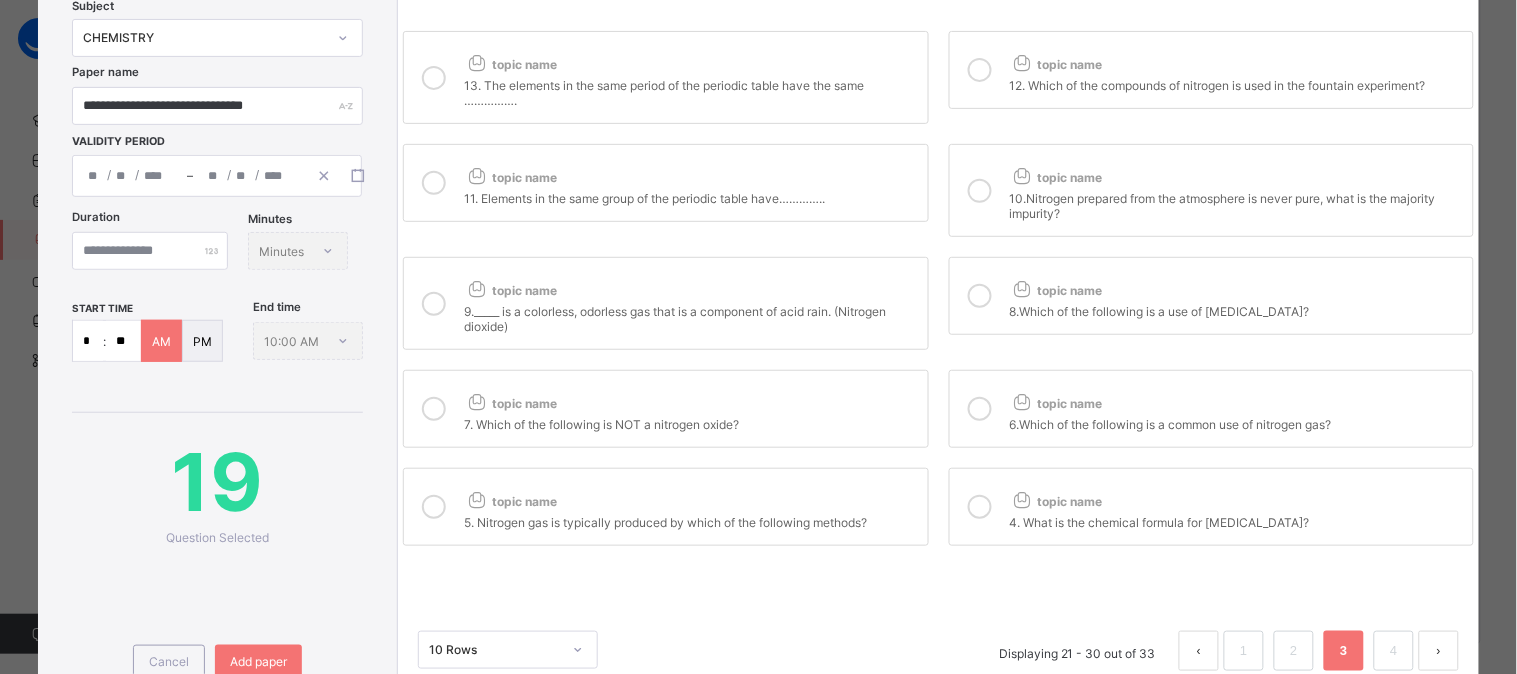 click at bounding box center [980, 507] 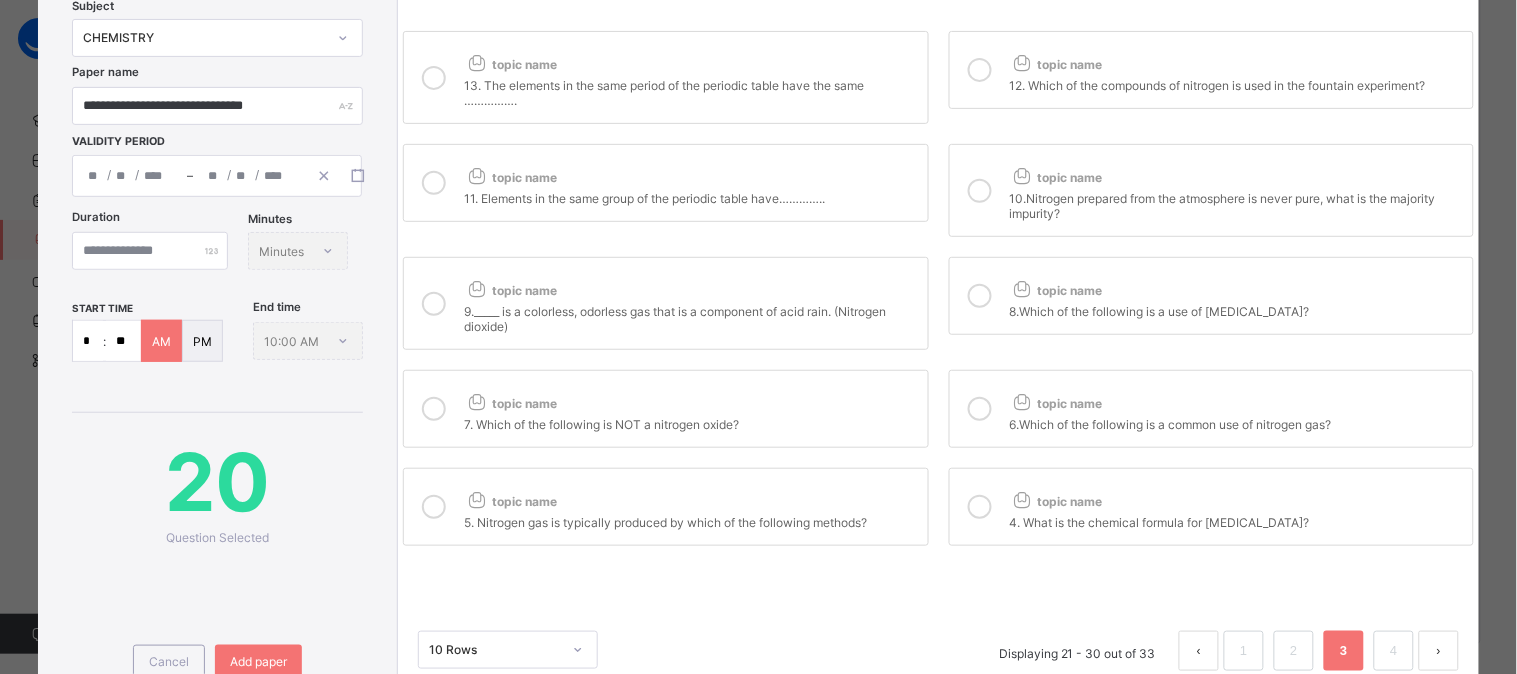 click at bounding box center (434, 507) 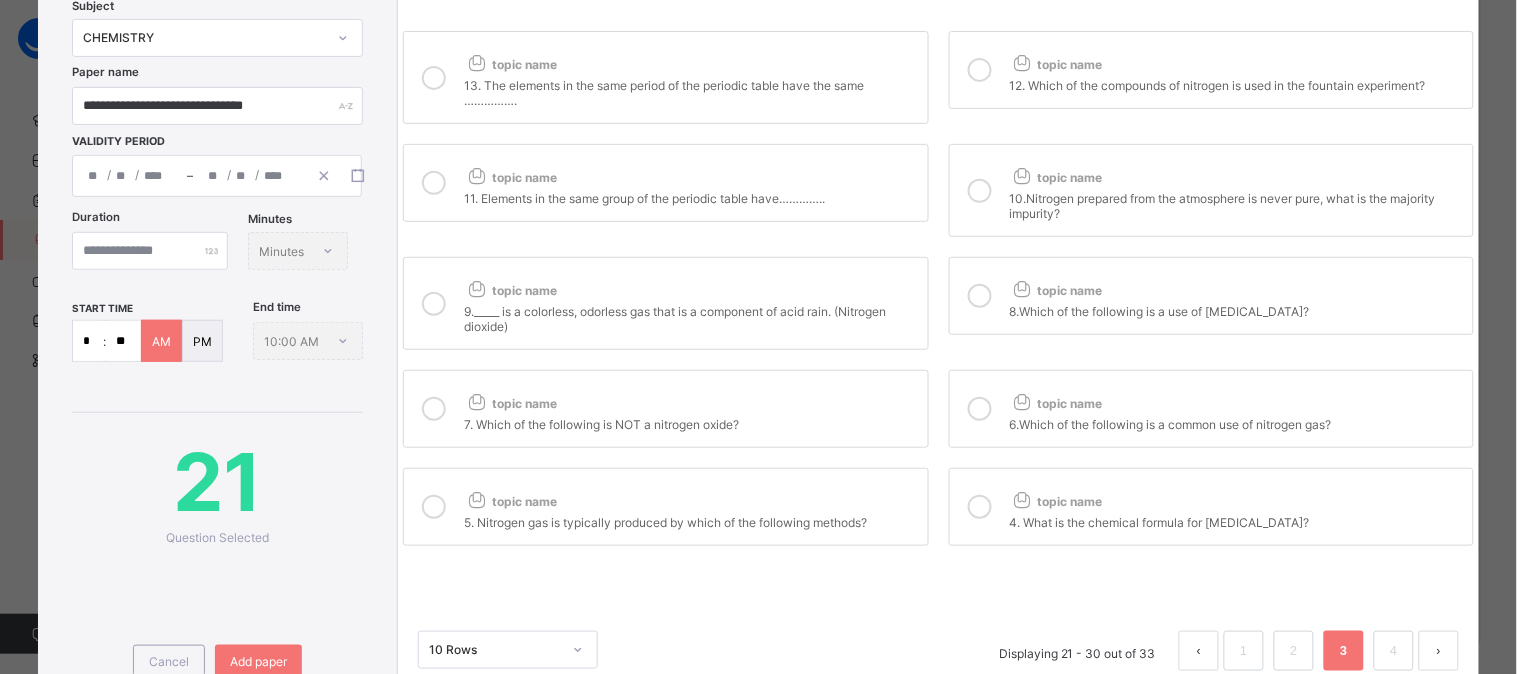 click at bounding box center [434, 409] 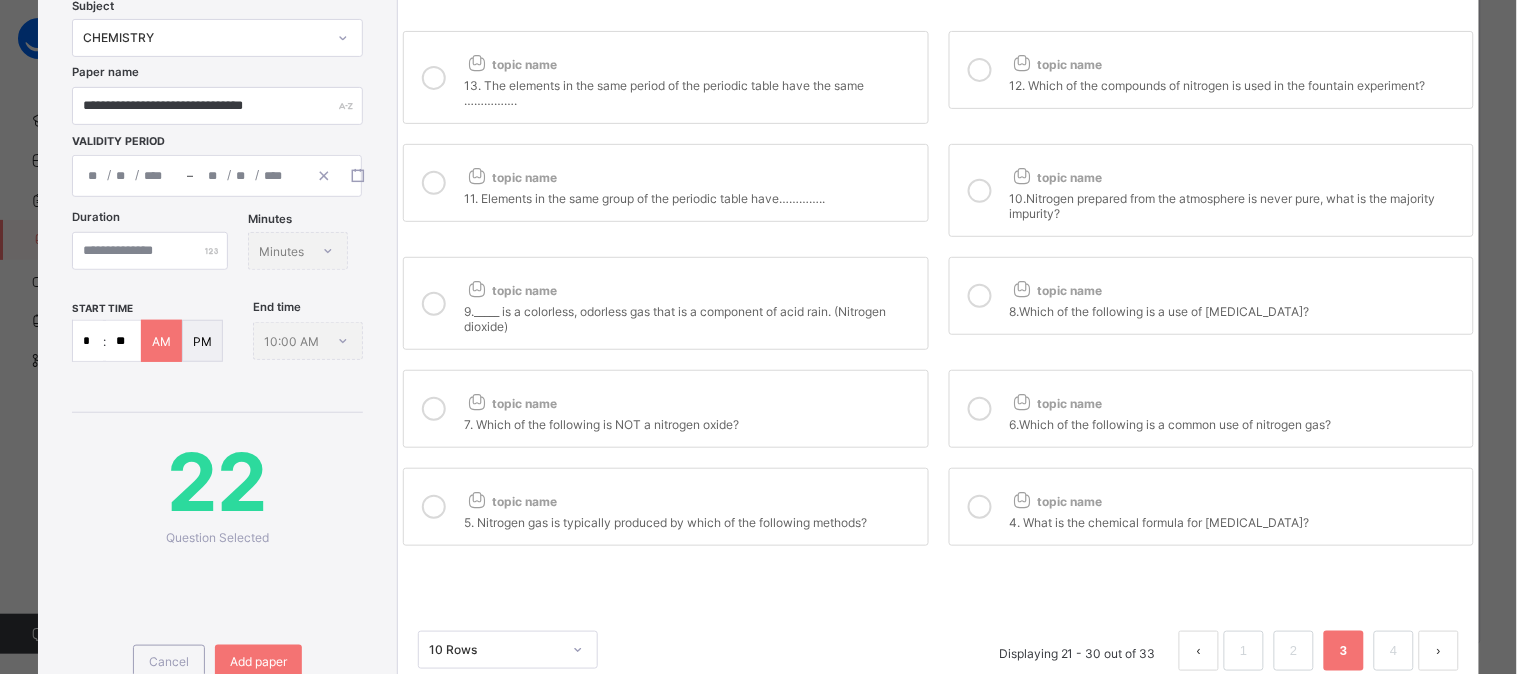 click at bounding box center (980, 409) 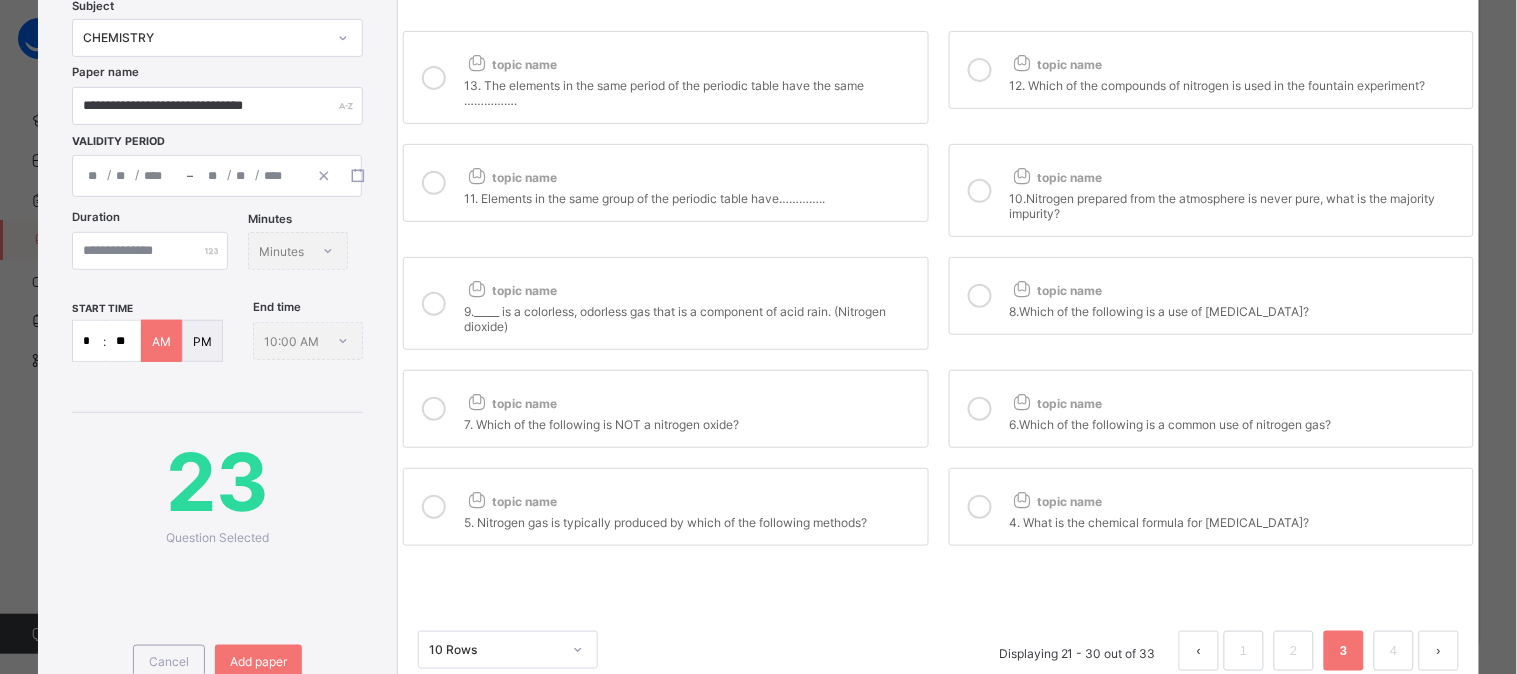 click at bounding box center (980, 190) 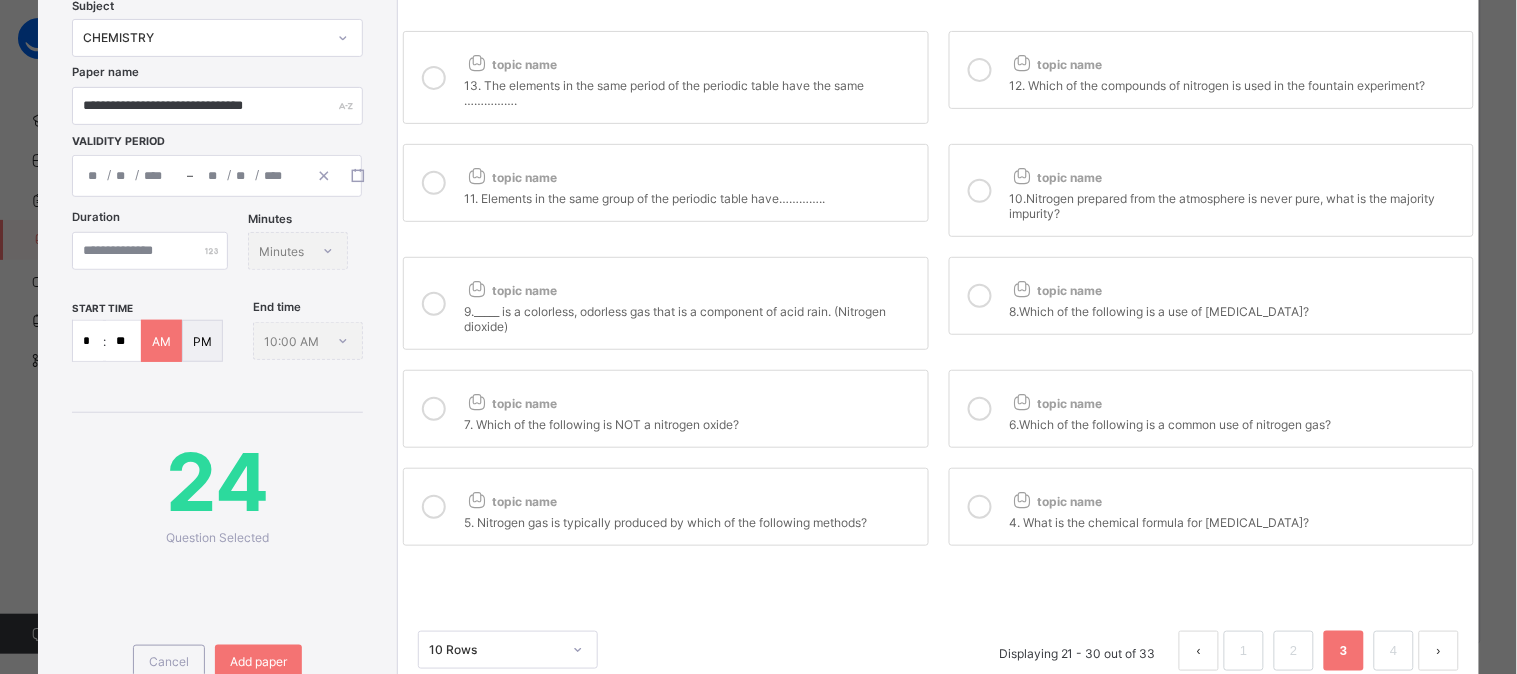 click at bounding box center [434, 183] 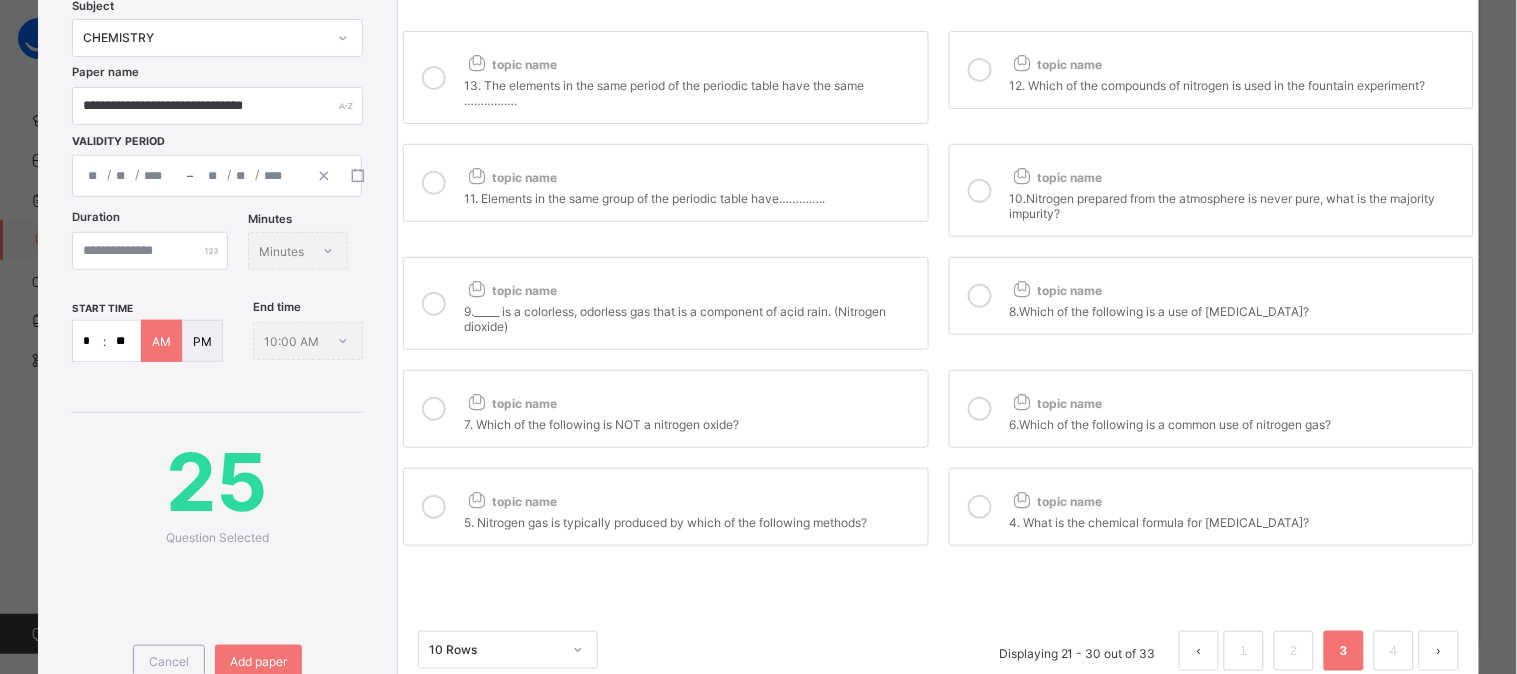 click on "topic name   13. The elements in the same period of the periodic table have the same ……………." at bounding box center [665, 77] 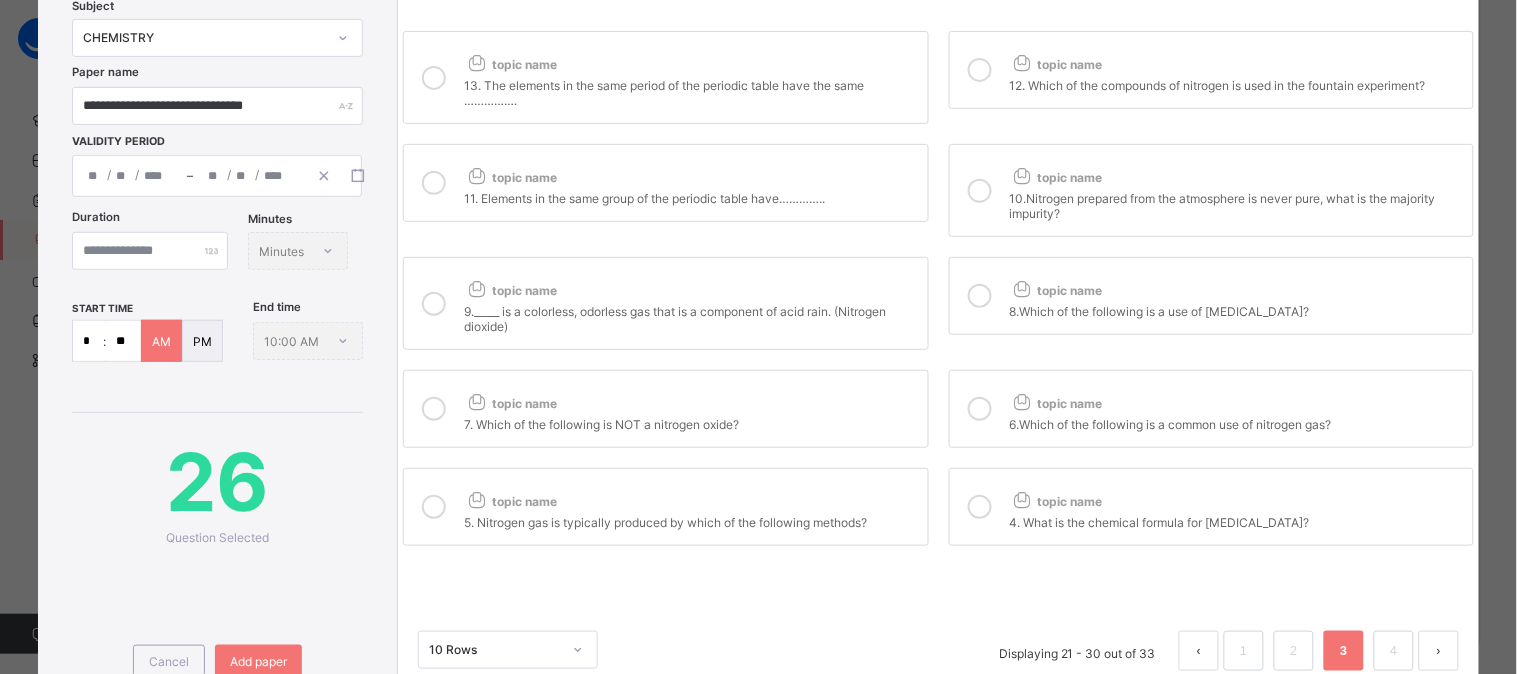 click at bounding box center (980, 70) 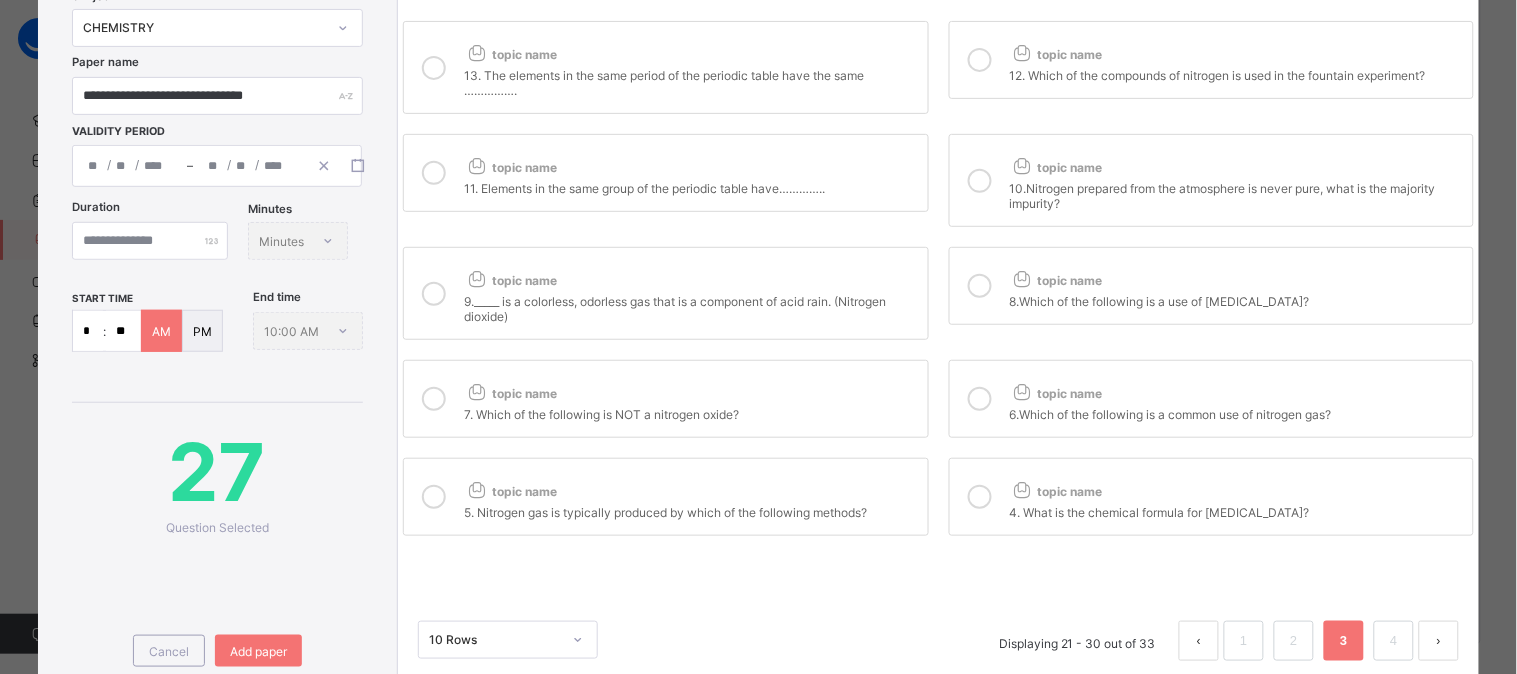 scroll, scrollTop: 147, scrollLeft: 0, axis: vertical 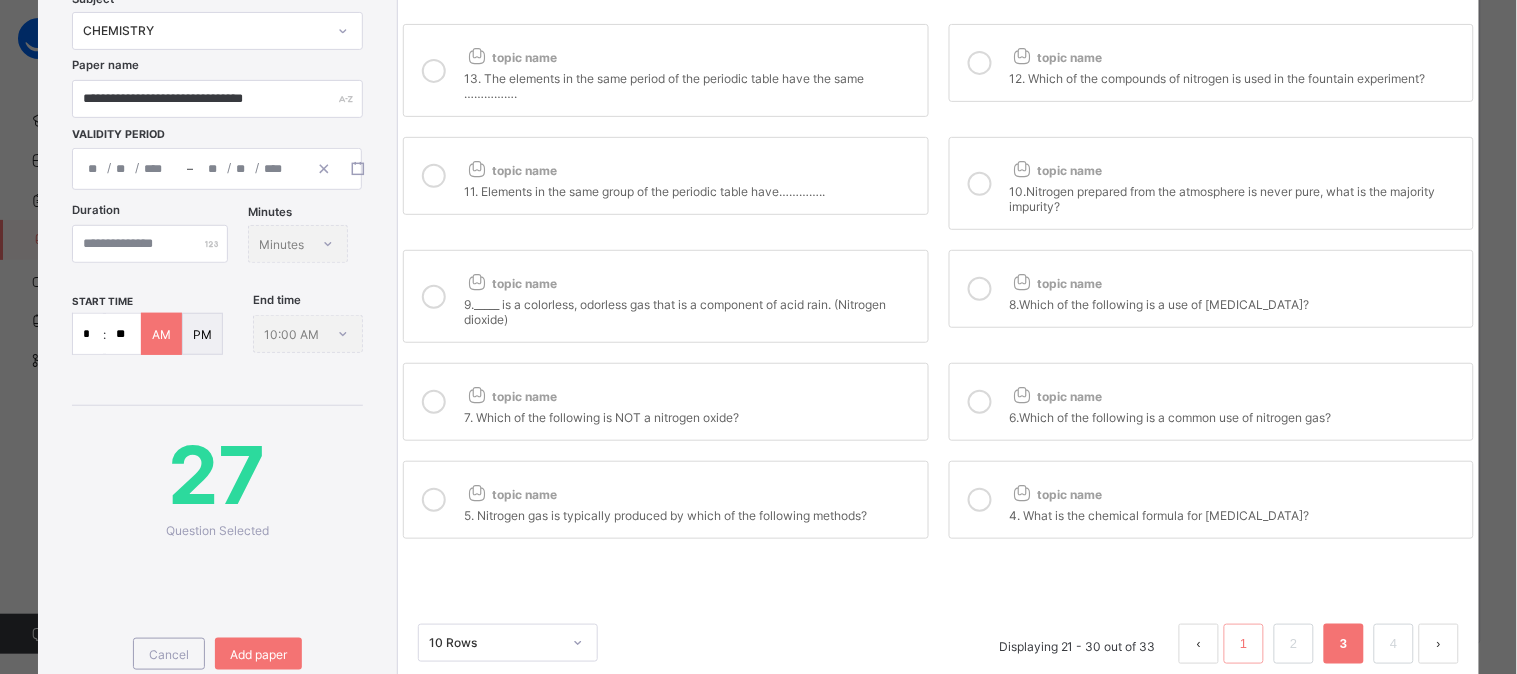 click on "1" at bounding box center [1243, 644] 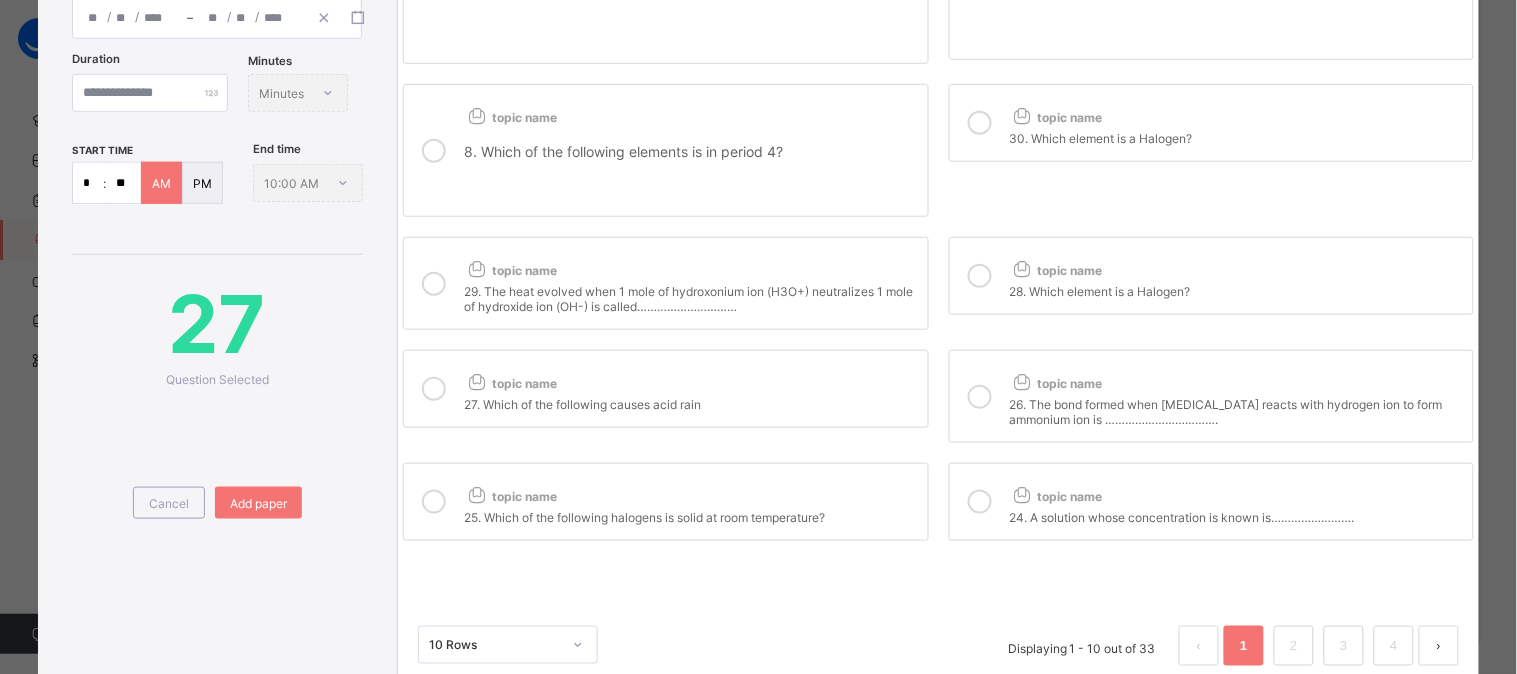 scroll, scrollTop: 362, scrollLeft: 0, axis: vertical 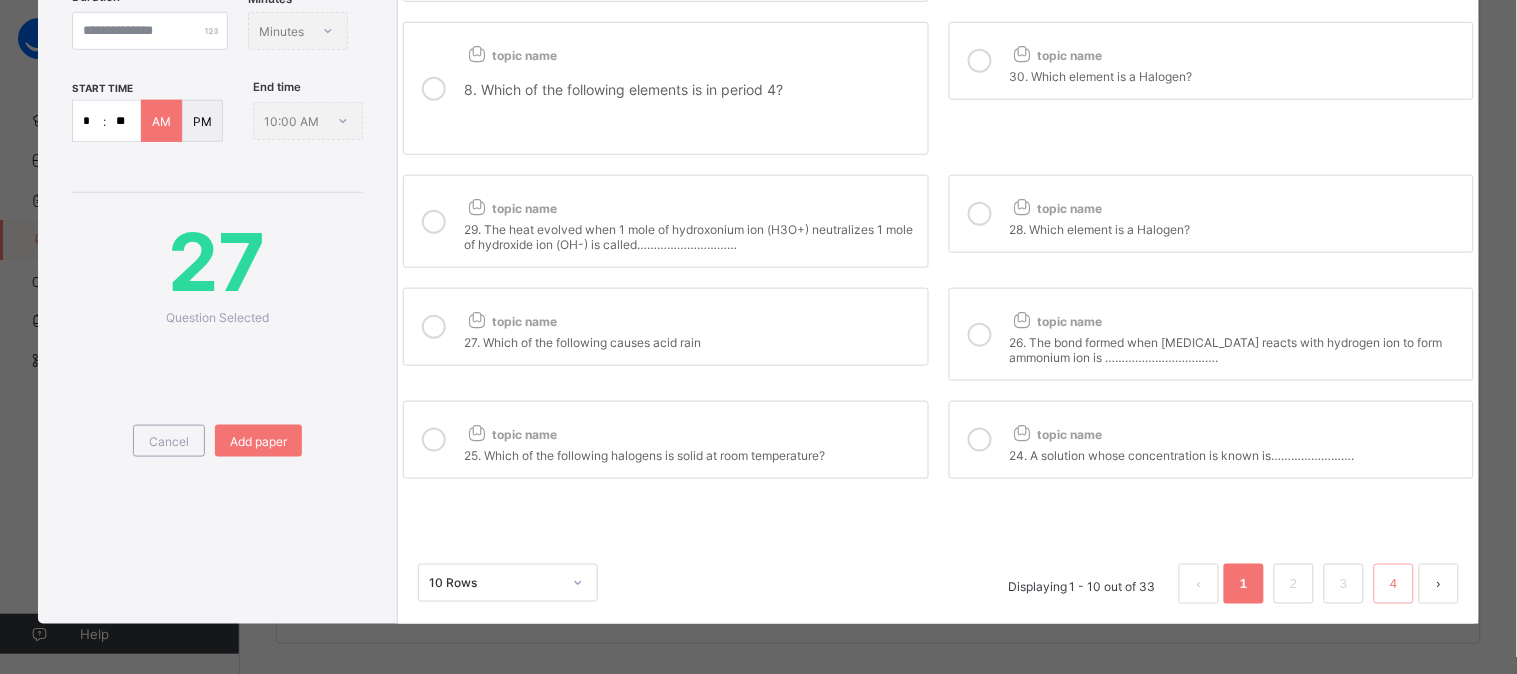 click on "4" at bounding box center (1393, 584) 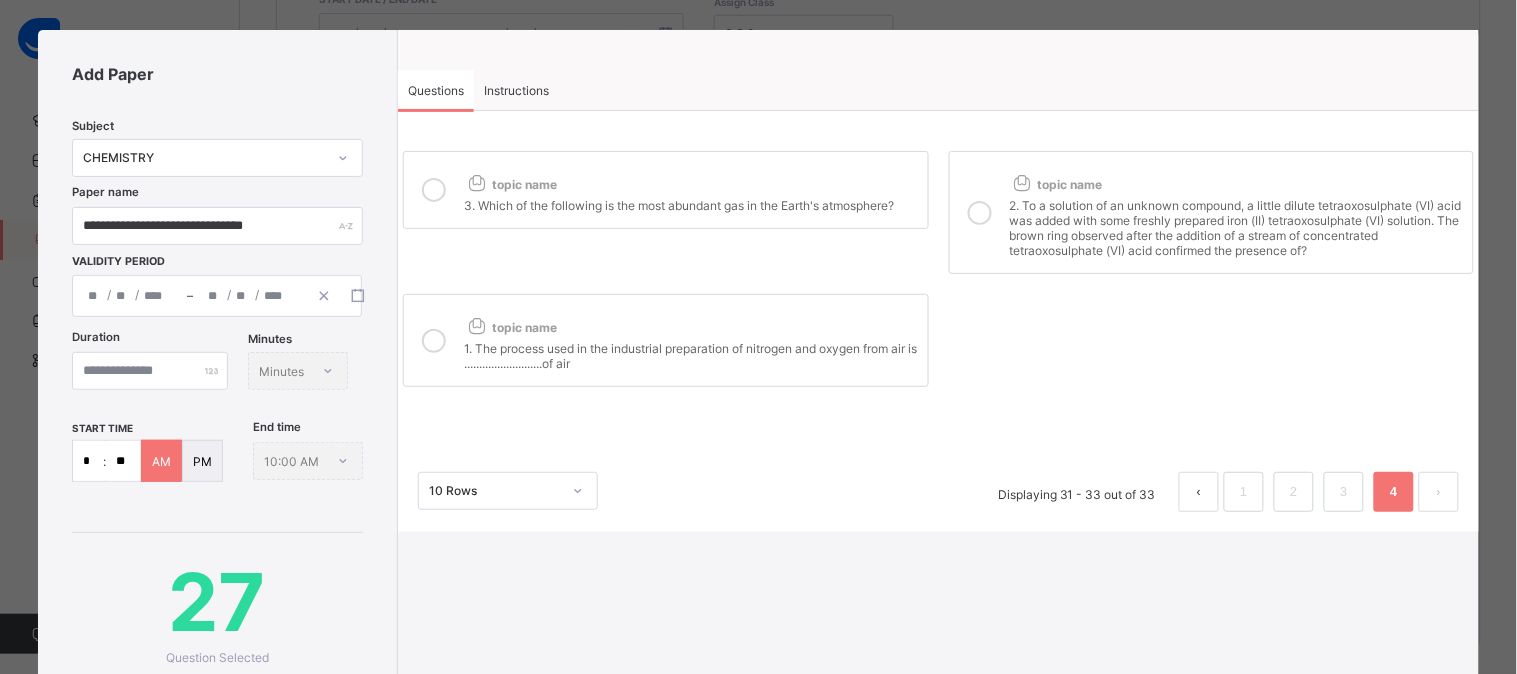 scroll, scrollTop: 10, scrollLeft: 0, axis: vertical 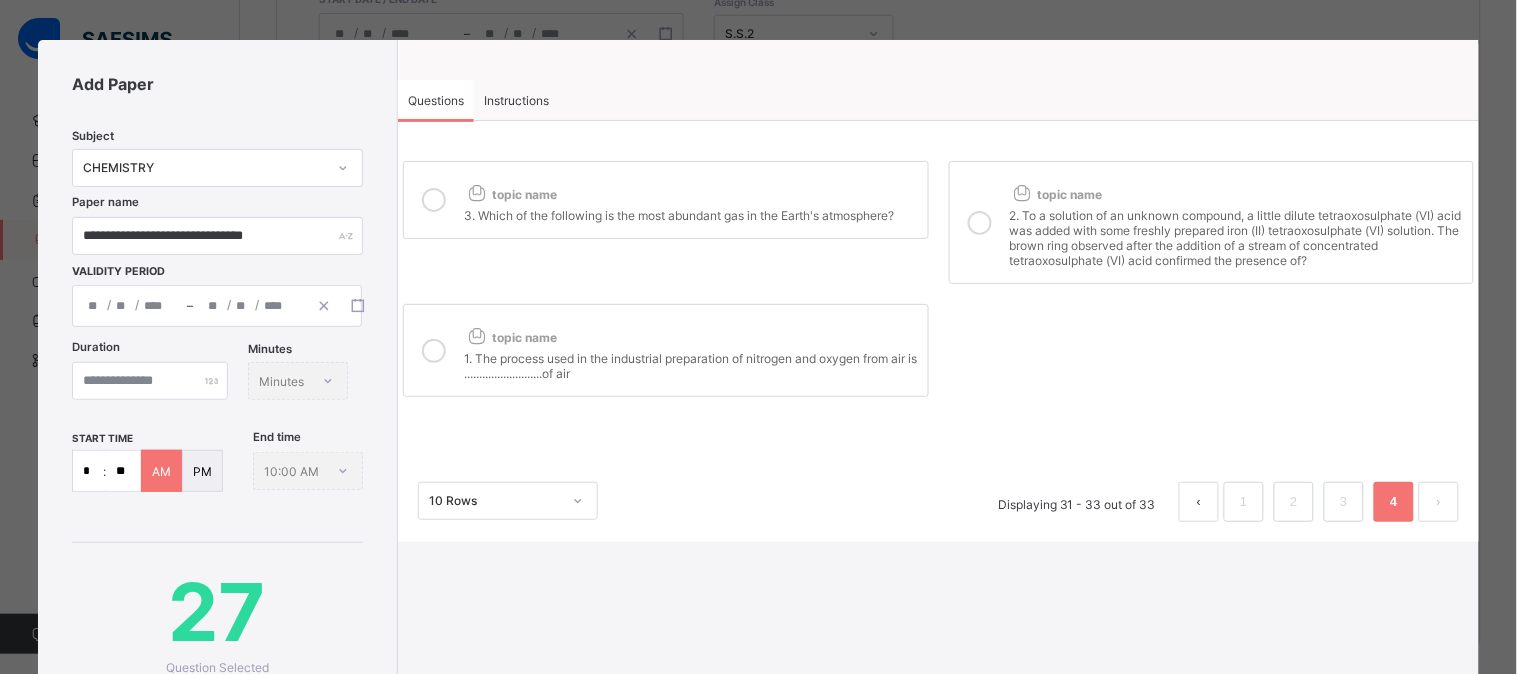 click at bounding box center [980, 223] 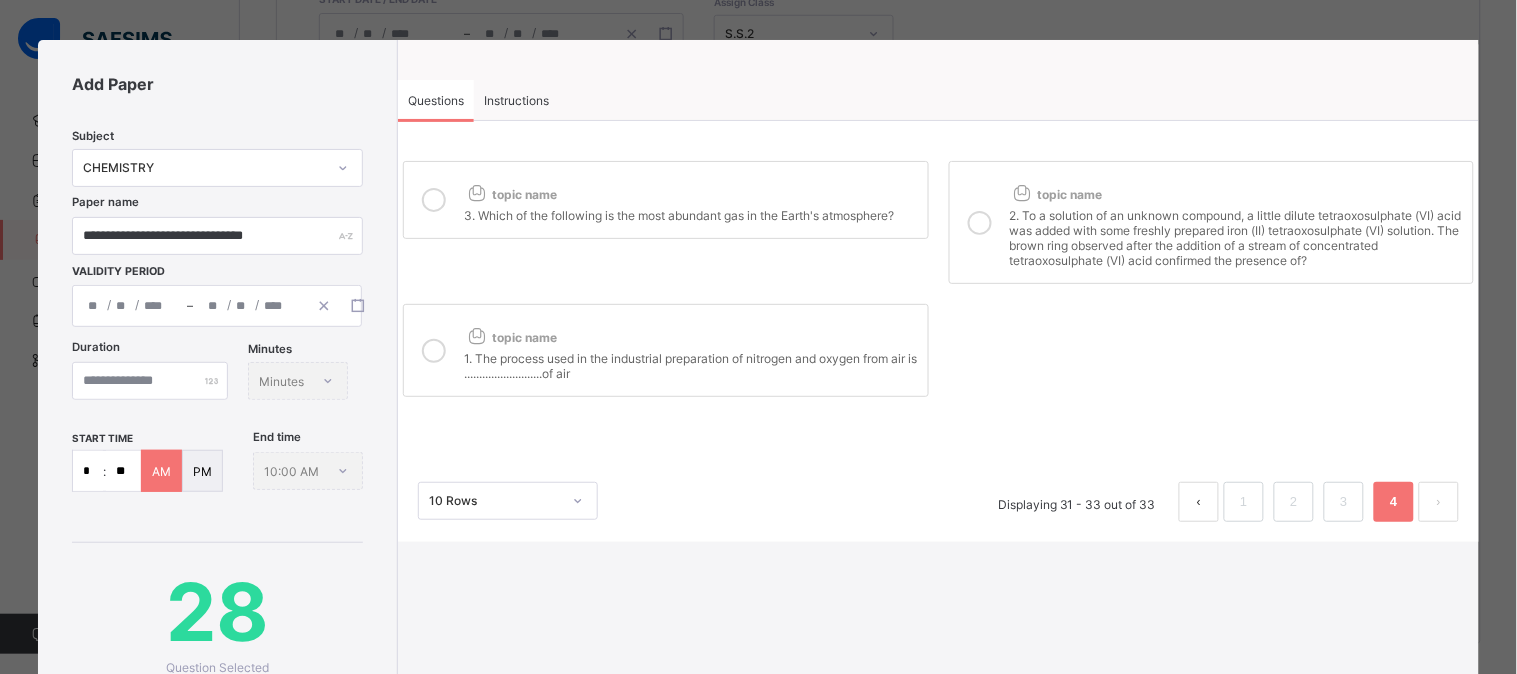 click on "topic name" at bounding box center [690, 333] 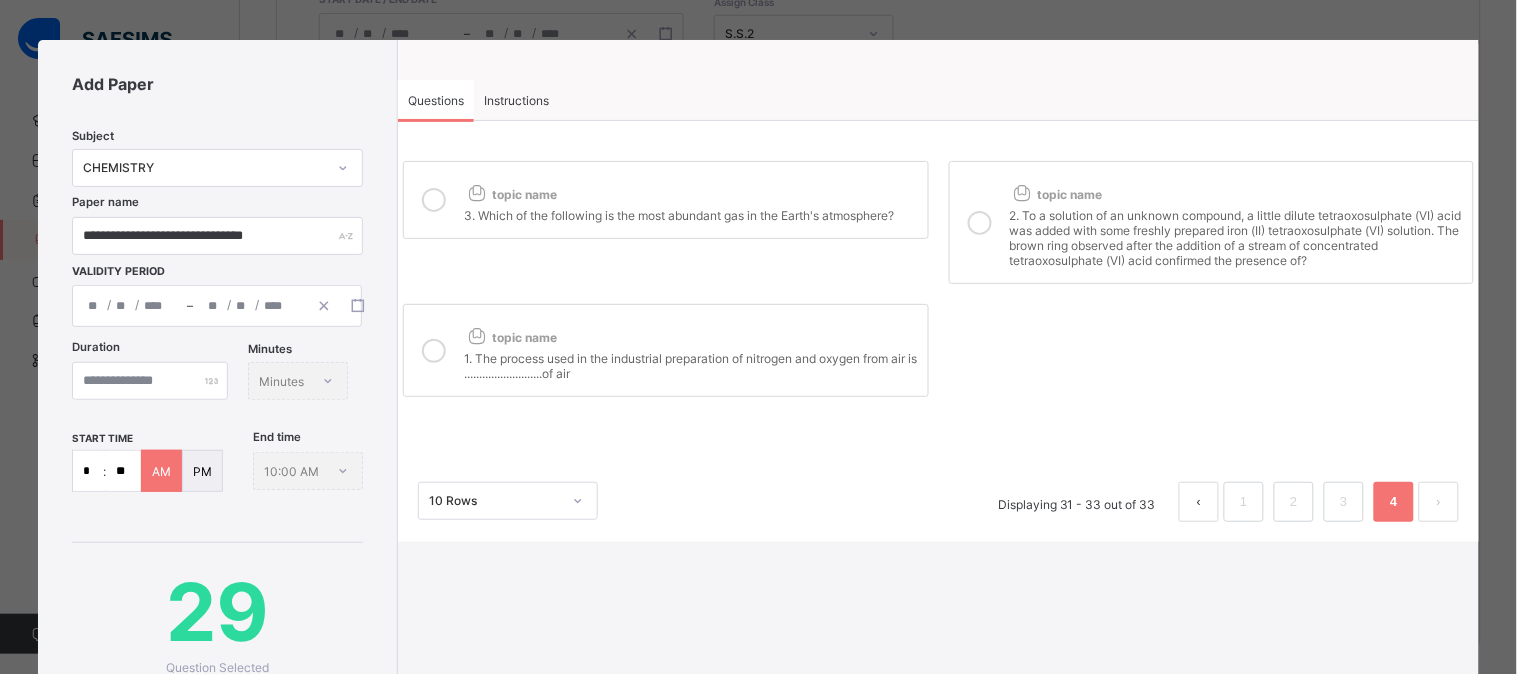 click at bounding box center [434, 200] 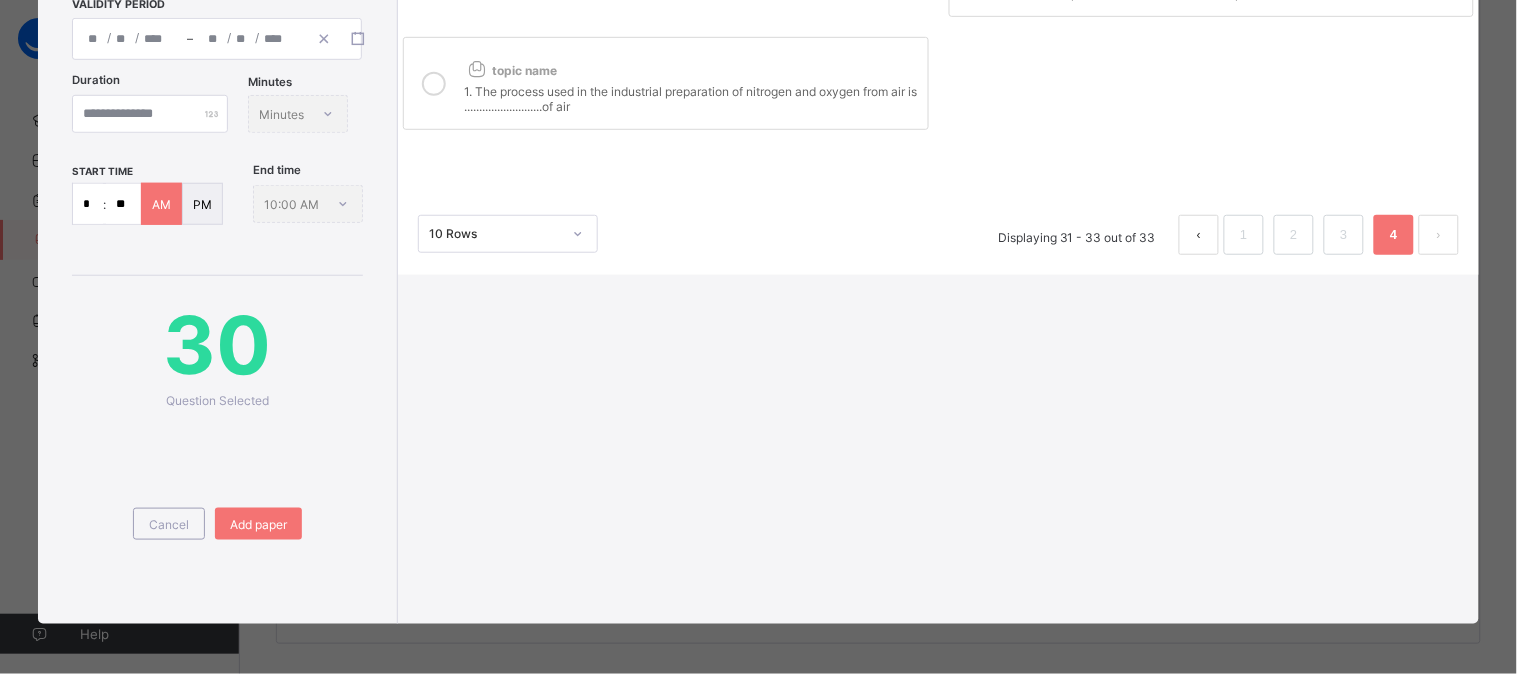 scroll, scrollTop: 362, scrollLeft: 0, axis: vertical 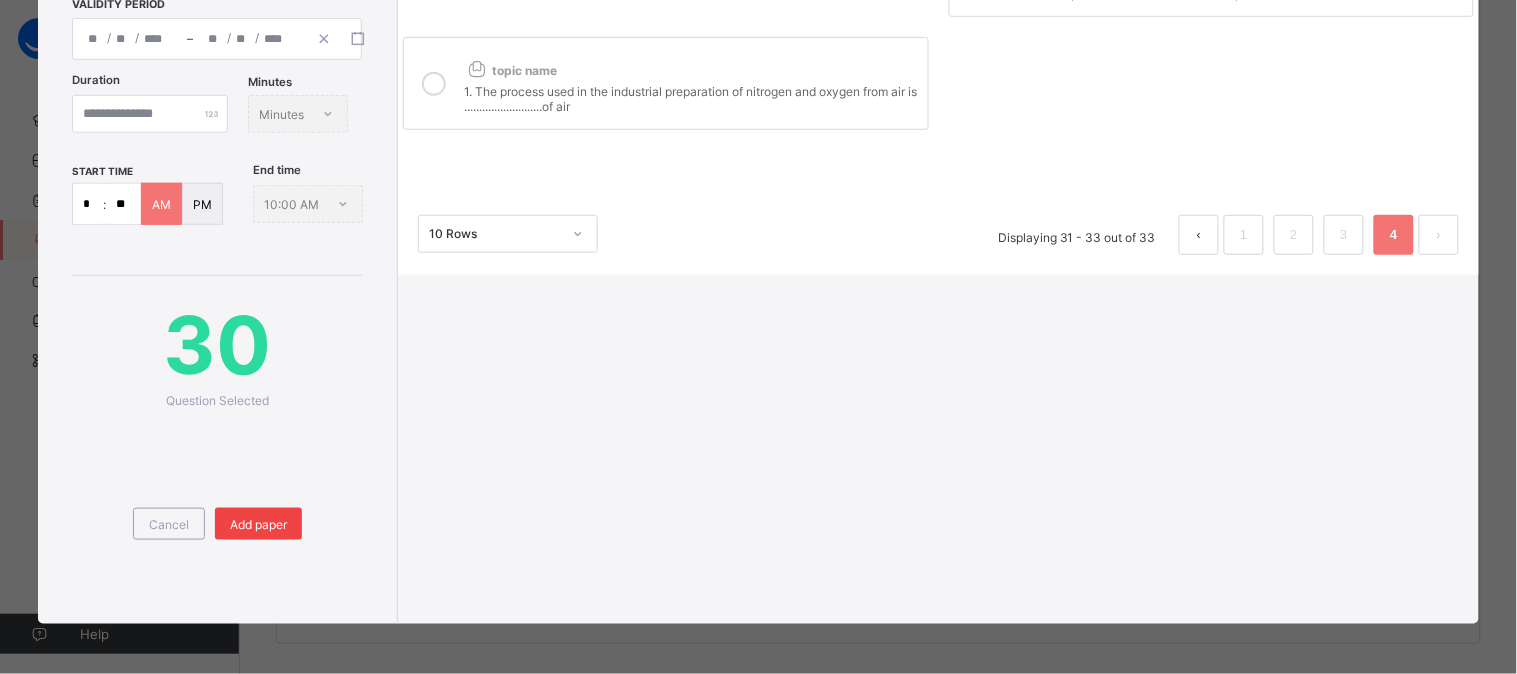 click on "Add paper" at bounding box center (258, 524) 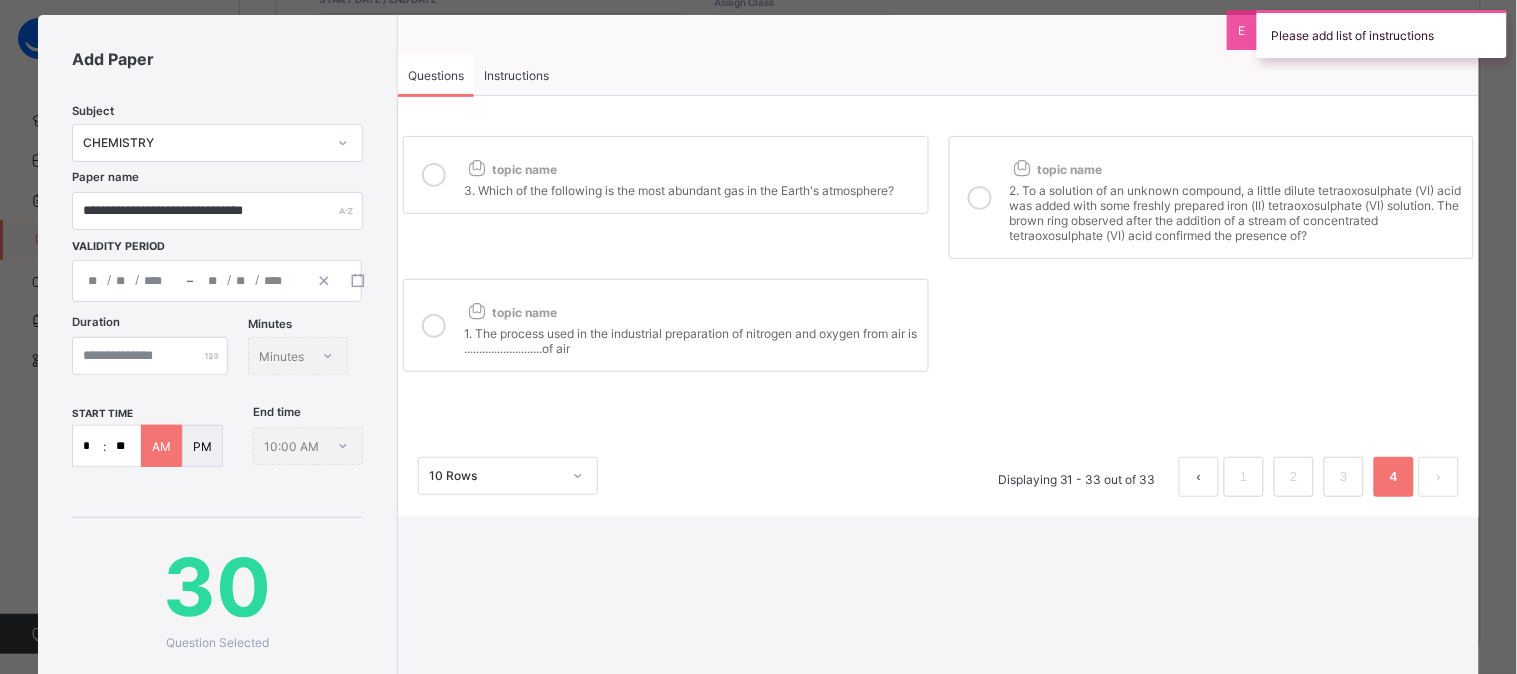 scroll, scrollTop: 0, scrollLeft: 0, axis: both 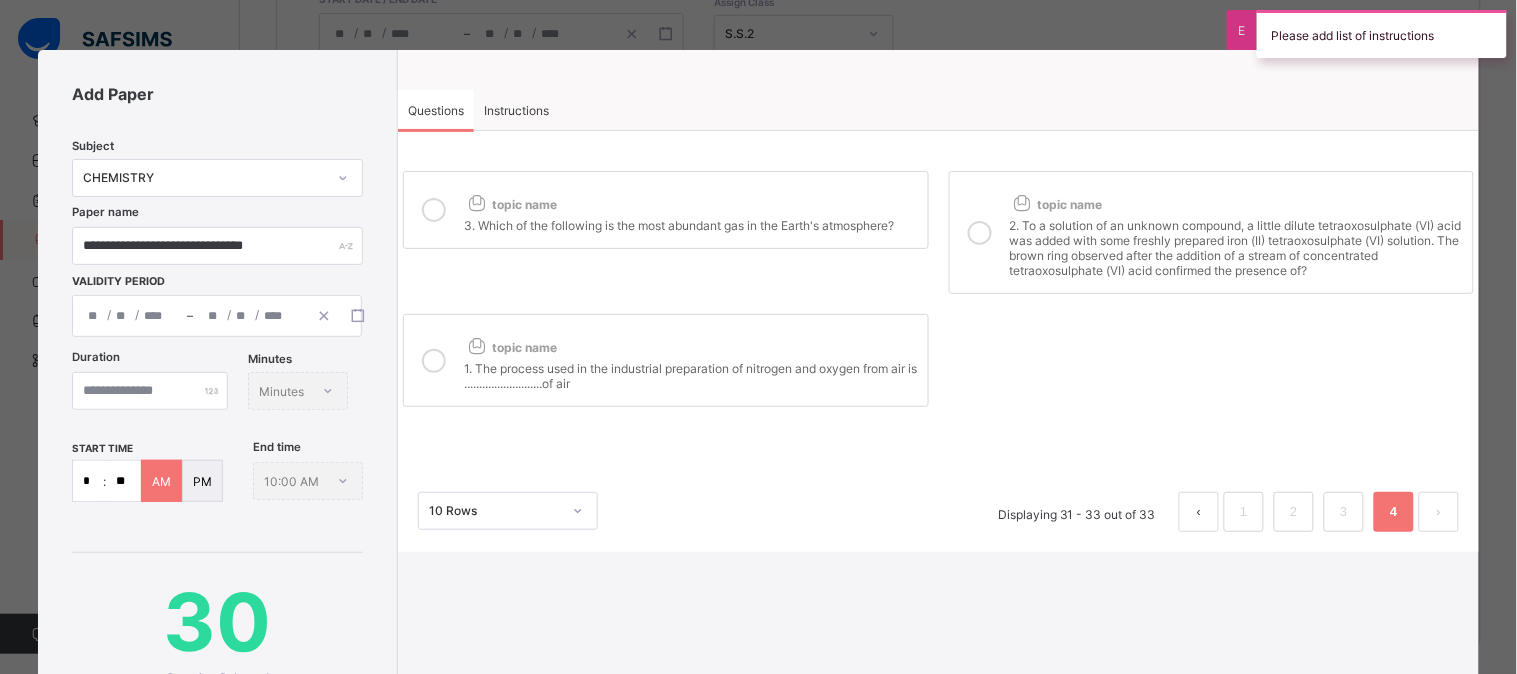 click on "Instructions" at bounding box center [516, 110] 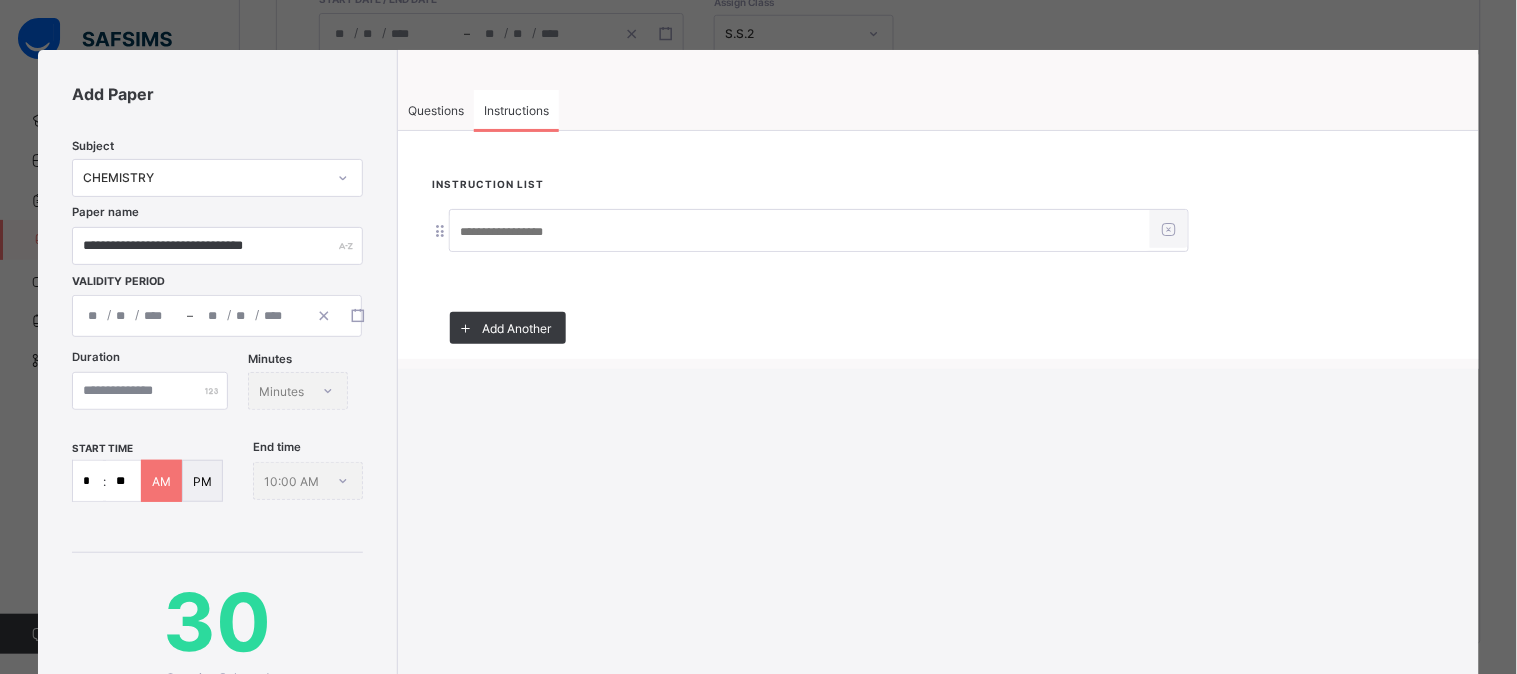click at bounding box center [800, 232] 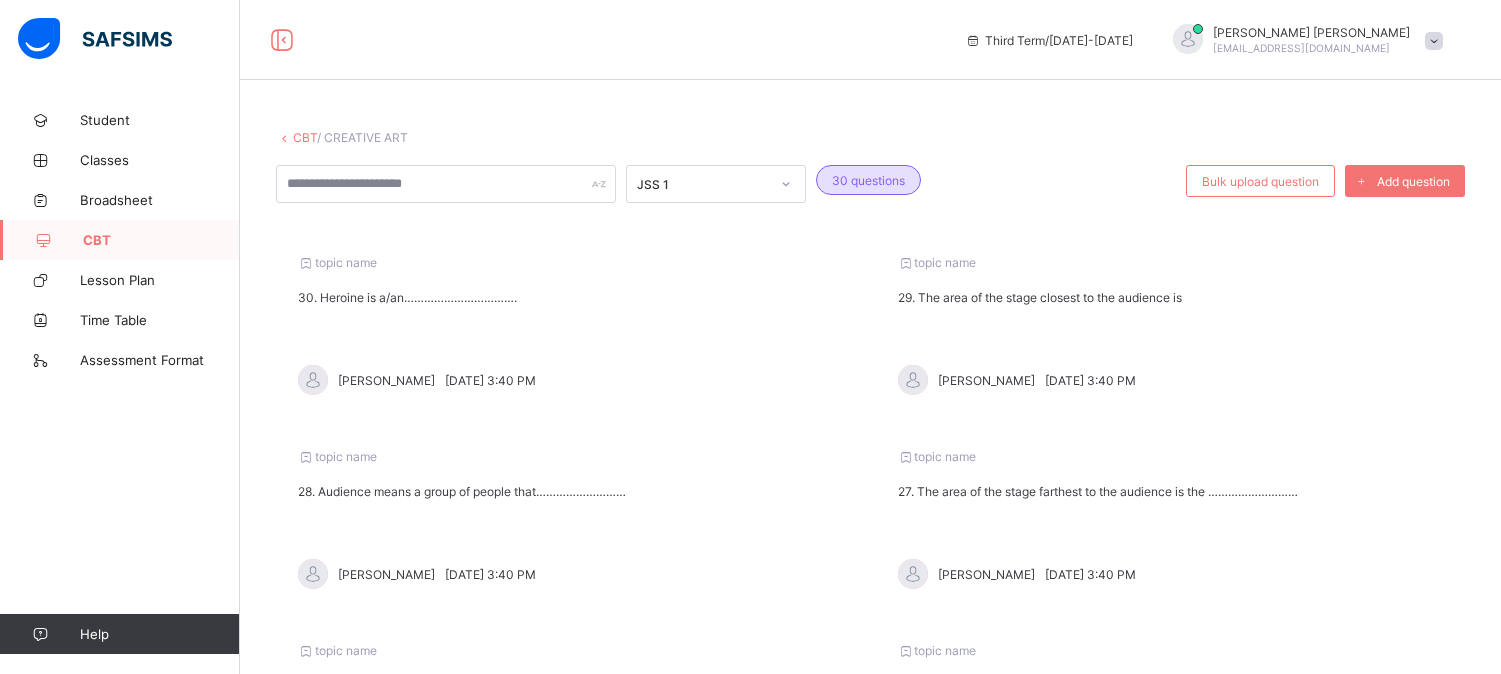 scroll, scrollTop: 0, scrollLeft: 0, axis: both 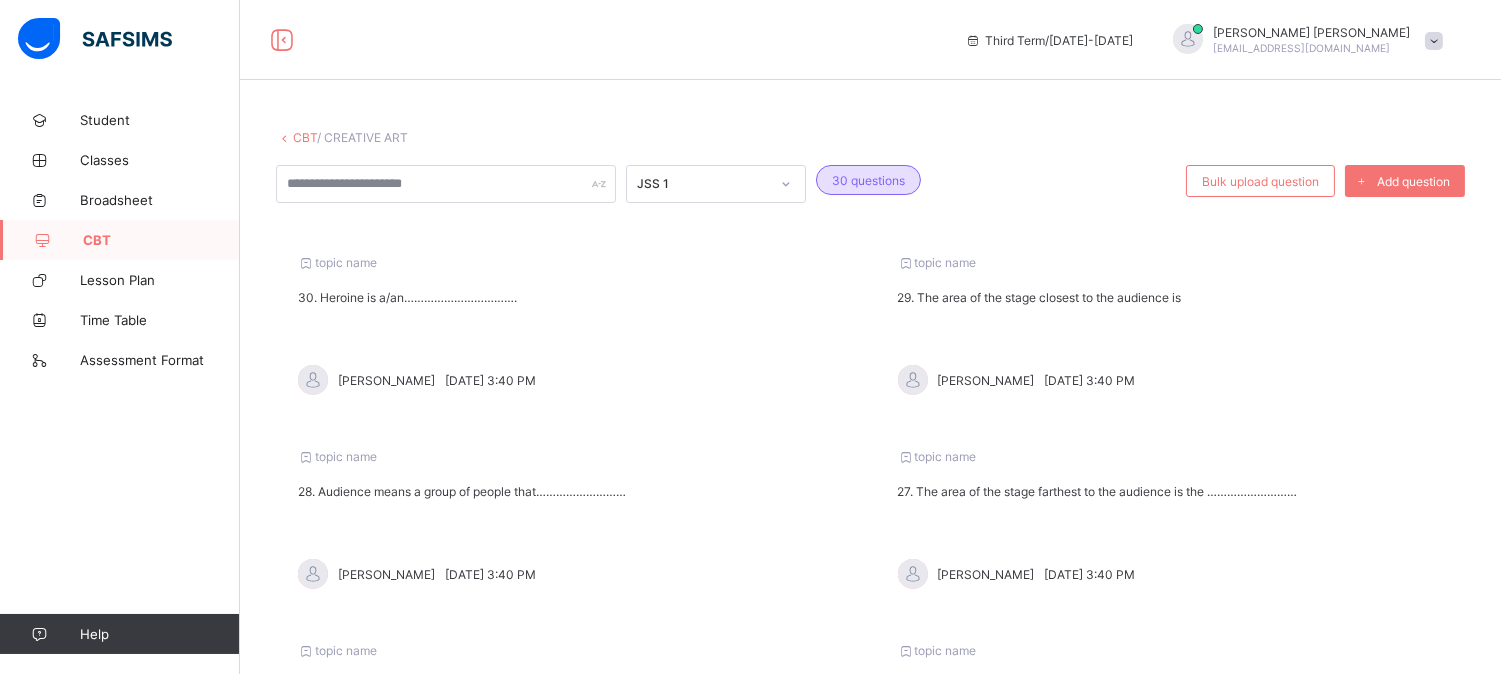 click on "CBT" at bounding box center (305, 137) 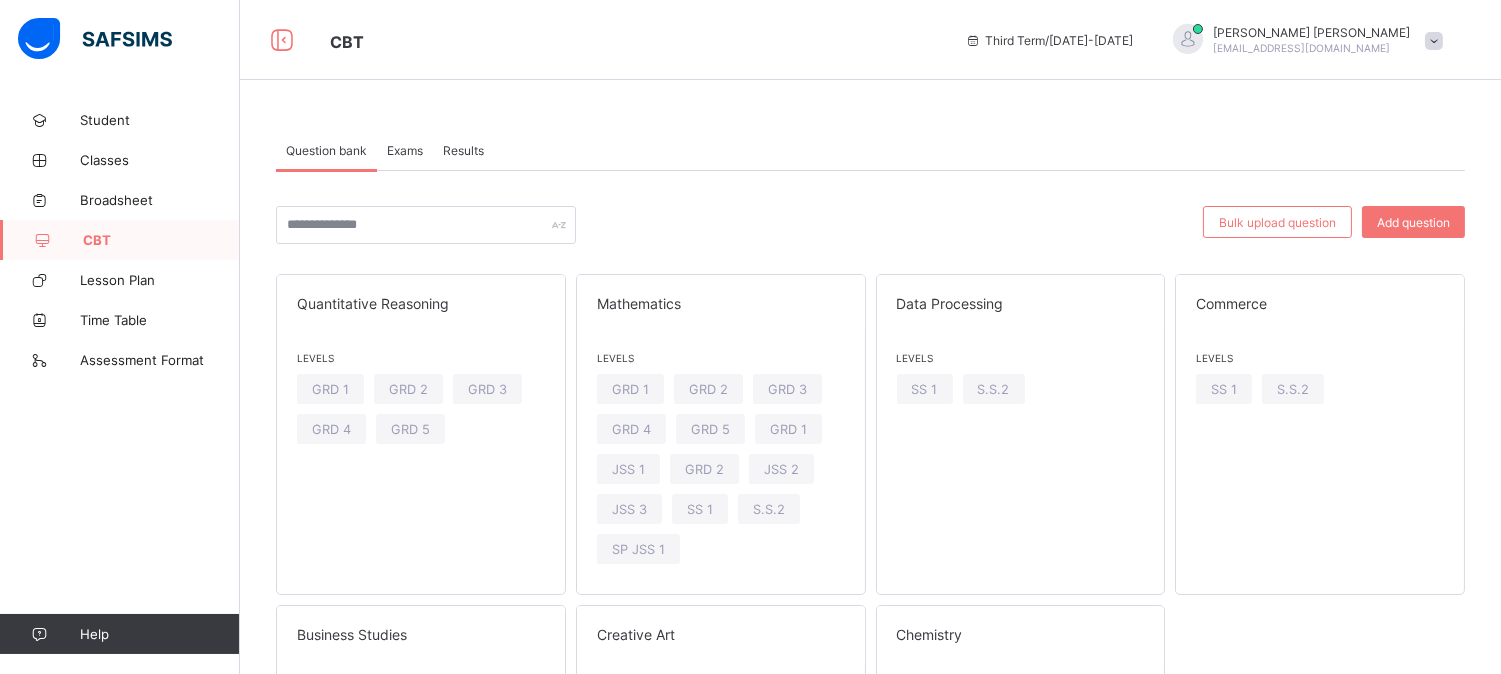 click on "Exams" at bounding box center (405, 150) 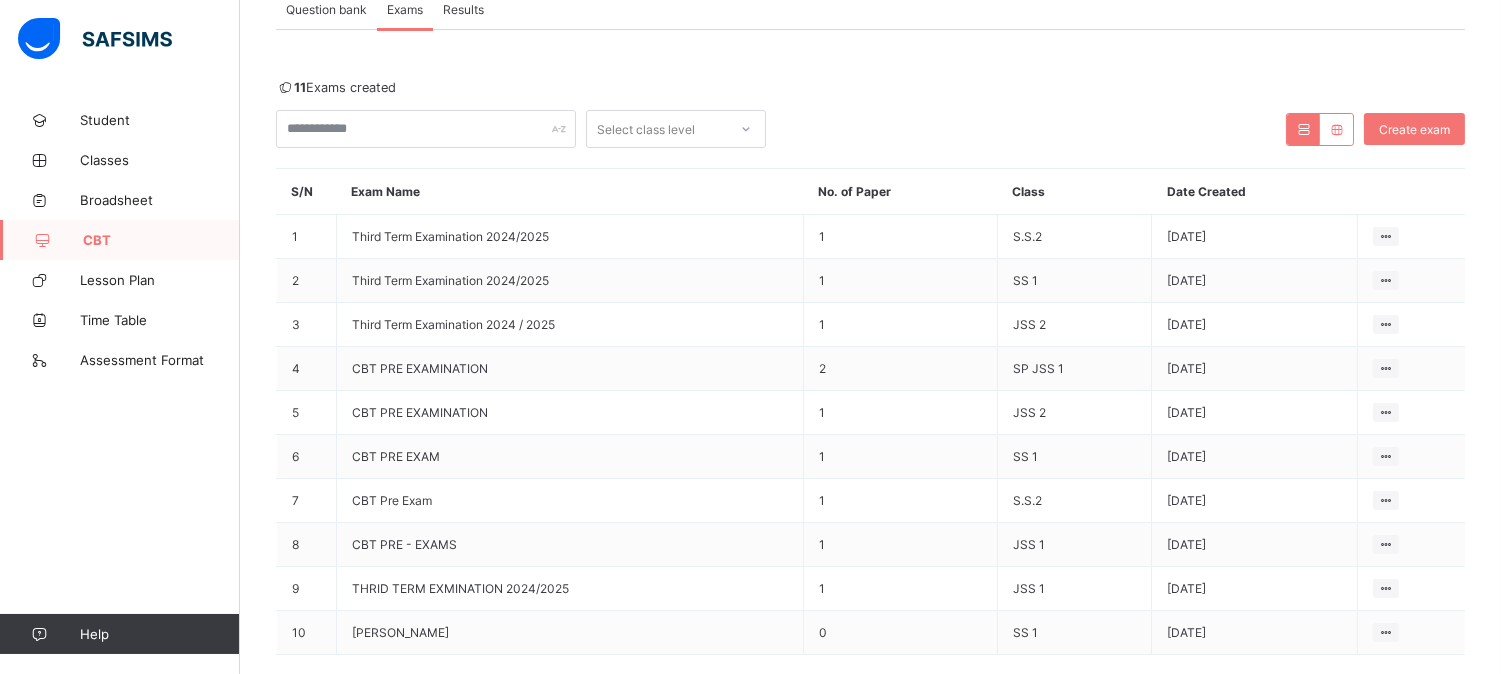 scroll, scrollTop: 172, scrollLeft: 0, axis: vertical 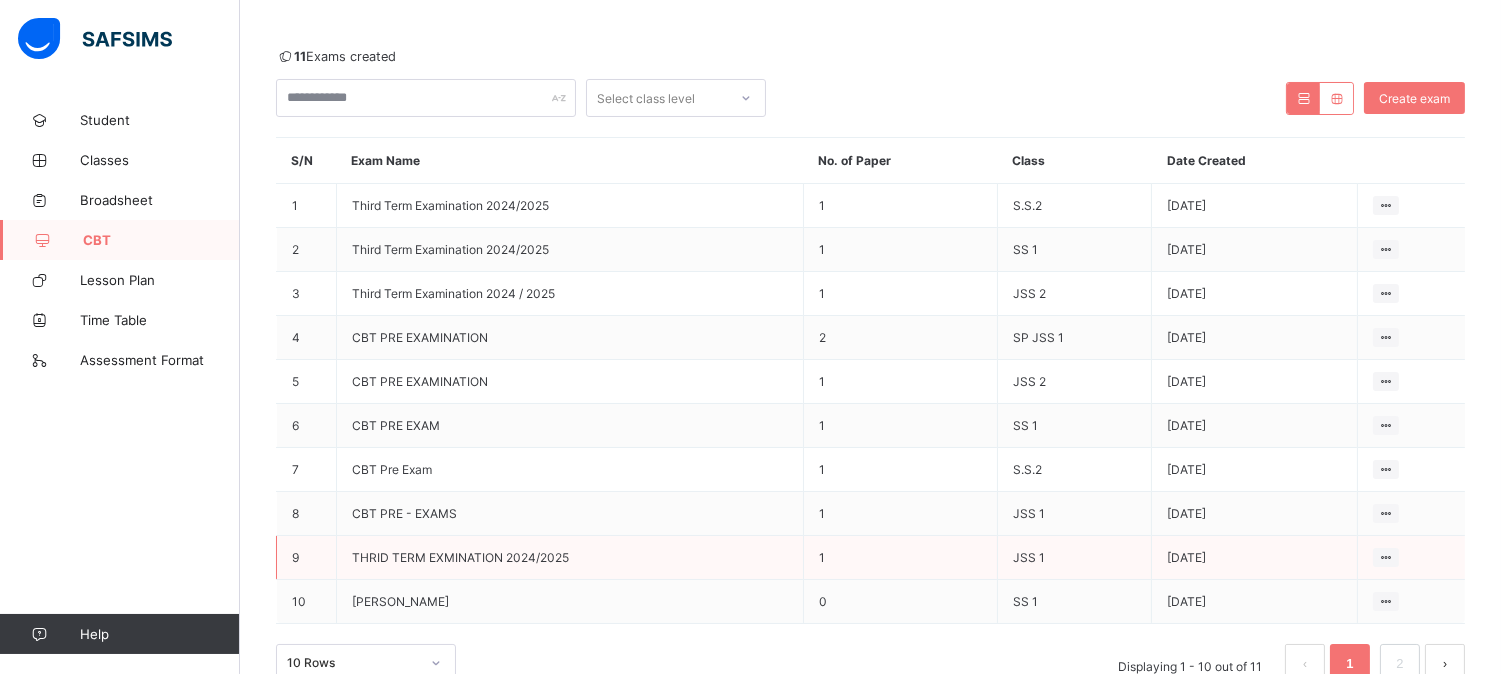 click on "THRID TERM EXMINATION 2024/2025" at bounding box center [460, 557] 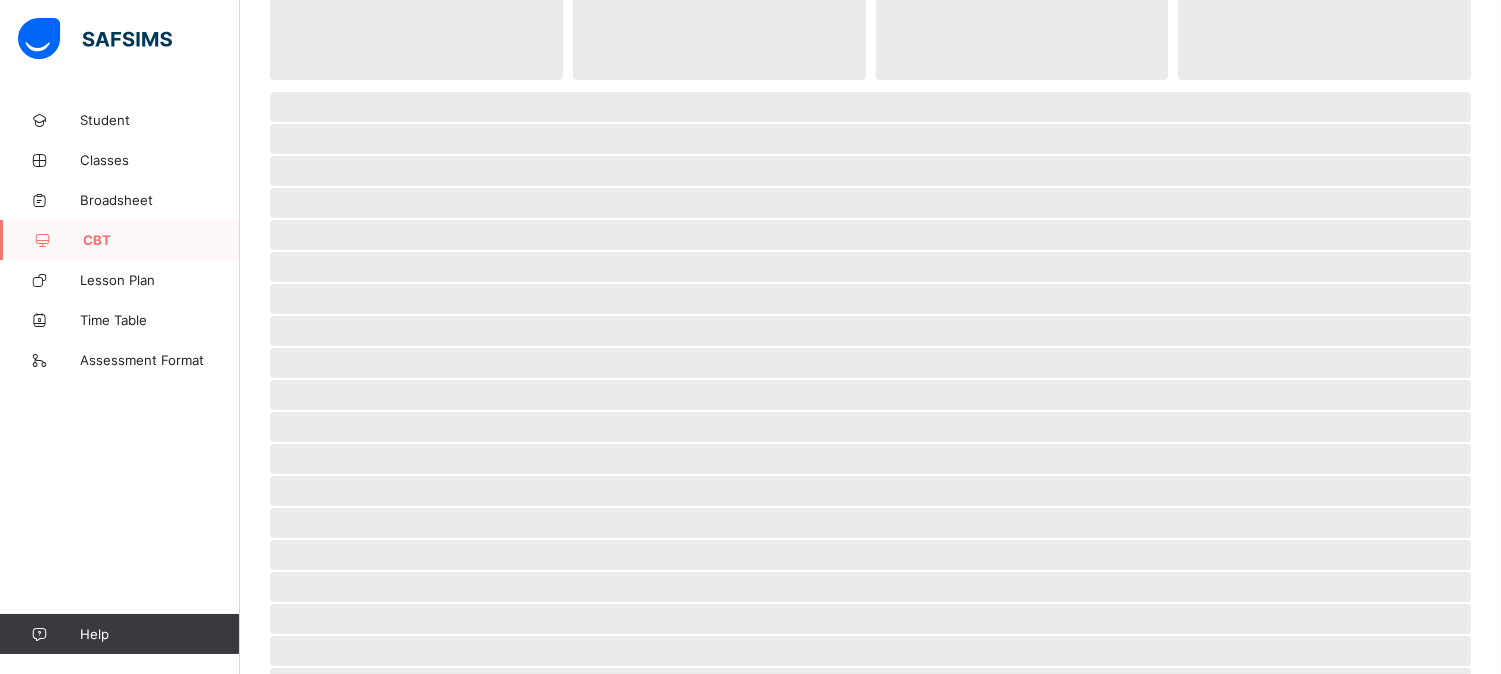 scroll, scrollTop: 0, scrollLeft: 0, axis: both 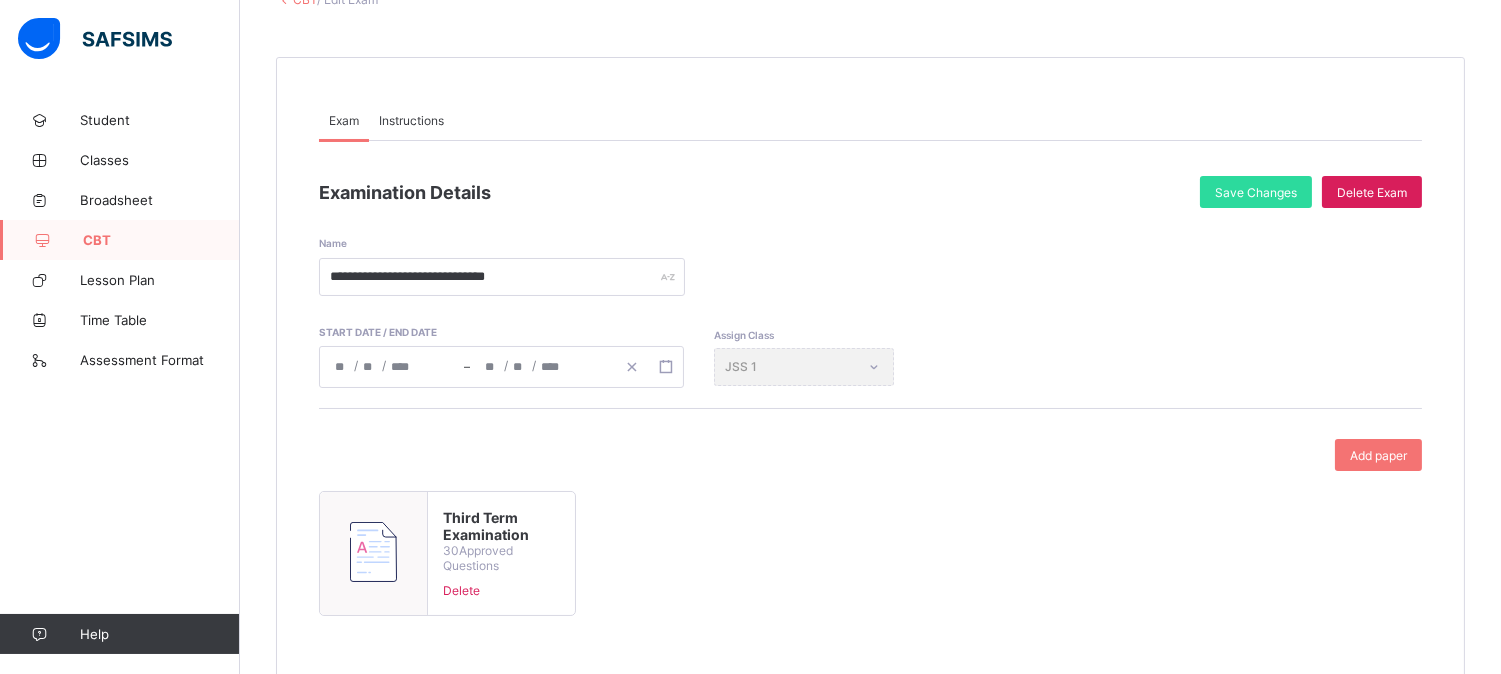 click on "Third Term Examination" at bounding box center (501, 526) 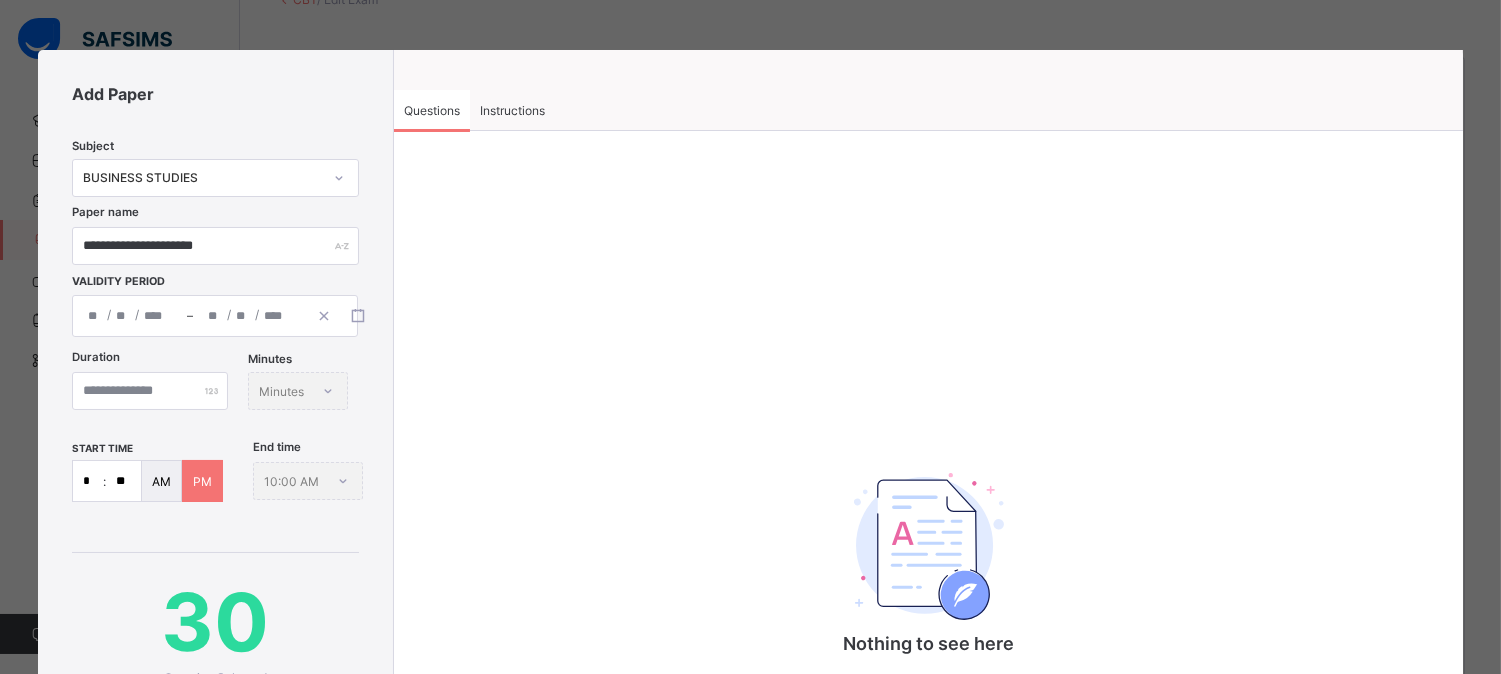 type on "**********" 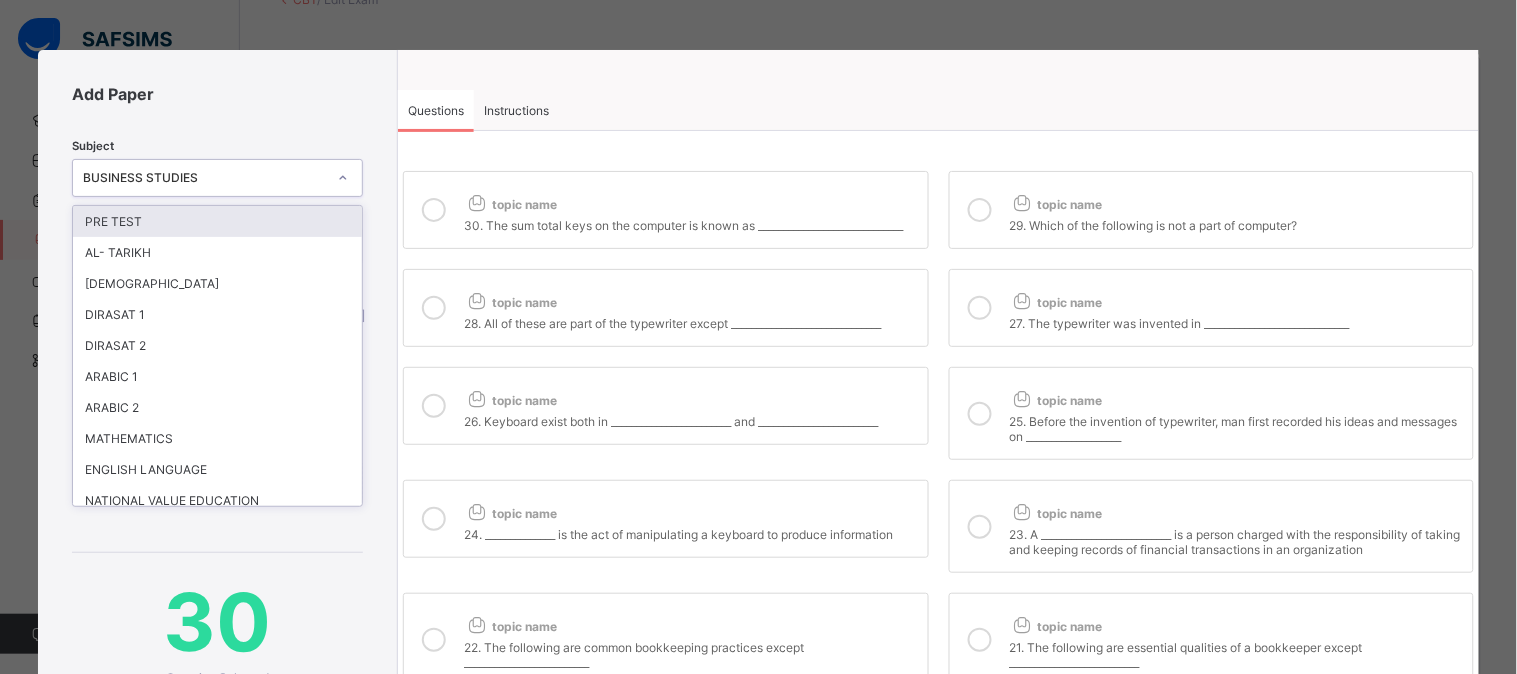 click on "BUSINESS STUDIES" at bounding box center (204, 178) 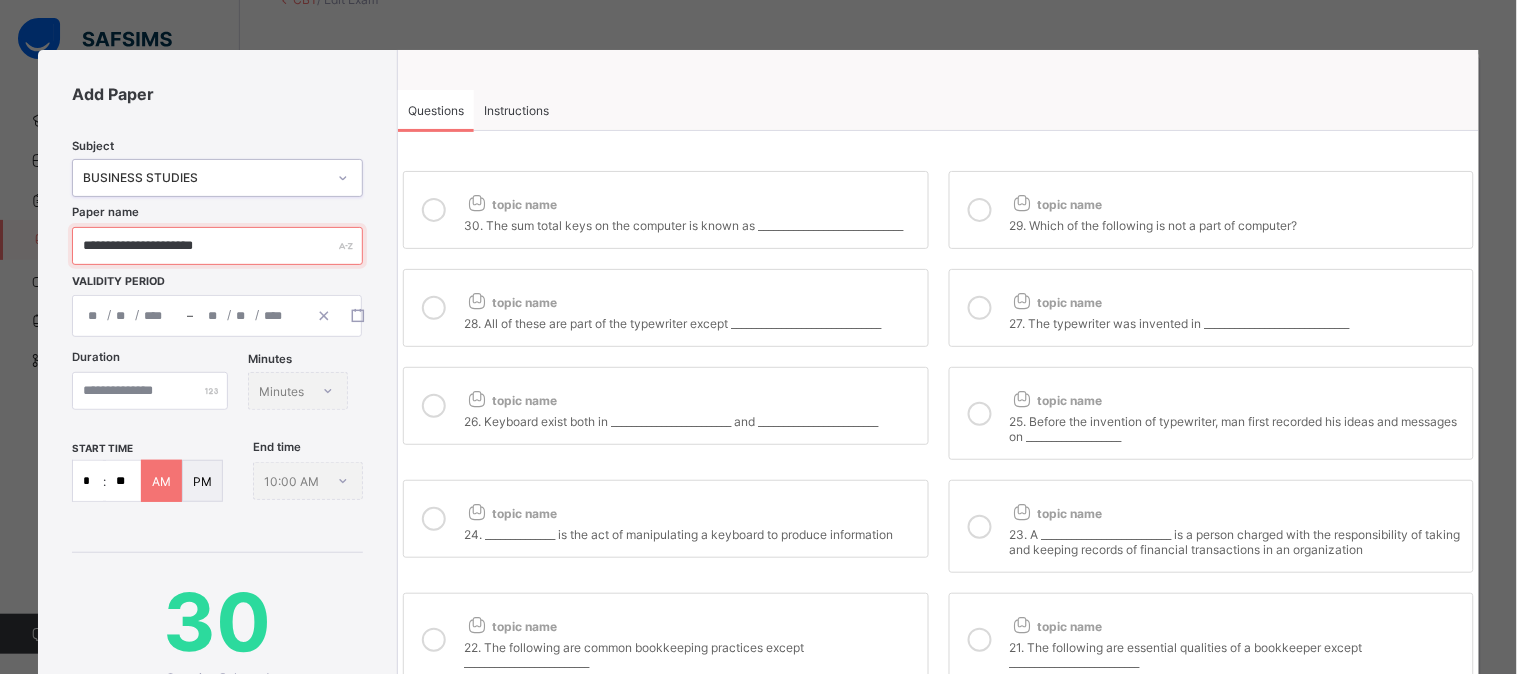 click on "**********" at bounding box center [217, 246] 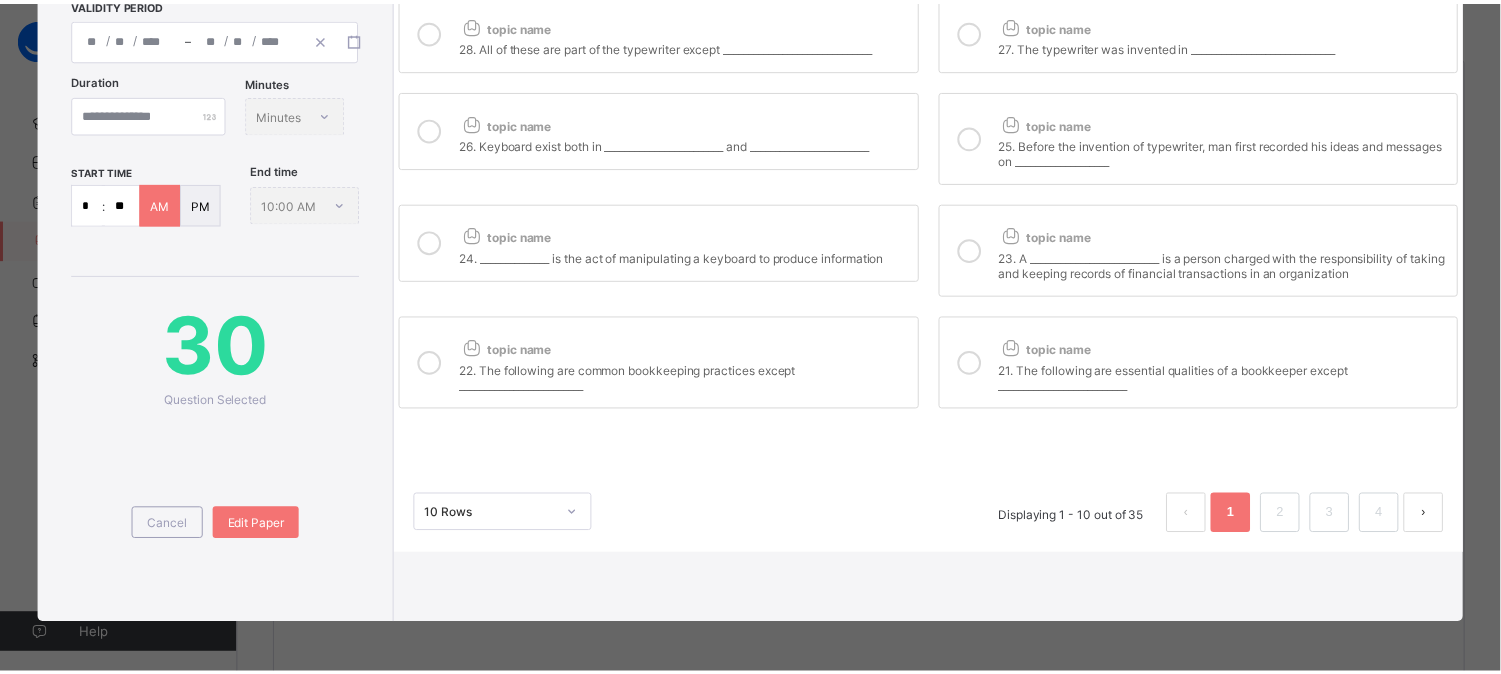 scroll, scrollTop: 362, scrollLeft: 0, axis: vertical 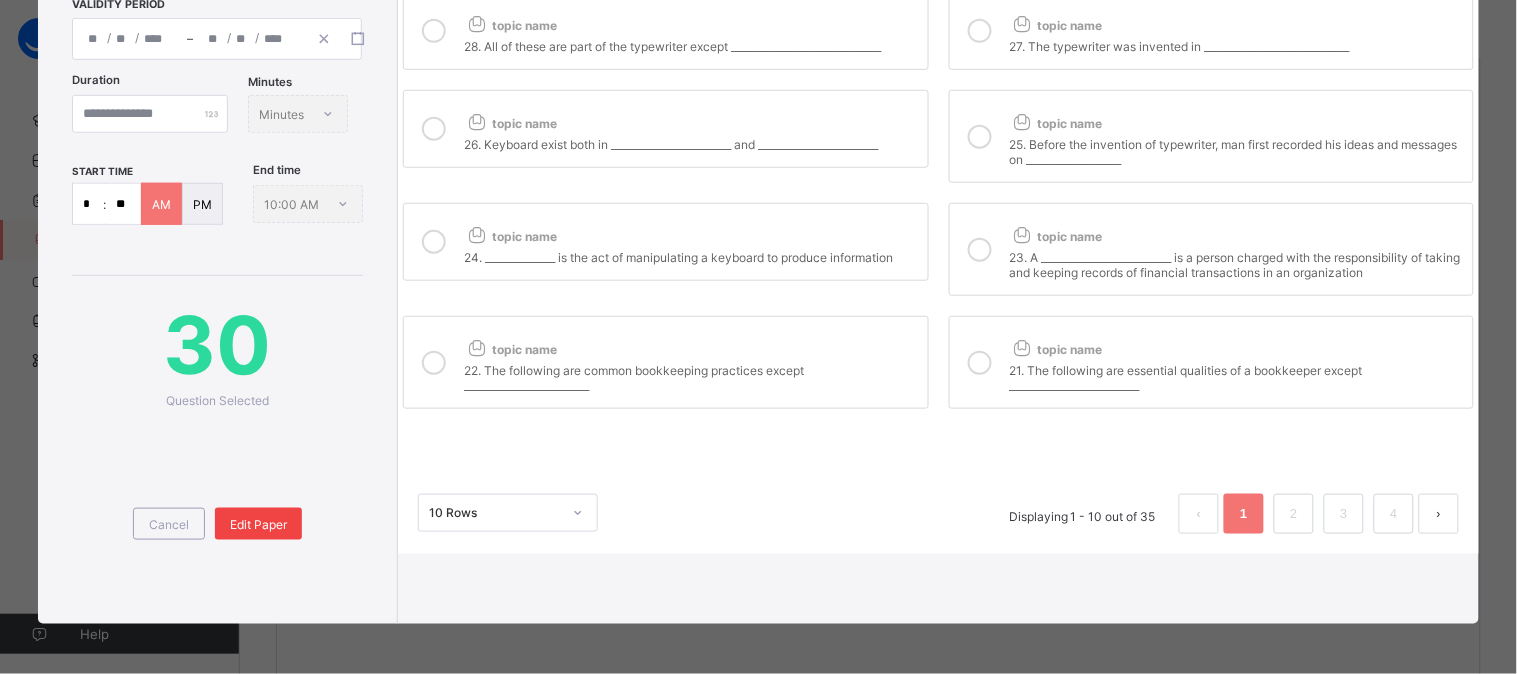click on "Edit Paper" at bounding box center (258, 524) 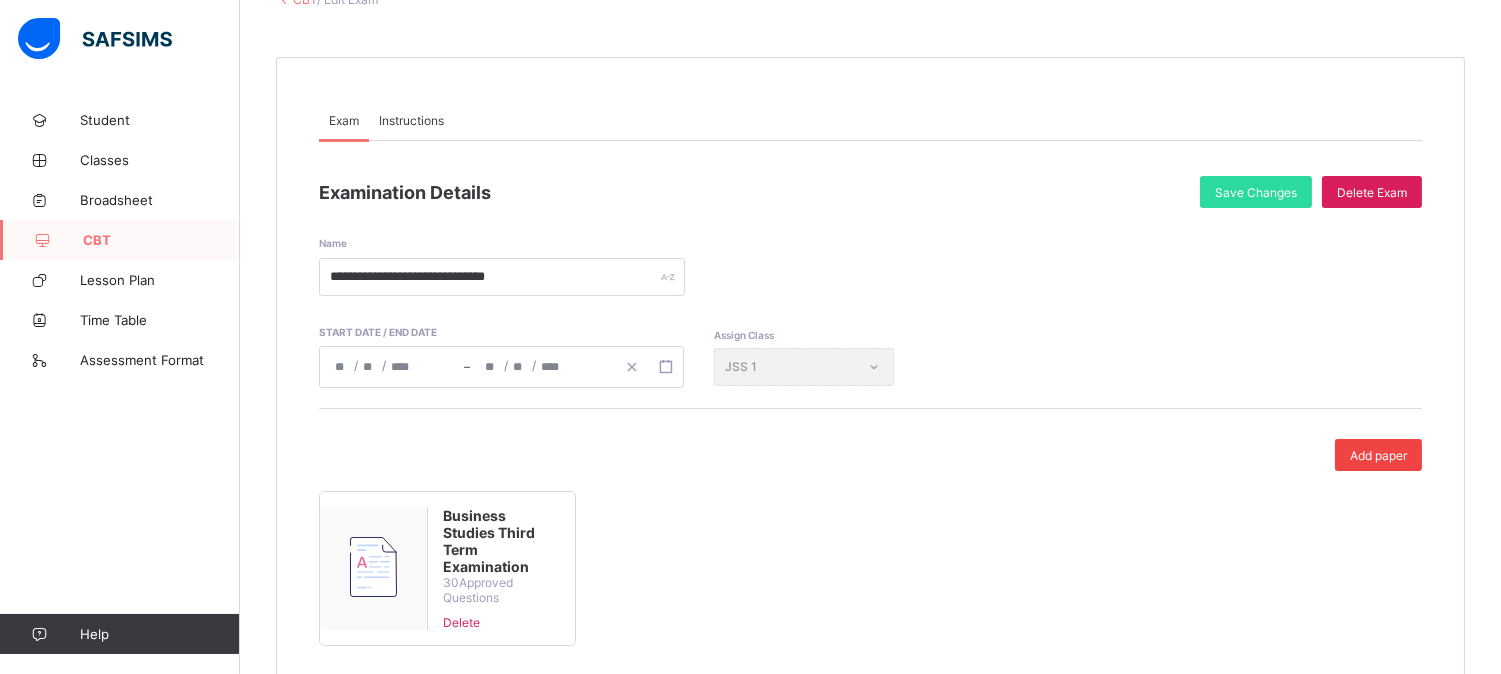 click on "Add paper" at bounding box center [1378, 455] 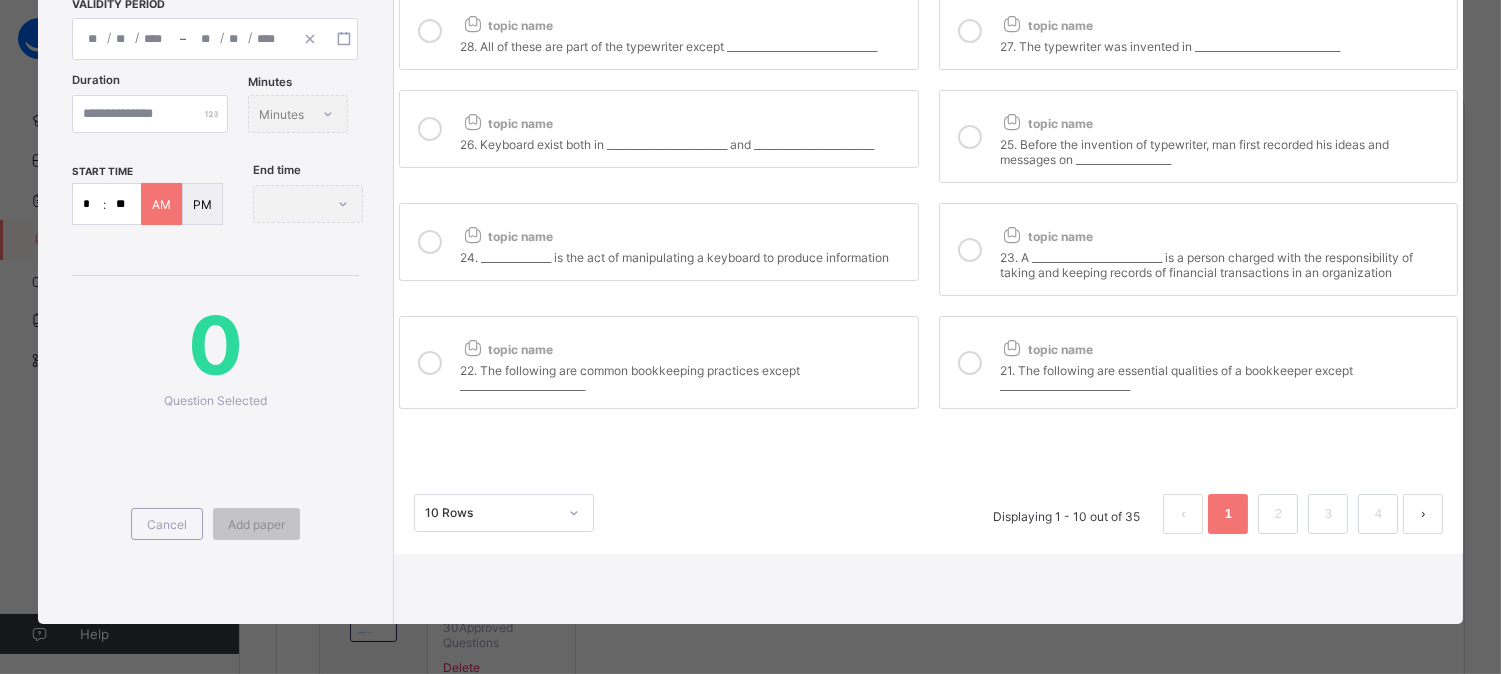 scroll, scrollTop: 0, scrollLeft: 0, axis: both 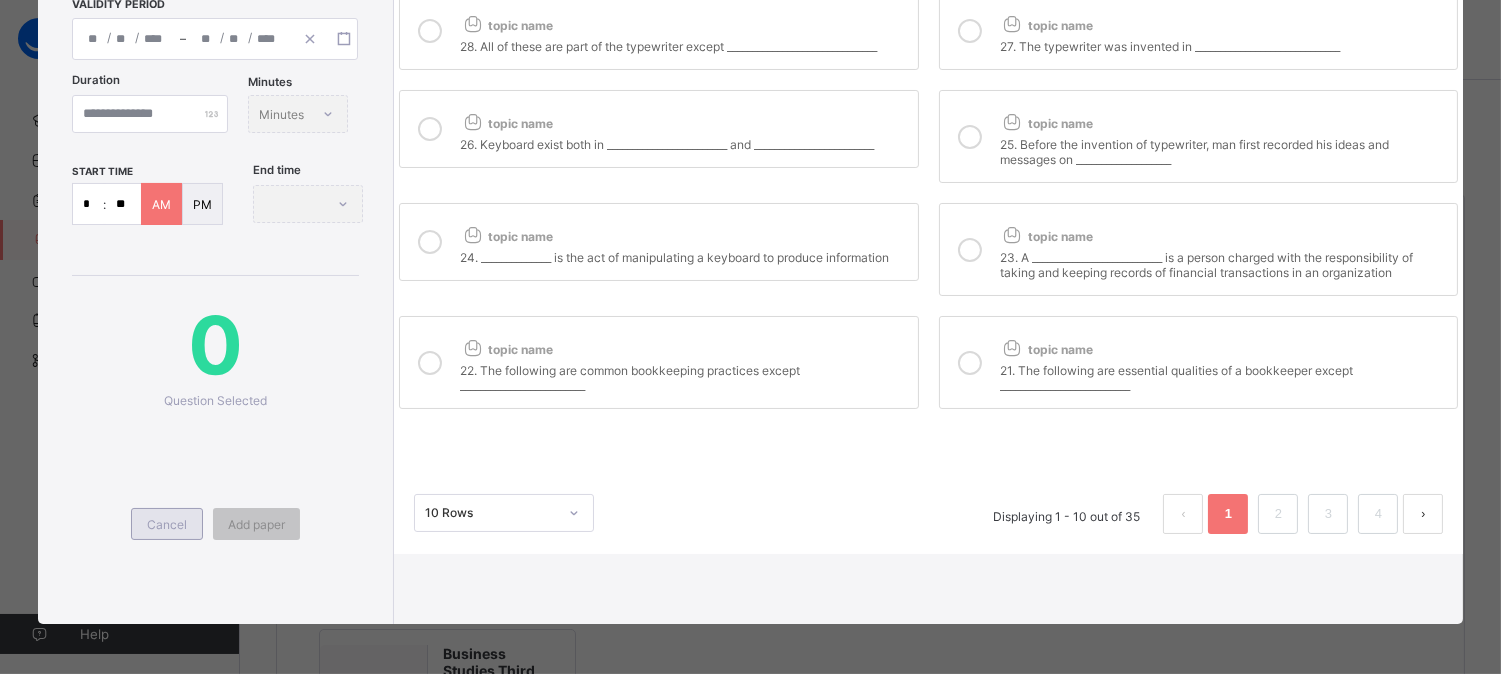click on "Cancel" at bounding box center [167, 524] 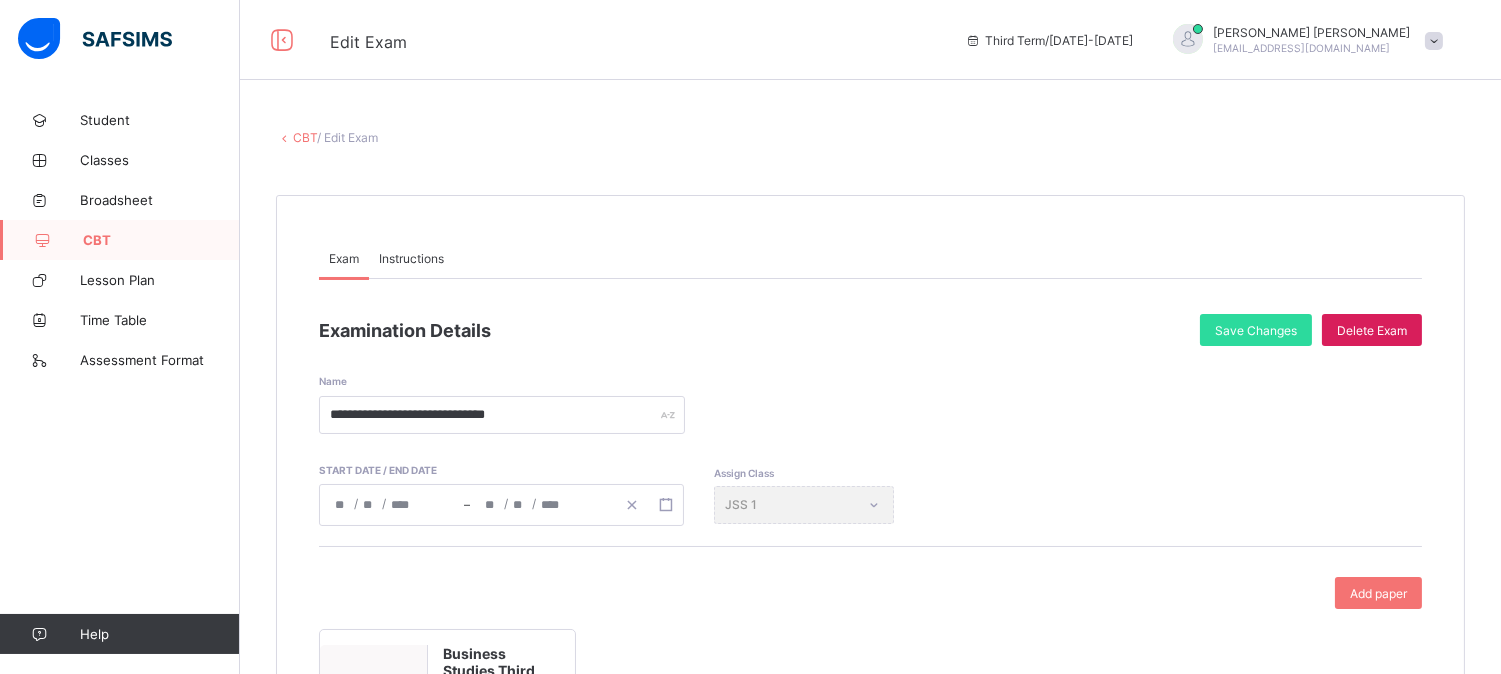 click on "**********" at bounding box center (870, 480) 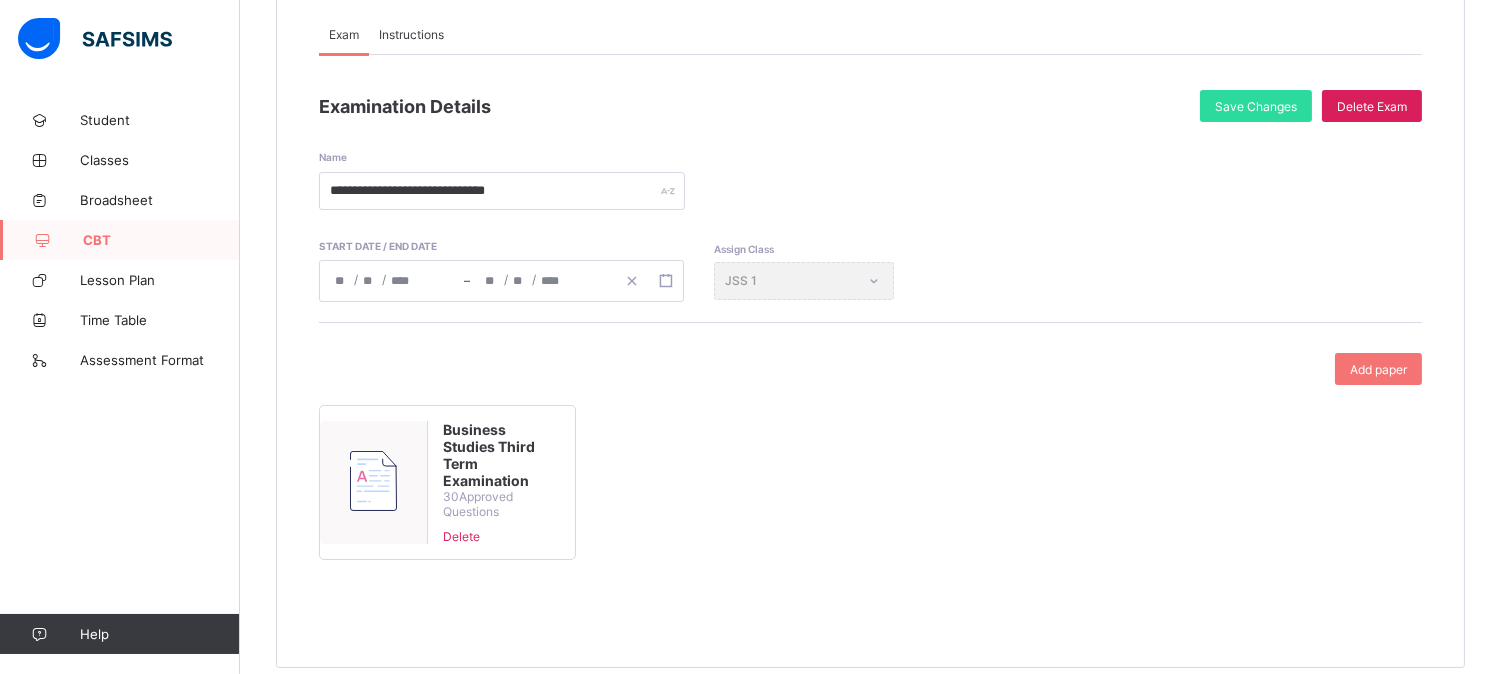 scroll, scrollTop: 227, scrollLeft: 0, axis: vertical 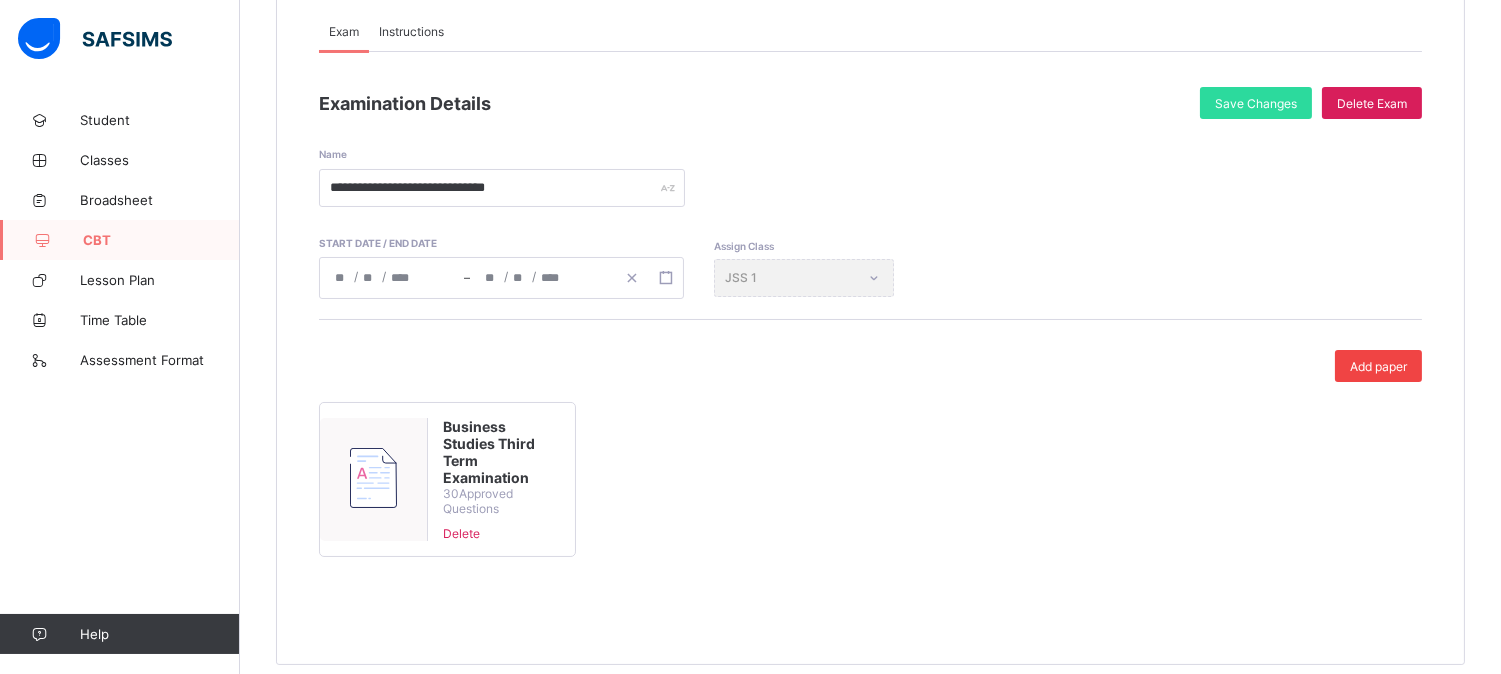click on "Add paper" at bounding box center (1378, 366) 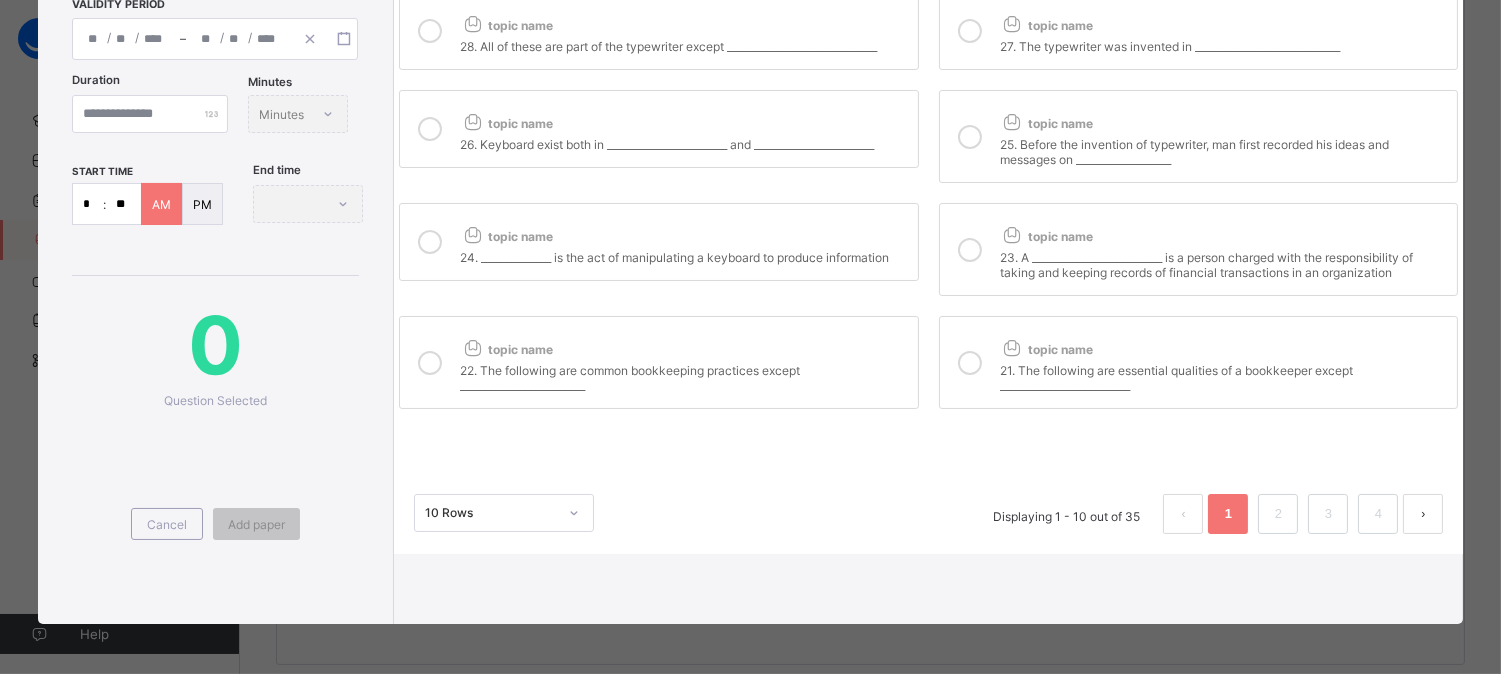 scroll, scrollTop: 0, scrollLeft: 0, axis: both 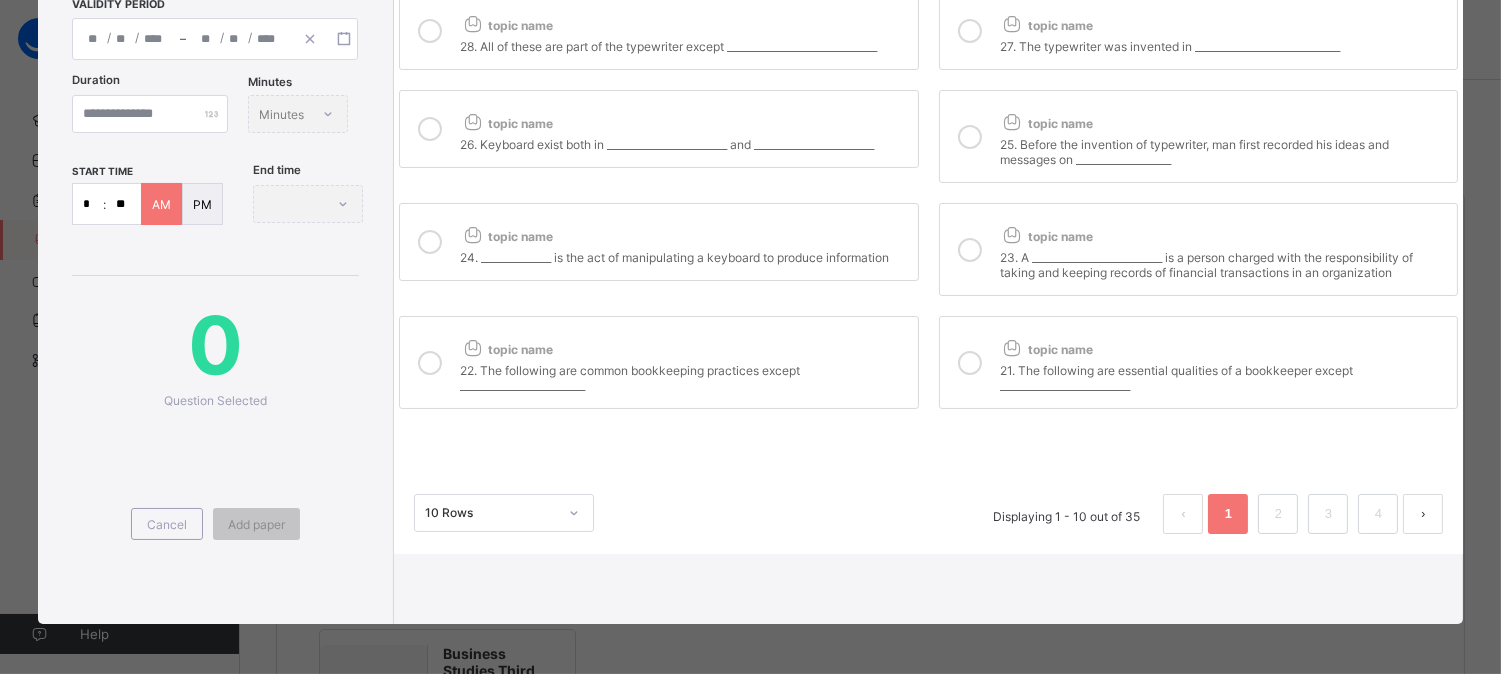 click on "Add Paper Subject Select subject Paper name Validity Period / / – / / Duration Minutes Minutes start time * : ** AM PM End time   0  Question Selected  Cancel Add paper Questions Instructions Questions Instructions     topic name   30. The sum total keys on the computer is known as _____________________________       topic name   29. Which of the following is not a part of computer?         topic name   28. All of these are part of the typewriter except ______________________________       topic name   27. The typewriter was invented in _____________________________       topic name   26. Keyboard exist both in ________________________ and ________________________       topic name   25. Before the invention of typewriter, man first recorded his ideas and messages on ___________________       topic name   24. ______________ is the act of manipulating a keyboard to produce information       topic name         topic name   22. The following are common bookkeeping practices except _________________________" at bounding box center [750, 337] 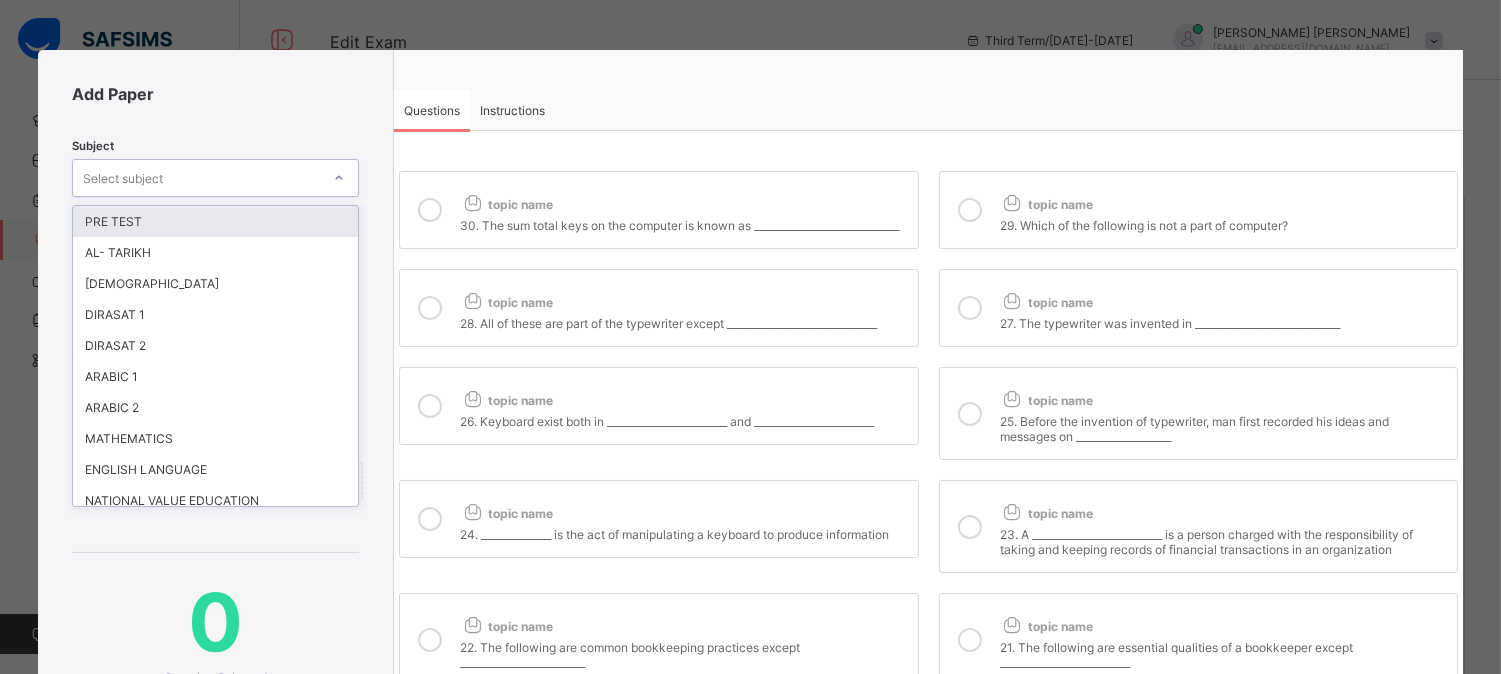 click on "Select subject" at bounding box center [196, 178] 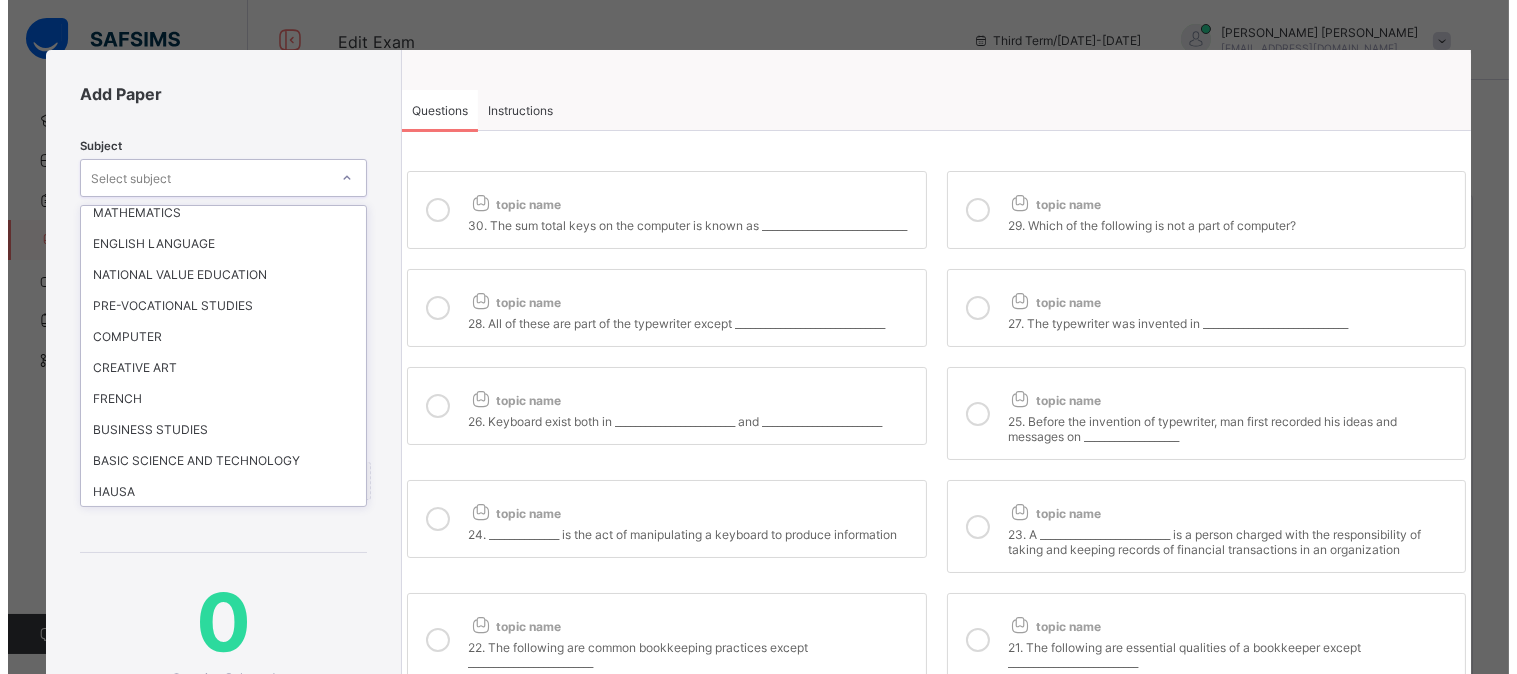 scroll, scrollTop: 247, scrollLeft: 0, axis: vertical 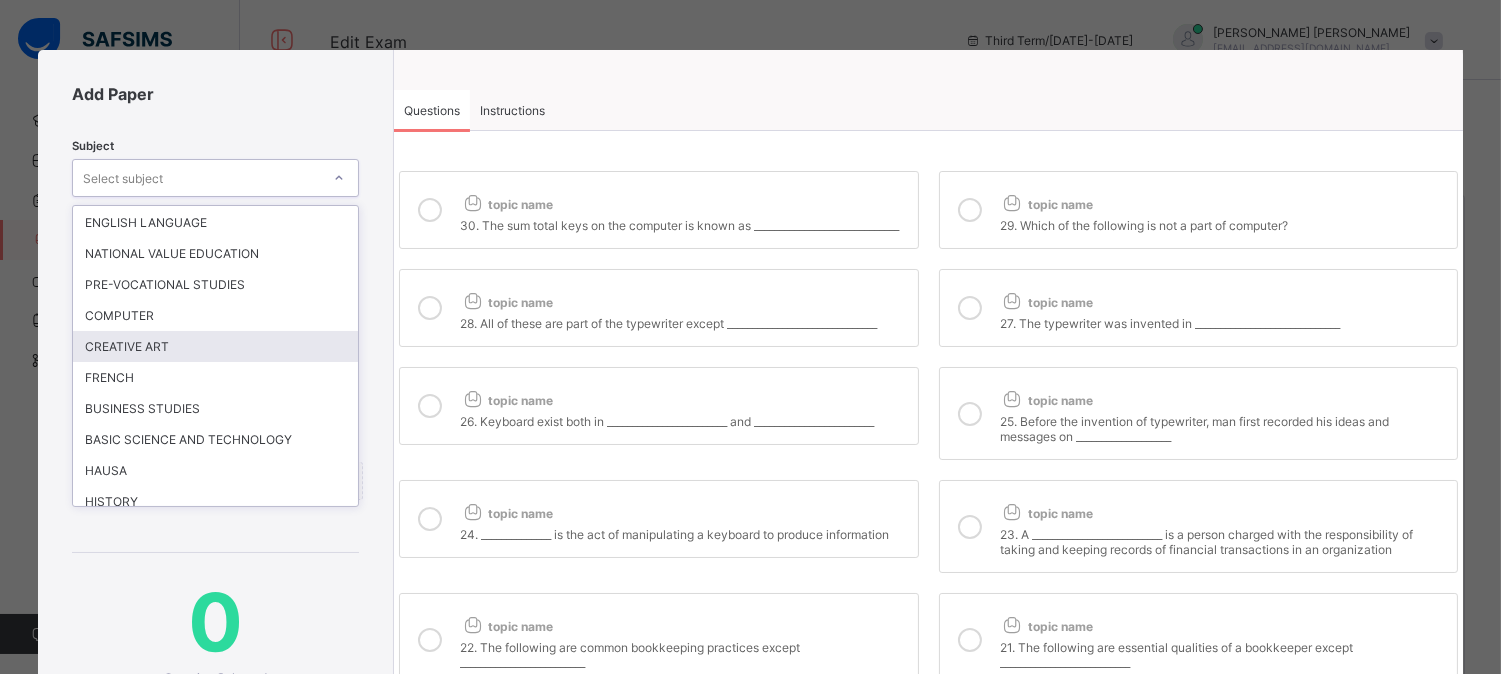 click on "CREATIVE ART" at bounding box center (215, 346) 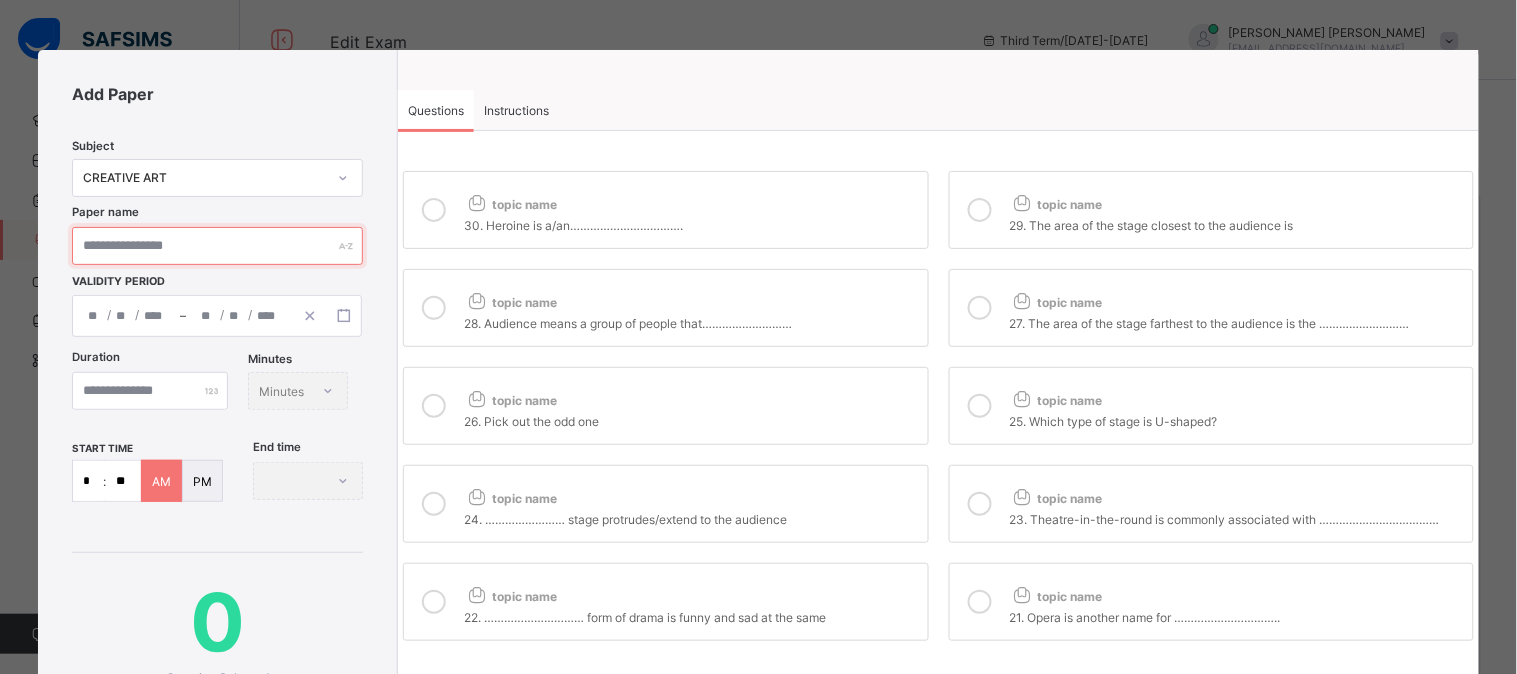 click at bounding box center (217, 246) 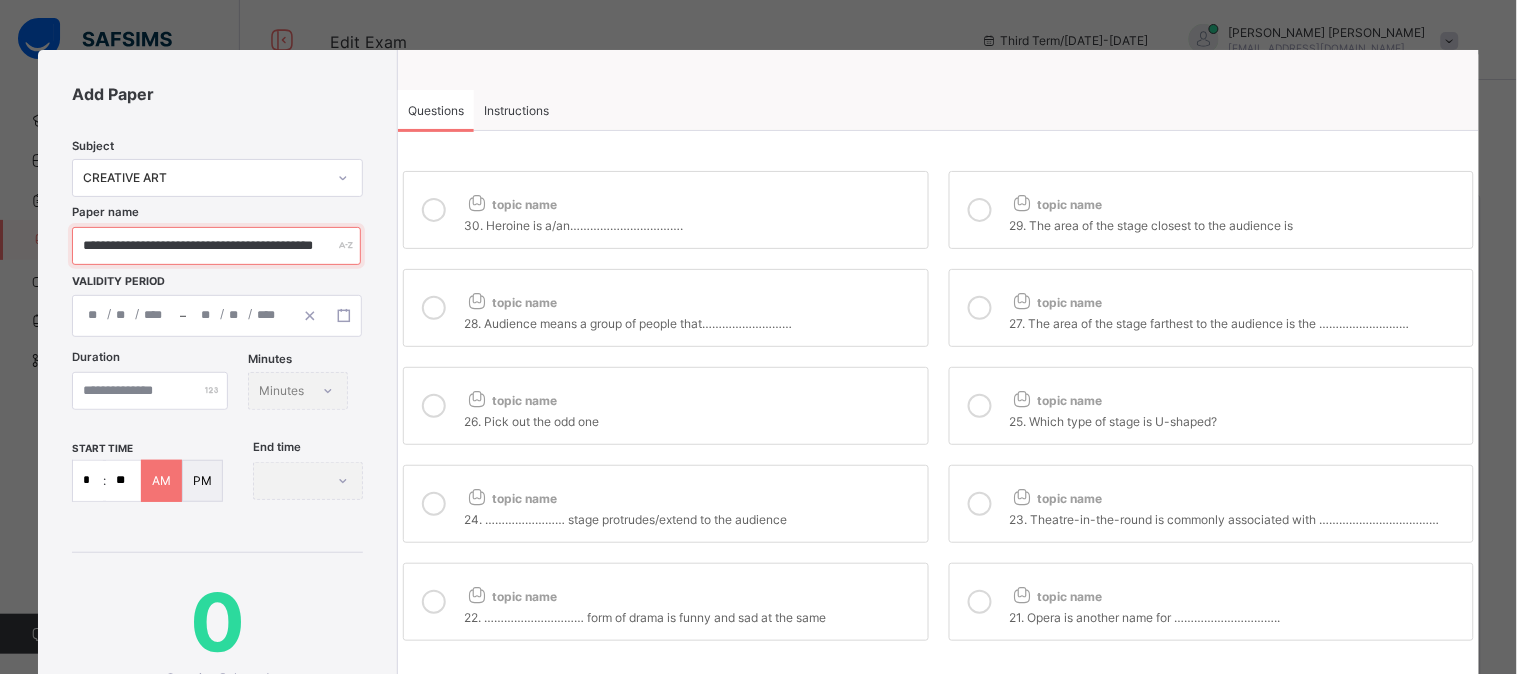 scroll, scrollTop: 0, scrollLeft: 20, axis: horizontal 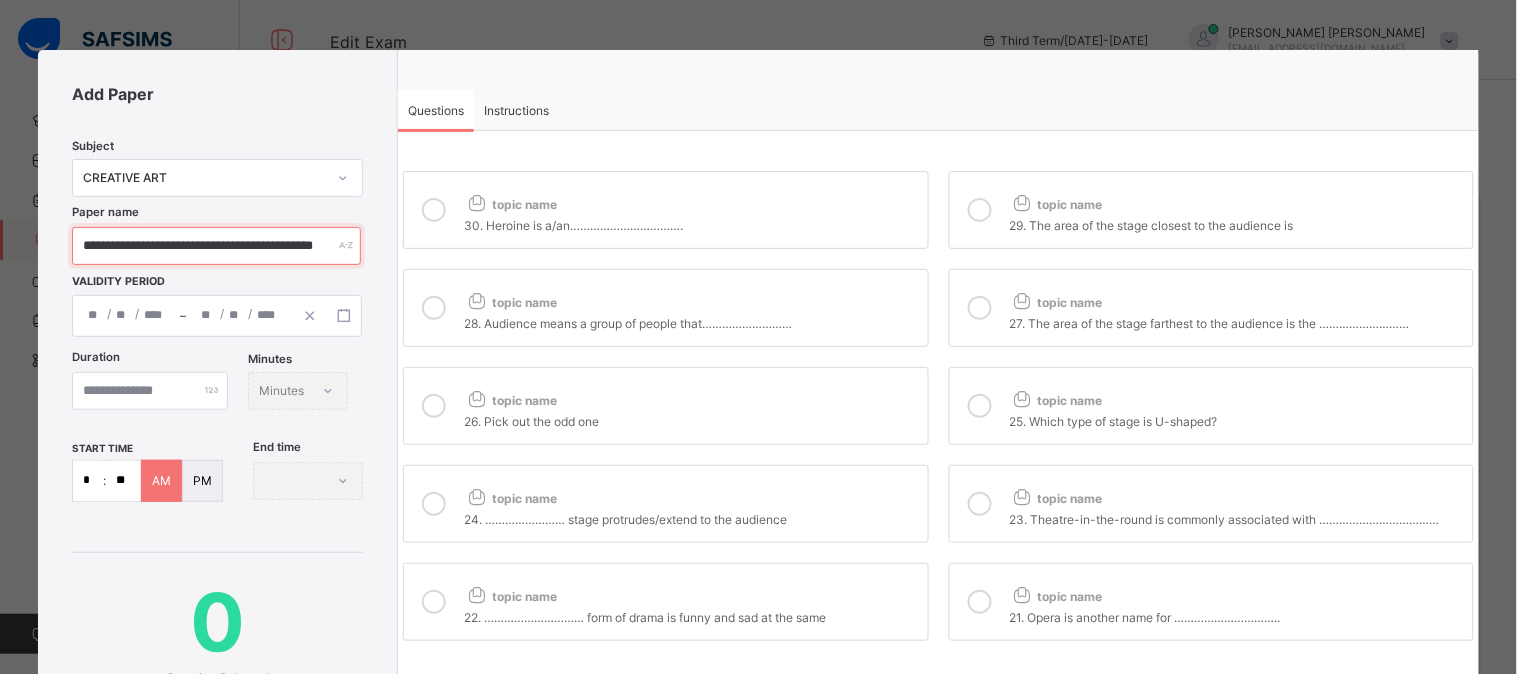 type on "**********" 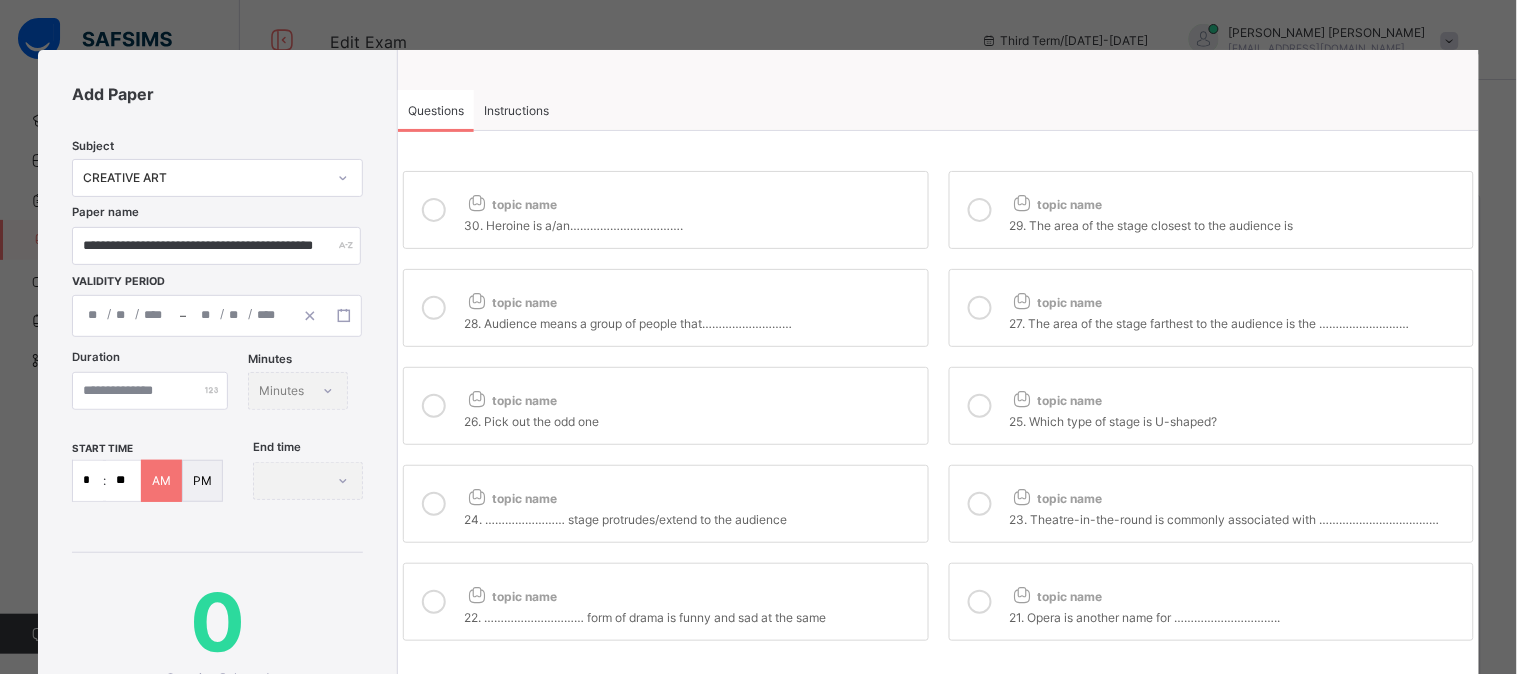 click on "/ / – / /" at bounding box center (217, 316) 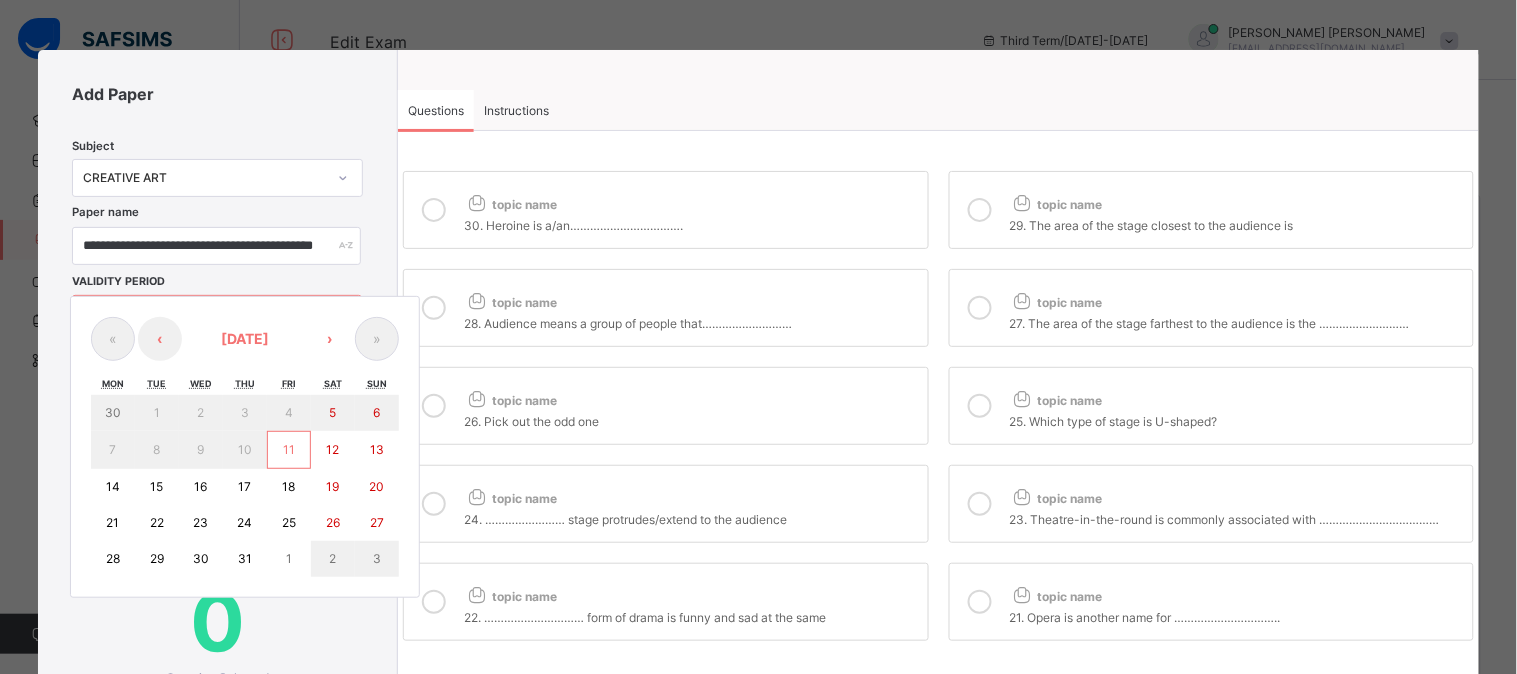scroll, scrollTop: 0, scrollLeft: 0, axis: both 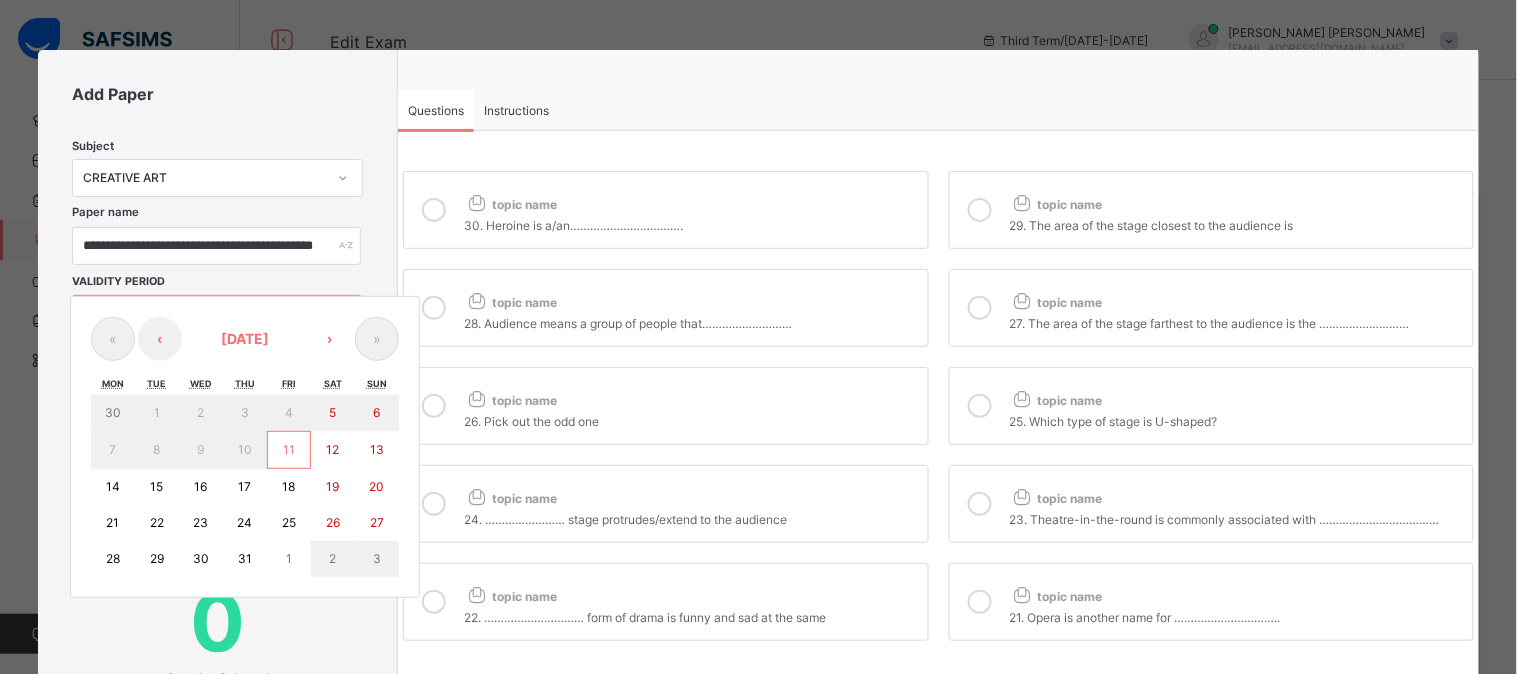 click on "14" at bounding box center [113, 487] 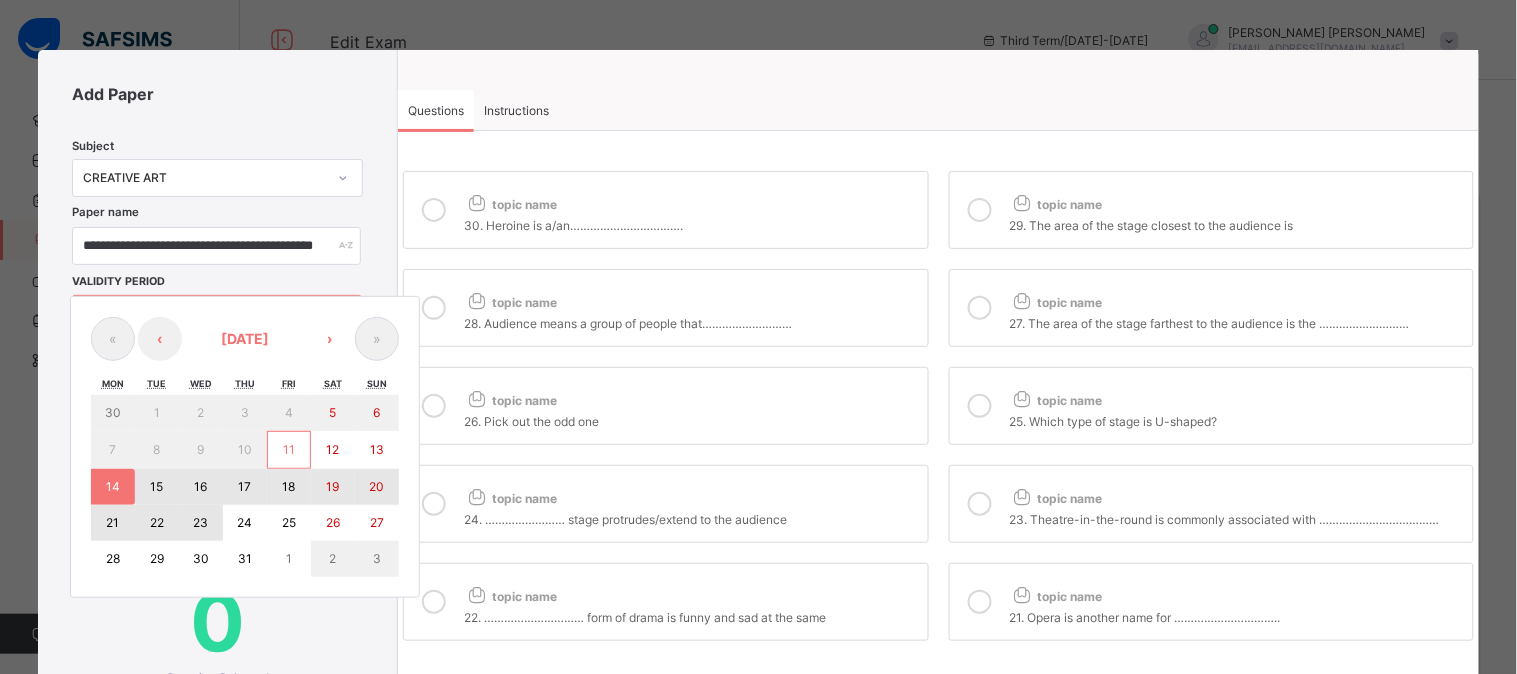 click on "23" at bounding box center [200, 522] 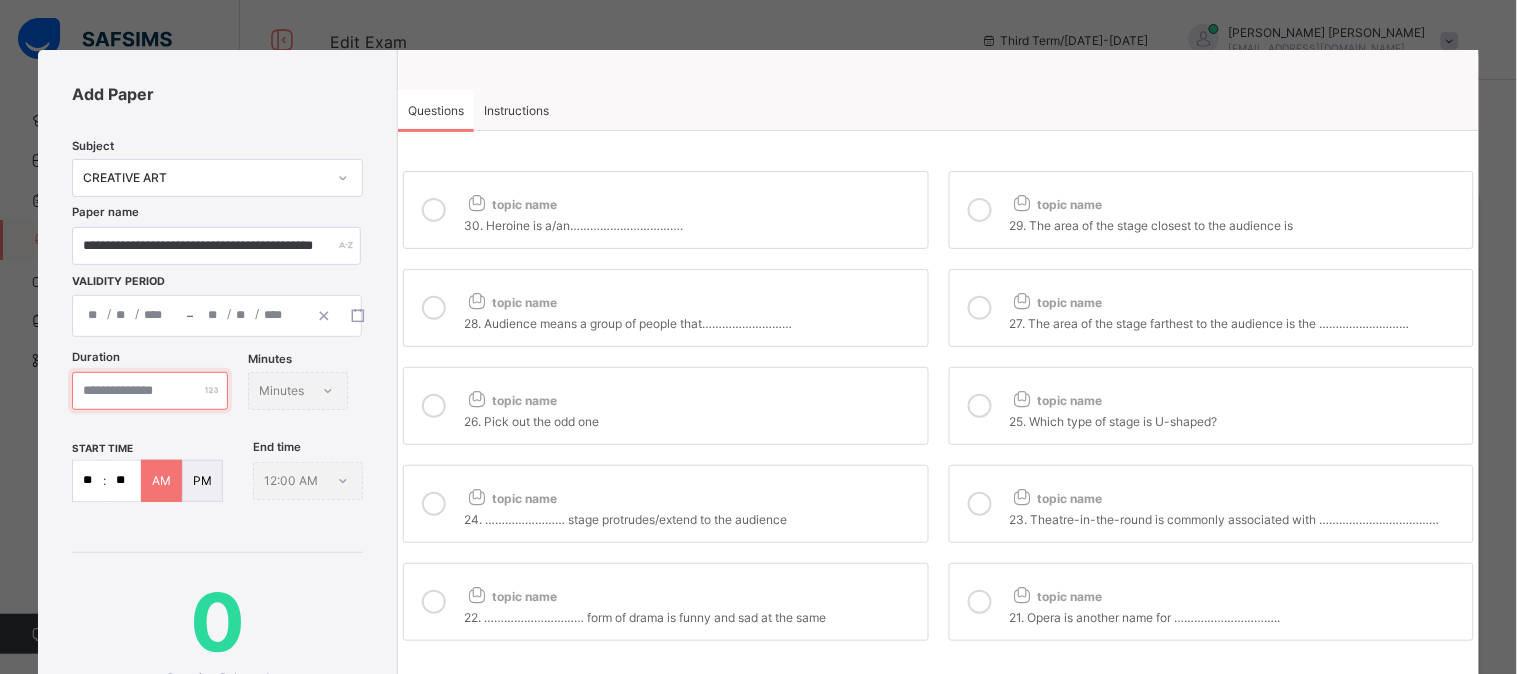 click at bounding box center [150, 391] 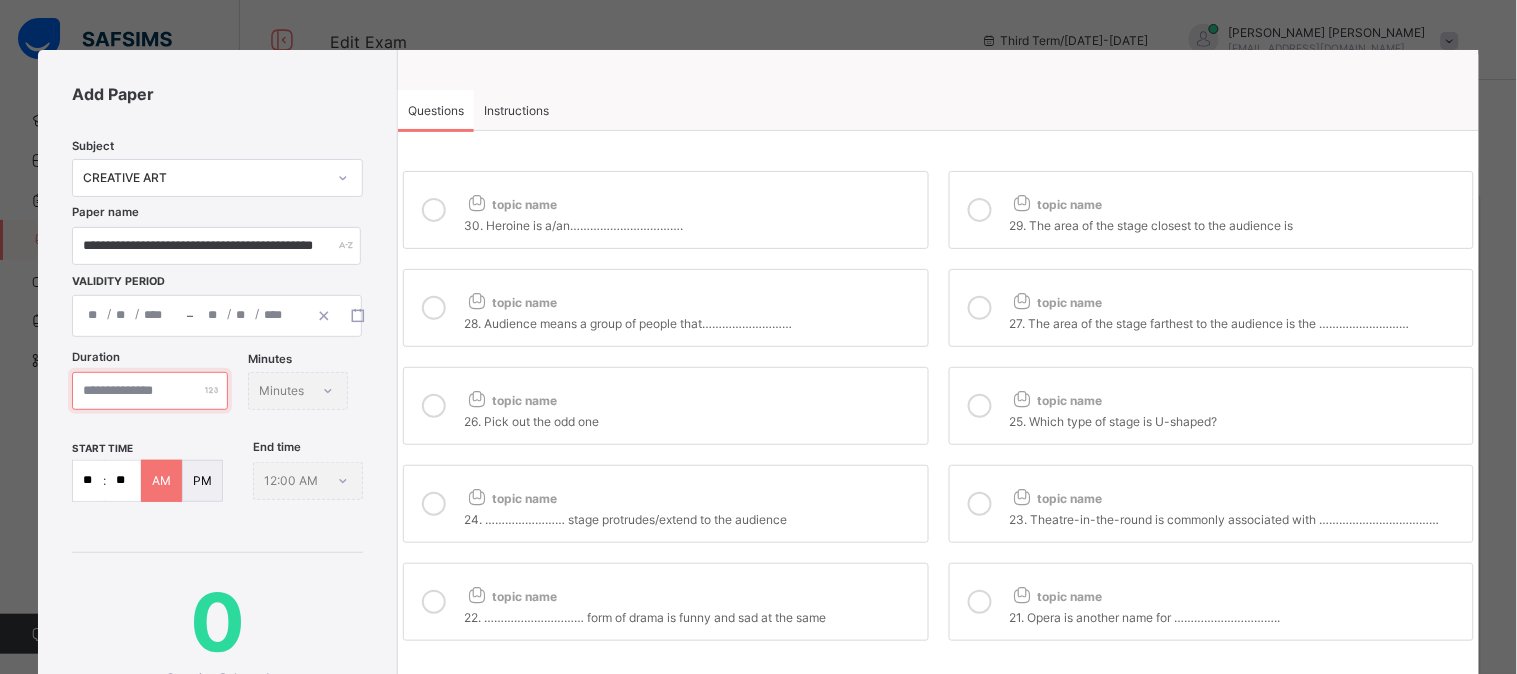 type on "**" 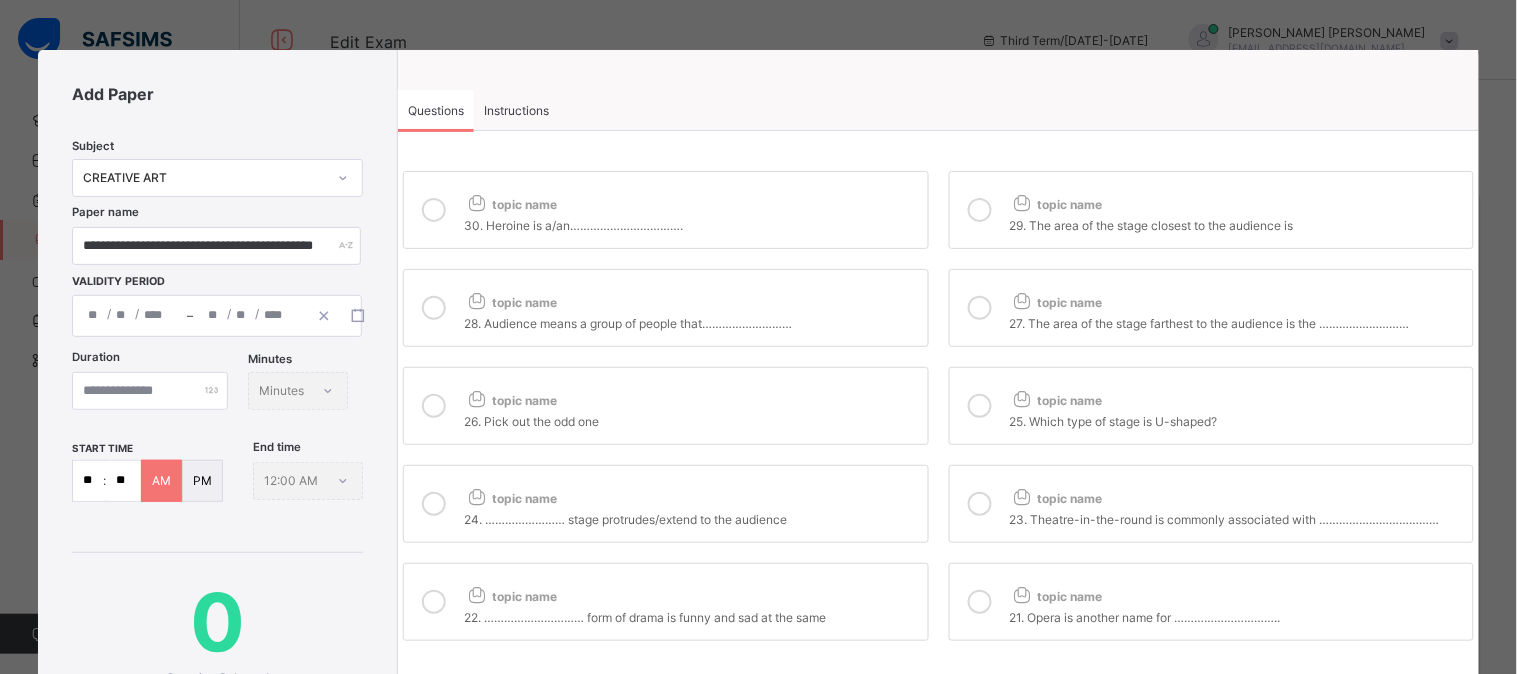 click on "Minutes Minutes" at bounding box center (298, 391) 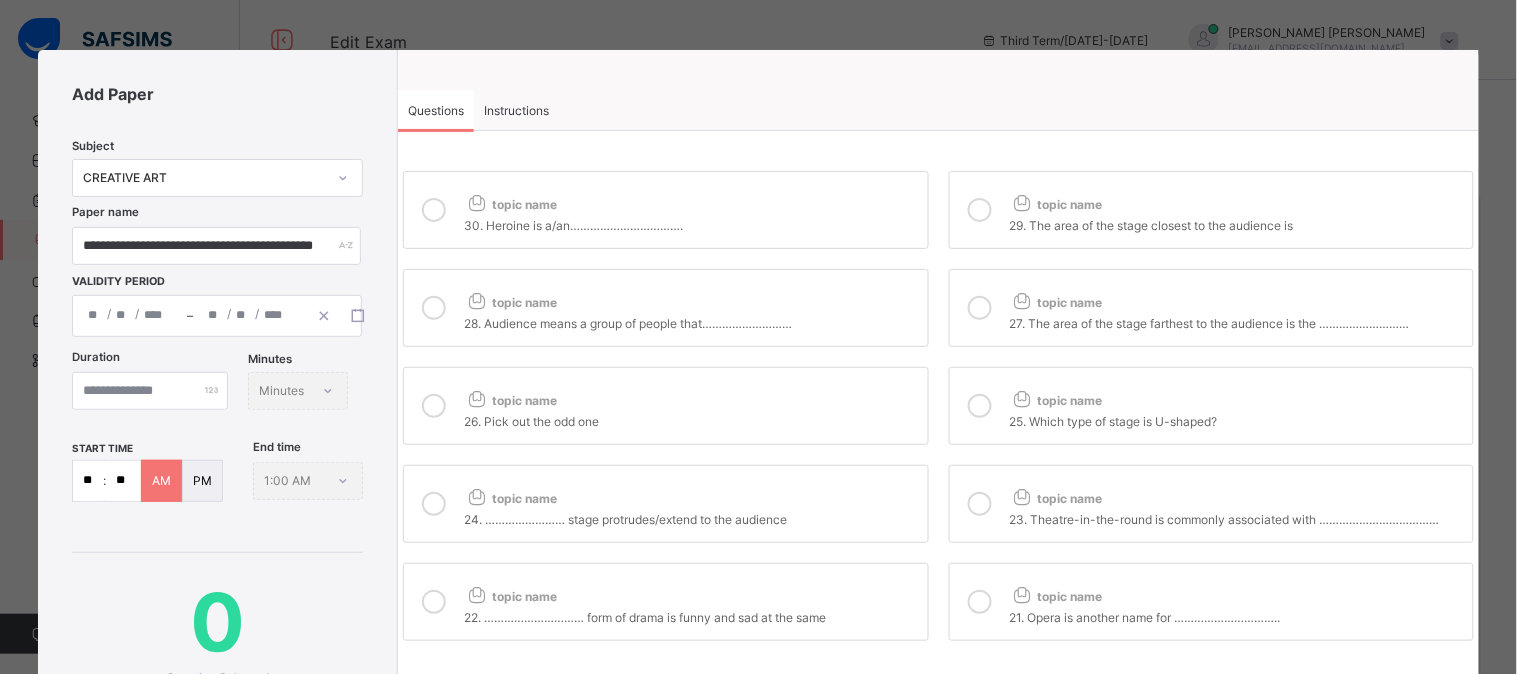 drag, startPoint x: 95, startPoint y: 566, endPoint x: 80, endPoint y: 565, distance: 15.033297 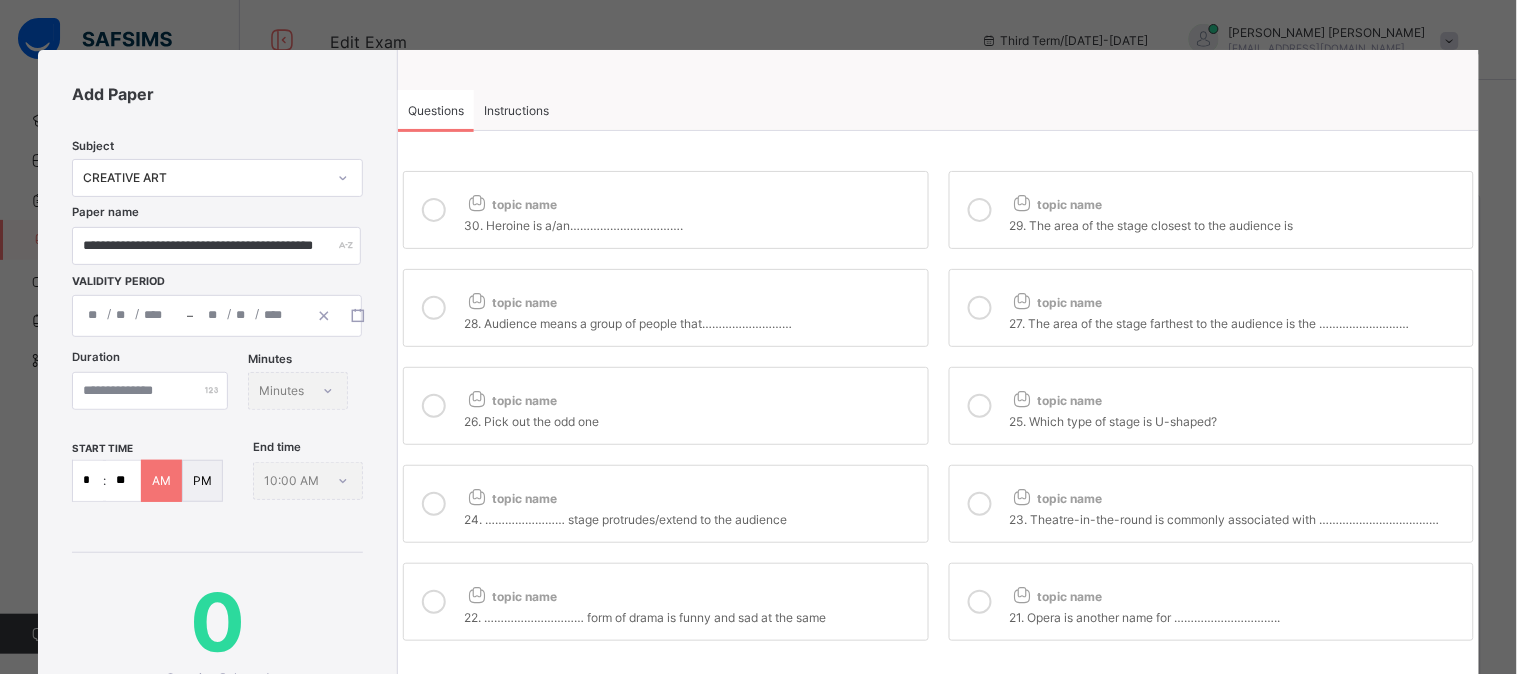 type on "*" 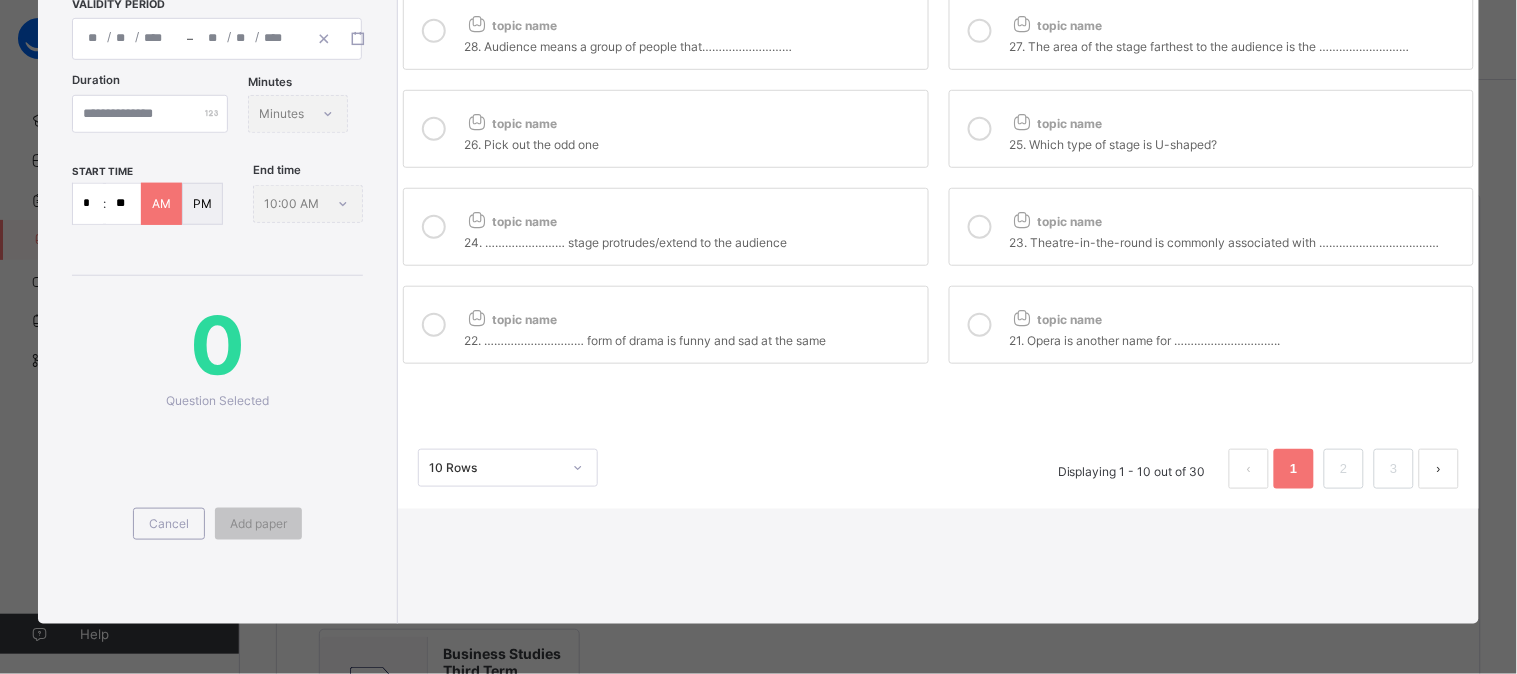 scroll, scrollTop: 311, scrollLeft: 0, axis: vertical 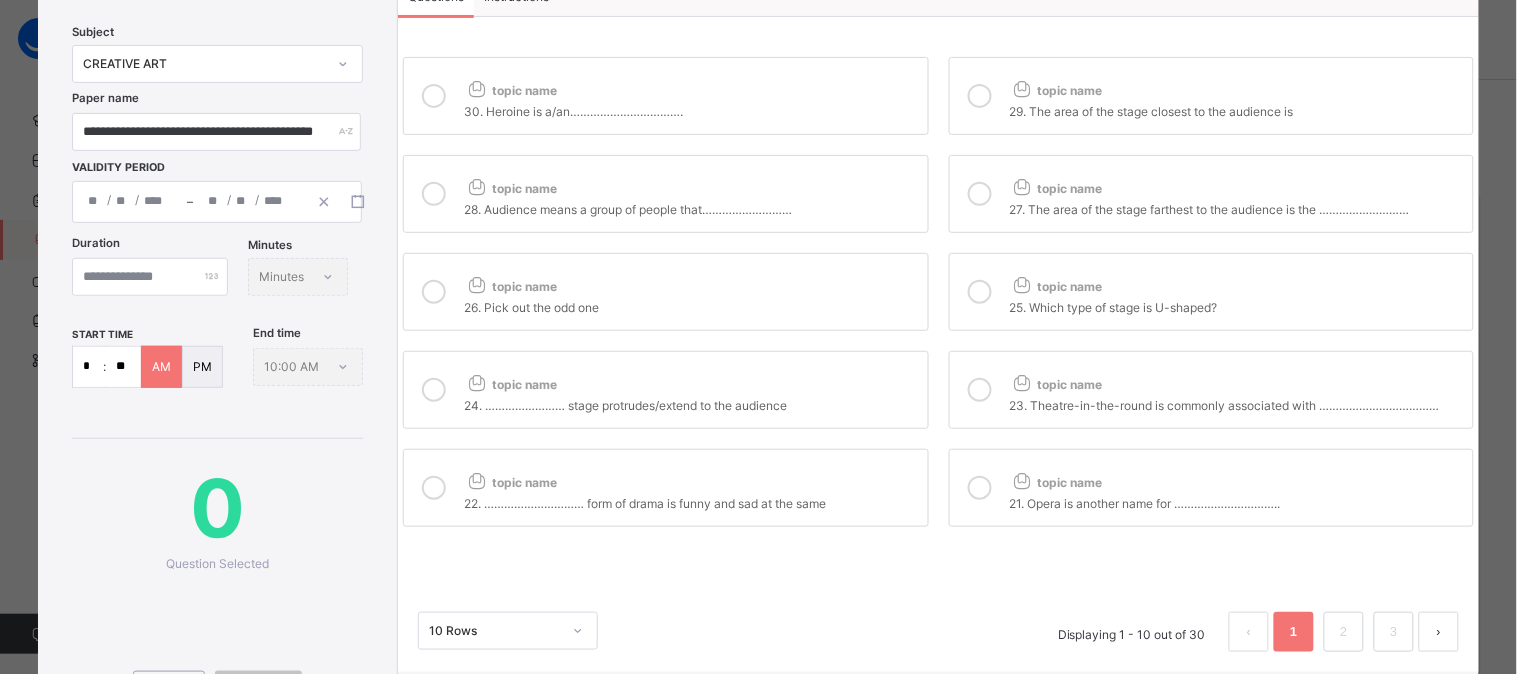 click at bounding box center (980, 488) 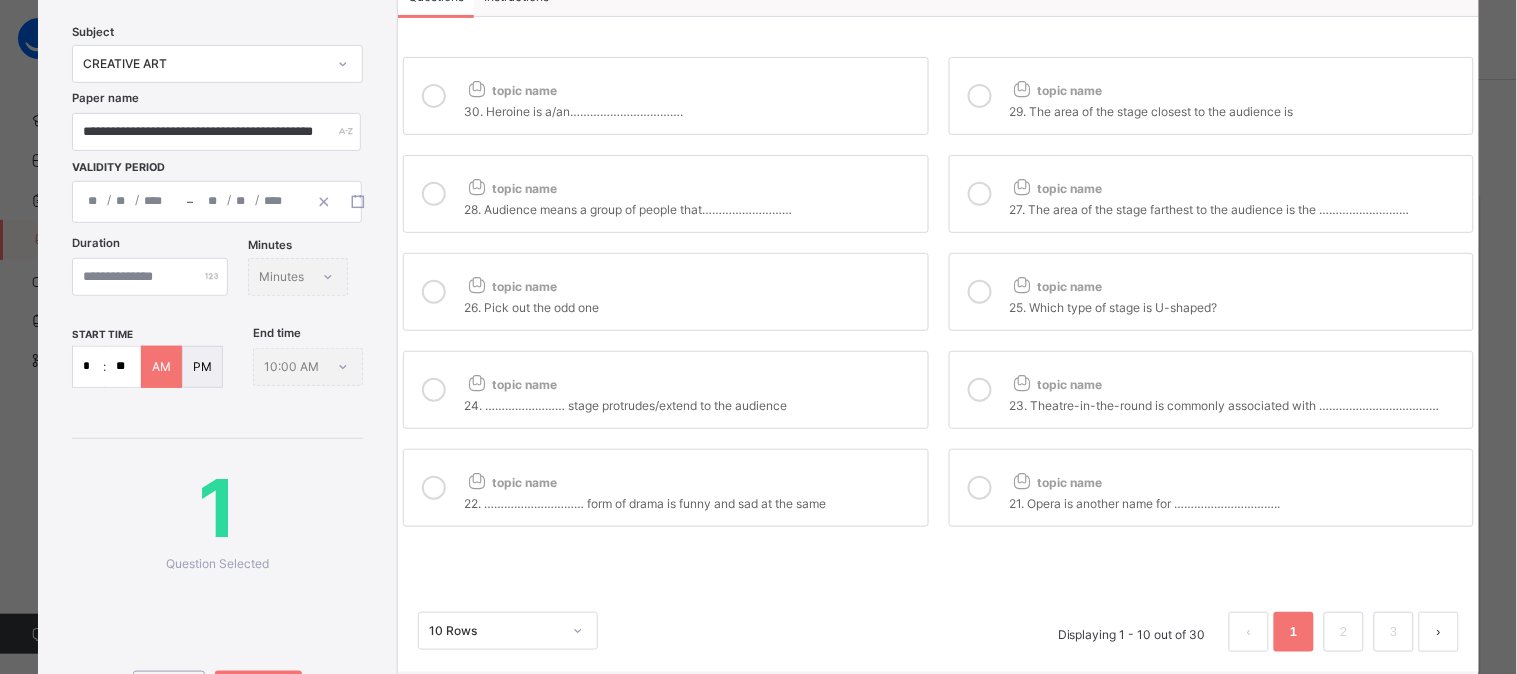 click on "22. ………………………… form of drama is funny and sad at the same" at bounding box center (690, 501) 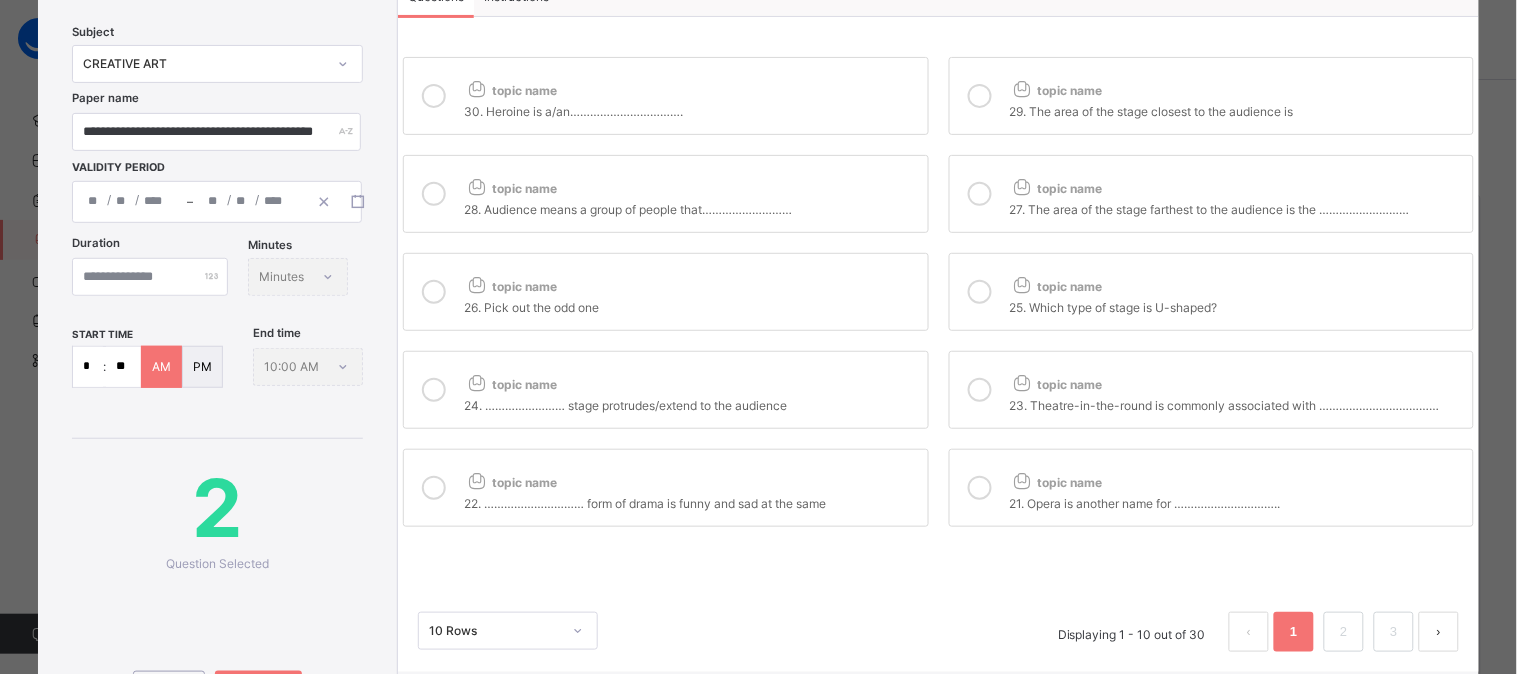 click on "24. …………………… stage protrudes/extend to the audience" at bounding box center [690, 403] 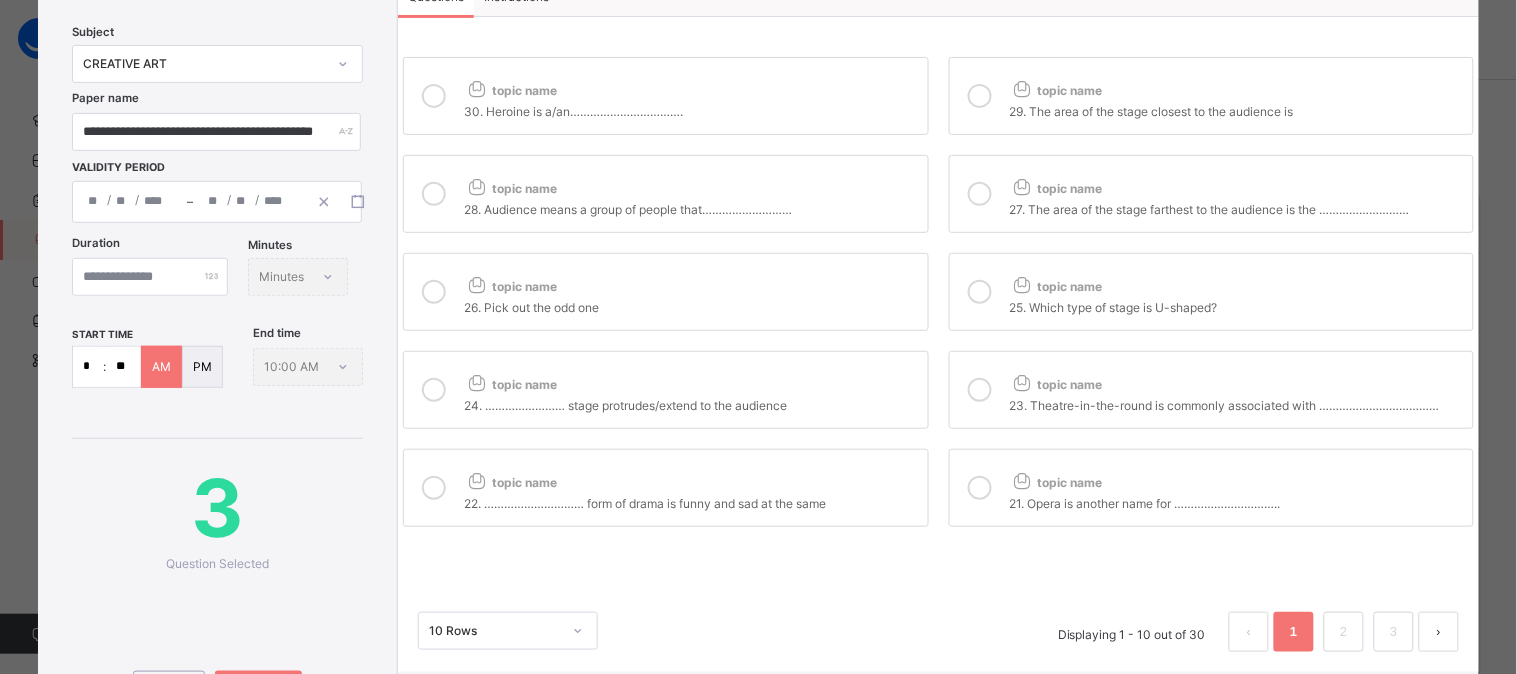 click on "topic name" at bounding box center (510, 286) 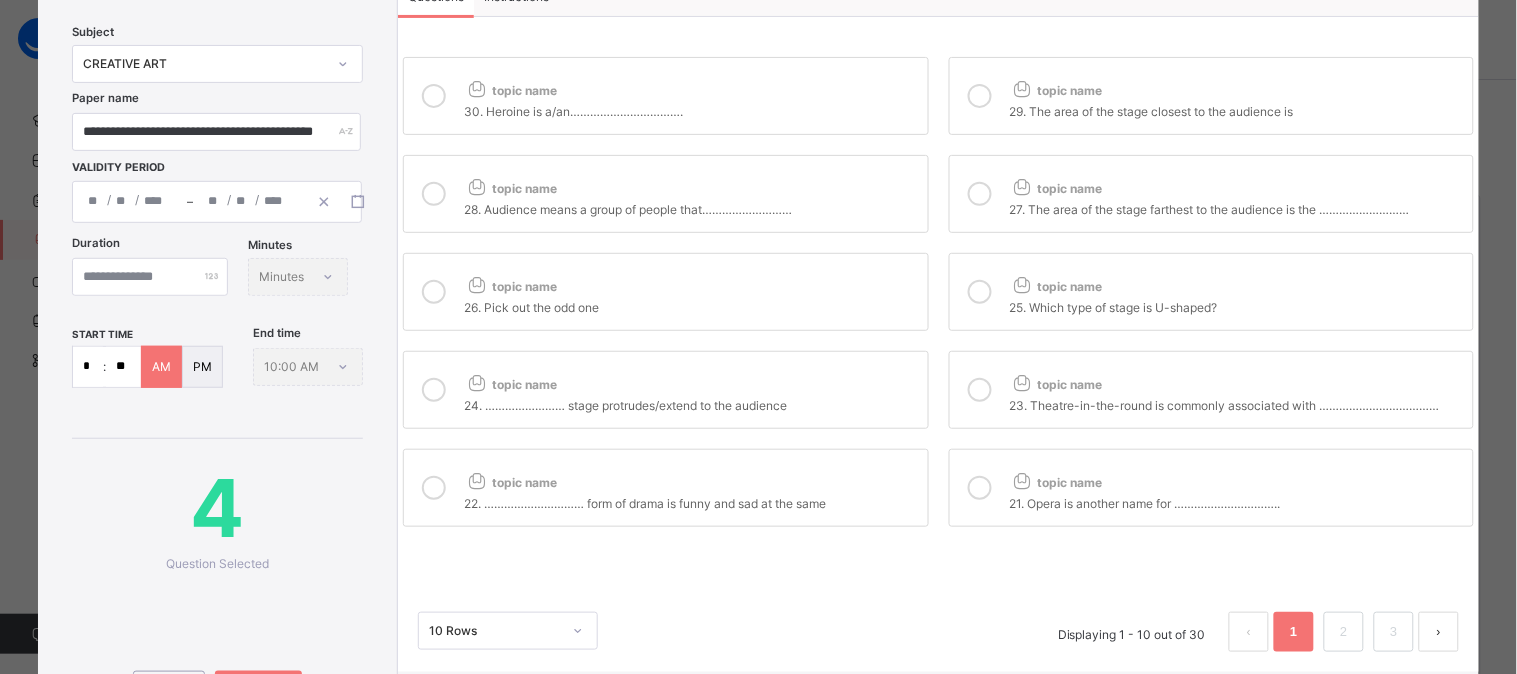 drag, startPoint x: 504, startPoint y: 204, endPoint x: 504, endPoint y: 177, distance: 27 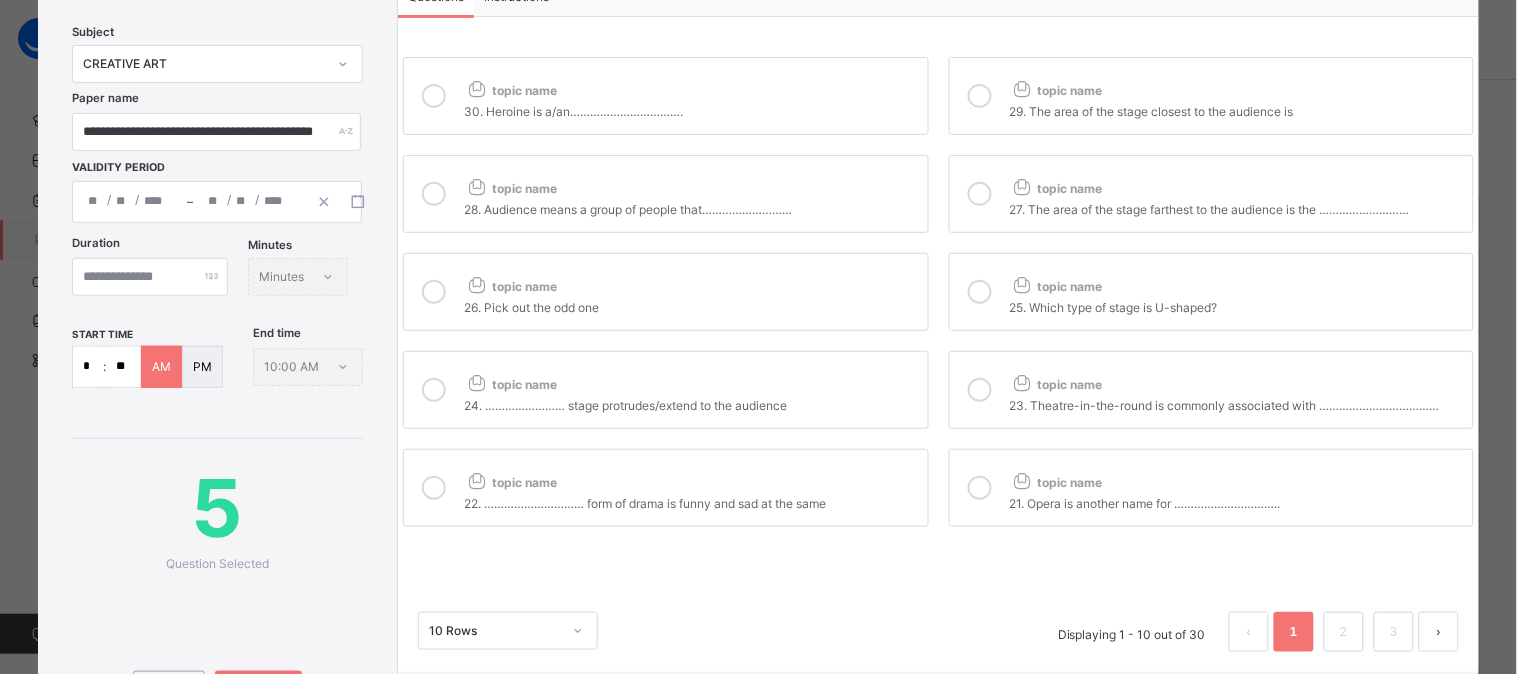 drag, startPoint x: 518, startPoint y: 87, endPoint x: 542, endPoint y: 93, distance: 24.738634 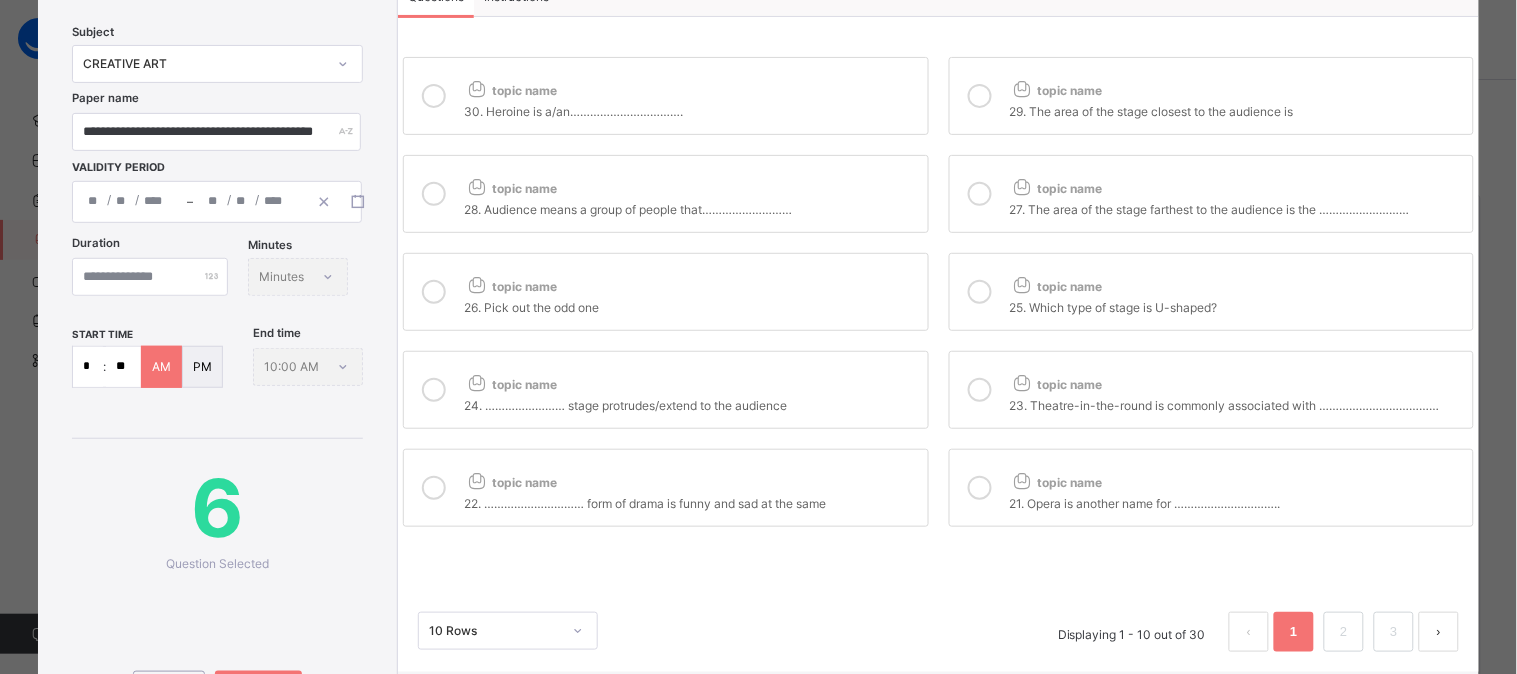 click on "29. The area of the stage closest to the audience is" at bounding box center [1236, 109] 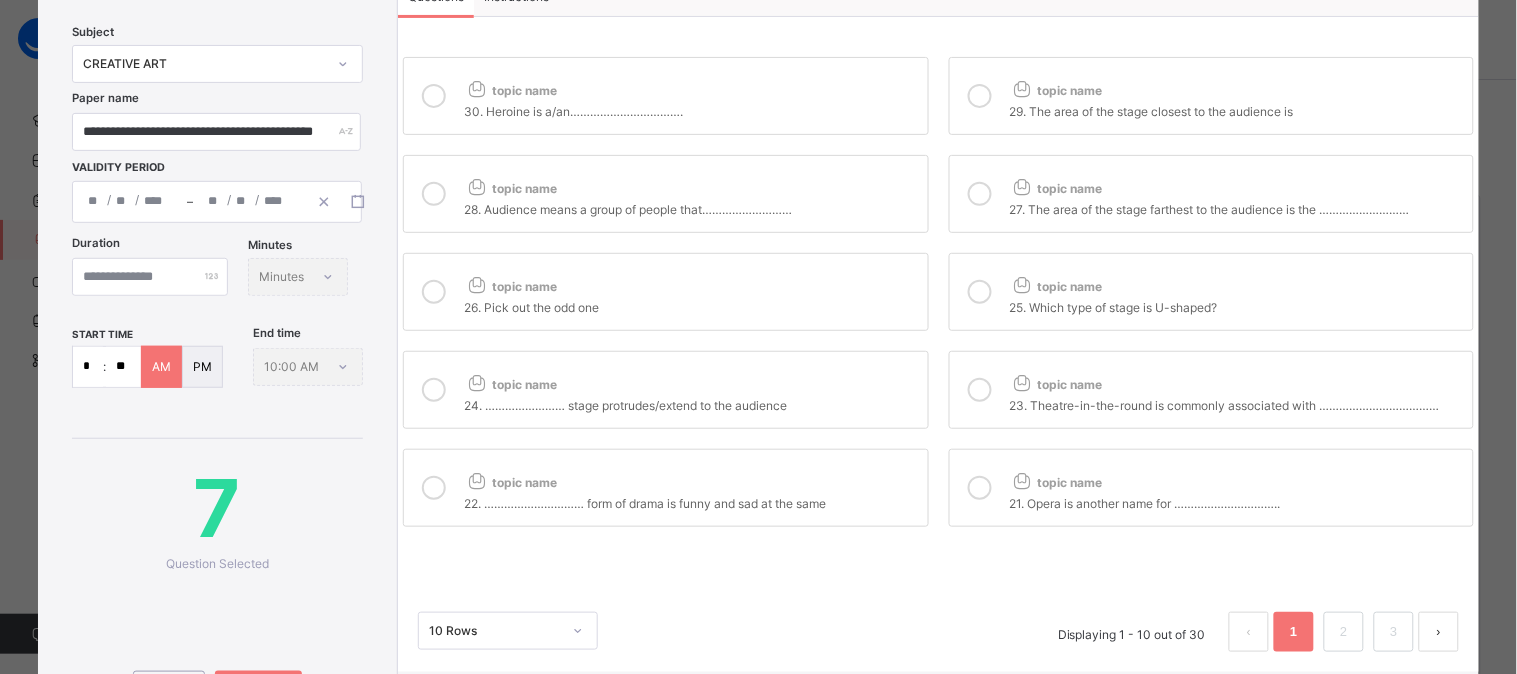 drag, startPoint x: 1092, startPoint y: 185, endPoint x: 1092, endPoint y: 205, distance: 20 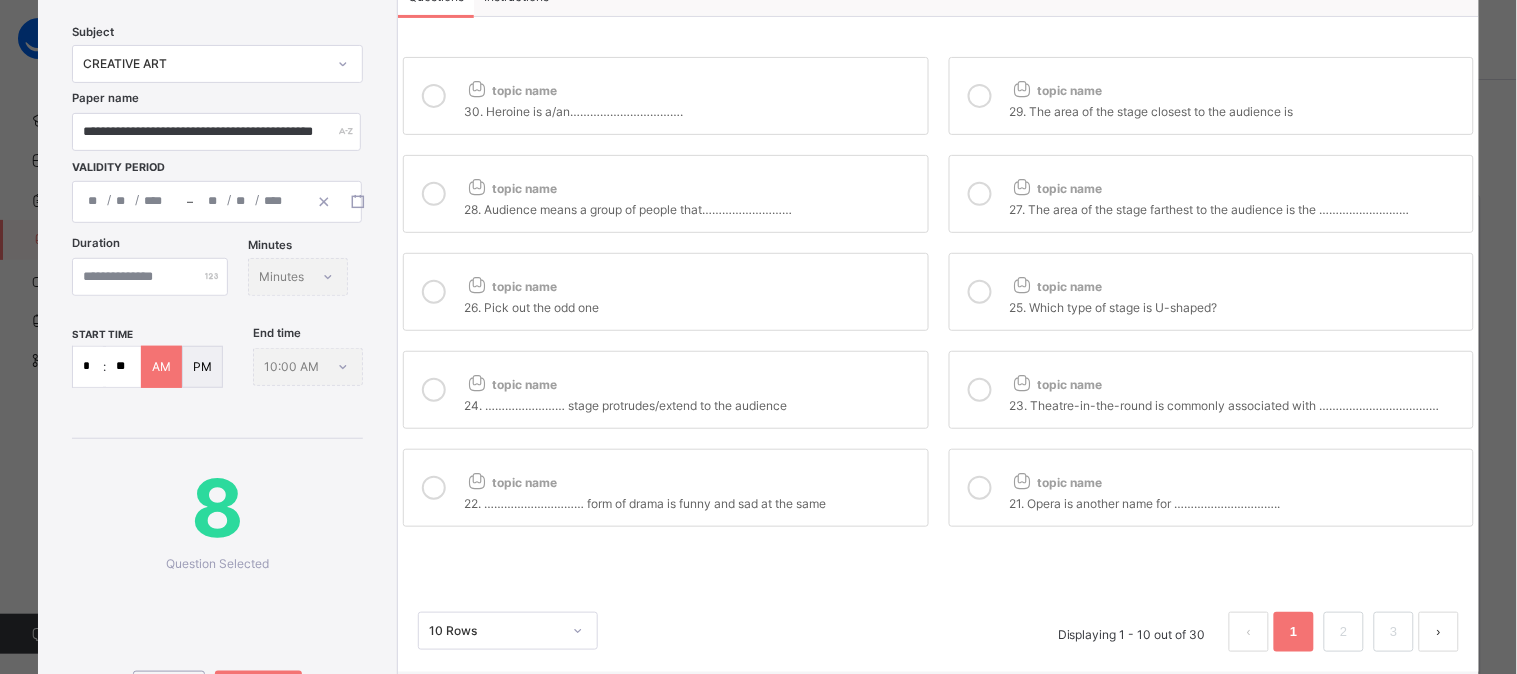 click on "topic name" at bounding box center (1236, 282) 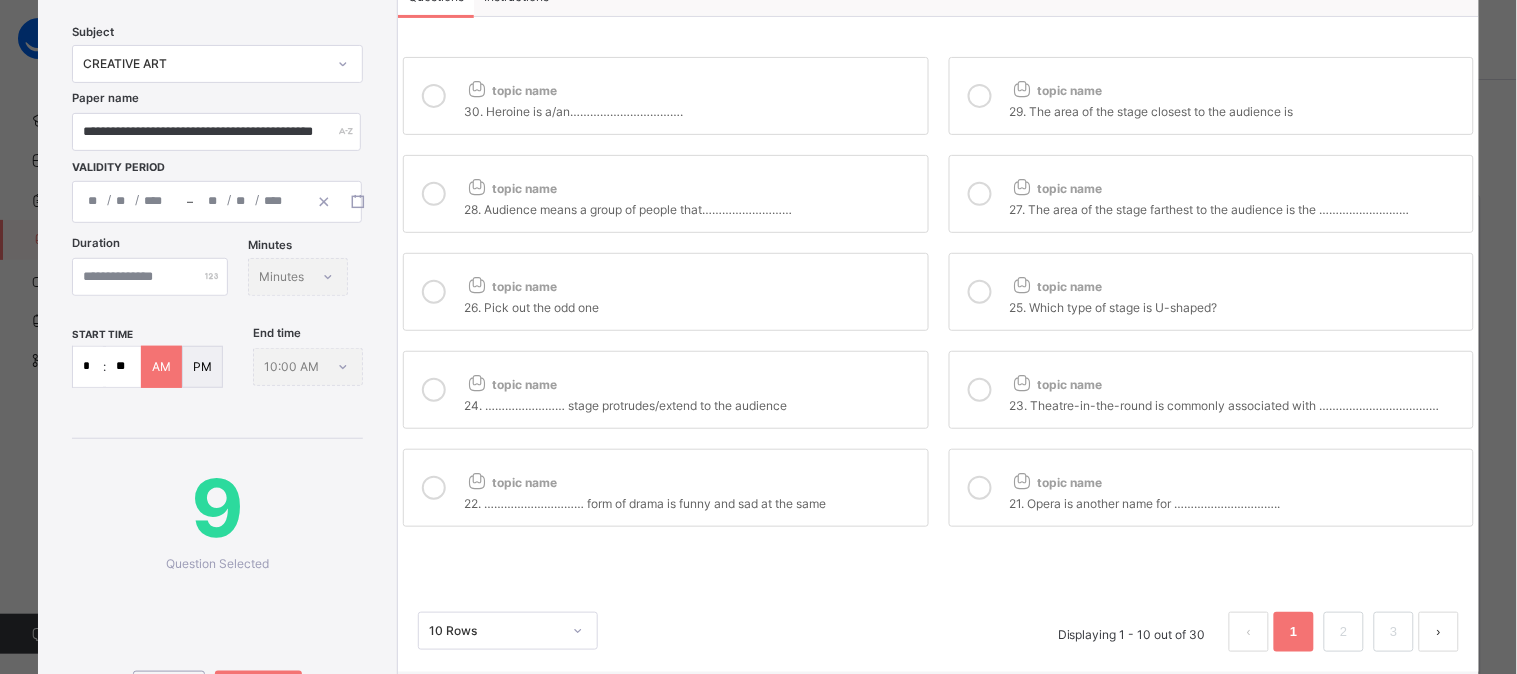 click on "topic name" at bounding box center (1236, 380) 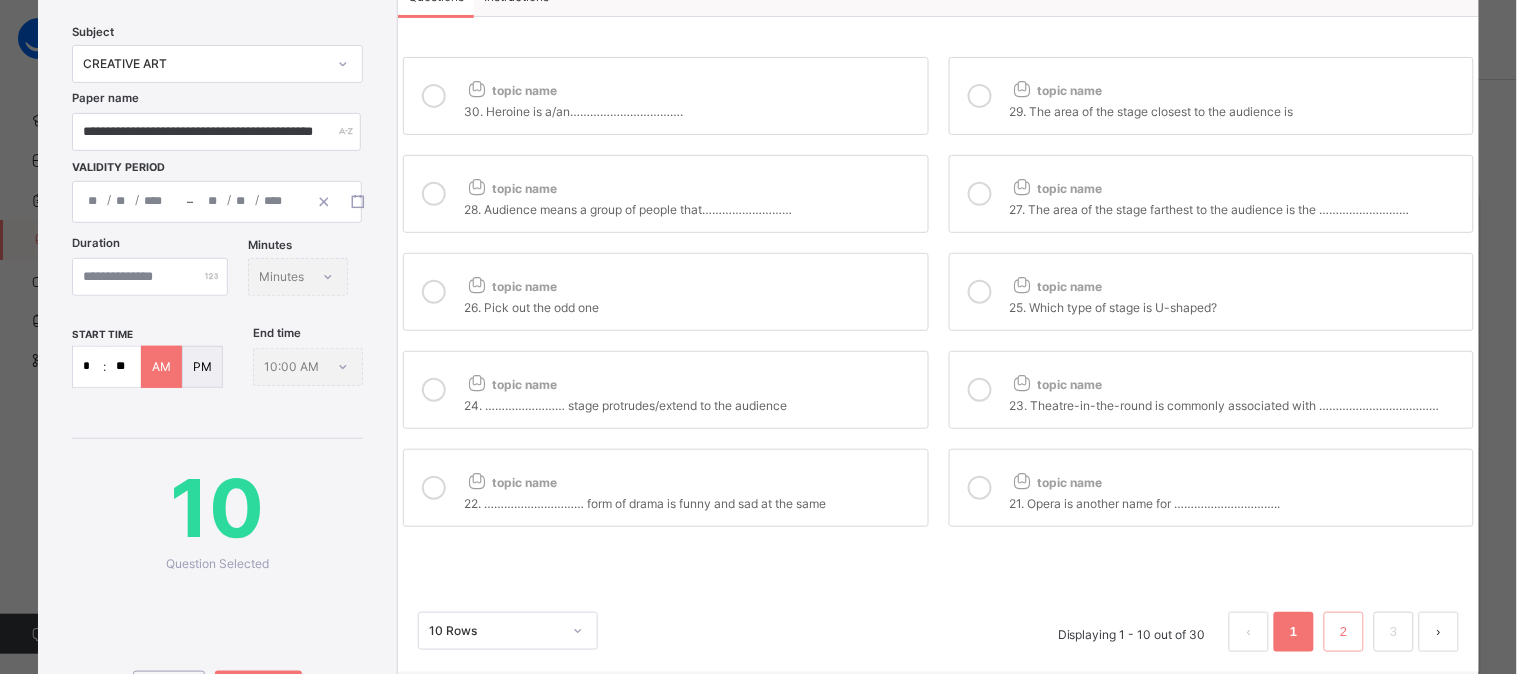 click on "2" at bounding box center (1343, 632) 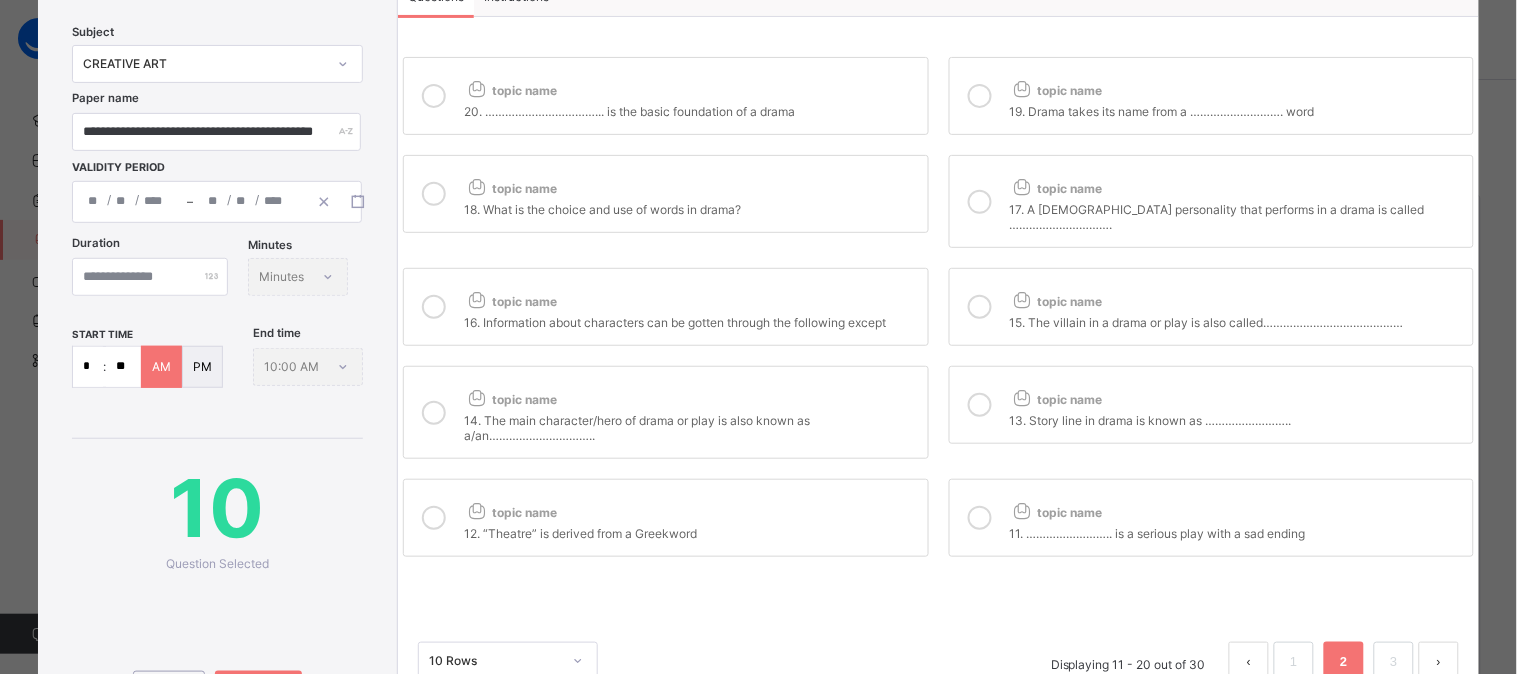 click on "topic name" at bounding box center (1236, 86) 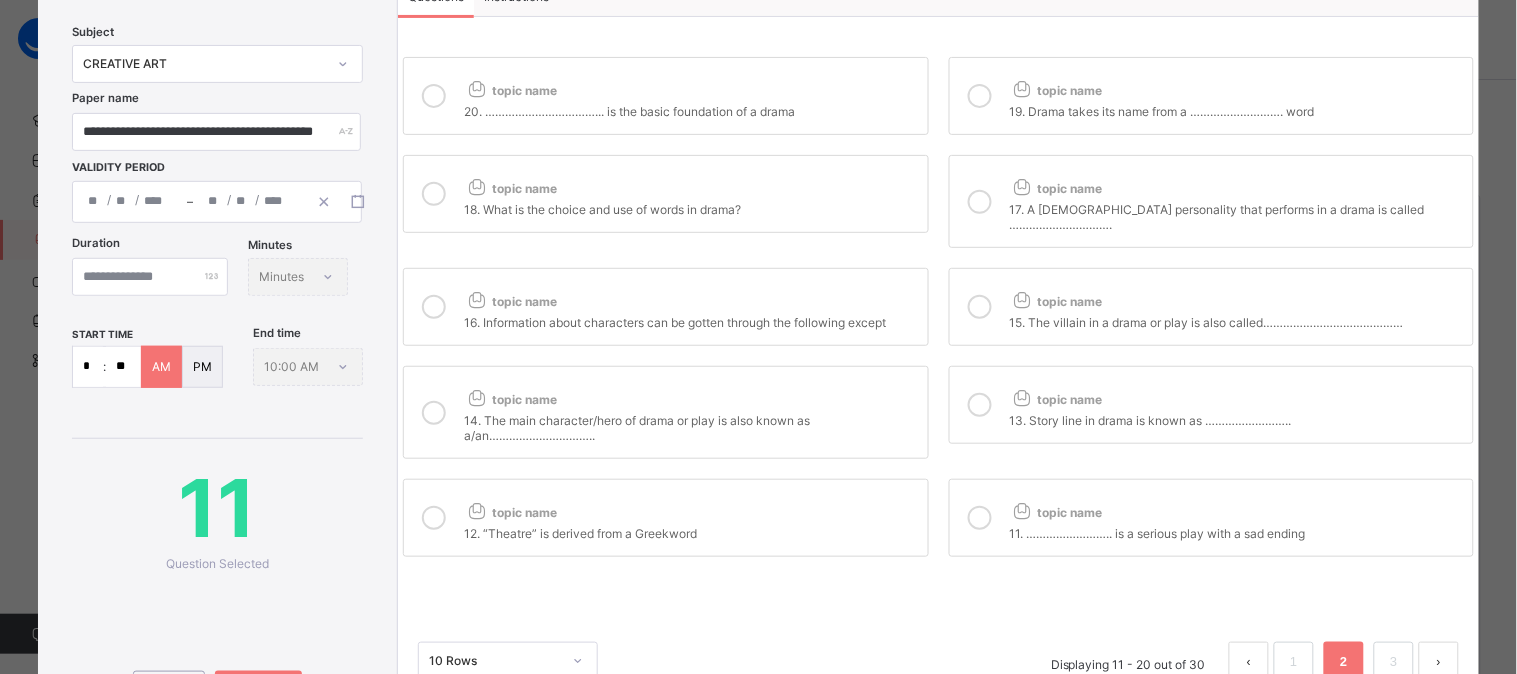 click on "topic name" at bounding box center [1236, 184] 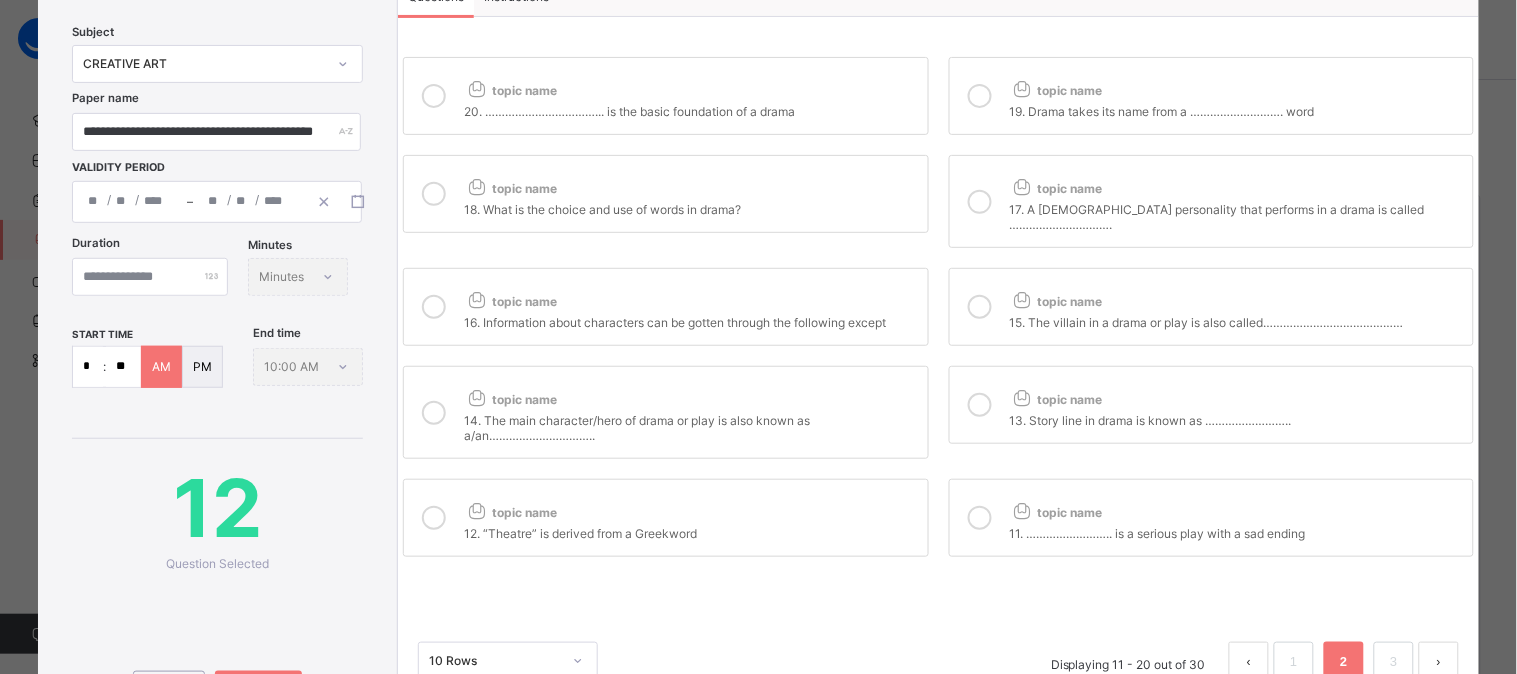click on "topic name   15.  The villain in a drama or play is also called……………………………………" at bounding box center (1211, 307) 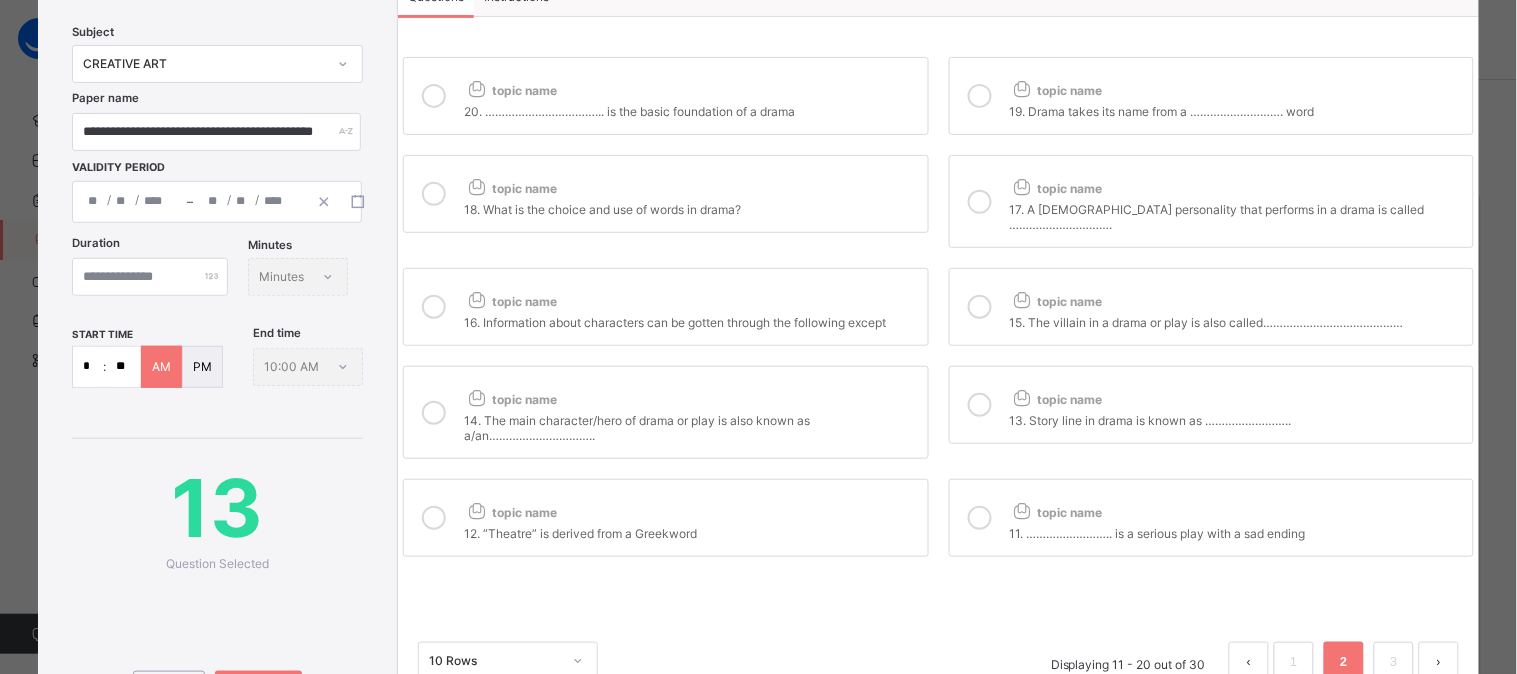 click on "topic name" at bounding box center (1236, 395) 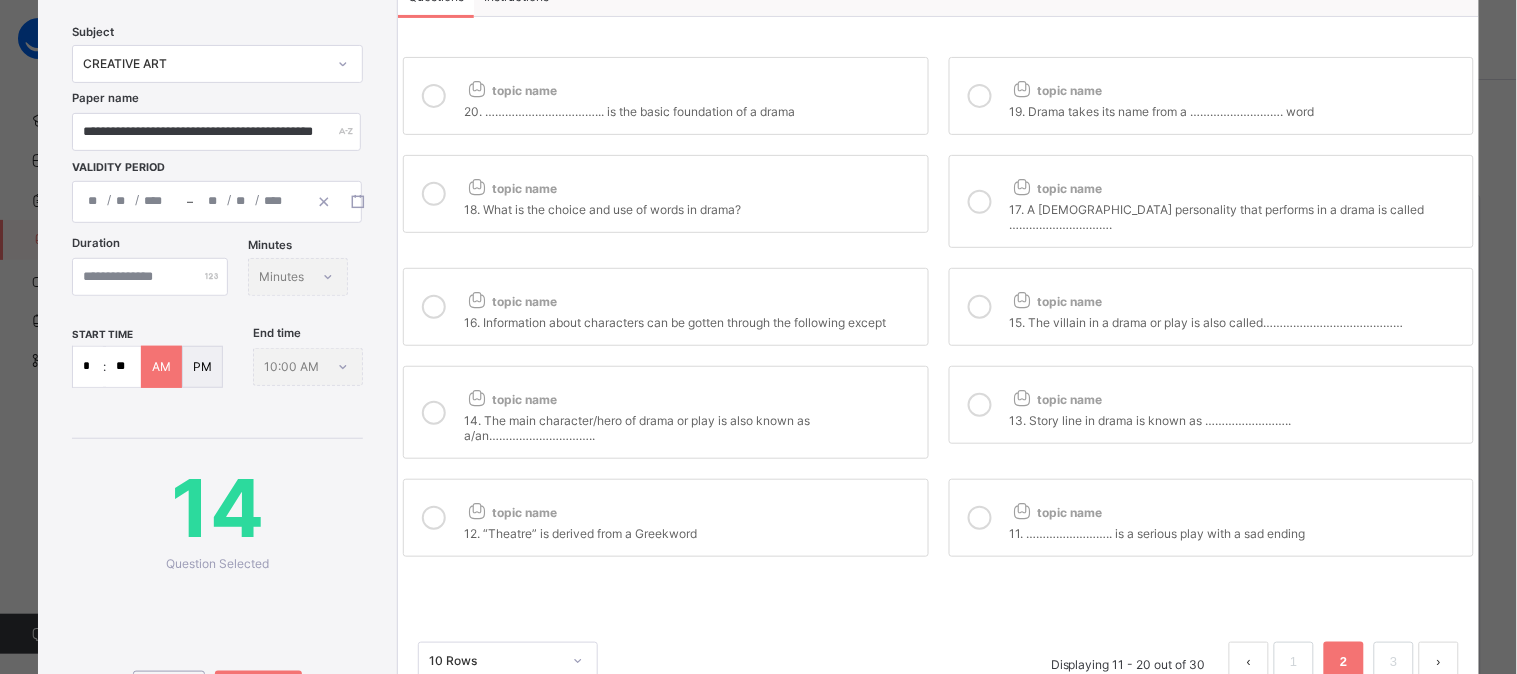 click on "11. …………………….. is a serious play with a sad ending" at bounding box center [1236, 531] 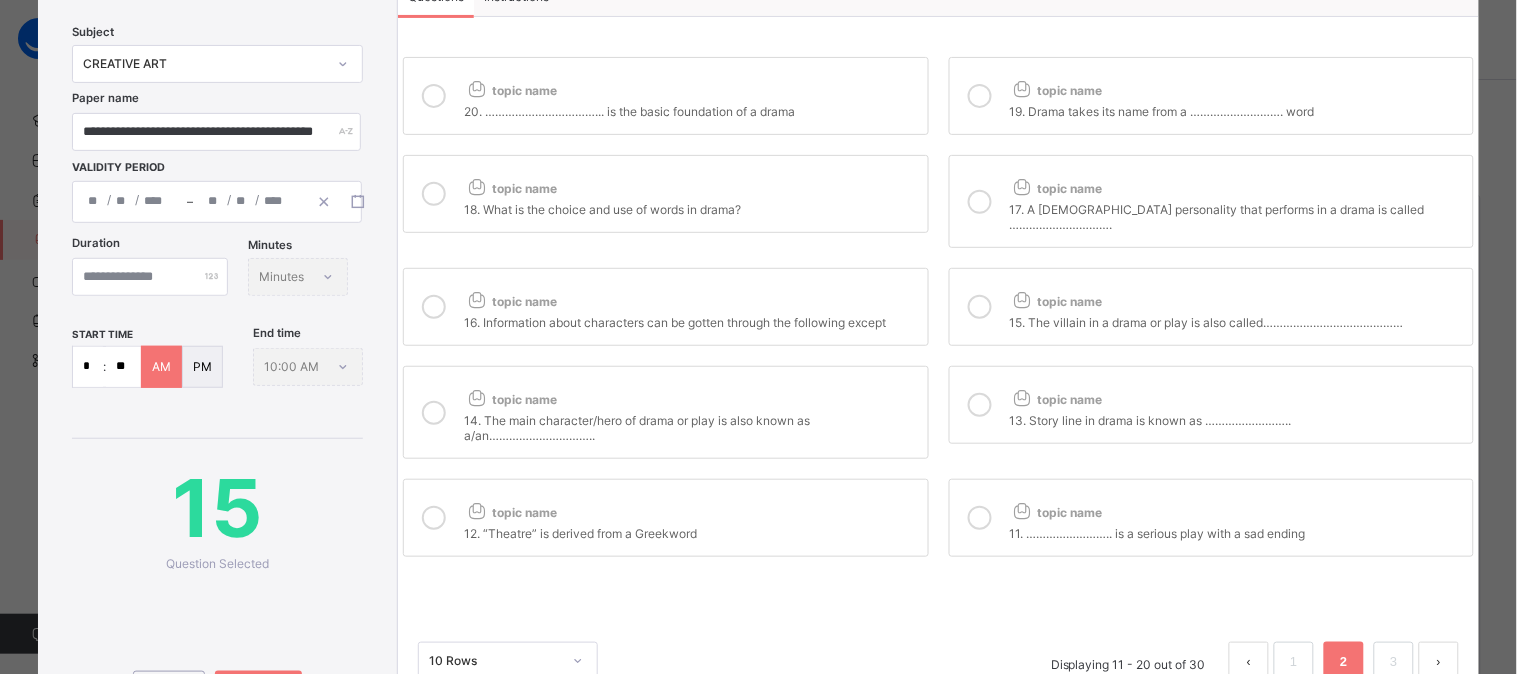 click on "topic name" at bounding box center [690, 508] 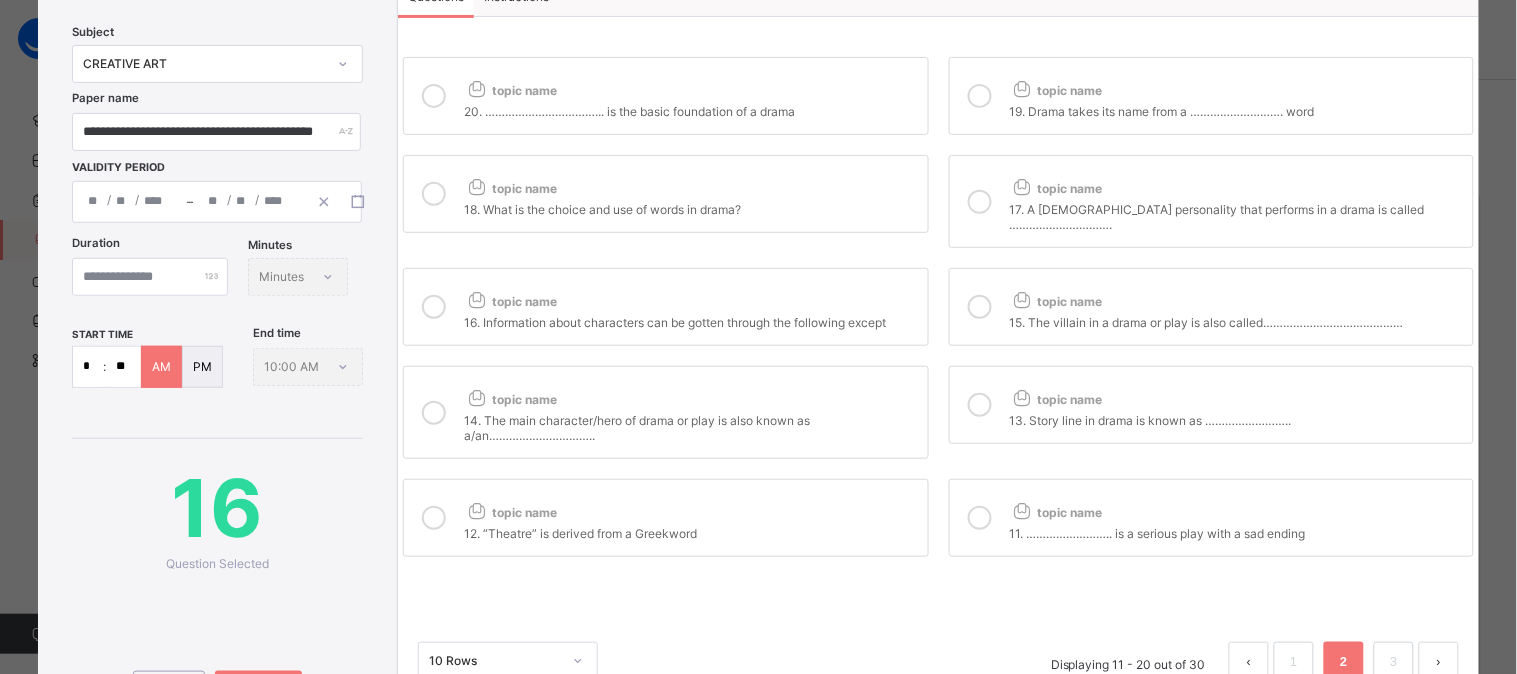 click on "14. The main character/hero of drama or play is also known as a/an………………………….." at bounding box center (690, 425) 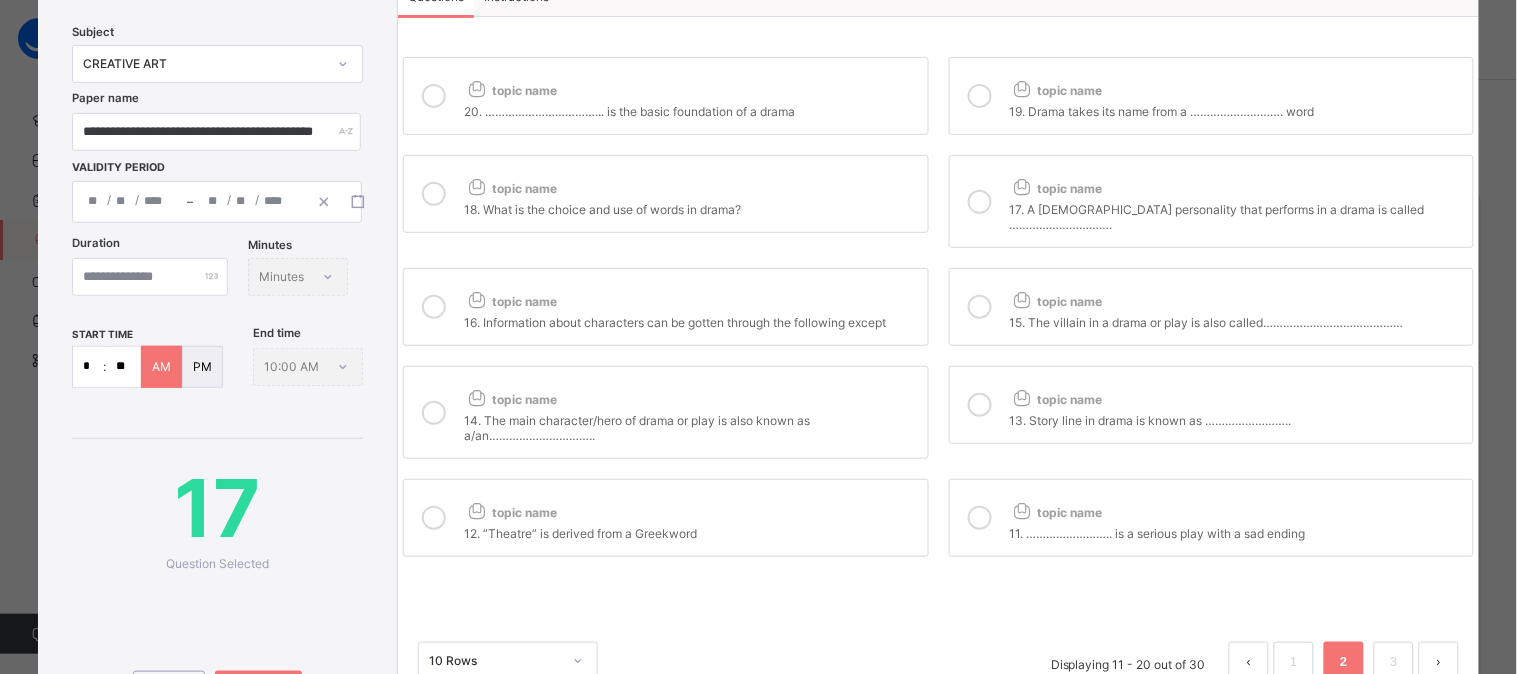 click on "topic name" at bounding box center (690, 297) 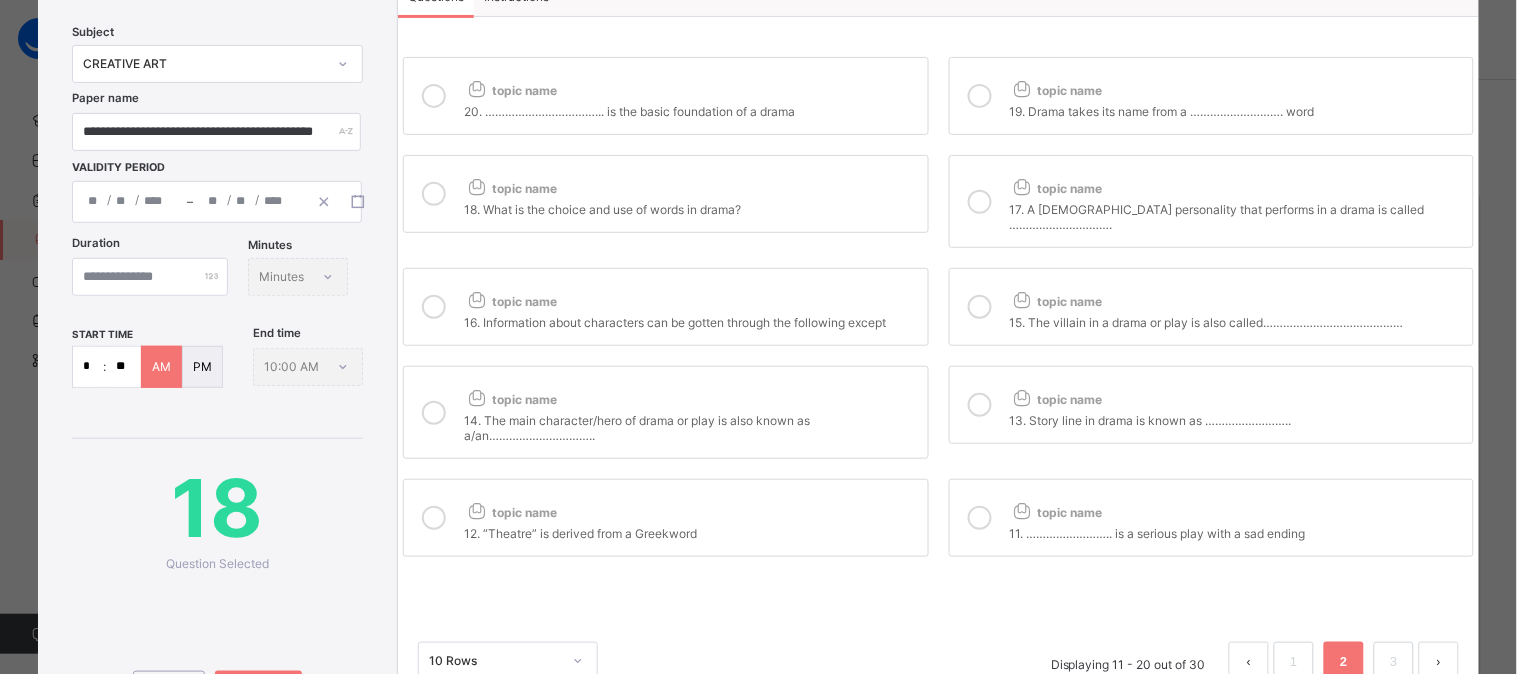 click on "topic name" at bounding box center (690, 184) 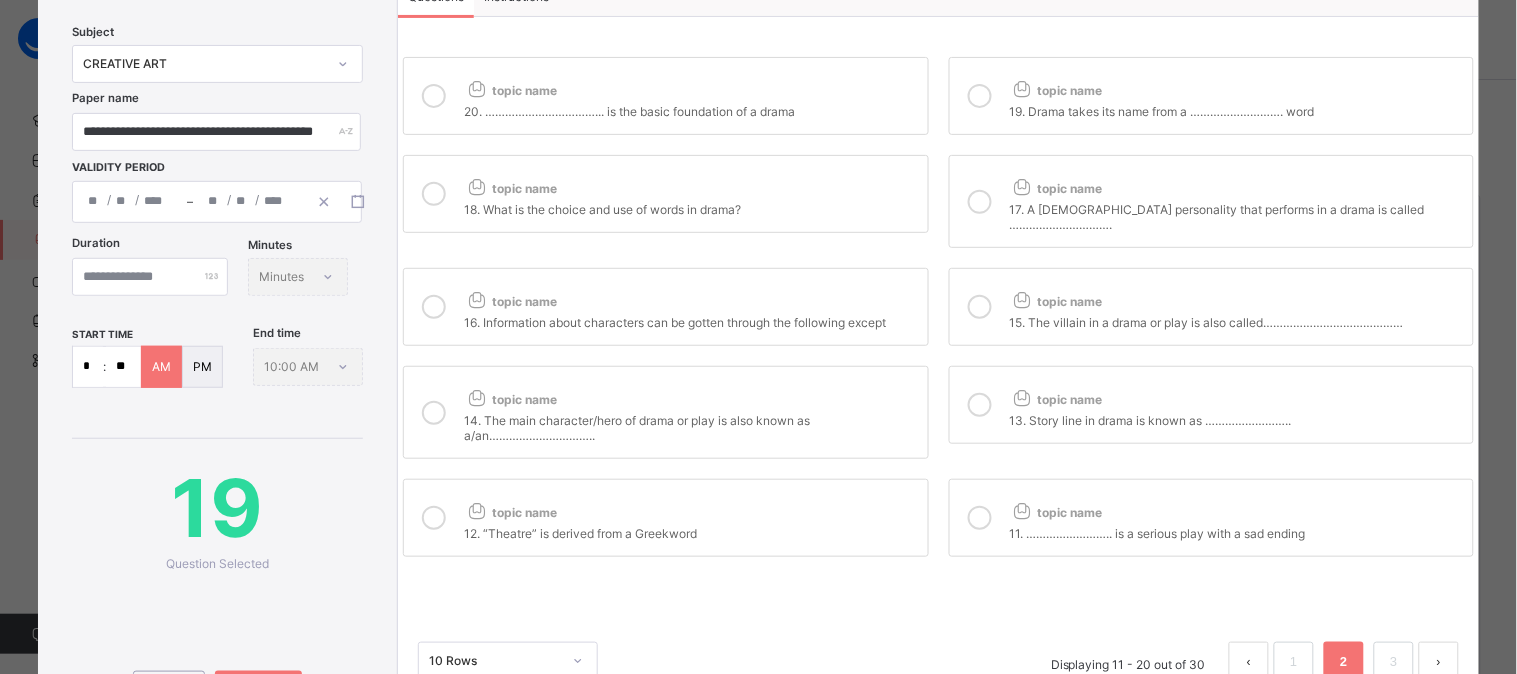 click on "20.  ……………………………... is the basic foundation of a drama" at bounding box center (690, 109) 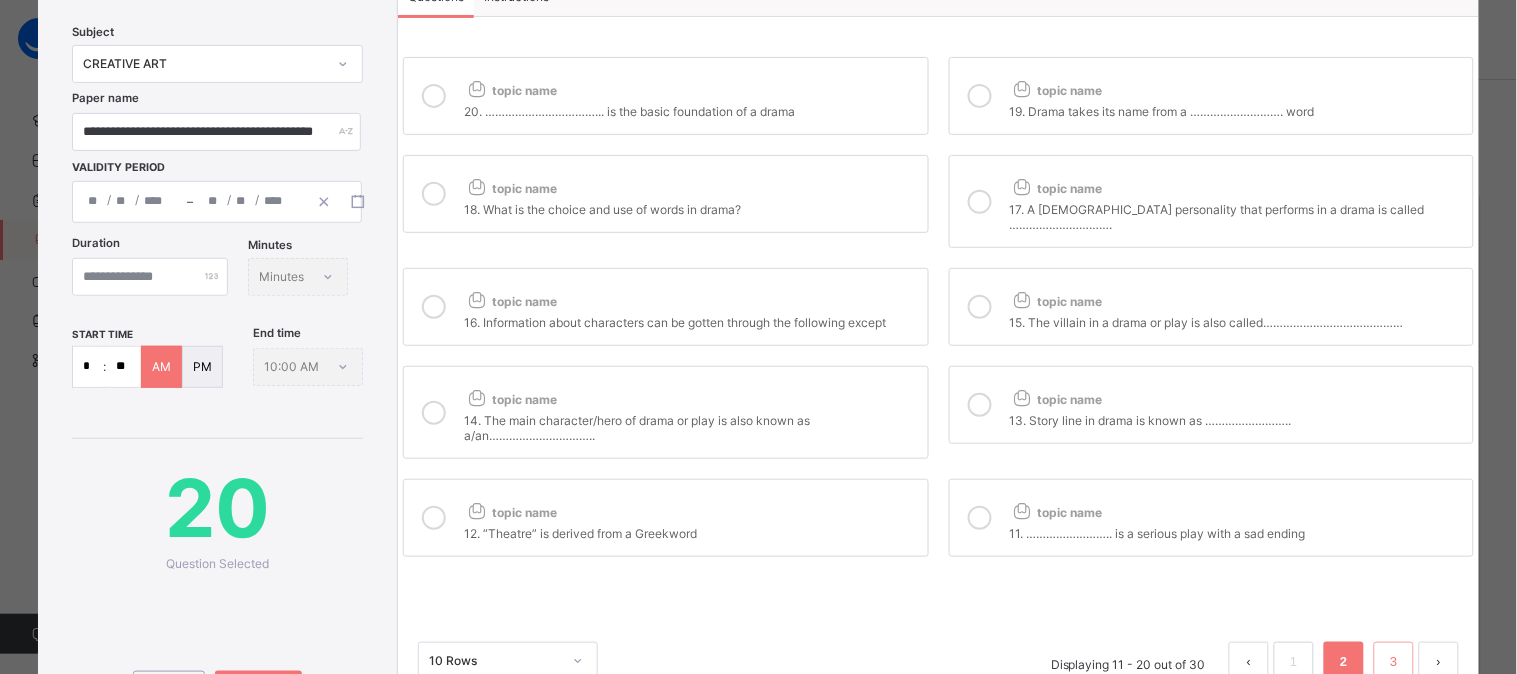 click on "3" at bounding box center (1393, 662) 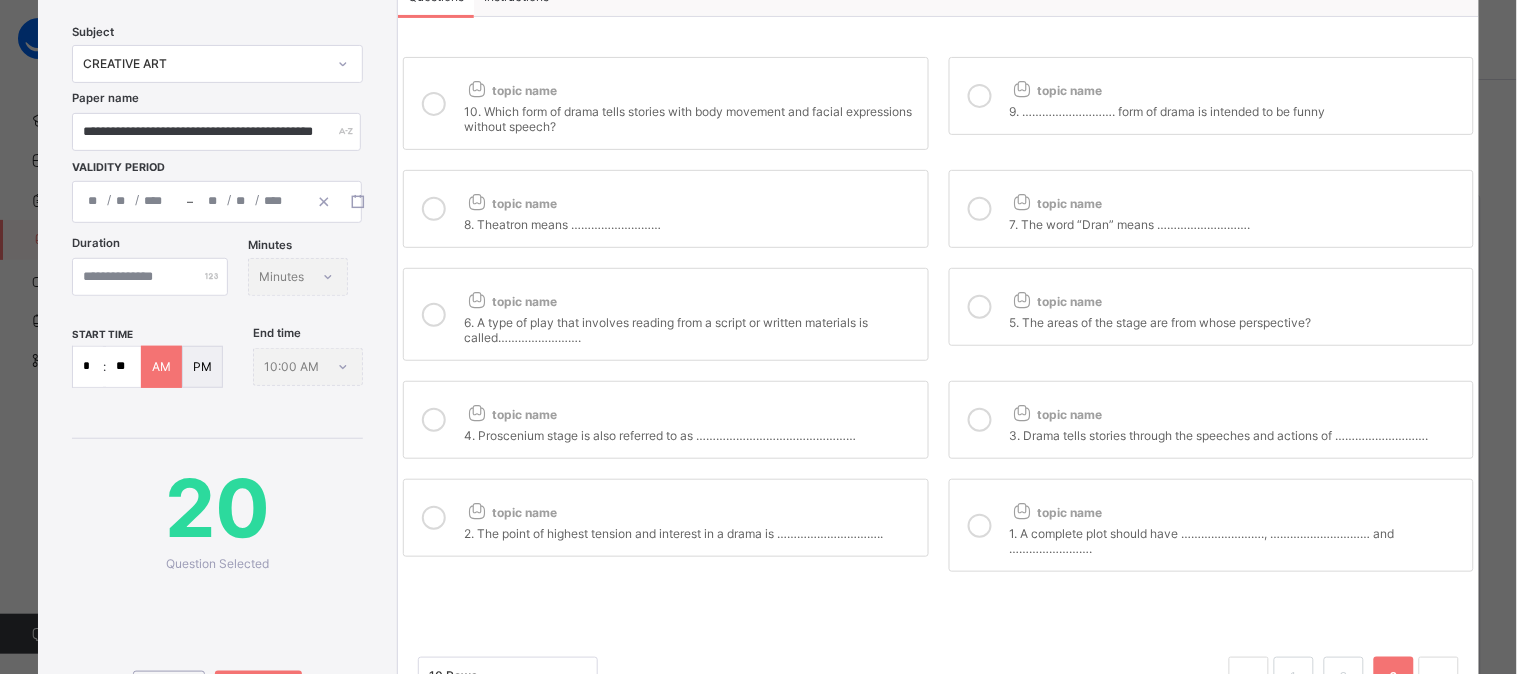 click at bounding box center (980, 96) 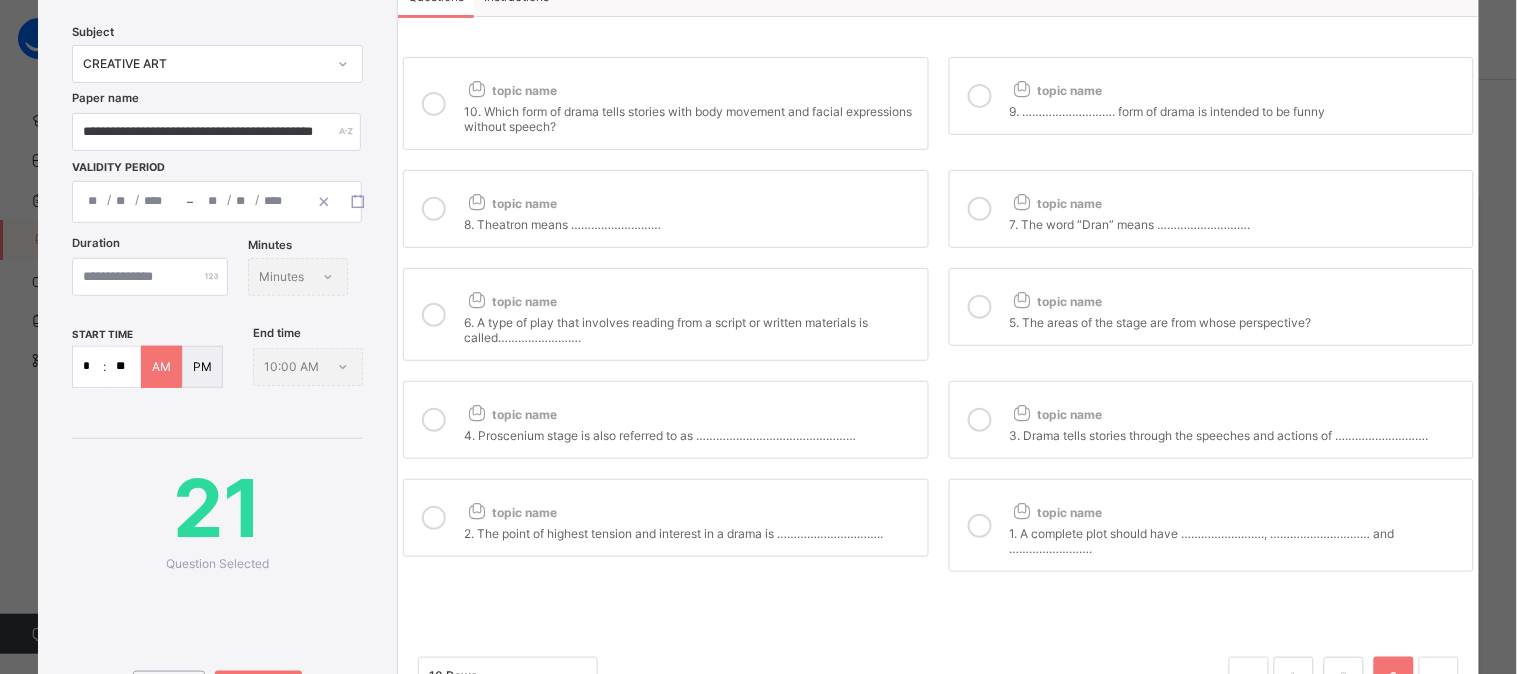 click on "10. Which form of drama tells stories with body movement and facial expressions without speech?" at bounding box center [690, 116] 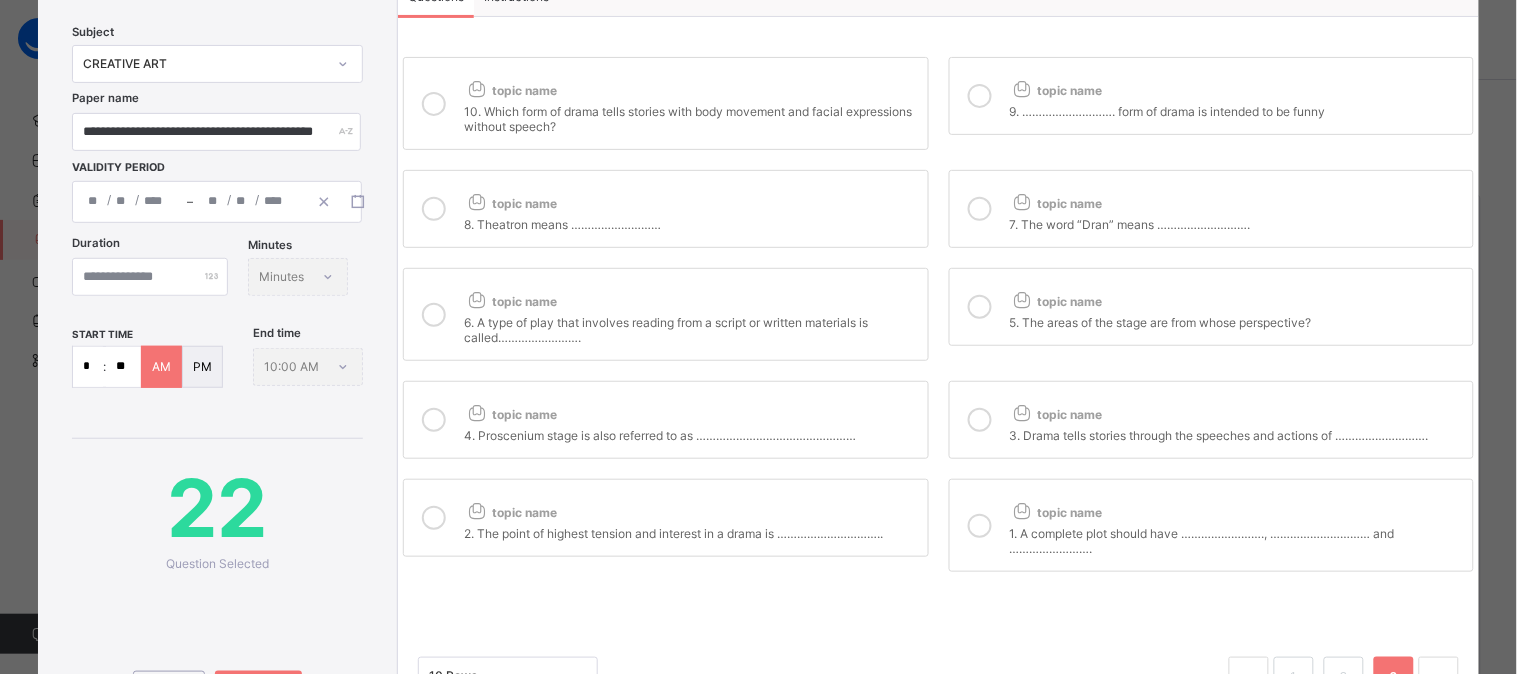 drag, startPoint x: 868, startPoint y: 202, endPoint x: 995, endPoint y: 201, distance: 127.00394 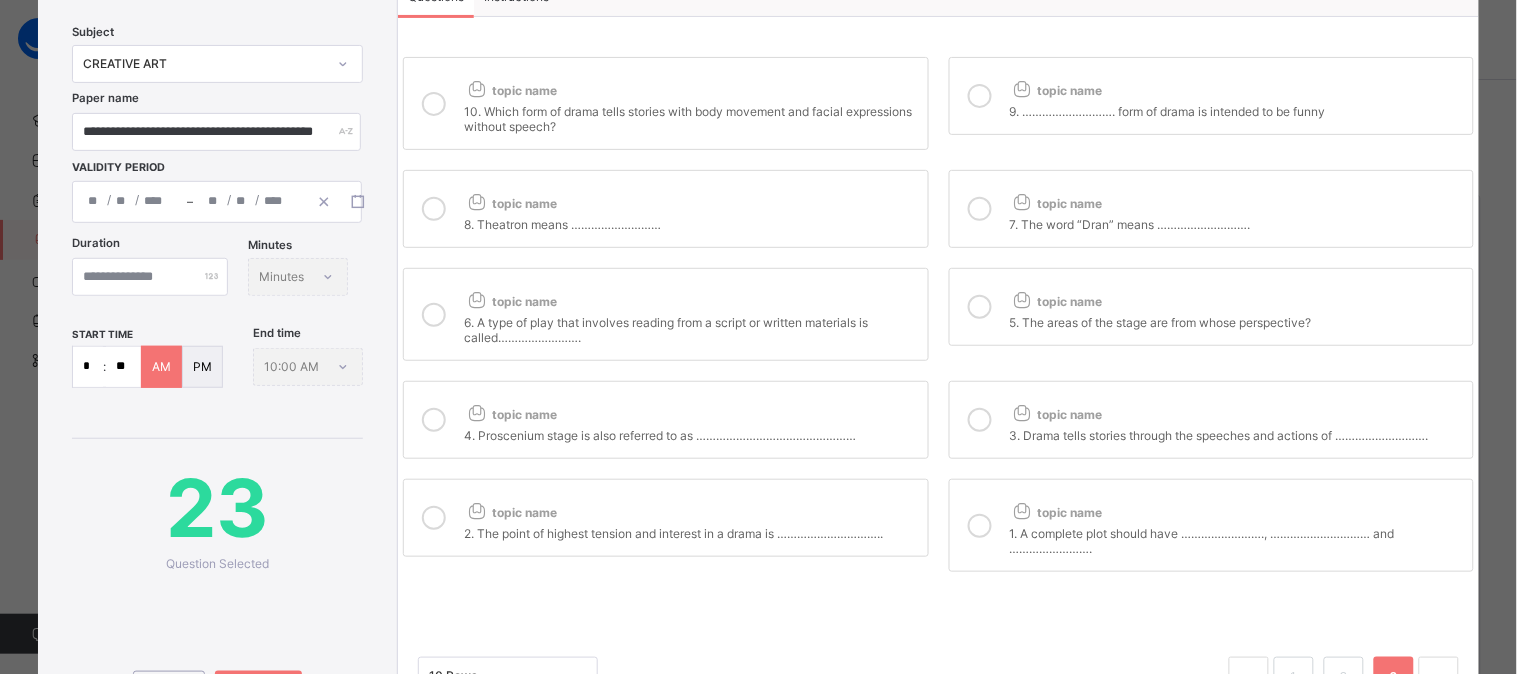 click on "7. The word “Dran” means ………………………." at bounding box center (1236, 222) 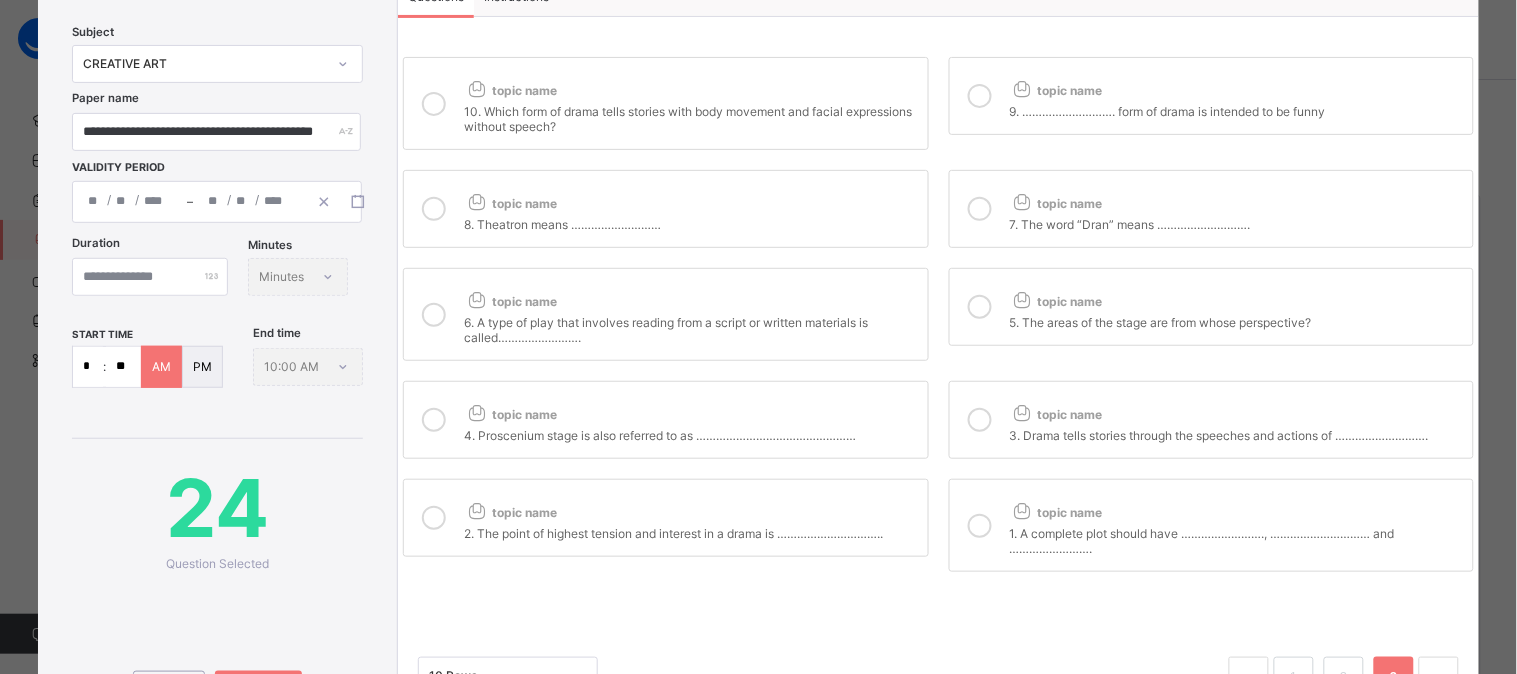 click on "topic name" at bounding box center [1056, 301] 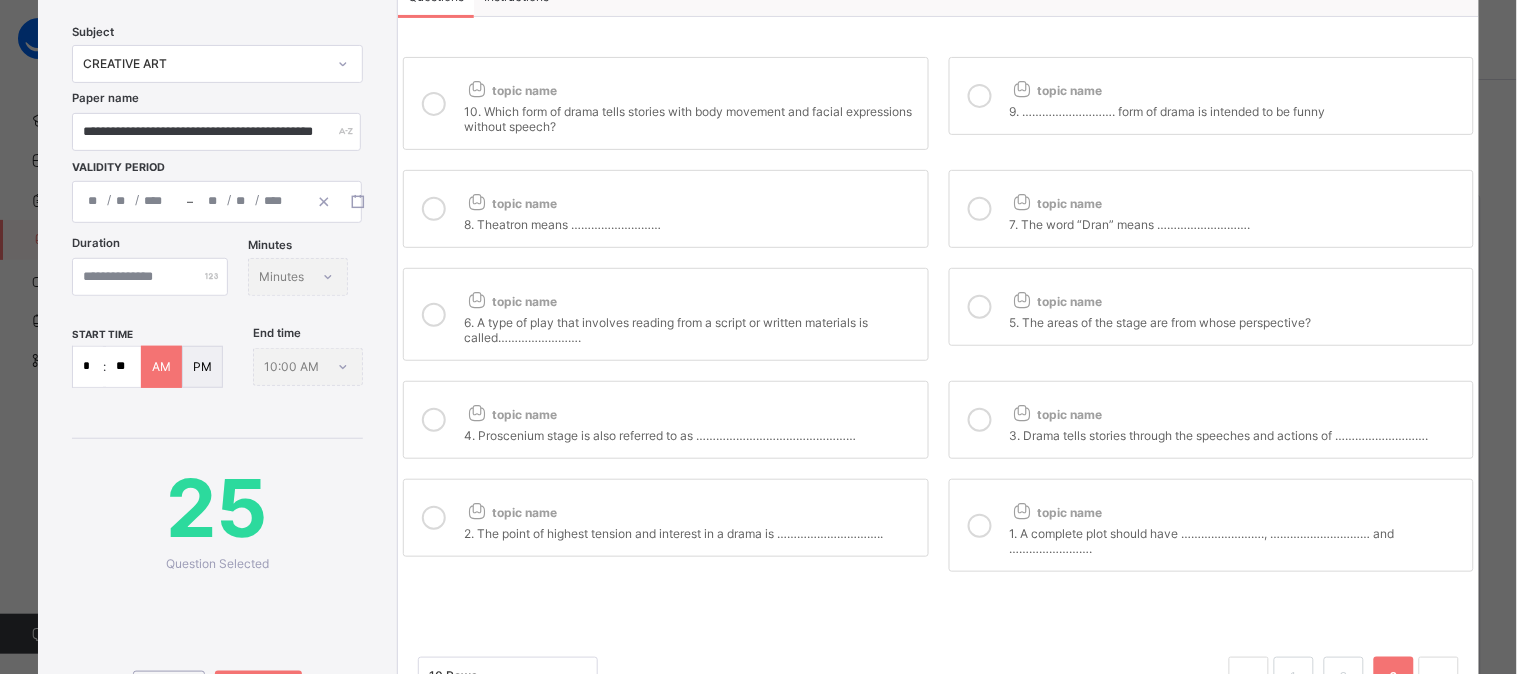 click on "topic name" at bounding box center [690, 297] 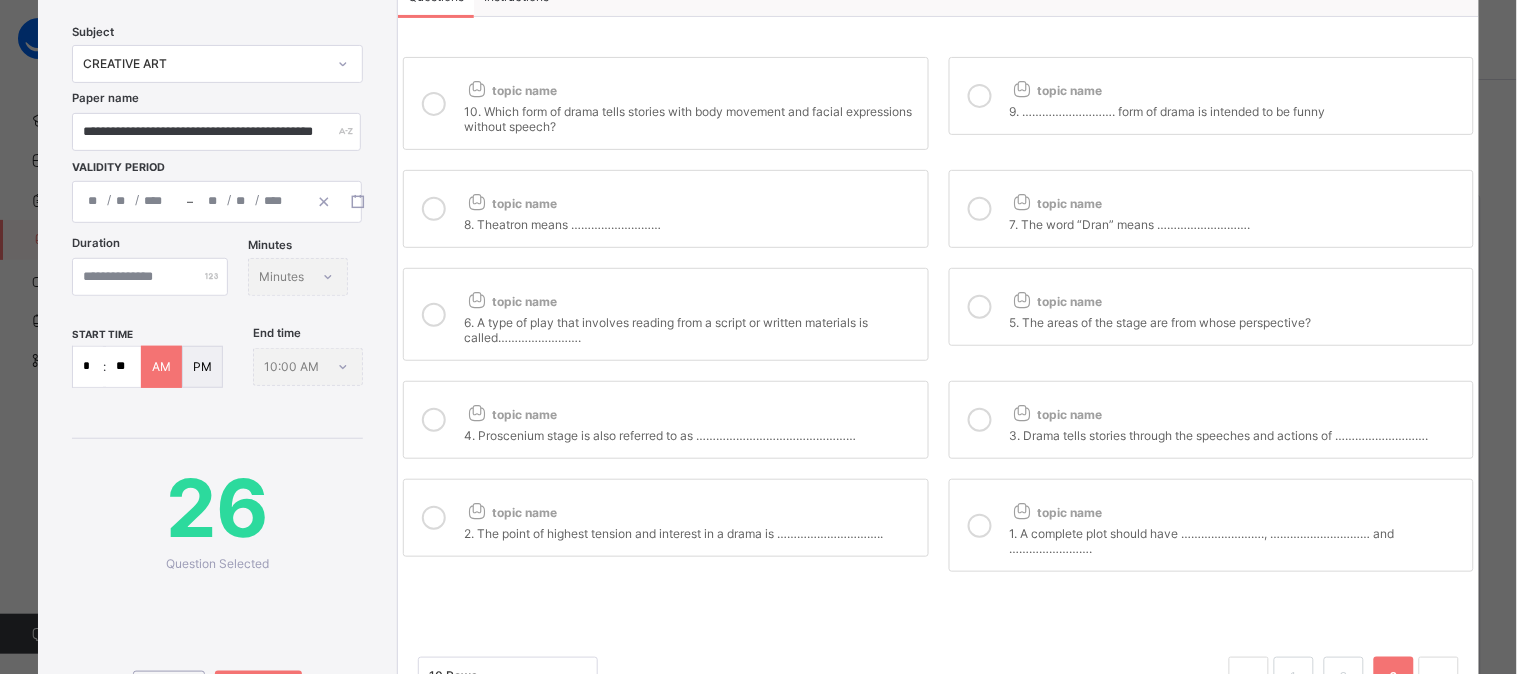 click on "4.  Proscenium stage is also referred to as …………………………………………" at bounding box center (690, 433) 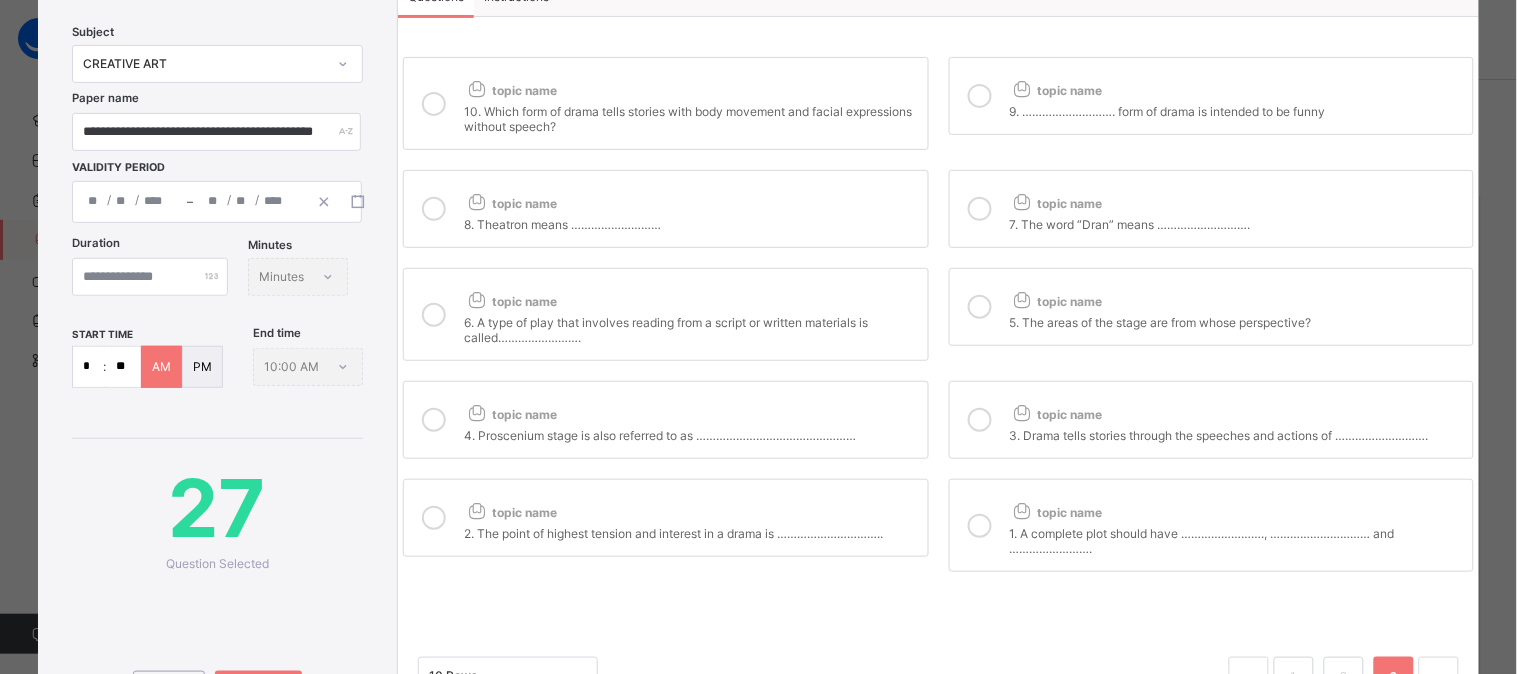 click at bounding box center (1022, 412) 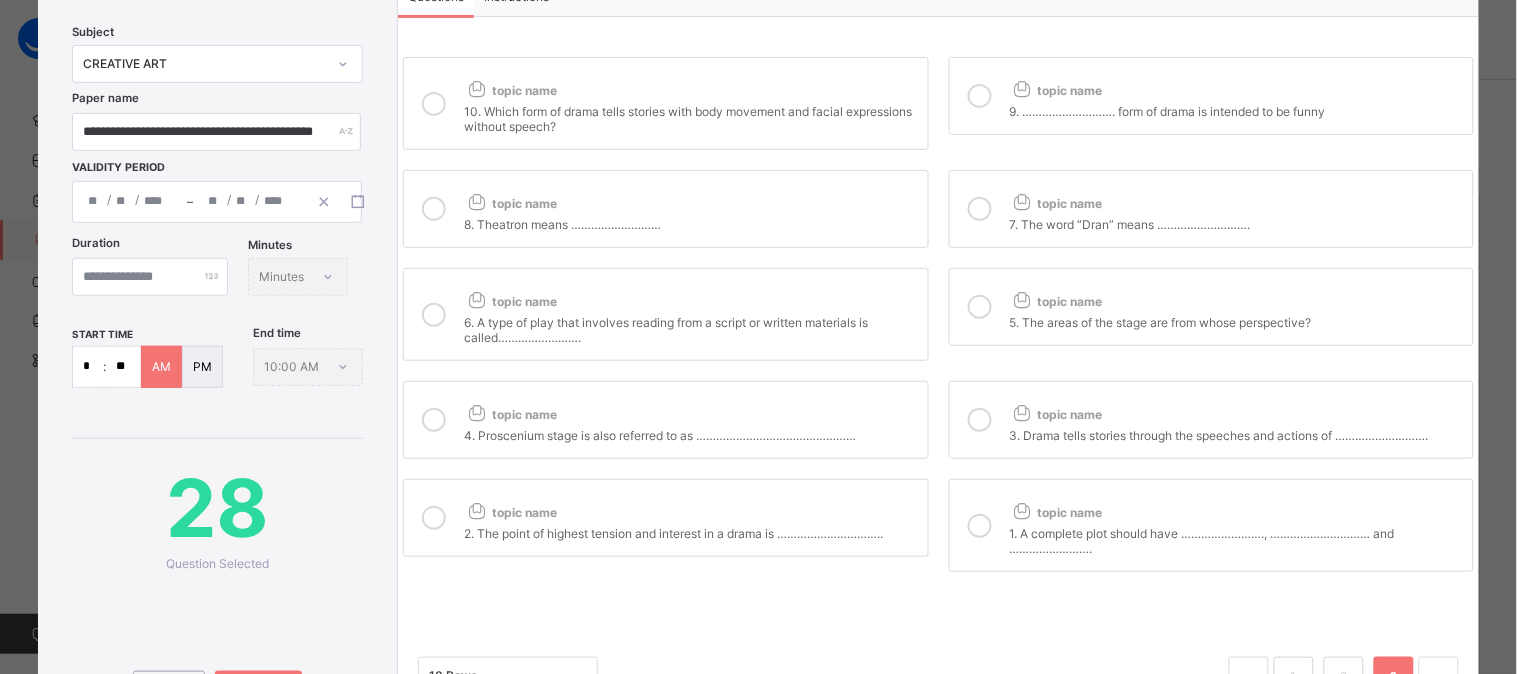 click at bounding box center [1022, 510] 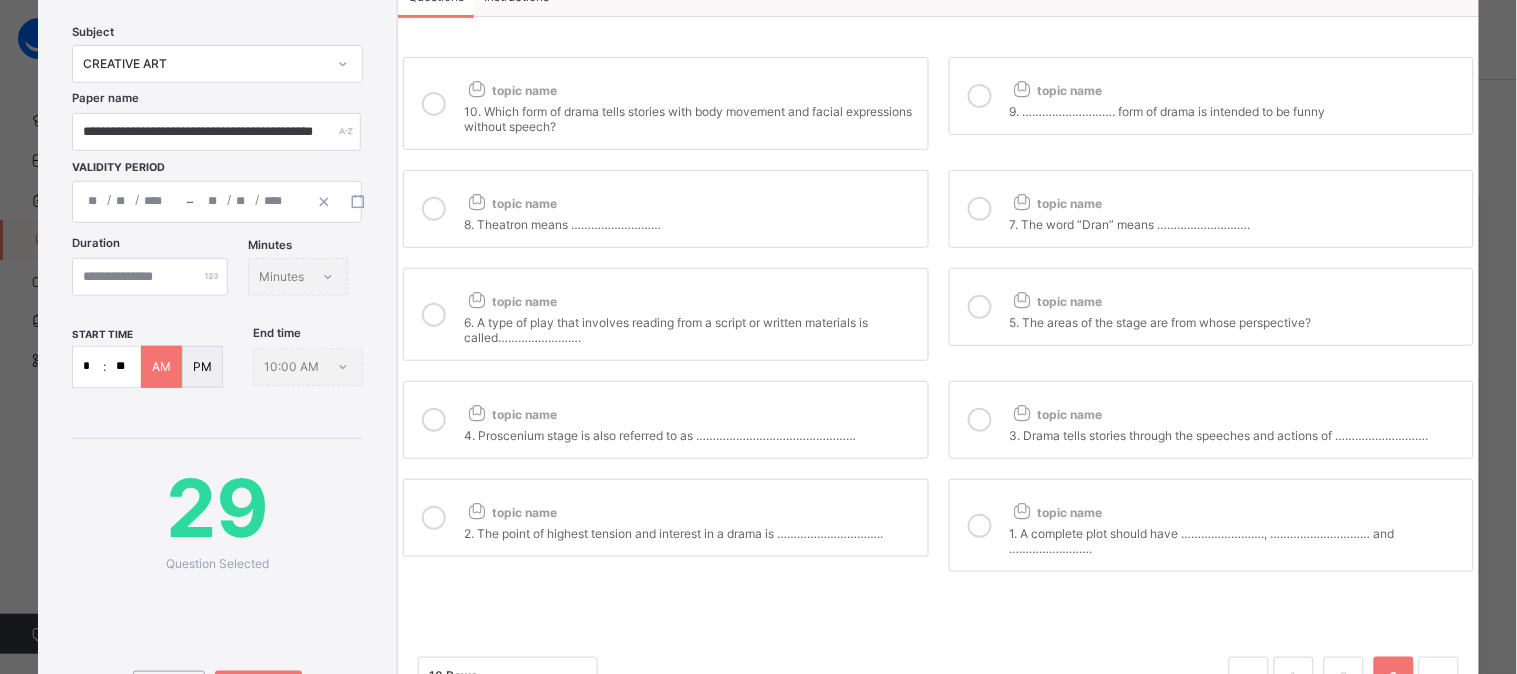 click on "topic name" at bounding box center [690, 508] 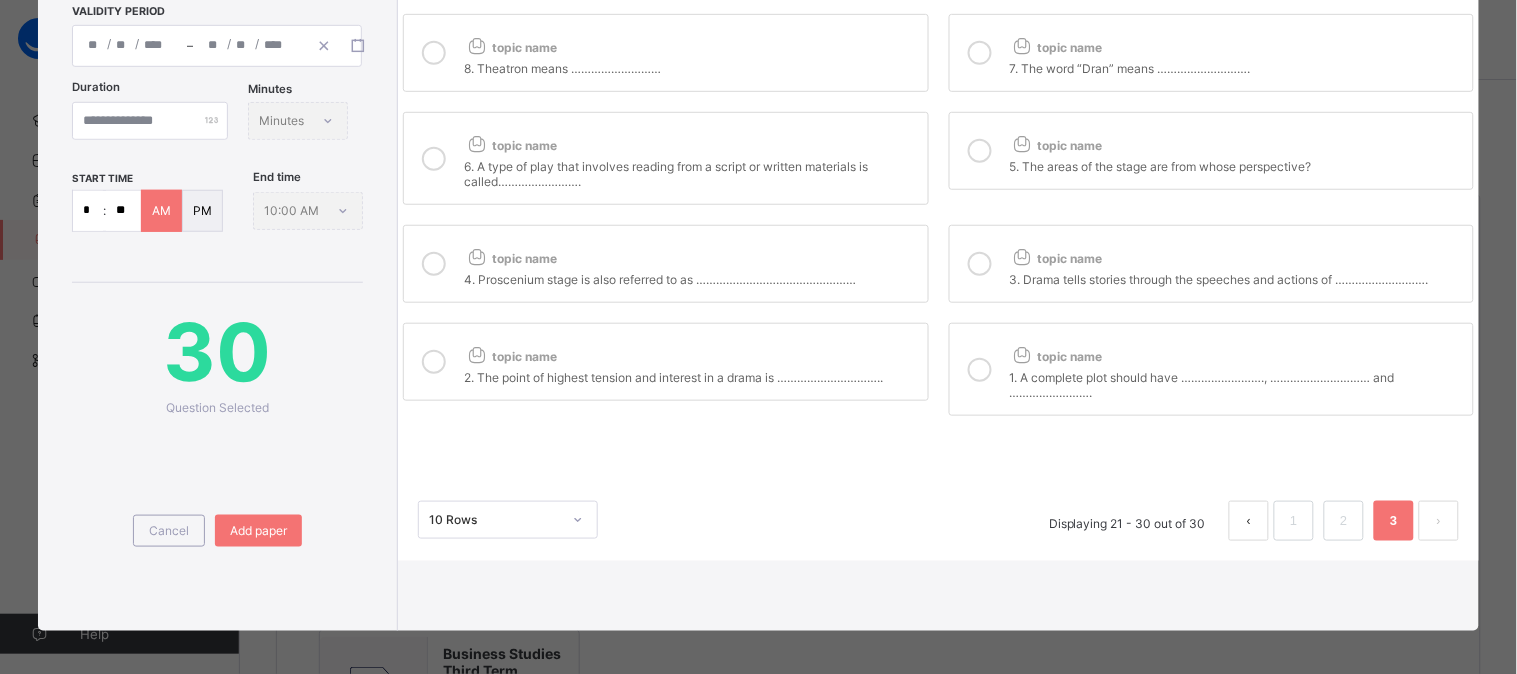 scroll, scrollTop: 0, scrollLeft: 0, axis: both 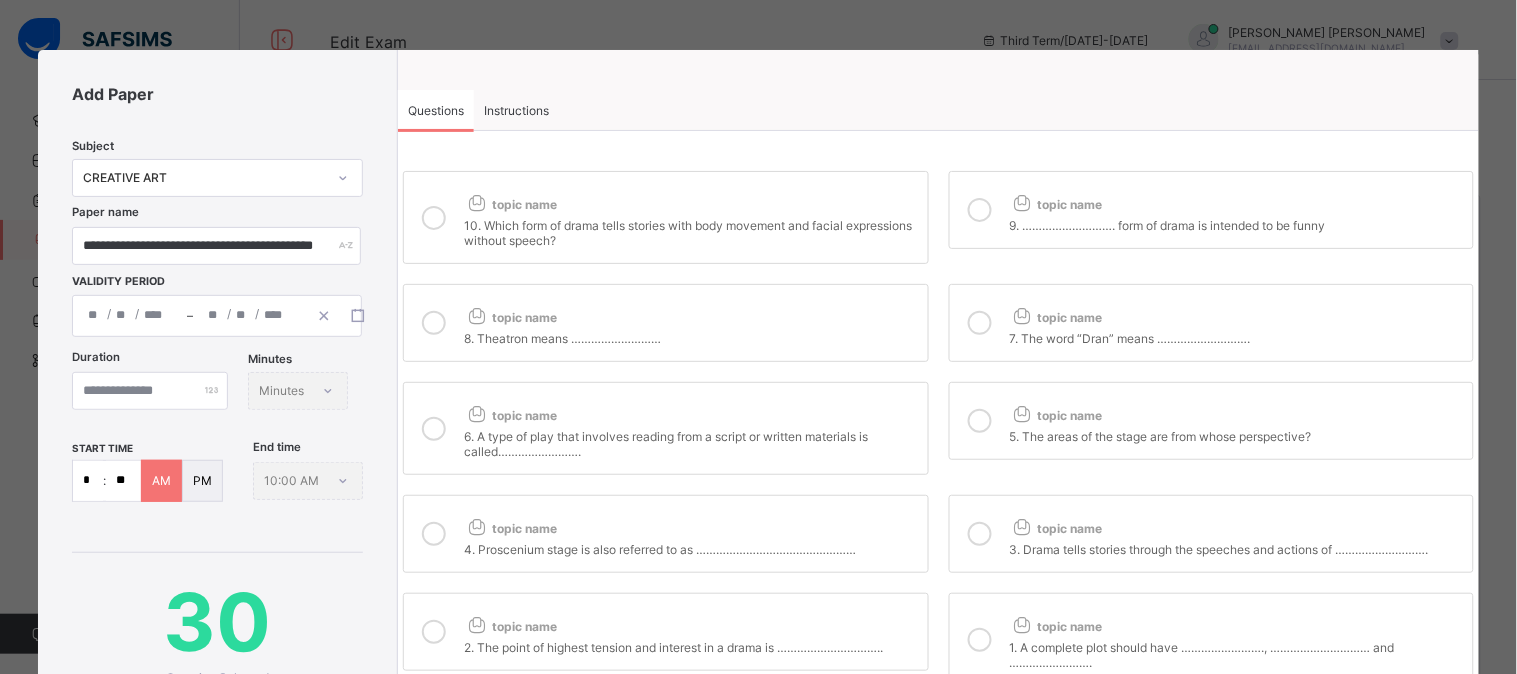 click on "Instructions" at bounding box center (516, 110) 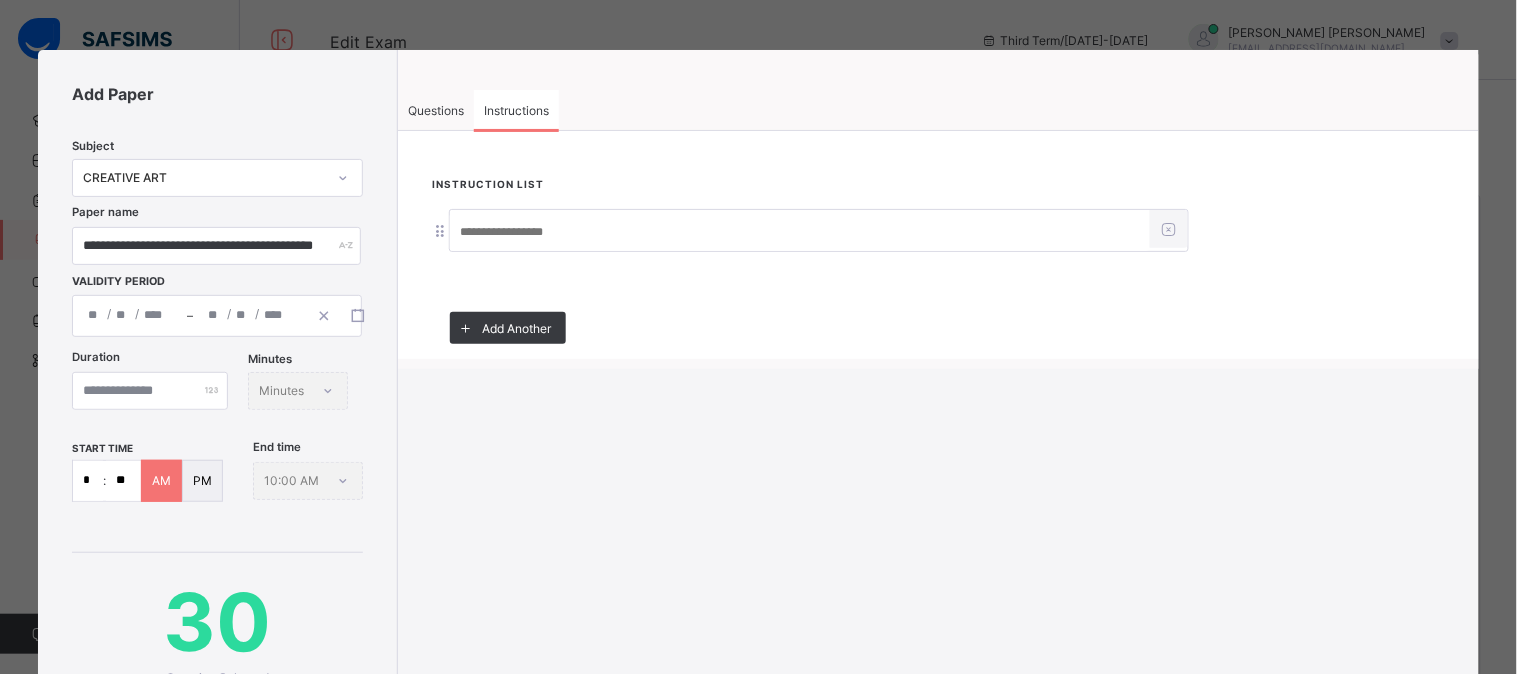 click at bounding box center [800, 232] 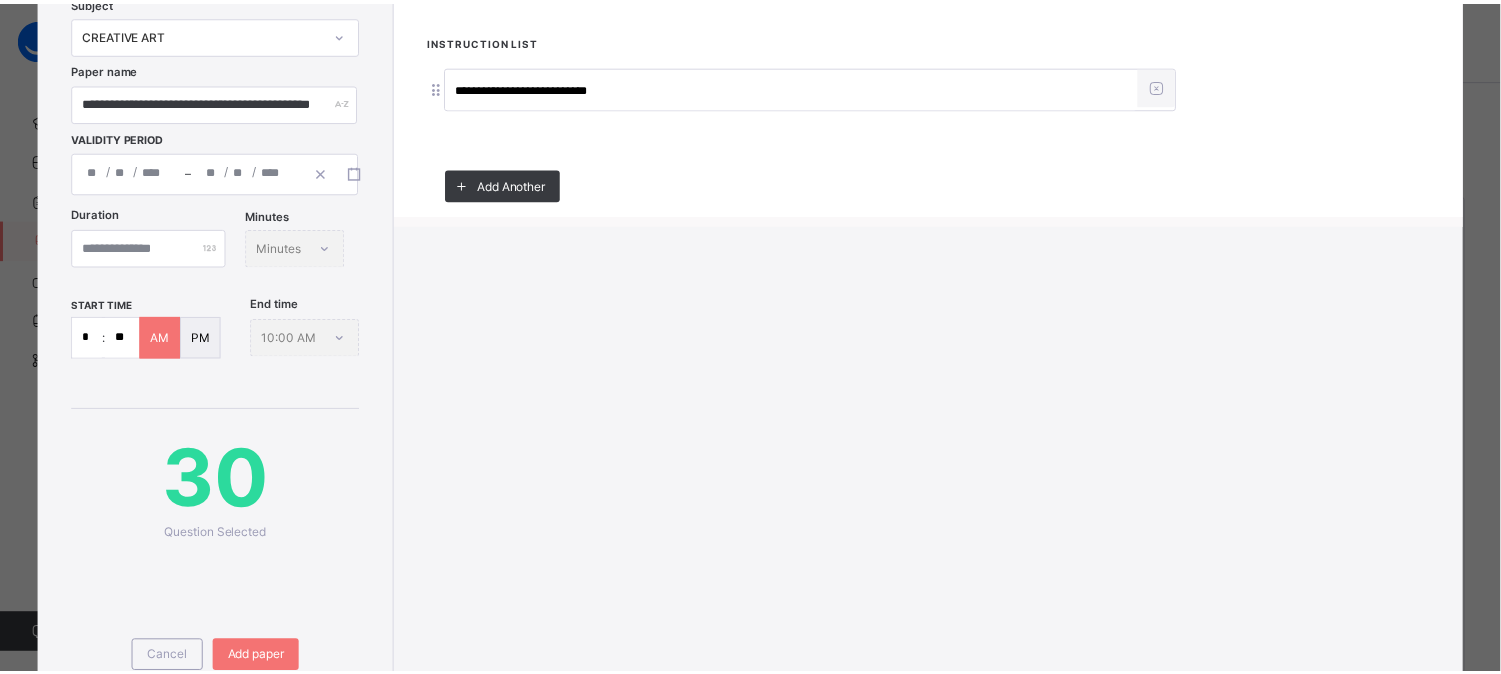 scroll, scrollTop: 362, scrollLeft: 0, axis: vertical 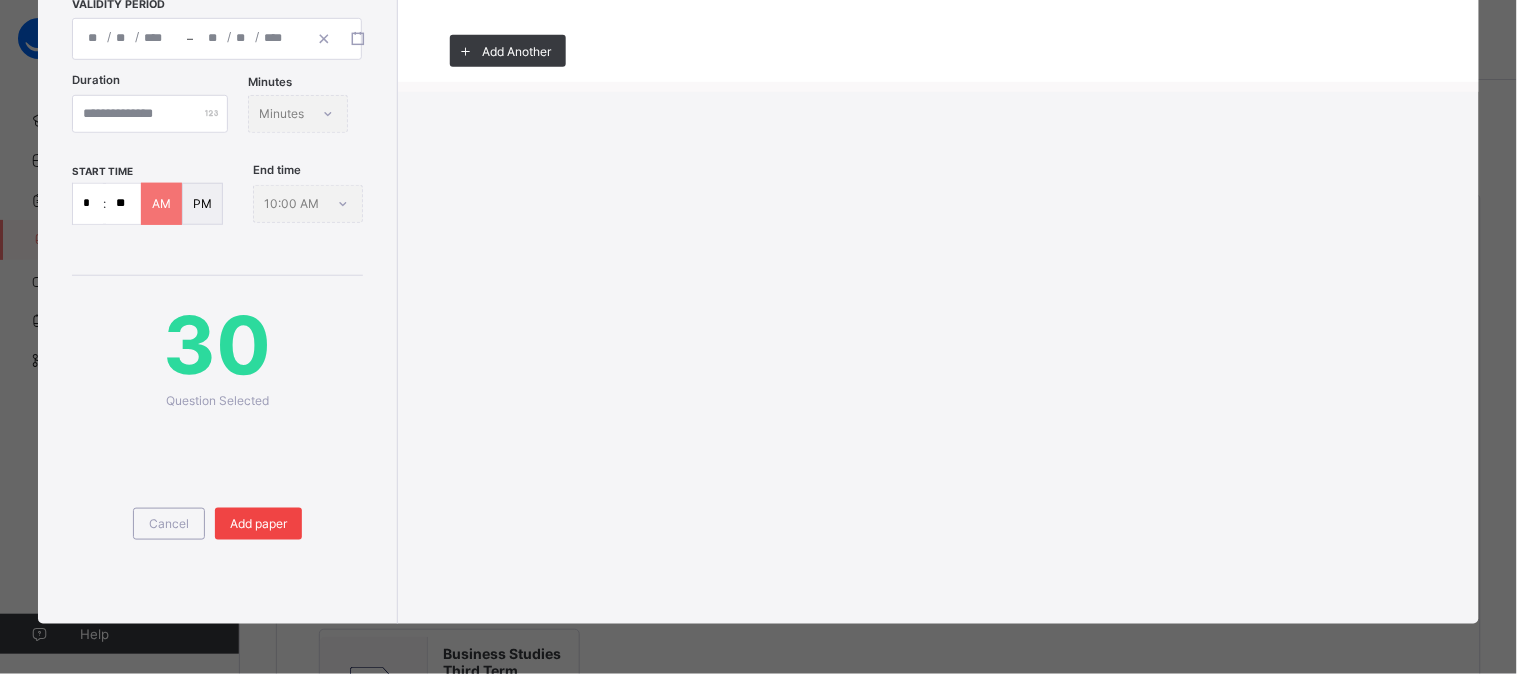 type on "**********" 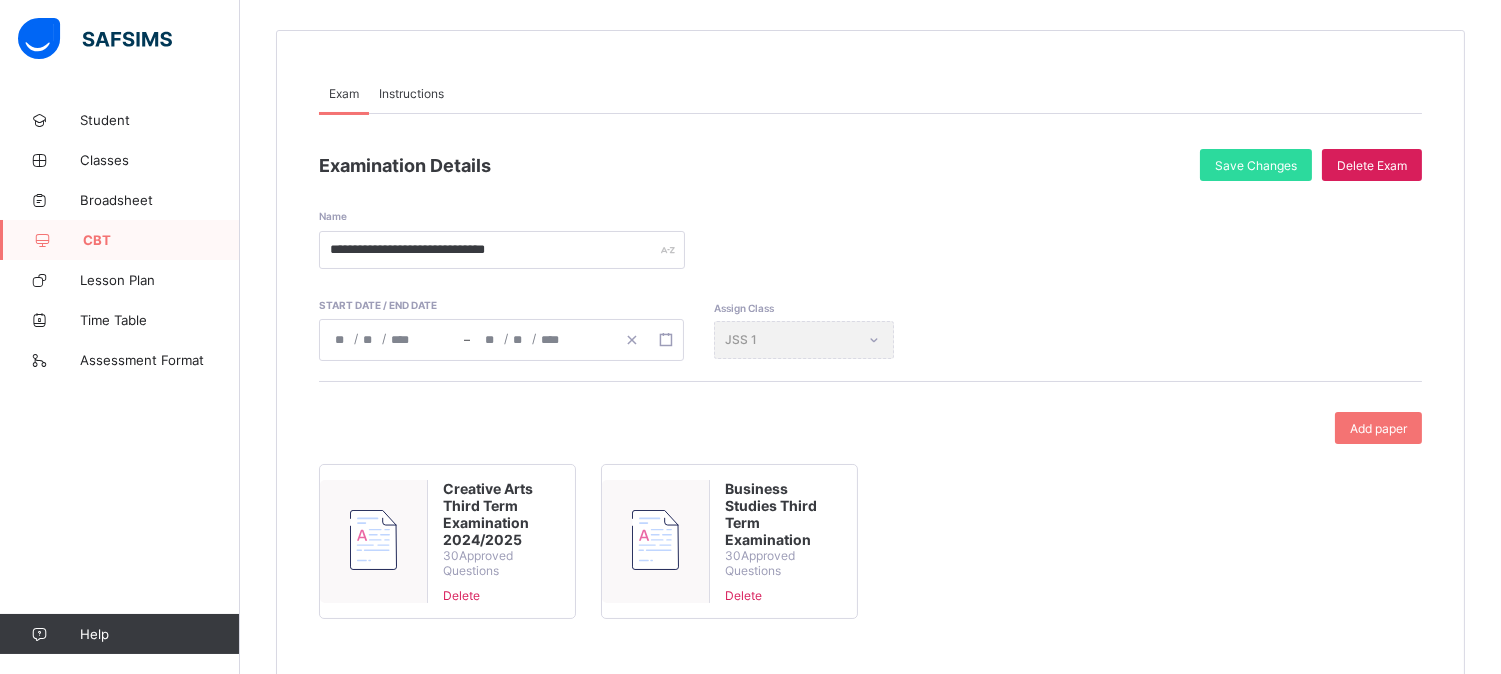 scroll, scrollTop: 0, scrollLeft: 0, axis: both 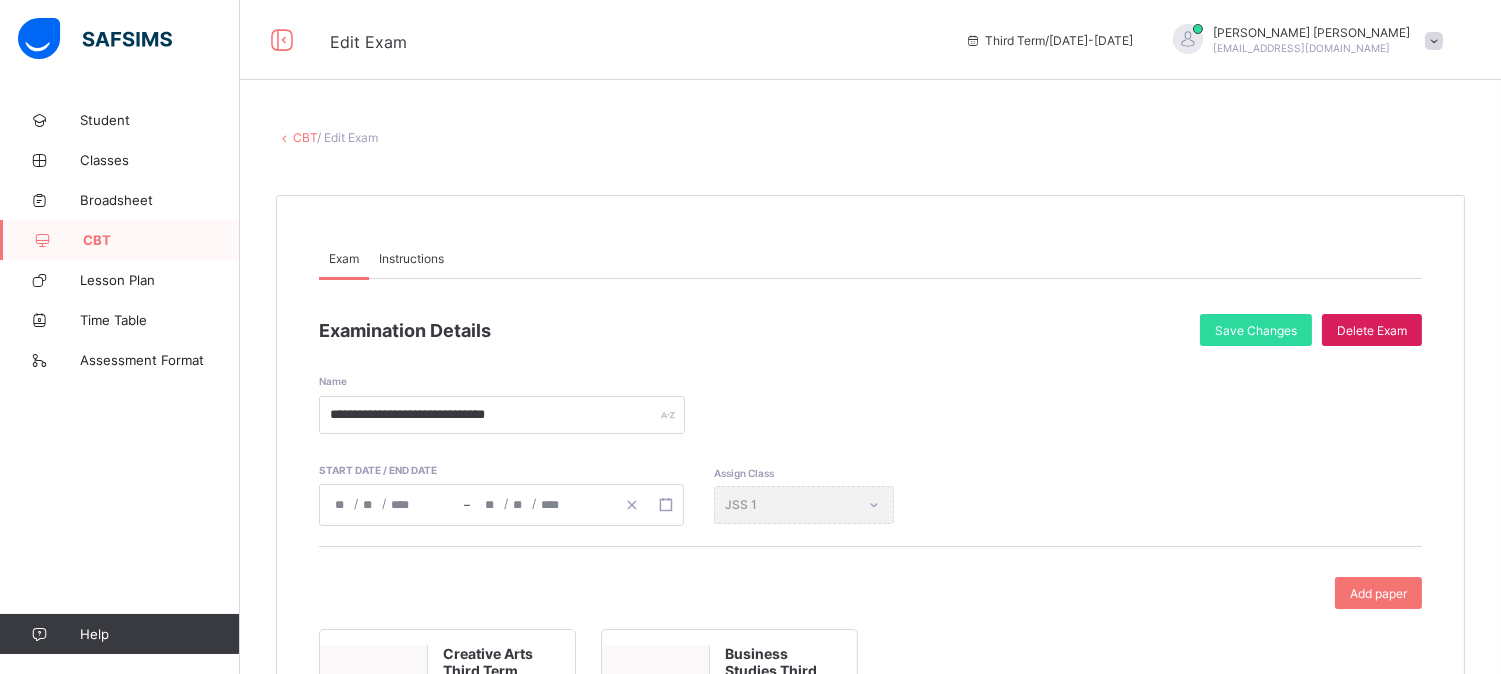 click on "CBT" at bounding box center [305, 137] 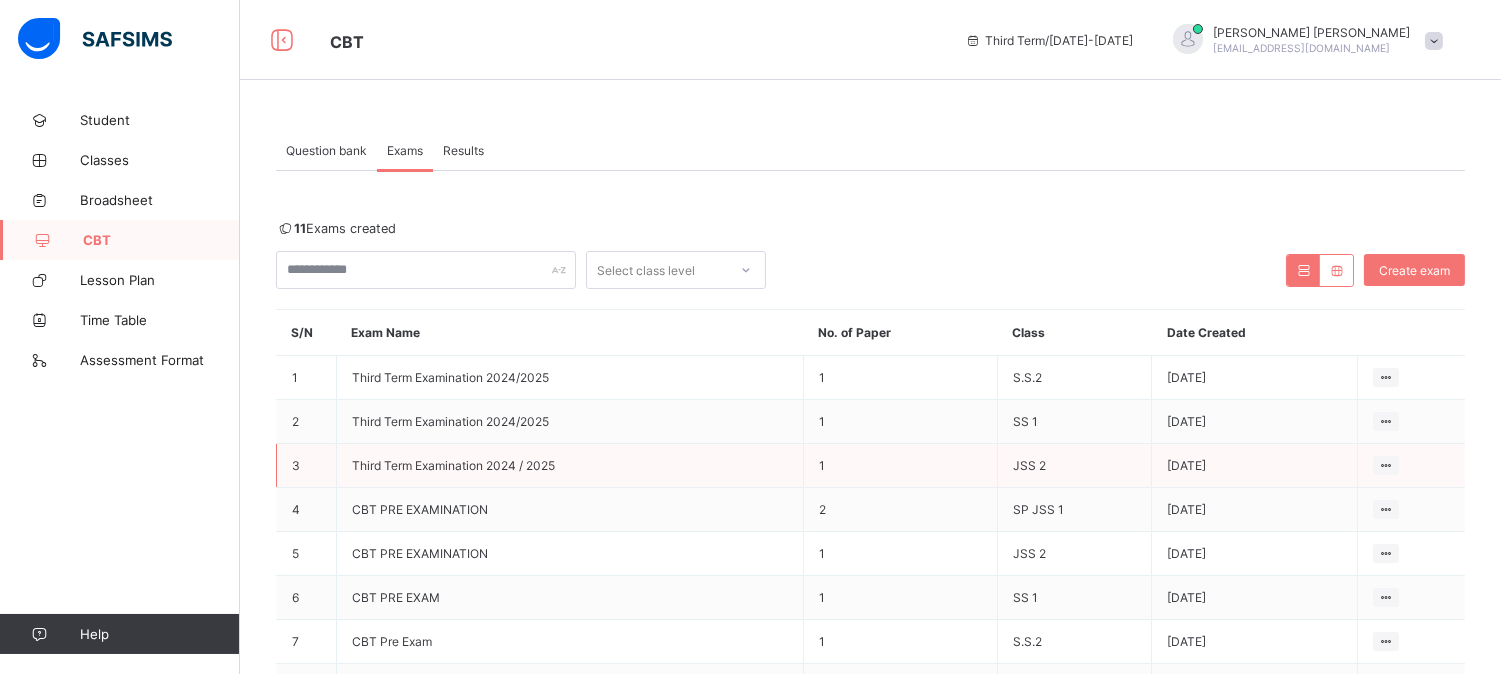 click on "Third Term Examination 2024 / 2025" at bounding box center (453, 465) 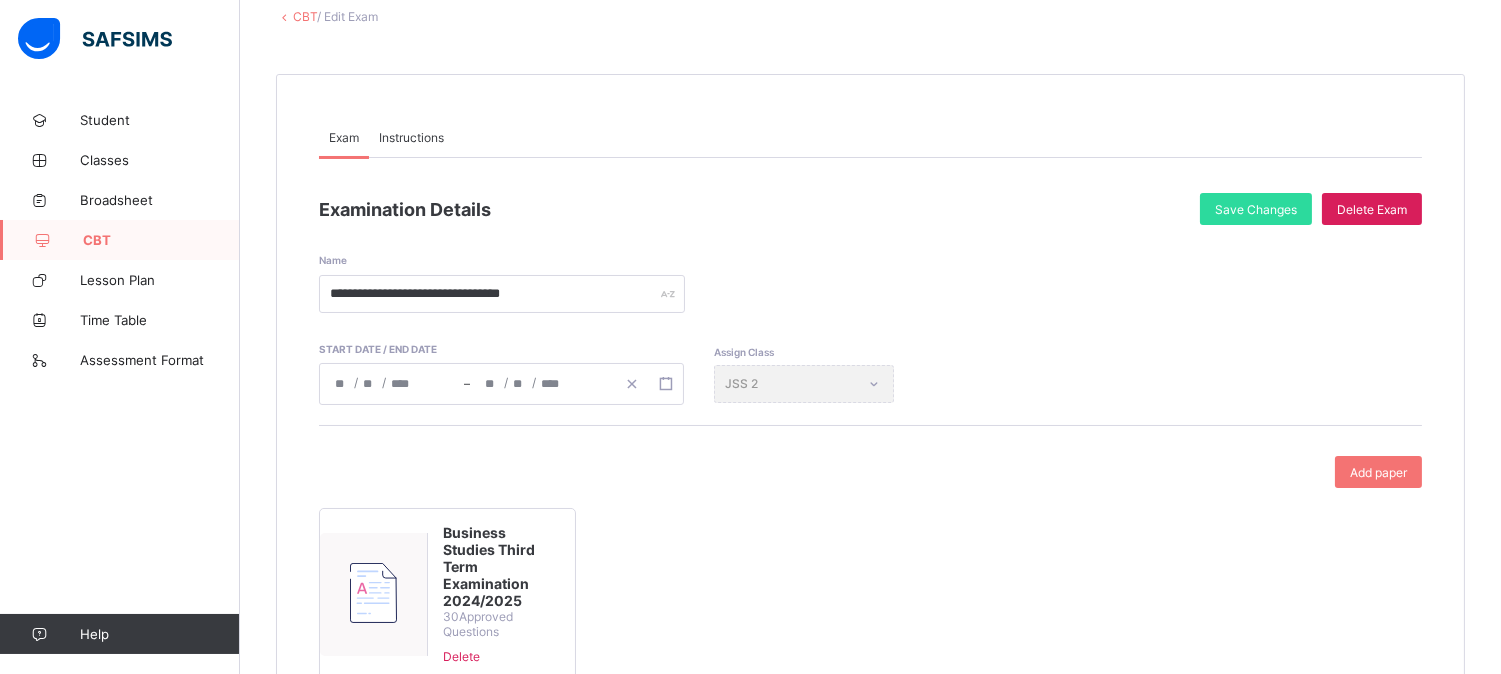 scroll, scrollTop: 244, scrollLeft: 0, axis: vertical 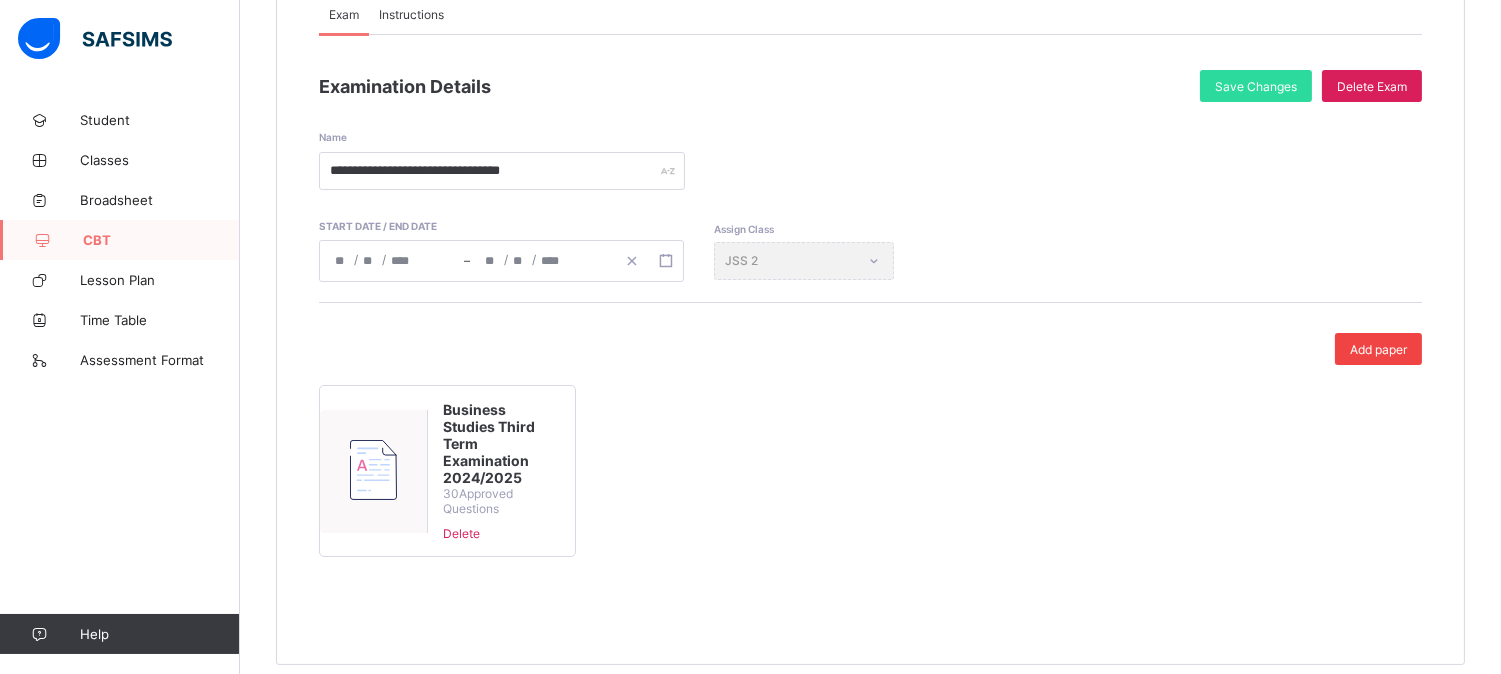 click on "Add paper" at bounding box center (1378, 349) 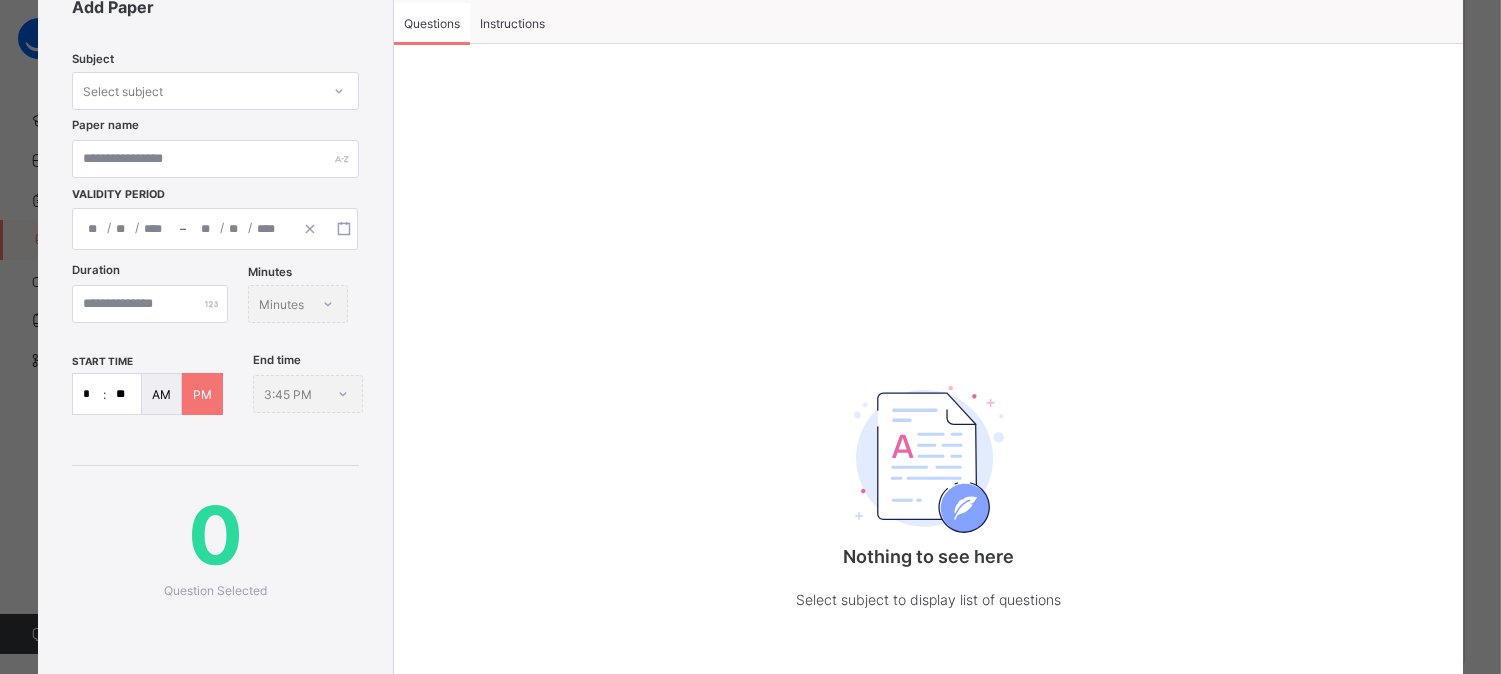 scroll, scrollTop: 0, scrollLeft: 0, axis: both 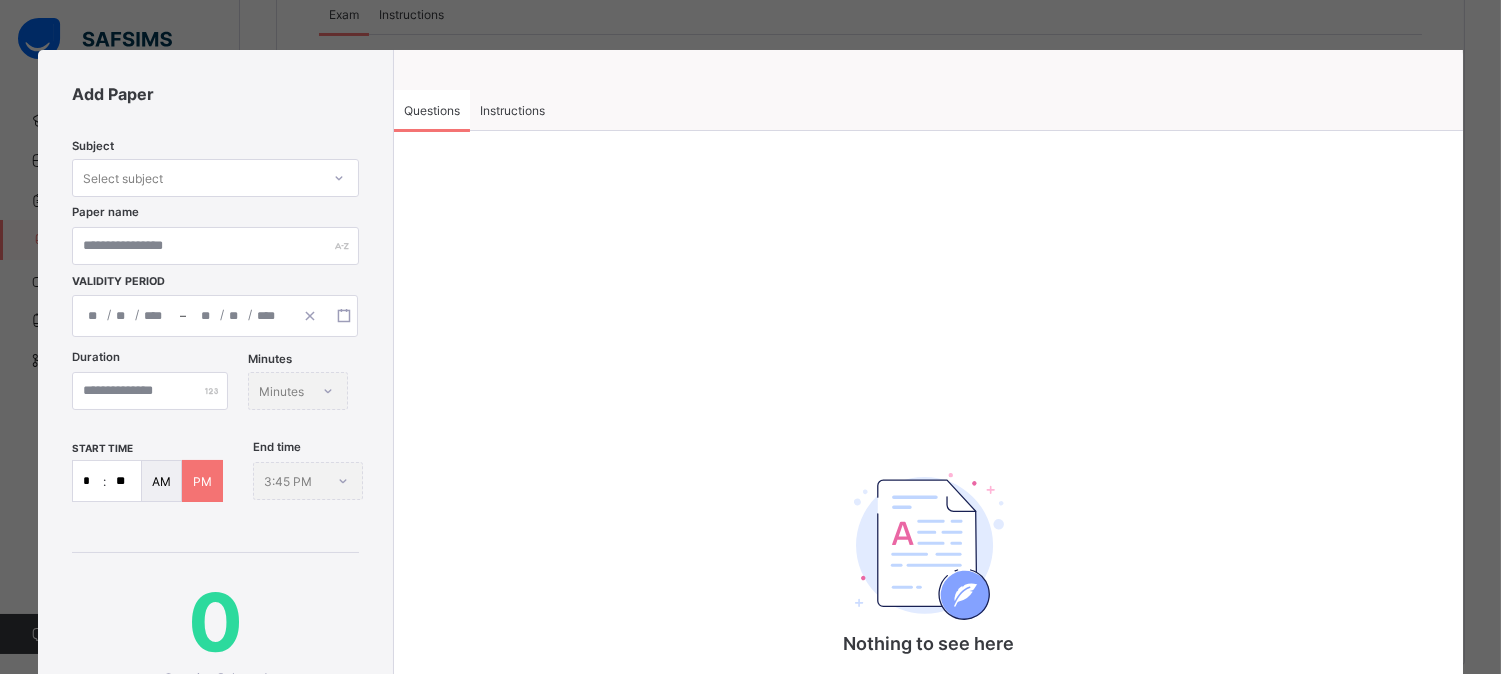 click on "Select subject" at bounding box center [196, 178] 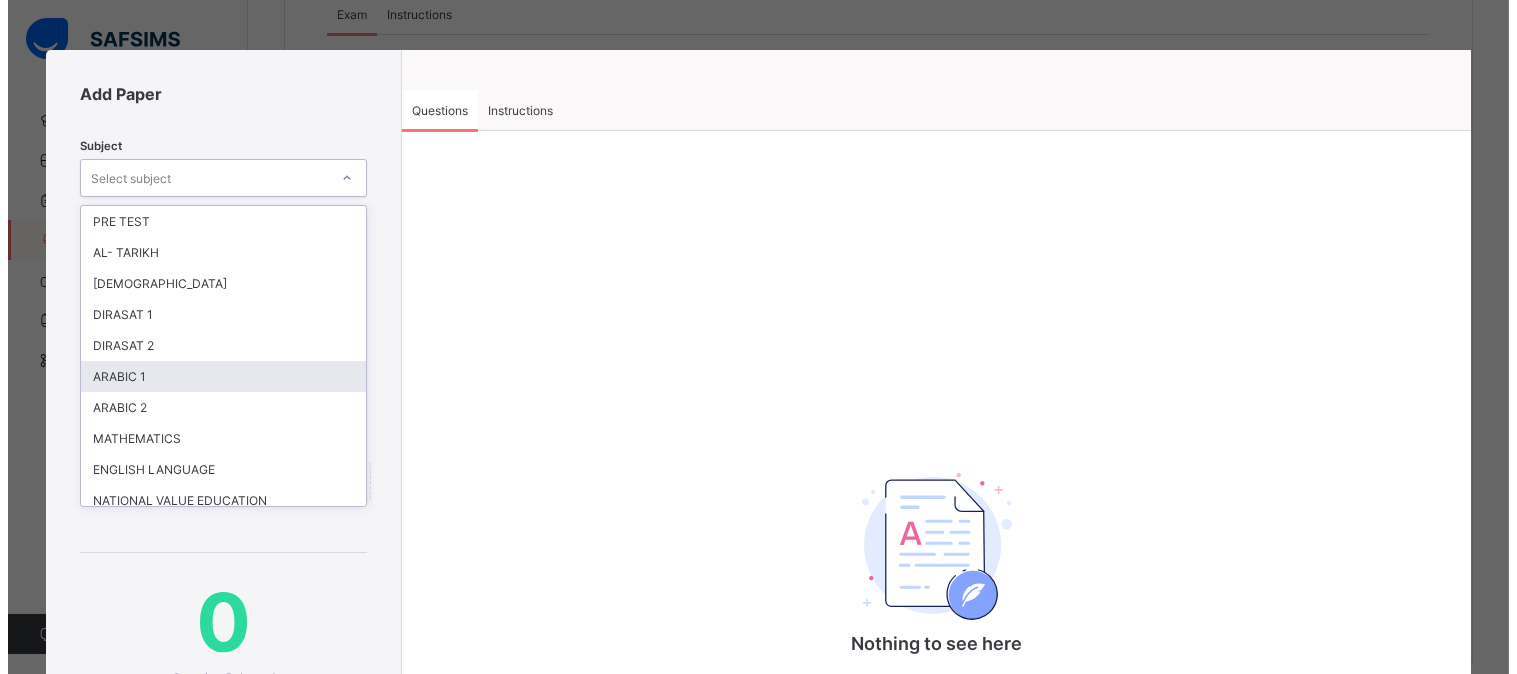 scroll, scrollTop: 247, scrollLeft: 0, axis: vertical 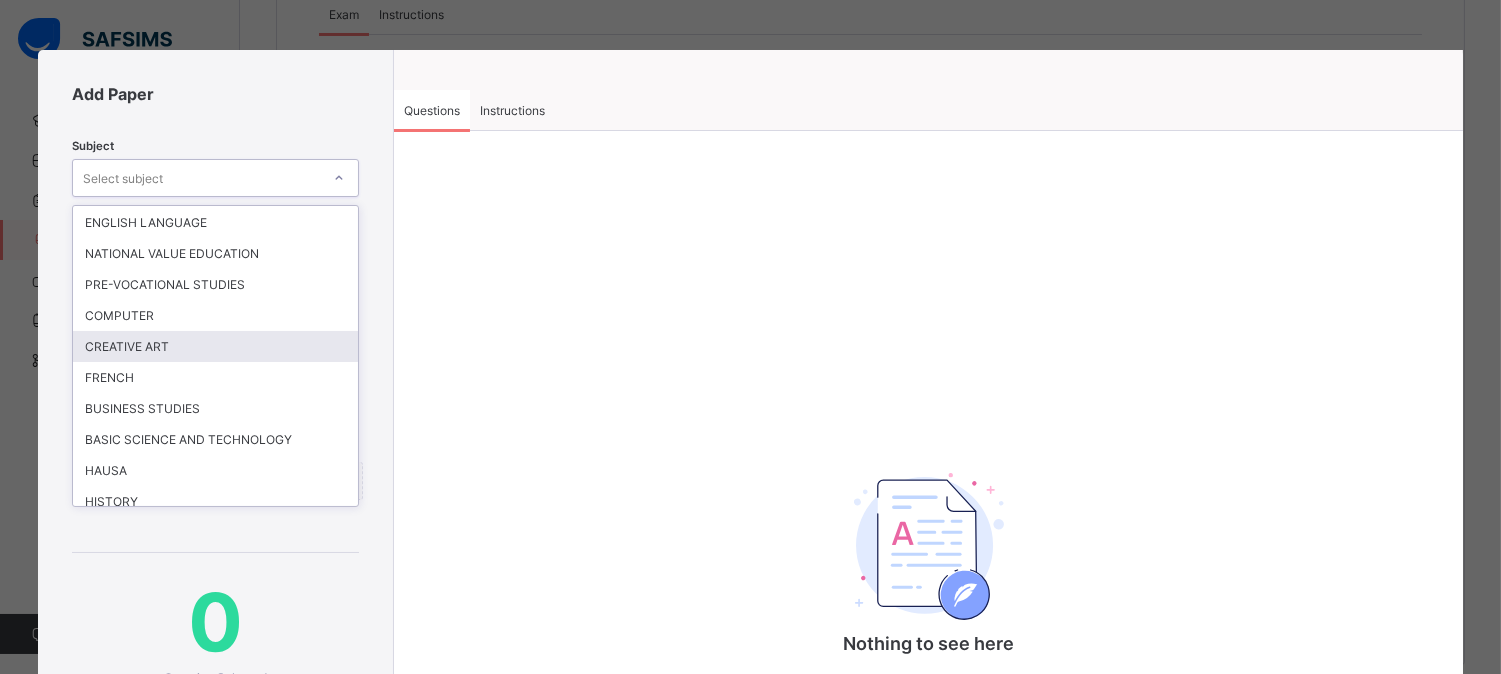 click on "CREATIVE ART" at bounding box center [215, 346] 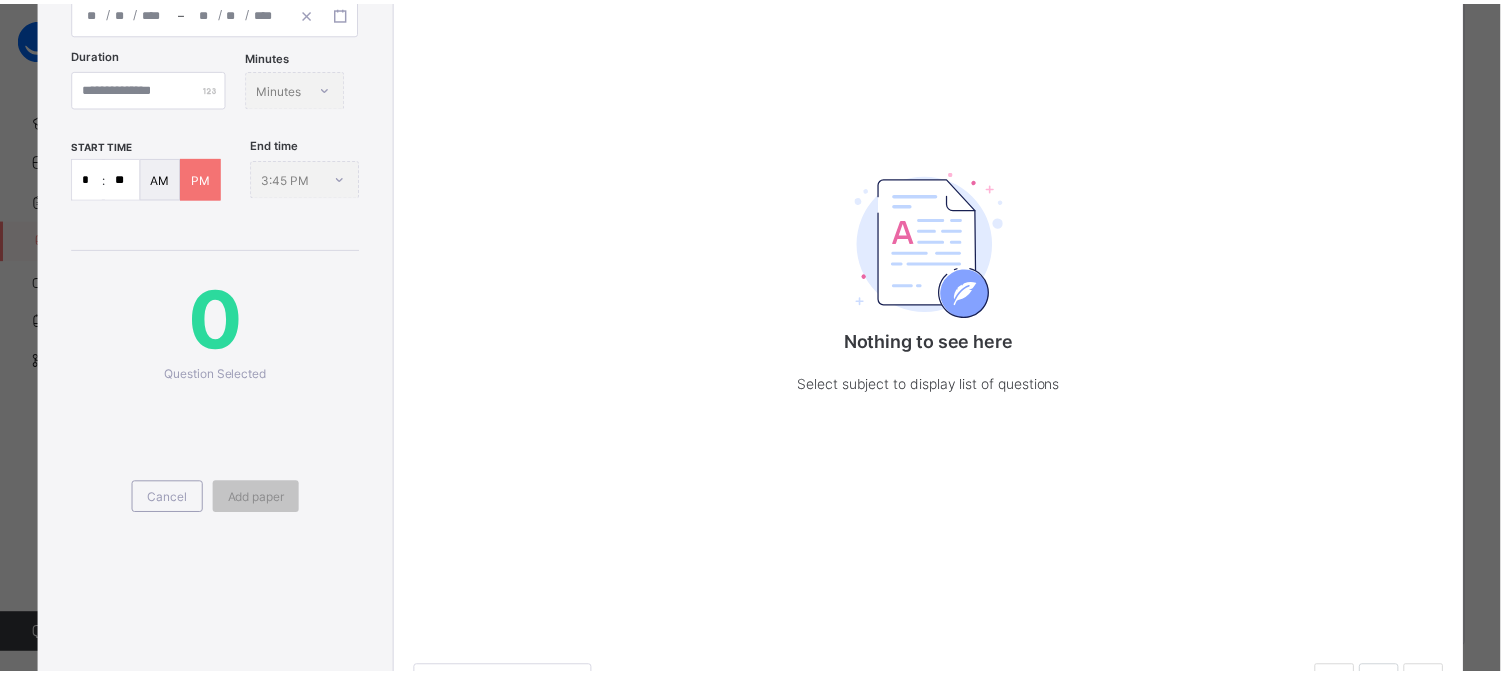 scroll, scrollTop: 395, scrollLeft: 0, axis: vertical 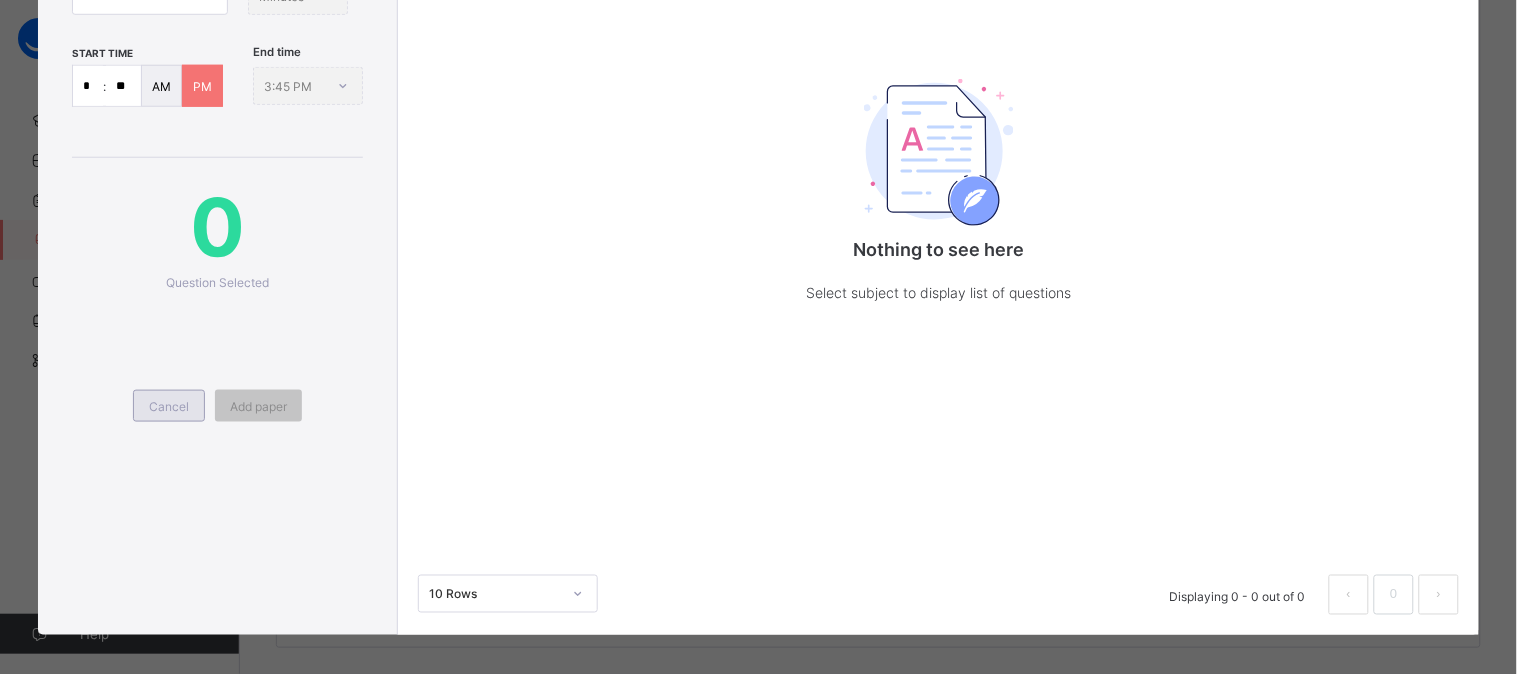click on "Cancel" at bounding box center [169, 406] 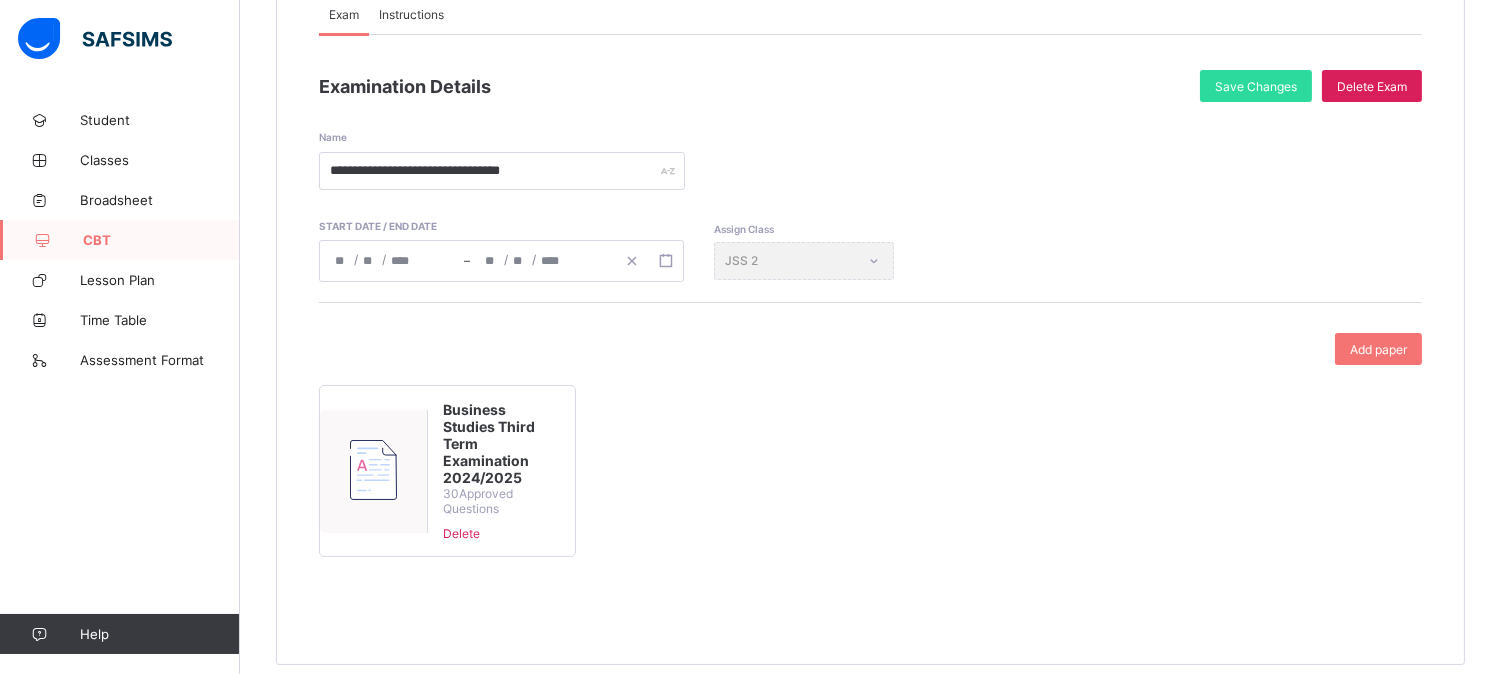 click on "CBT" at bounding box center (161, 240) 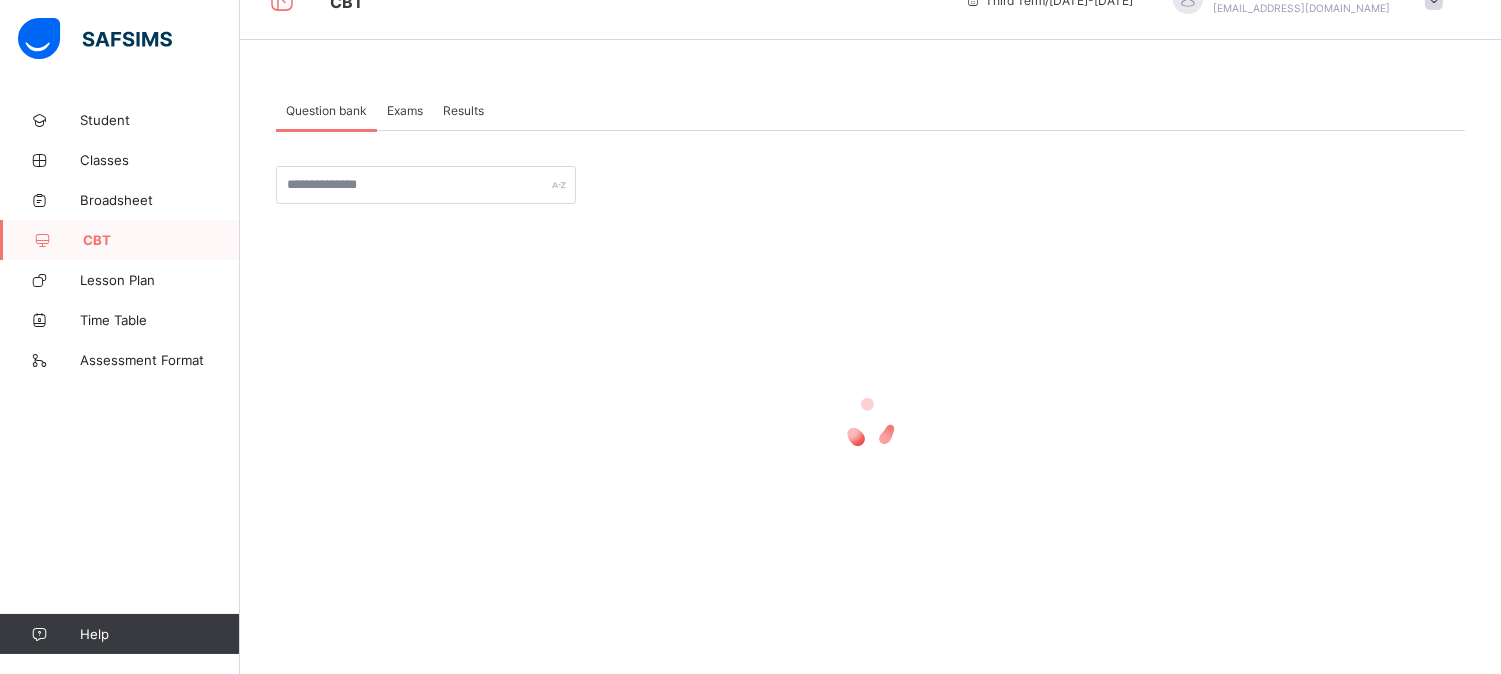 scroll, scrollTop: 0, scrollLeft: 0, axis: both 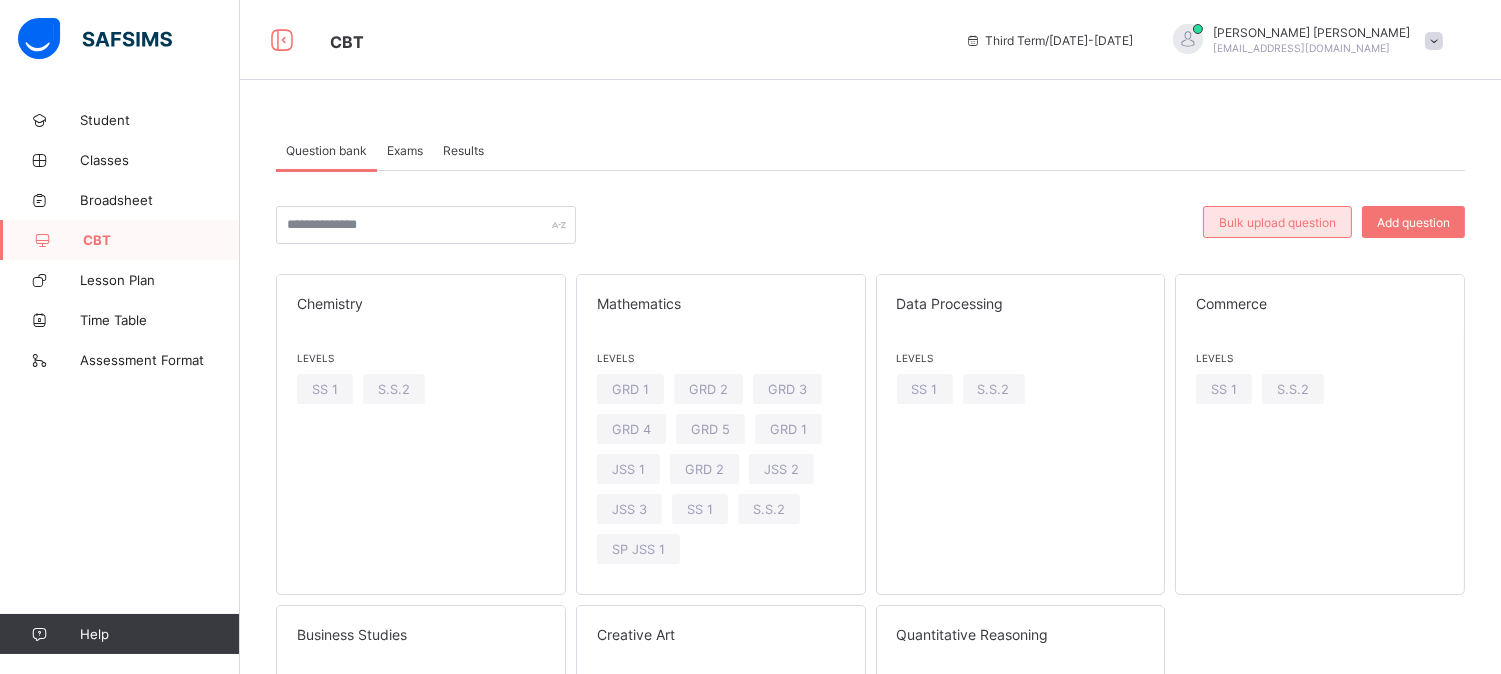 click on "Bulk upload question" at bounding box center (1277, 222) 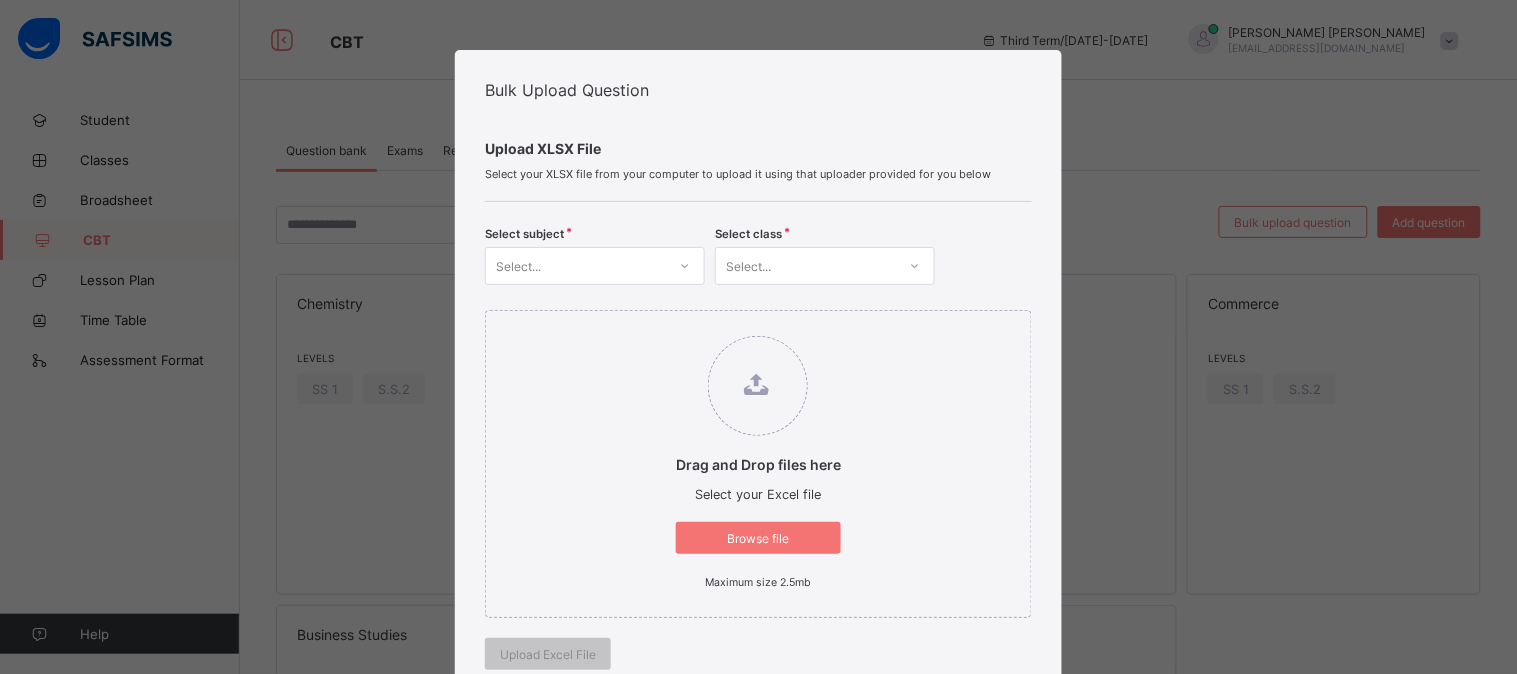 click on "Select..." at bounding box center (576, 266) 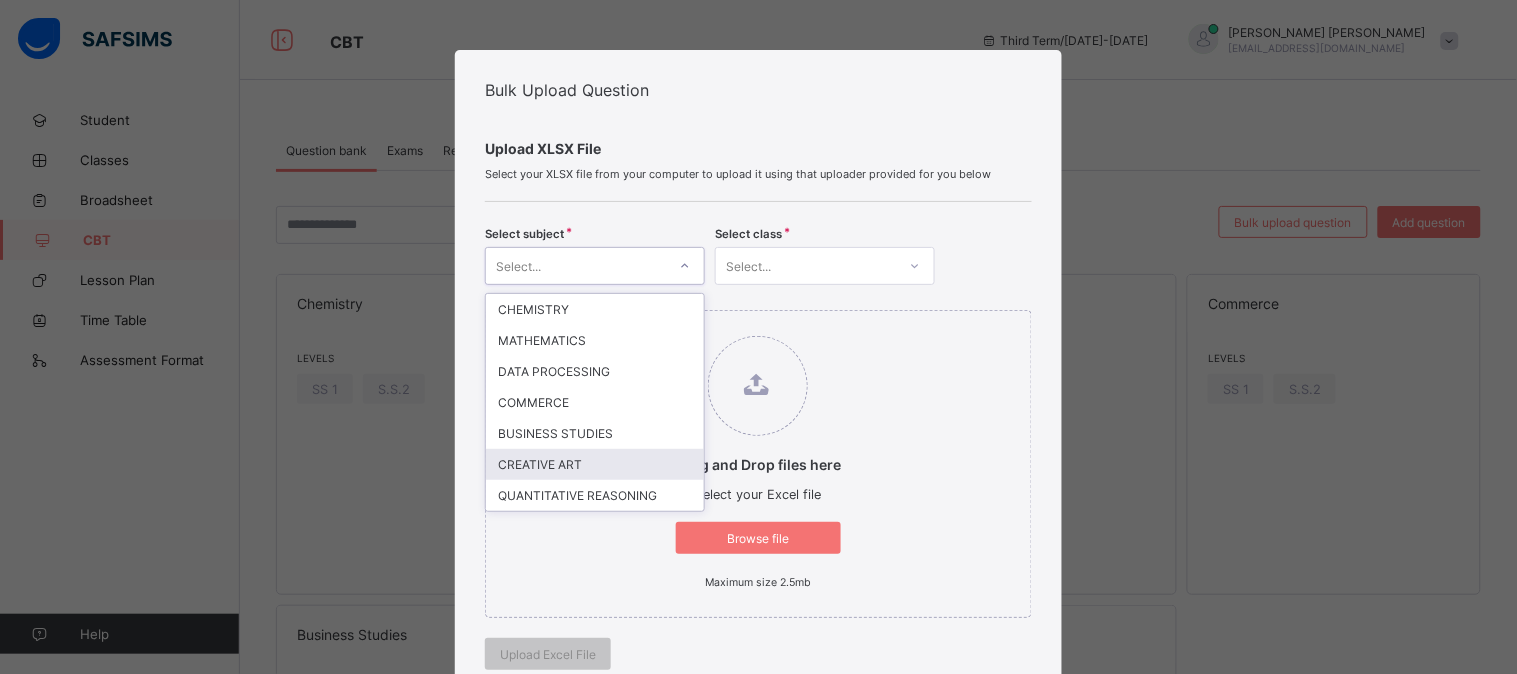 click on "CREATIVE ART" at bounding box center [595, 464] 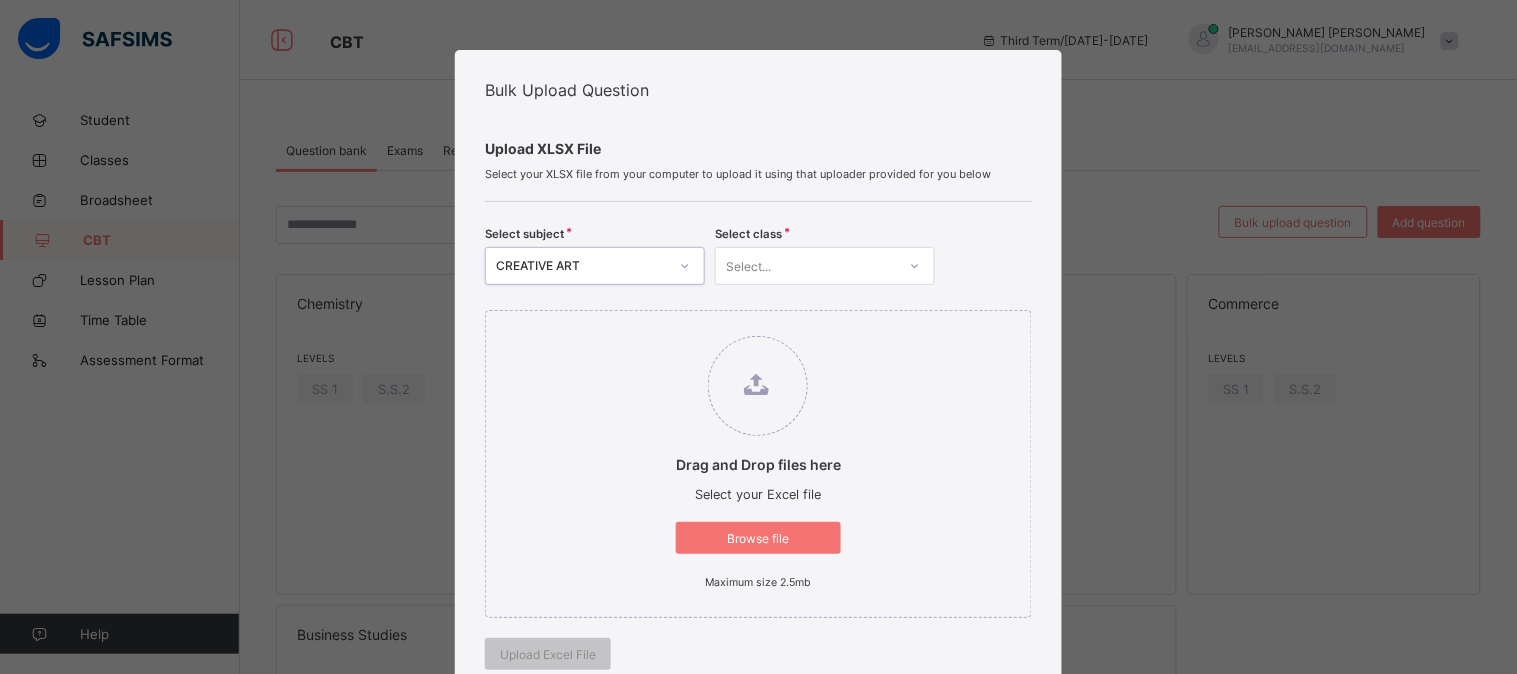 click on "Select..." at bounding box center (806, 266) 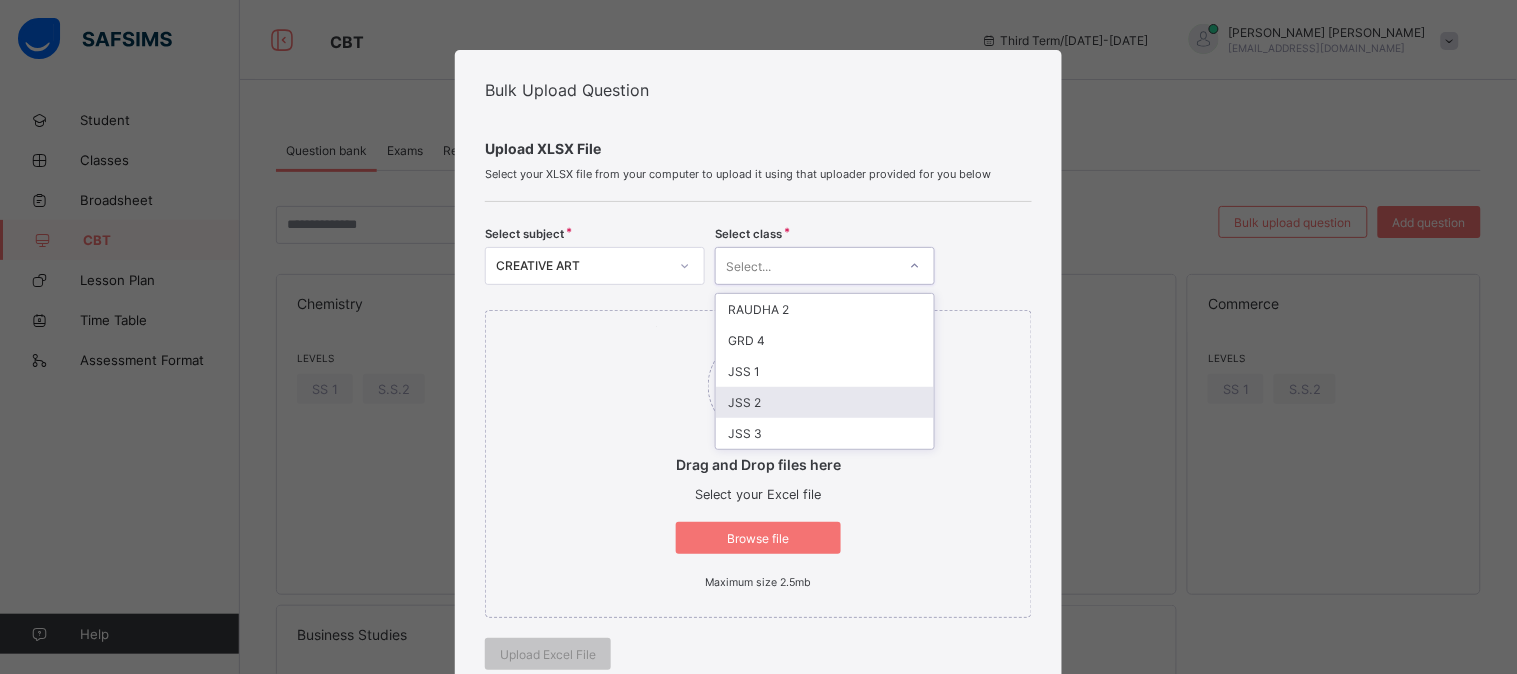 click on "JSS 2" at bounding box center [825, 402] 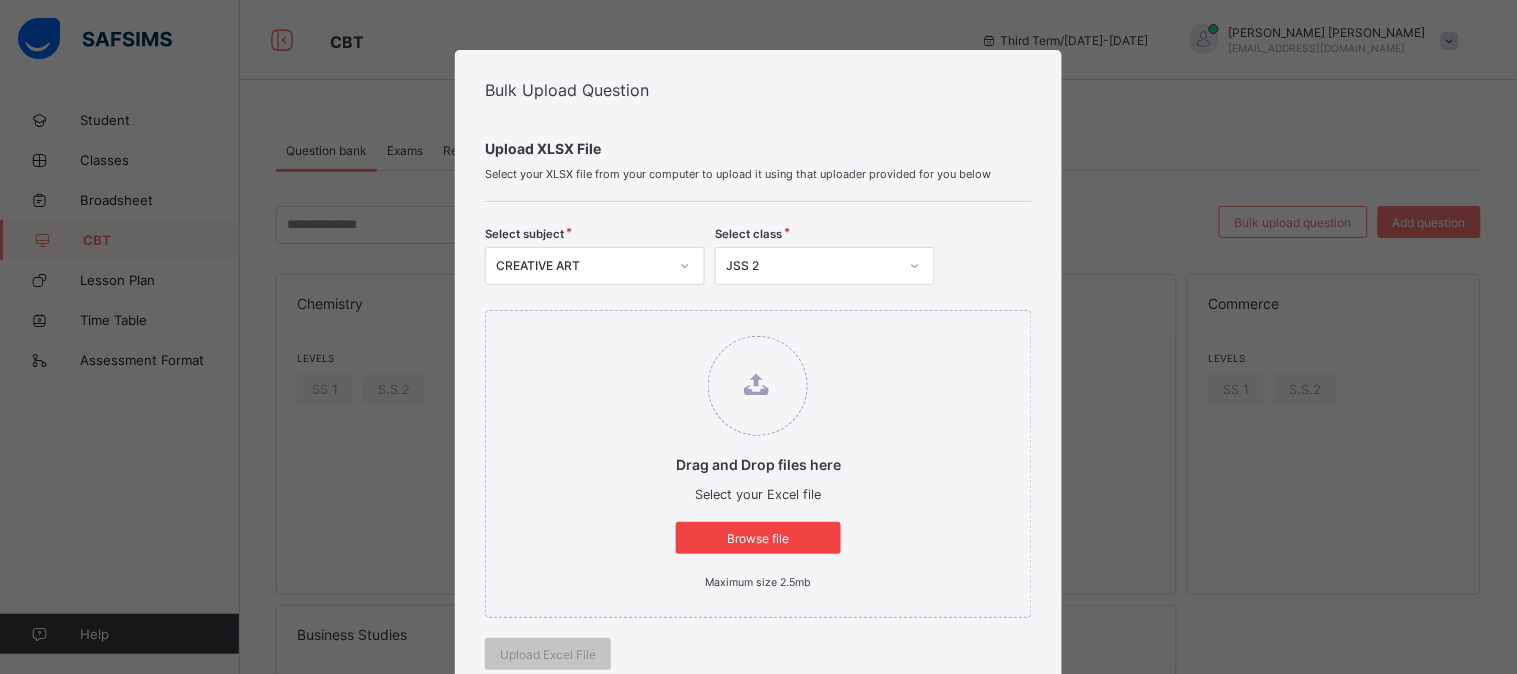 click on "Browse file" at bounding box center (758, 538) 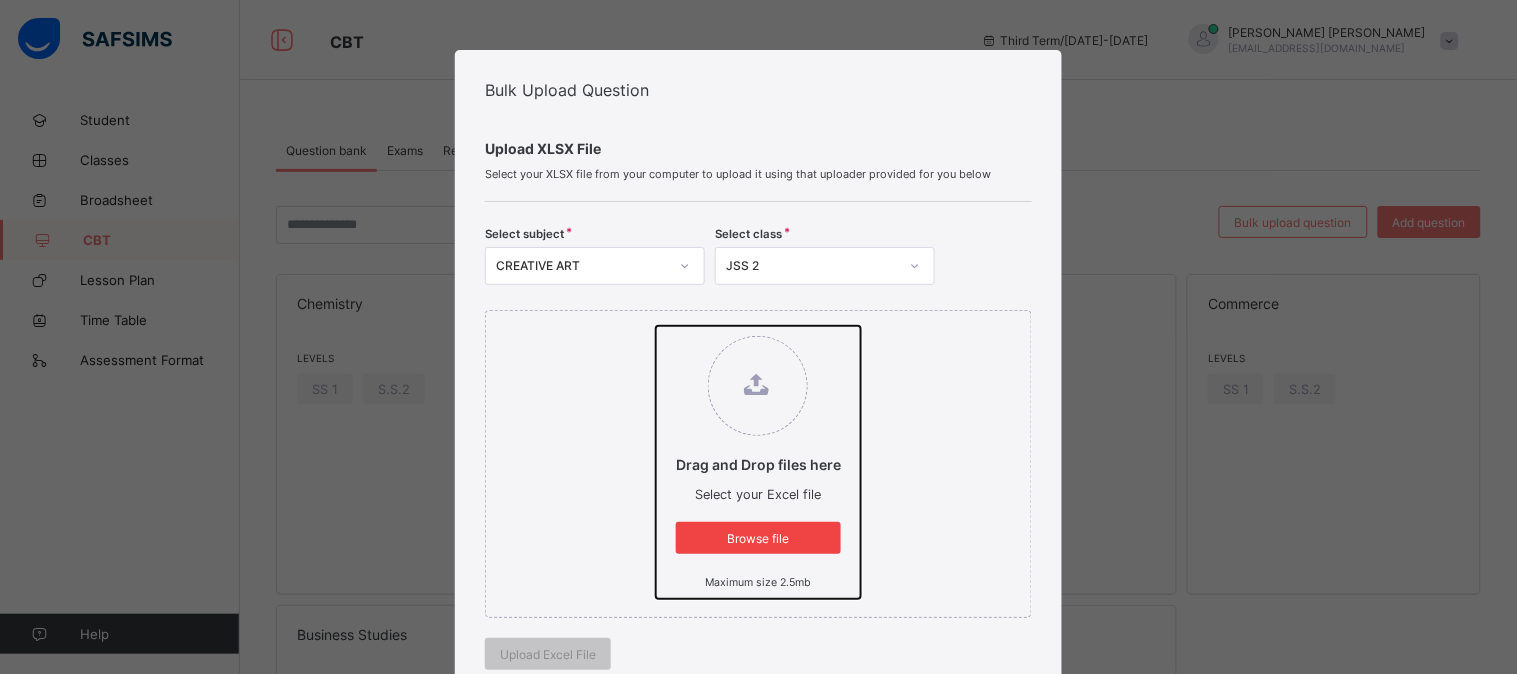 click on "Drag and Drop files here Select your Excel file Browse file Maximum size 2.5mb" at bounding box center (656, 326) 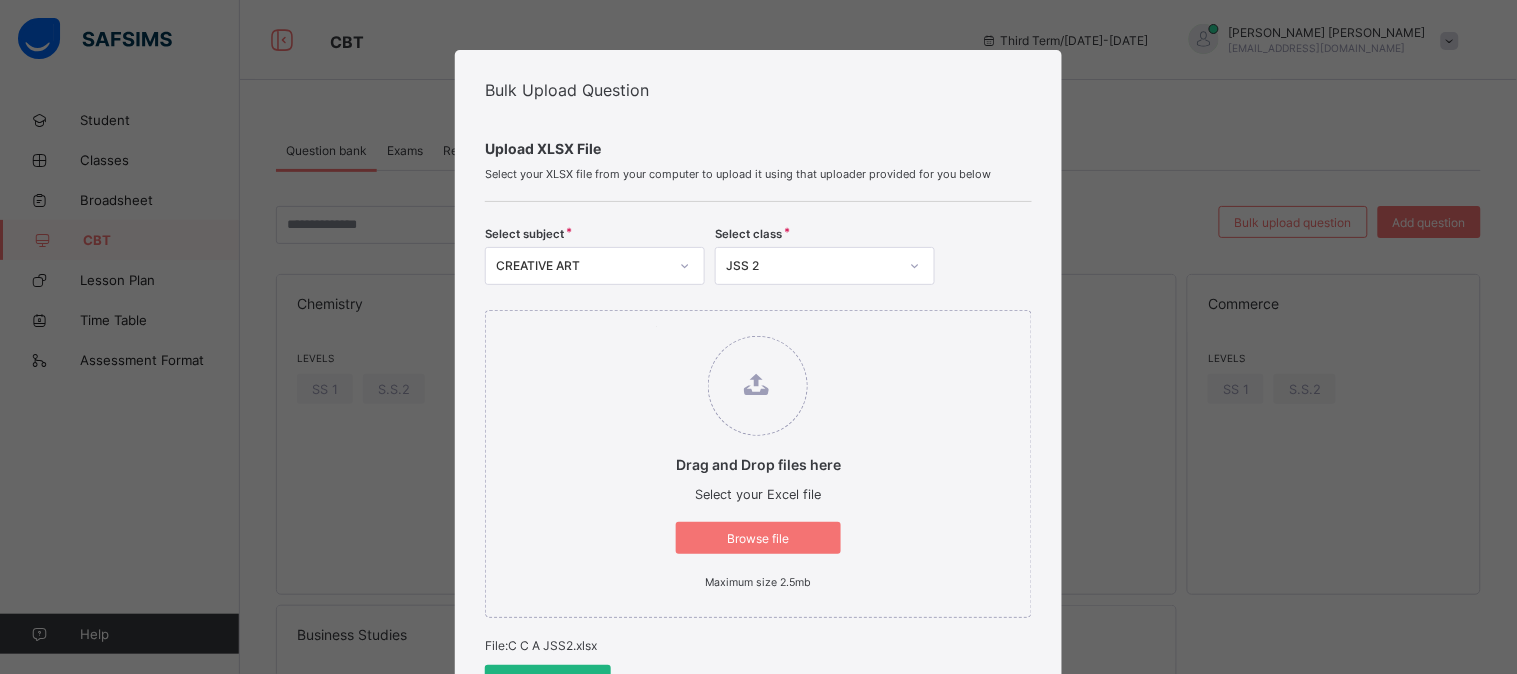 click on "Upload Excel File" at bounding box center (548, 681) 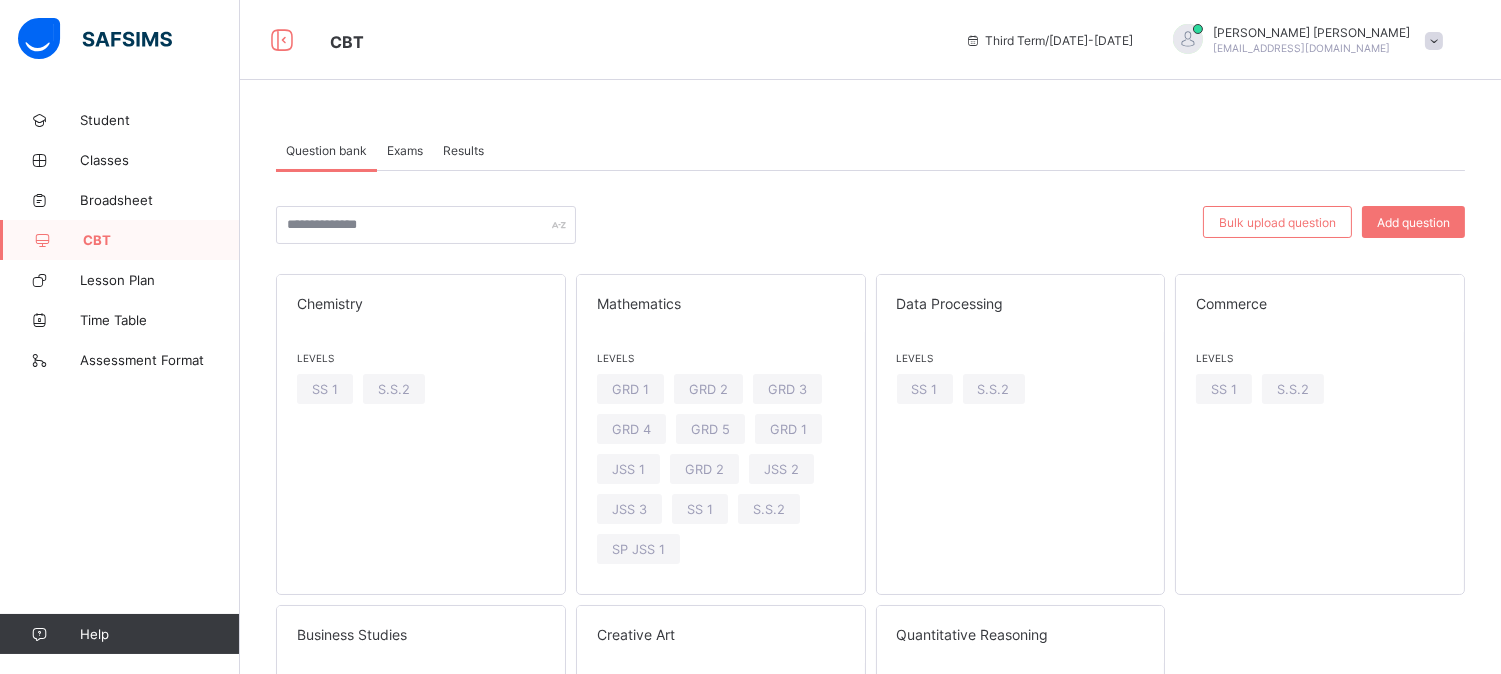 scroll, scrollTop: 192, scrollLeft: 0, axis: vertical 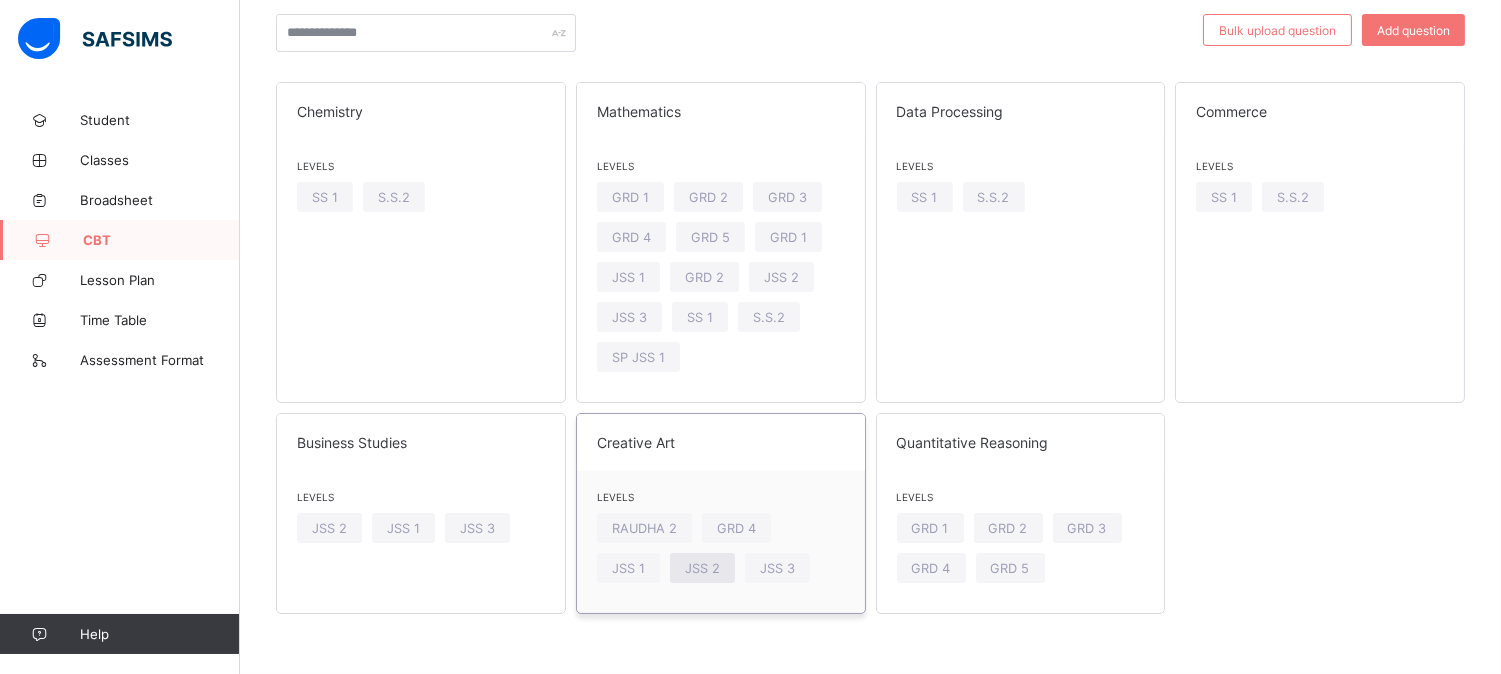 click on "JSS 2" at bounding box center (702, 568) 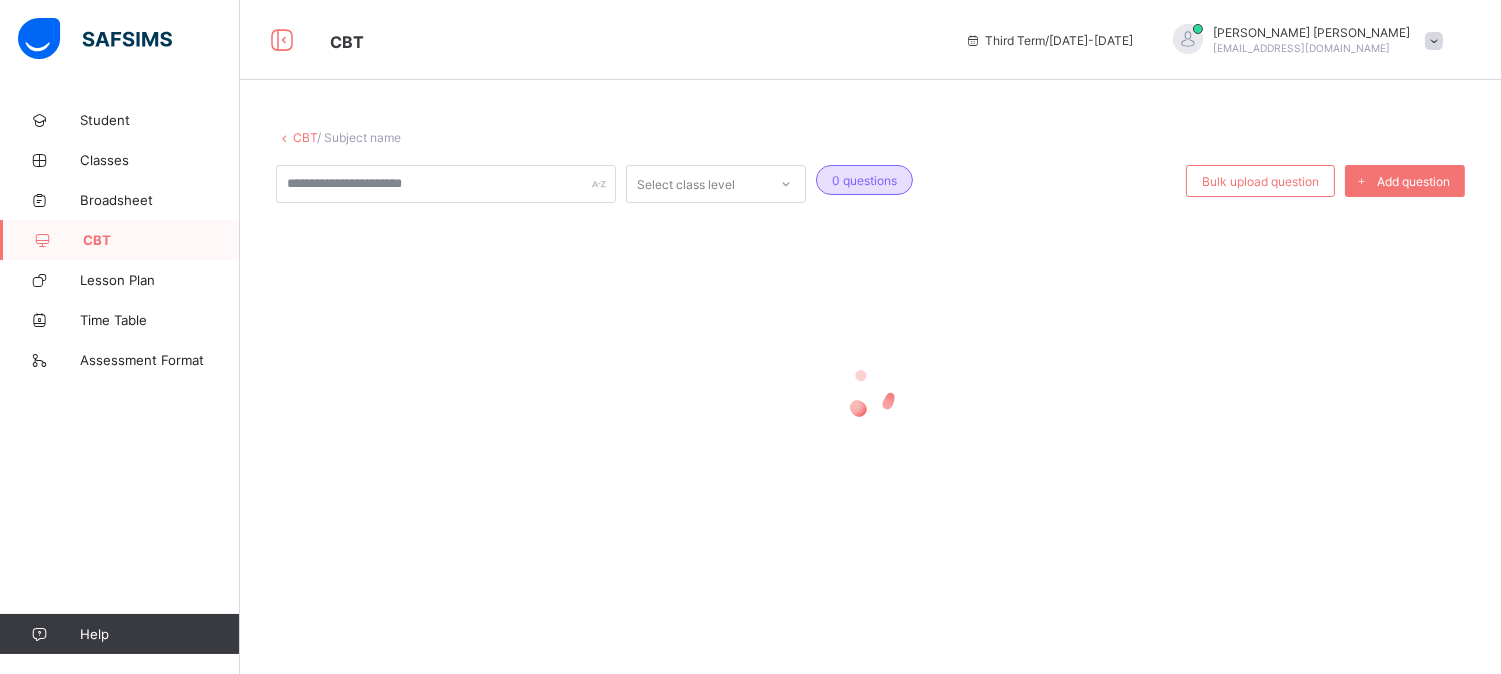 scroll, scrollTop: 0, scrollLeft: 0, axis: both 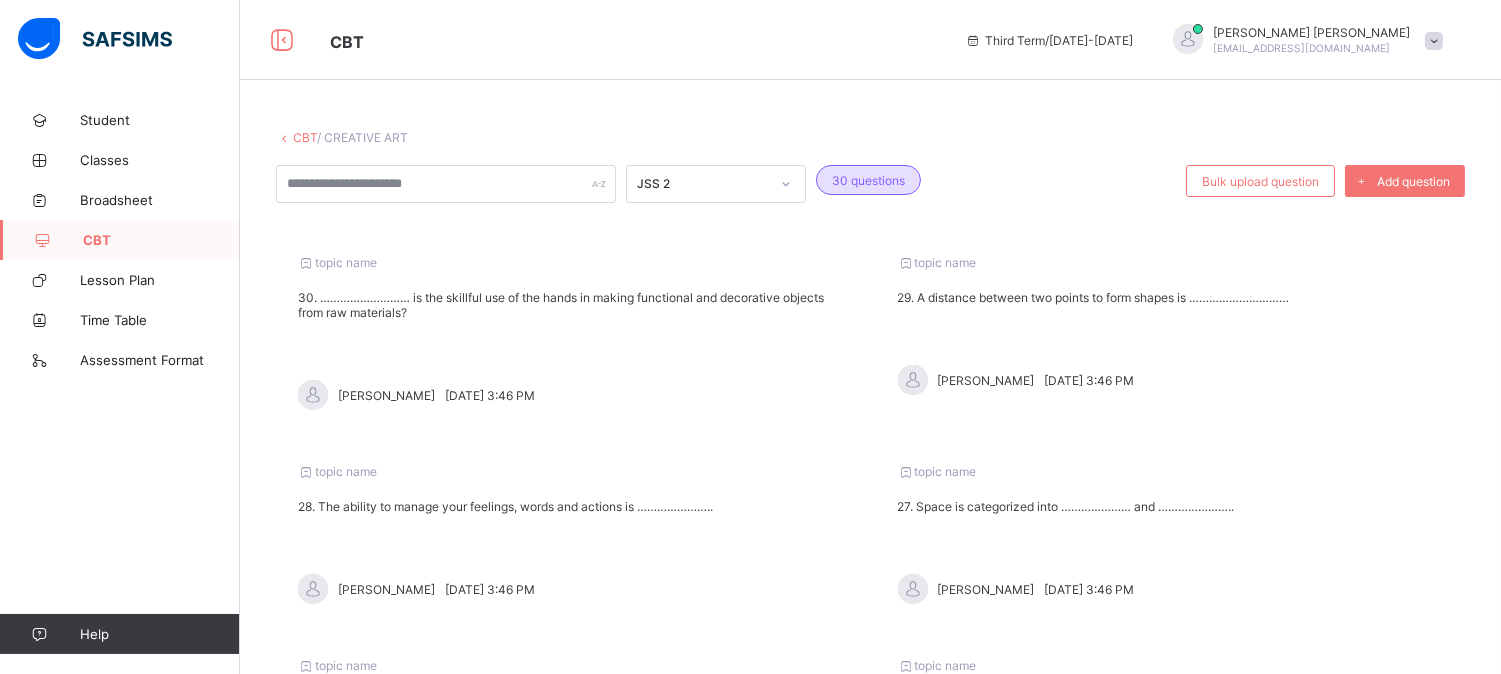 click on "CBT" at bounding box center (120, 240) 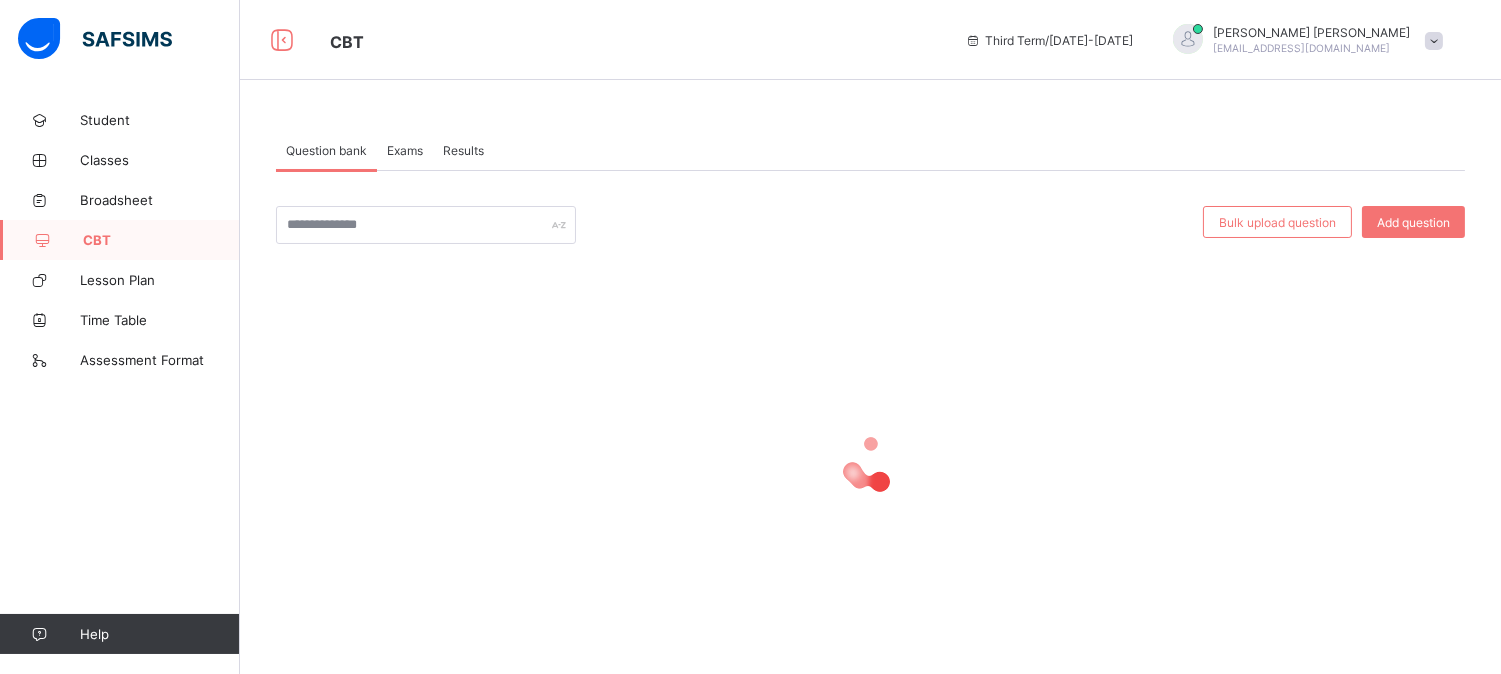 click on "Exams" at bounding box center (405, 150) 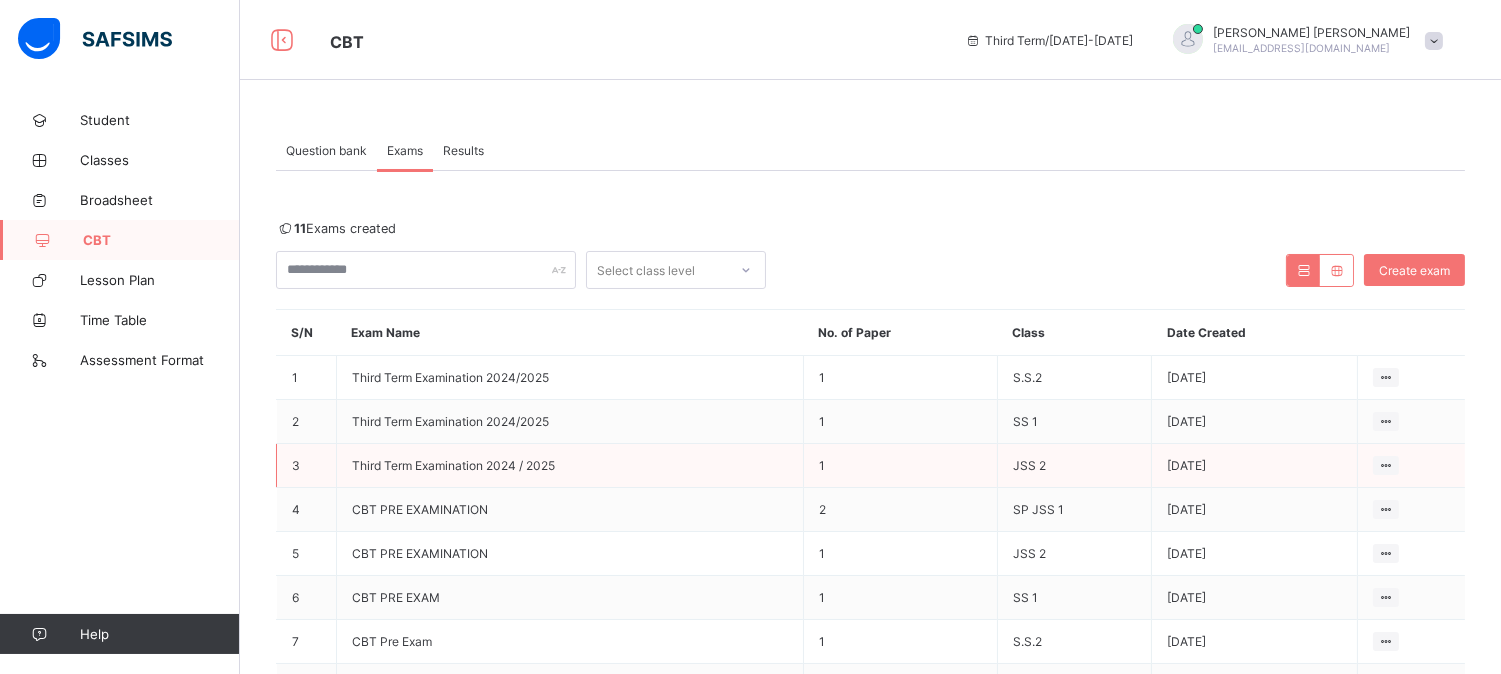 click on "Third Term Examination 2024 / 2025" at bounding box center (453, 465) 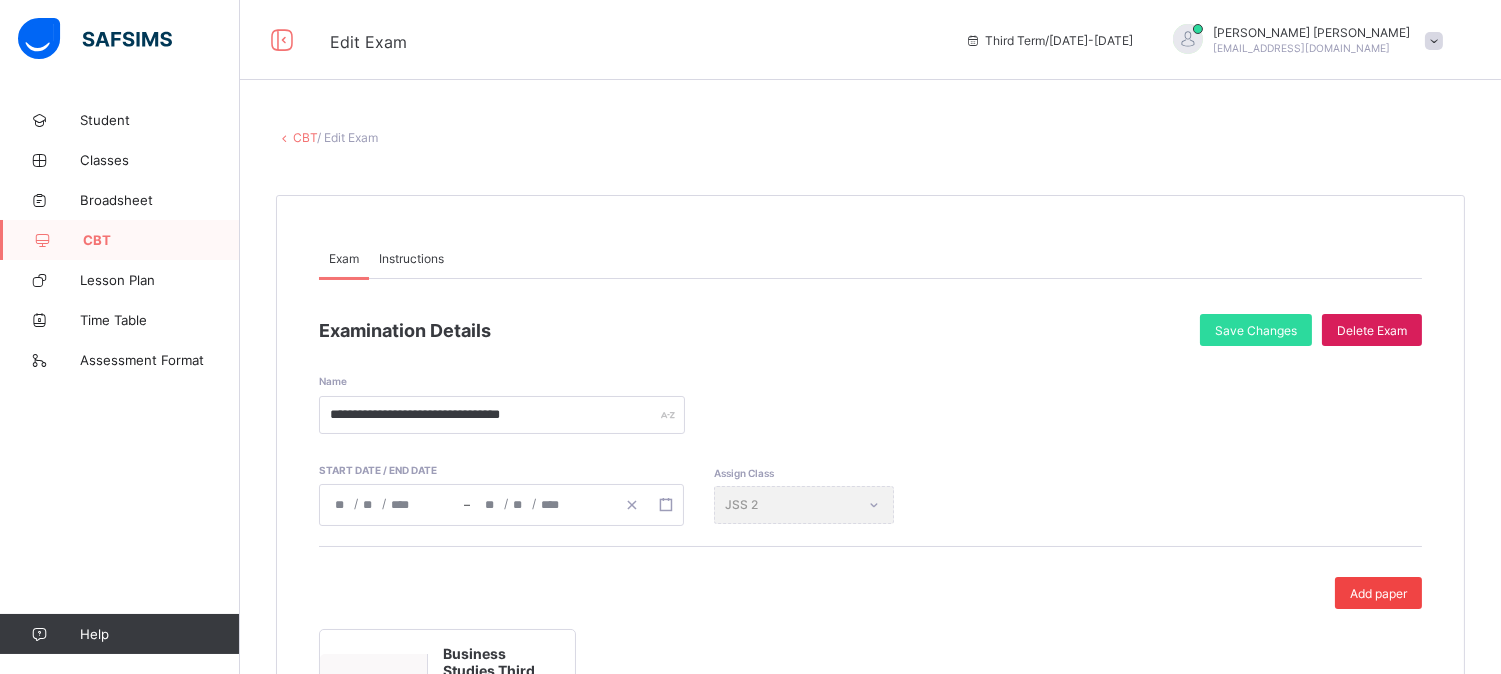 click on "Add paper" at bounding box center (1378, 593) 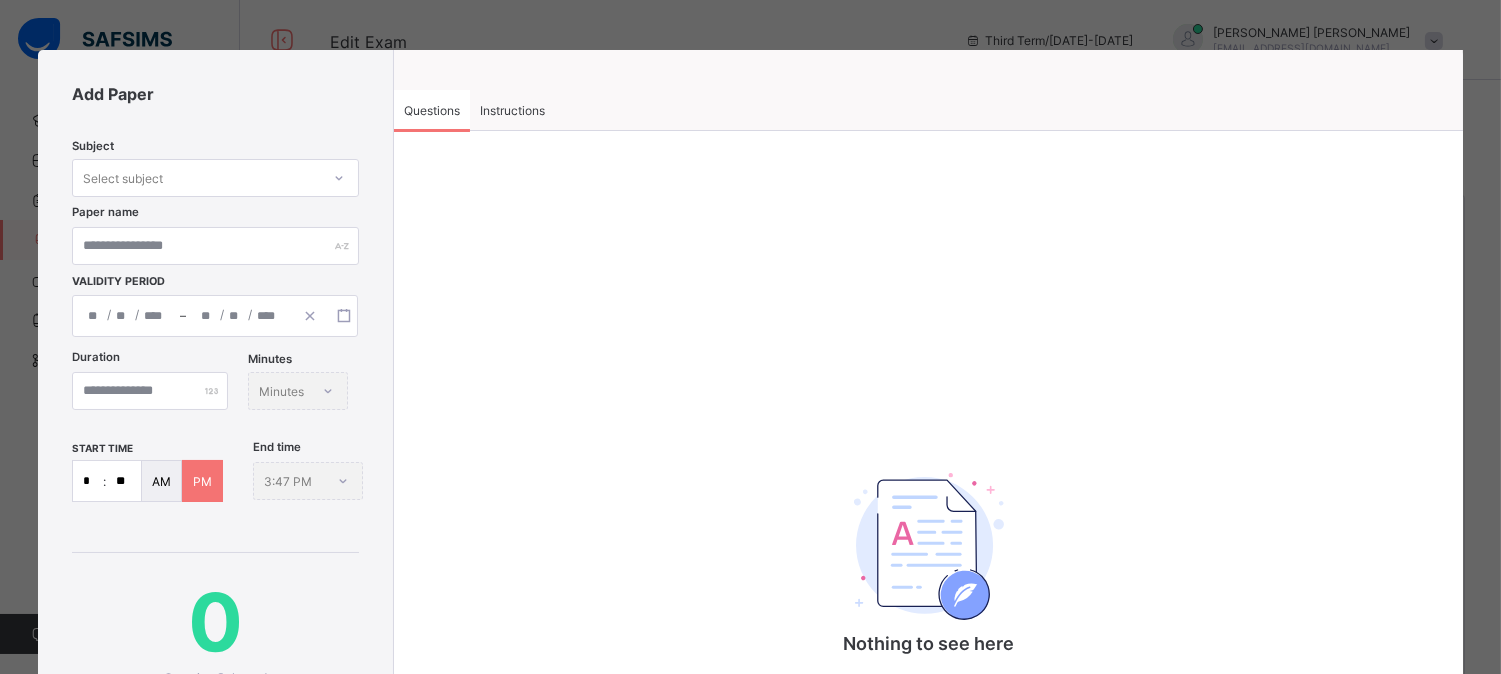 click on "Select subject" at bounding box center (196, 178) 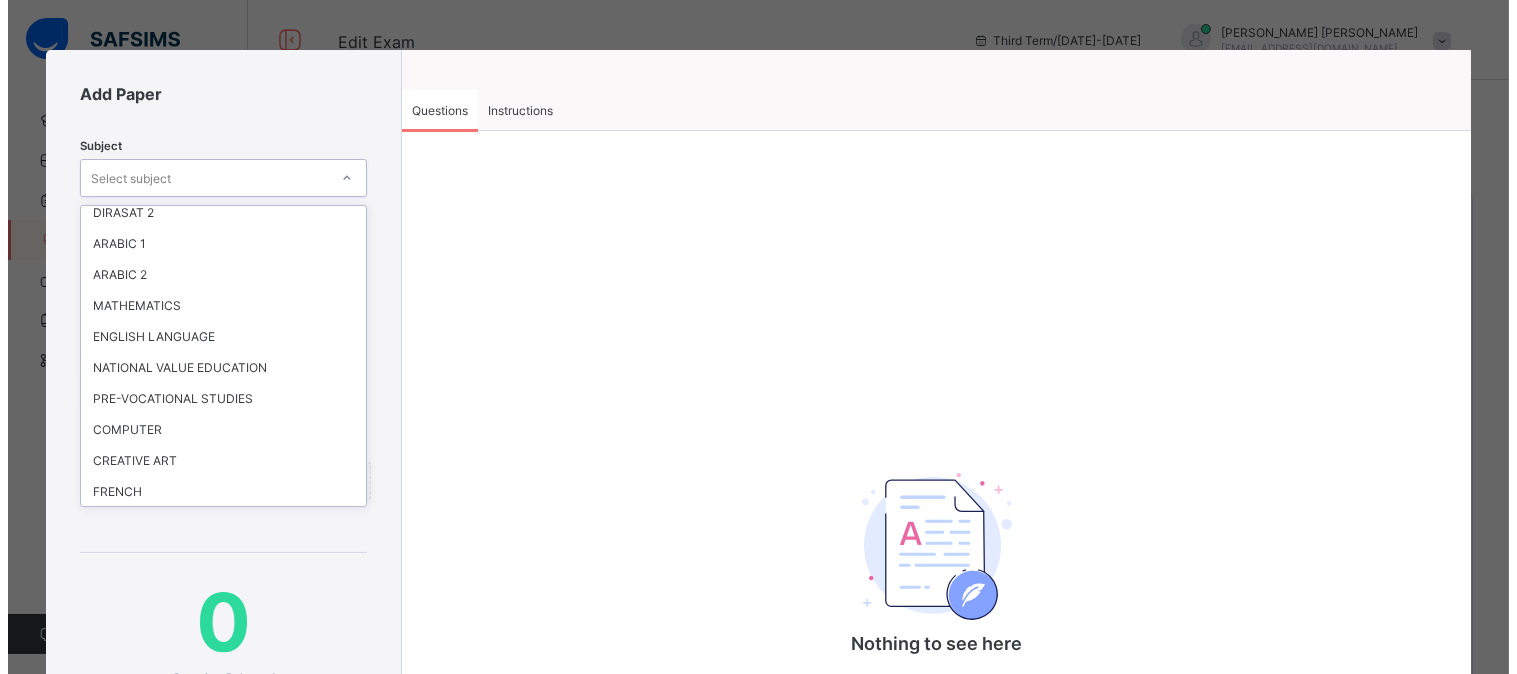 scroll, scrollTop: 247, scrollLeft: 0, axis: vertical 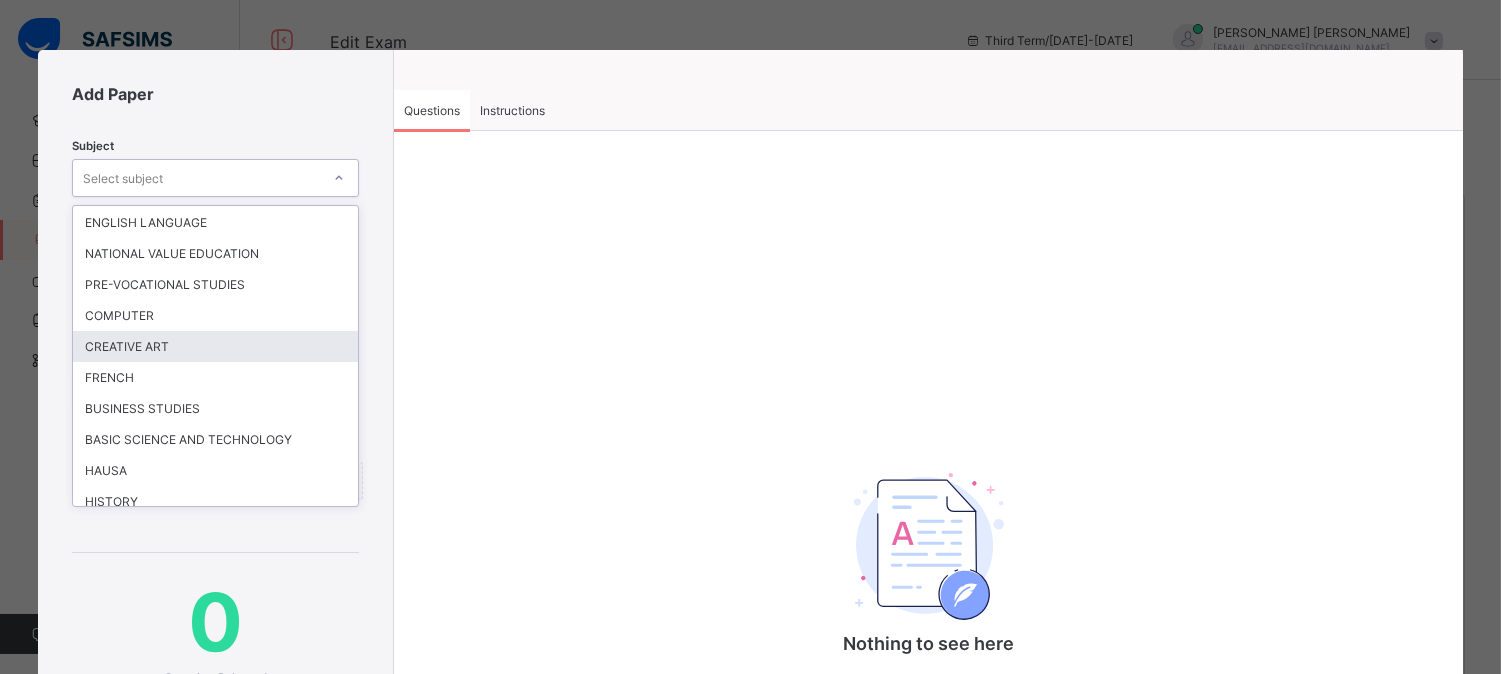 click on "CREATIVE ART" at bounding box center [215, 346] 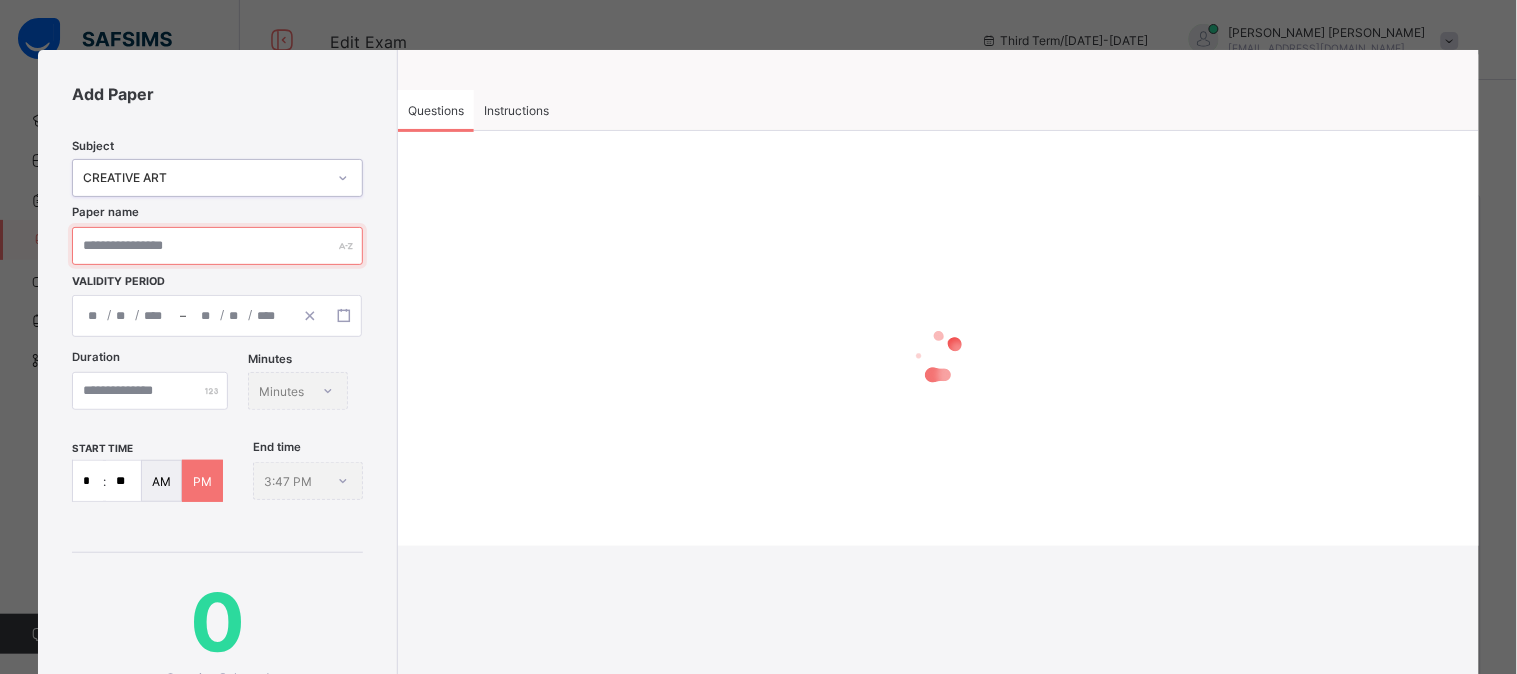 click at bounding box center [217, 246] 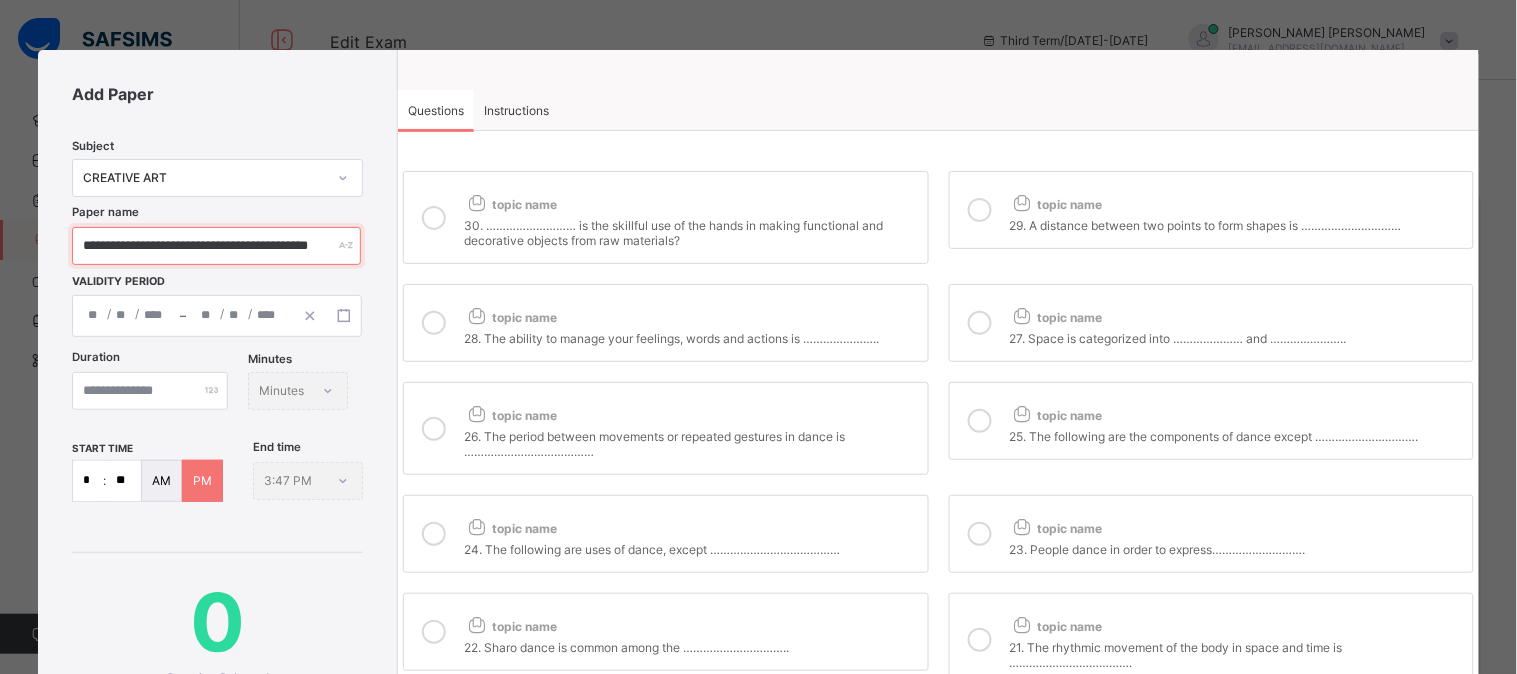 scroll, scrollTop: 0, scrollLeft: 16, axis: horizontal 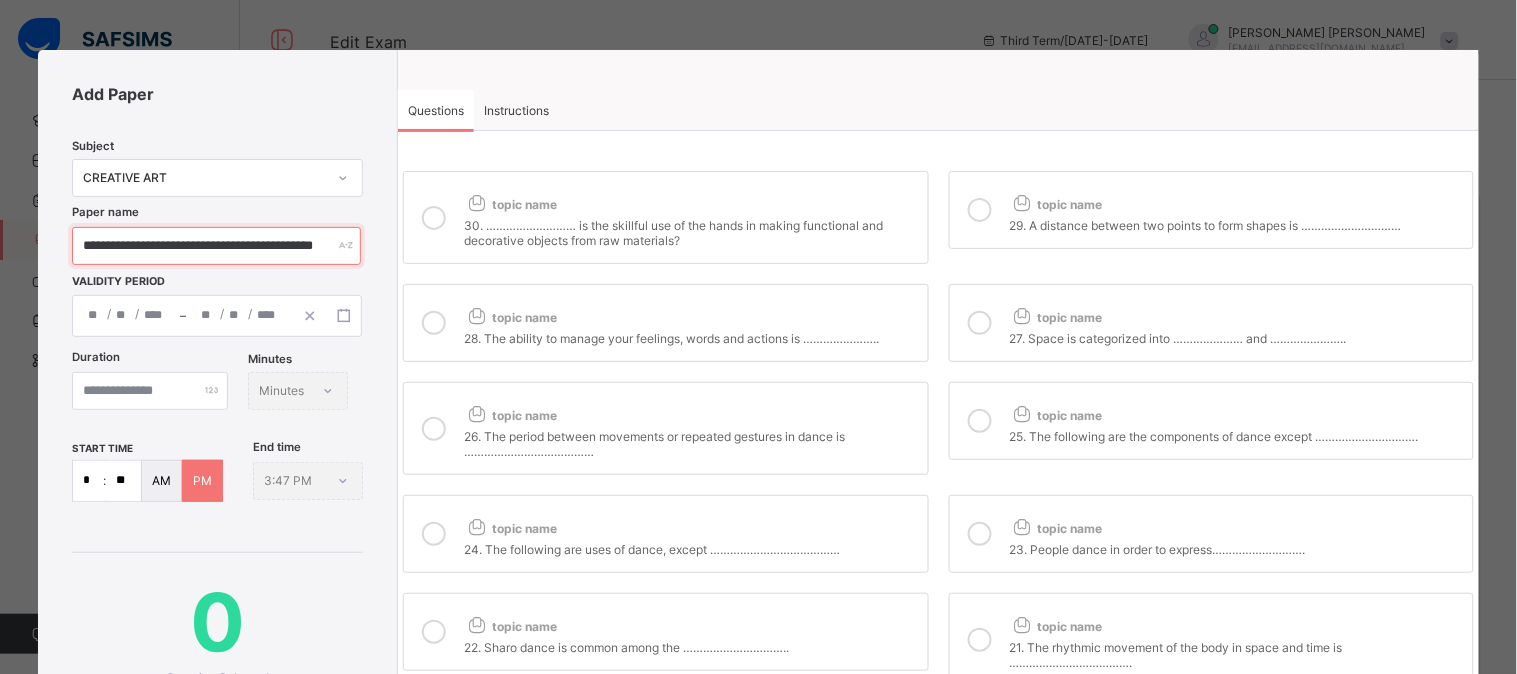 type on "**********" 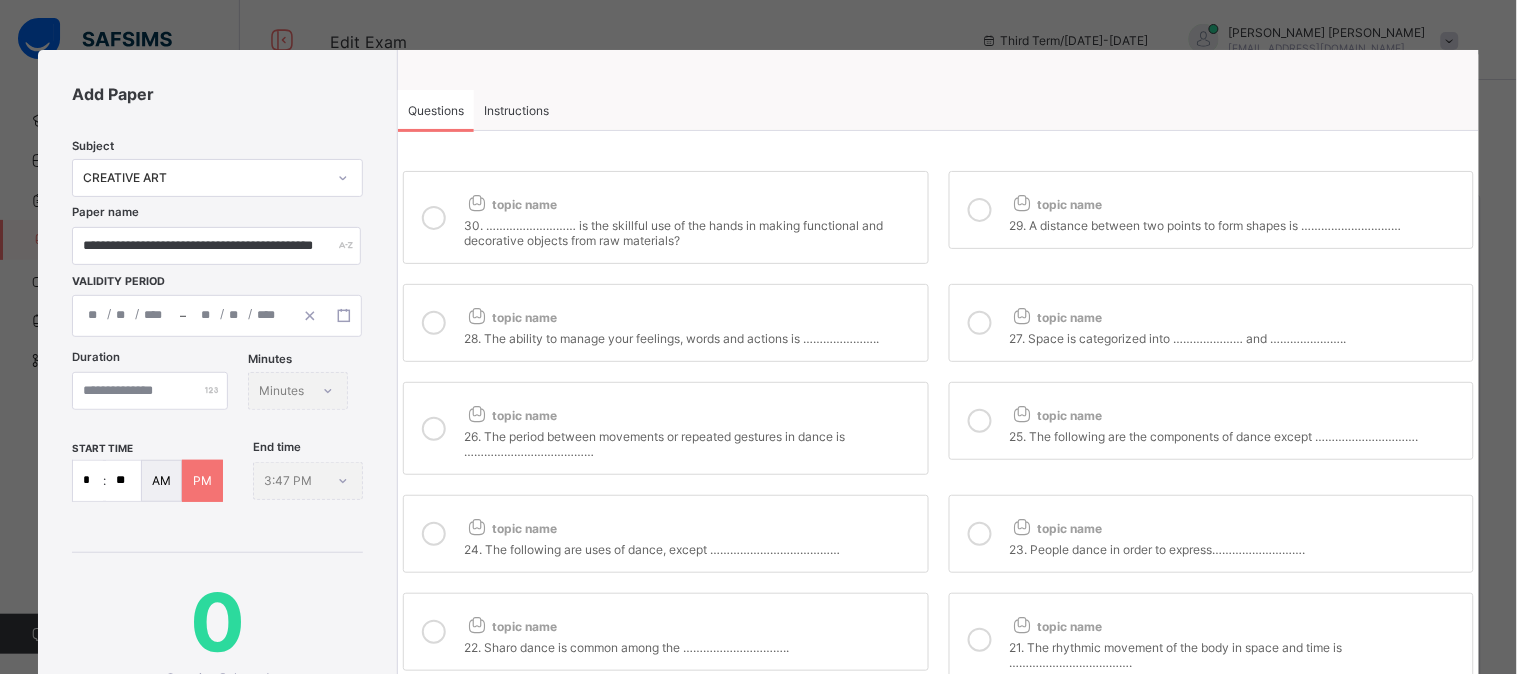 click on "/ / – / /" at bounding box center [217, 316] 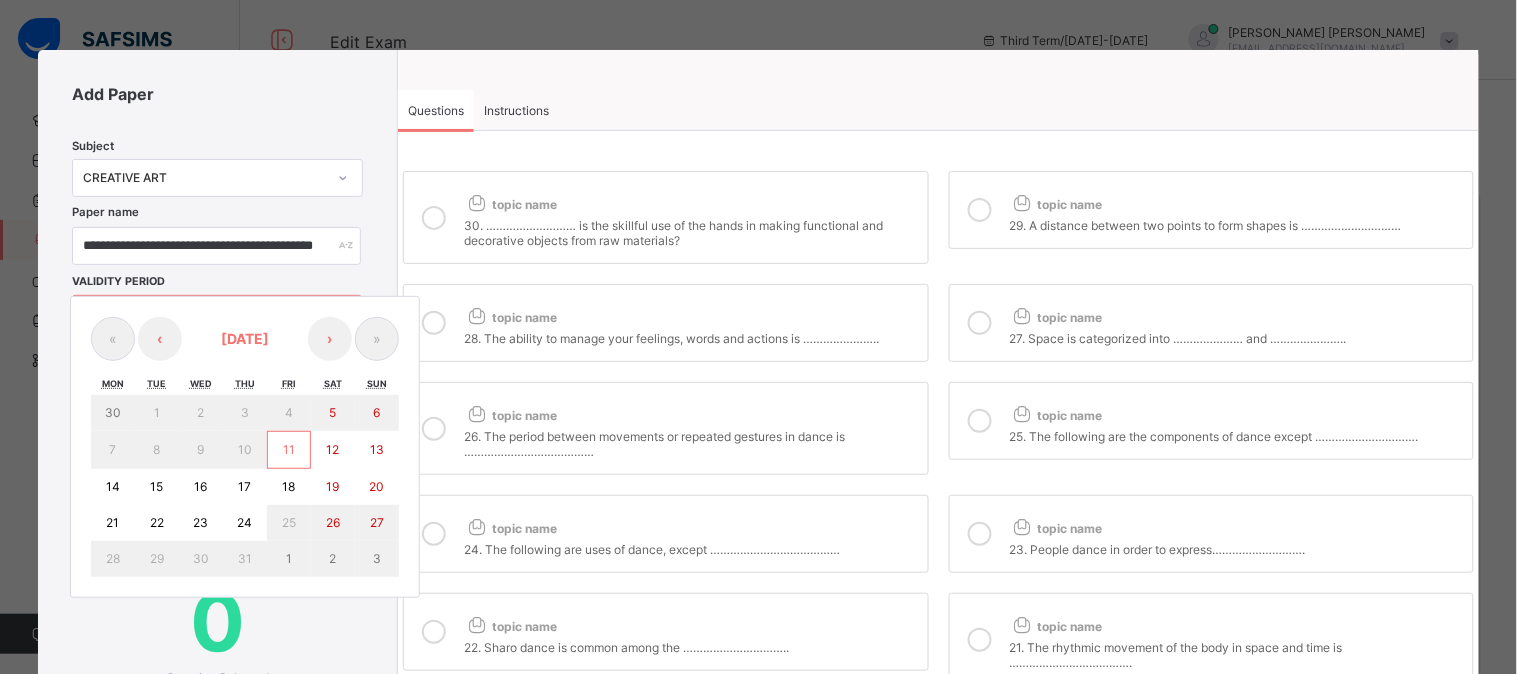 scroll, scrollTop: 0, scrollLeft: 0, axis: both 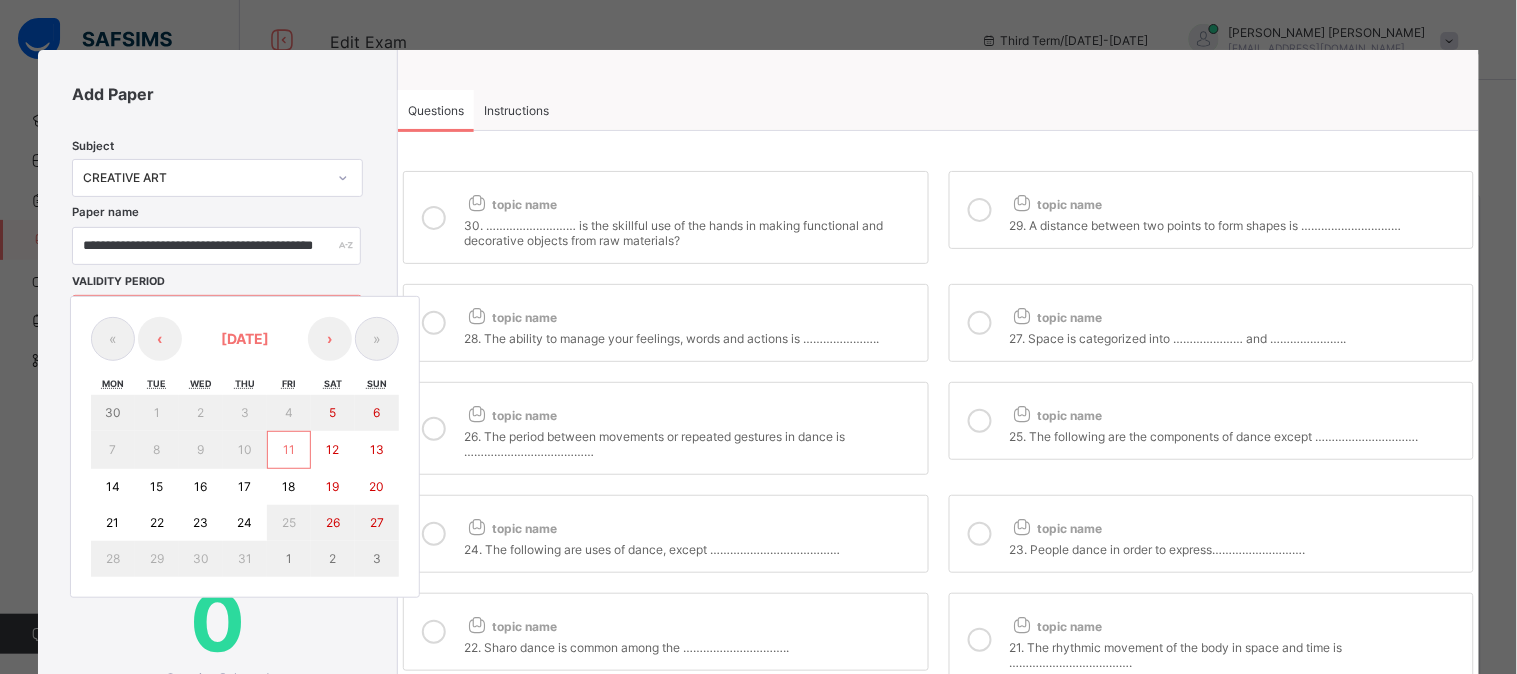 click on "14" at bounding box center [113, 486] 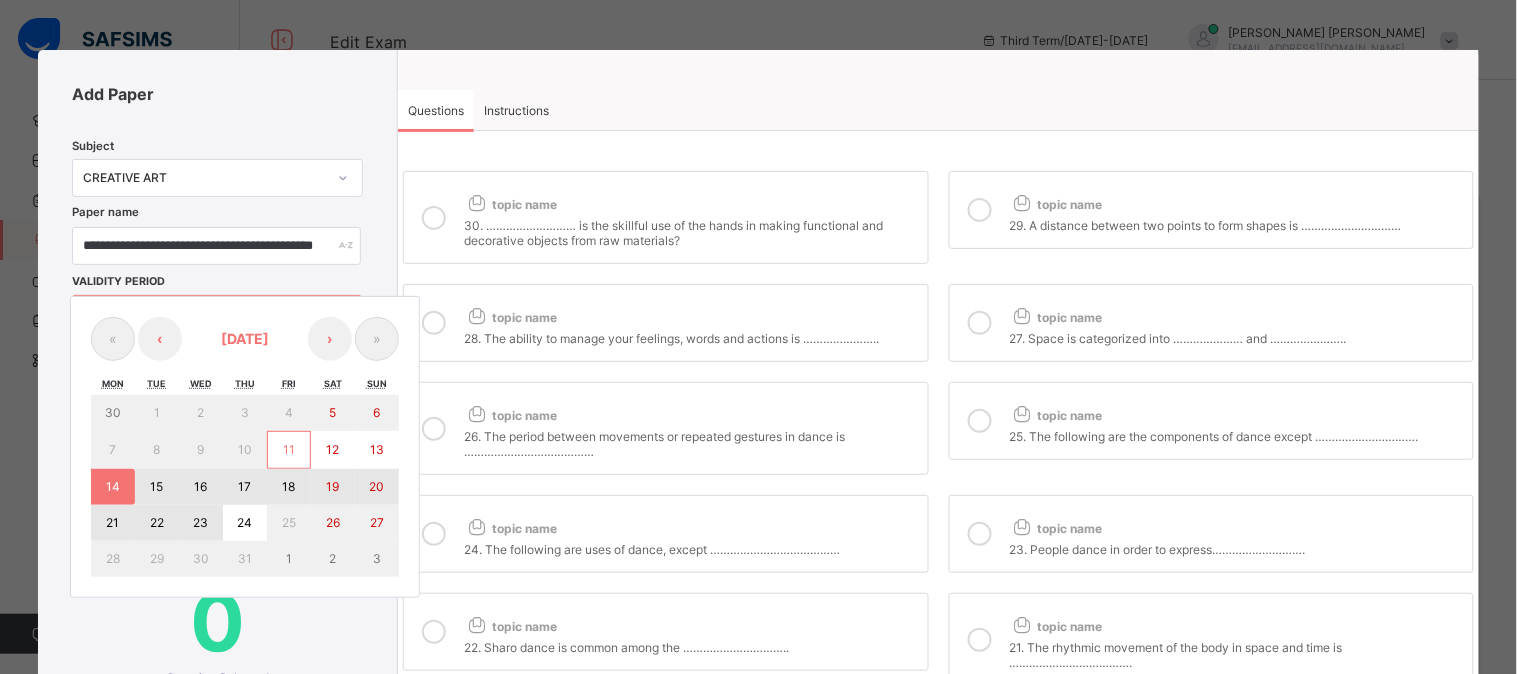 click on "23" at bounding box center [201, 523] 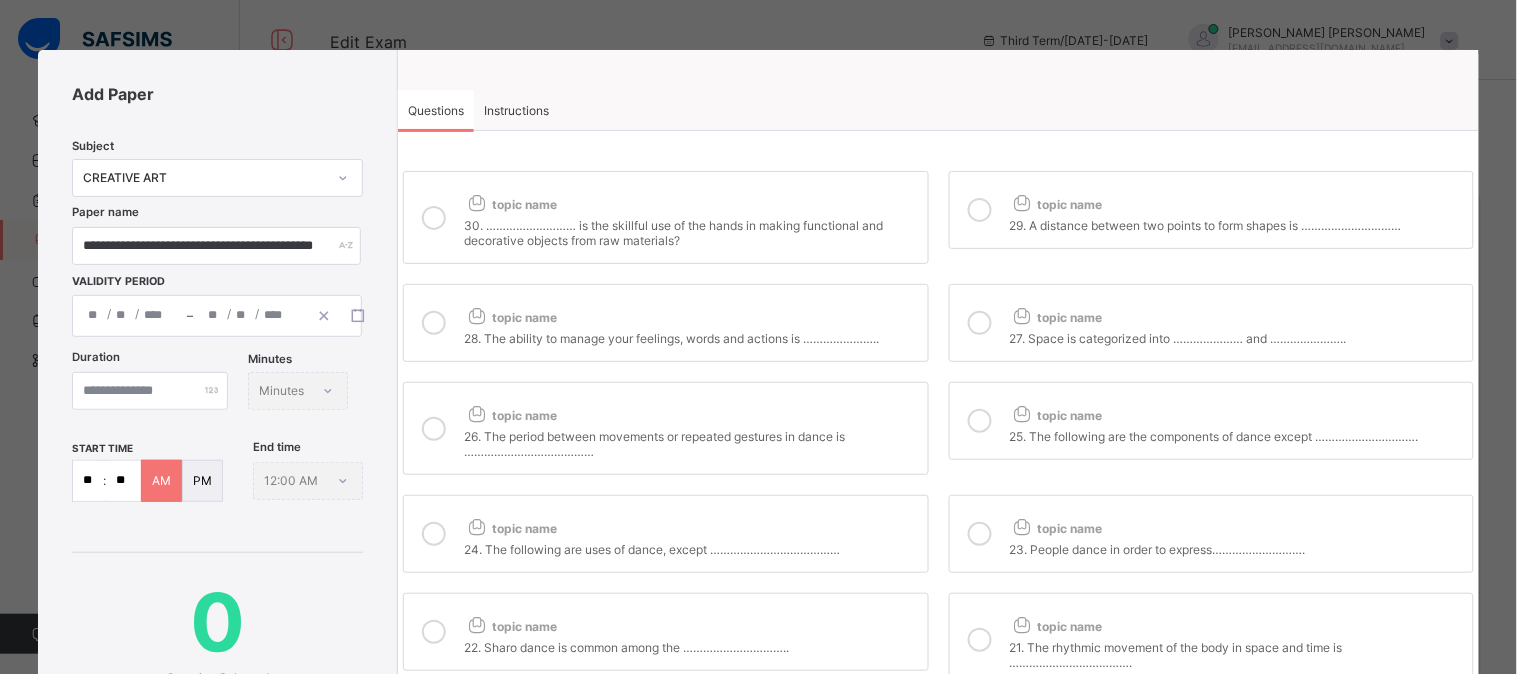 click on "Minutes Minutes" at bounding box center (298, 391) 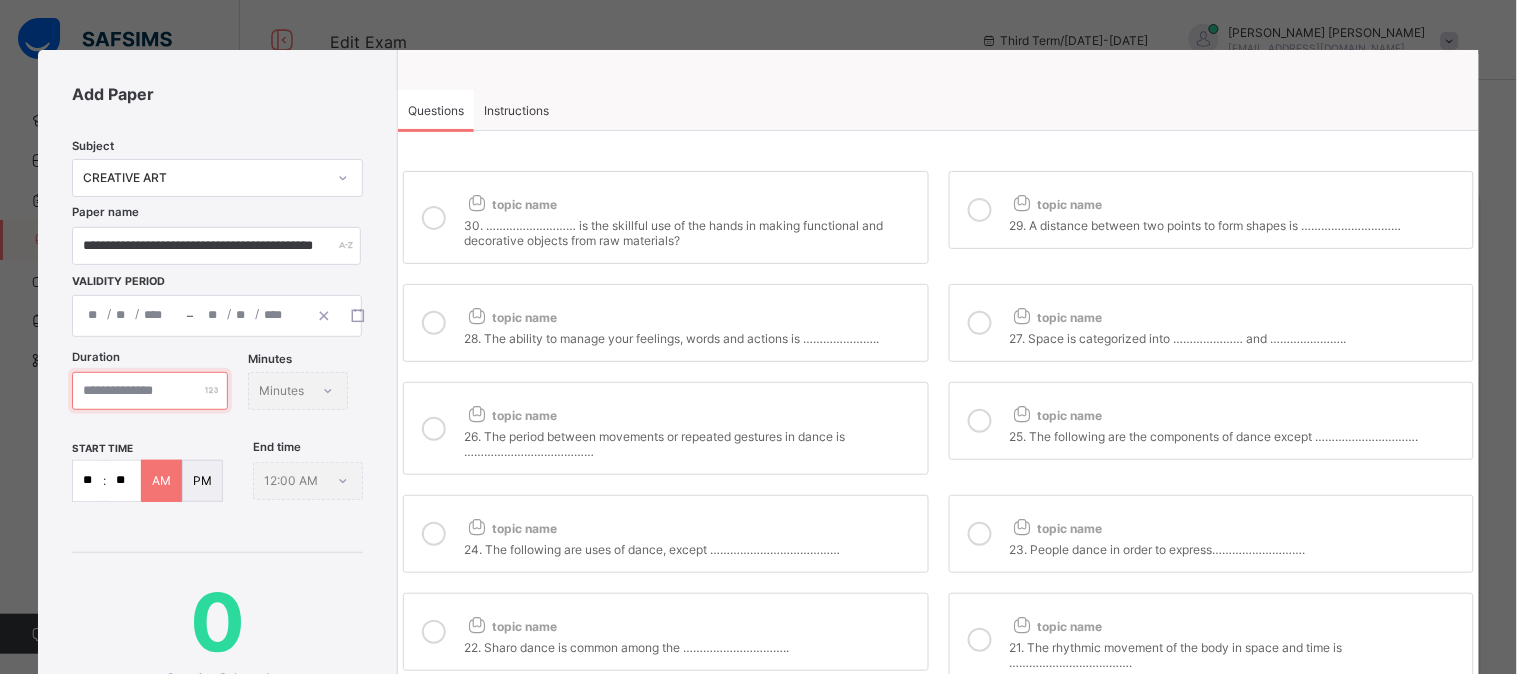 click at bounding box center (150, 391) 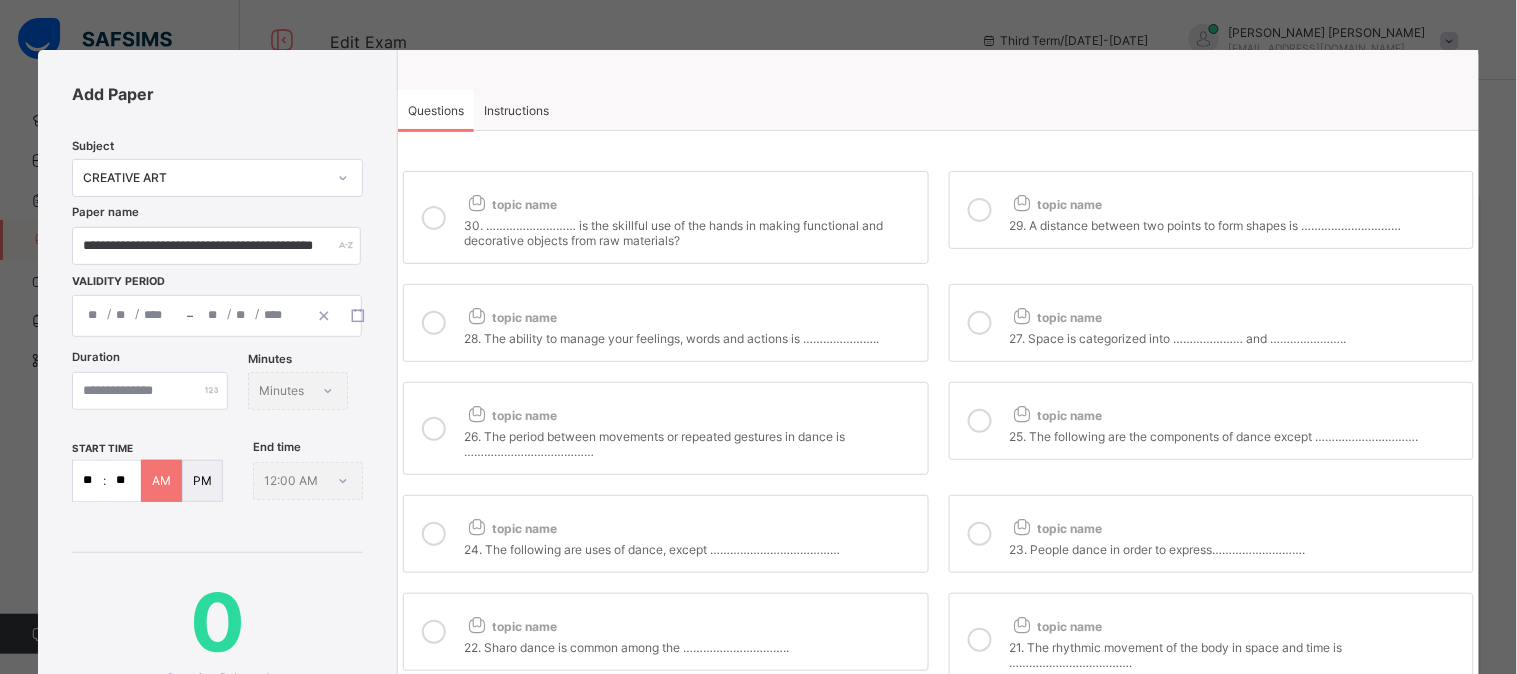 click on "**" at bounding box center (88, 481) 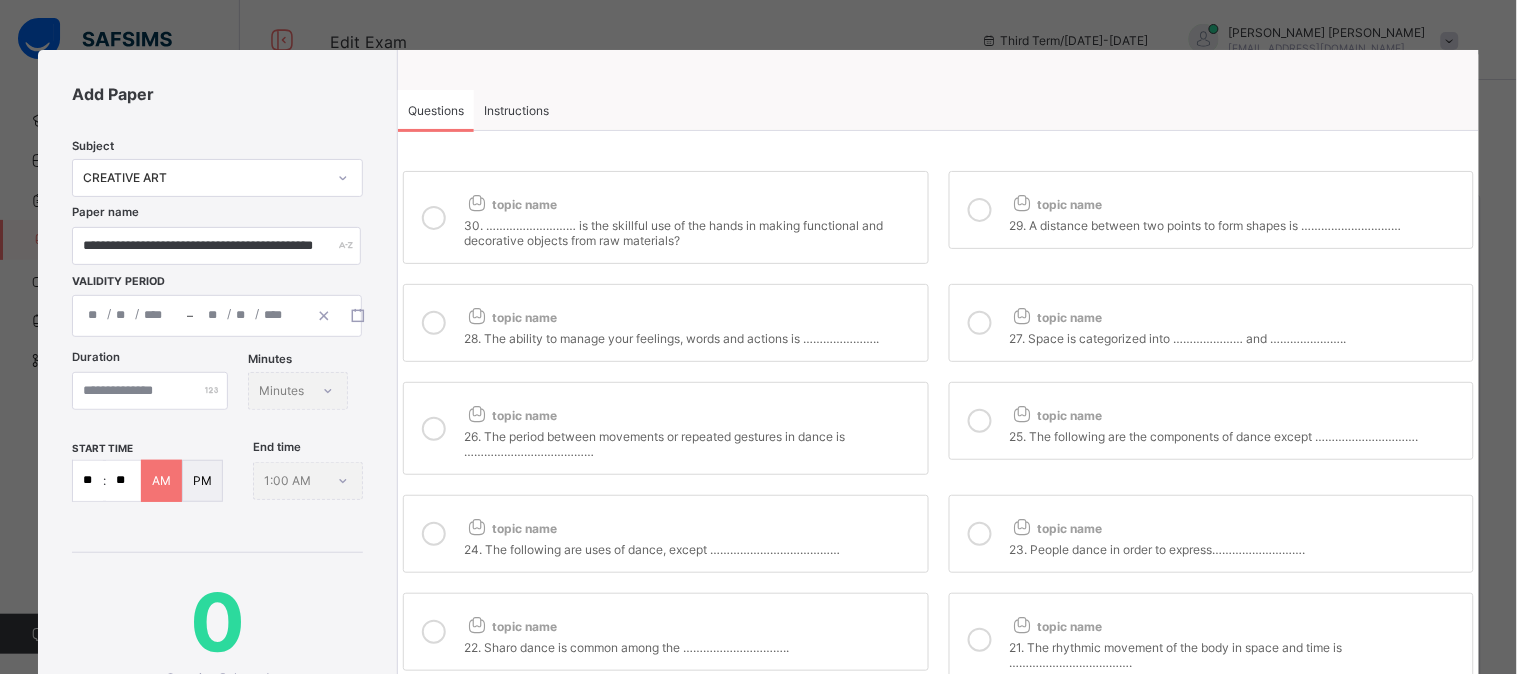 type on "*" 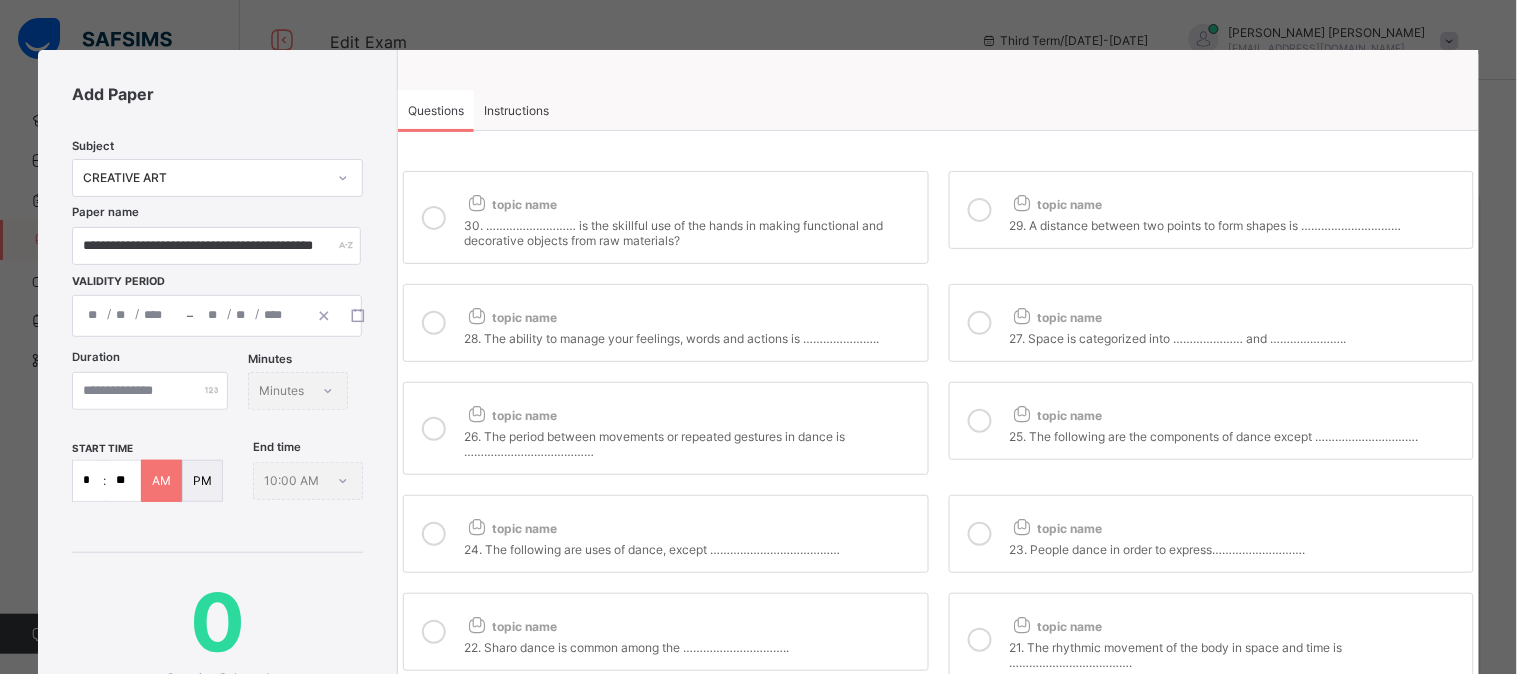 type on "*" 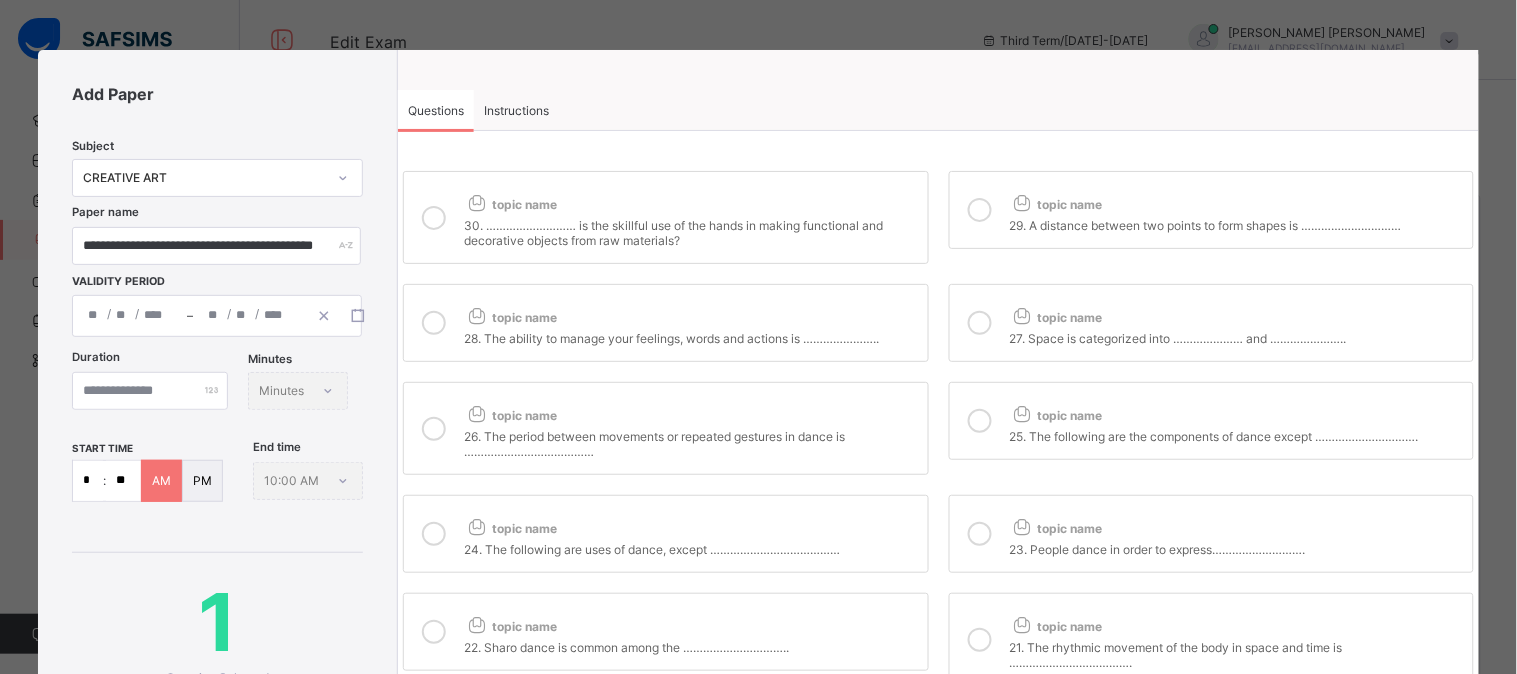 click on "29. A distance between two points to form shapes is …………………………" at bounding box center [1236, 223] 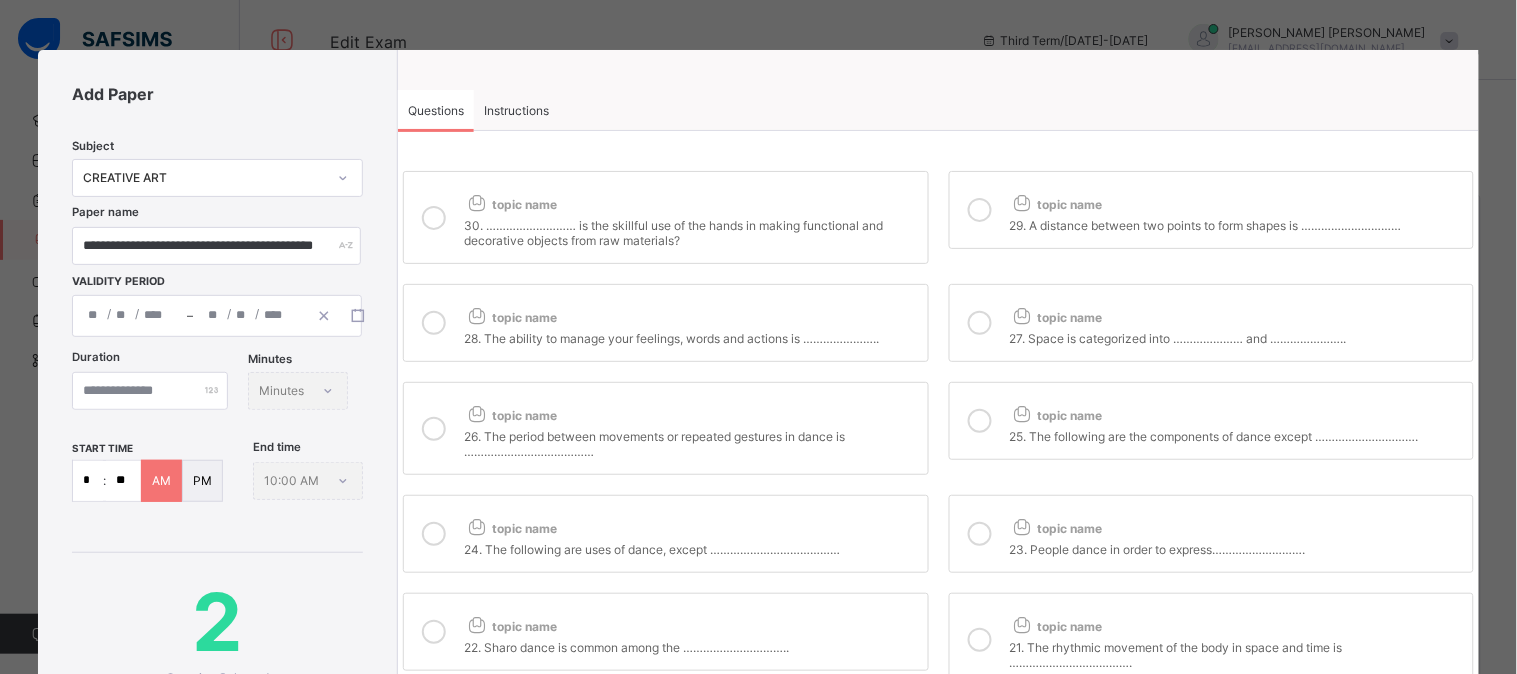 click on "27. Space is categorized into ………………… and ………………….." at bounding box center (1236, 336) 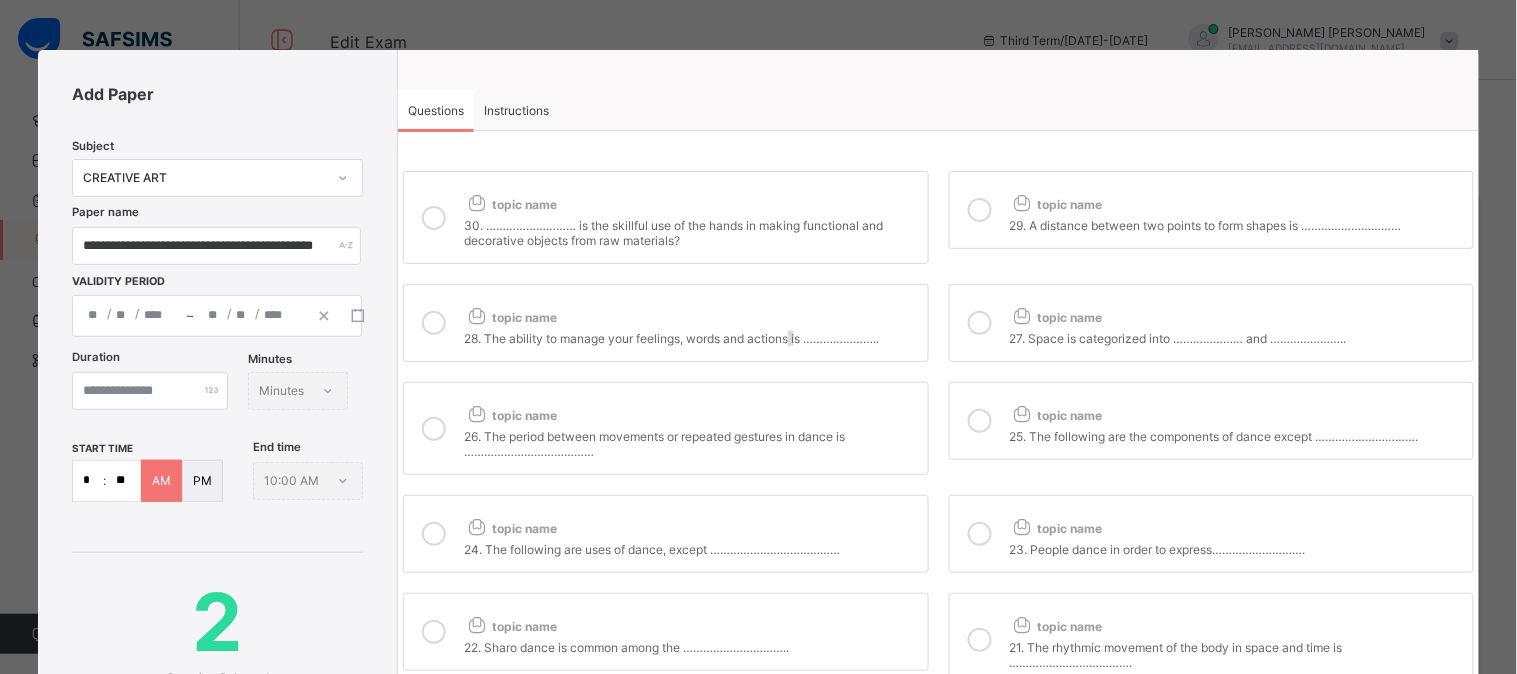 click on "28. The ability to manage your feelings, words and actions is ………………….." at bounding box center (690, 336) 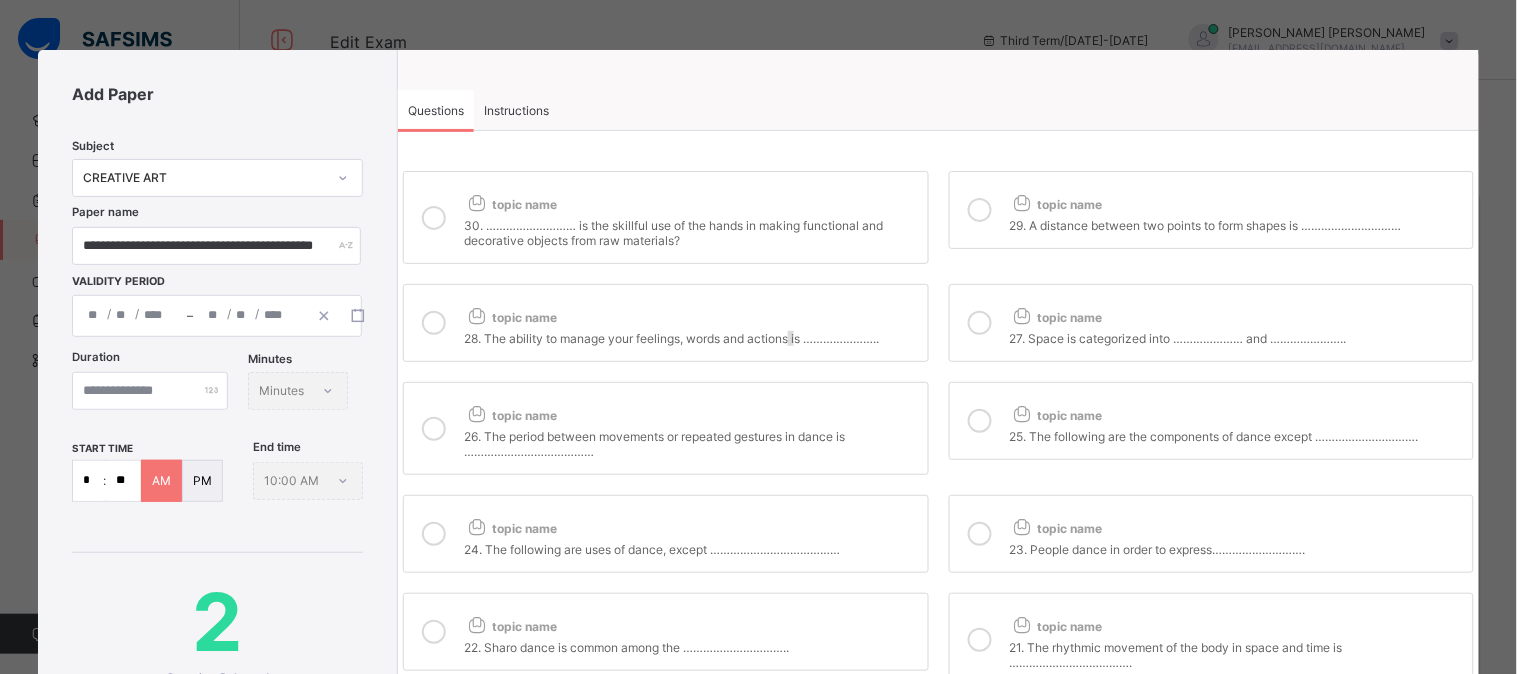 click on "26. The period between movements or repeated gestures in dance is …………………………………" at bounding box center [690, 441] 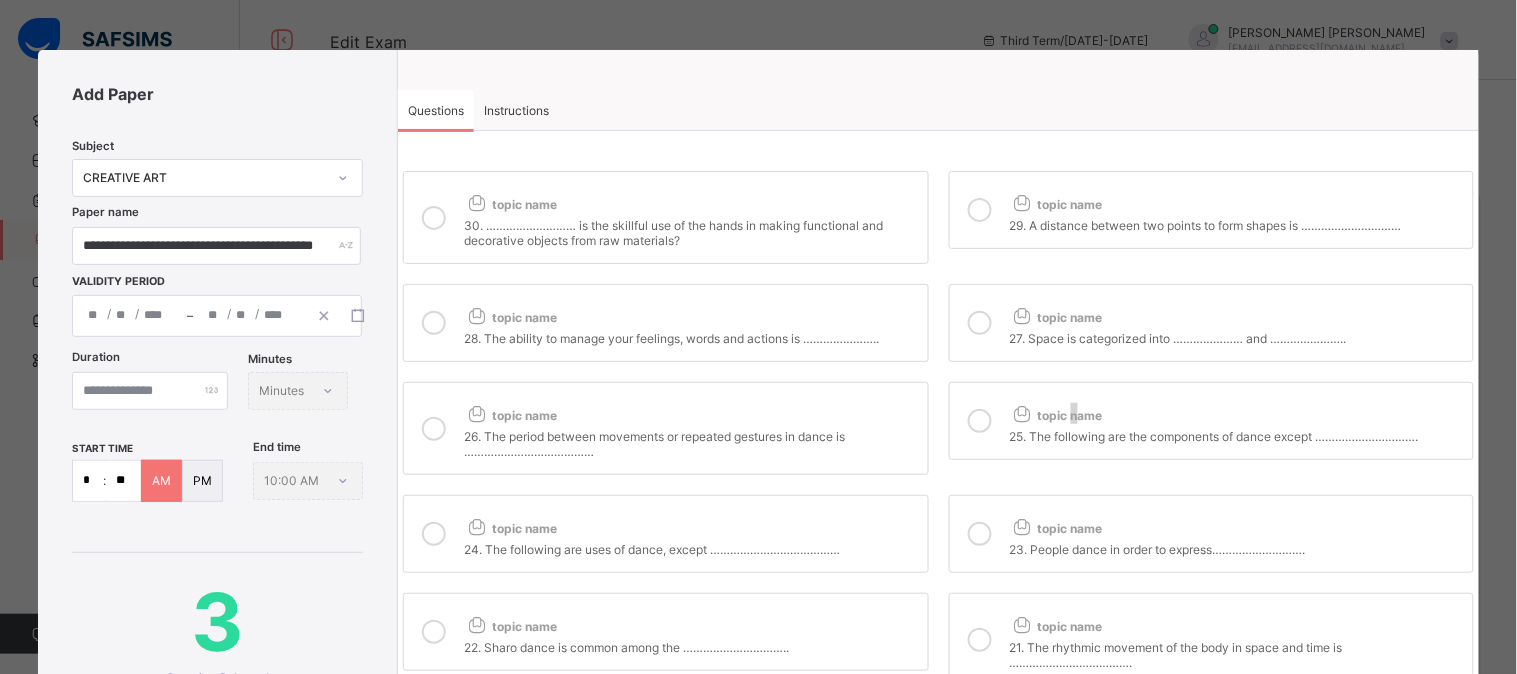 click on "topic name" at bounding box center (1236, 411) 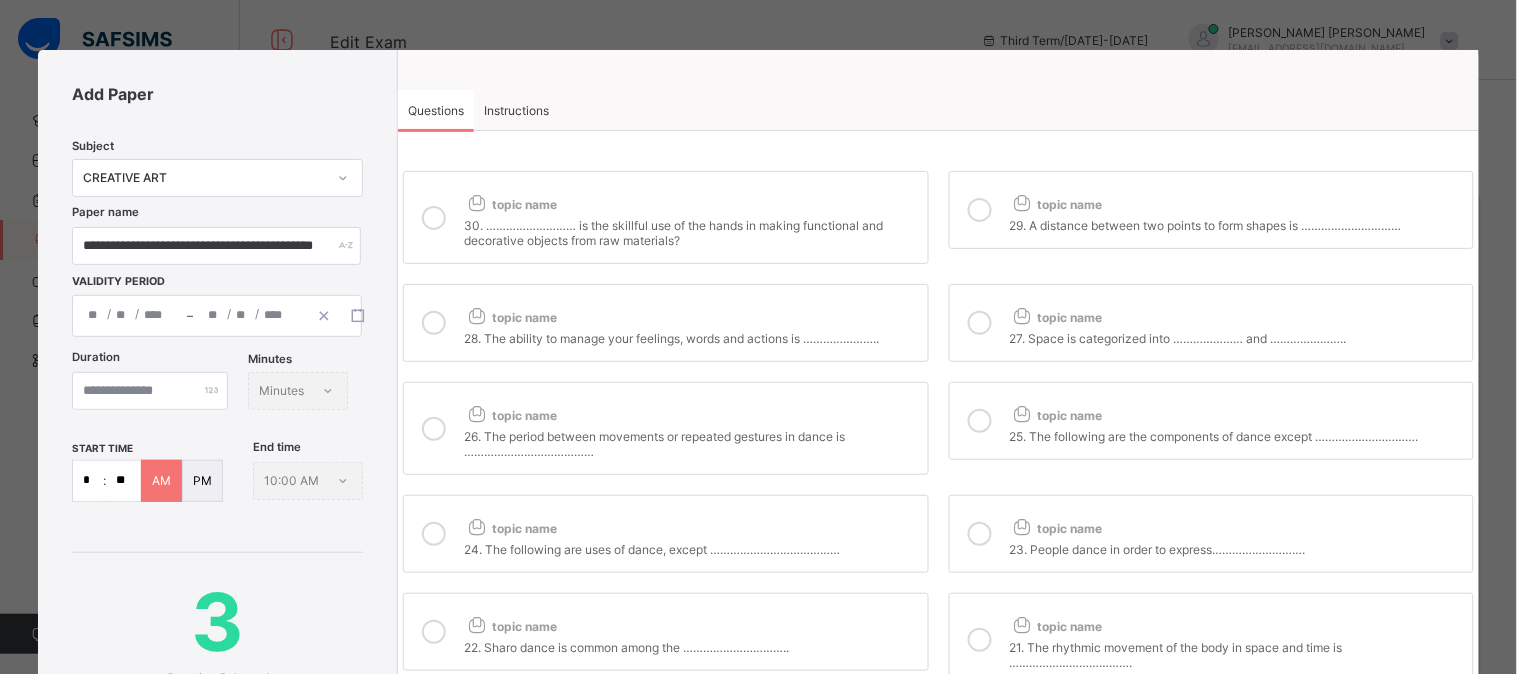 click at bounding box center (980, 323) 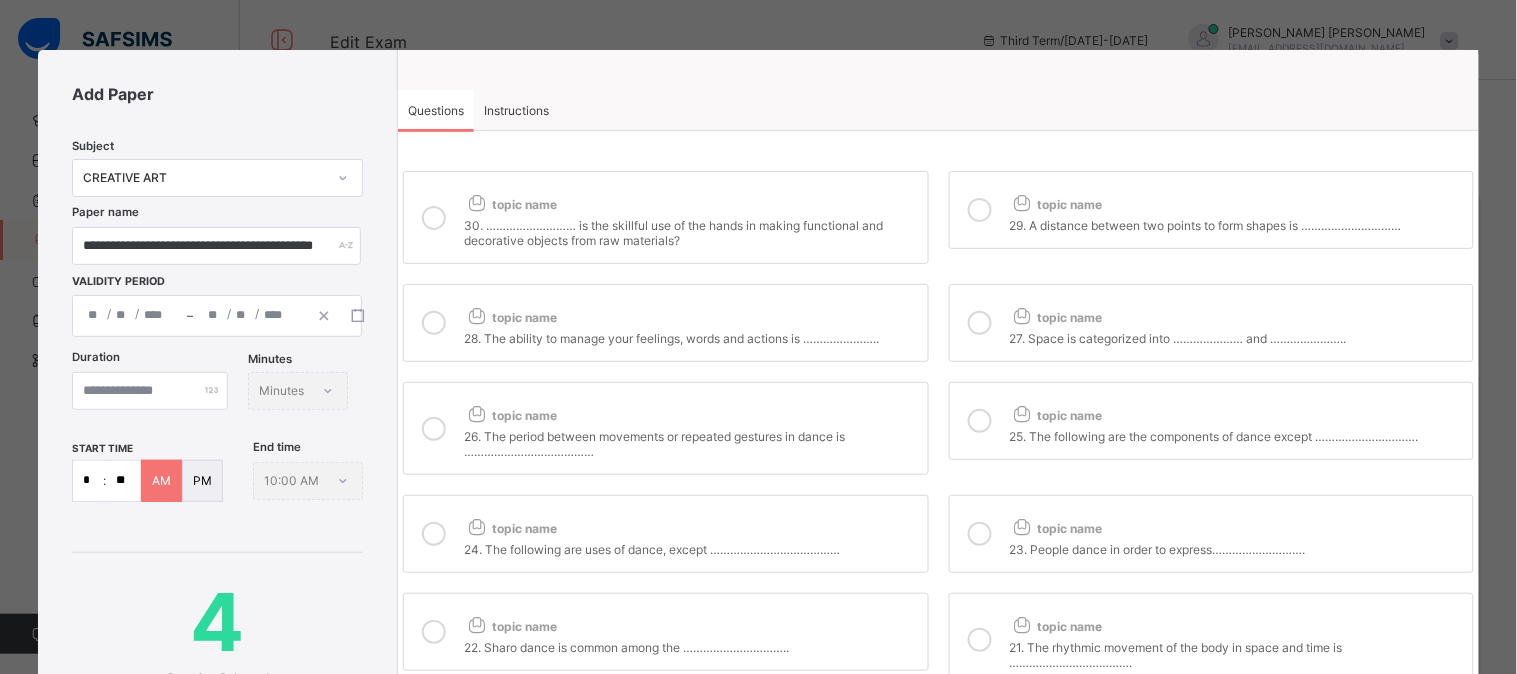click on "topic name   28. The ability to manage your feelings, words and actions is ………………….." at bounding box center (665, 323) 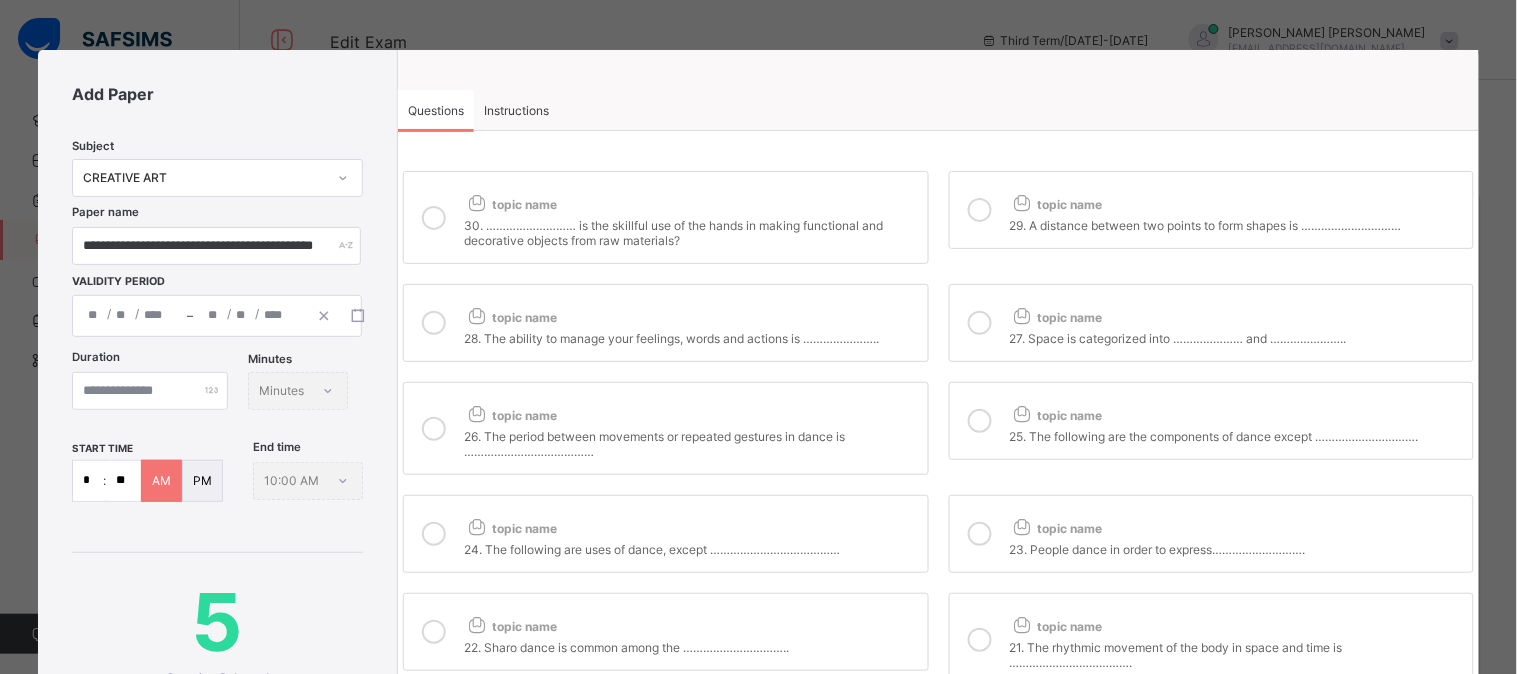 drag, startPoint x: 967, startPoint y: 430, endPoint x: 966, endPoint y: 462, distance: 32.01562 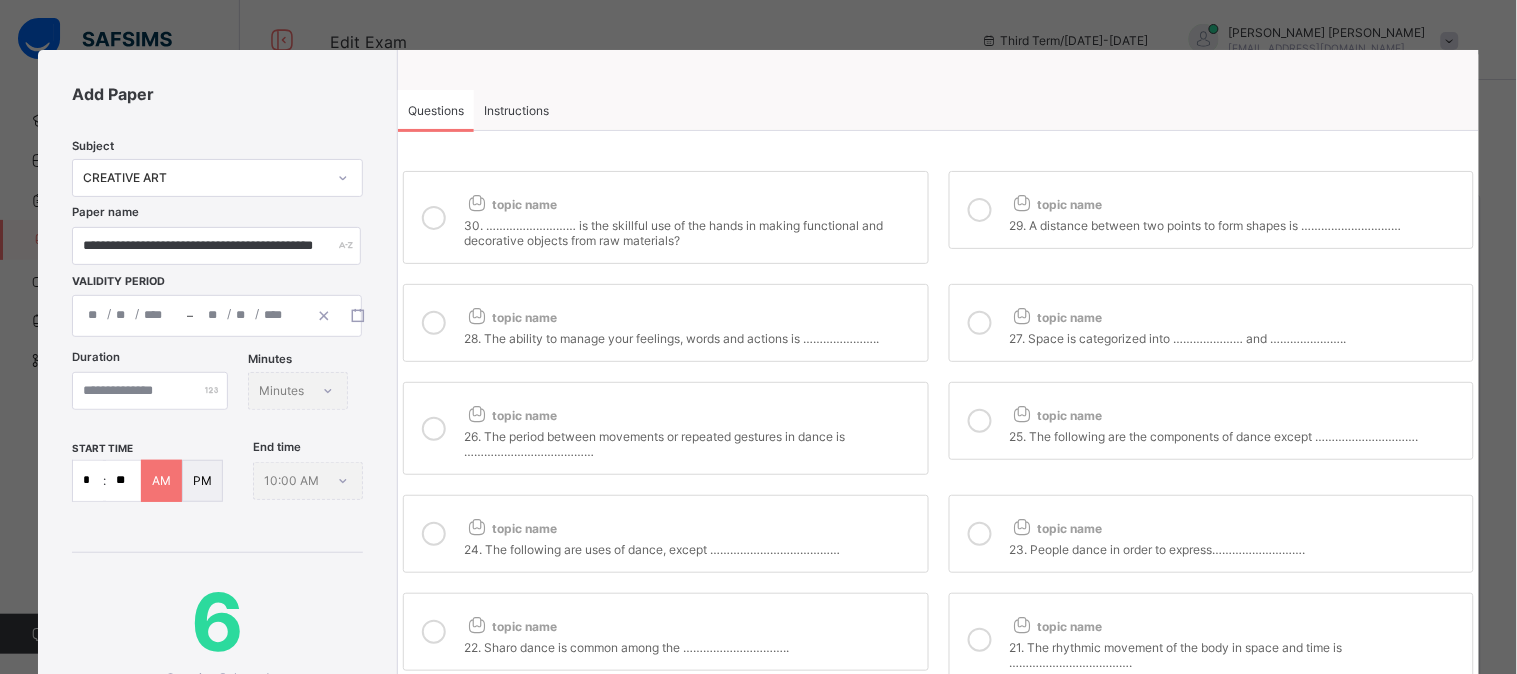 click on "topic name   23. People dance in order to express………………………." at bounding box center (1211, 534) 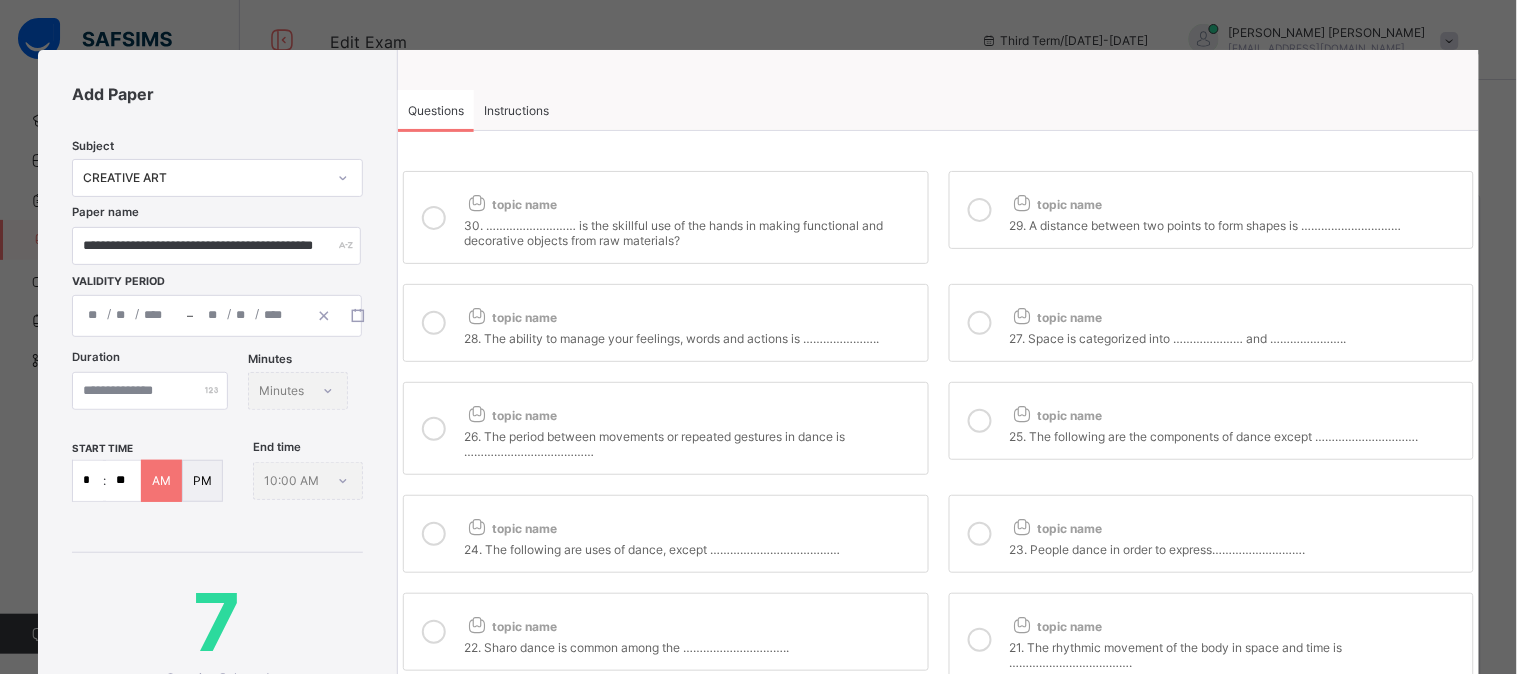 click at bounding box center [434, 534] 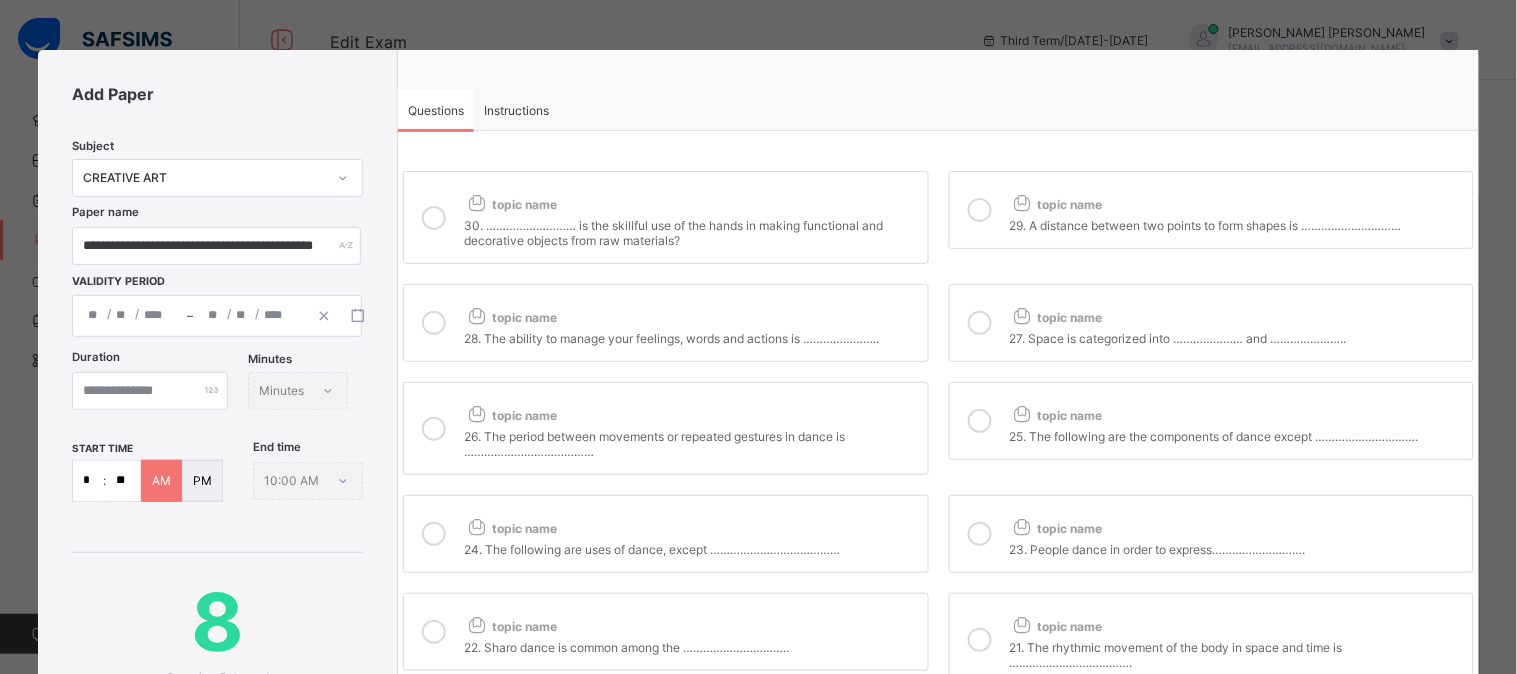 drag, startPoint x: 432, startPoint y: 623, endPoint x: 485, endPoint y: 605, distance: 55.97321 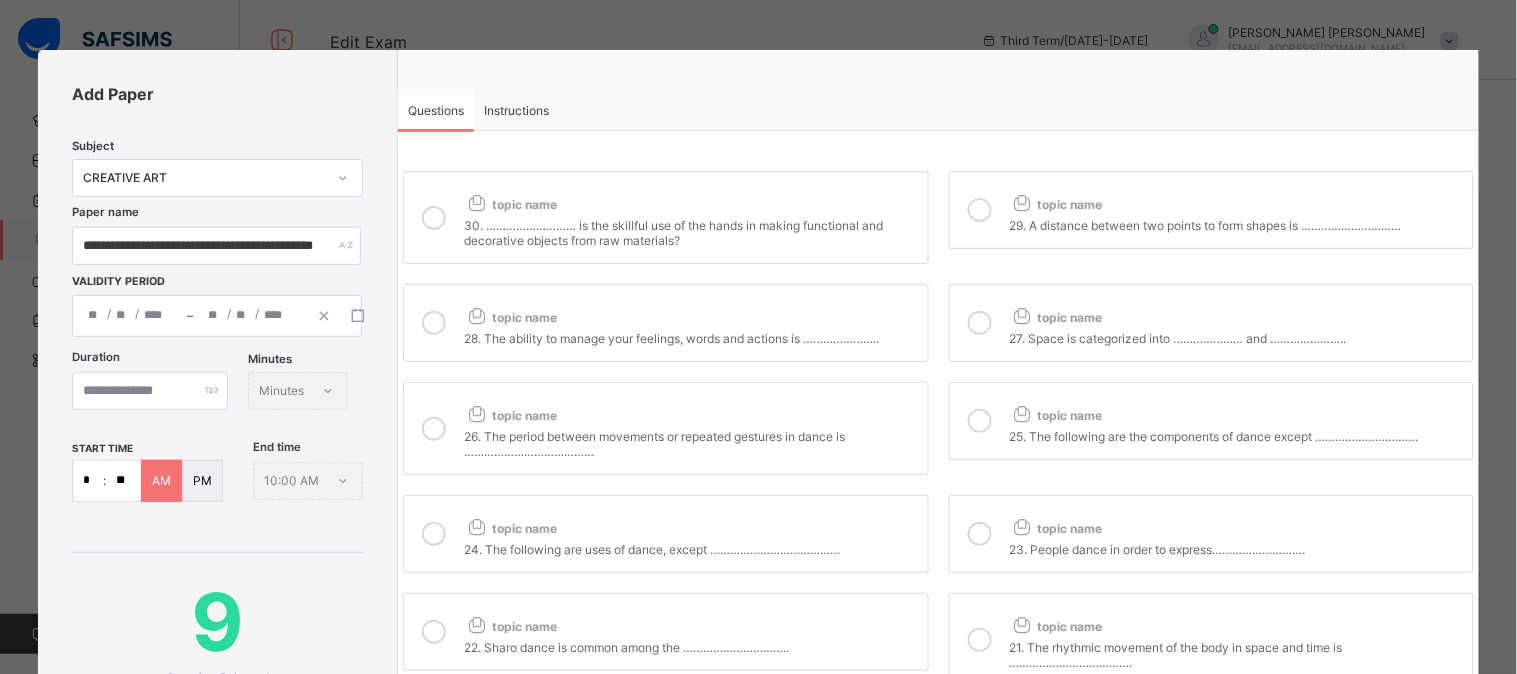 click at bounding box center (980, 640) 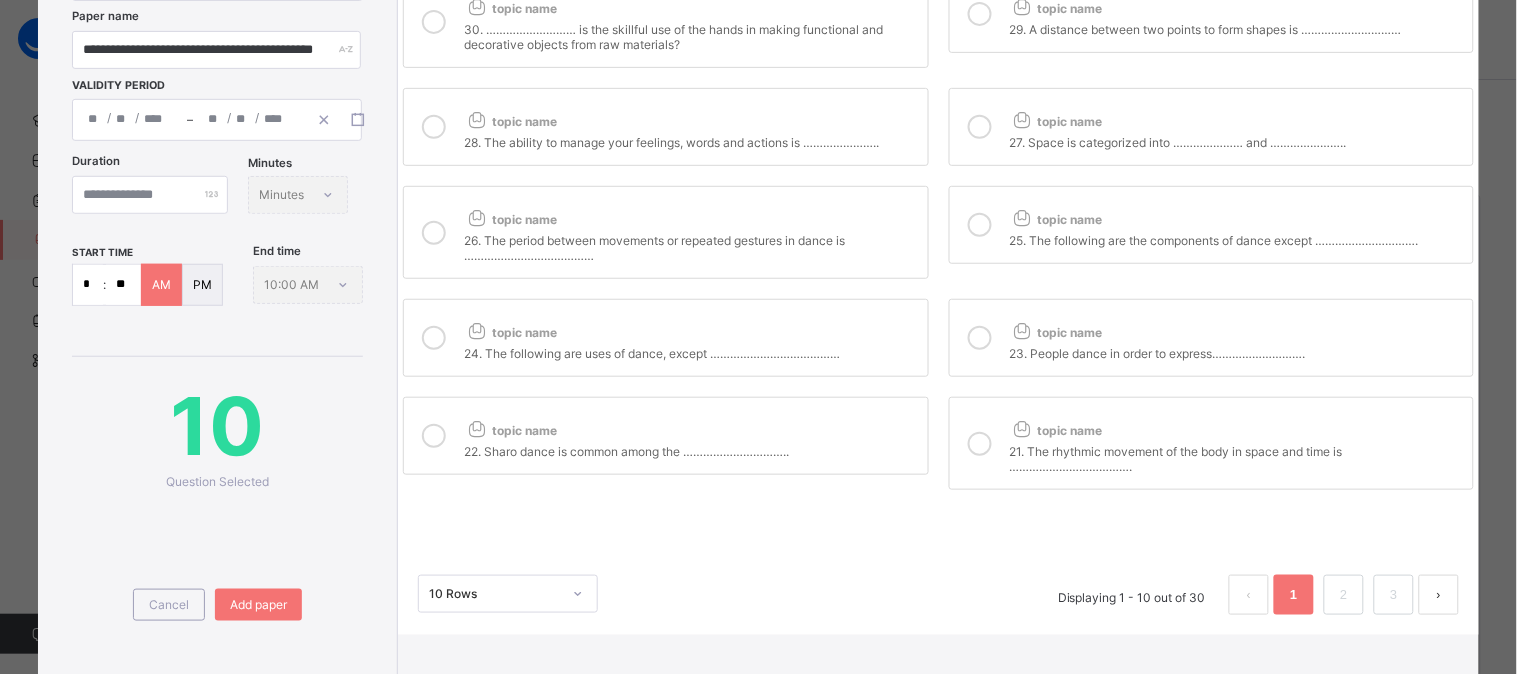 scroll, scrollTop: 228, scrollLeft: 0, axis: vertical 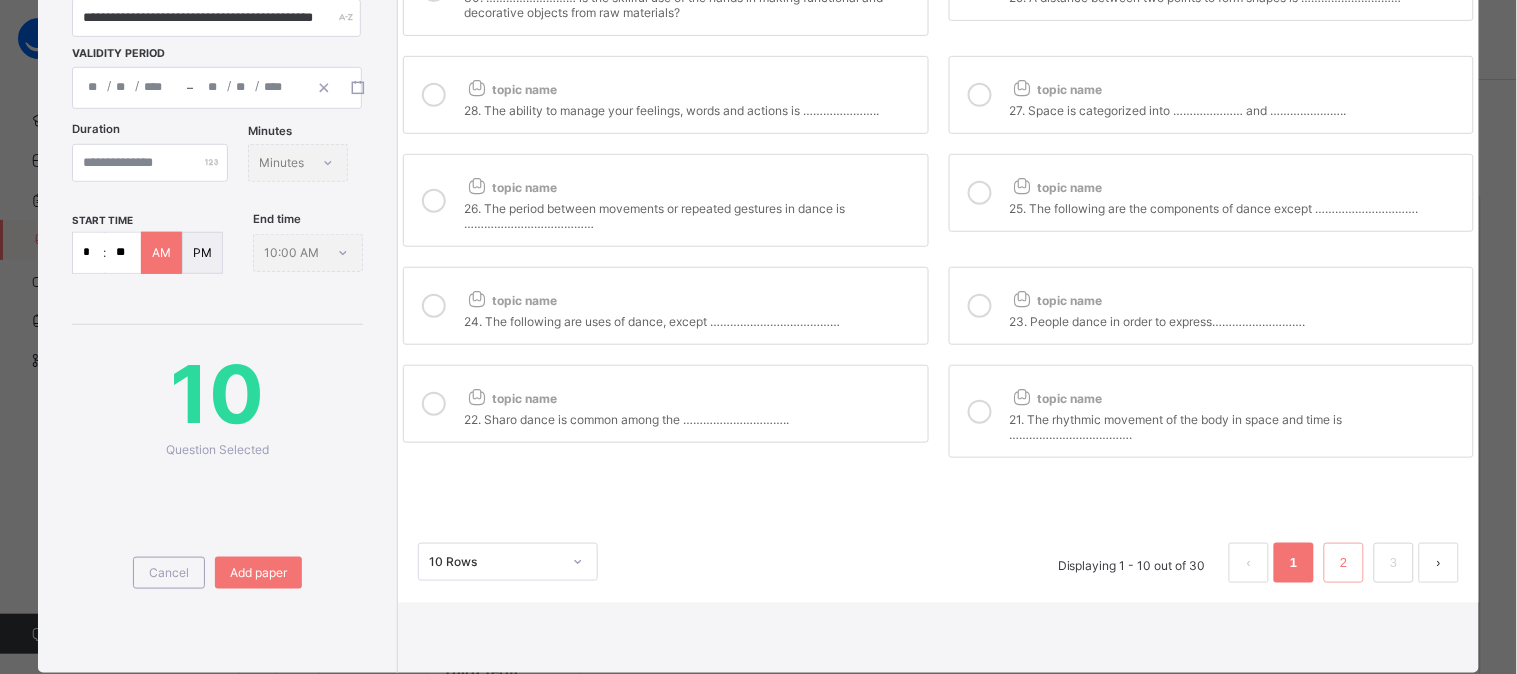 click on "2" at bounding box center [1344, 563] 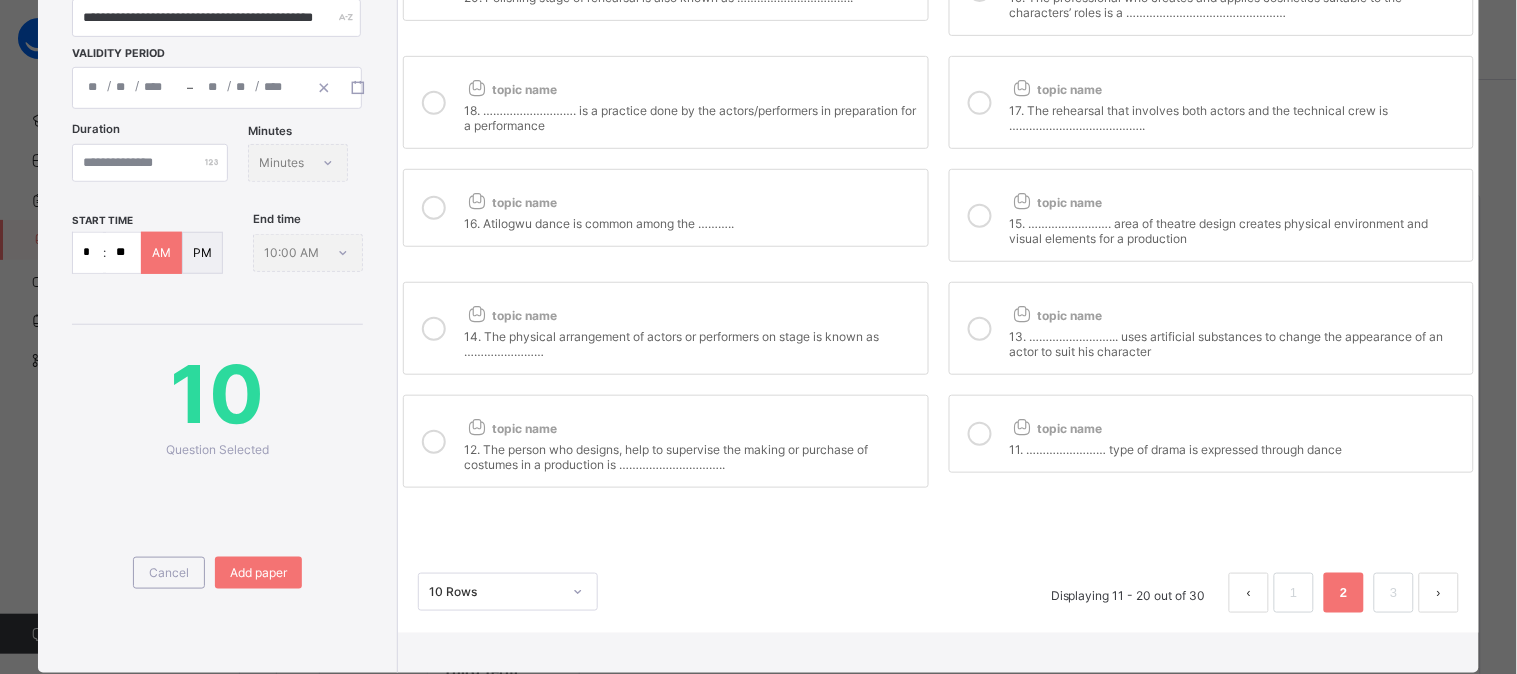 click at bounding box center (980, 434) 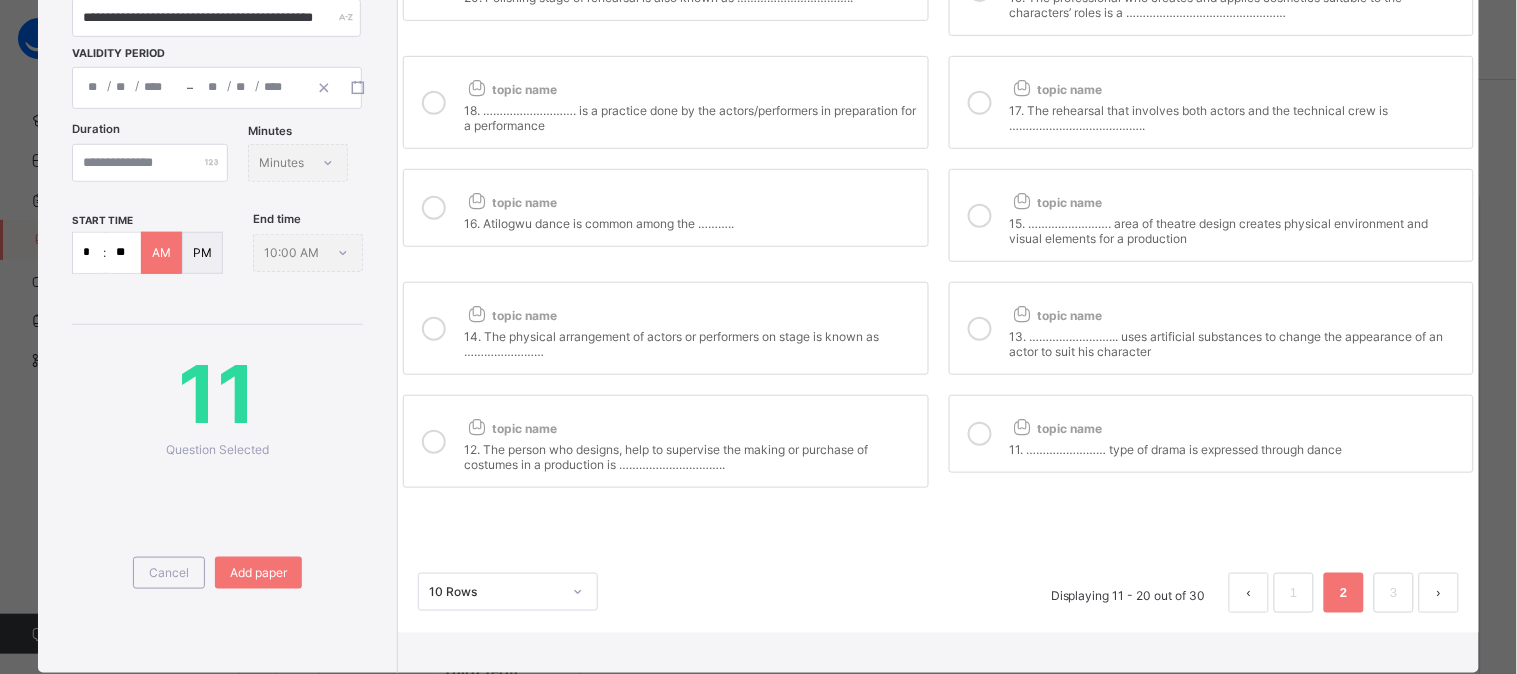 click at bounding box center [980, 328] 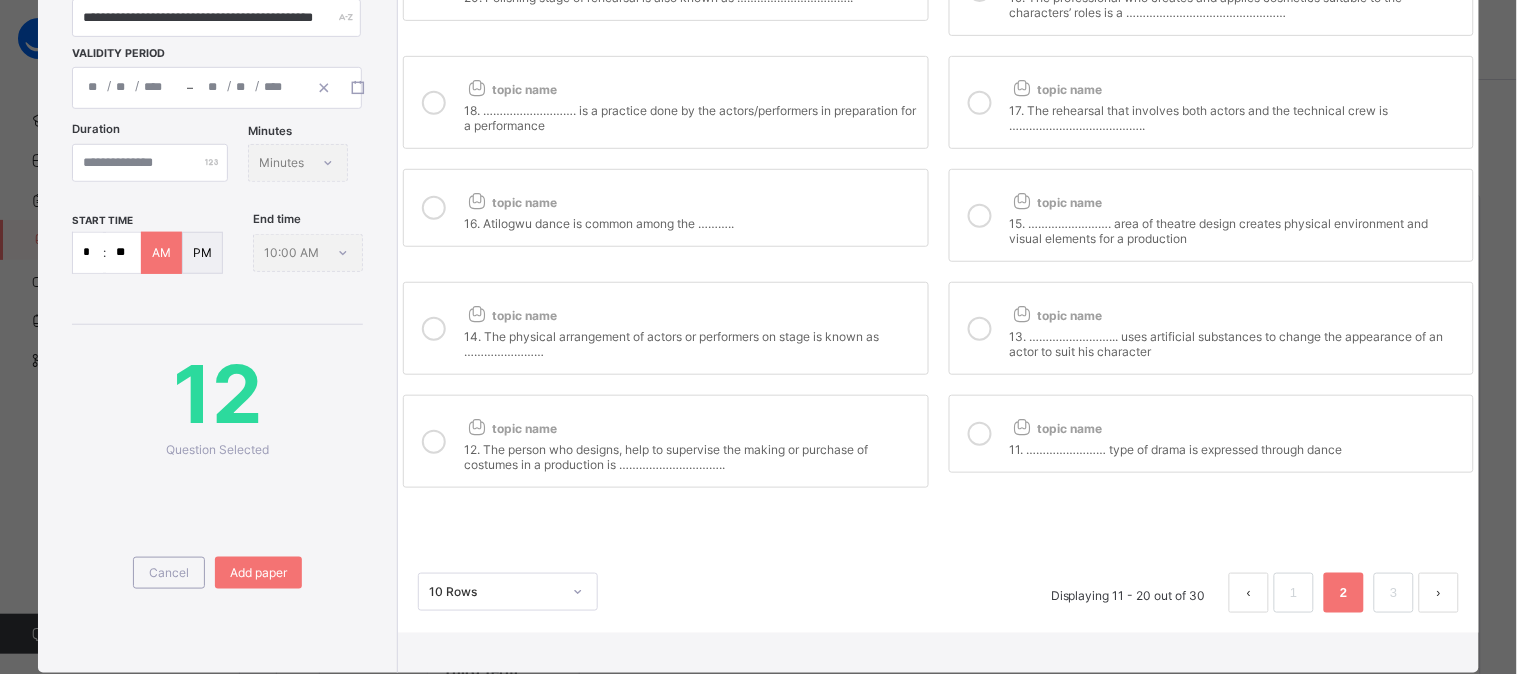 click on "topic name   15. ……………………. area of theatre design creates physical environment and visual elements for a production" at bounding box center [1211, 215] 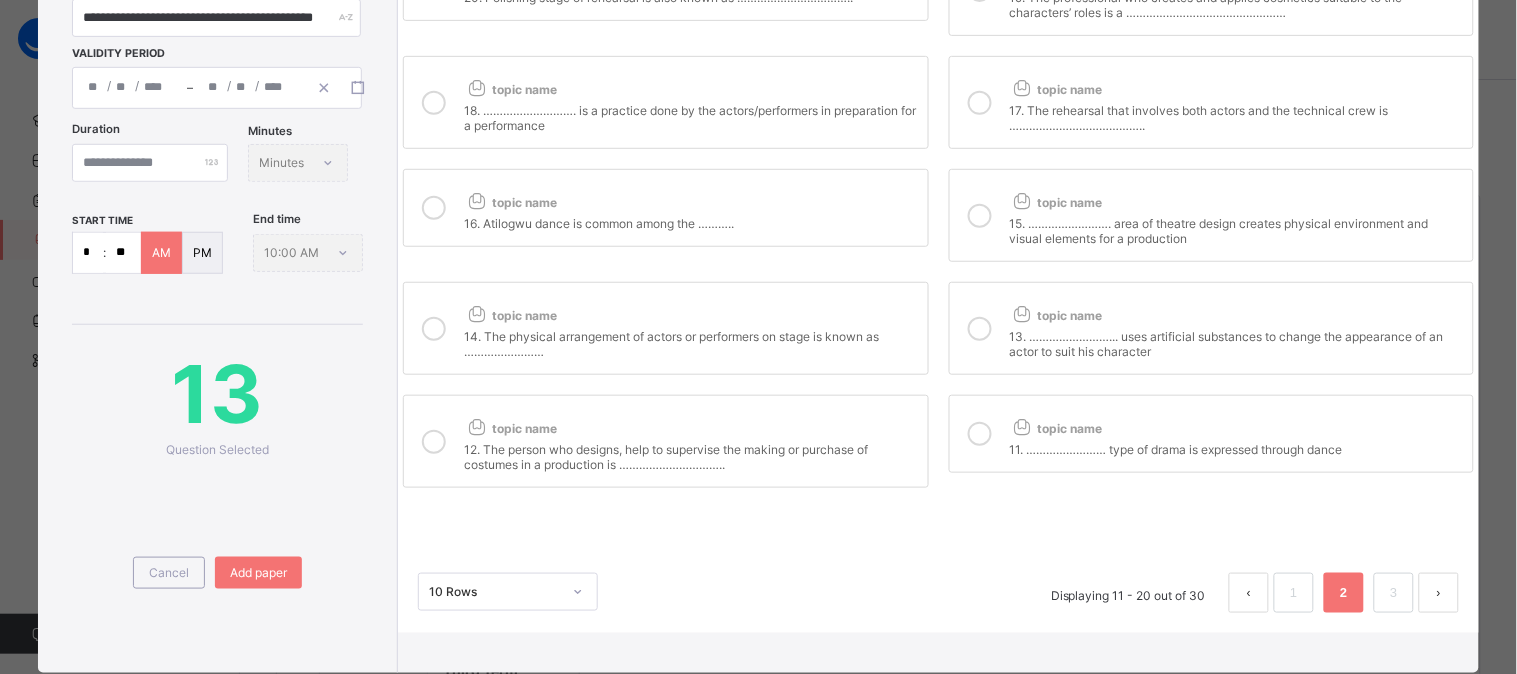 click on "topic name" at bounding box center (690, 198) 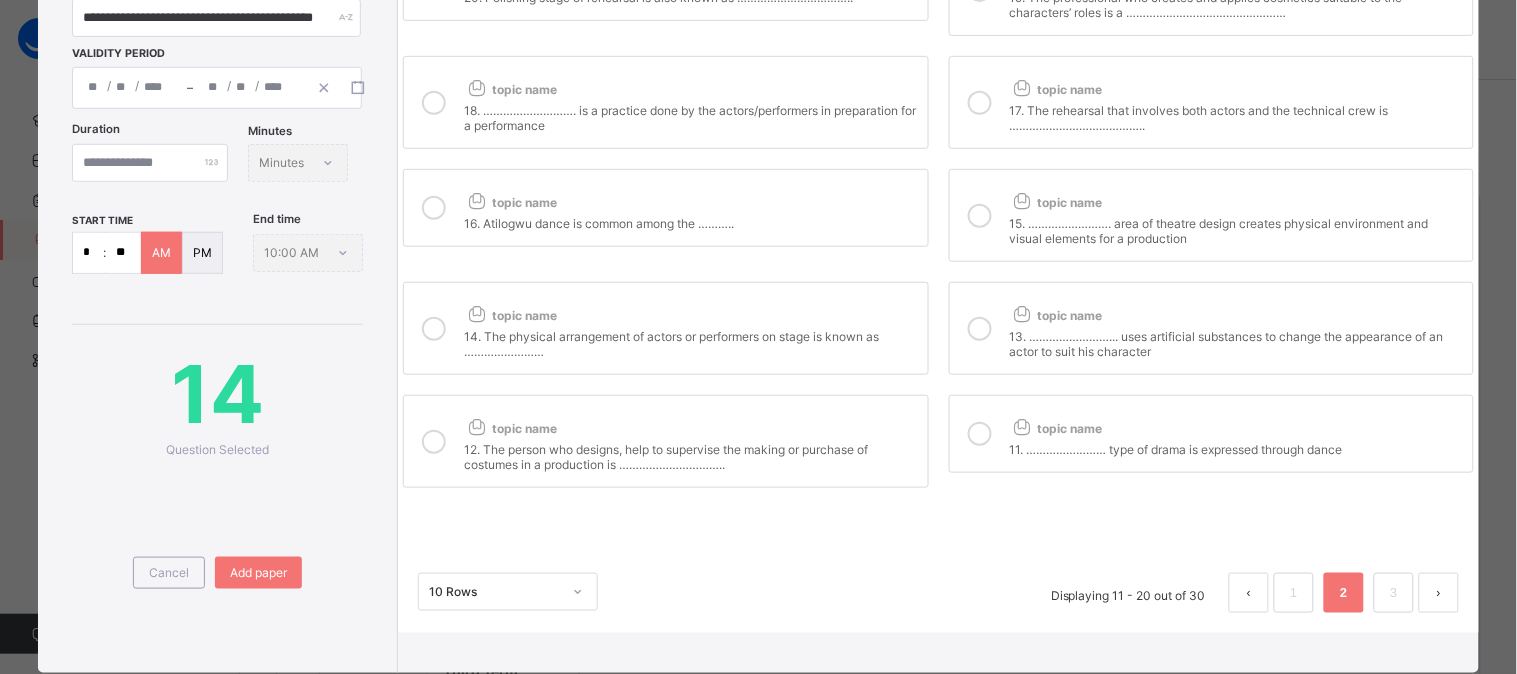 click on "14. The physical arrangement of actors or performers on stage is known as ……………………" at bounding box center (690, 341) 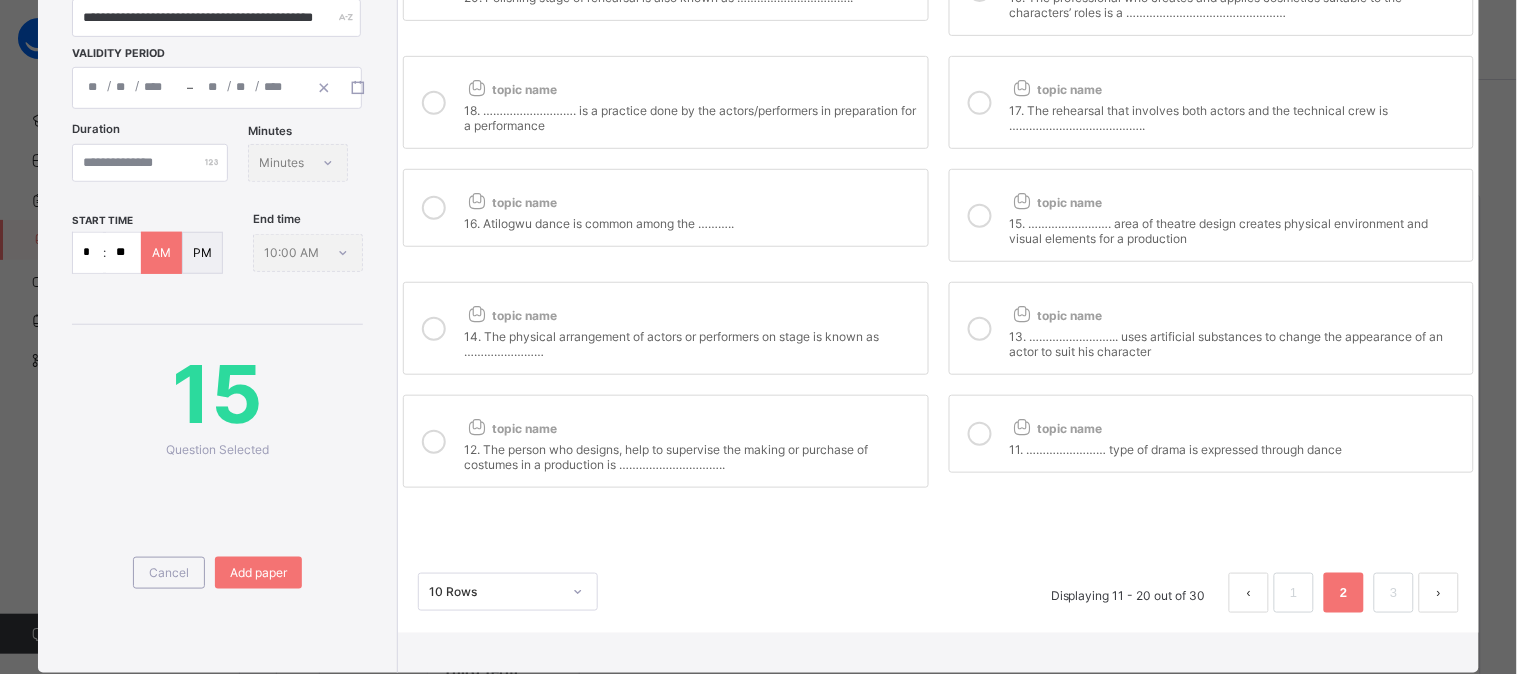 click on "12. The person who designs, help to supervise the making or purchase of costumes in a production is ………………………….." at bounding box center [690, 454] 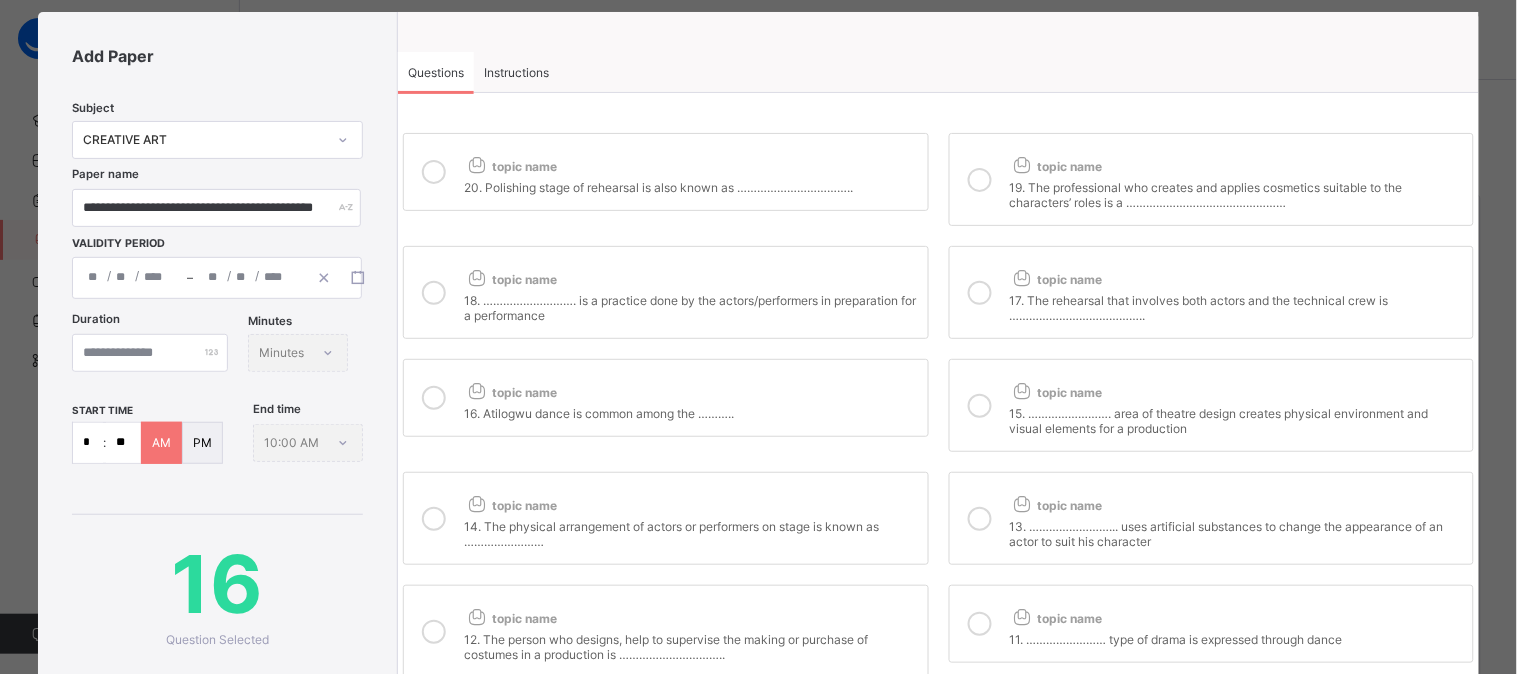 scroll, scrollTop: 25, scrollLeft: 0, axis: vertical 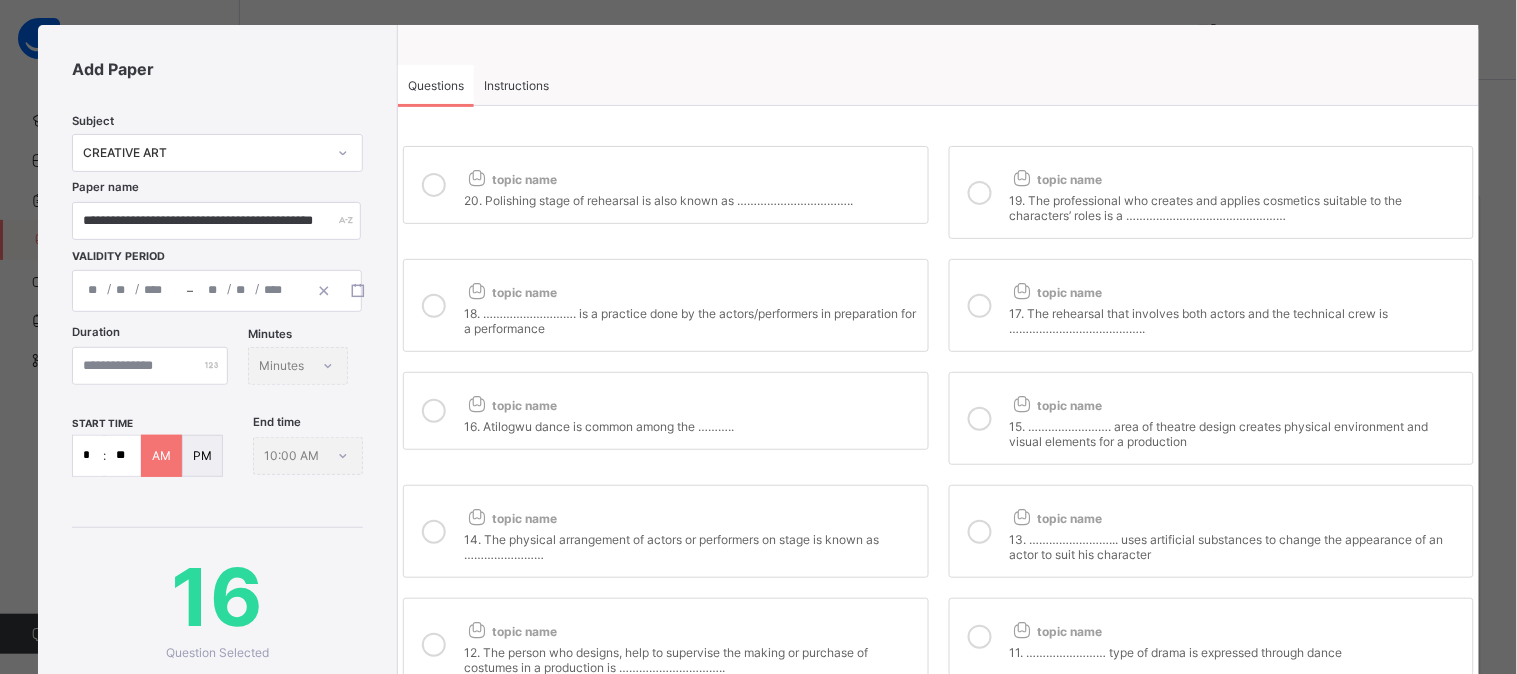 click on "19. The professional who creates and applies cosmetics suitable to the characters’ roles is a …………………………………………" at bounding box center [1236, 205] 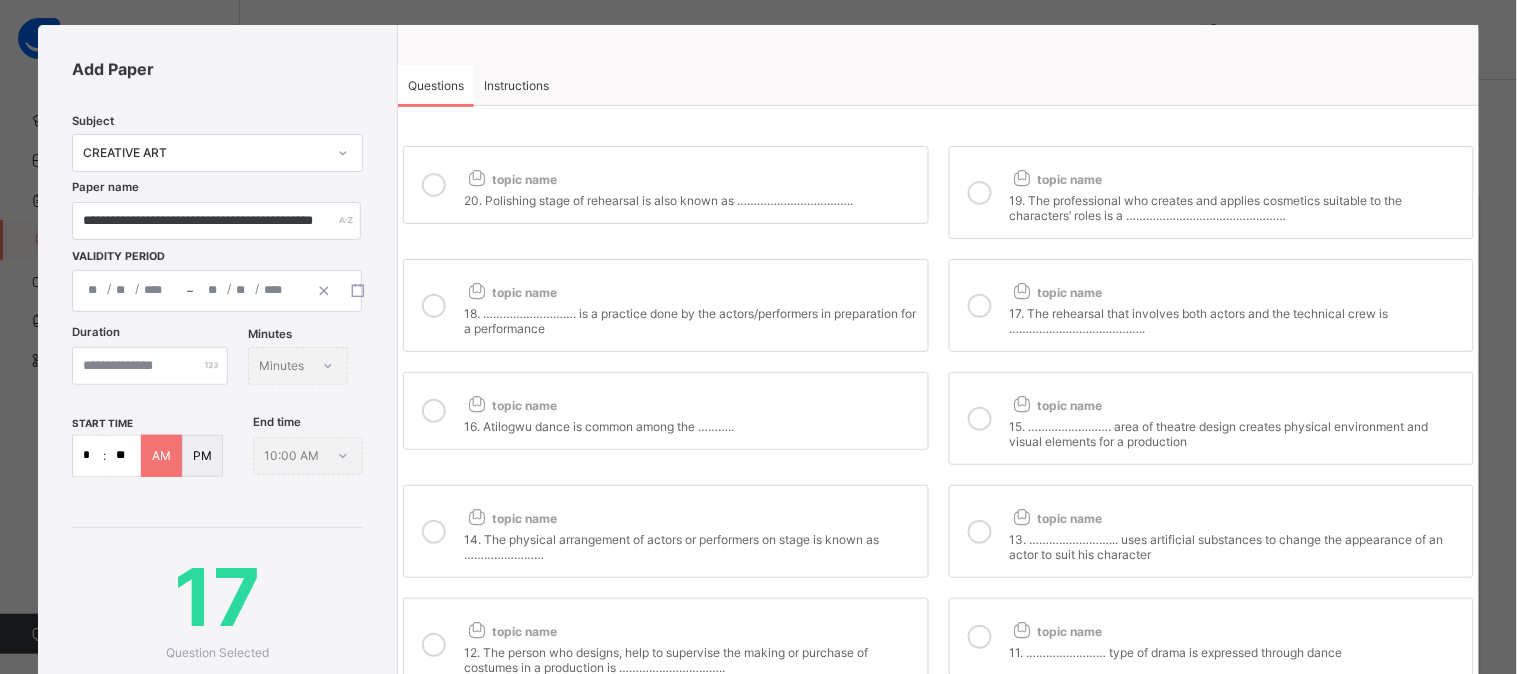 click on "topic name   17. The rehearsal that involves both actors and the technical crew is ………………………………….." at bounding box center [1211, 305] 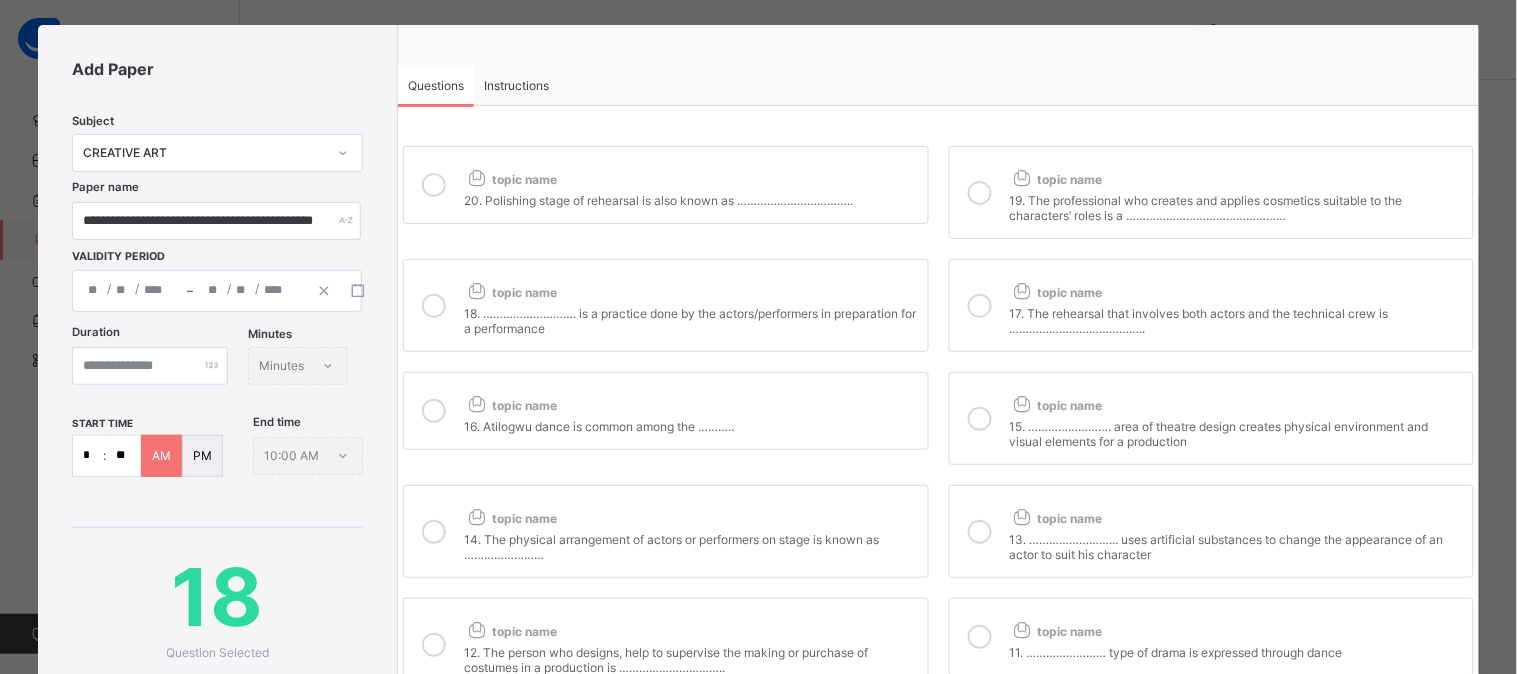 click on "topic name" at bounding box center [690, 288] 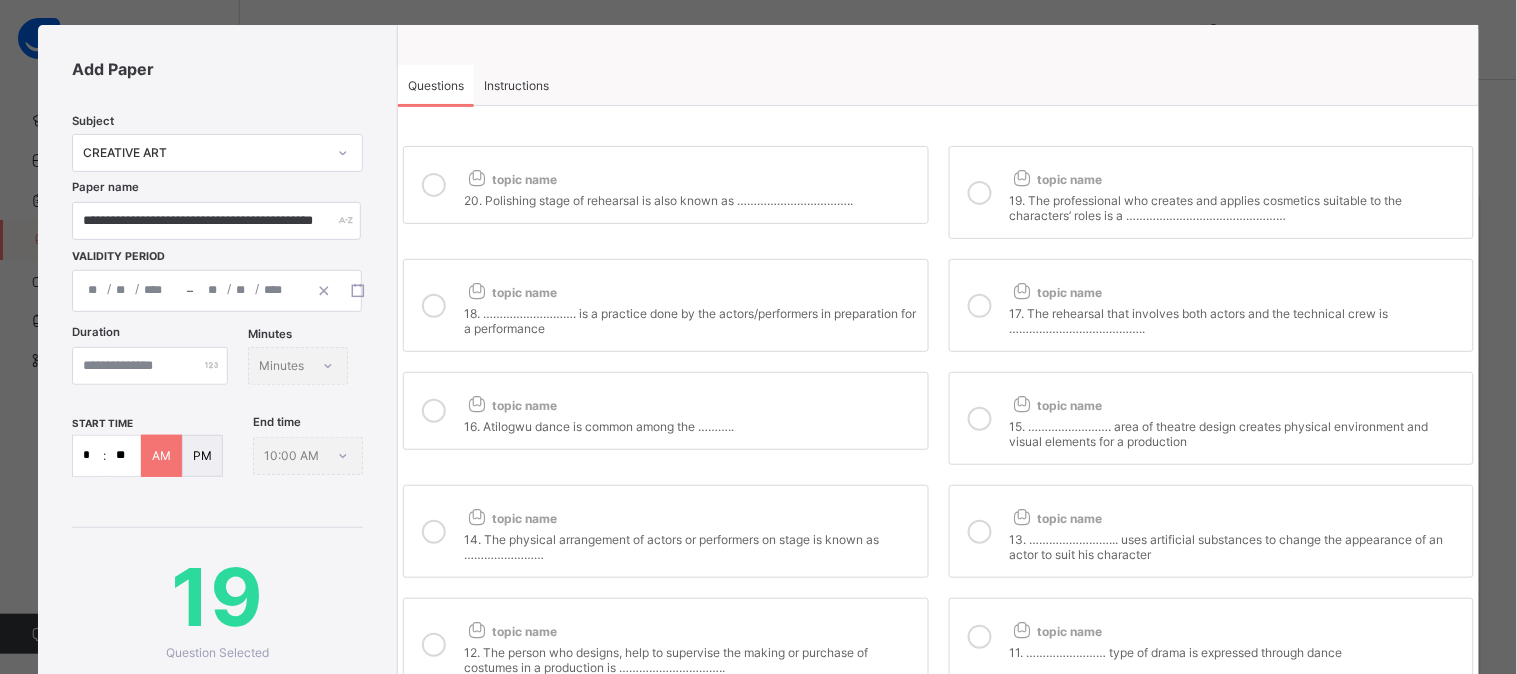 click on "topic name    20. Polishing stage of rehearsal is also known as ……………………………..       topic name   19. The professional who creates and applies cosmetics suitable to the characters’ roles is a …………………………………………       topic name   18. ………………………. is a practice done by the actors/performers in preparation for a performance       topic name   17. The rehearsal that involves both actors and the technical crew is …………………………………..       topic name   16. Atilogwu dance is common among the ………..       topic name   15. ……………………. area of theatre design creates physical environment and visual elements for a production       topic name   14. The physical arrangement of actors or performers on stage is known as ……………………       topic name   13. ……………………... uses artificial substances to change the appearance of an actor to suit his character       topic name             1 2" at bounding box center (938, 471) 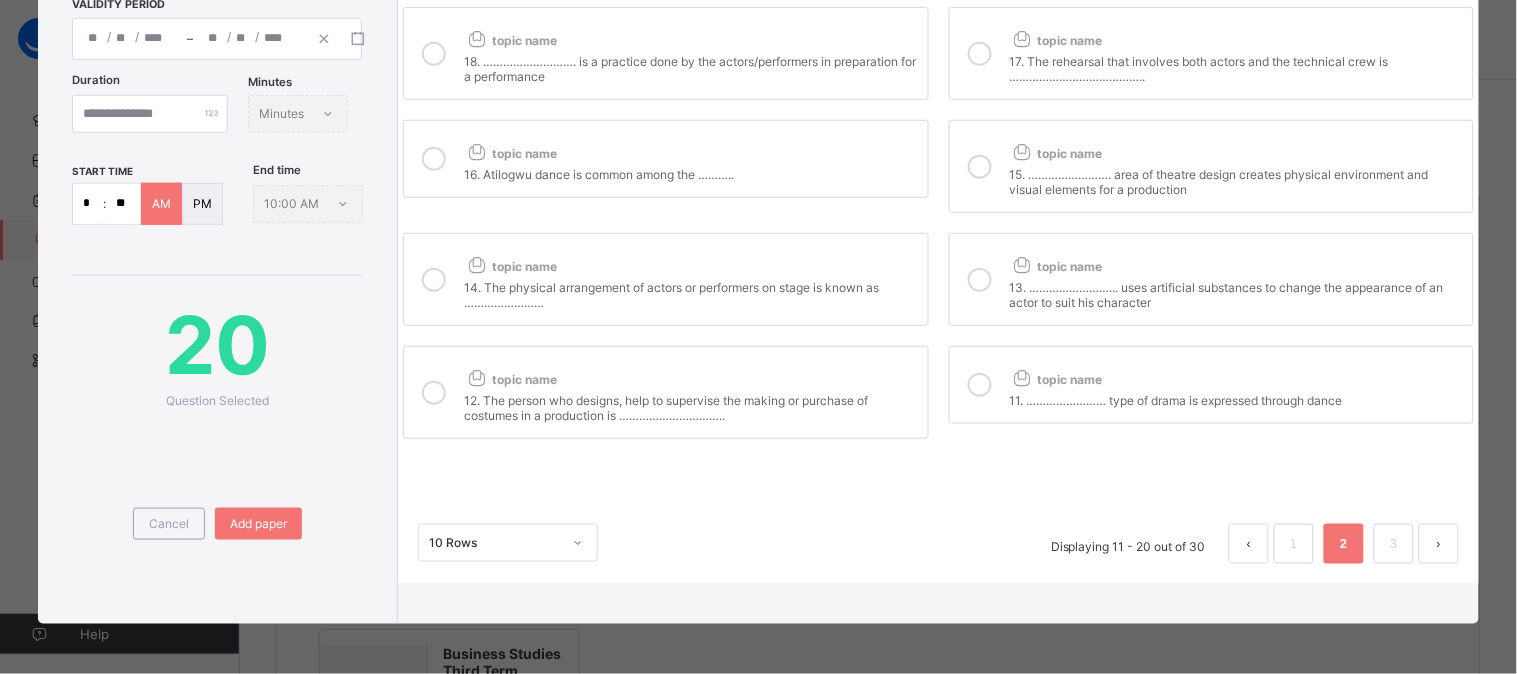 scroll, scrollTop: 284, scrollLeft: 0, axis: vertical 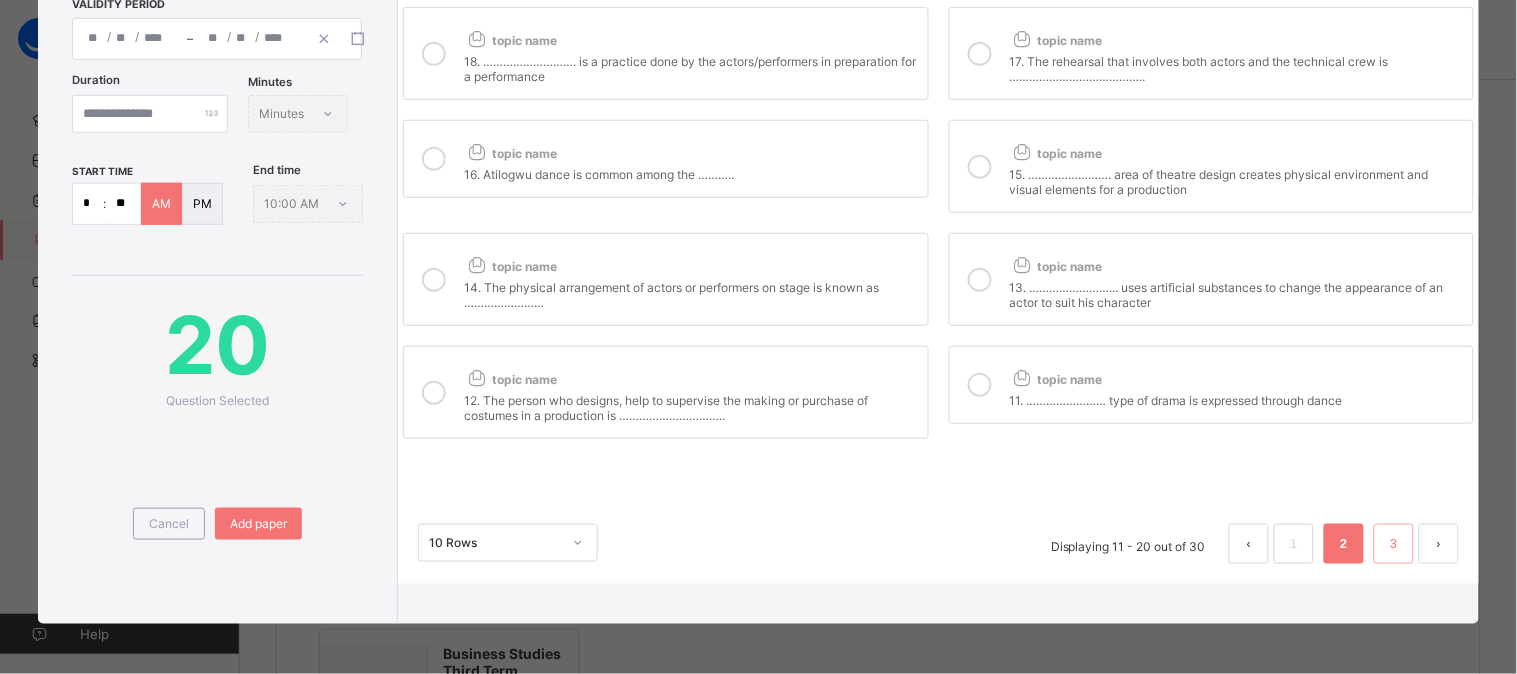 click on "3" at bounding box center [1394, 544] 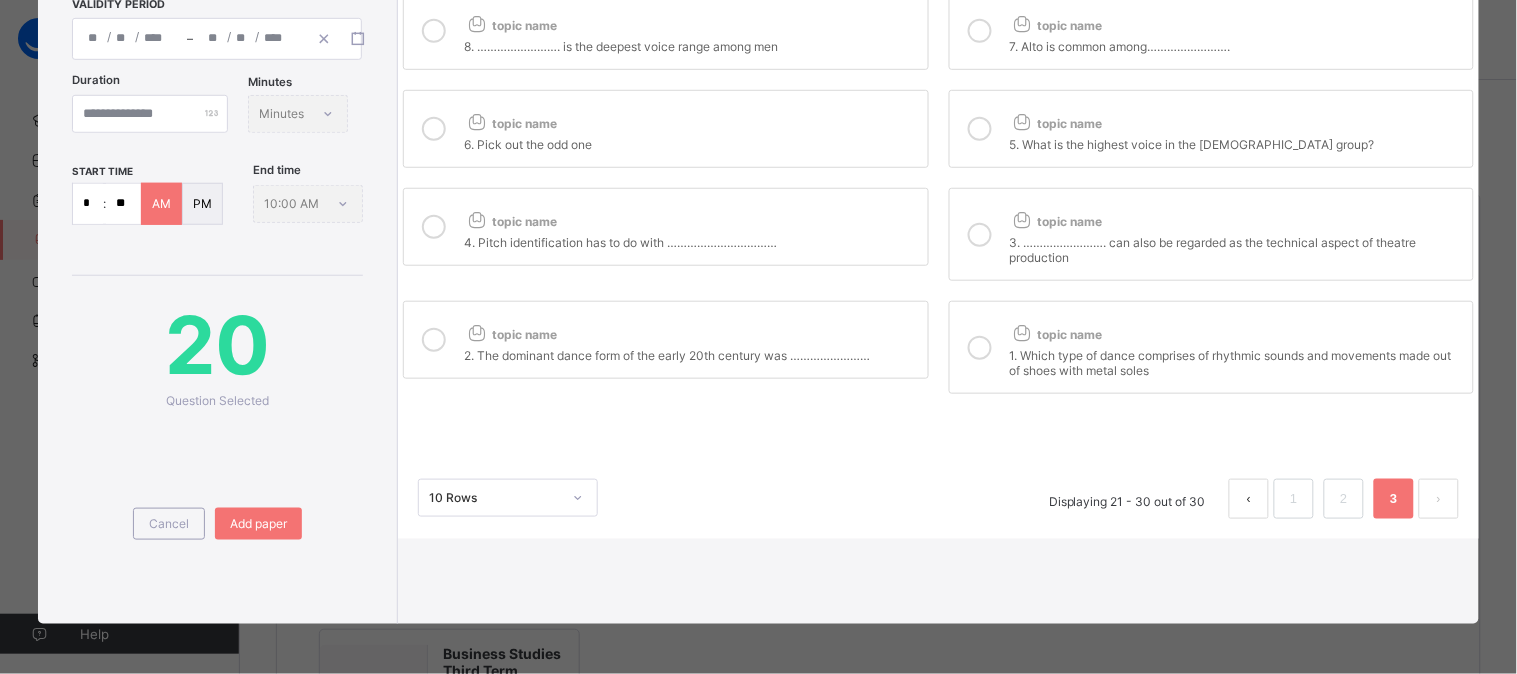 click on "1. Which type of dance comprises of rhythmic sounds and movements made out of shoes with metal soles" at bounding box center [1236, 360] 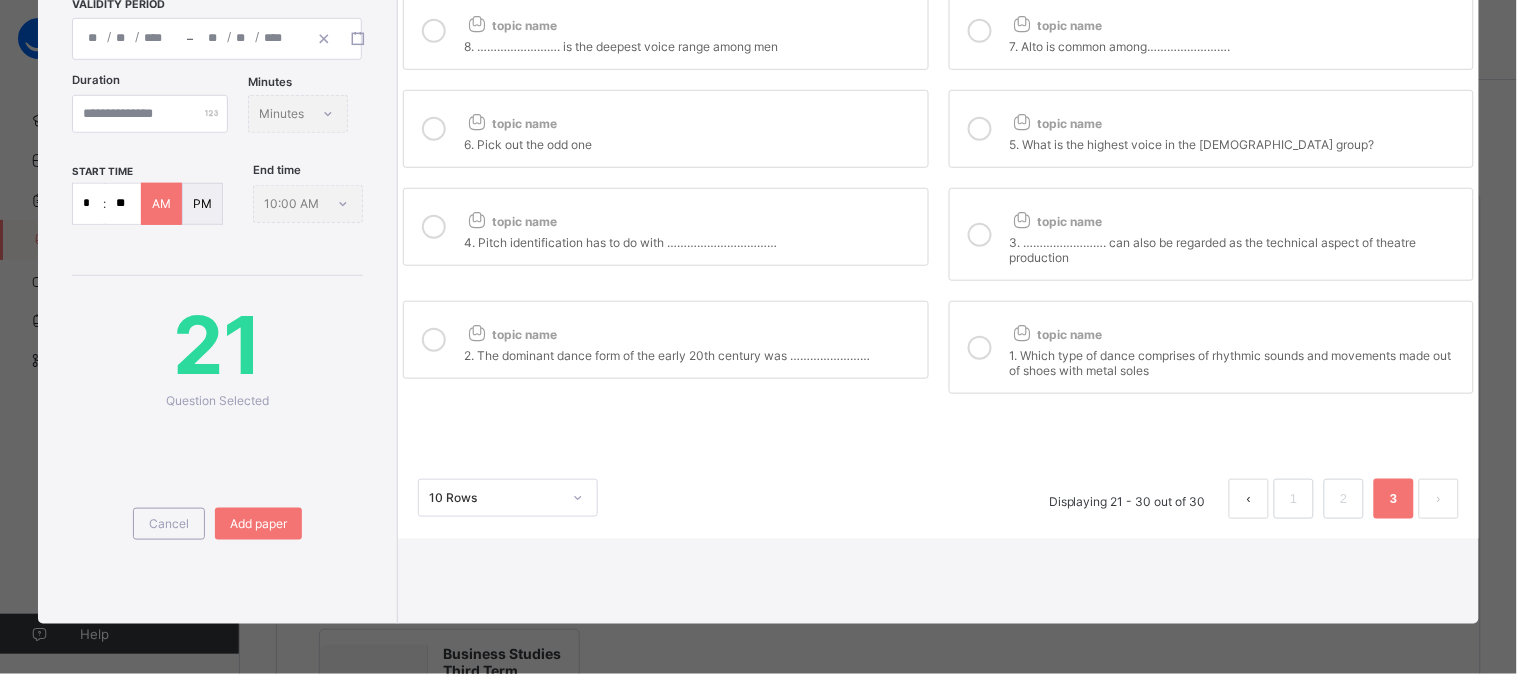 click on "3. ……………………. can also be regarded as the technical aspect of theatre production" at bounding box center (1236, 247) 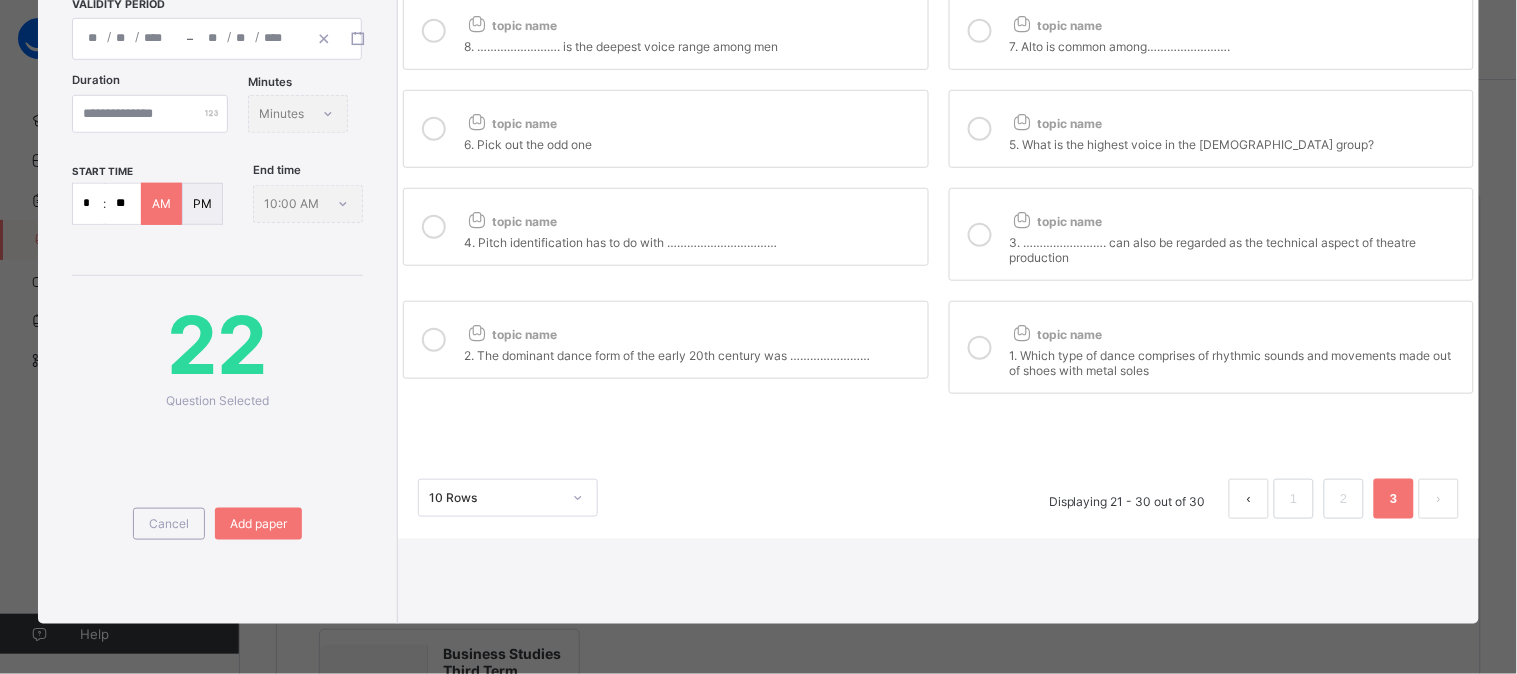 click on "topic name   4. Pitch identification has to do with ……………………………" at bounding box center [665, 227] 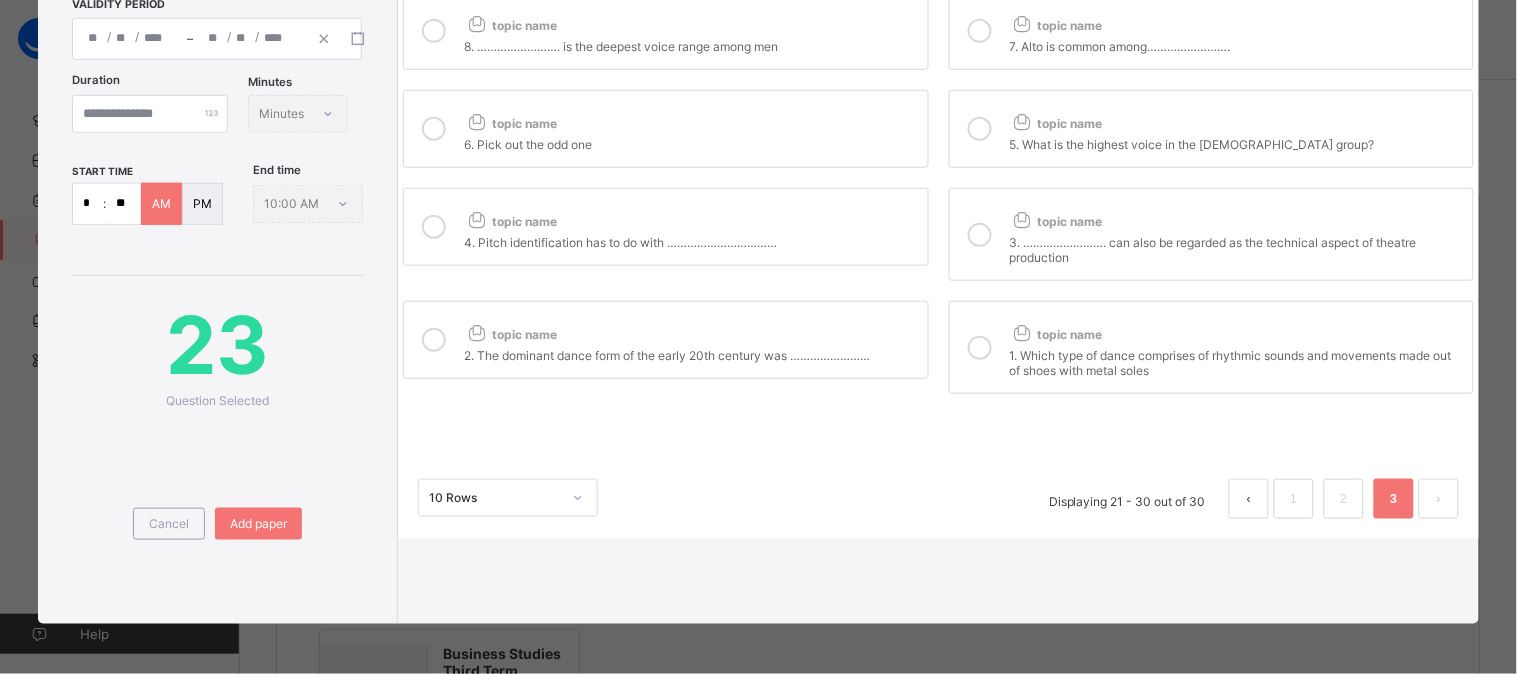 drag, startPoint x: 868, startPoint y: 337, endPoint x: 882, endPoint y: 338, distance: 14.035668 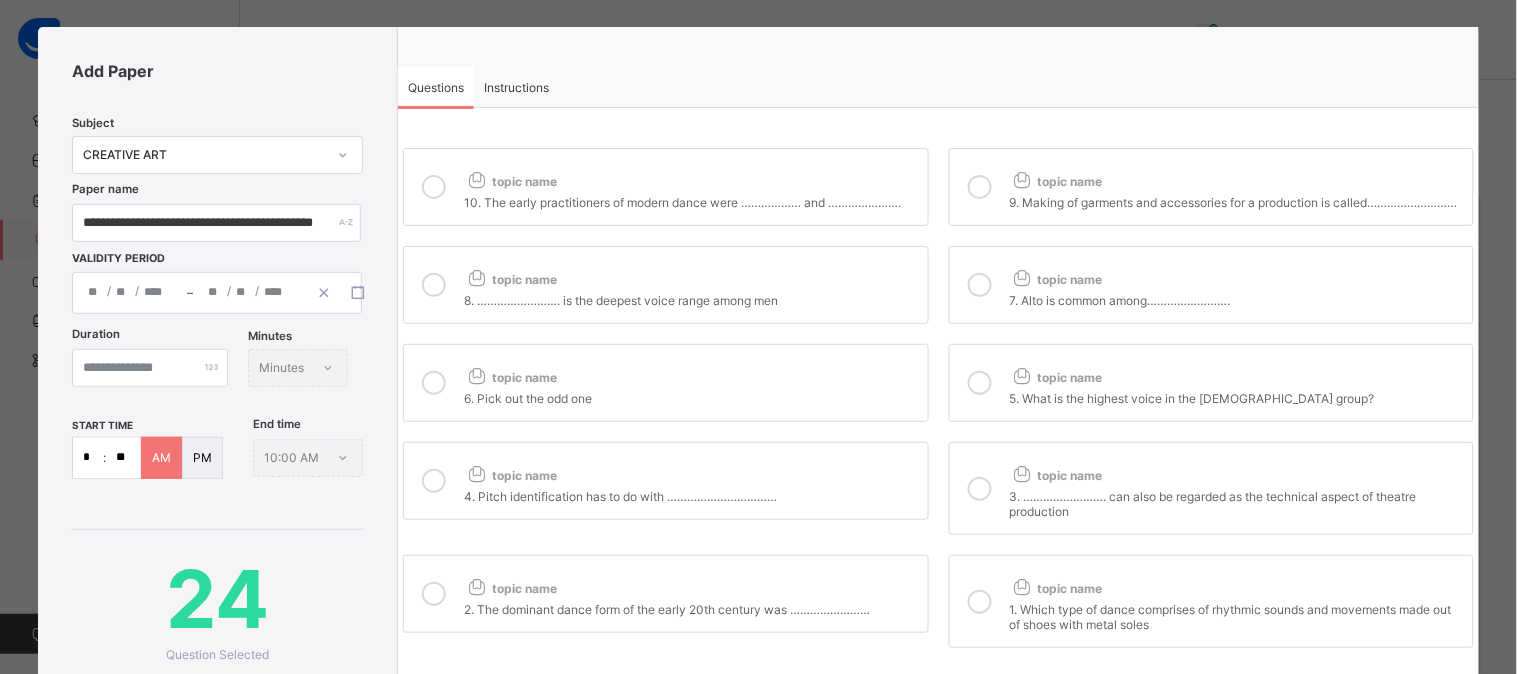 scroll, scrollTop: 6, scrollLeft: 0, axis: vertical 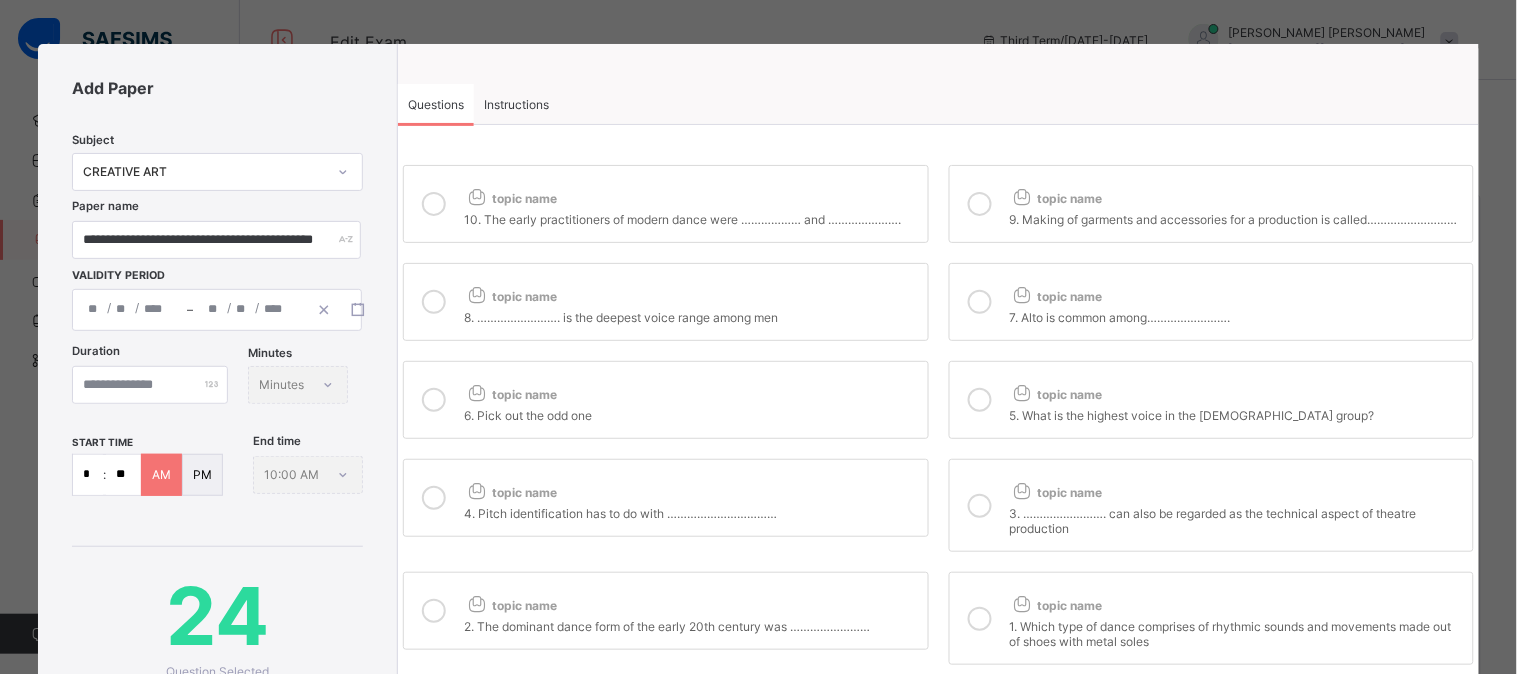 click on "topic name   10. The early practitioners of modern dance were ……………… and ………………….       topic name   9. Making of garments and accessories for a production is called………………………       topic name   8. ……………………. is the deepest voice range among men       topic name   7. Alto is common among…………………….       topic name   6.  Pick out the odd one       topic name   5. What is the highest voice in the [DEMOGRAPHIC_DATA] group?       topic name   4. Pitch identification has to do with ……………………………       topic name   3. ……………………. can also be regarded as the technical aspect of theatre production       topic name   2. The dominant dance form of the early 20th century was ……………………       topic name   1. Which type of dance comprises of rhythmic sounds and movements made out of shoes with metal soles" at bounding box center [938, 415] 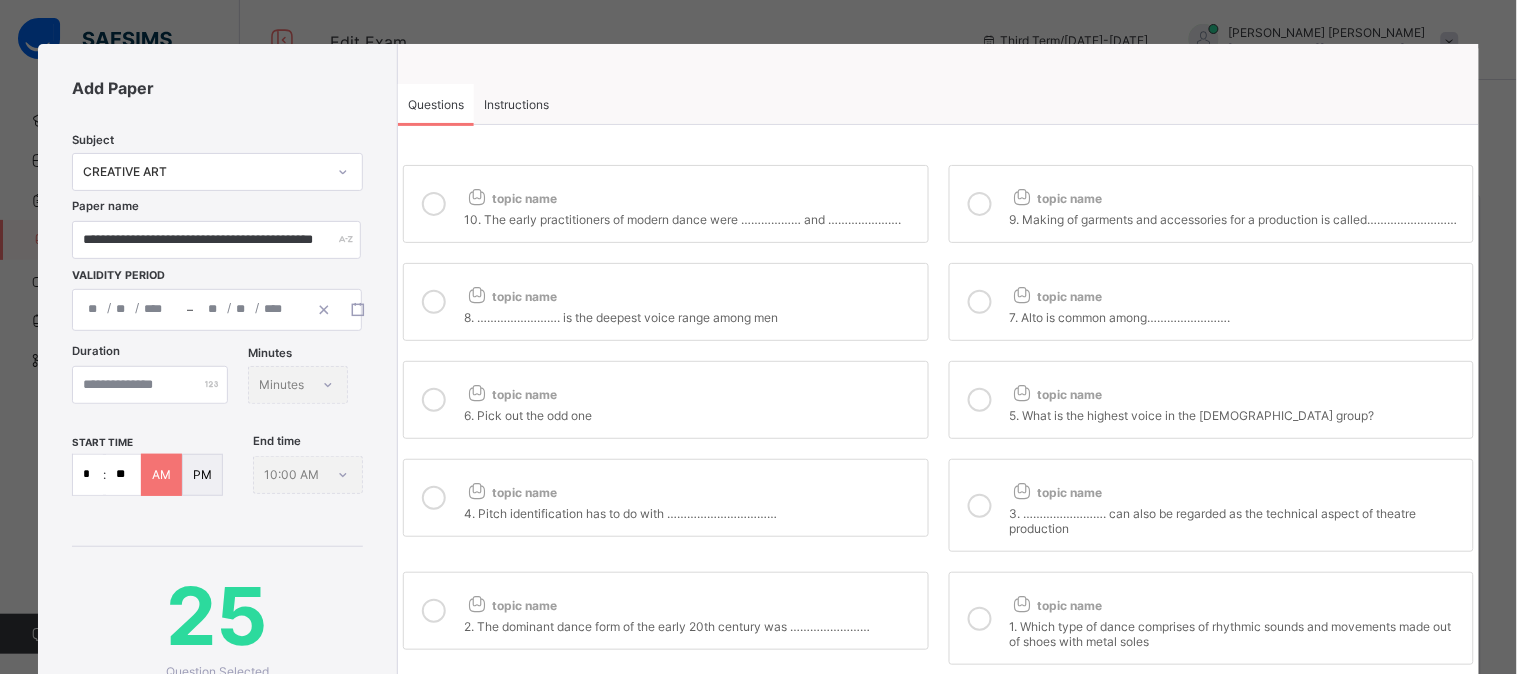 click on "topic name" at bounding box center [1236, 292] 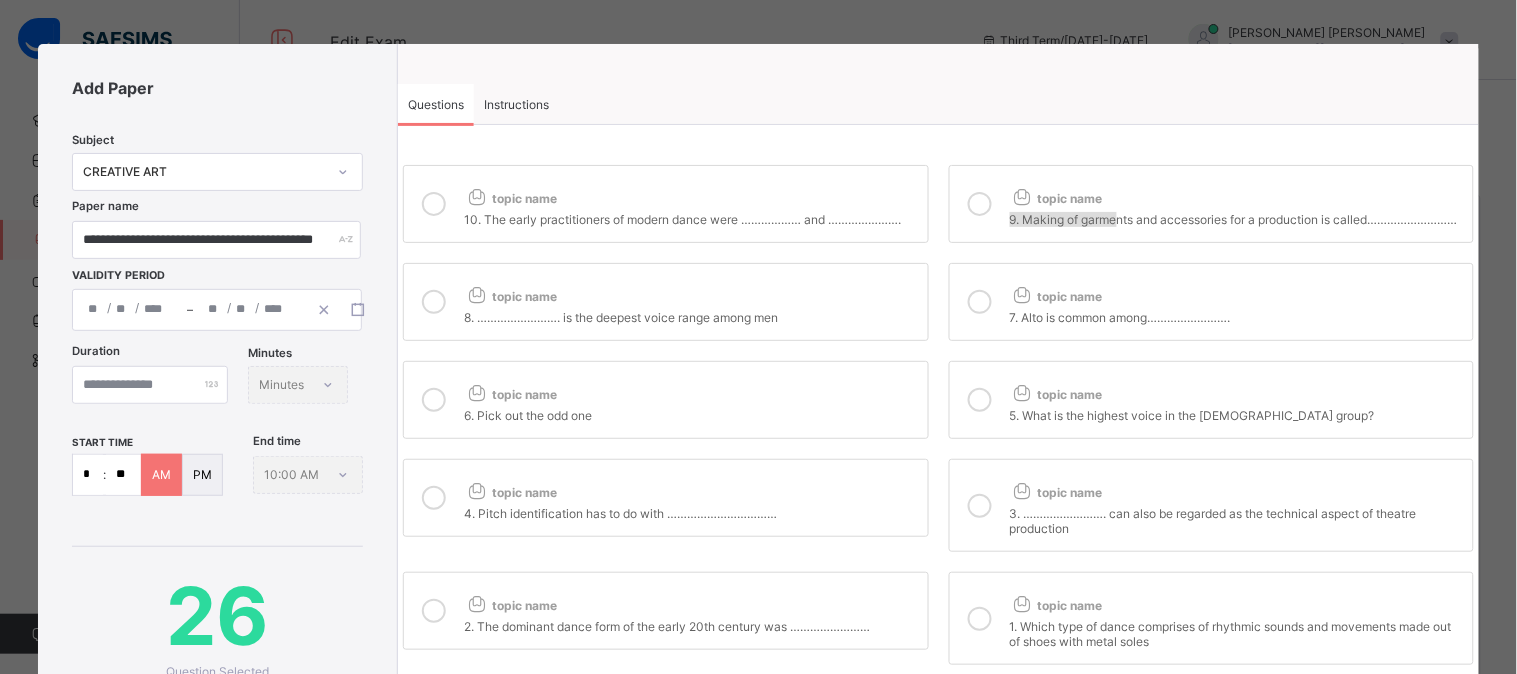 click on "topic name   9. Making of garments and accessories for a production is called………………………" at bounding box center (1236, 204) 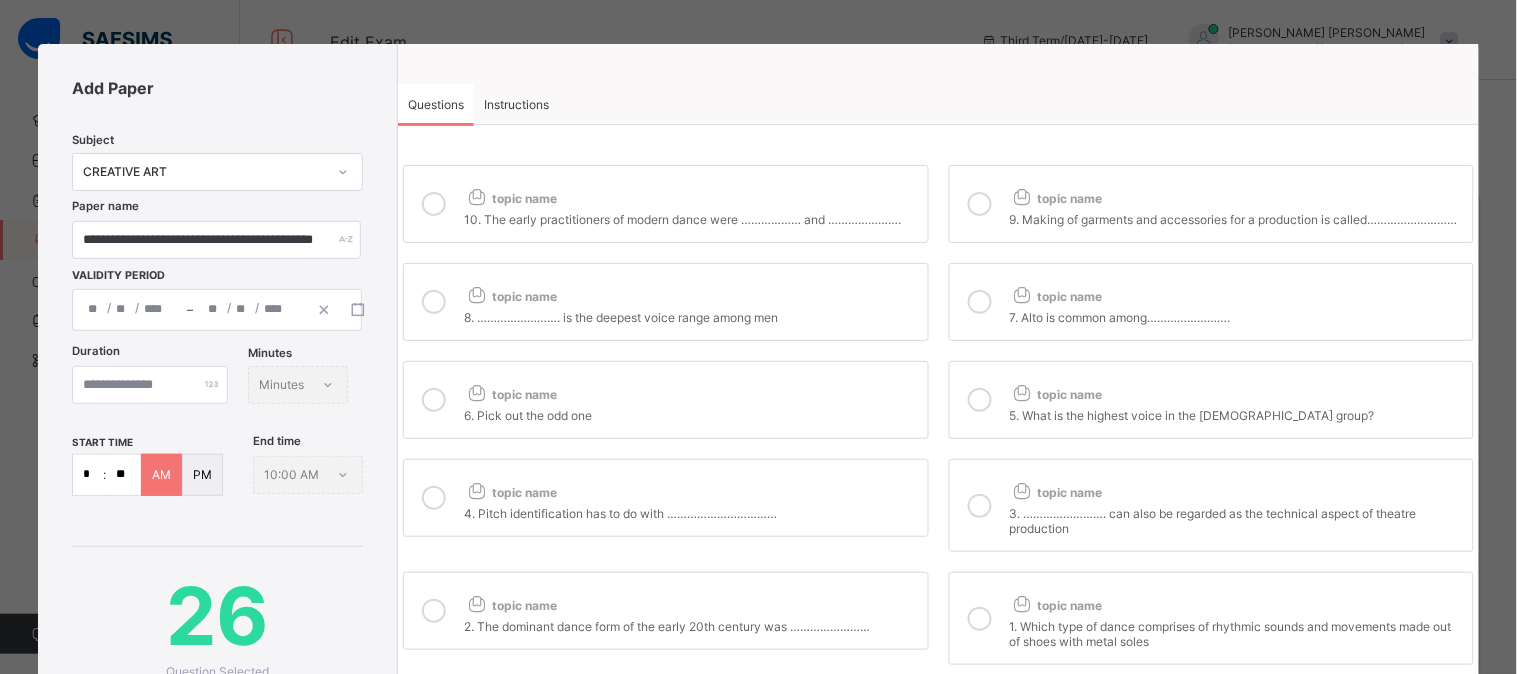click on "8. ……………………. is the deepest voice range among men" at bounding box center [690, 315] 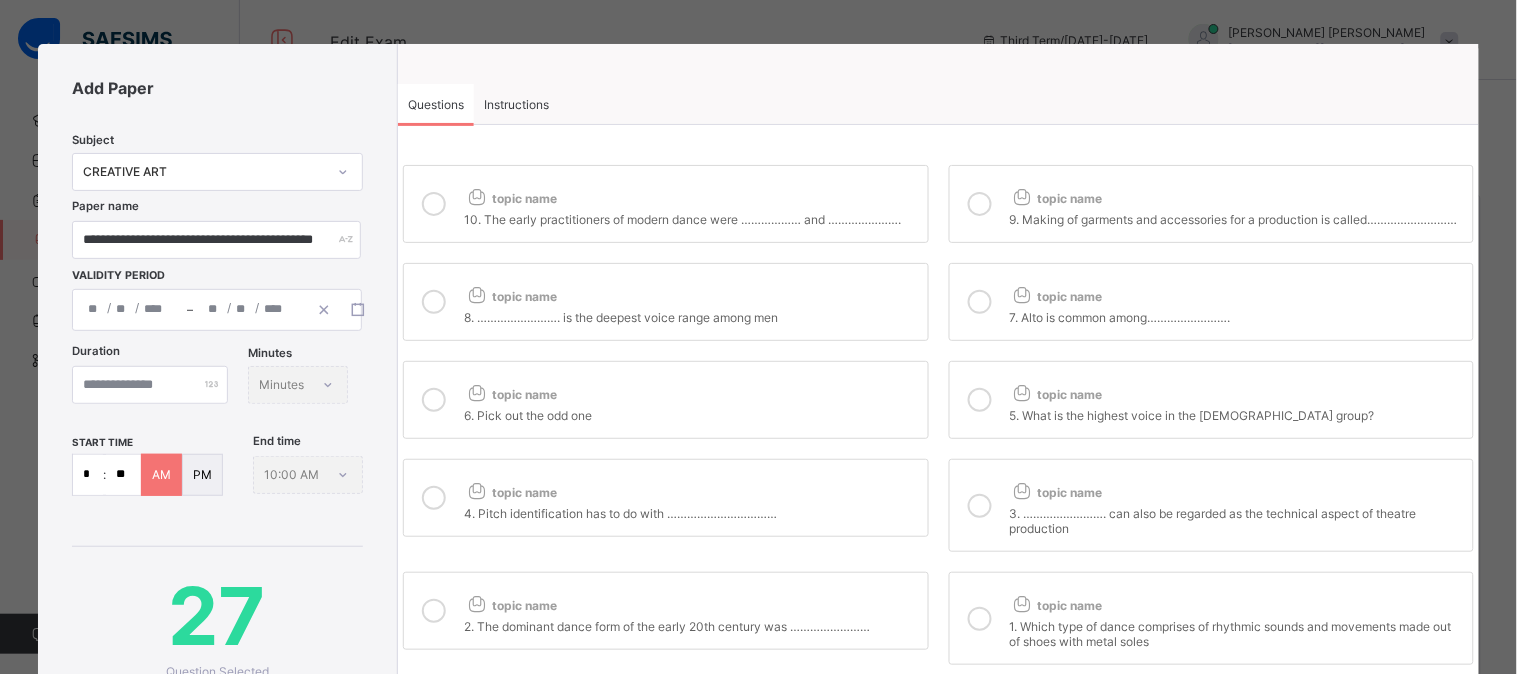 click on "10. The early practitioners of modern dance were ……………… and …………………." at bounding box center (690, 217) 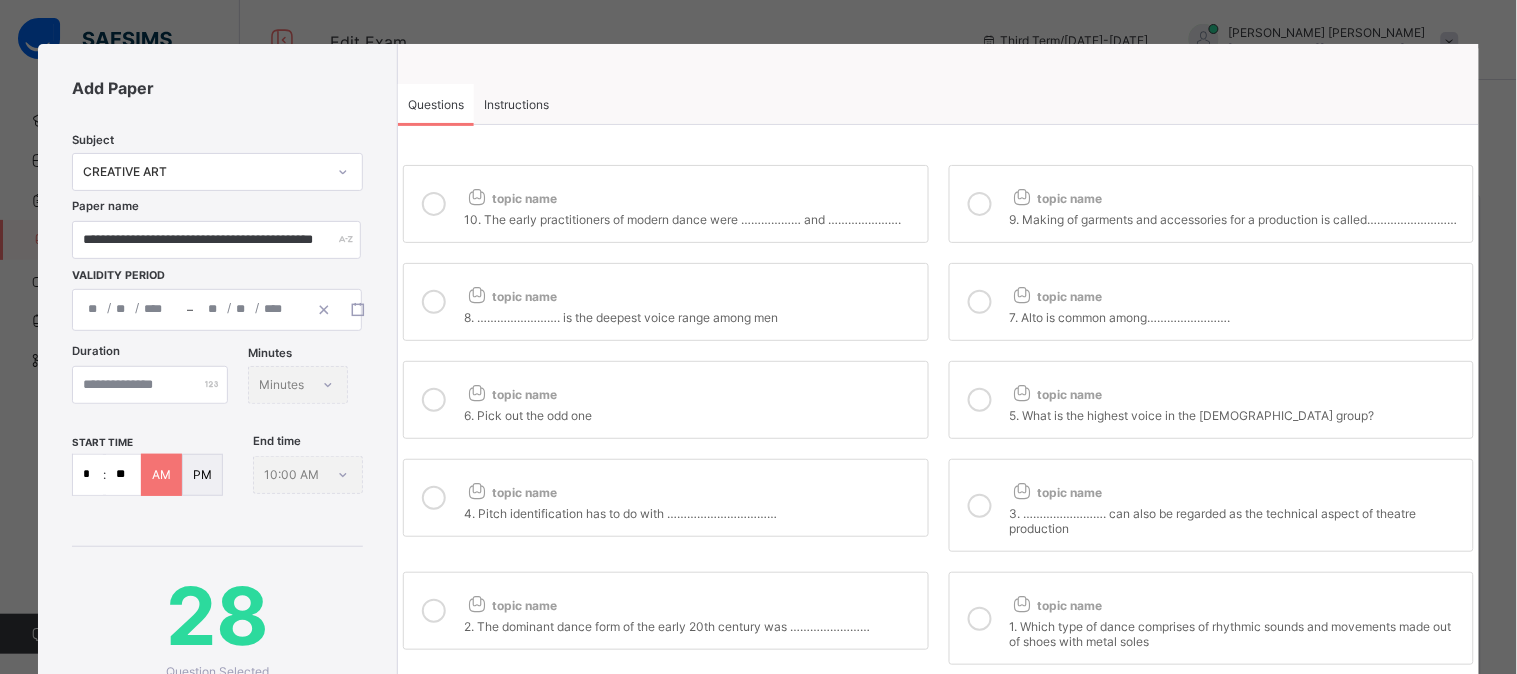 click at bounding box center [1022, 196] 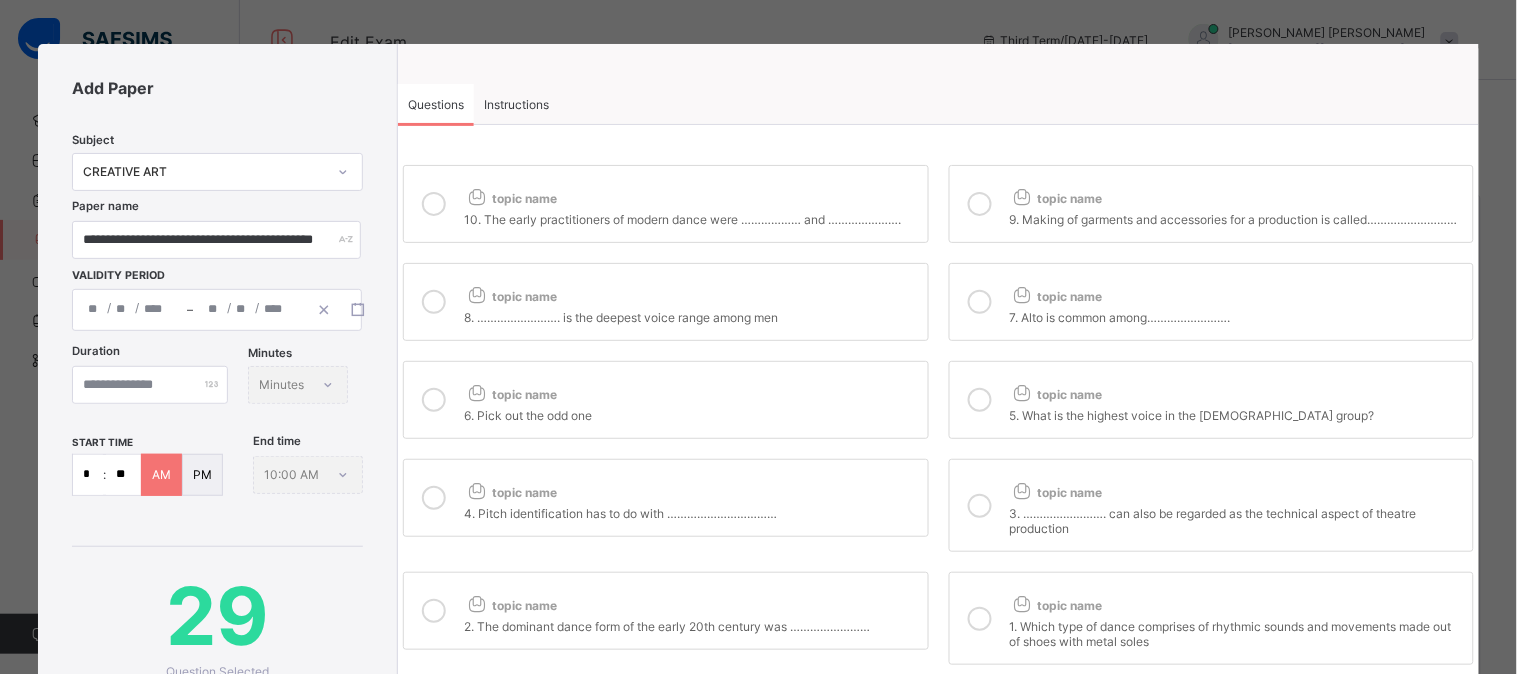 click on "6.  Pick out the odd one" at bounding box center (690, 413) 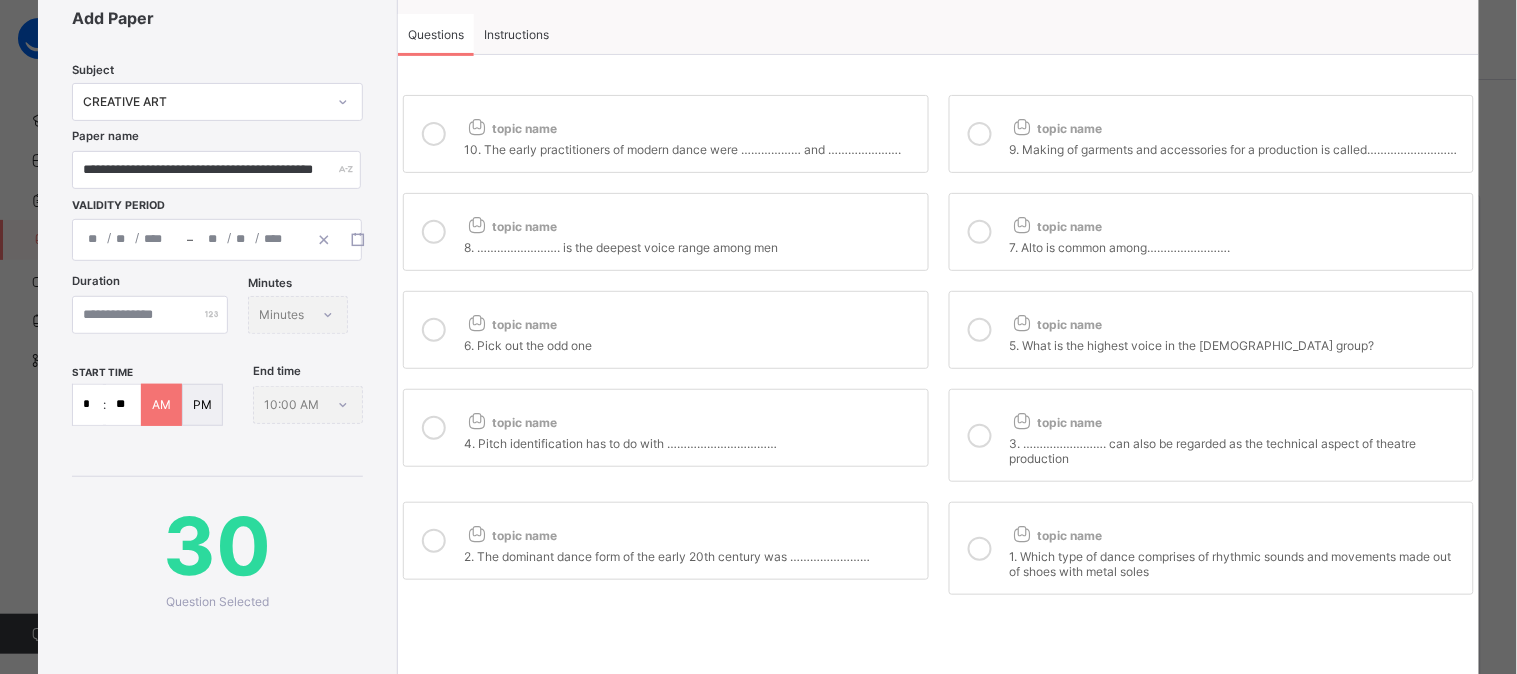 scroll, scrollTop: 0, scrollLeft: 0, axis: both 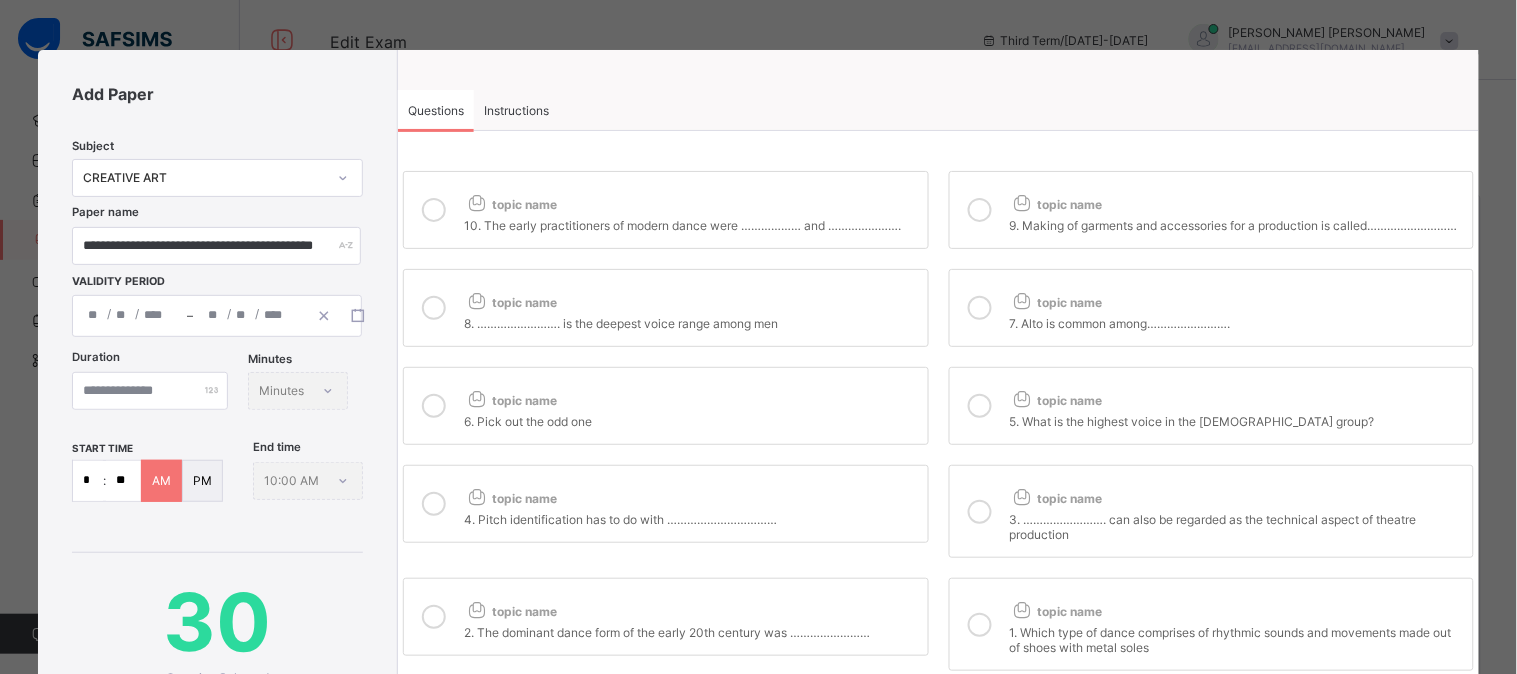 click on "Instructions" at bounding box center [516, 110] 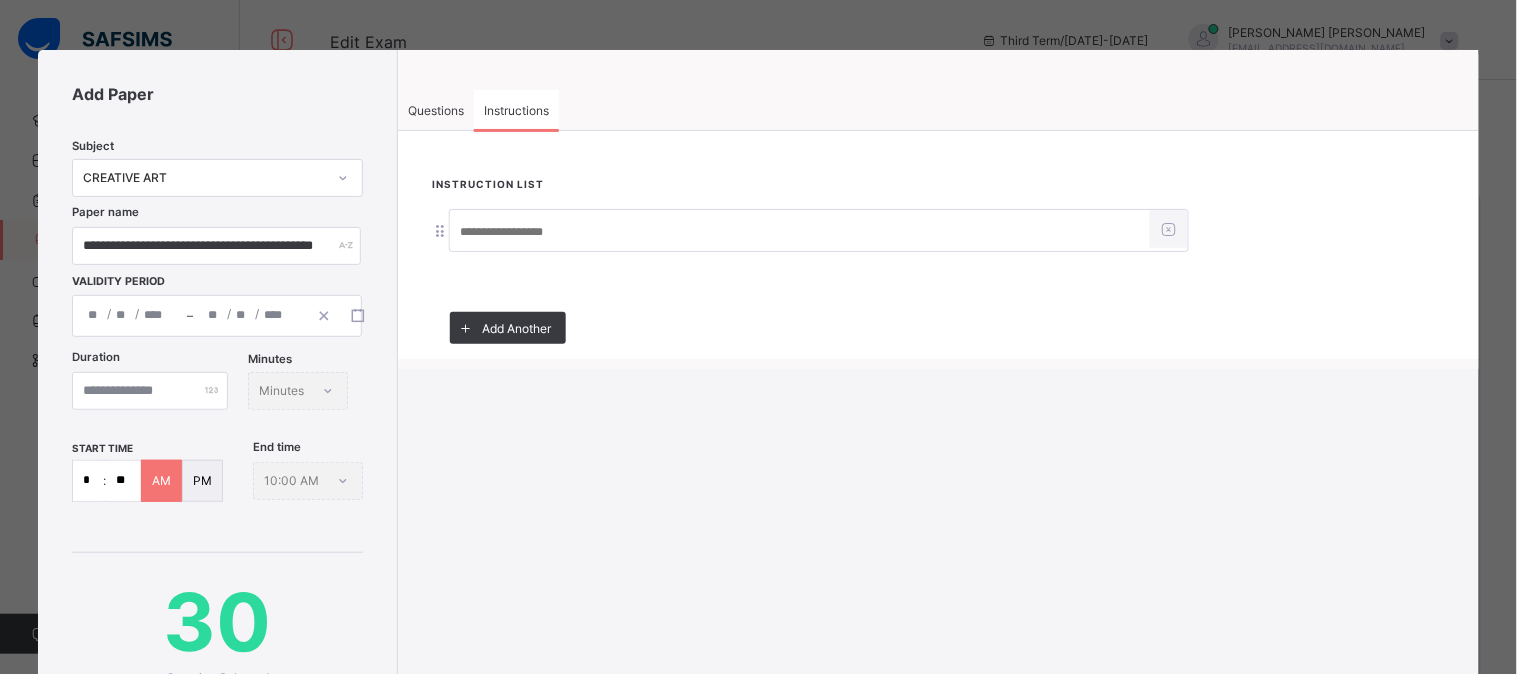 click at bounding box center (800, 232) 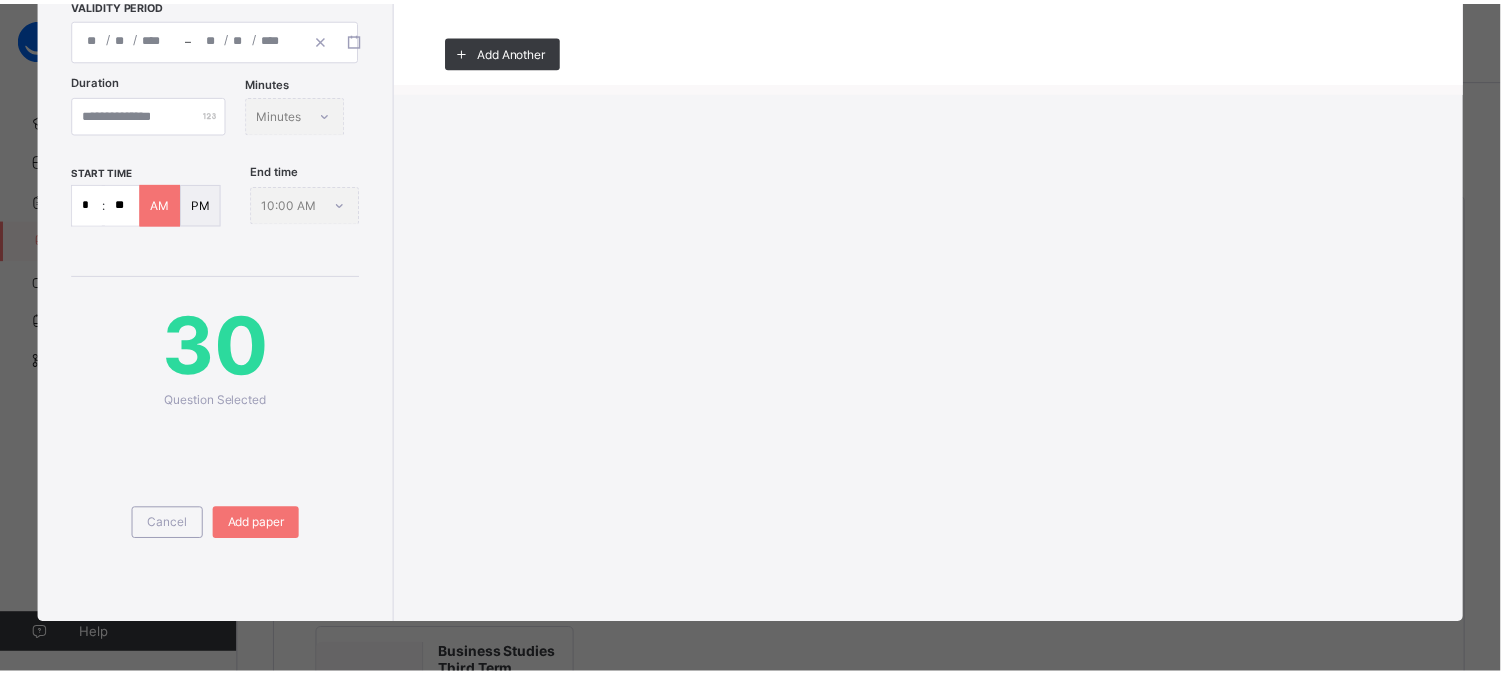 scroll, scrollTop: 362, scrollLeft: 0, axis: vertical 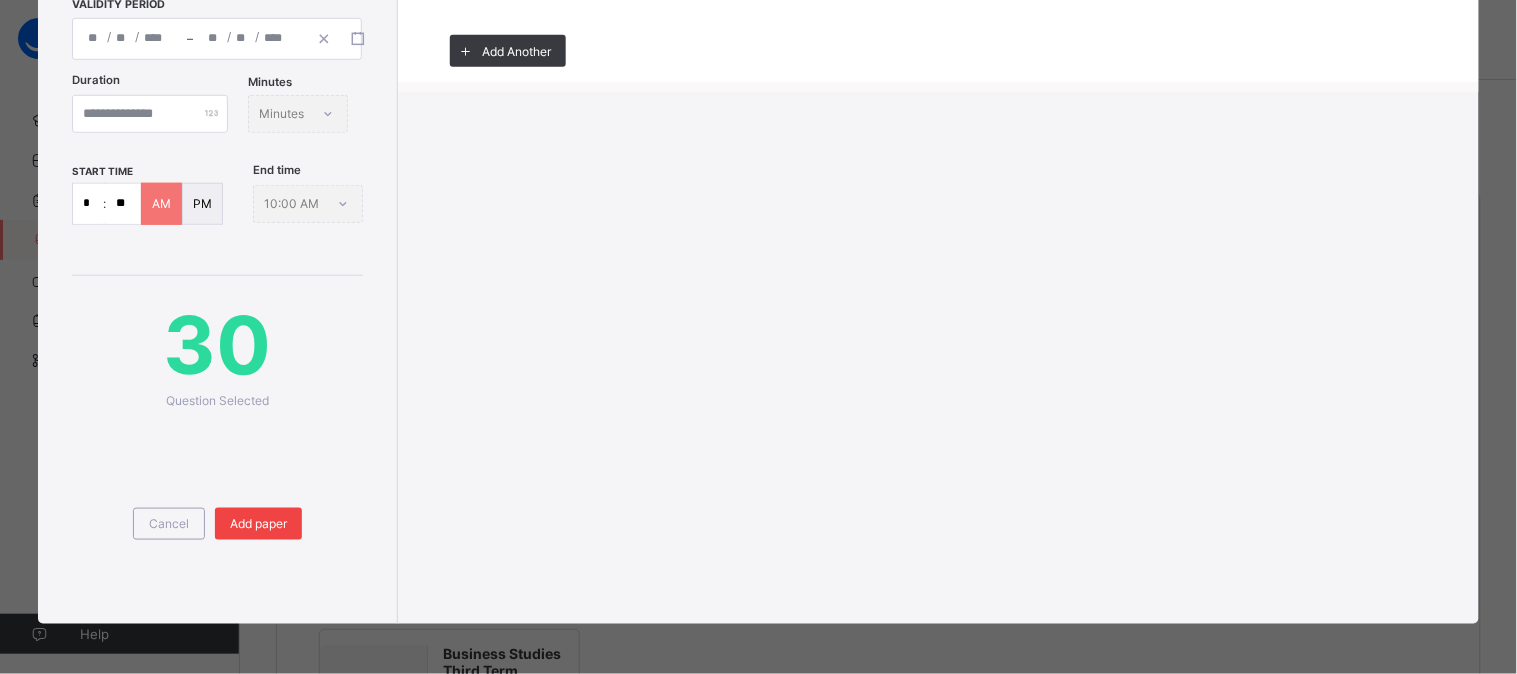 type on "**********" 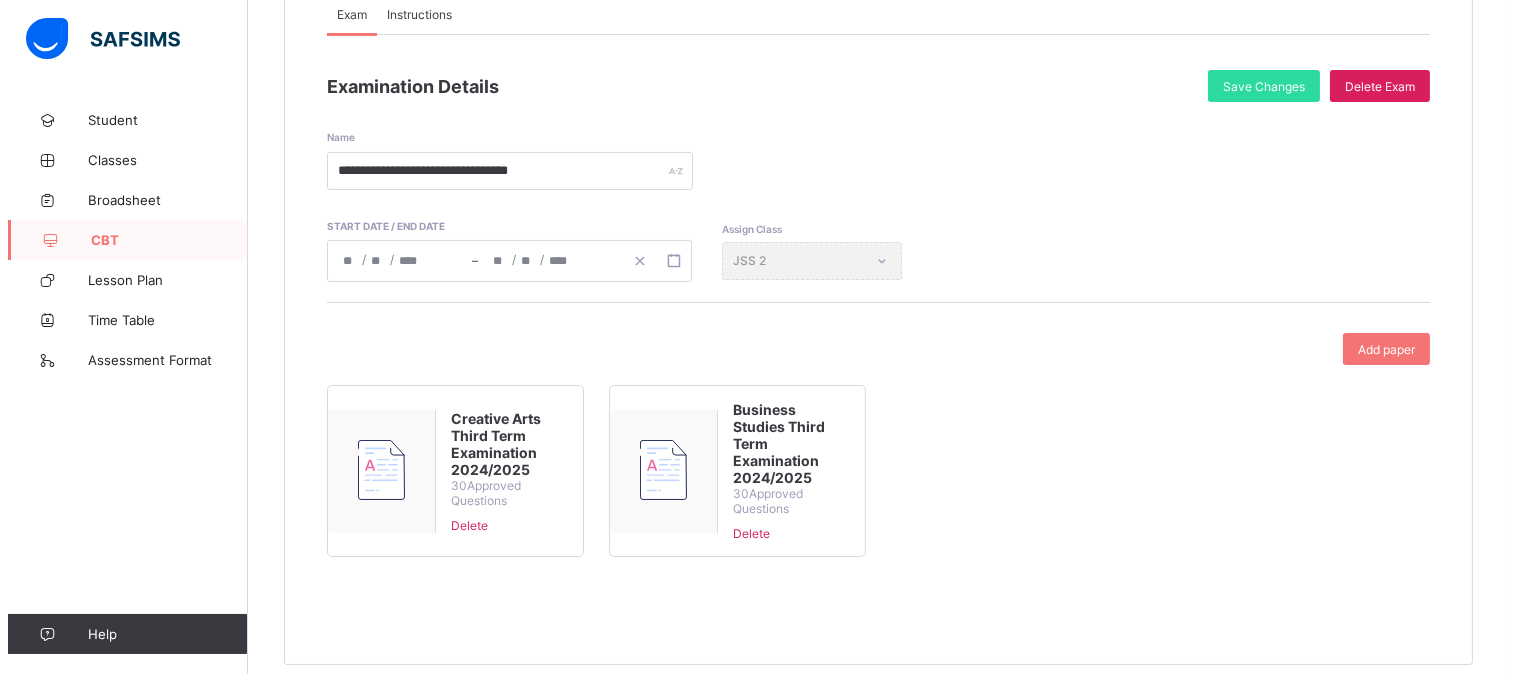 scroll, scrollTop: 0, scrollLeft: 0, axis: both 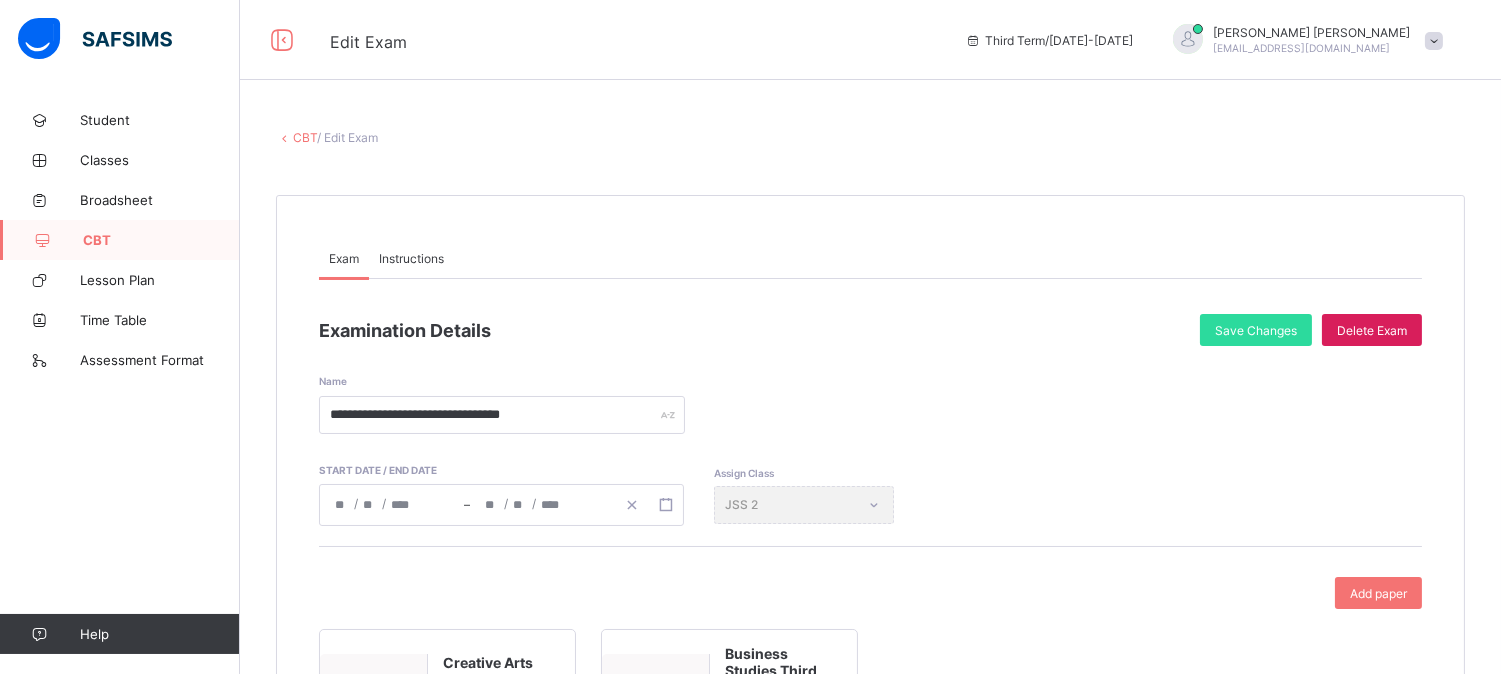 click at bounding box center (43, 240) 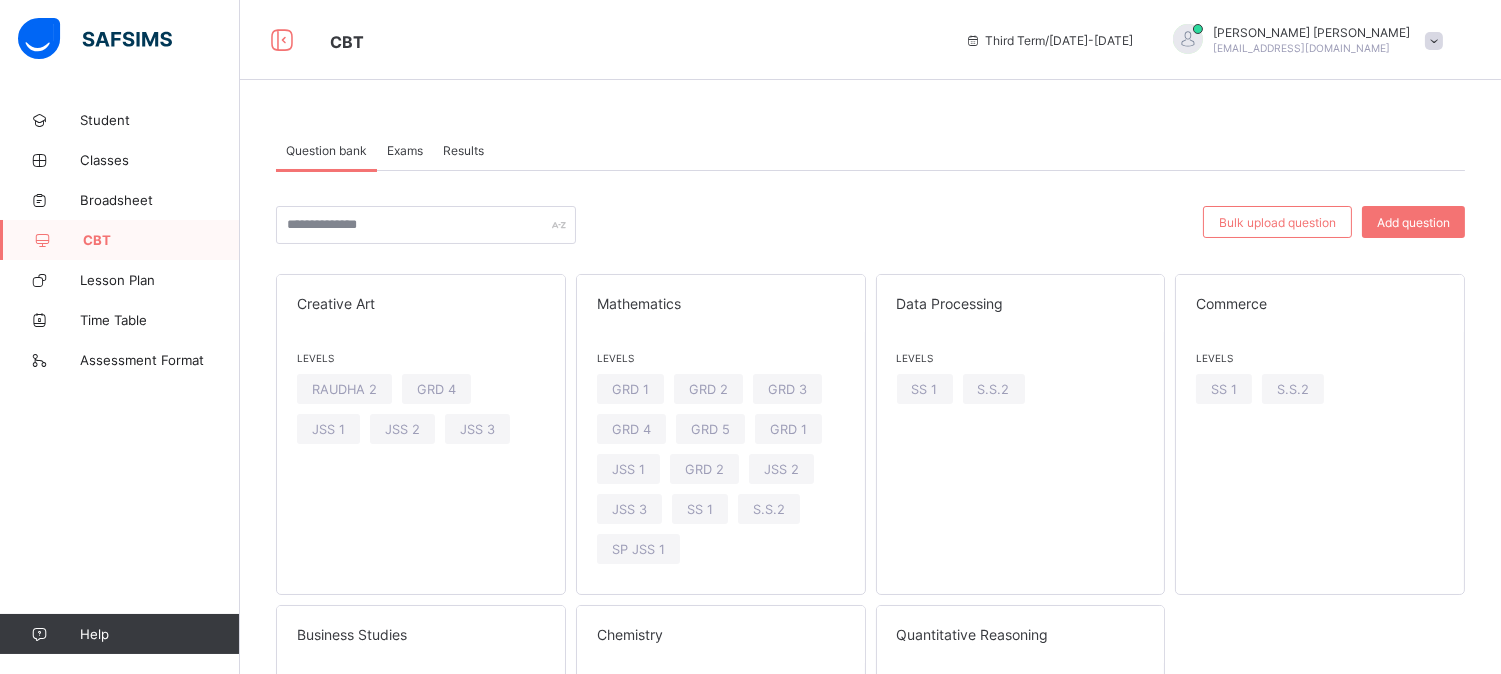 click on "Exams" at bounding box center (405, 150) 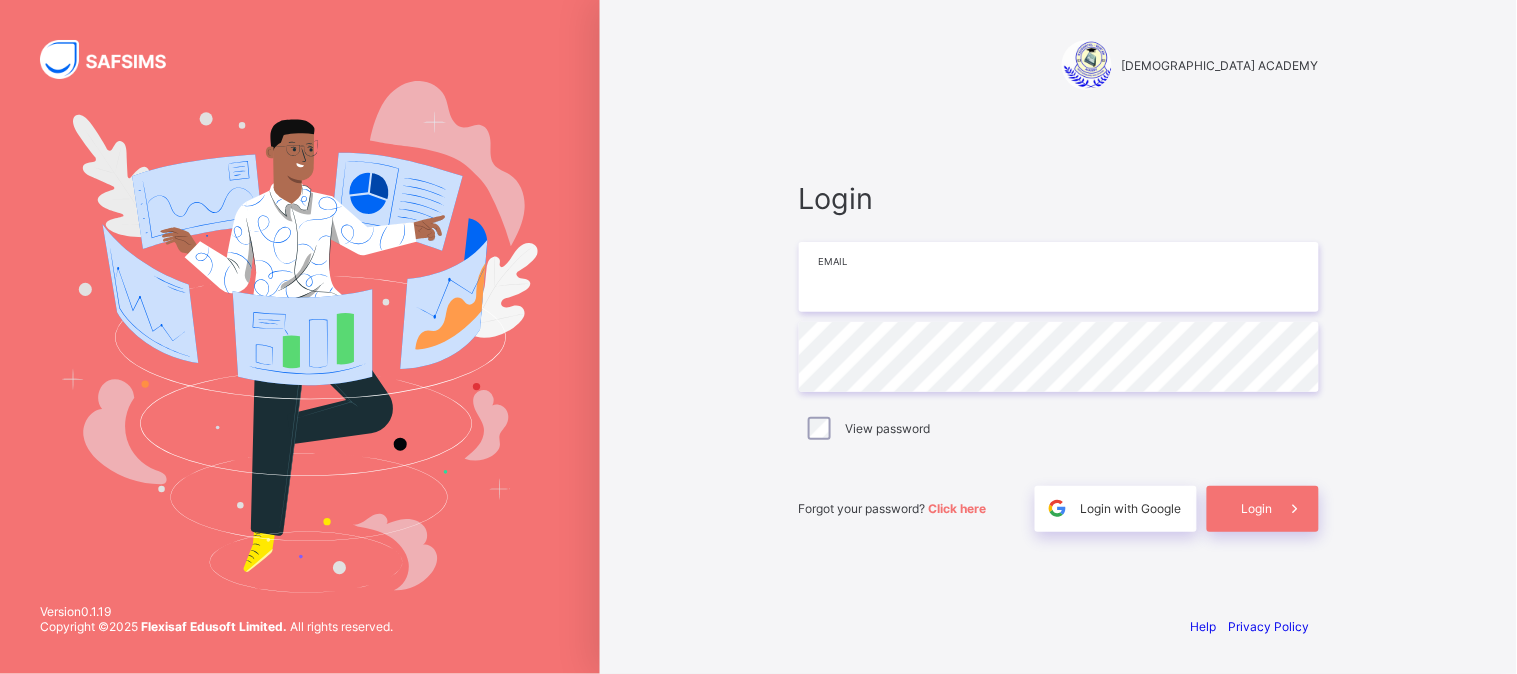type on "**********" 